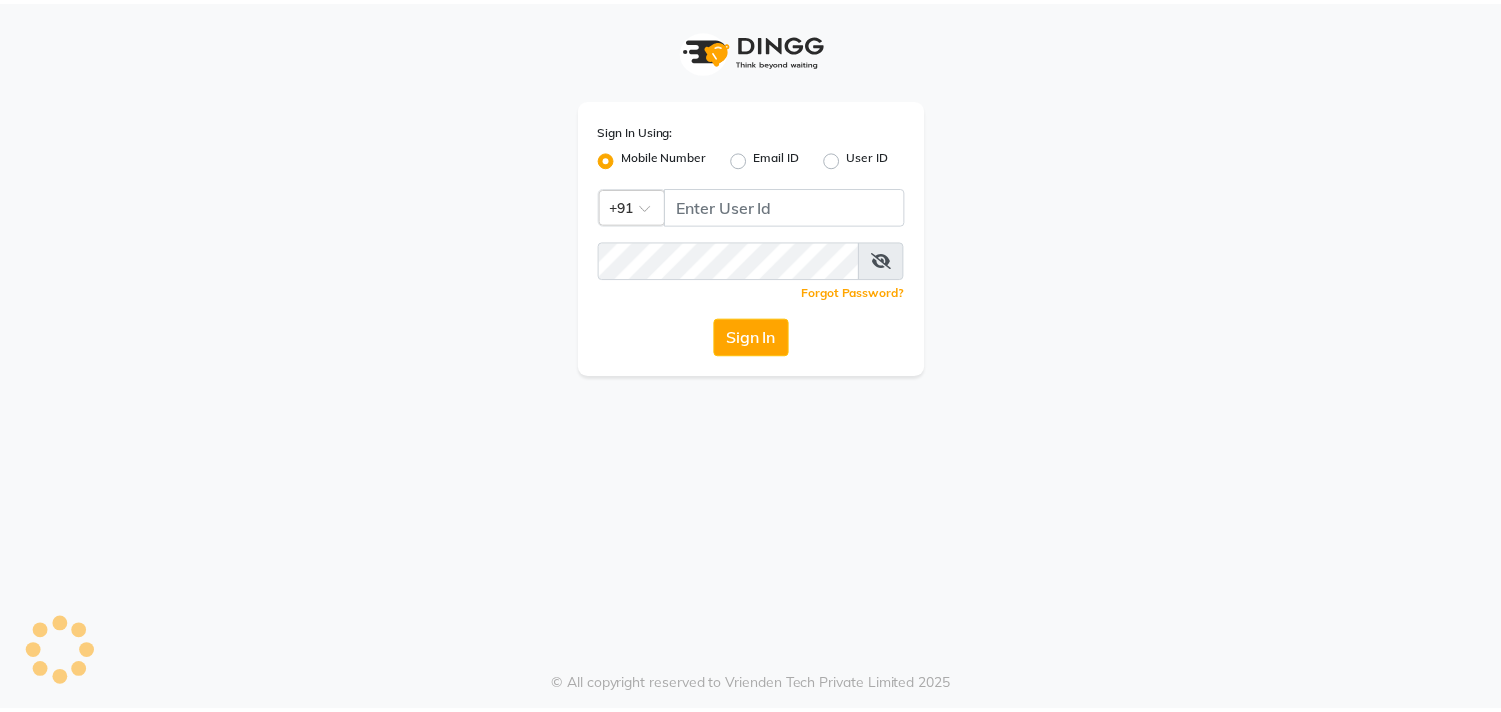 scroll, scrollTop: 0, scrollLeft: 0, axis: both 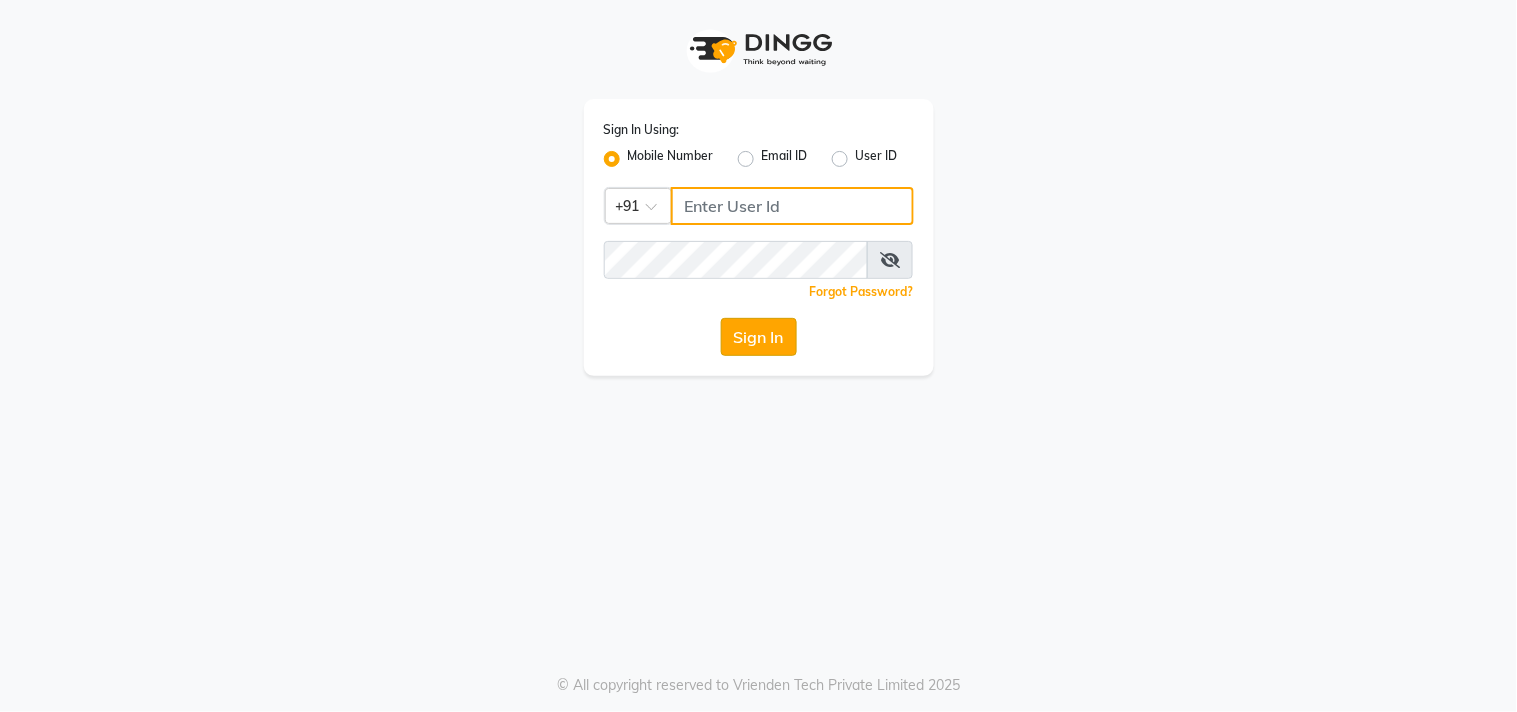 type on "8448683500" 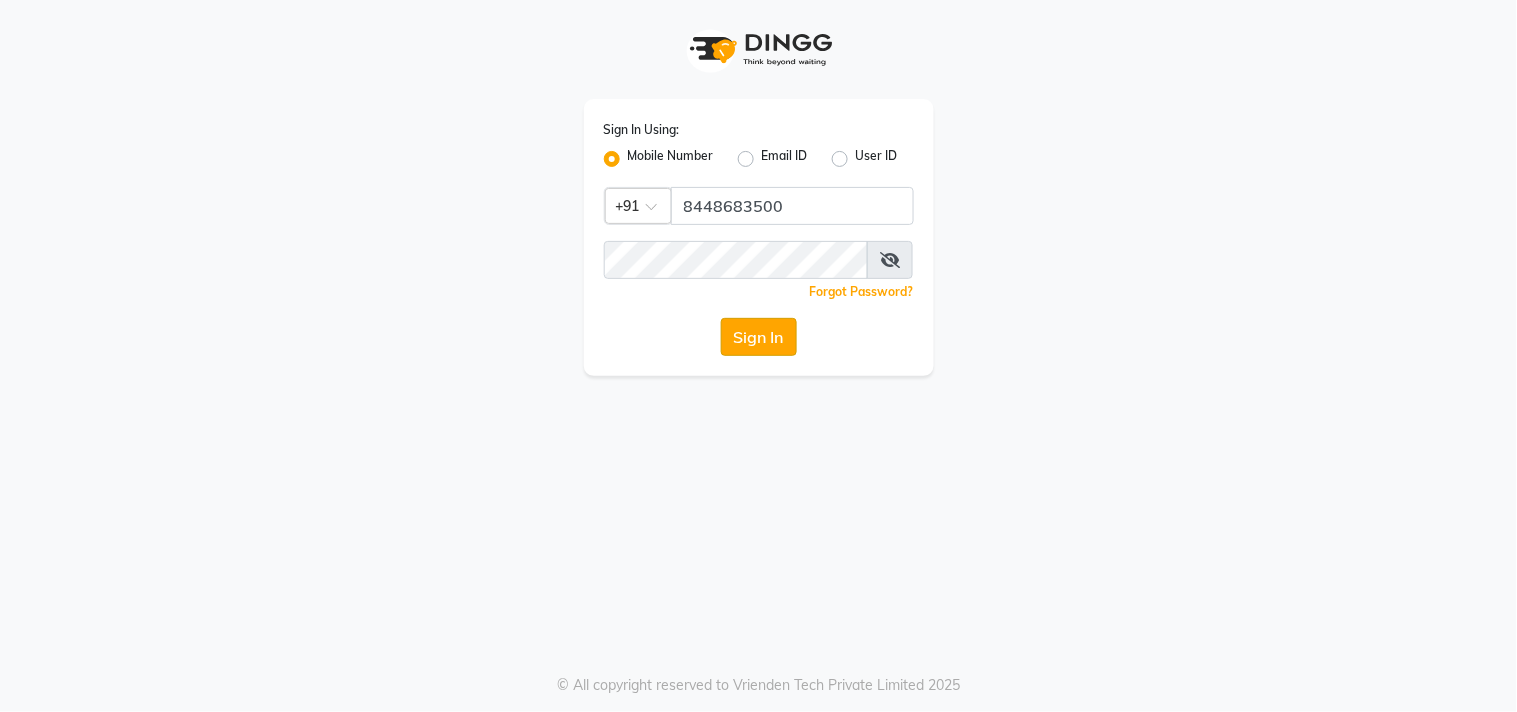 click on "Sign In" 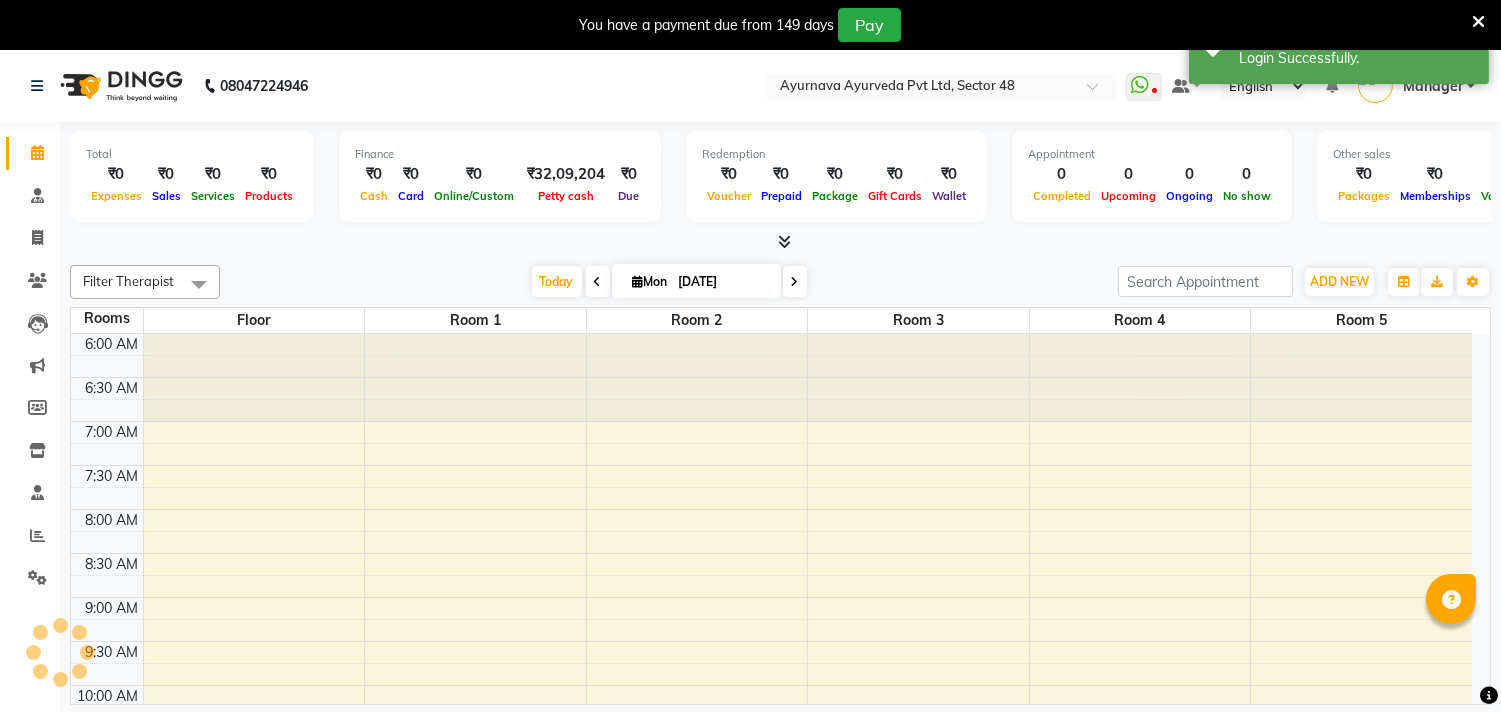 scroll, scrollTop: 0, scrollLeft: 0, axis: both 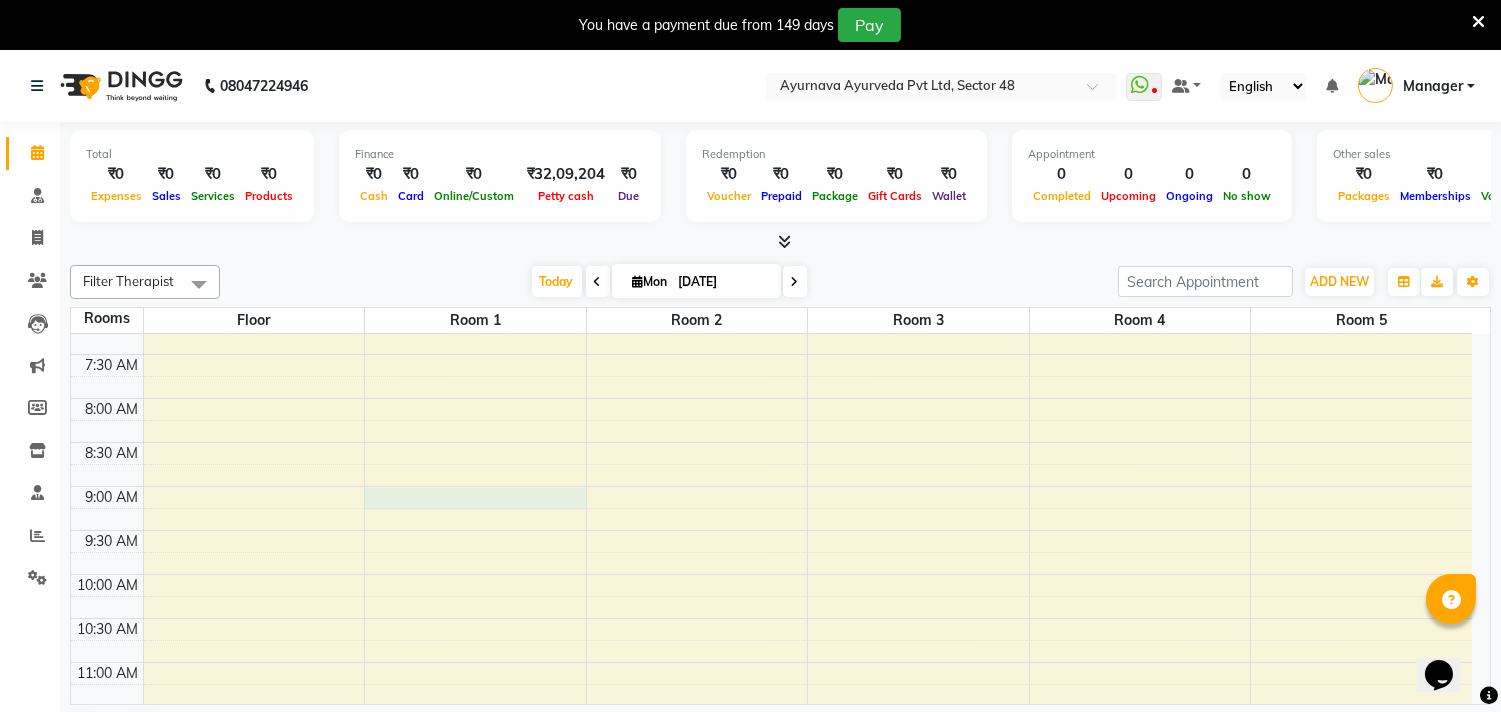 click on "6:00 AM 6:30 AM 7:00 AM 7:30 AM 8:00 AM 8:30 AM 9:00 AM 9:30 AM 10:00 AM 10:30 AM 11:00 AM 11:30 AM 12:00 PM 12:30 PM 1:00 PM 1:30 PM 2:00 PM 2:30 PM 3:00 PM 3:30 PM 4:00 PM 4:30 PM 5:00 PM 5:30 PM 6:00 PM 6:30 PM 7:00 PM 7:30 PM 8:00 PM 8:30 PM" at bounding box center [771, 882] 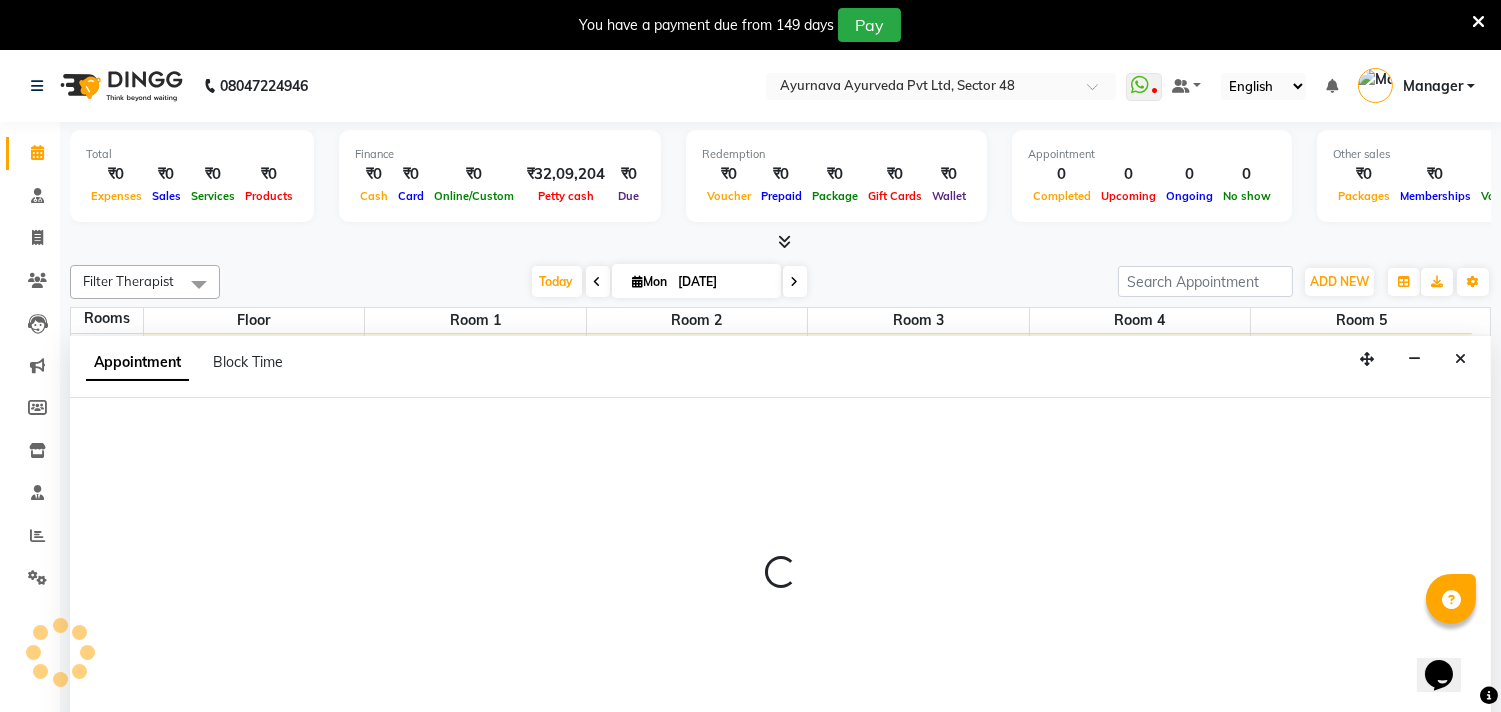scroll, scrollTop: 51, scrollLeft: 0, axis: vertical 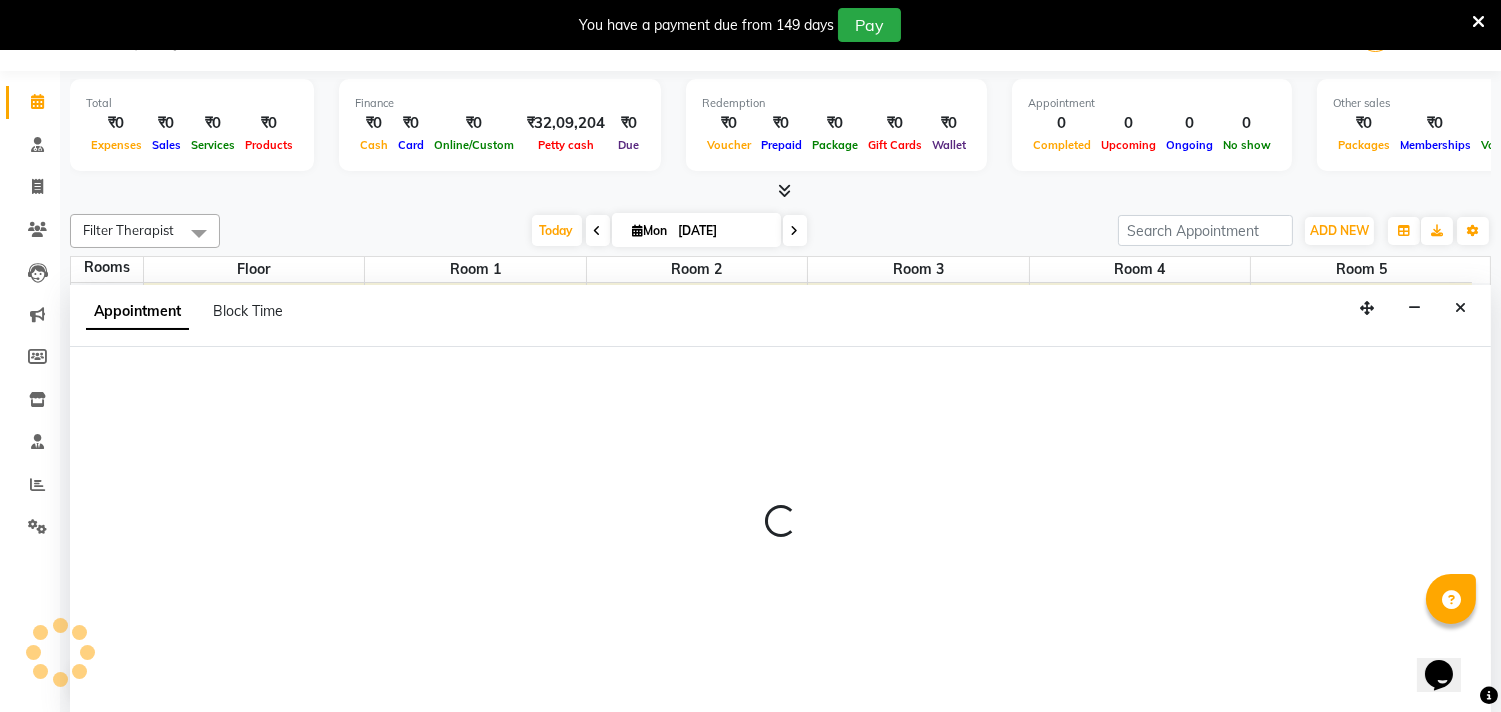 select on "540" 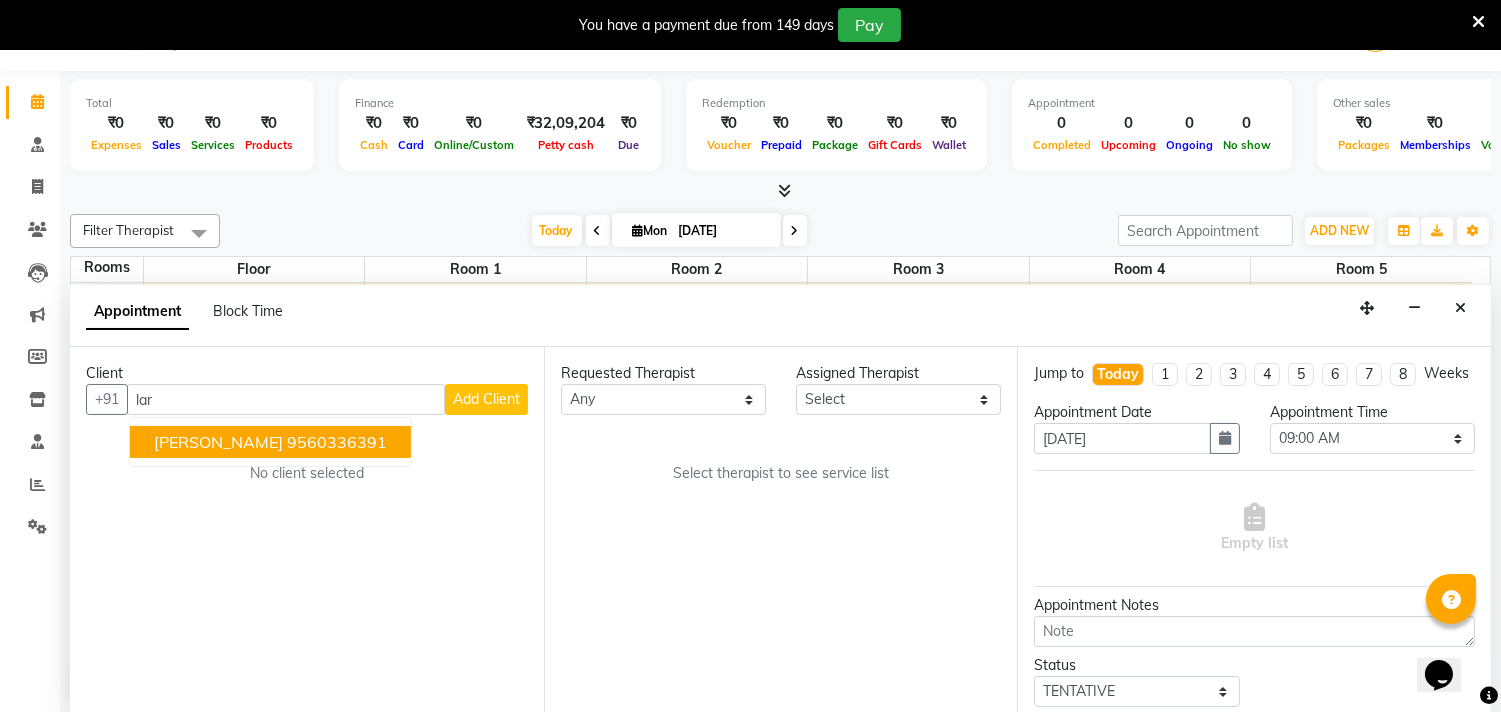 click on "9560336391" at bounding box center [337, 442] 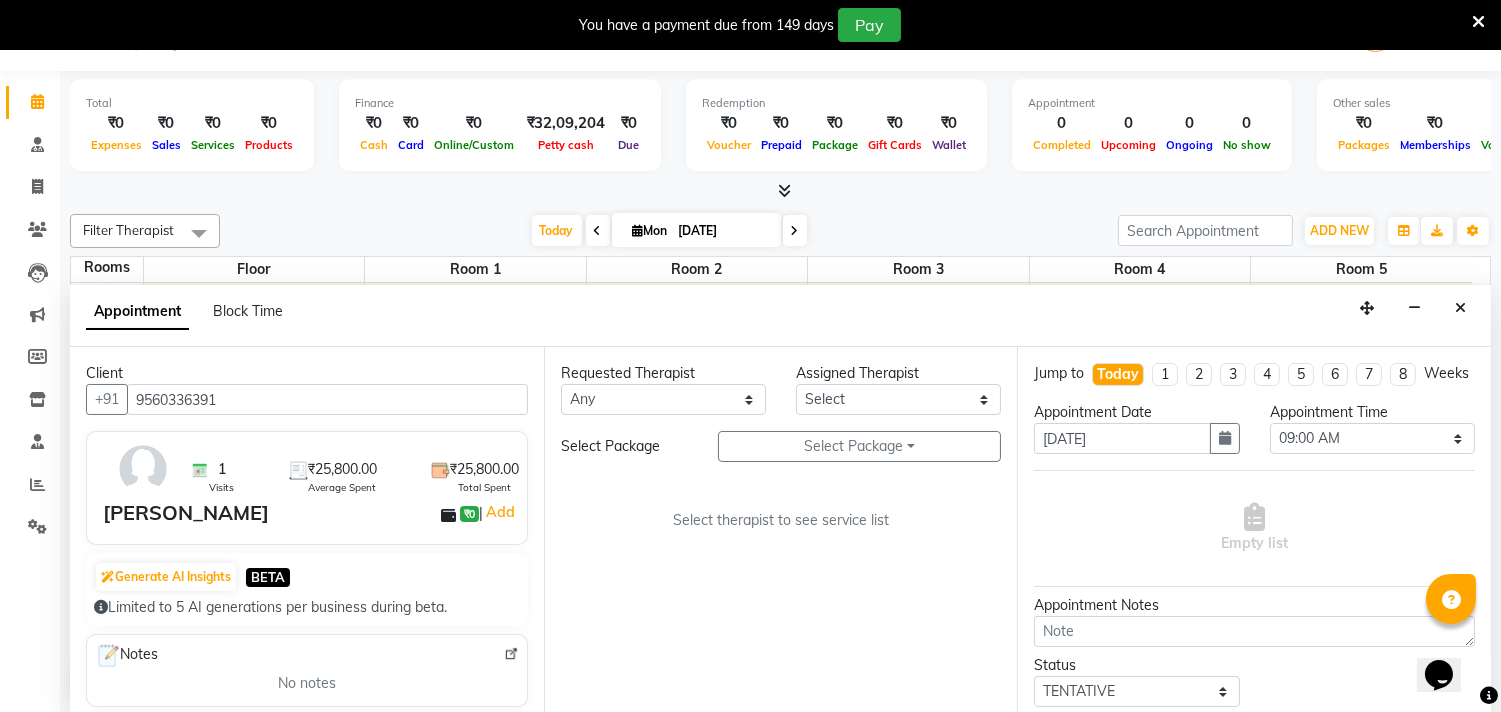 type on "9560336391" 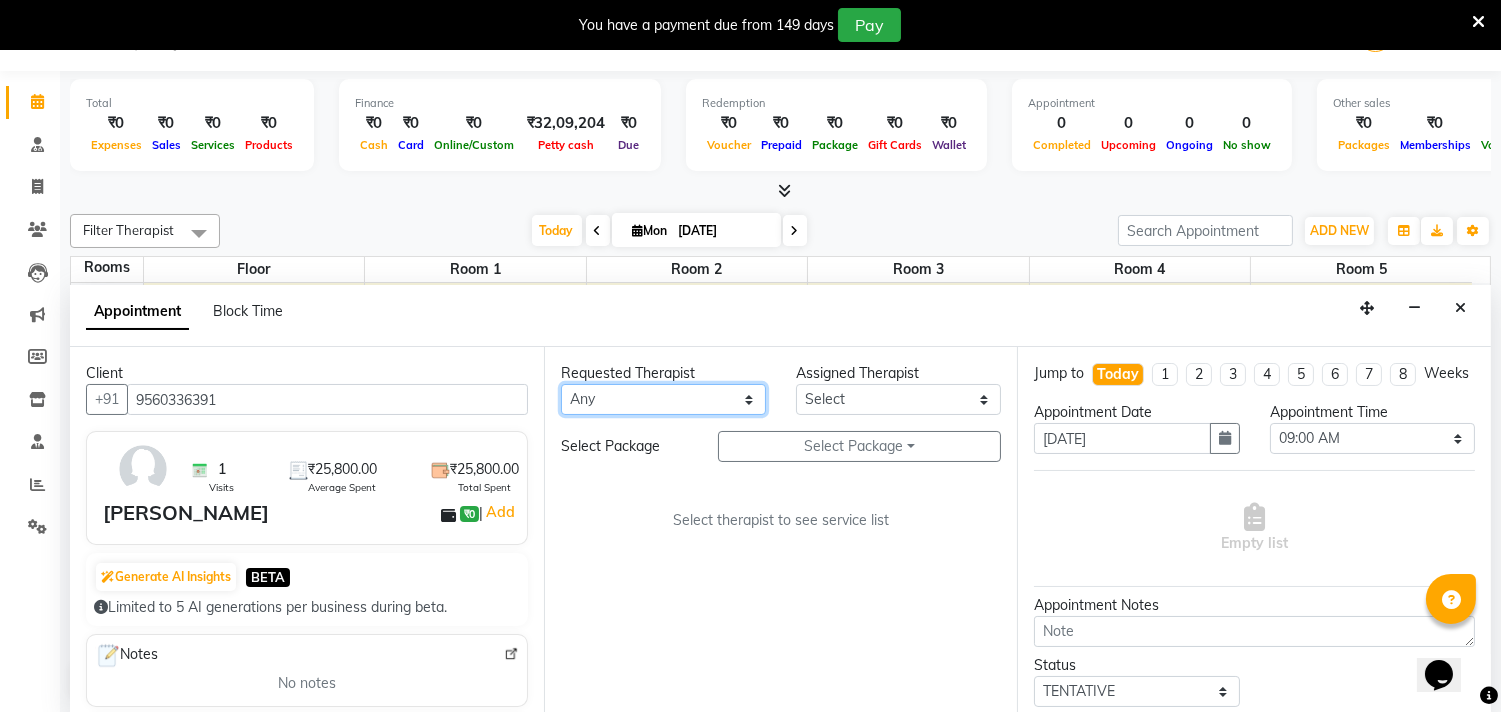 click on "Any [PERSON_NAME] [PERSON_NAME] V P [PERSON_NAME] [PERSON_NAME] [PERSON_NAME] [PERSON_NAME] [PERSON_NAME]  Dr [PERSON_NAME] DR [PERSON_NAME] [PERSON_NAME] Dr [PERSON_NAME] R [PERSON_NAME] [PERSON_NAME] Nijo [PERSON_NAME] [PERSON_NAME] radha Rasmi O S [PERSON_NAME] [PERSON_NAME] [PERSON_NAME] [PERSON_NAME] M [PERSON_NAME] [PERSON_NAME] Mon [PERSON_NAME] [PERSON_NAME]   [PERSON_NAME]   [PERSON_NAME]" at bounding box center (663, 399) 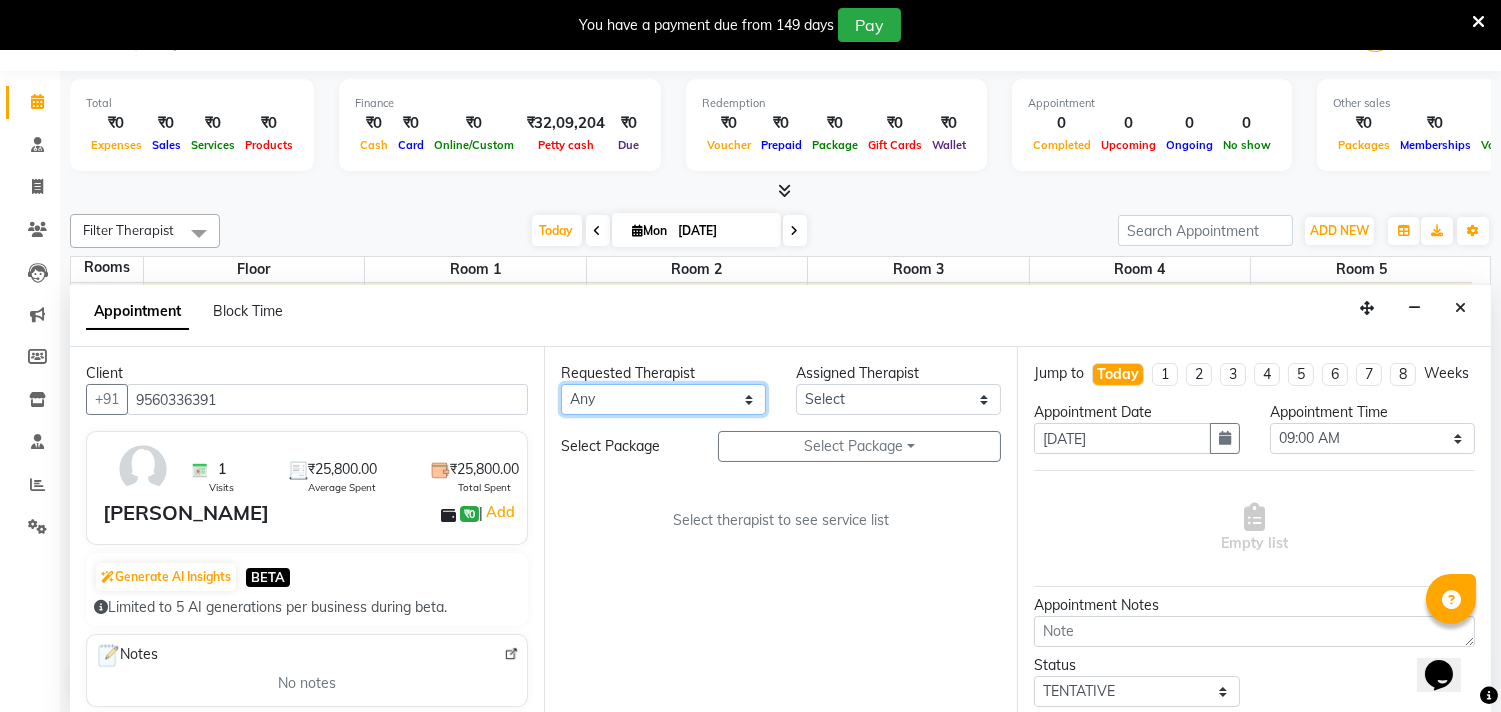 select on "38450" 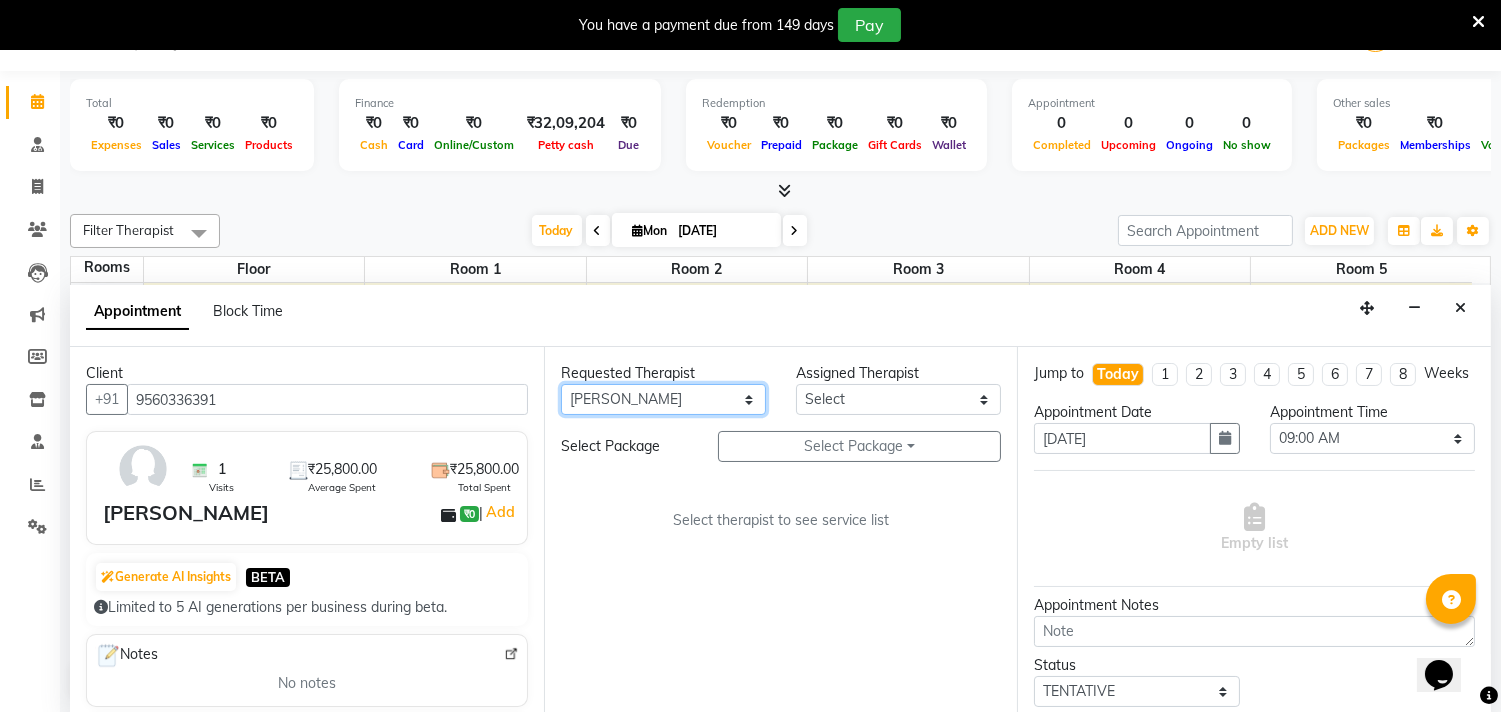 click on "Any [PERSON_NAME] [PERSON_NAME] V P [PERSON_NAME] [PERSON_NAME] [PERSON_NAME] [PERSON_NAME] [PERSON_NAME]  Dr [PERSON_NAME] DR [PERSON_NAME] [PERSON_NAME] Dr [PERSON_NAME] R [PERSON_NAME] [PERSON_NAME] Nijo [PERSON_NAME] [PERSON_NAME] radha Rasmi O S [PERSON_NAME] [PERSON_NAME] [PERSON_NAME] [PERSON_NAME] M [PERSON_NAME] [PERSON_NAME] Mon [PERSON_NAME] [PERSON_NAME]   [PERSON_NAME]   [PERSON_NAME]" at bounding box center (663, 399) 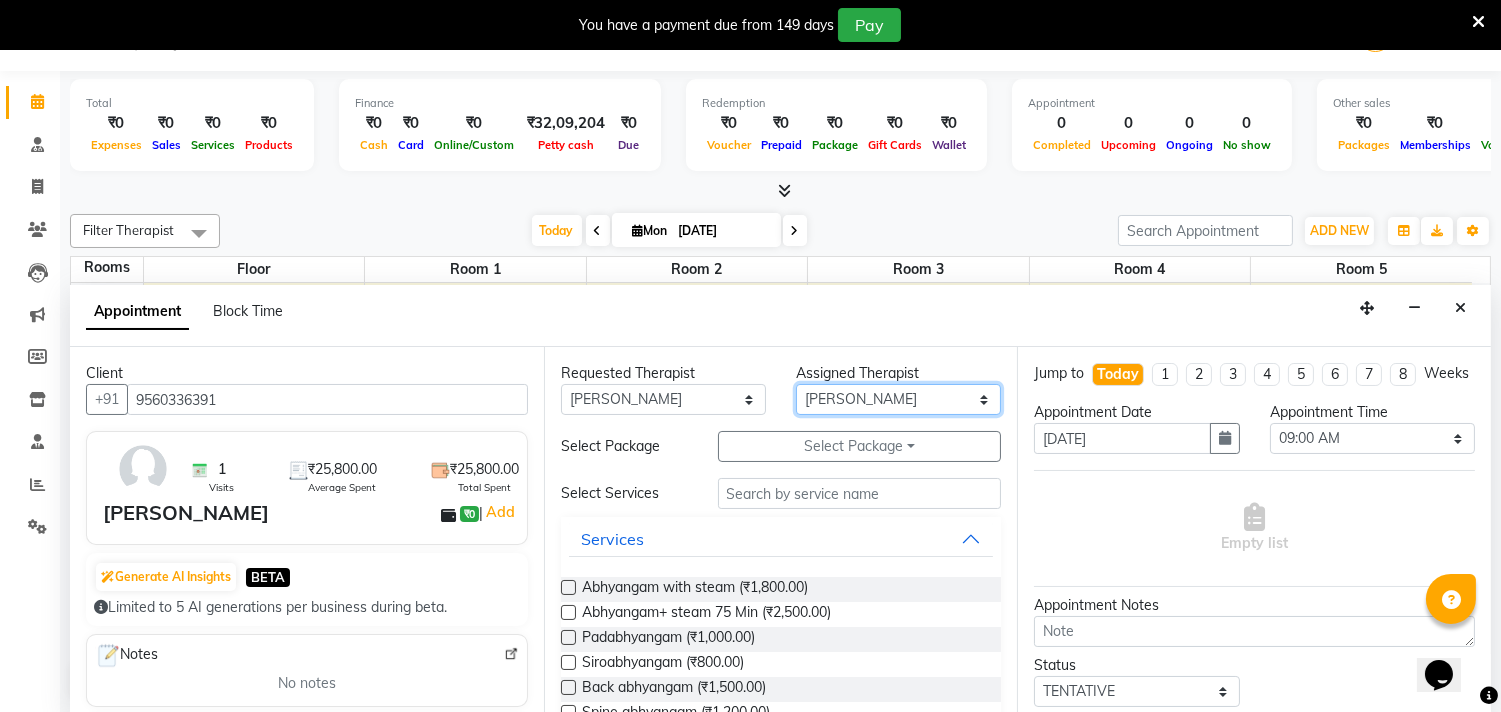 click on "Select [PERSON_NAME] [PERSON_NAME] V P [PERSON_NAME] [PERSON_NAME] [PERSON_NAME] [PERSON_NAME] [PERSON_NAME]  Dr [PERSON_NAME] DR [PERSON_NAME] [PERSON_NAME] Dr [PERSON_NAME] R [PERSON_NAME] [PERSON_NAME] Nijo [PERSON_NAME] [PERSON_NAME] radha Rasmi O S [PERSON_NAME] [PERSON_NAME] [PERSON_NAME] [PERSON_NAME] M [PERSON_NAME] [PERSON_NAME] Mon [PERSON_NAME] [PERSON_NAME]   [PERSON_NAME]   [PERSON_NAME]" at bounding box center [898, 399] 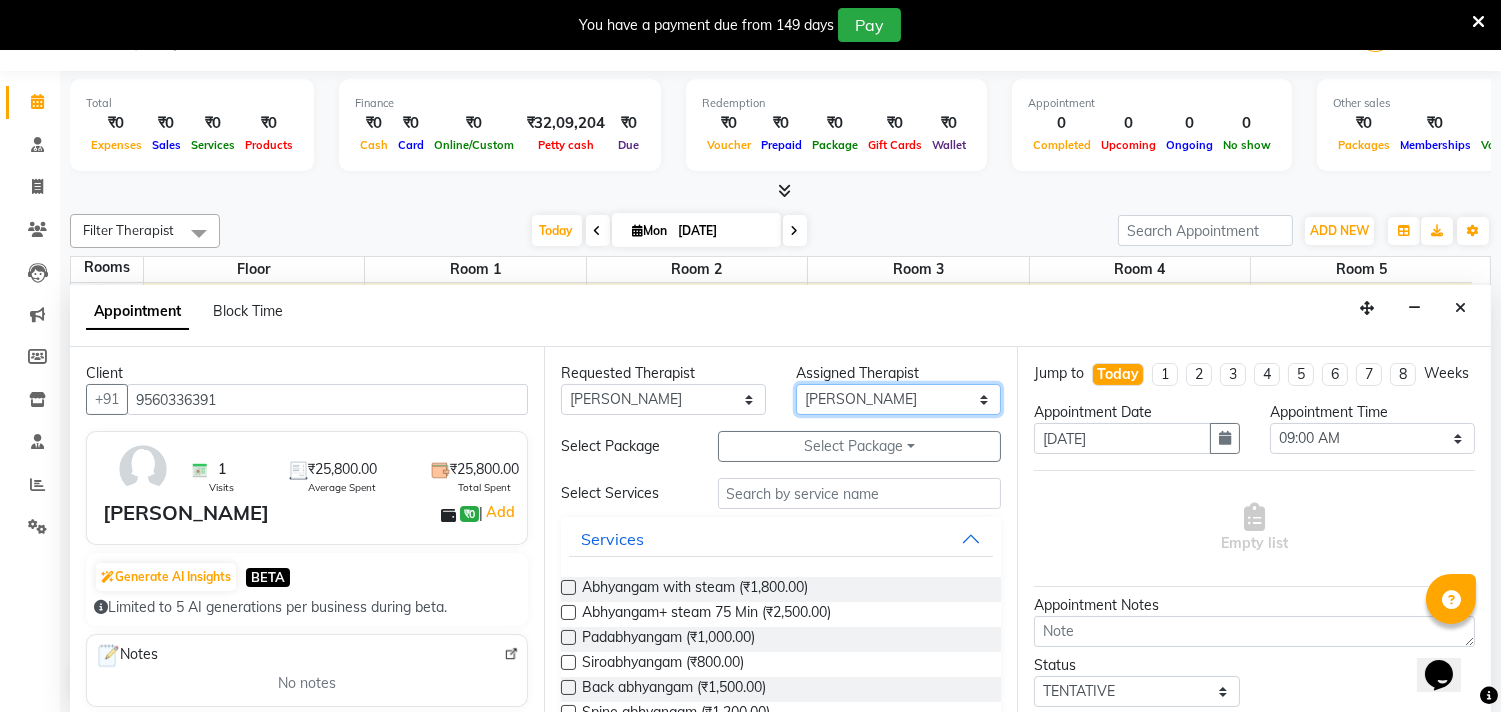 select on "58124" 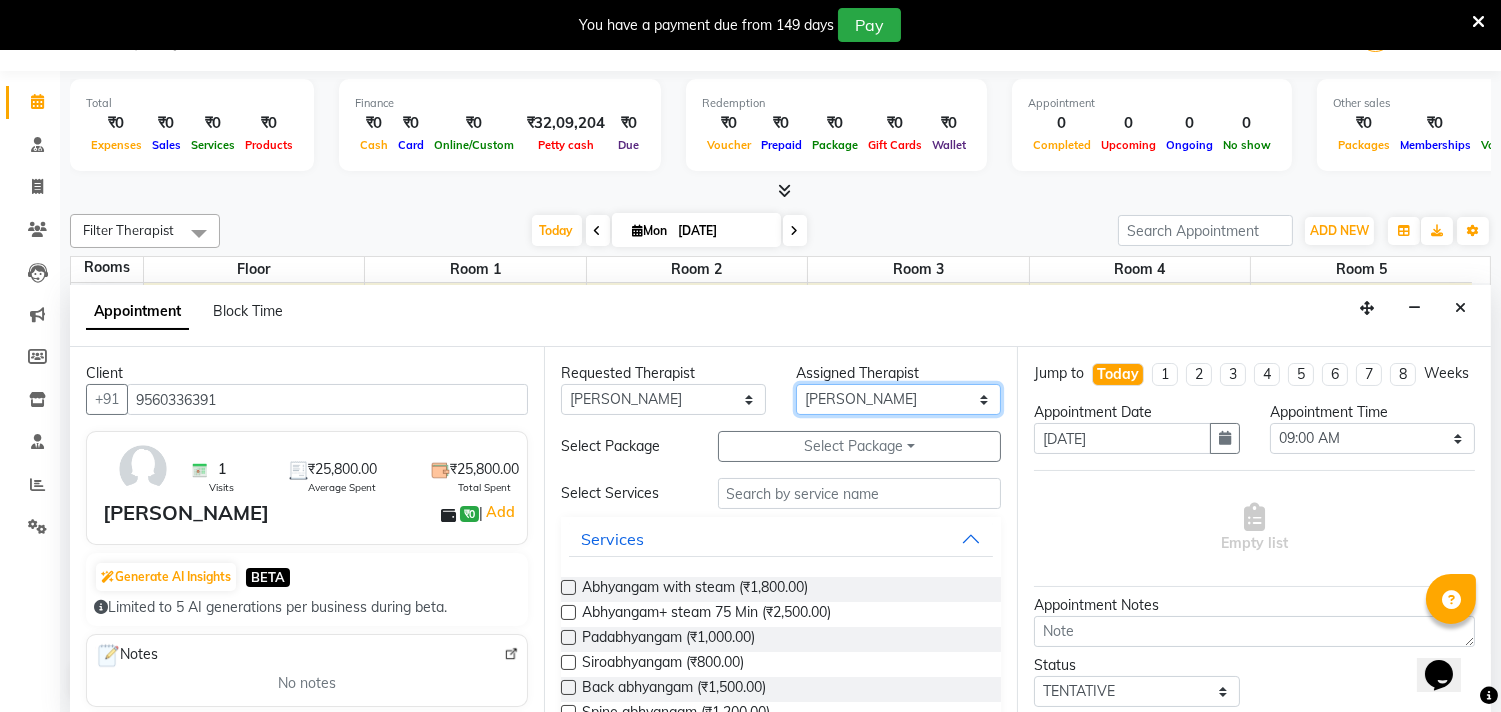 click on "Select [PERSON_NAME] [PERSON_NAME] V P [PERSON_NAME] [PERSON_NAME] [PERSON_NAME] [PERSON_NAME] [PERSON_NAME]  Dr [PERSON_NAME] DR [PERSON_NAME] [PERSON_NAME] Dr [PERSON_NAME] R [PERSON_NAME] [PERSON_NAME] Nijo [PERSON_NAME] [PERSON_NAME] radha Rasmi O S [PERSON_NAME] [PERSON_NAME] [PERSON_NAME] [PERSON_NAME] M [PERSON_NAME] [PERSON_NAME] Mon [PERSON_NAME] [PERSON_NAME]   [PERSON_NAME]   [PERSON_NAME]" at bounding box center [898, 399] 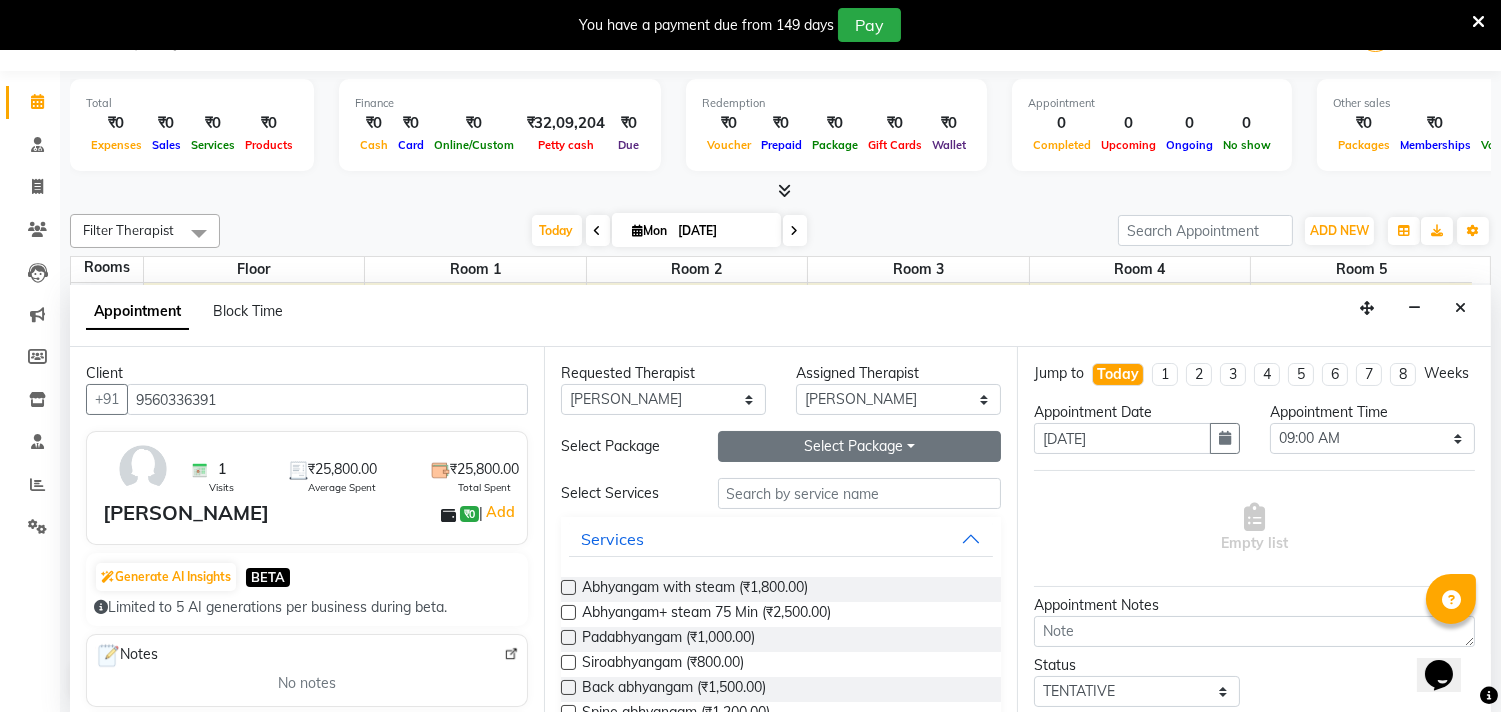 click on "Select Package  Toggle Dropdown" at bounding box center (860, 446) 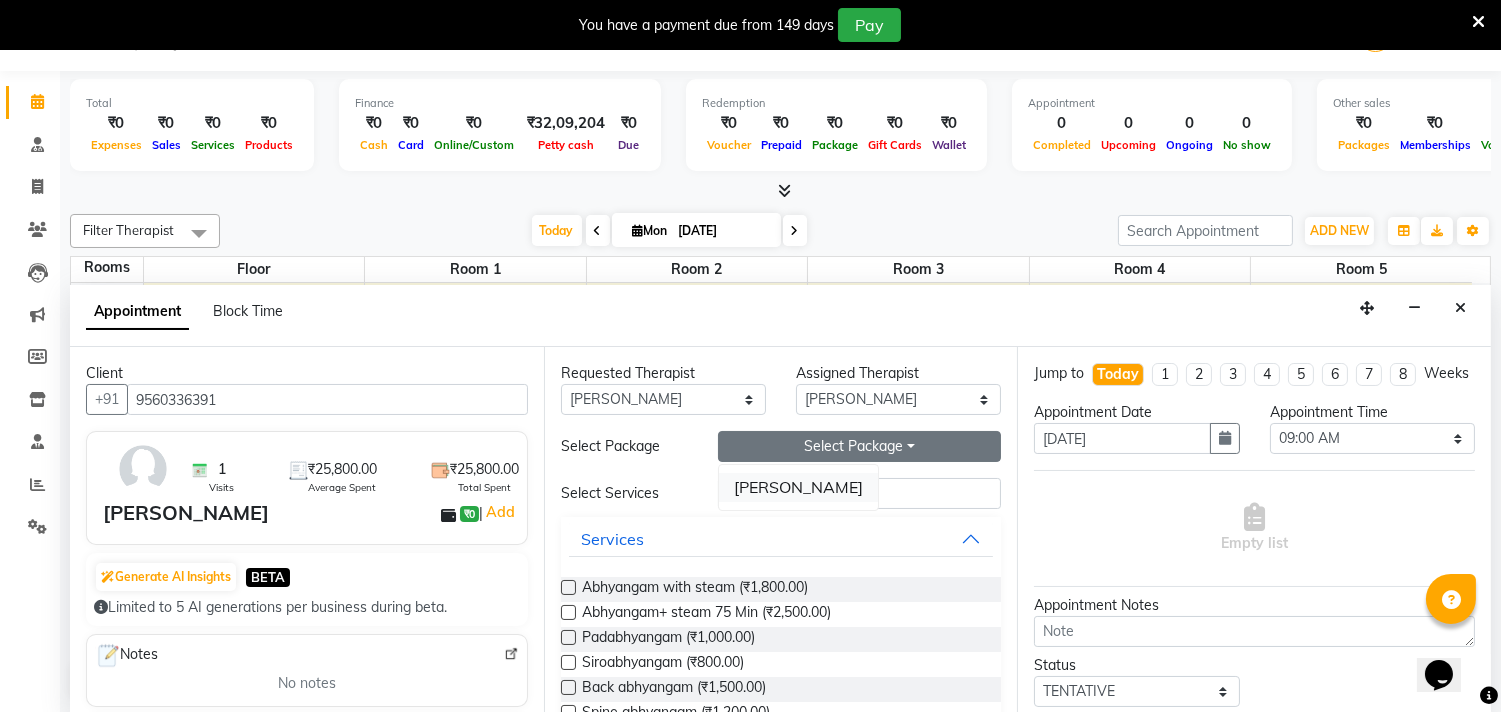 click on "[PERSON_NAME]" at bounding box center [798, 487] 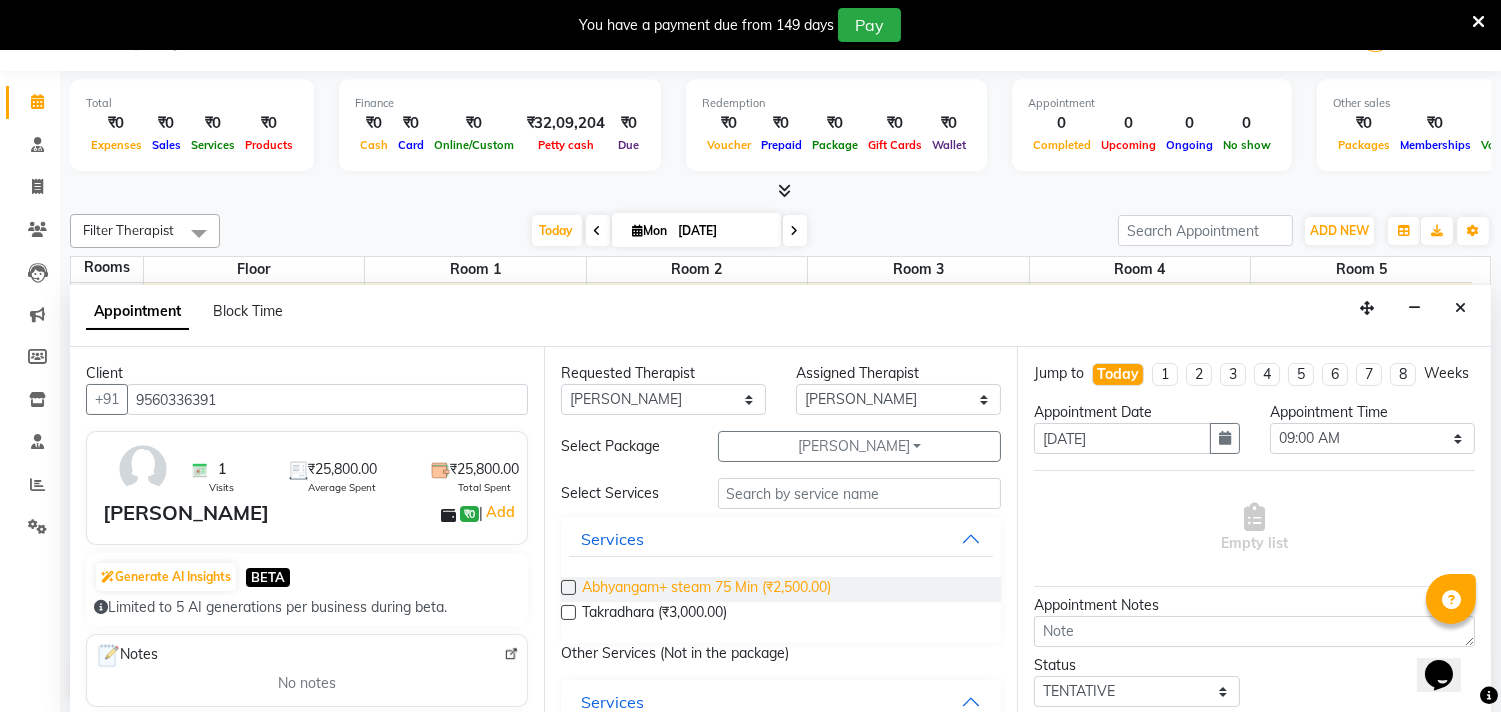 click on "Abhyangam+ steam 75 Min (₹2,500.00)" at bounding box center [706, 589] 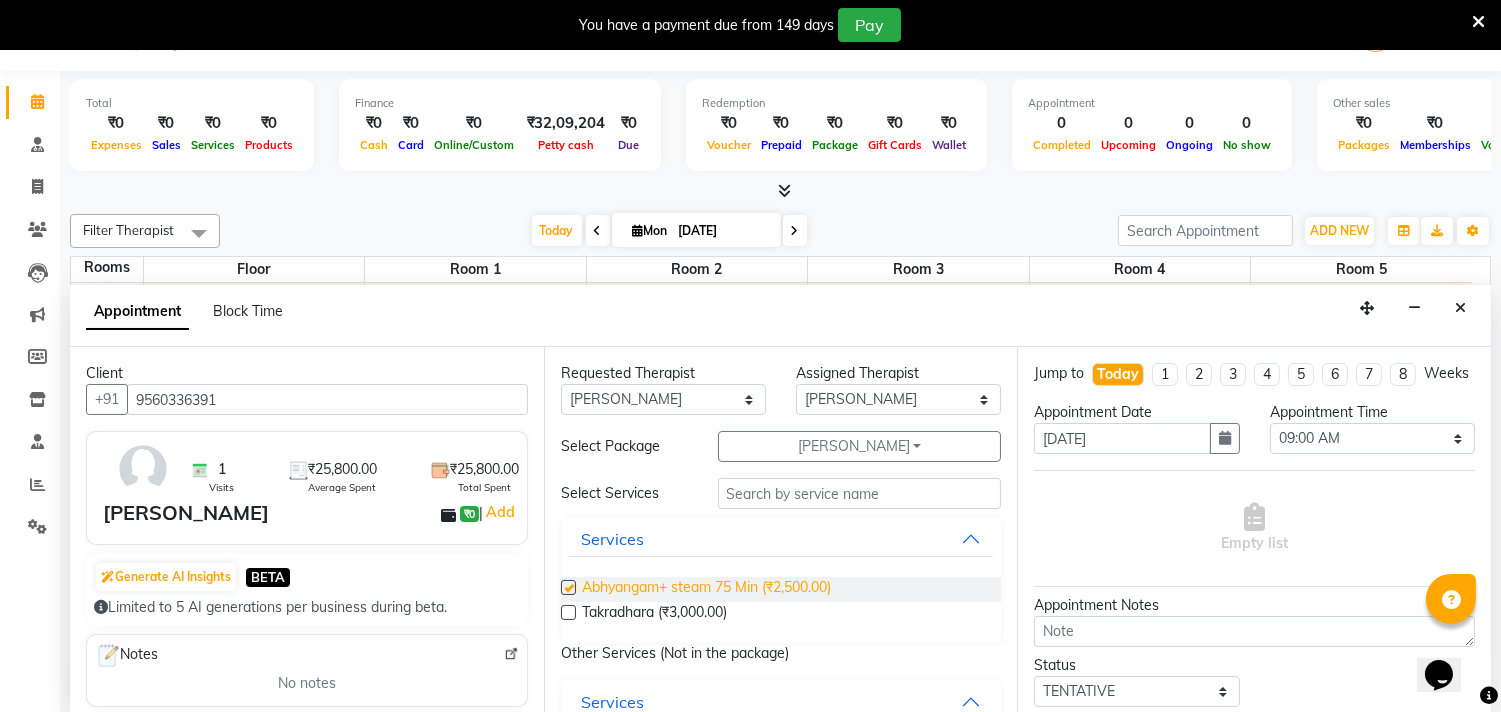 checkbox on "true" 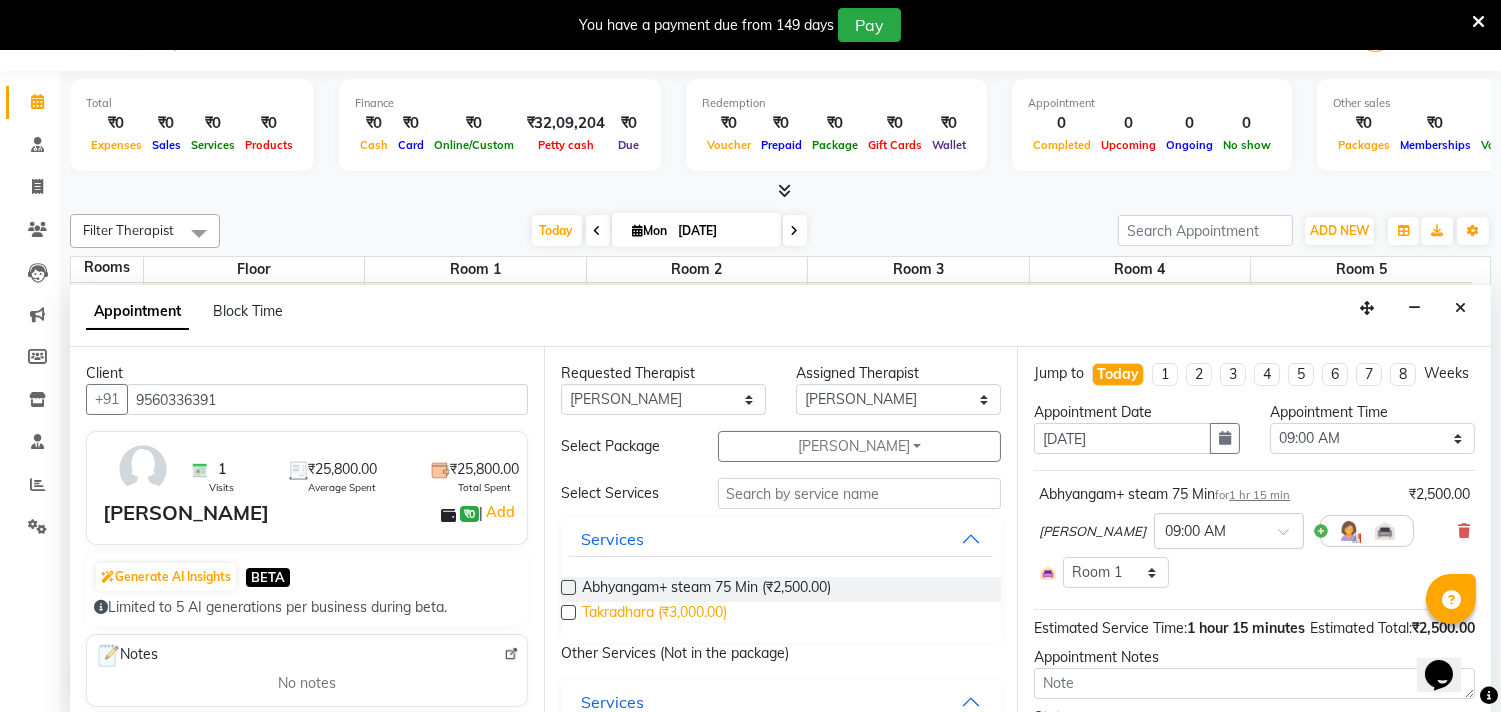 checkbox on "false" 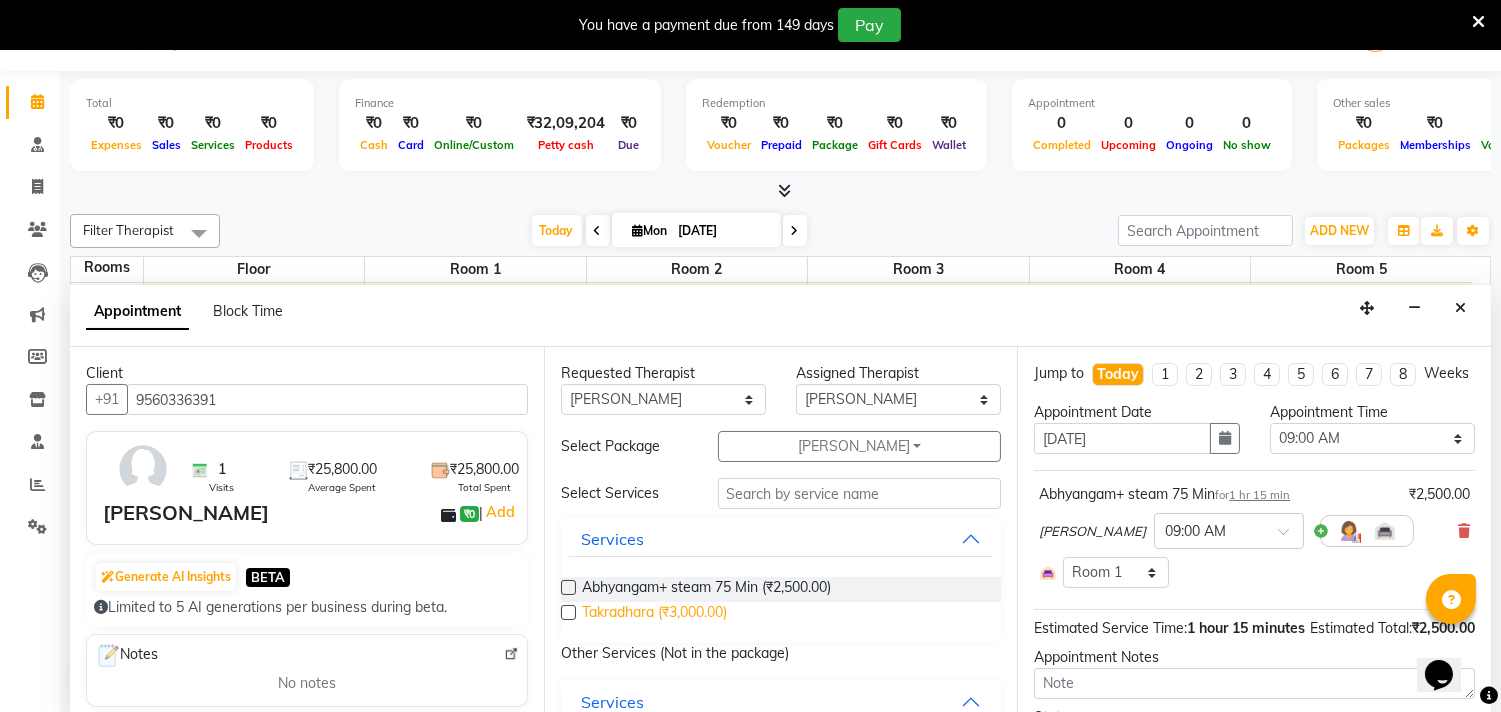 click on "Takradhara (₹3,000.00)" at bounding box center [654, 614] 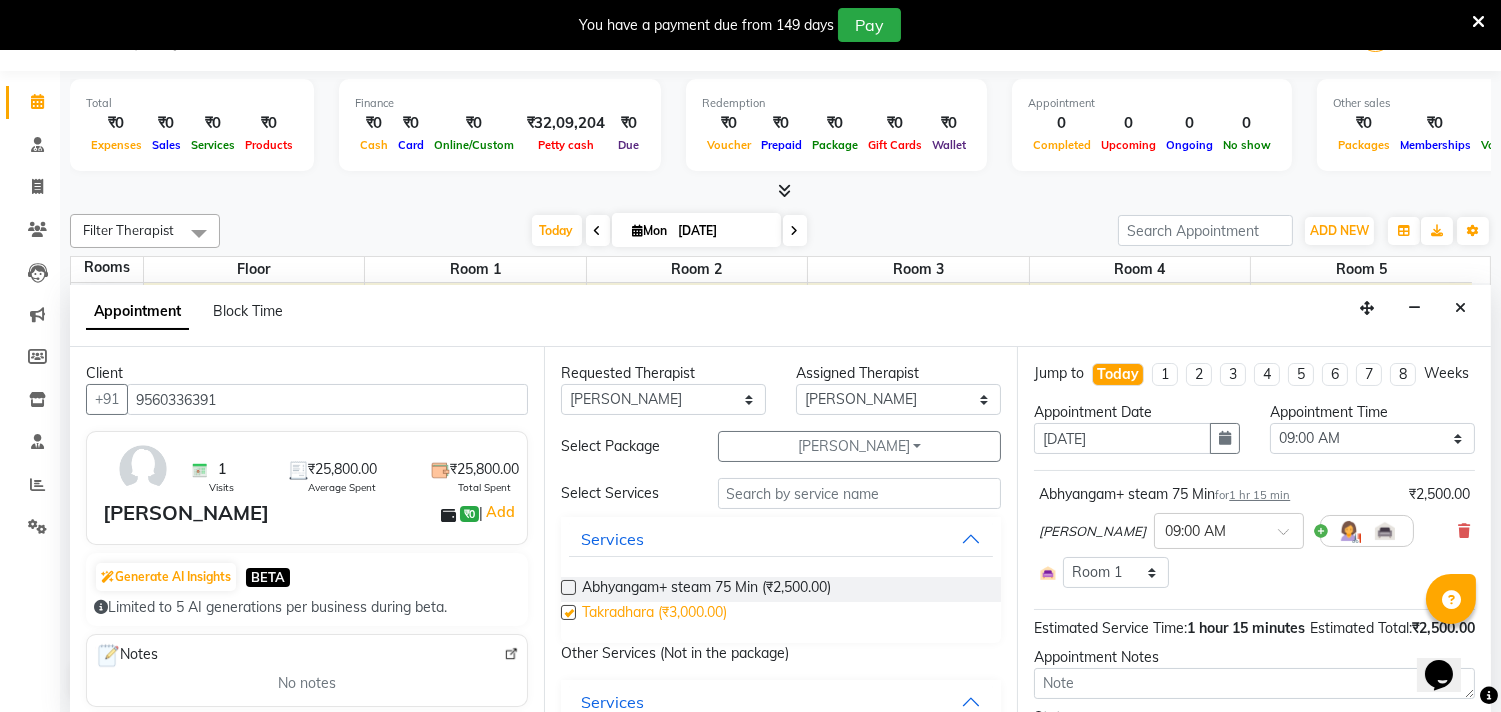 checkbox on "true" 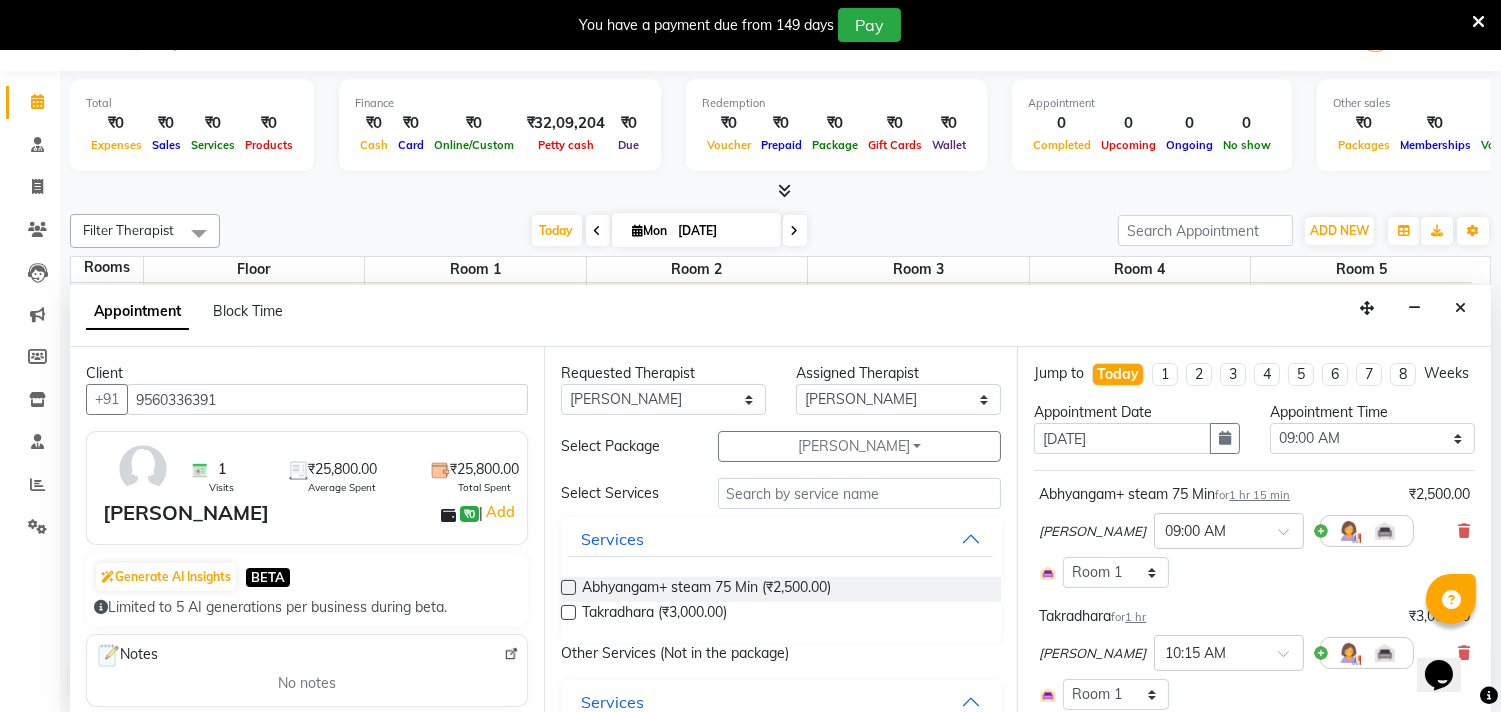 checkbox on "false" 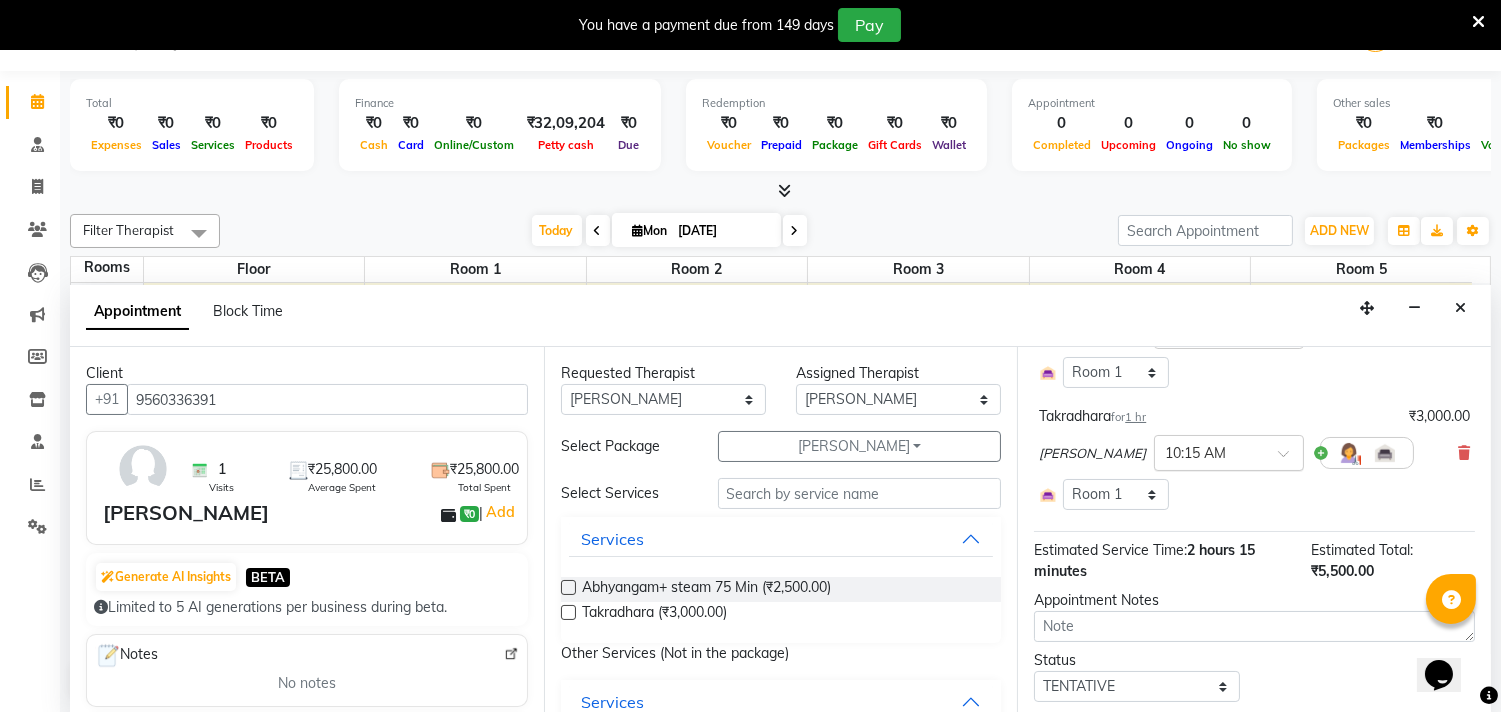 scroll, scrollTop: 333, scrollLeft: 0, axis: vertical 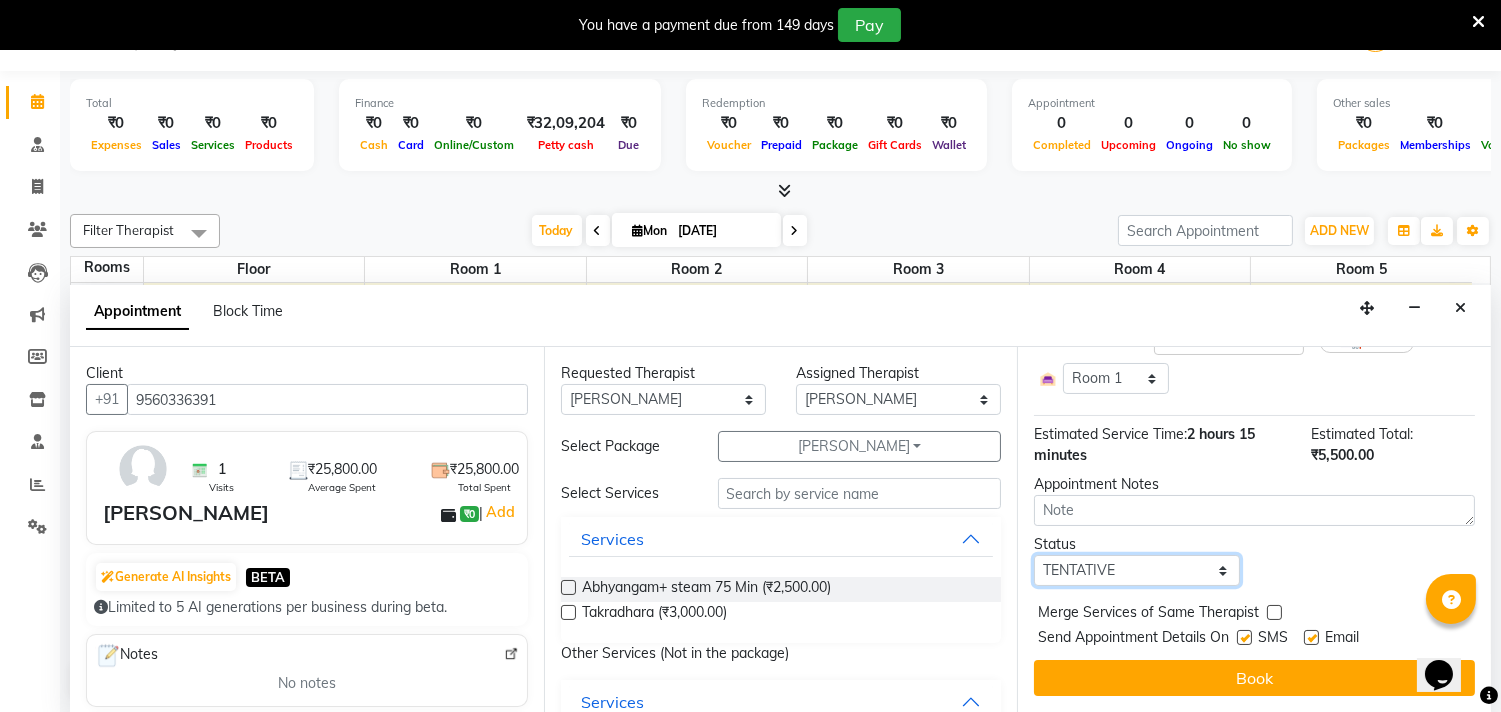 click on "Select TENTATIVE CONFIRM CHECK-IN UPCOMING" at bounding box center (1136, 570) 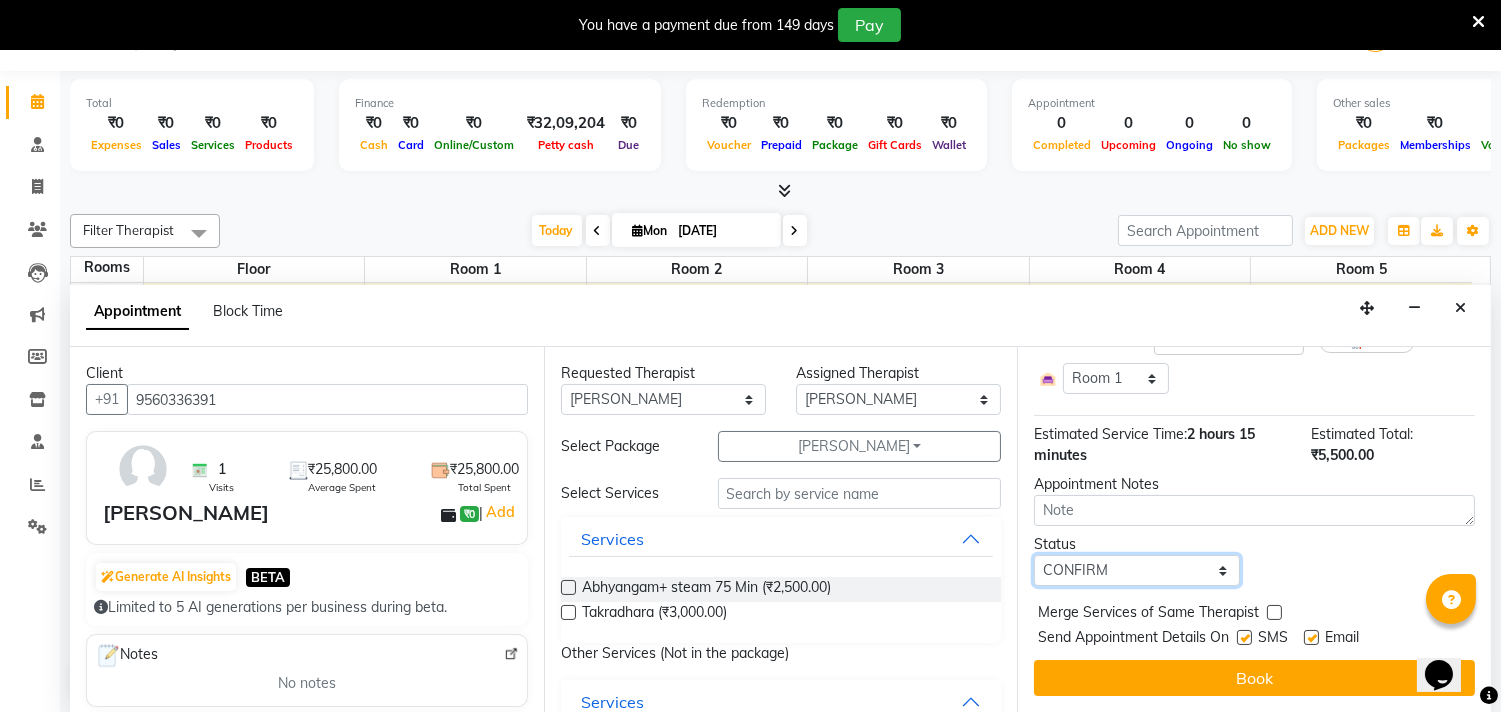 click on "Select TENTATIVE CONFIRM CHECK-IN UPCOMING" at bounding box center (1136, 570) 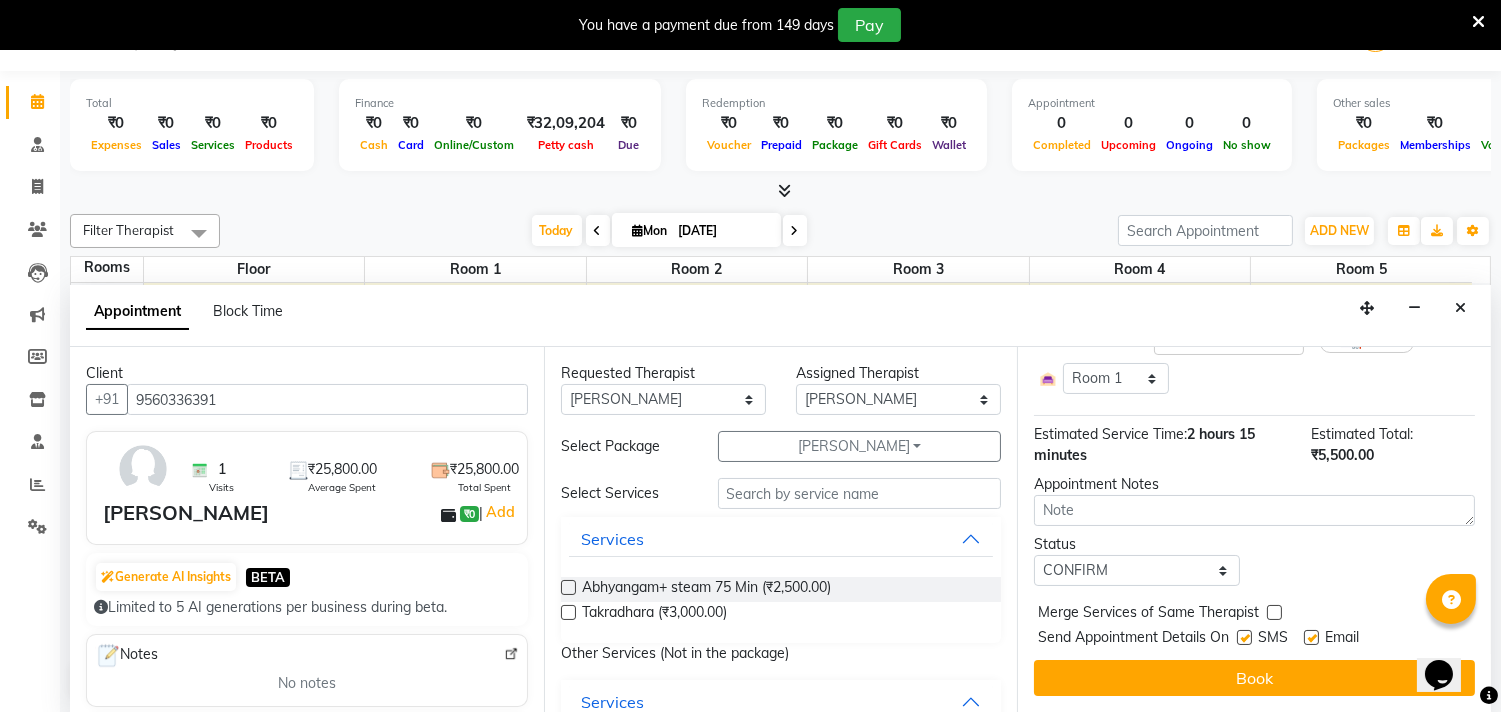 click at bounding box center (1244, 637) 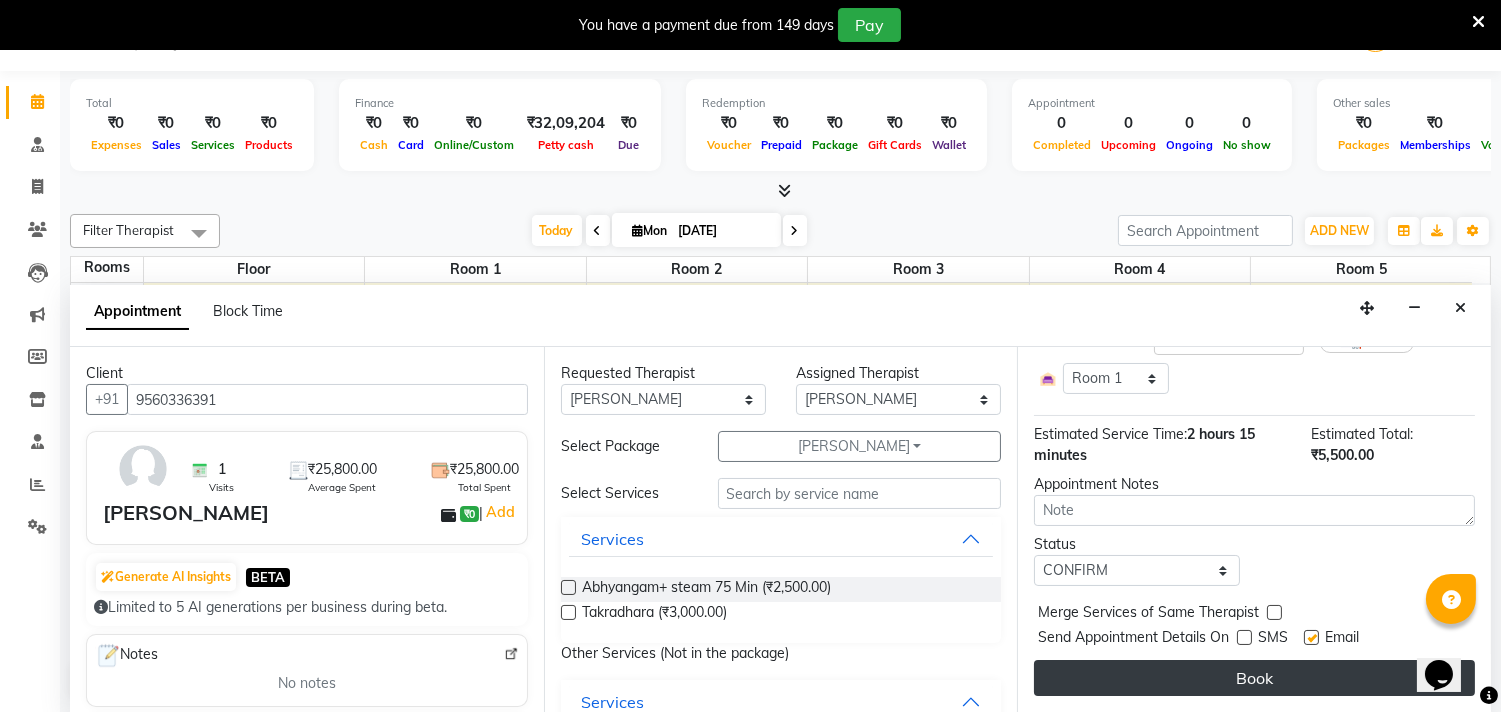 drag, startPoint x: 1312, startPoint y: 637, endPoint x: 1293, endPoint y: 670, distance: 38.078865 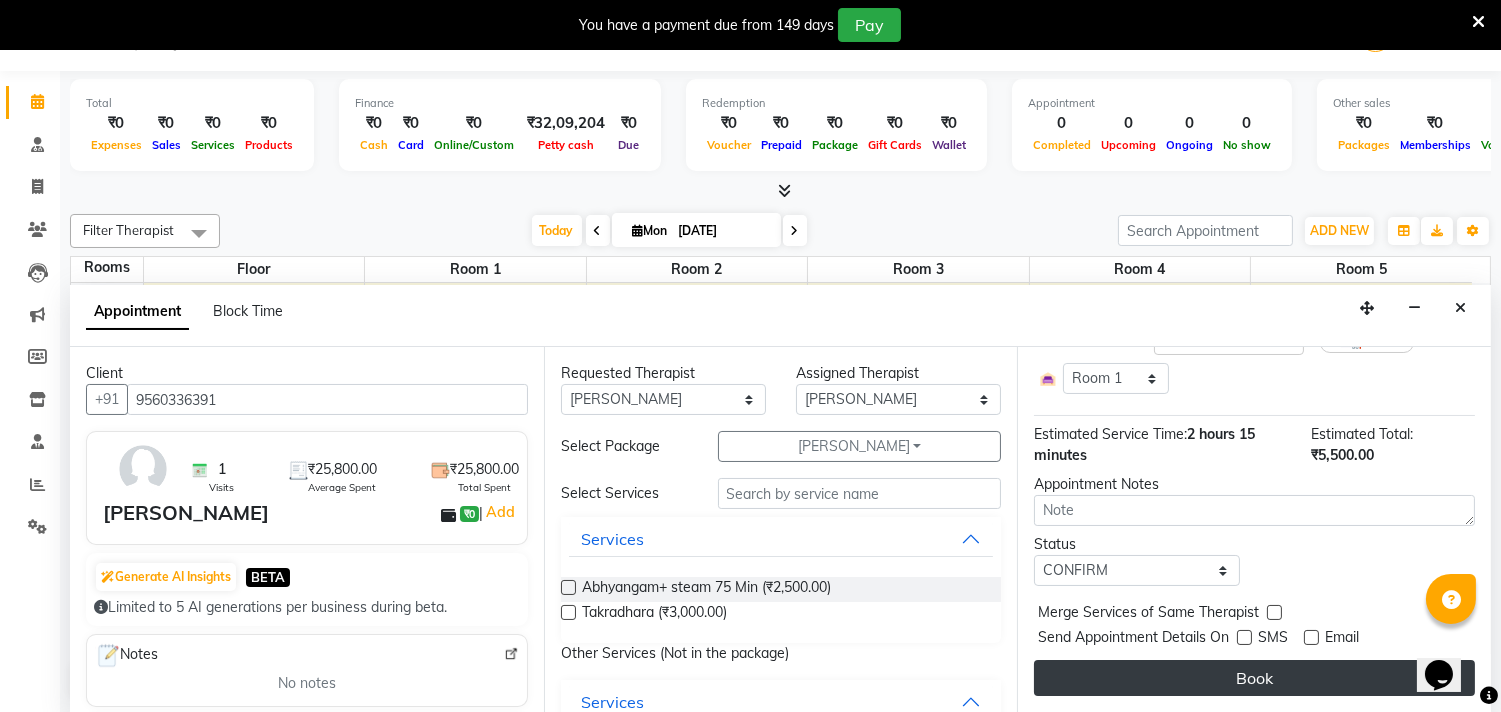 click on "Book" at bounding box center (1254, 678) 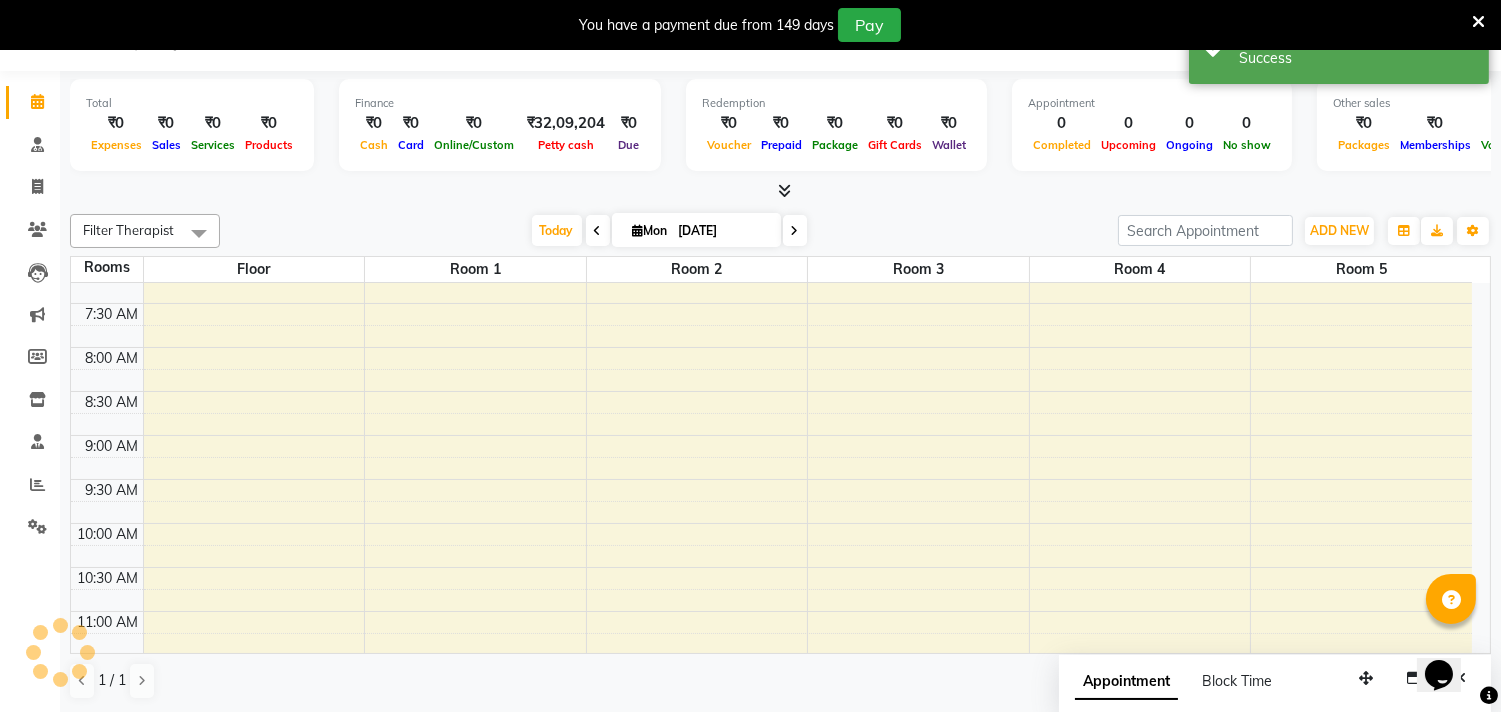 scroll, scrollTop: 0, scrollLeft: 0, axis: both 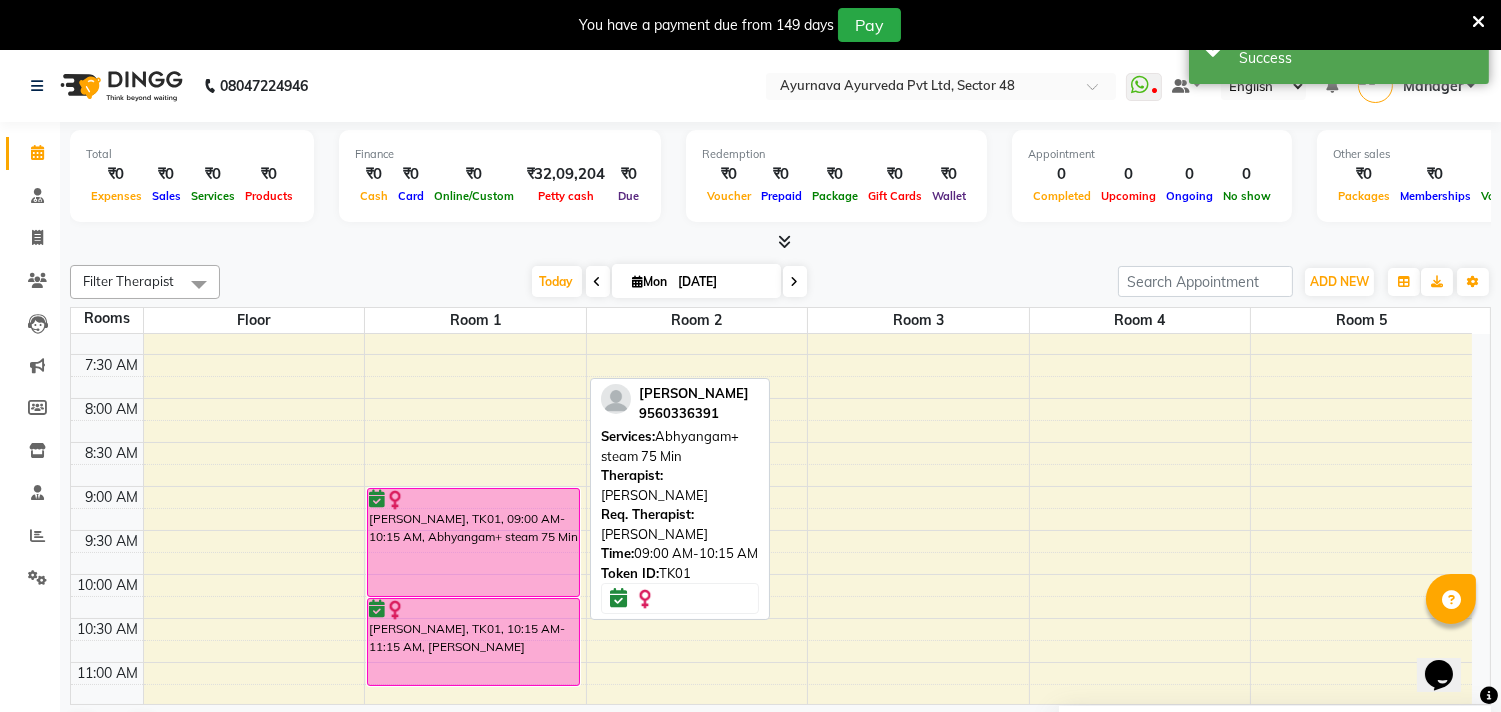 click on "[PERSON_NAME], TK01, 09:00 AM-10:15 AM, Abhyangam+ steam 75 Min" at bounding box center (473, 542) 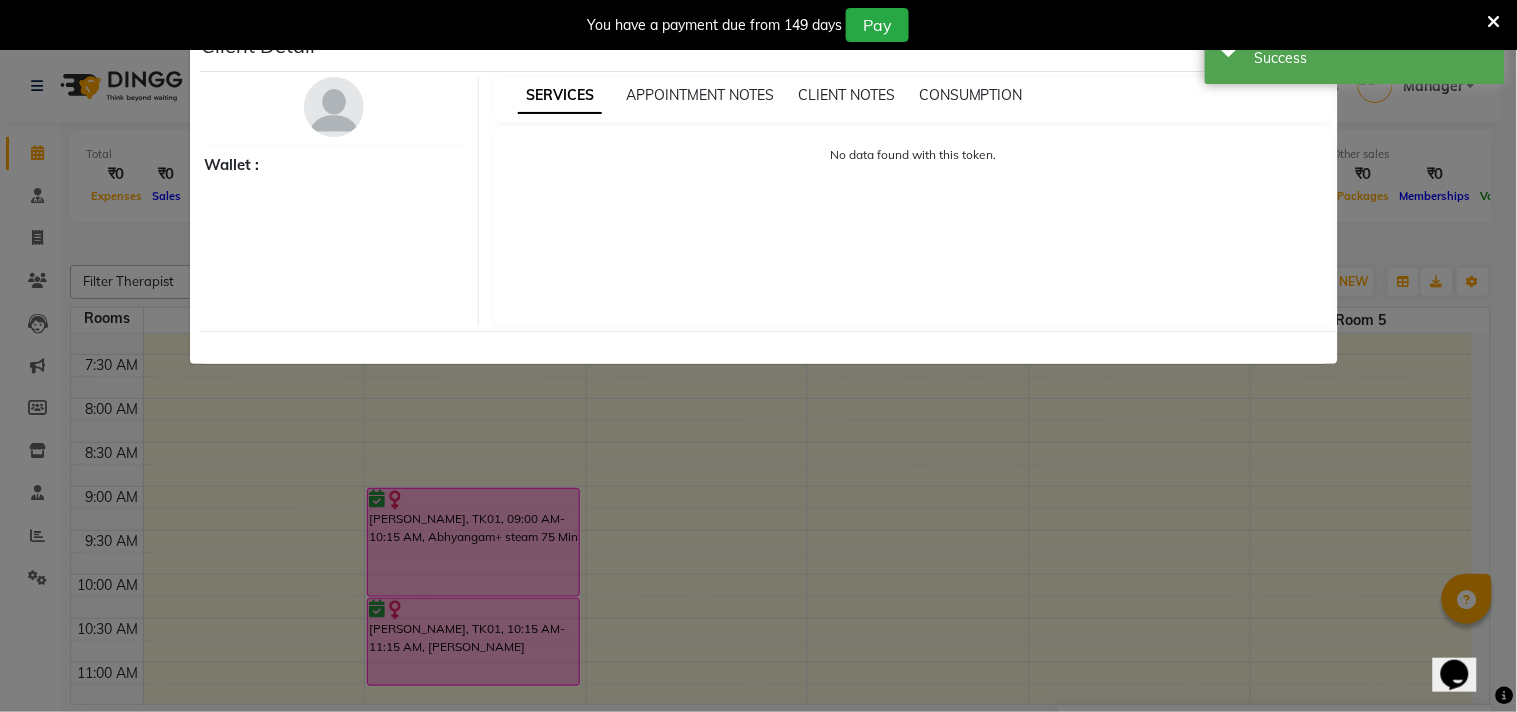select on "6" 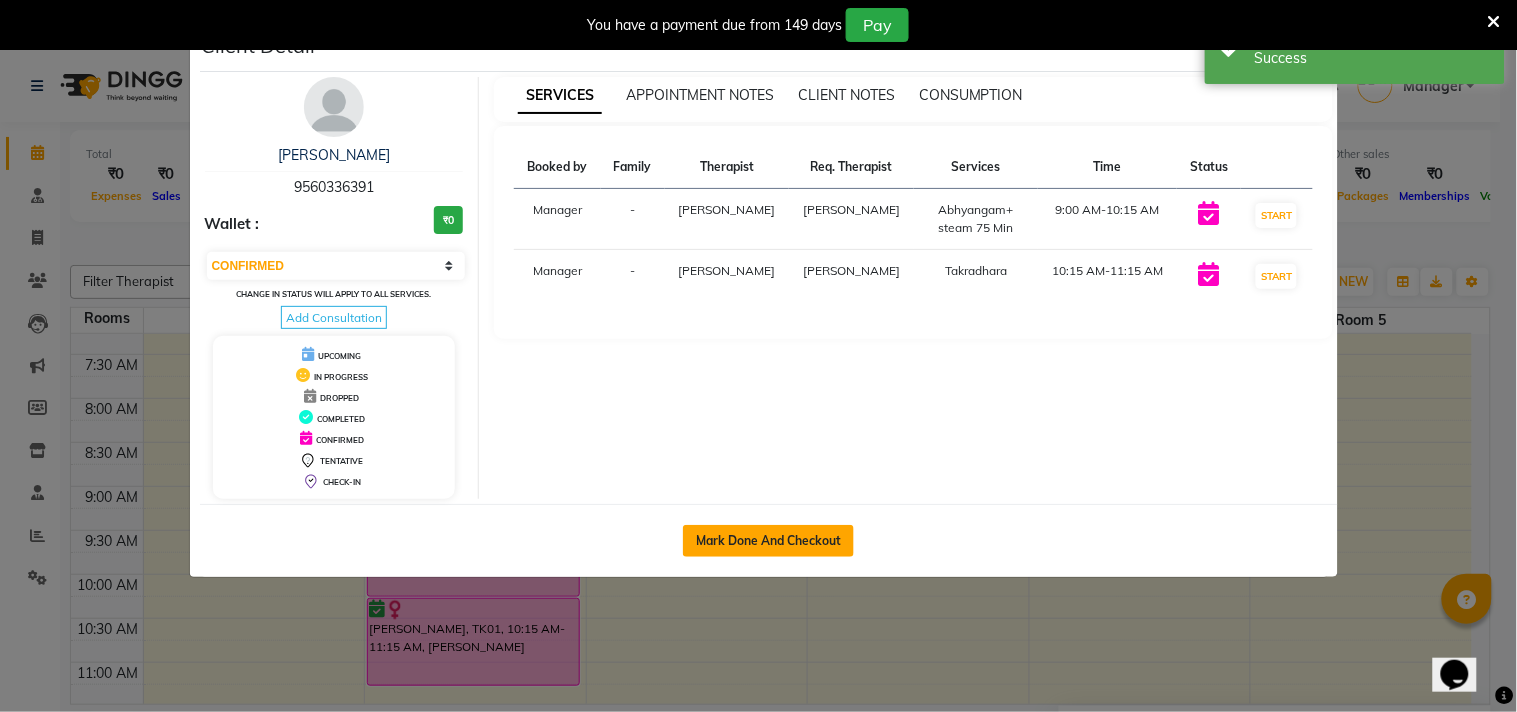 click on "Mark Done And Checkout" 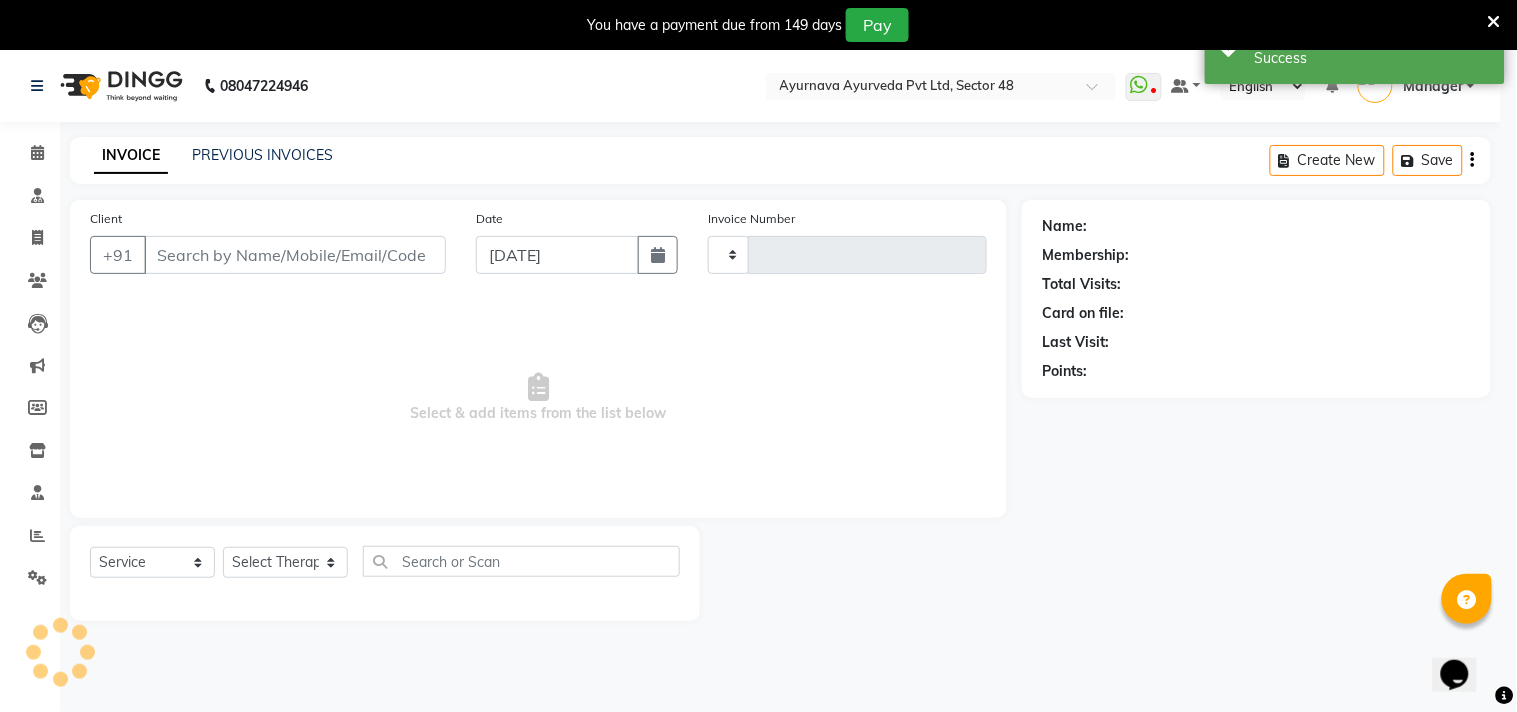 type on "0937" 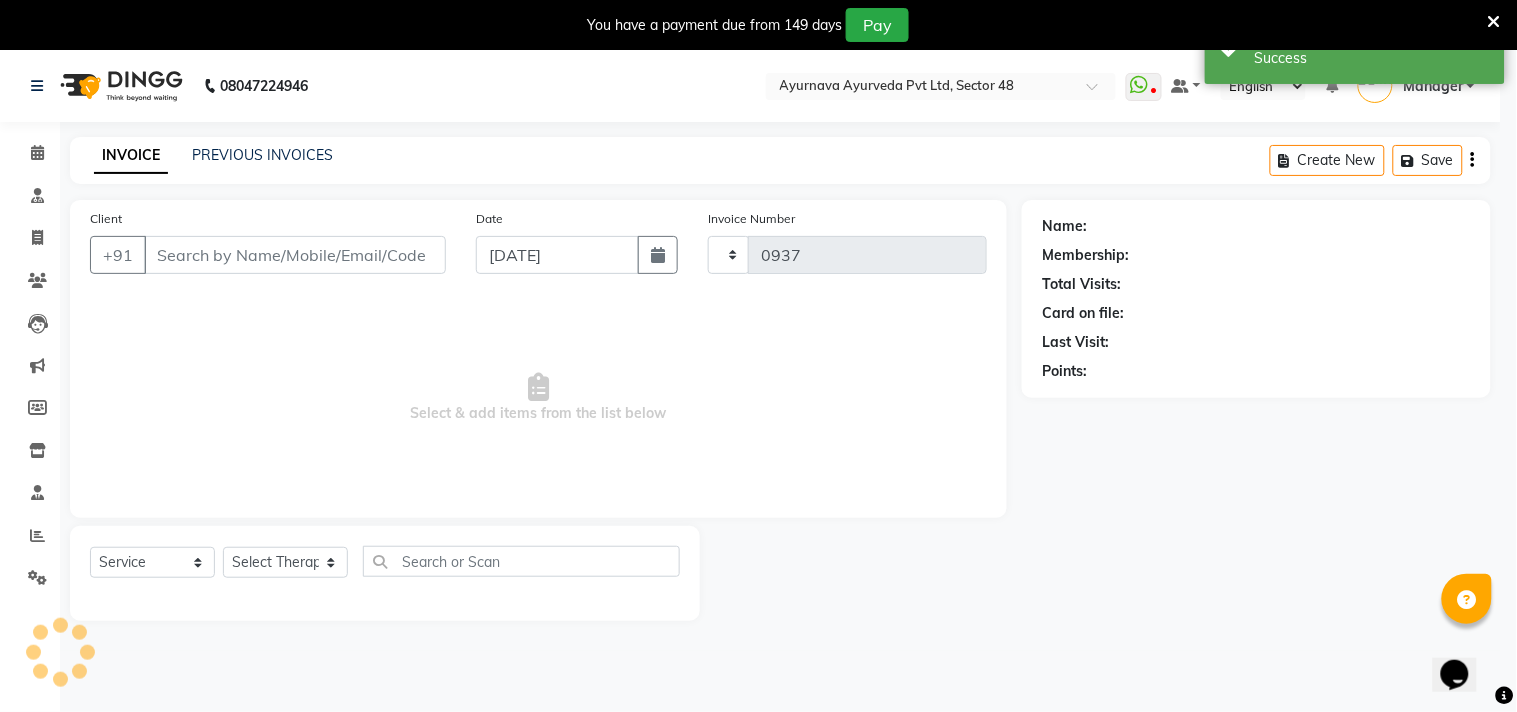 select on "5546" 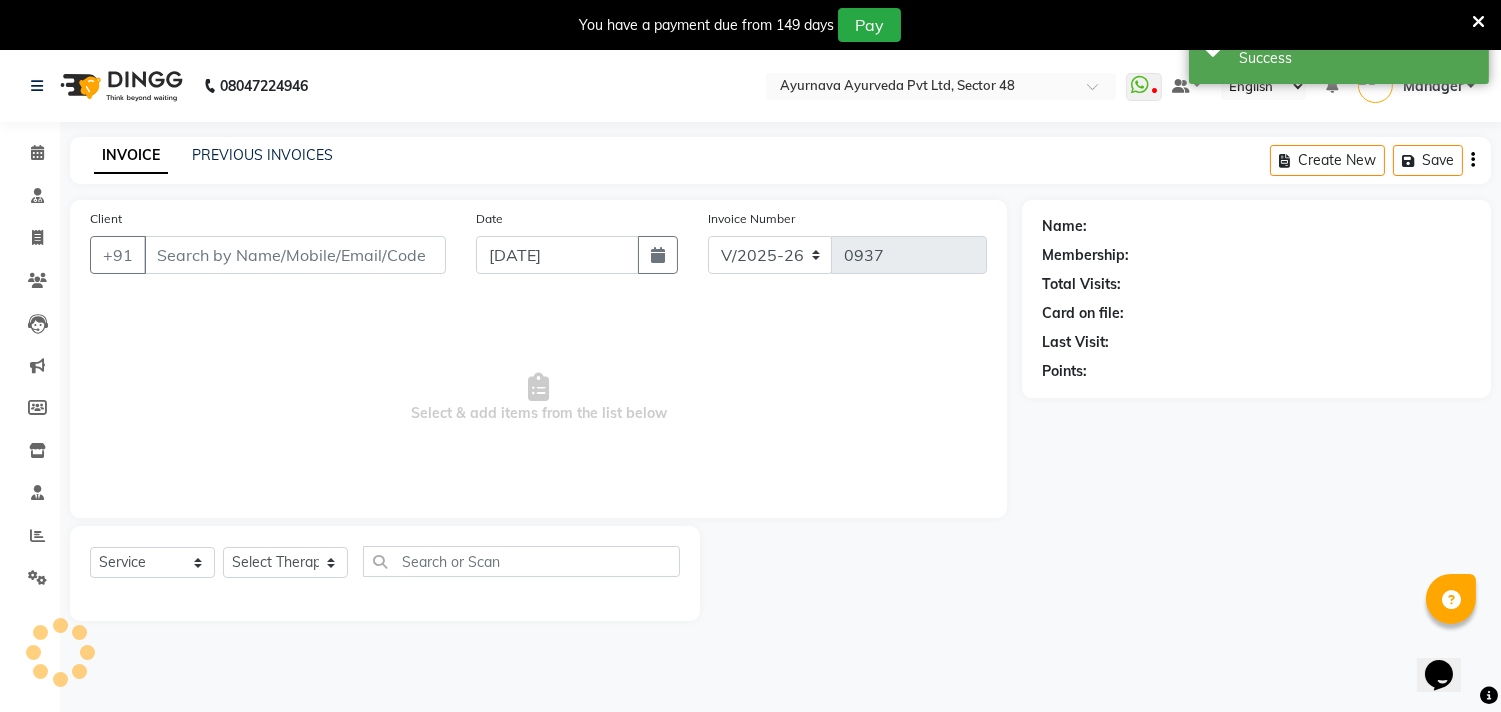 type on "9560336391" 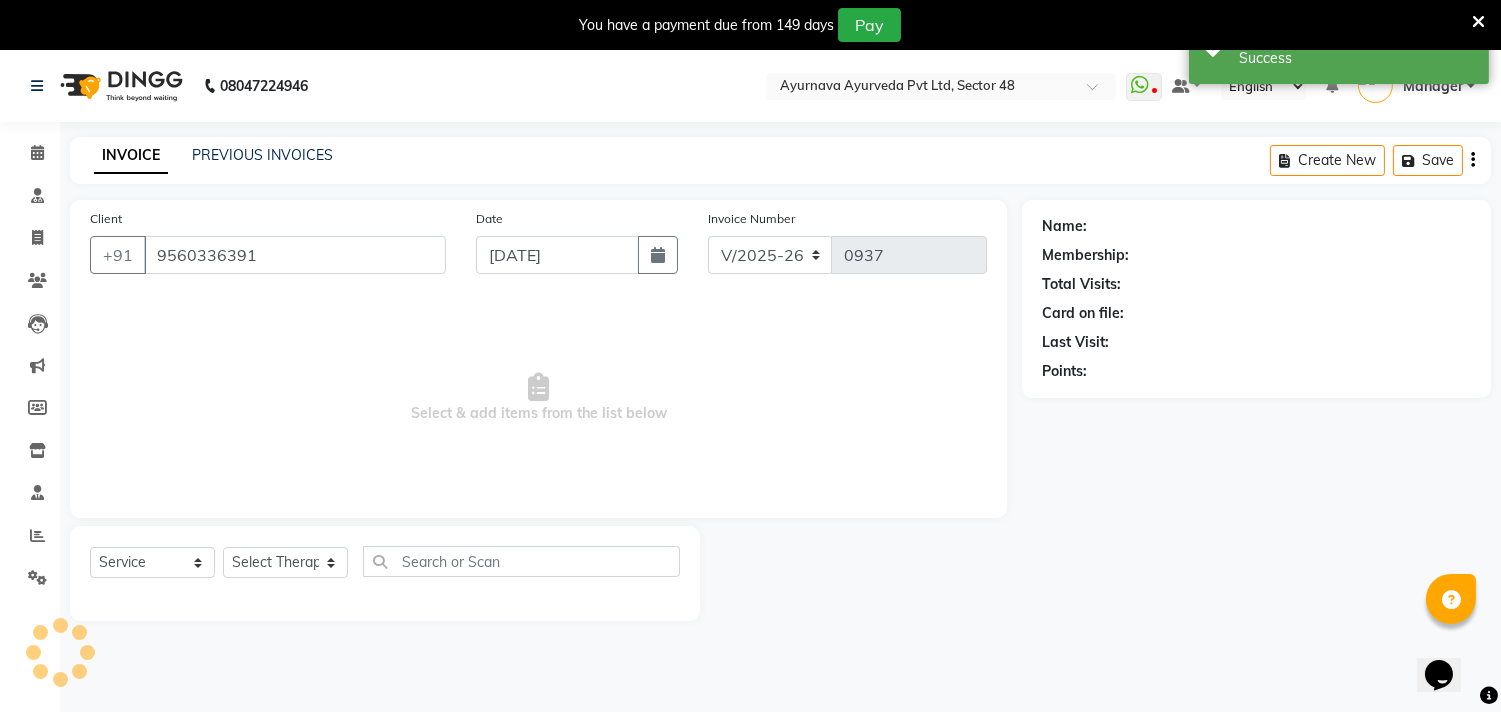 select on "58124" 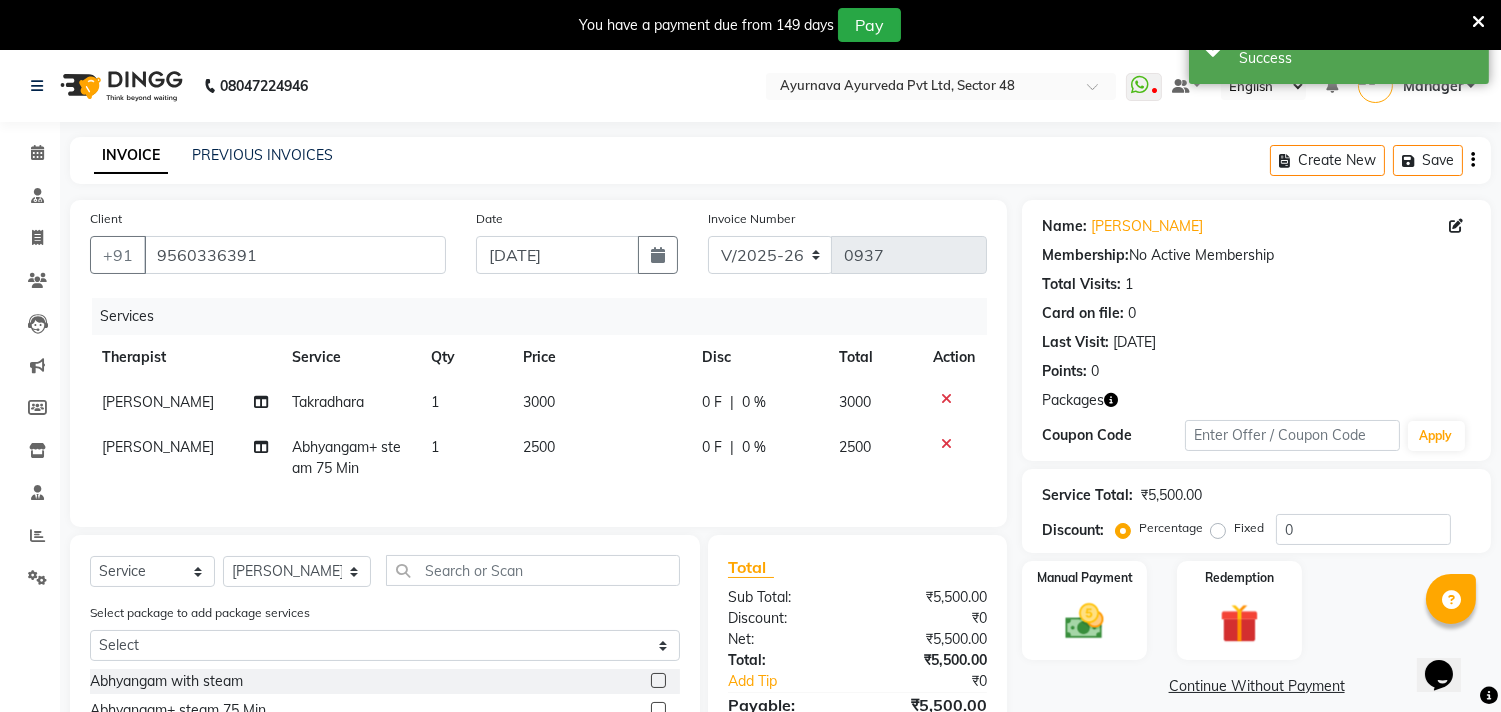 scroll, scrollTop: 232, scrollLeft: 0, axis: vertical 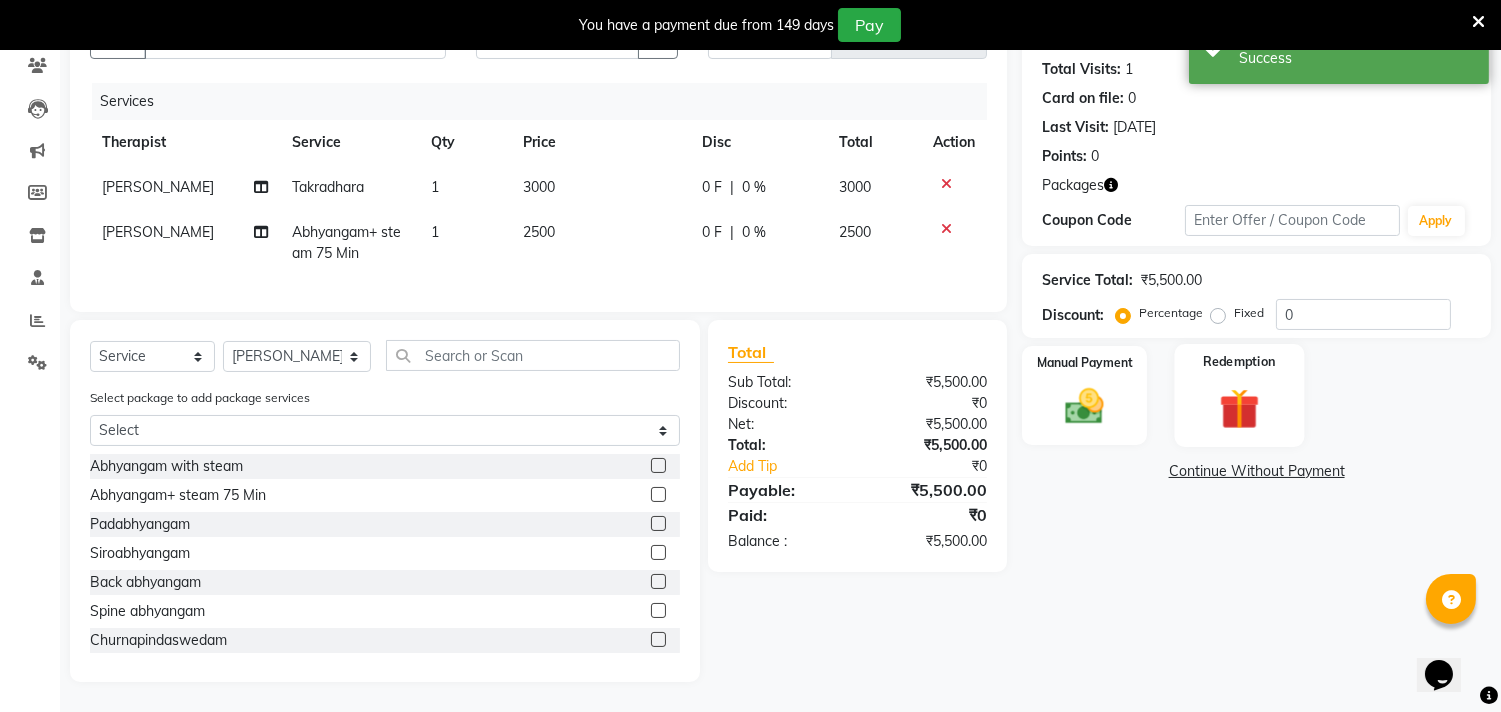 click 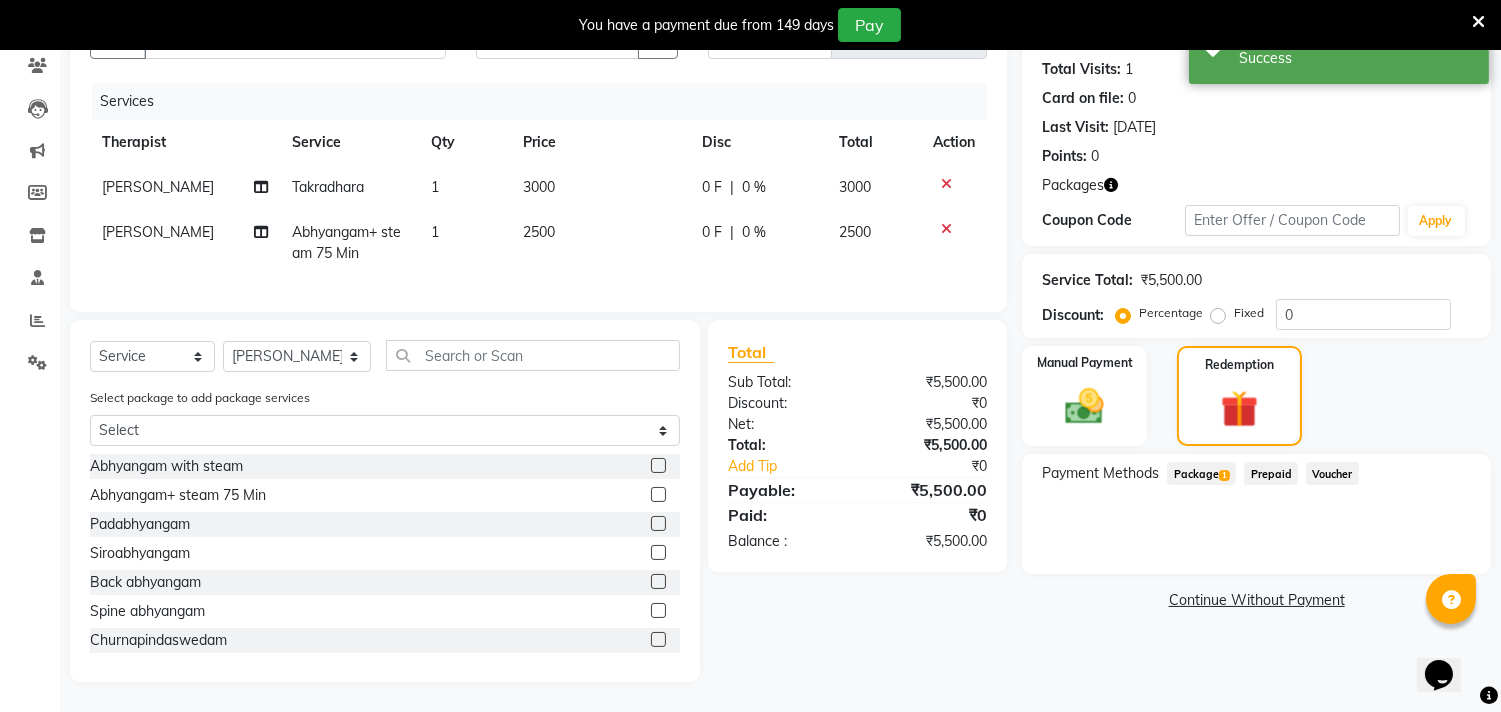 click on "Package  1" 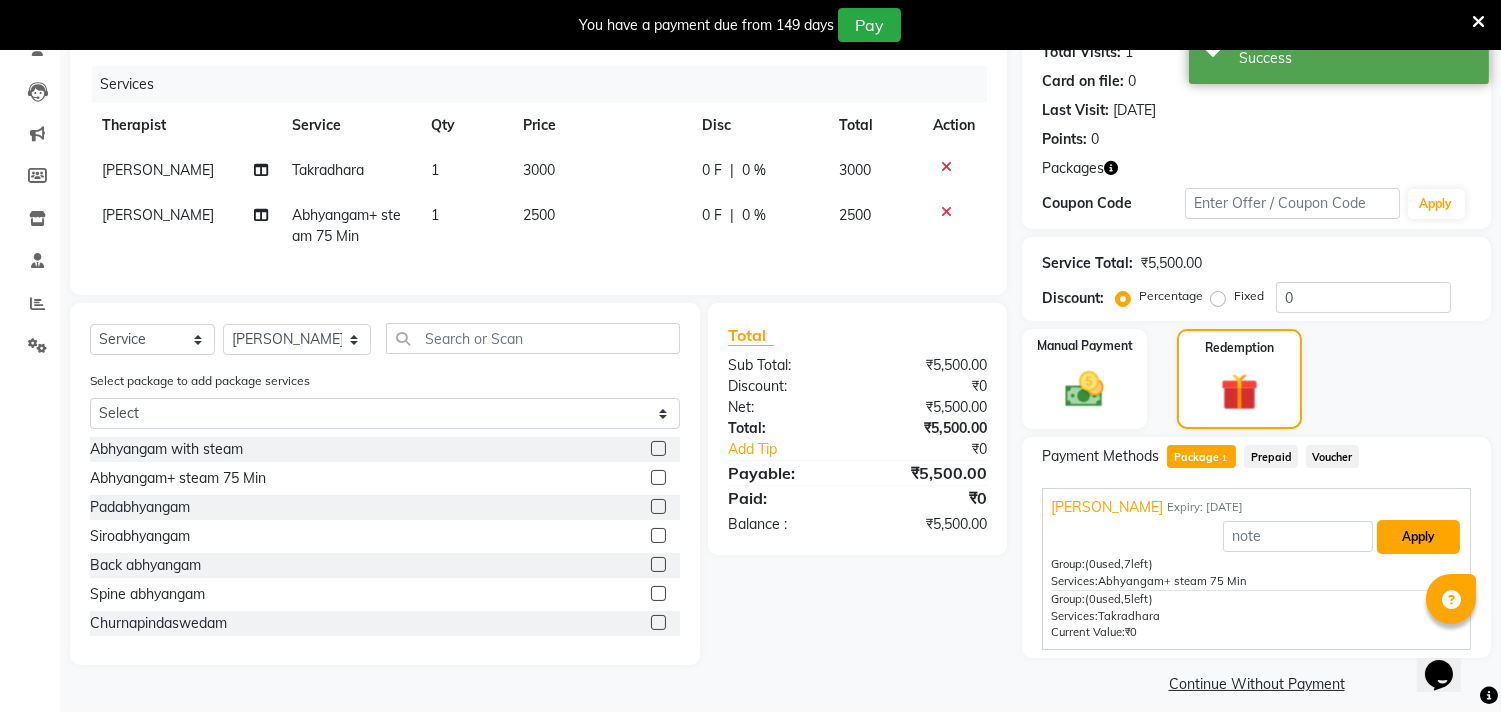 click on "Apply" at bounding box center [1418, 537] 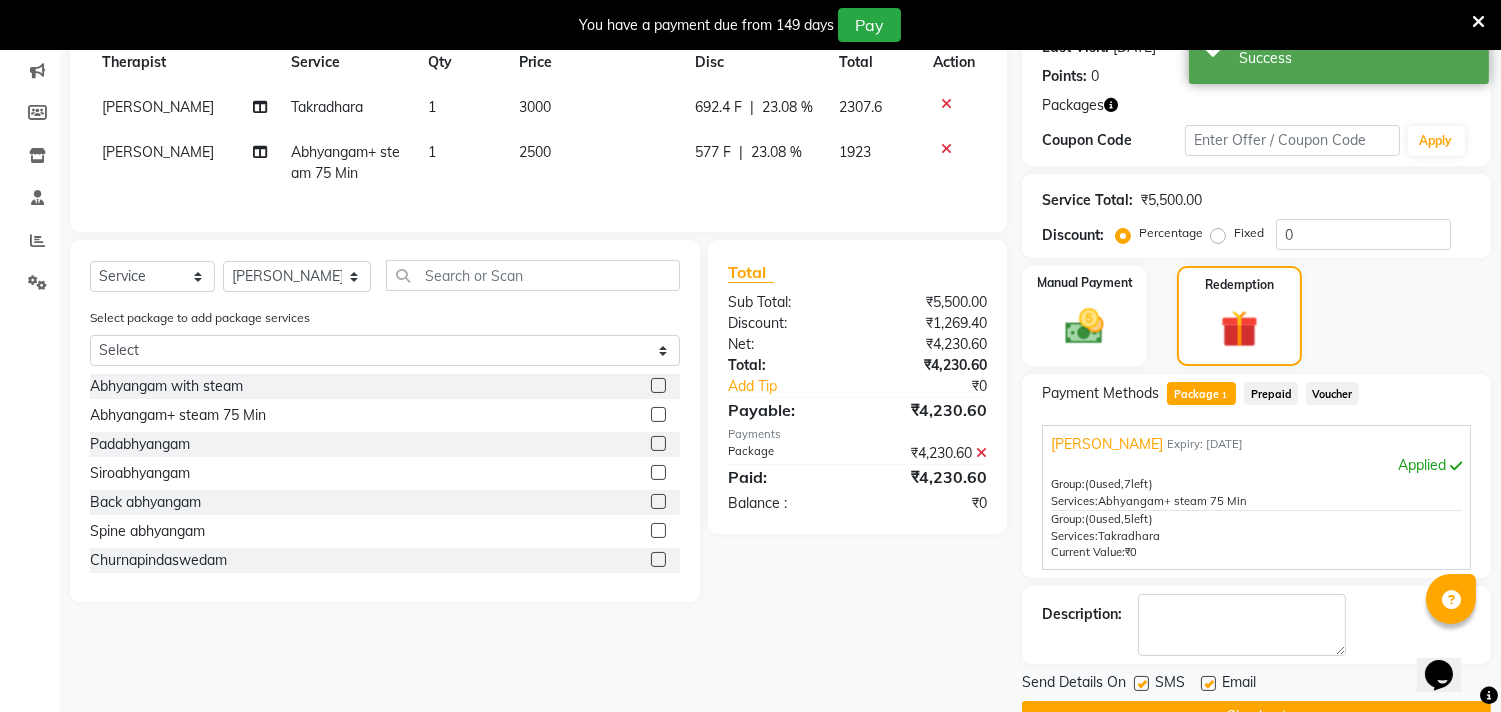 scroll, scrollTop: 344, scrollLeft: 0, axis: vertical 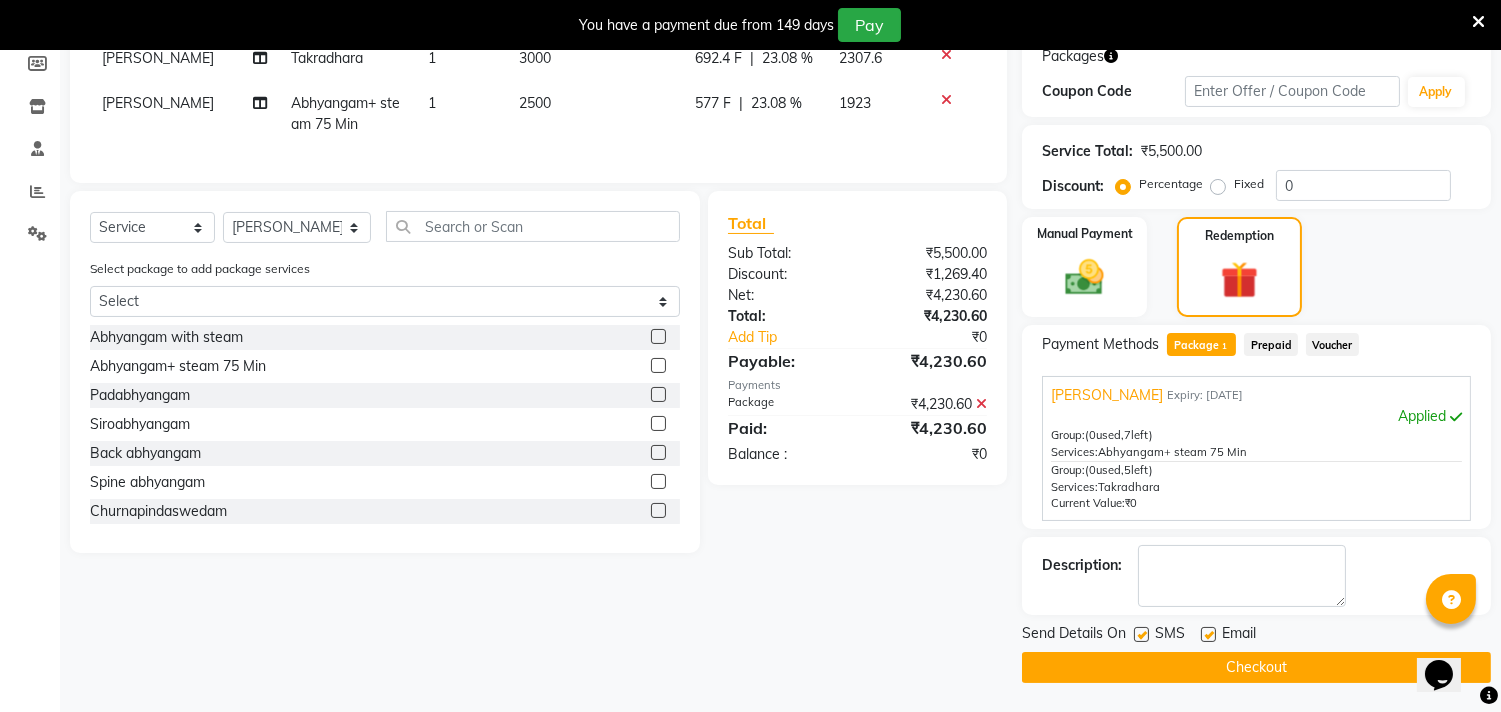 click 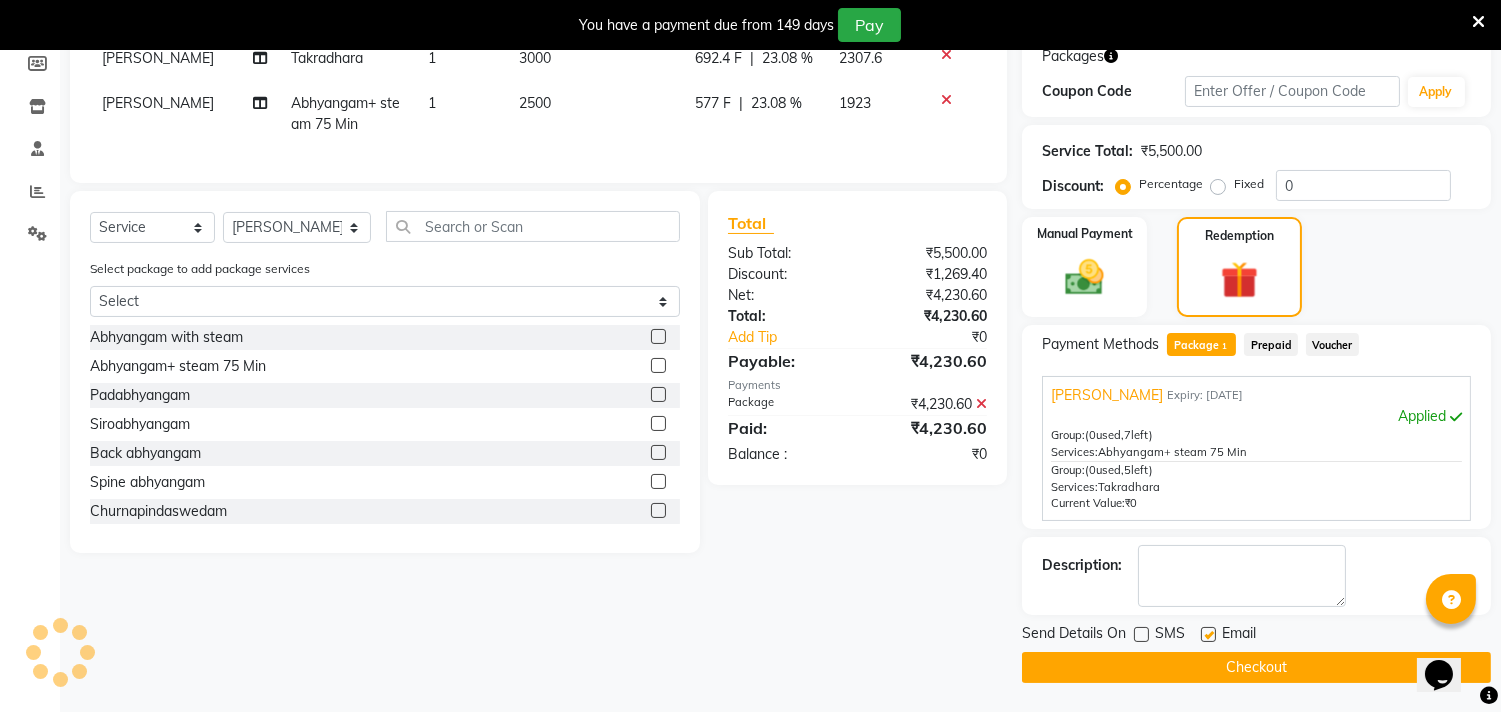 click 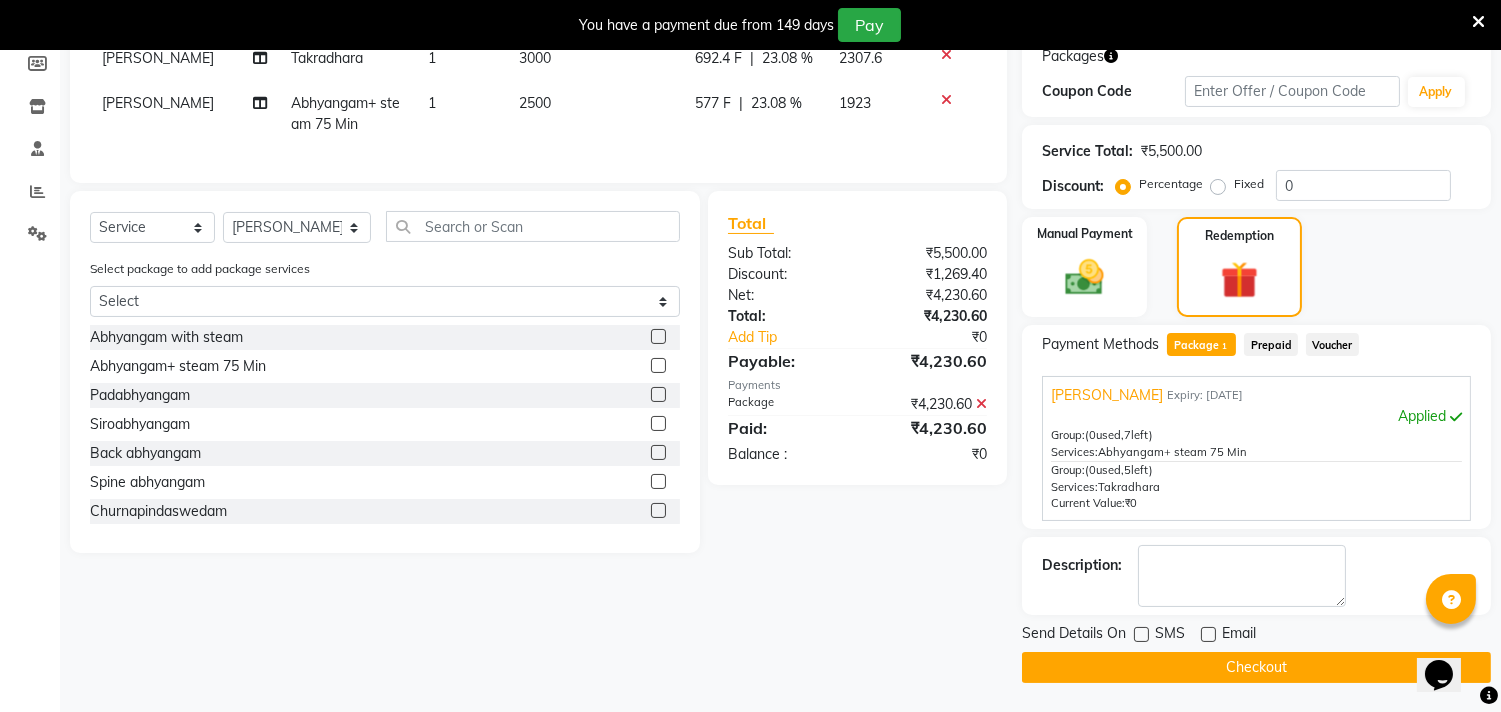 click on "Checkout" 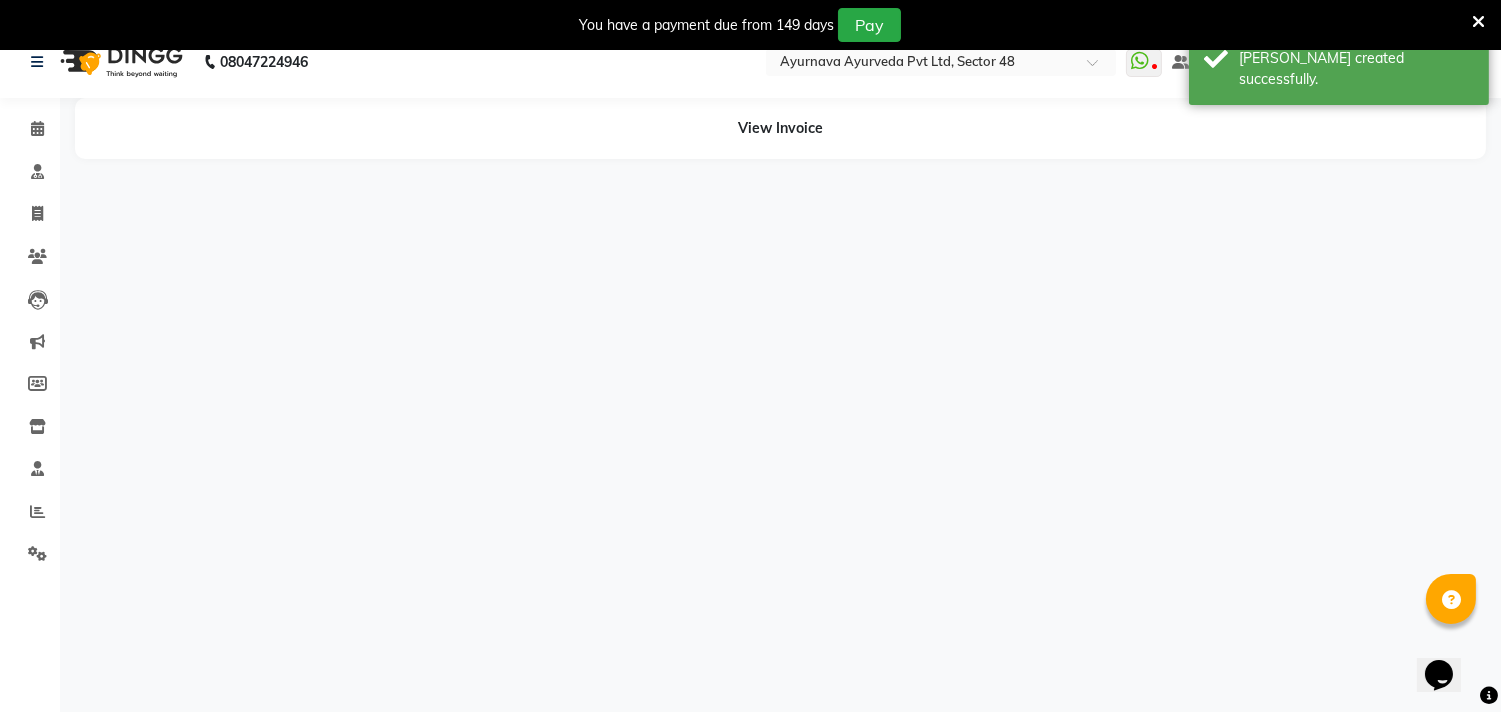 scroll, scrollTop: 0, scrollLeft: 0, axis: both 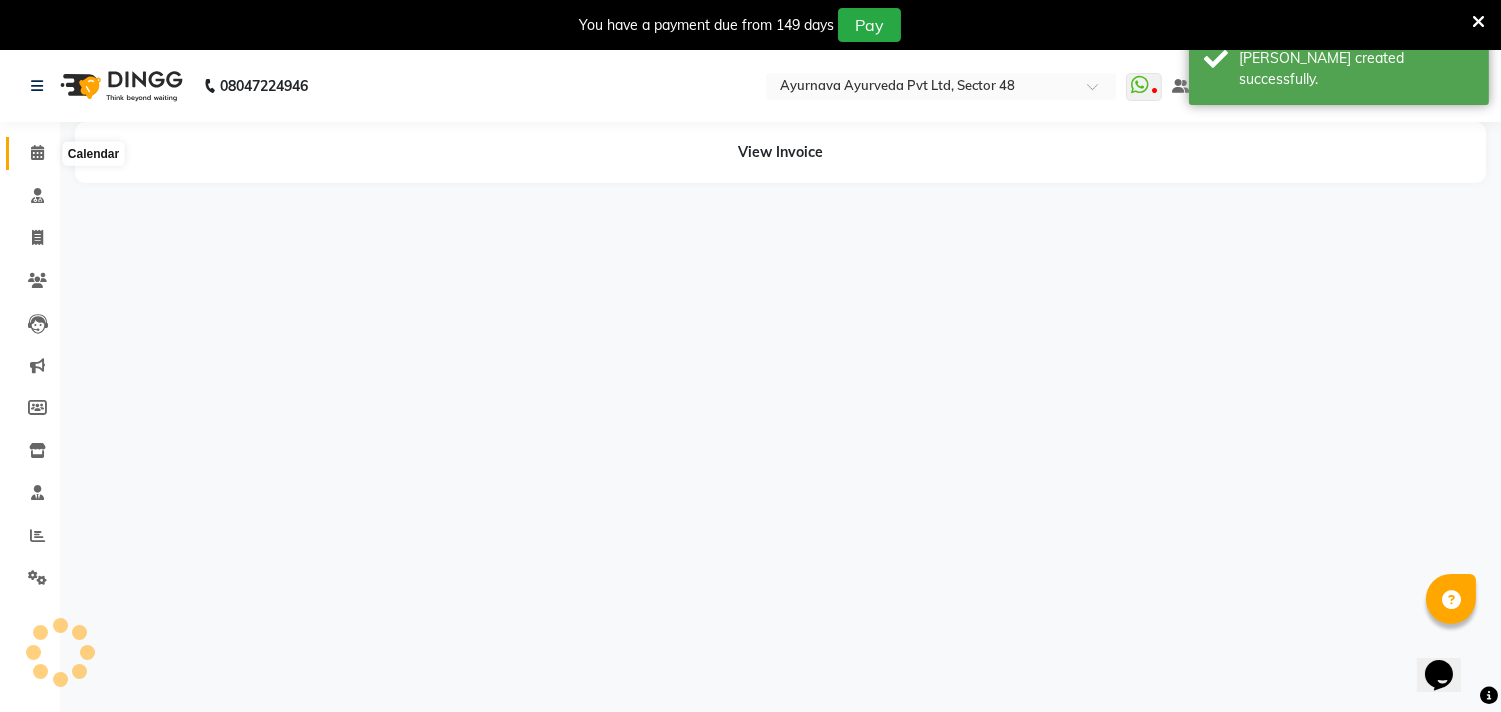 click 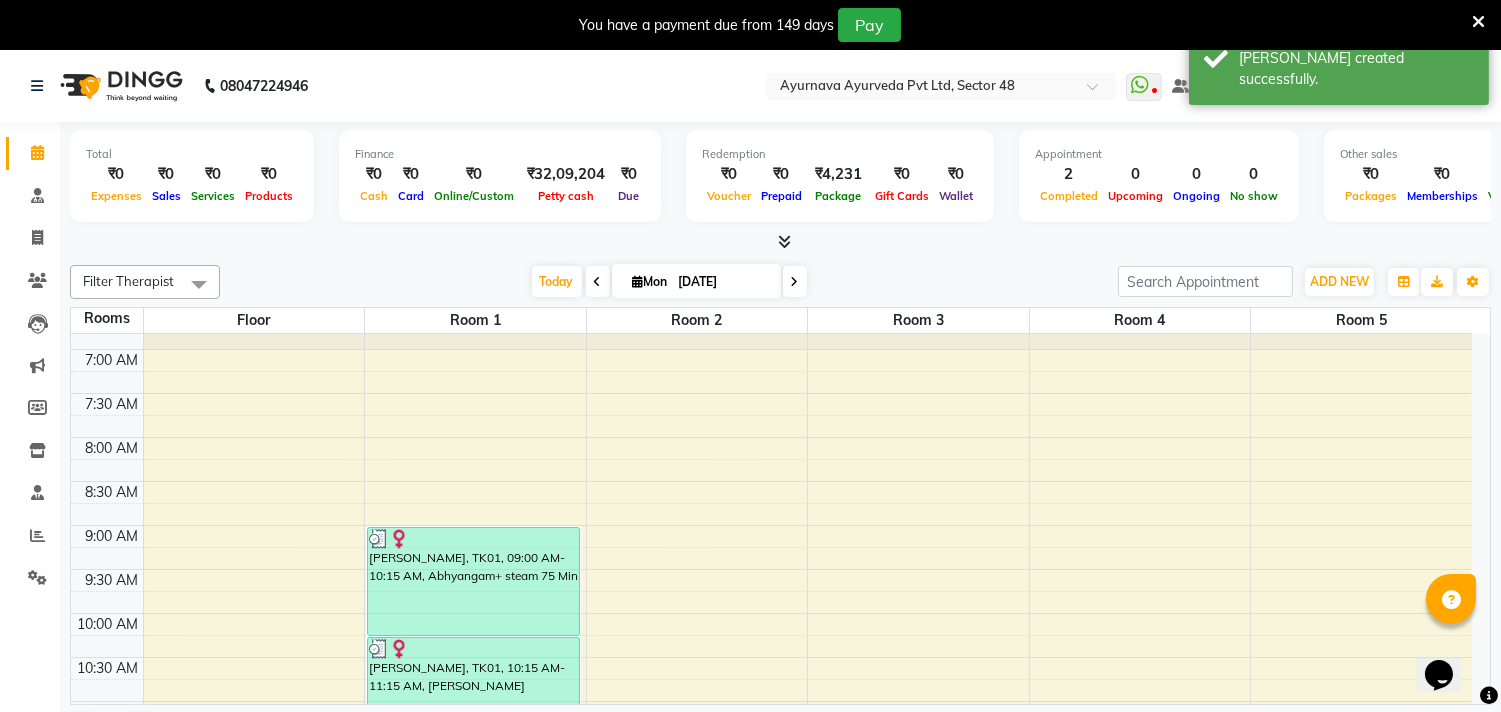 scroll, scrollTop: 111, scrollLeft: 0, axis: vertical 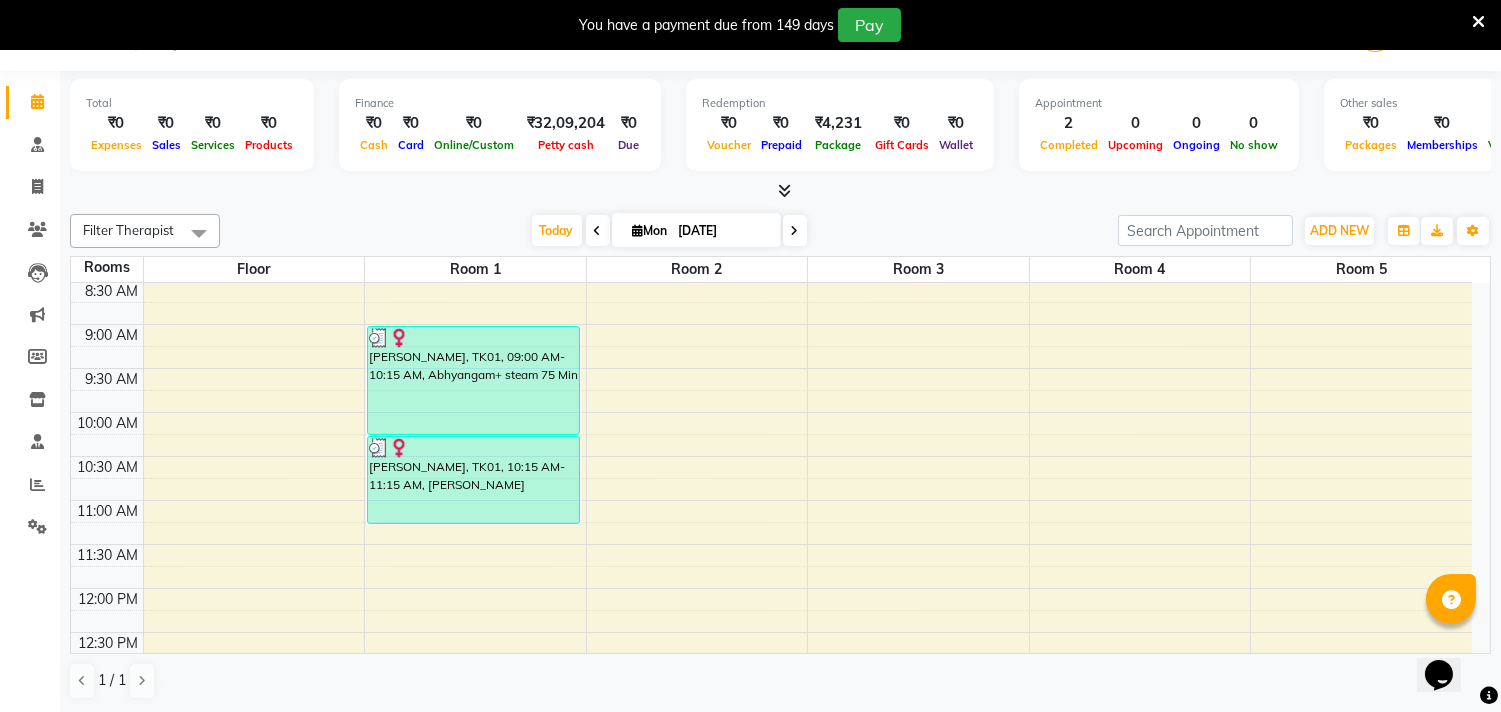 click on "6:00 AM 6:30 AM 7:00 AM 7:30 AM 8:00 AM 8:30 AM 9:00 AM 9:30 AM 10:00 AM 10:30 AM 11:00 AM 11:30 AM 12:00 PM 12:30 PM 1:00 PM 1:30 PM 2:00 PM 2:30 PM 3:00 PM 3:30 PM 4:00 PM 4:30 PM 5:00 PM 5:30 PM 6:00 PM 6:30 PM 7:00 PM 7:30 PM 8:00 PM 8:30 PM     [PERSON_NAME][GEOGRAPHIC_DATA], 09:00 AM-10:15 AM, Abhyangam+ steam 75 Min     [PERSON_NAME], TK01, 10:15 AM-11:15 AM, [PERSON_NAME]" at bounding box center (771, 720) 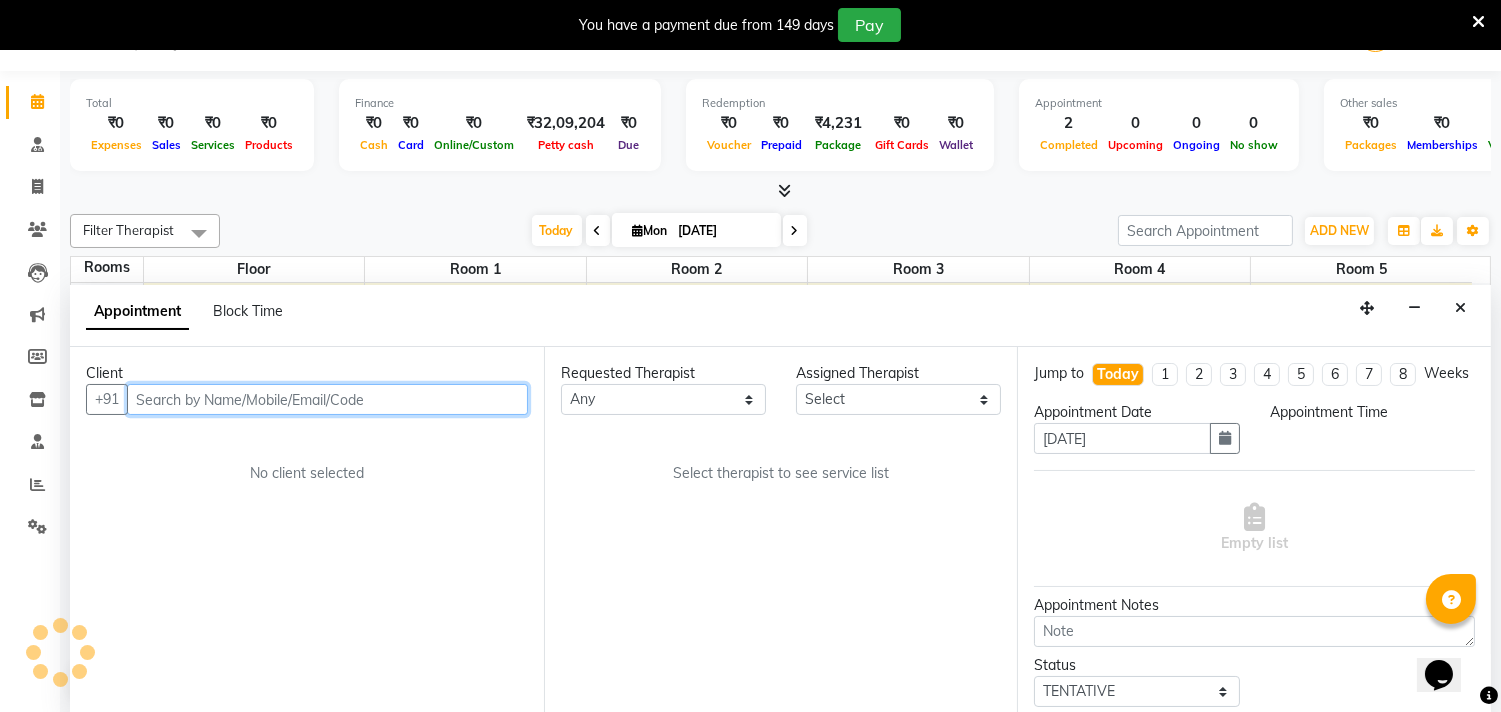 select on "630" 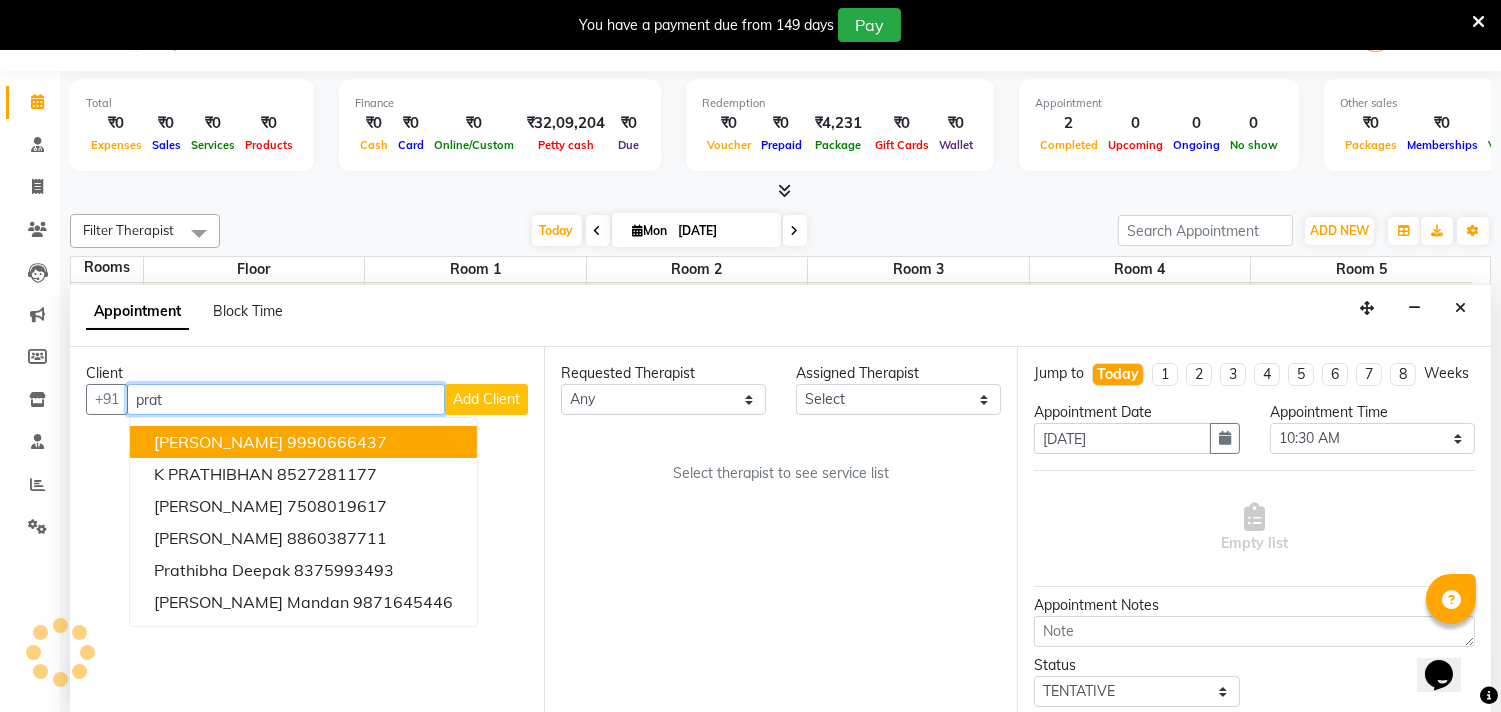 scroll, scrollTop: 0, scrollLeft: 0, axis: both 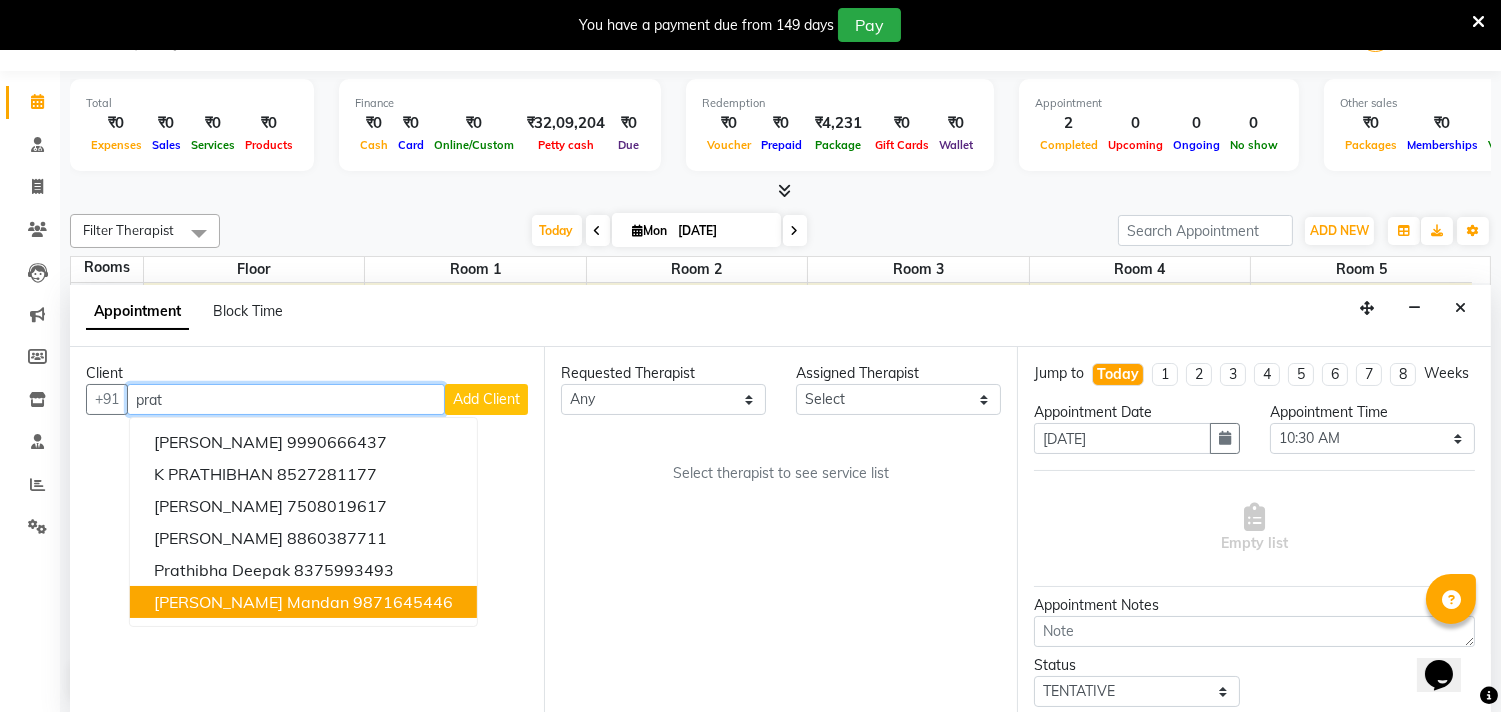 click on "[PERSON_NAME] mandan" at bounding box center [251, 602] 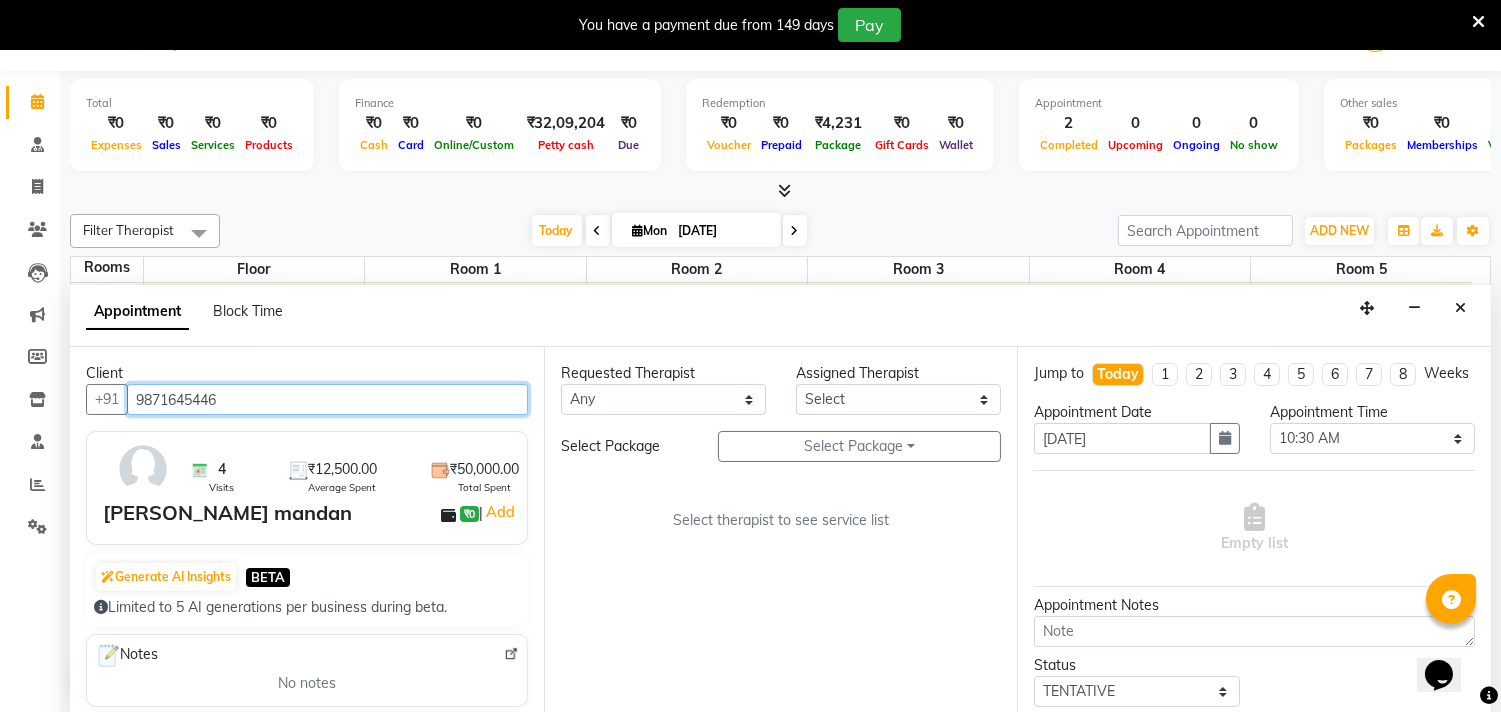 type on "9871645446" 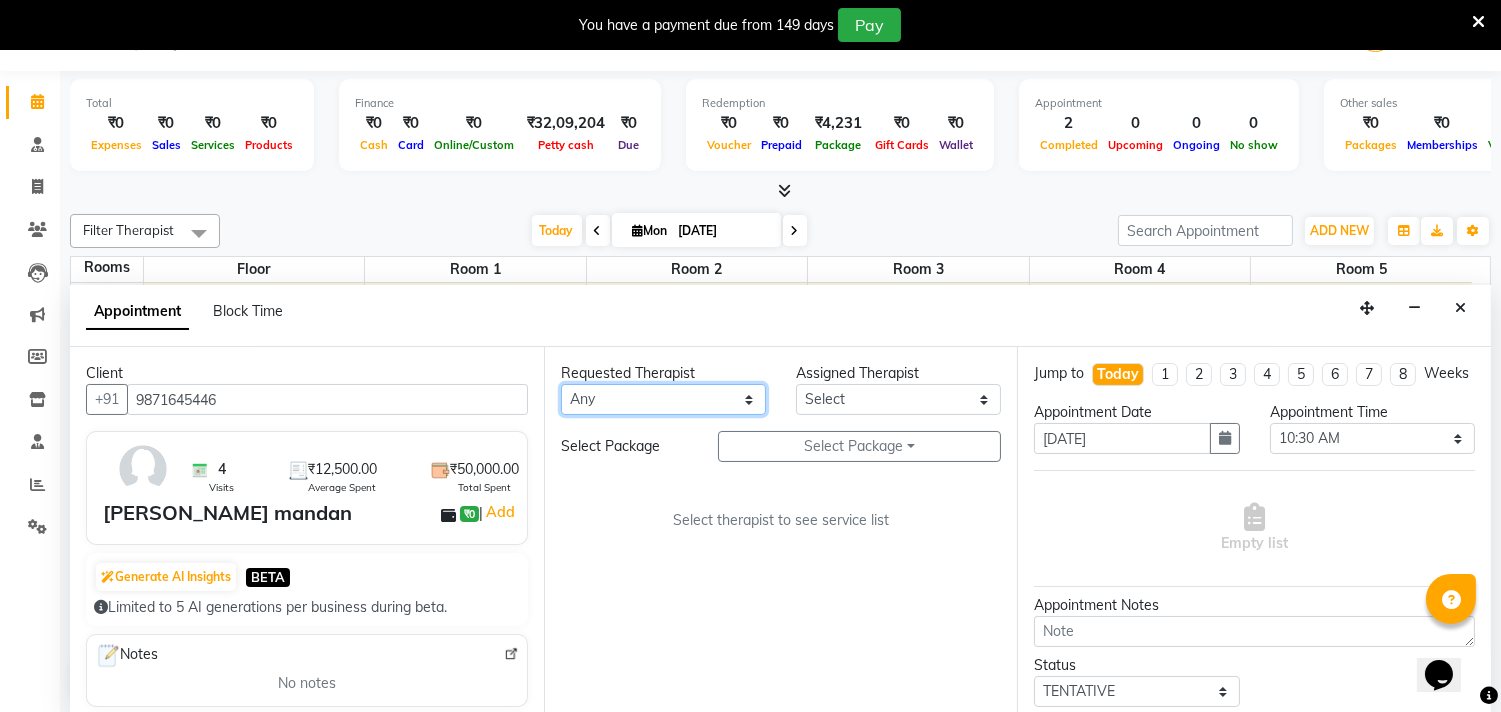 click on "Any [PERSON_NAME] [PERSON_NAME] V P [PERSON_NAME] [PERSON_NAME] [PERSON_NAME] [PERSON_NAME] [PERSON_NAME]  Dr [PERSON_NAME] DR [PERSON_NAME] [PERSON_NAME] Dr [PERSON_NAME] R [PERSON_NAME] [PERSON_NAME] Nijo [PERSON_NAME] [PERSON_NAME] radha Rasmi O S [PERSON_NAME] [PERSON_NAME] [PERSON_NAME] [PERSON_NAME] M [PERSON_NAME] [PERSON_NAME] Mon [PERSON_NAME] [PERSON_NAME]   [PERSON_NAME]   [PERSON_NAME]" at bounding box center (663, 399) 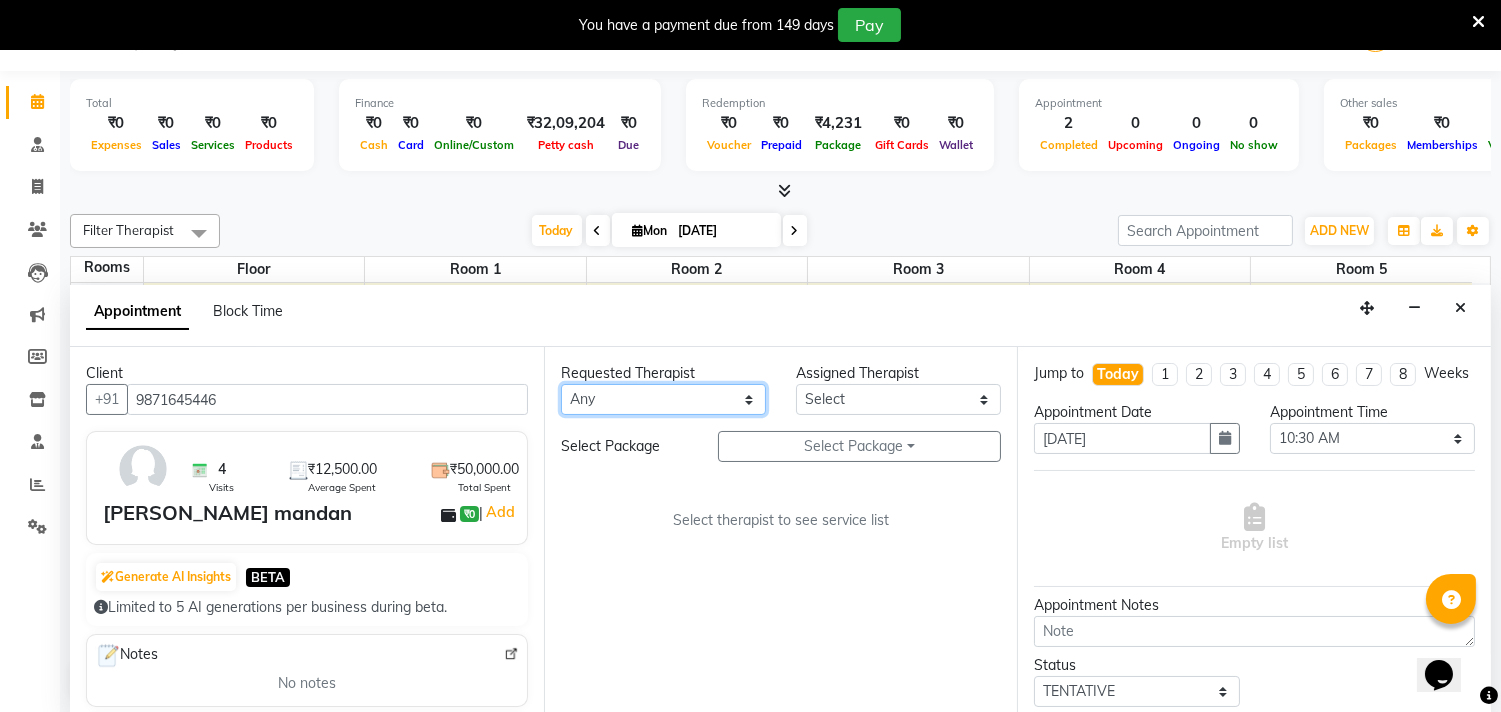 select on "38450" 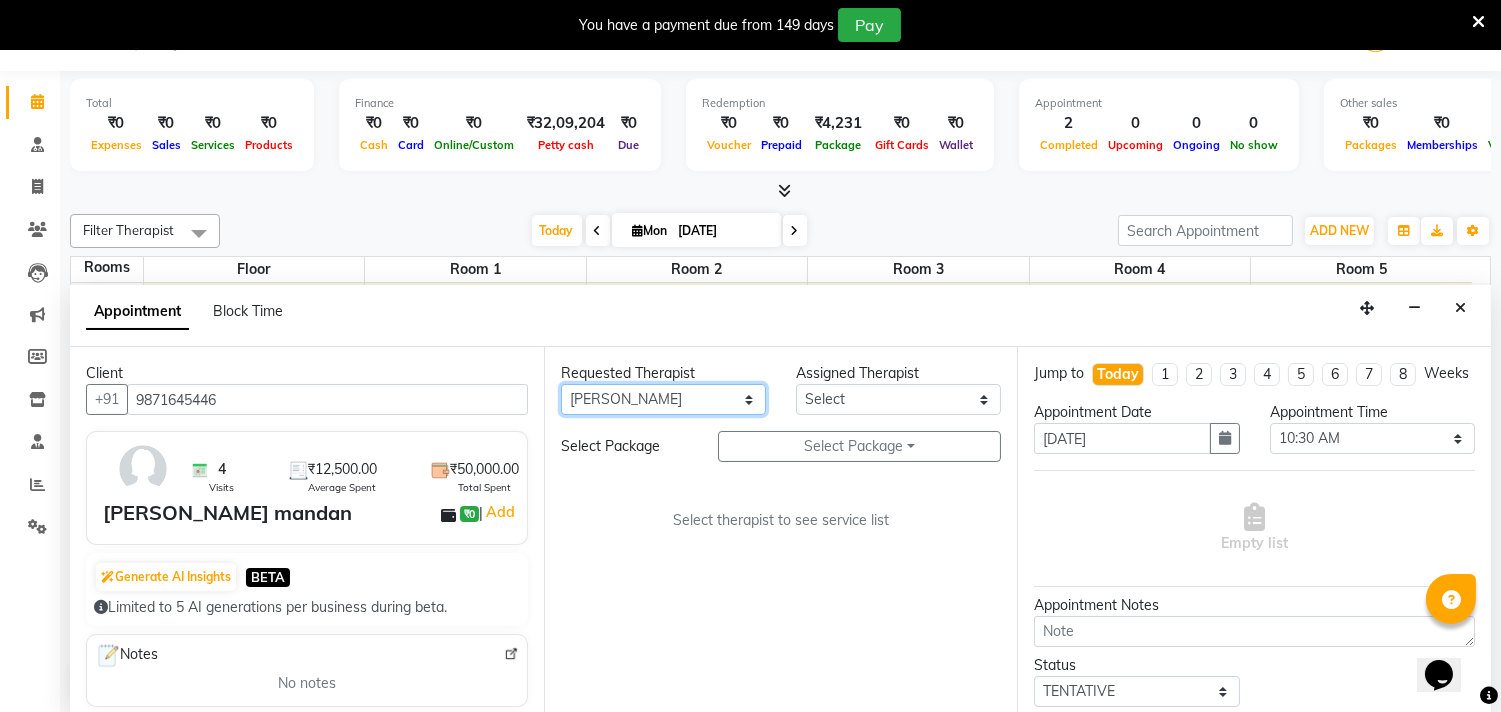click on "Any [PERSON_NAME] [PERSON_NAME] V P [PERSON_NAME] [PERSON_NAME] [PERSON_NAME] [PERSON_NAME] [PERSON_NAME]  Dr [PERSON_NAME] DR [PERSON_NAME] [PERSON_NAME] Dr [PERSON_NAME] R [PERSON_NAME] [PERSON_NAME] Nijo [PERSON_NAME] [PERSON_NAME] radha Rasmi O S [PERSON_NAME] [PERSON_NAME] [PERSON_NAME] [PERSON_NAME] M [PERSON_NAME] [PERSON_NAME] Mon [PERSON_NAME] [PERSON_NAME]   [PERSON_NAME]   [PERSON_NAME]" at bounding box center (663, 399) 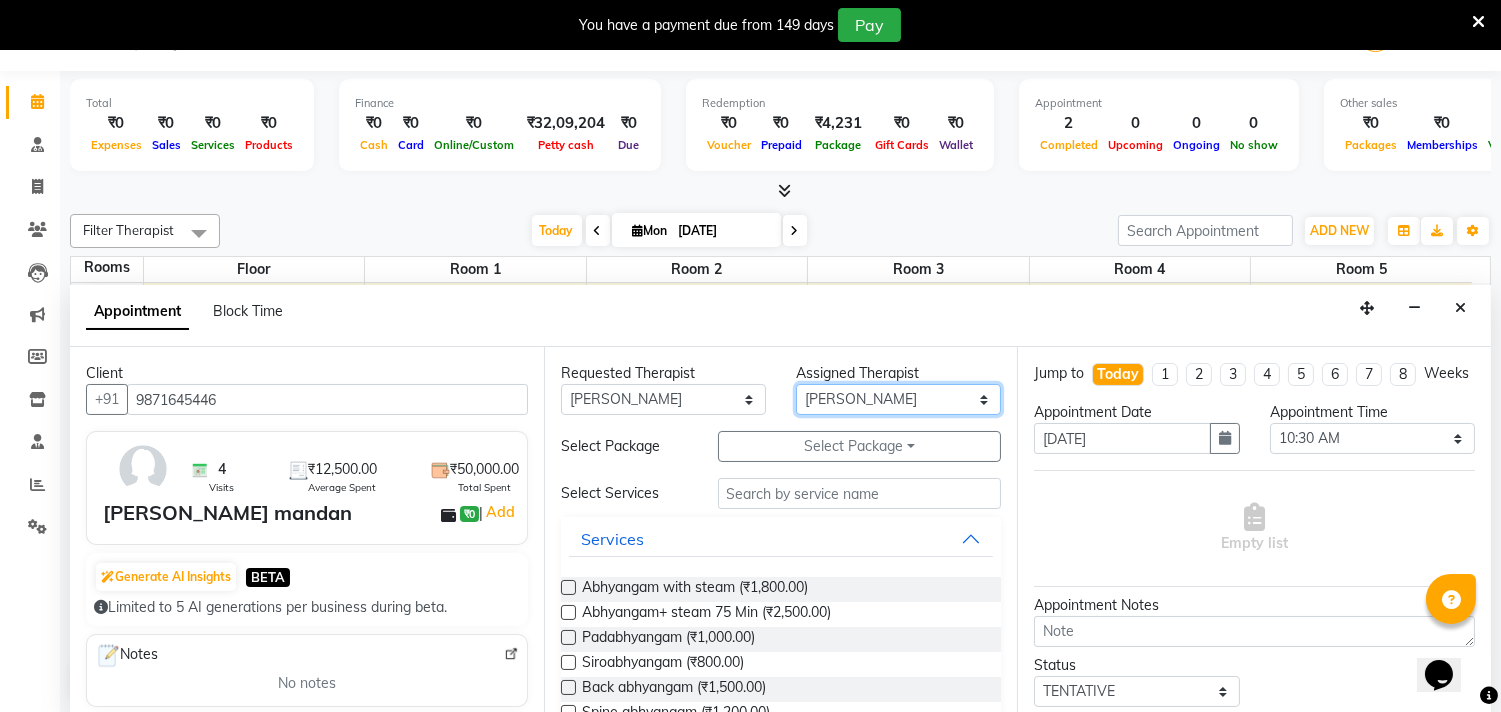 click on "Select [PERSON_NAME] [PERSON_NAME] V P [PERSON_NAME] [PERSON_NAME] [PERSON_NAME] [PERSON_NAME] [PERSON_NAME]  Dr [PERSON_NAME] DR [PERSON_NAME] [PERSON_NAME] Dr [PERSON_NAME] R [PERSON_NAME] [PERSON_NAME] Nijo [PERSON_NAME] [PERSON_NAME] radha Rasmi O S [PERSON_NAME] [PERSON_NAME] [PERSON_NAME] [PERSON_NAME] M [PERSON_NAME] [PERSON_NAME] Mon [PERSON_NAME] [PERSON_NAME]   [PERSON_NAME]   [PERSON_NAME]" at bounding box center [898, 399] 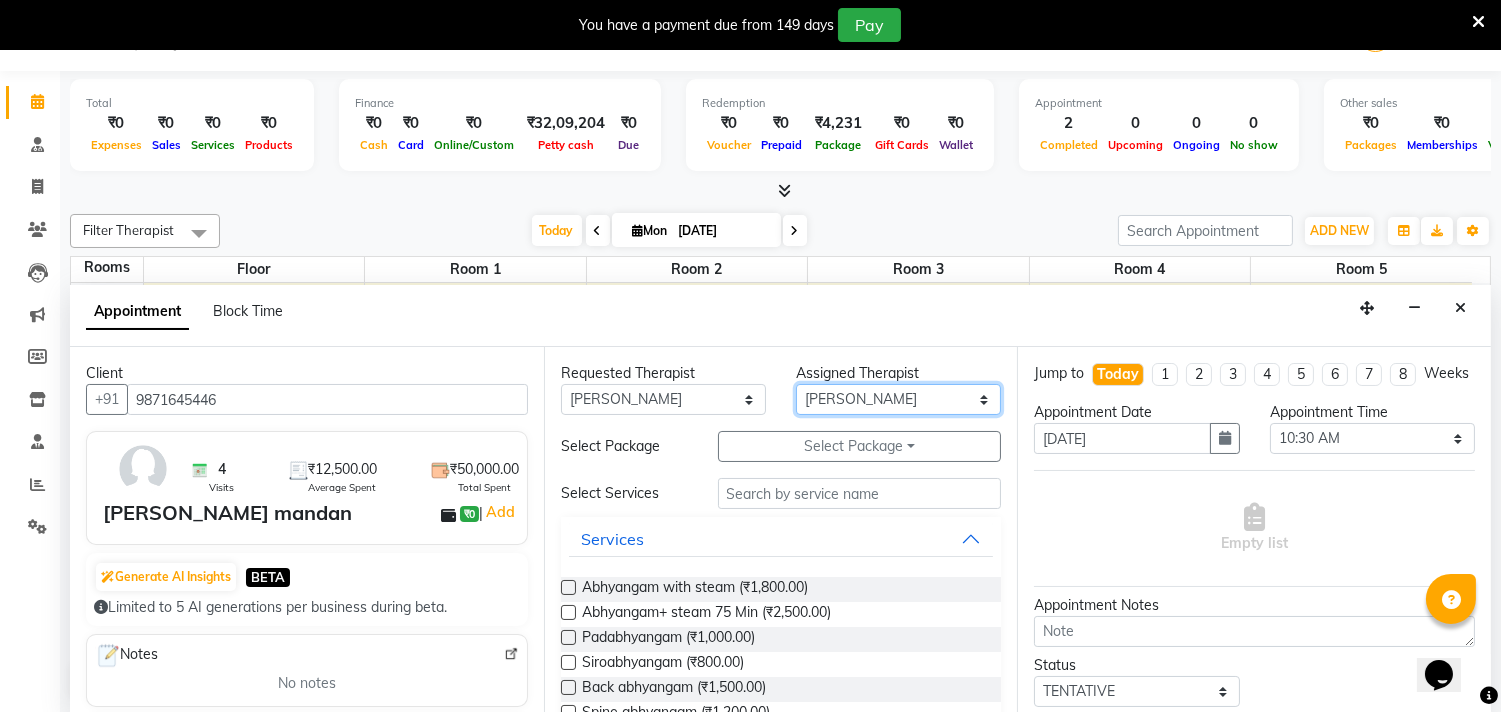 select on "58124" 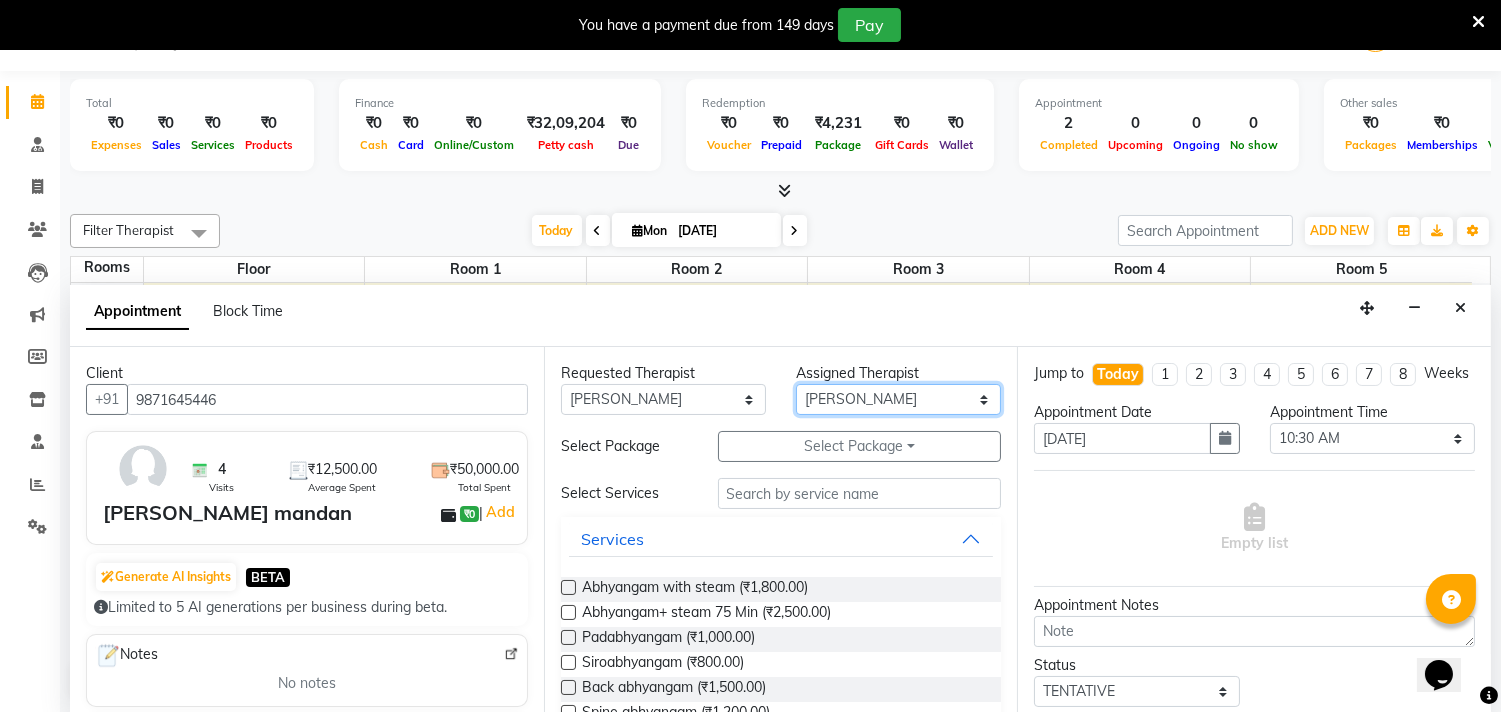 click on "Select [PERSON_NAME] [PERSON_NAME] V P [PERSON_NAME] [PERSON_NAME] [PERSON_NAME] [PERSON_NAME] [PERSON_NAME]  Dr [PERSON_NAME] DR [PERSON_NAME] [PERSON_NAME] Dr [PERSON_NAME] R [PERSON_NAME] [PERSON_NAME] Nijo [PERSON_NAME] [PERSON_NAME] radha Rasmi O S [PERSON_NAME] [PERSON_NAME] [PERSON_NAME] [PERSON_NAME] M [PERSON_NAME] [PERSON_NAME] Mon [PERSON_NAME] [PERSON_NAME]   [PERSON_NAME]   [PERSON_NAME]" at bounding box center (898, 399) 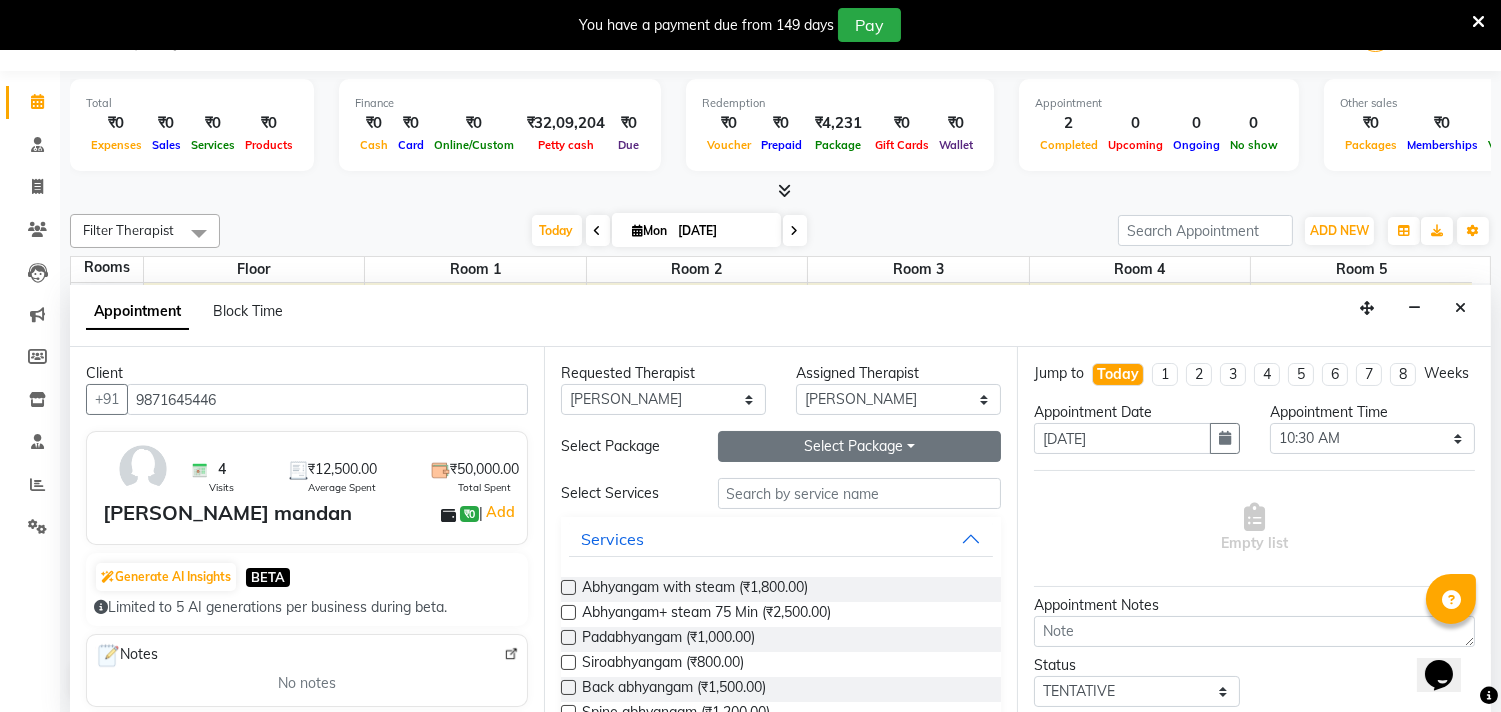 click on "Select Package  Toggle Dropdown" at bounding box center [860, 446] 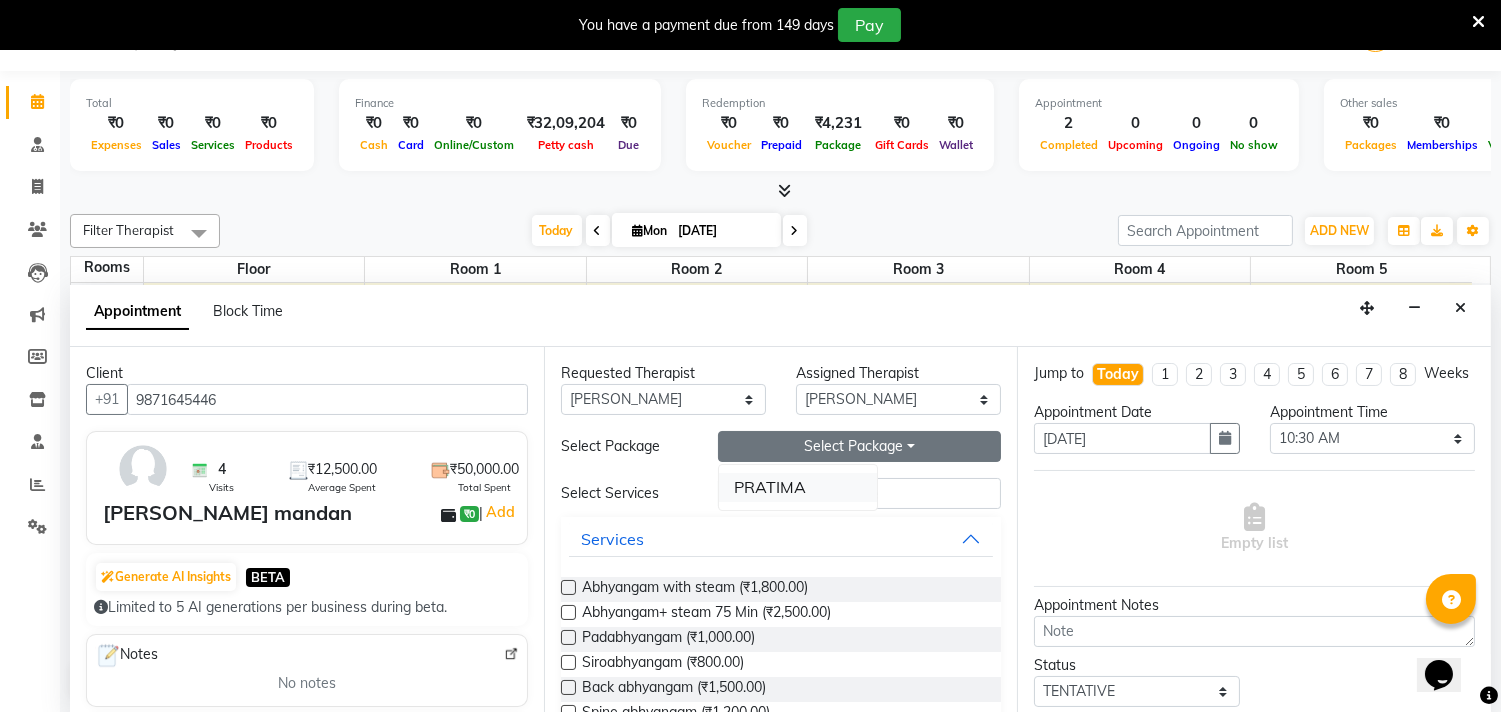 click on "PRATIMA" at bounding box center (798, 487) 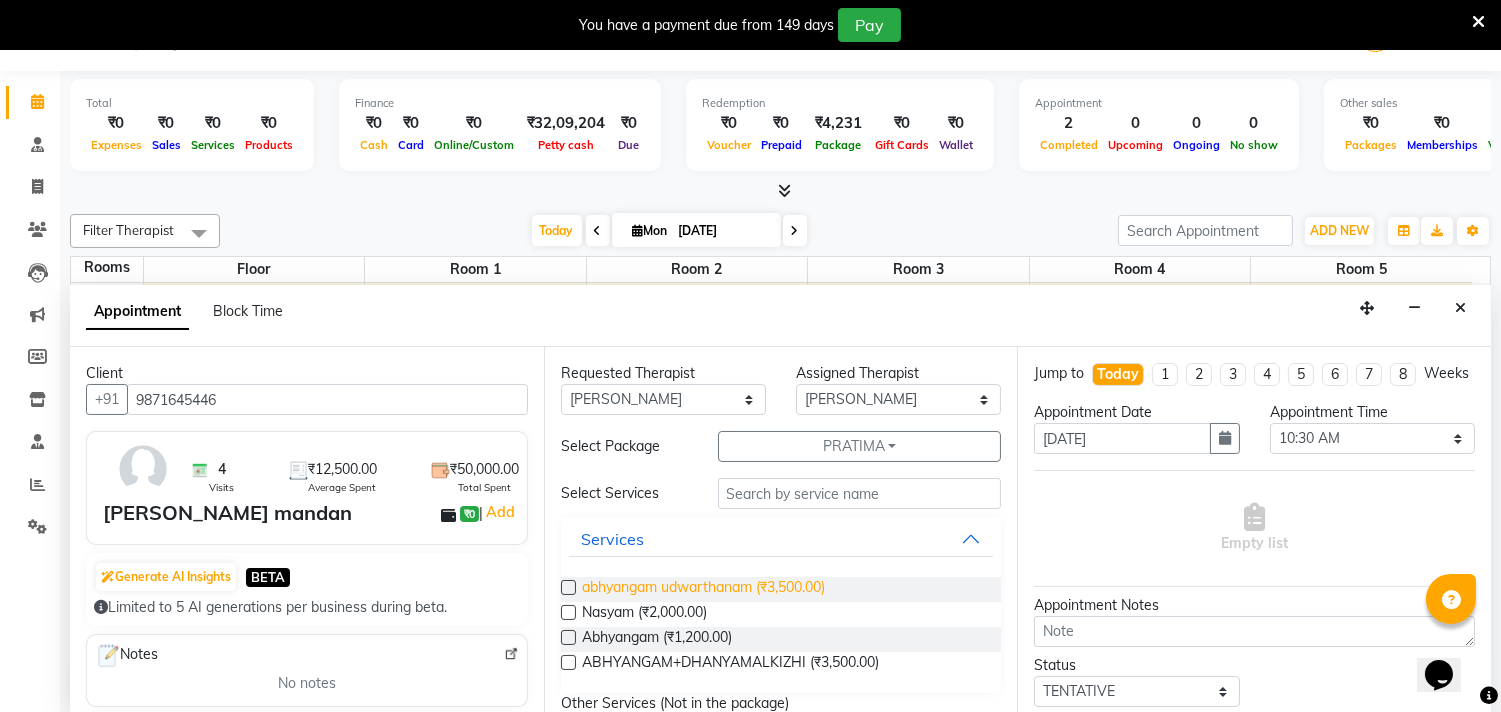 click on "abhyangam udwarthanam (₹3,500.00)" at bounding box center (703, 589) 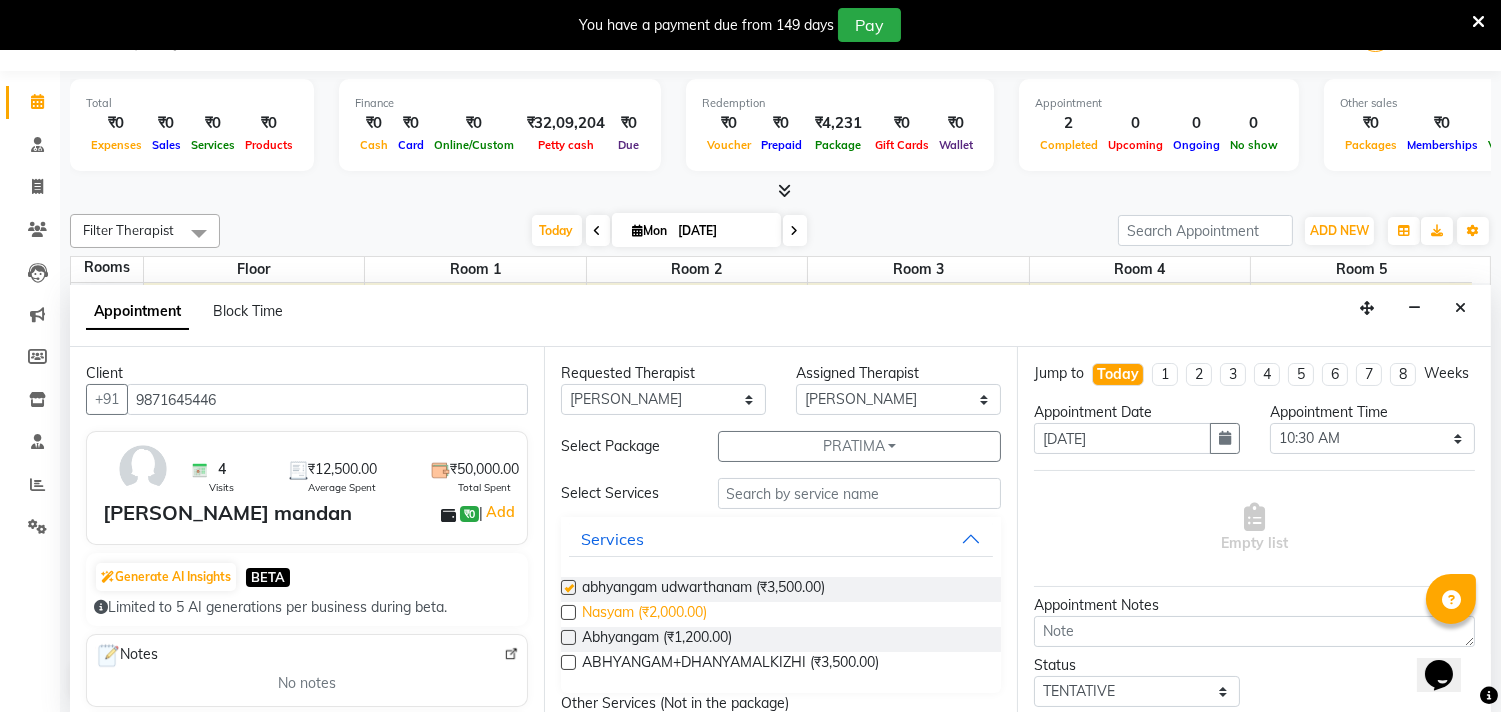 checkbox on "false" 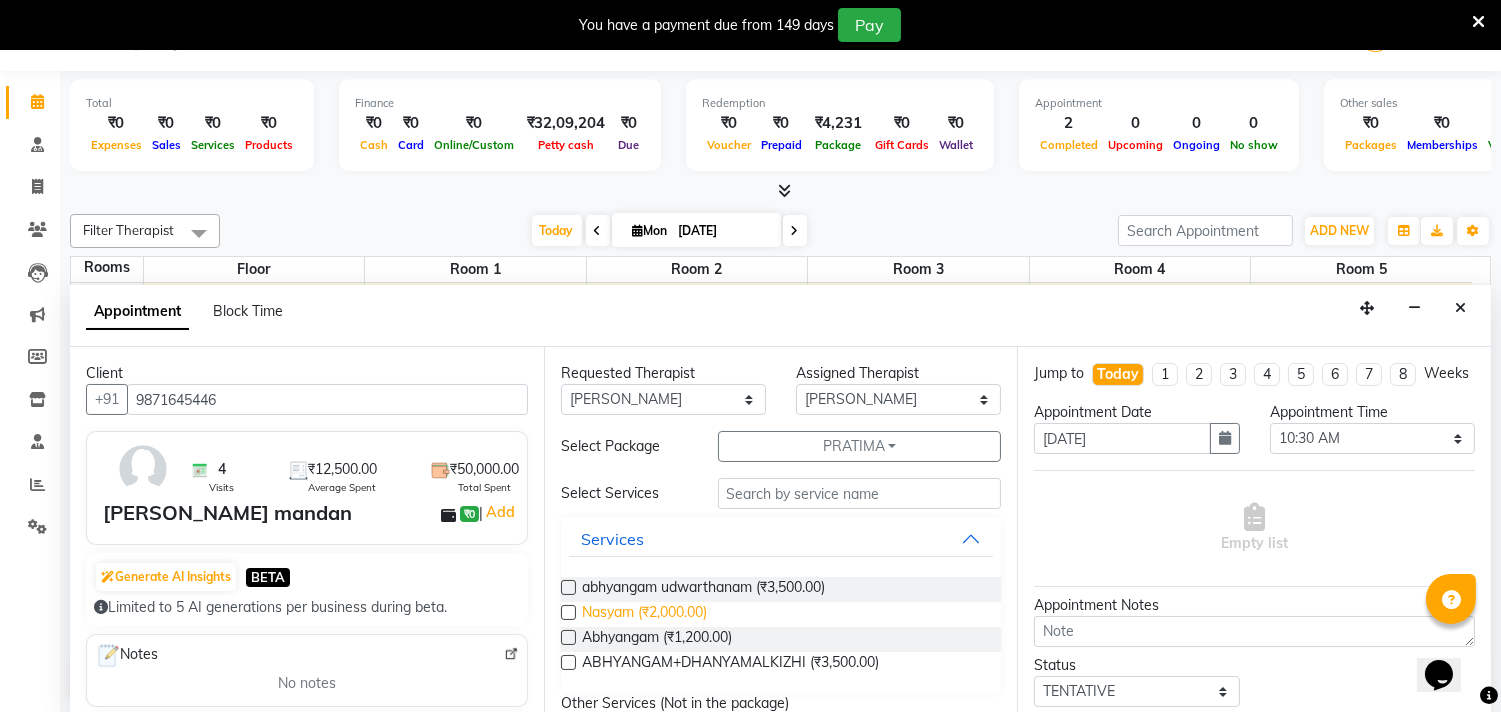 select on "2643" 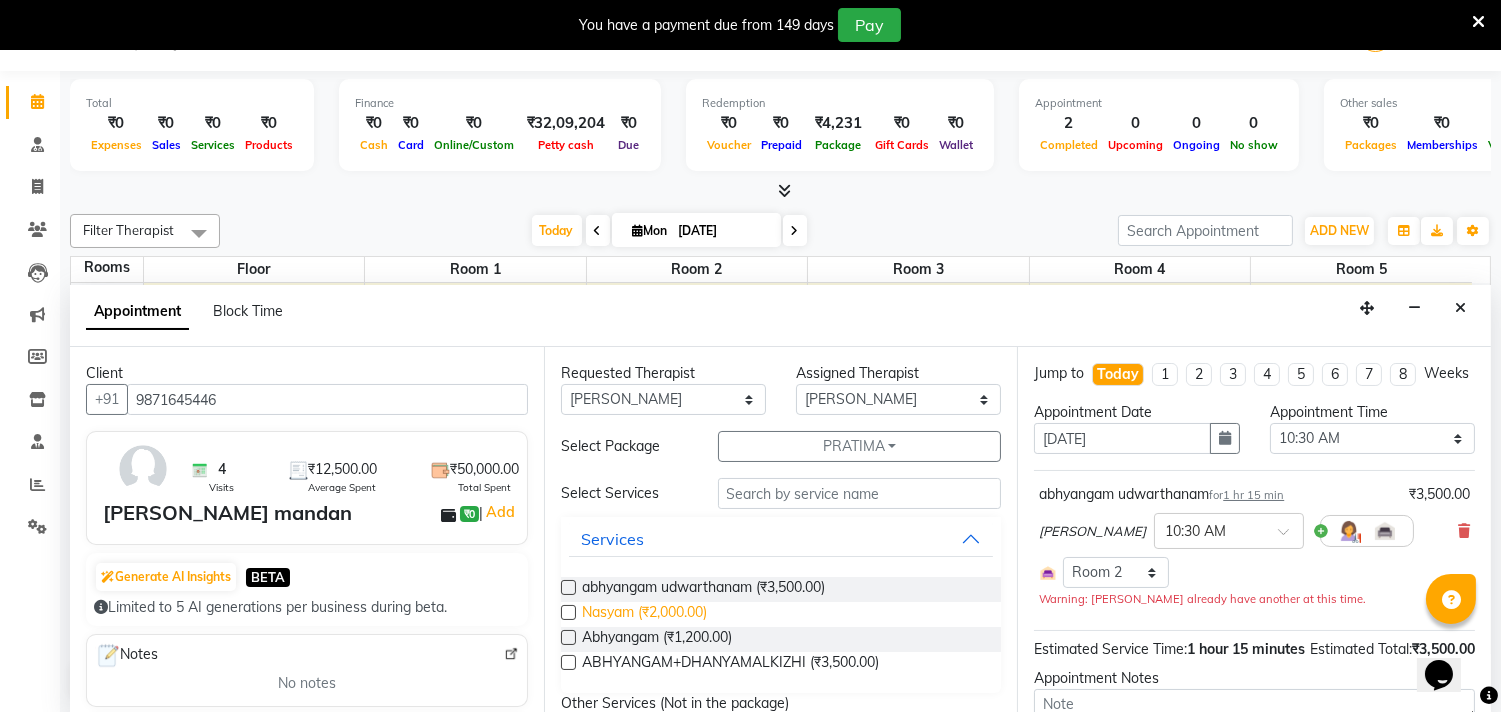 click on "Nasyam (₹2,000.00)" at bounding box center (644, 614) 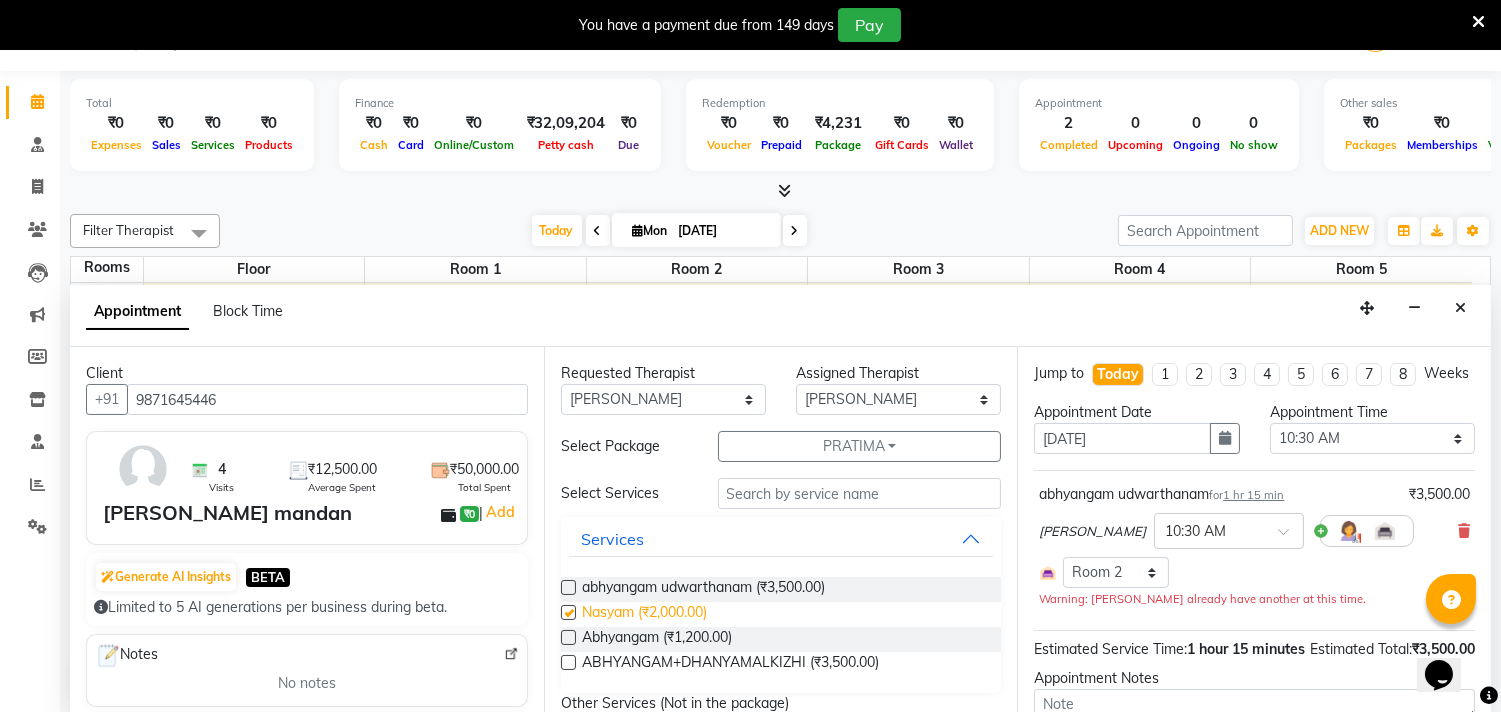 checkbox on "true" 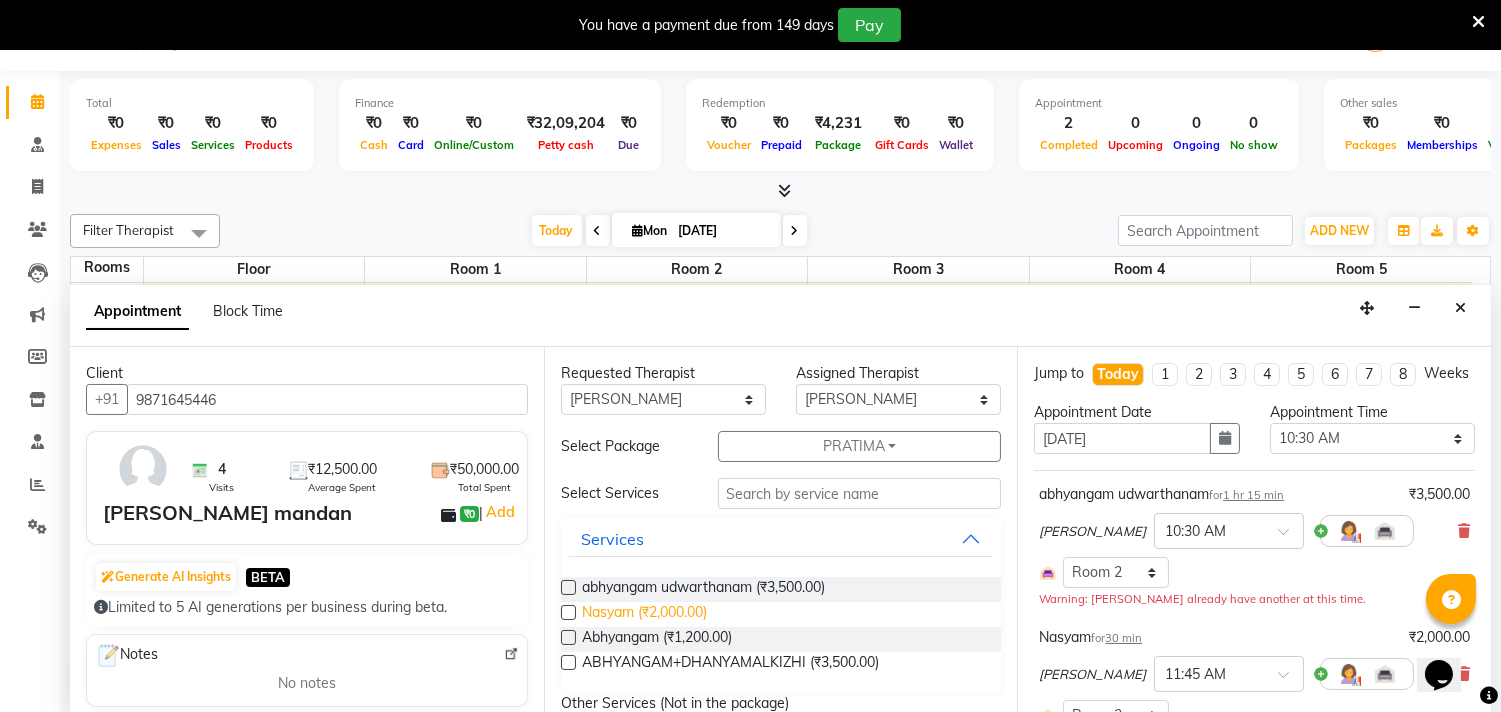 checkbox on "false" 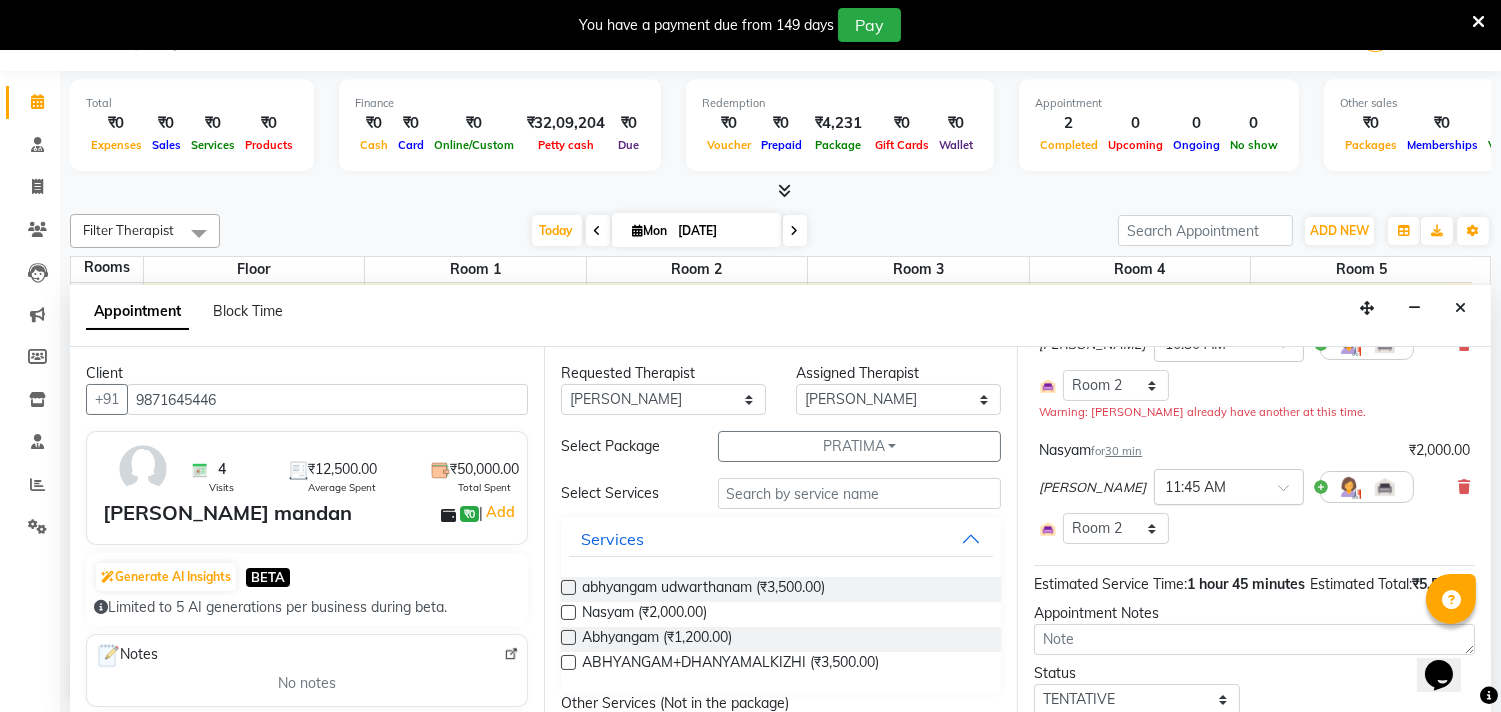 scroll, scrollTop: 355, scrollLeft: 0, axis: vertical 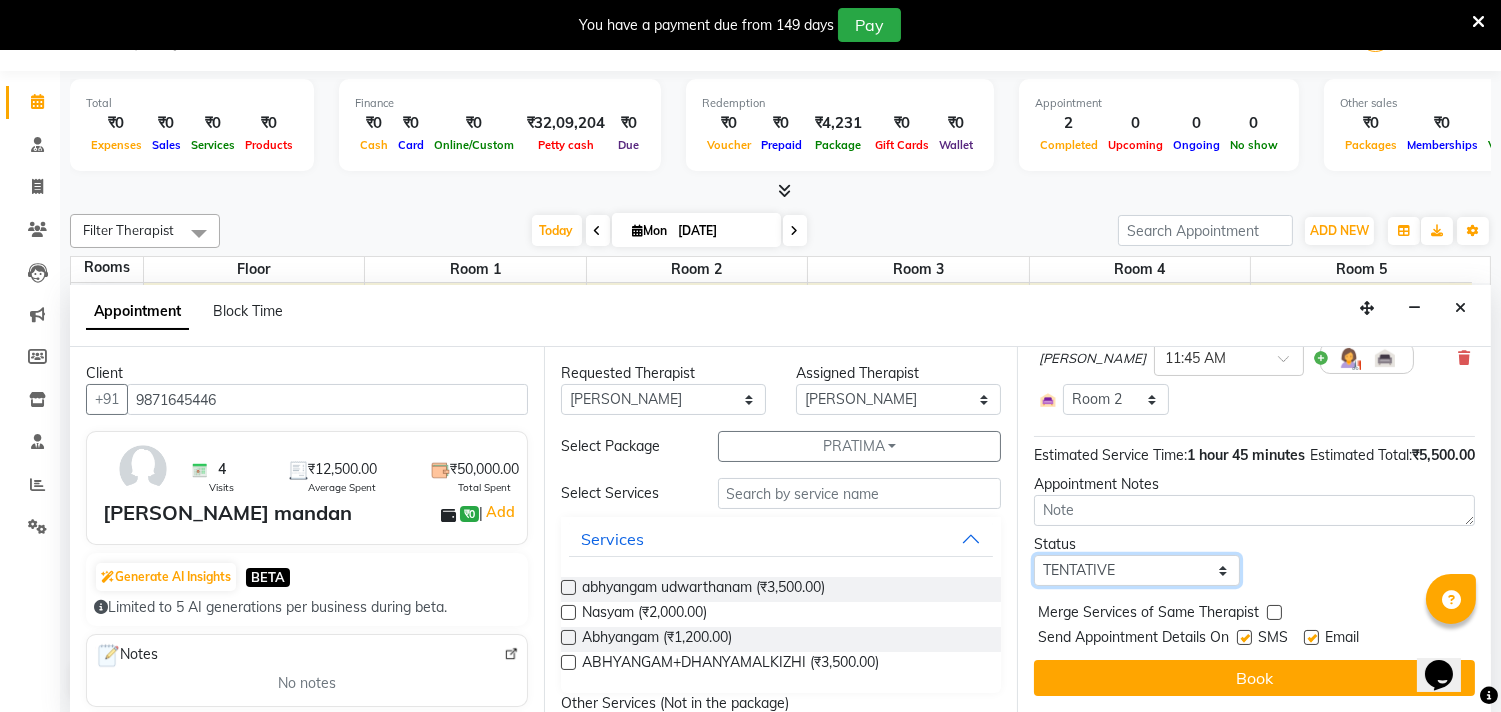 click on "Select TENTATIVE CONFIRM CHECK-IN UPCOMING" at bounding box center [1136, 570] 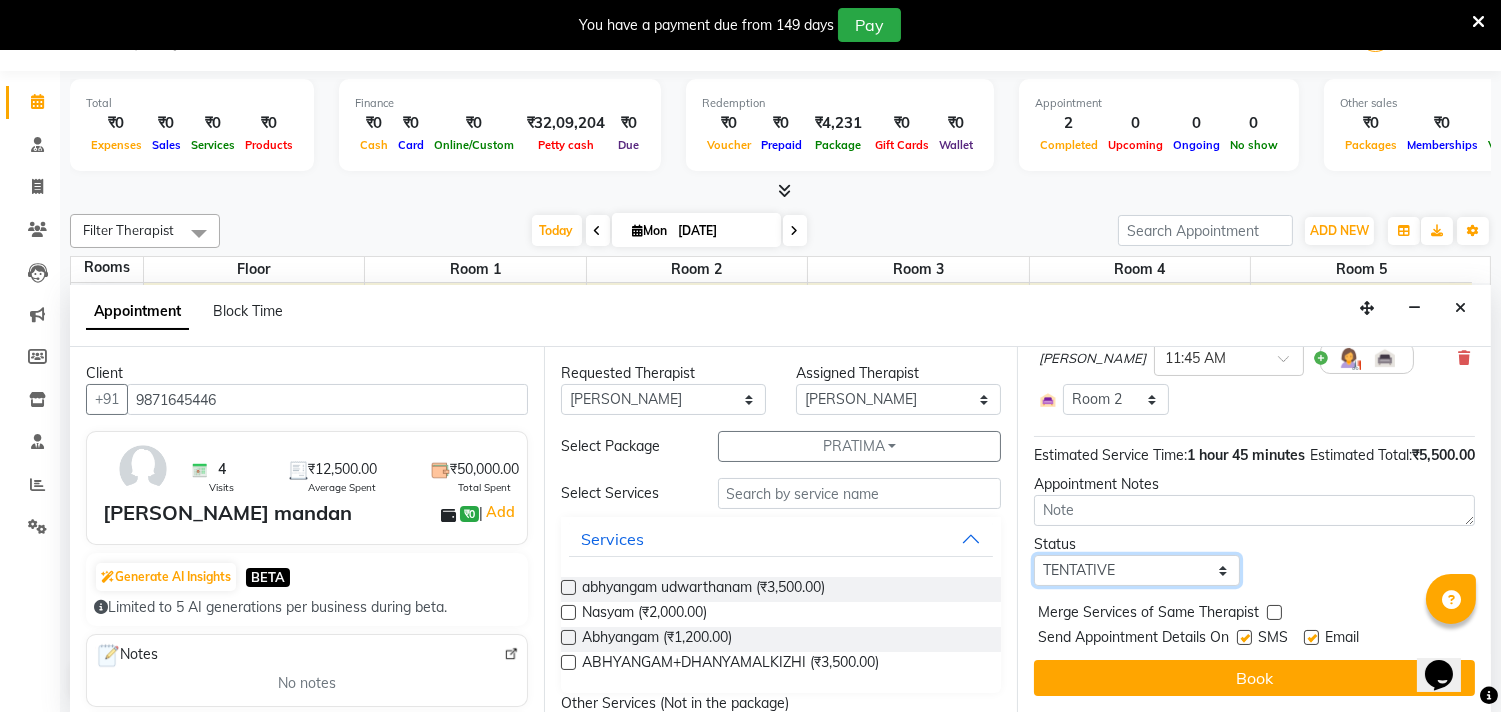select on "confirm booking" 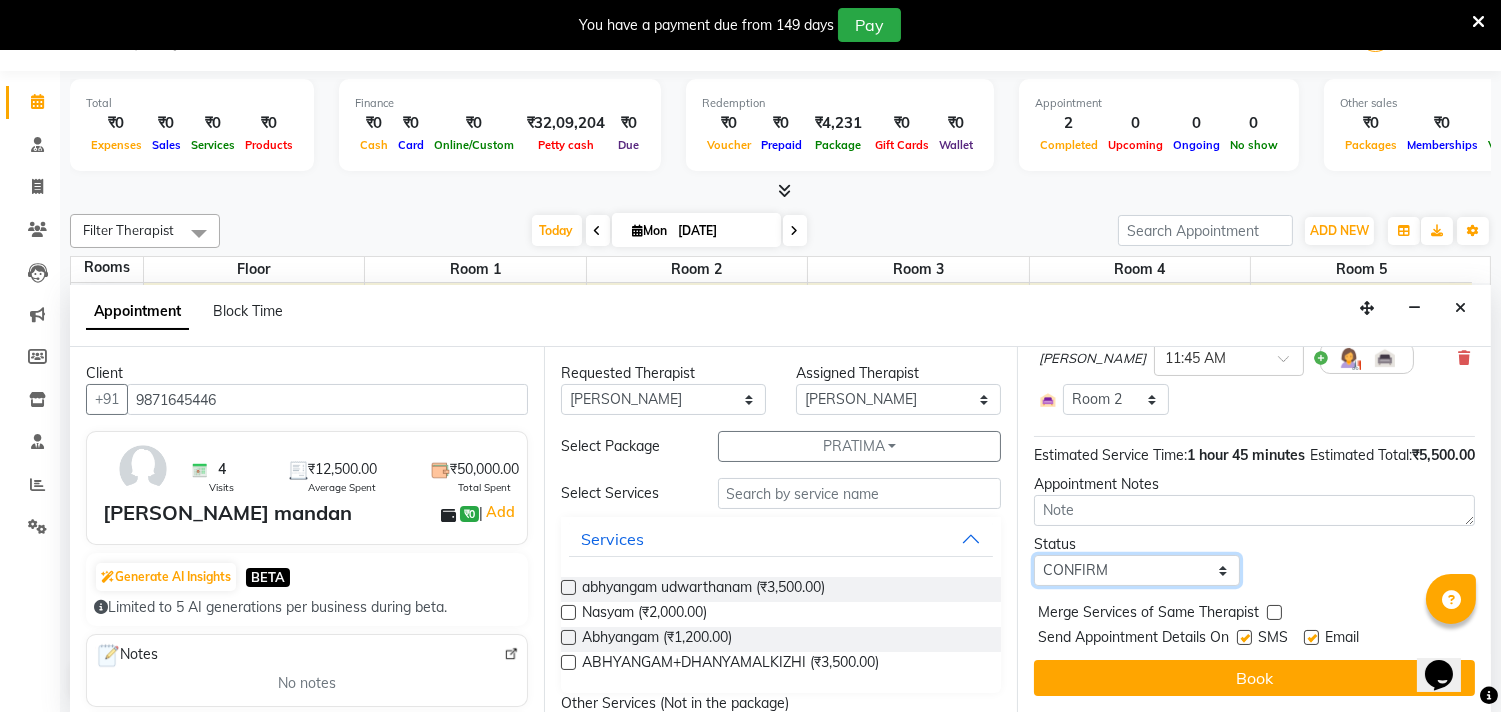 click on "Select TENTATIVE CONFIRM CHECK-IN UPCOMING" at bounding box center [1136, 570] 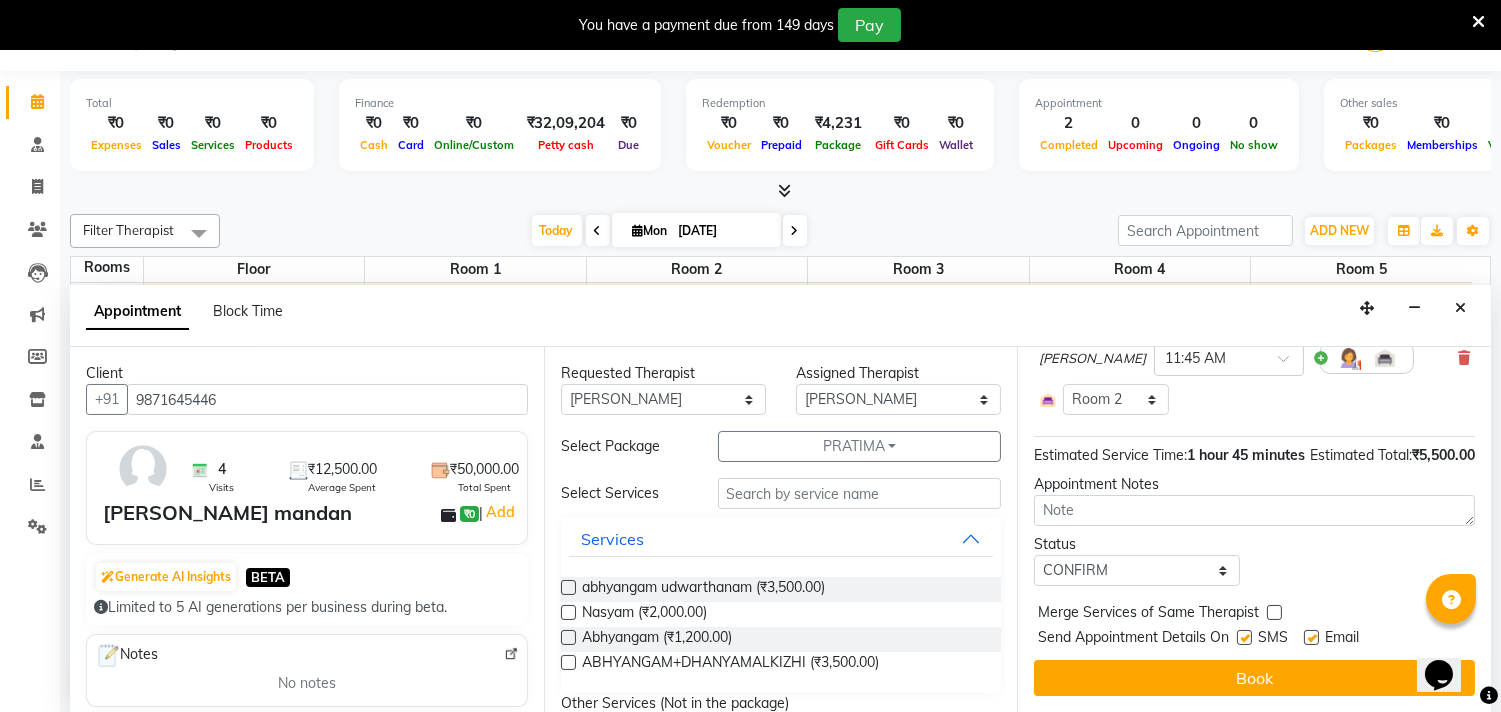click at bounding box center (1244, 637) 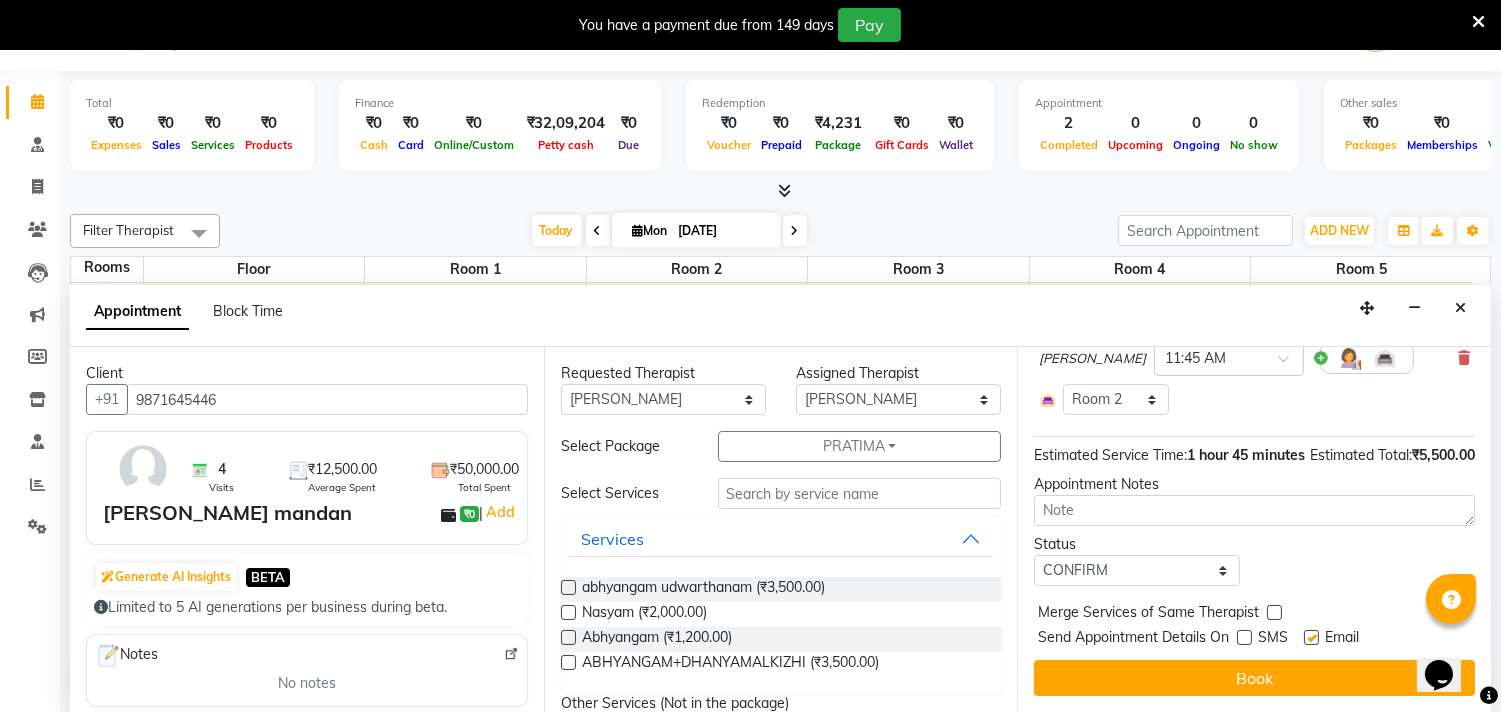 click at bounding box center [1311, 637] 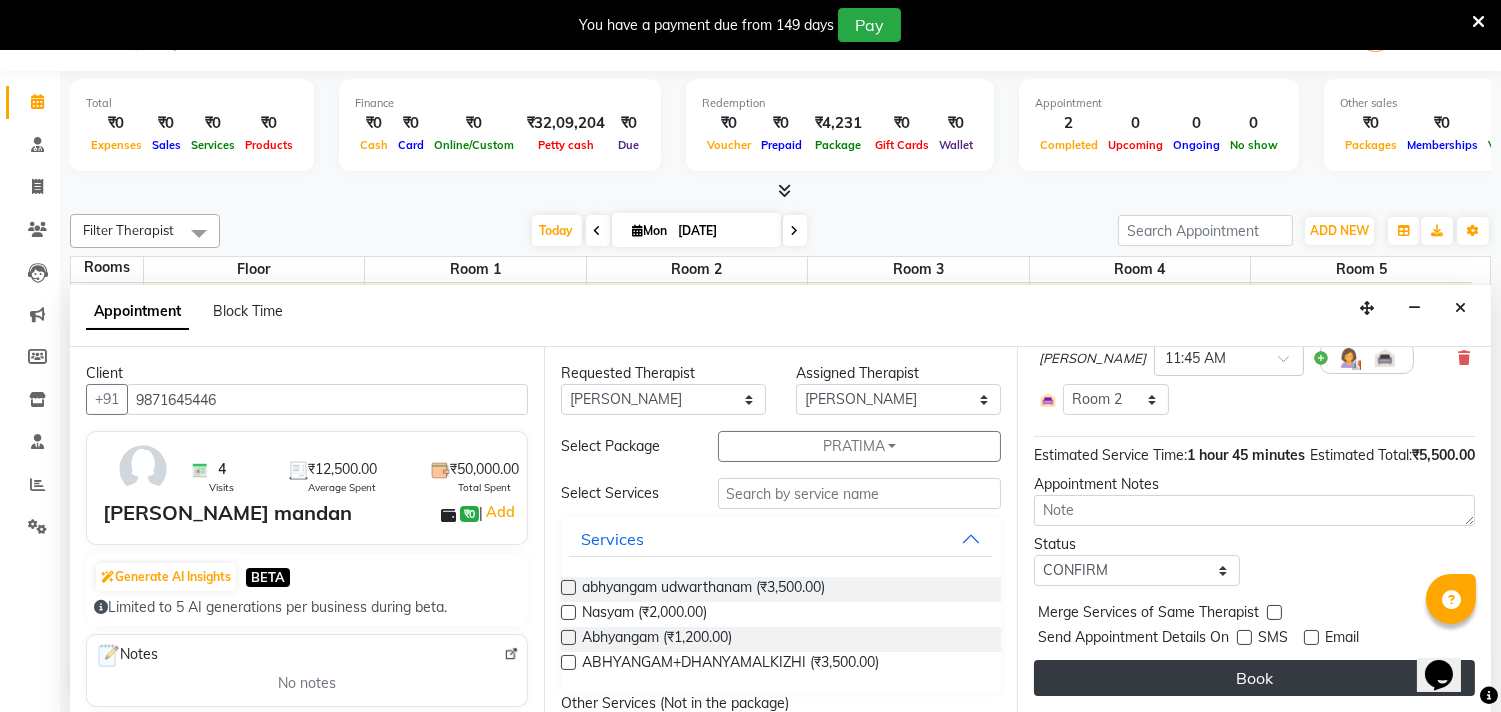 click on "Book" at bounding box center (1254, 678) 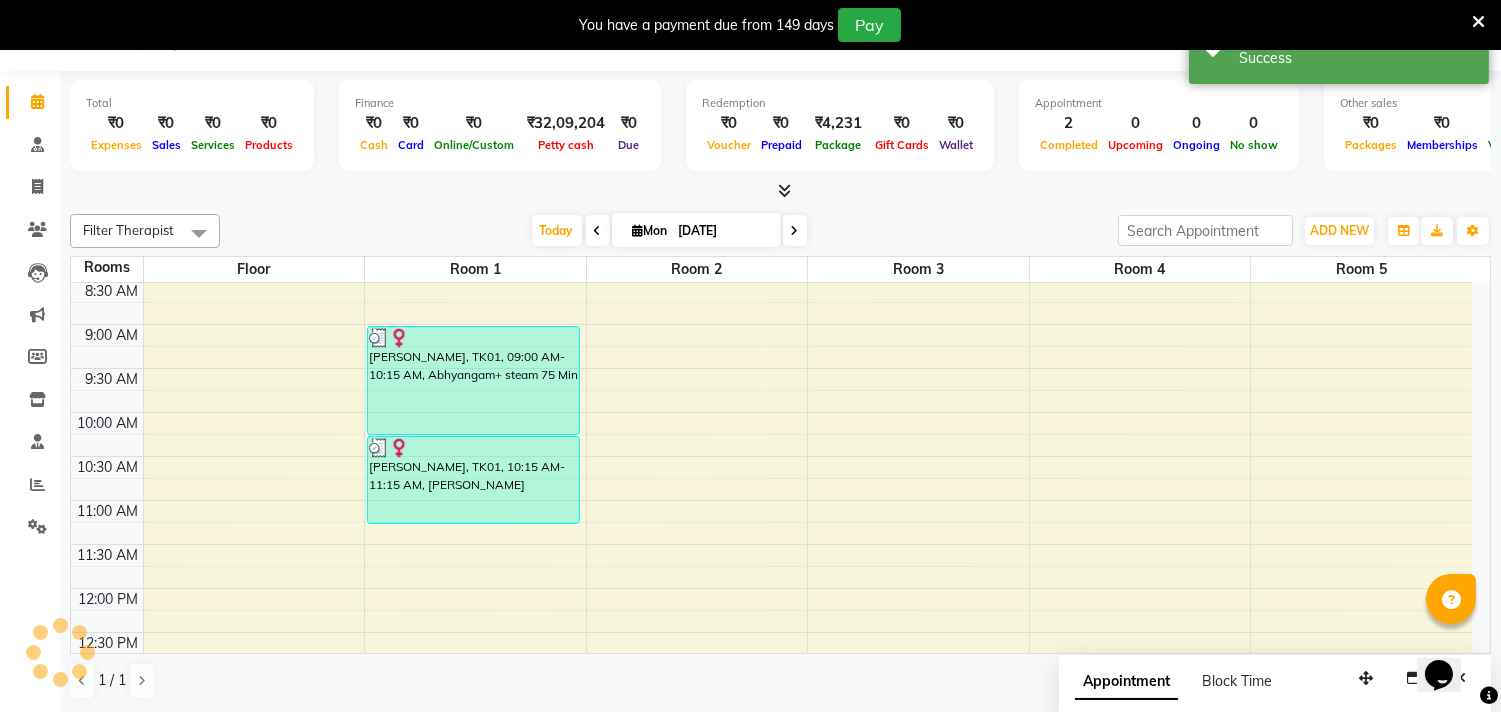scroll, scrollTop: 0, scrollLeft: 0, axis: both 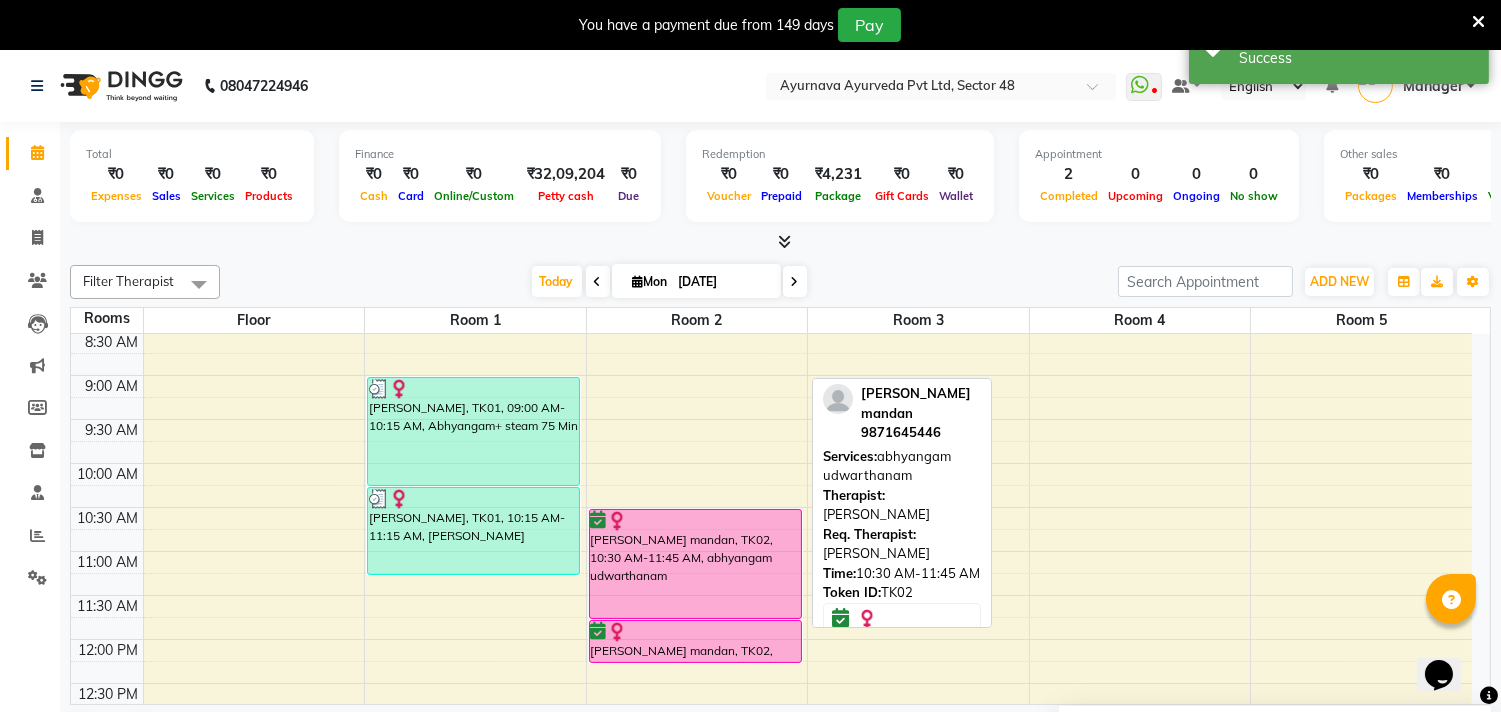 click on "[PERSON_NAME] mandan, TK02, 10:30 AM-11:45 AM, abhyangam udwarthanam" at bounding box center (695, 564) 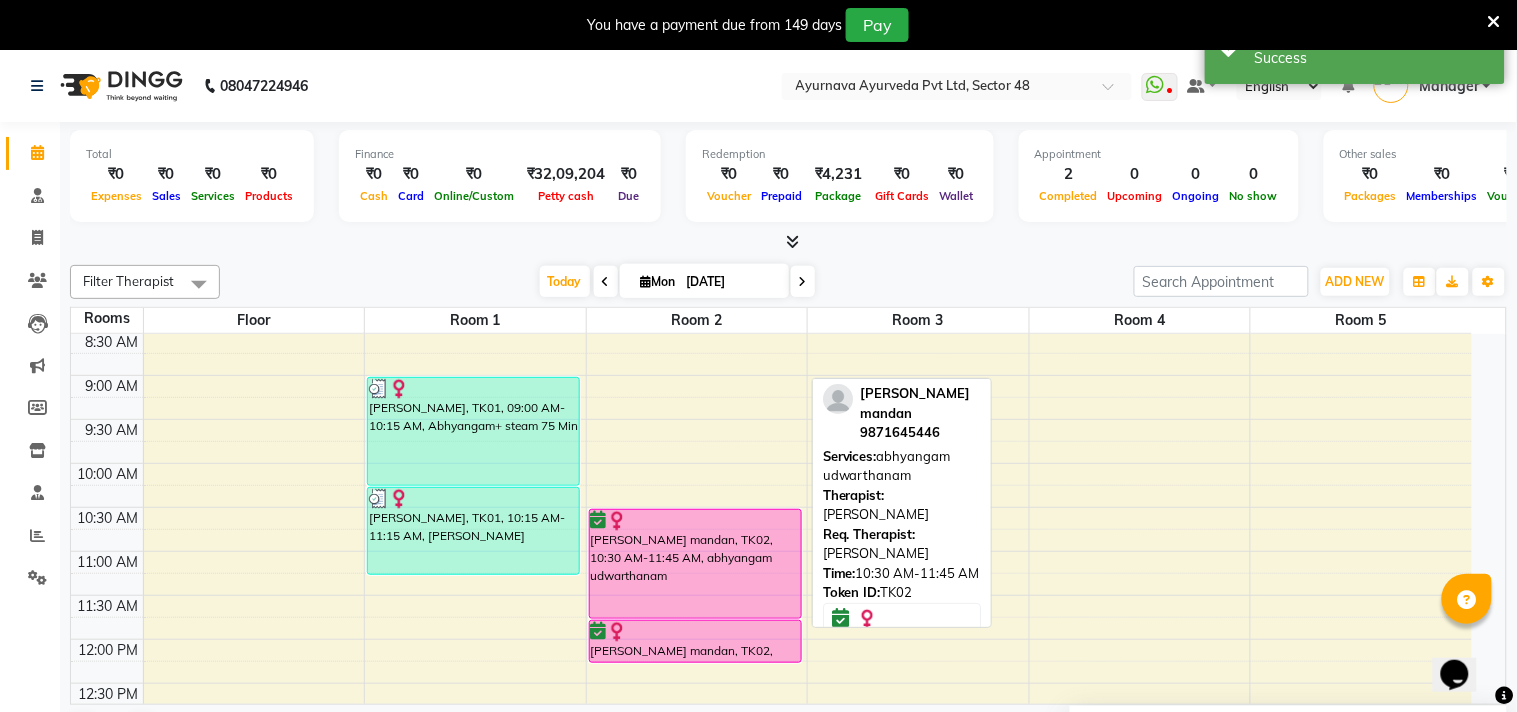 select on "6" 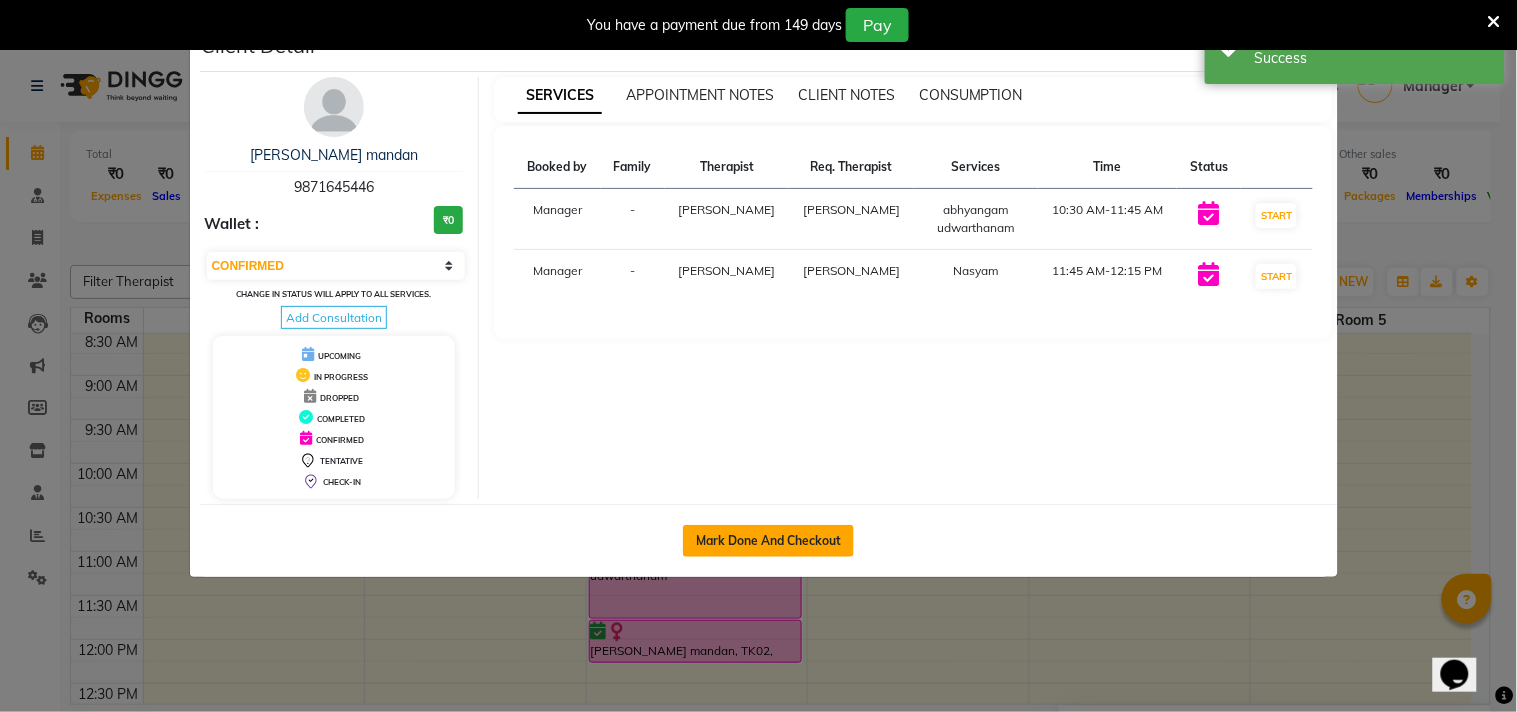 click on "Mark Done And Checkout" 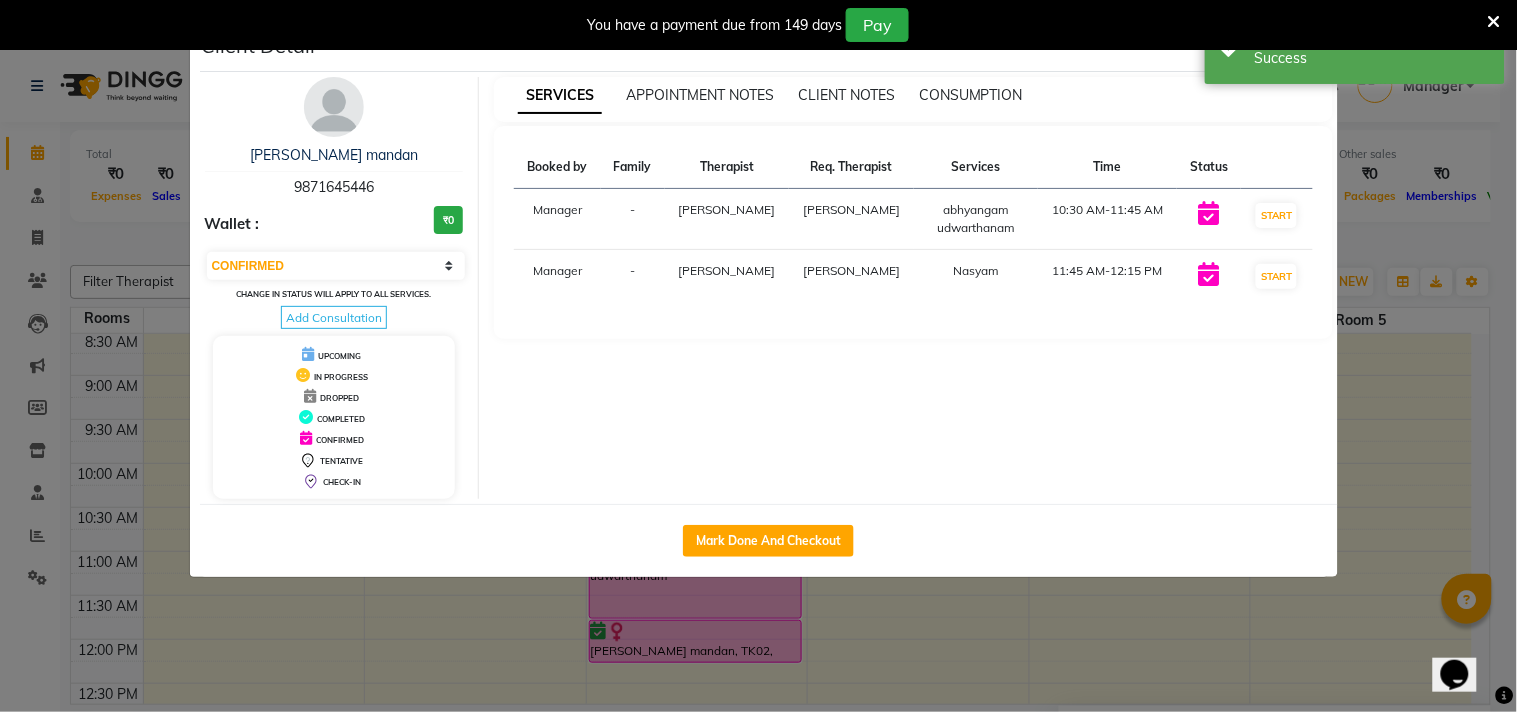 select on "5546" 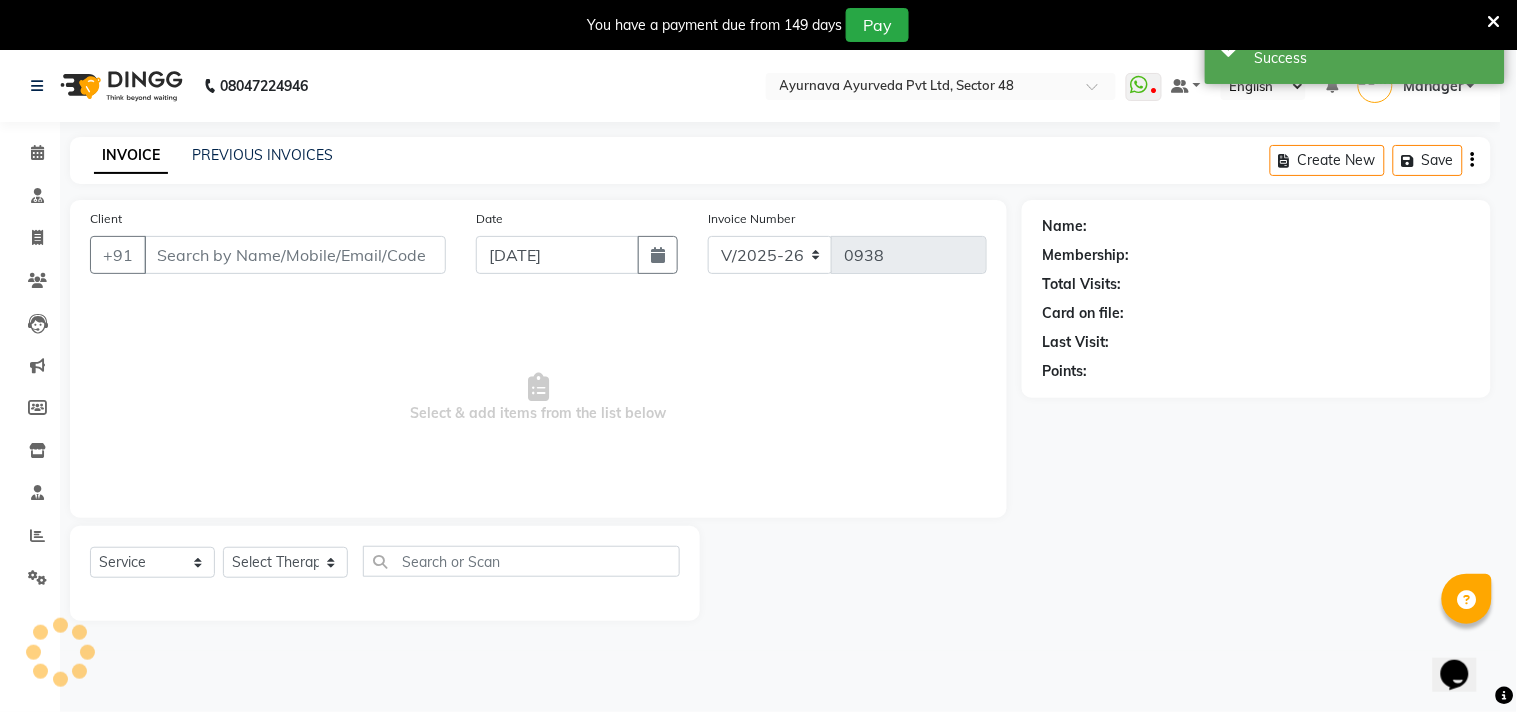 select on "3" 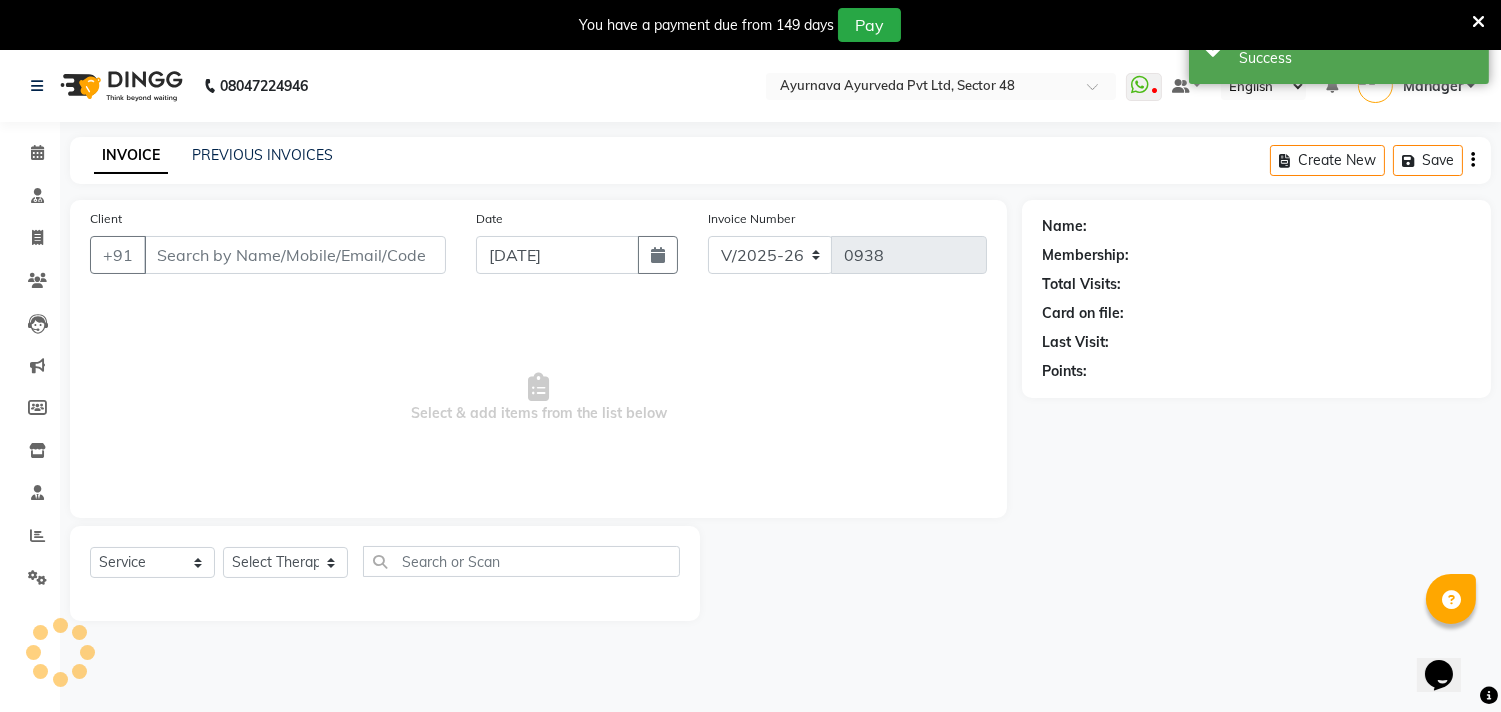 type on "9871645446" 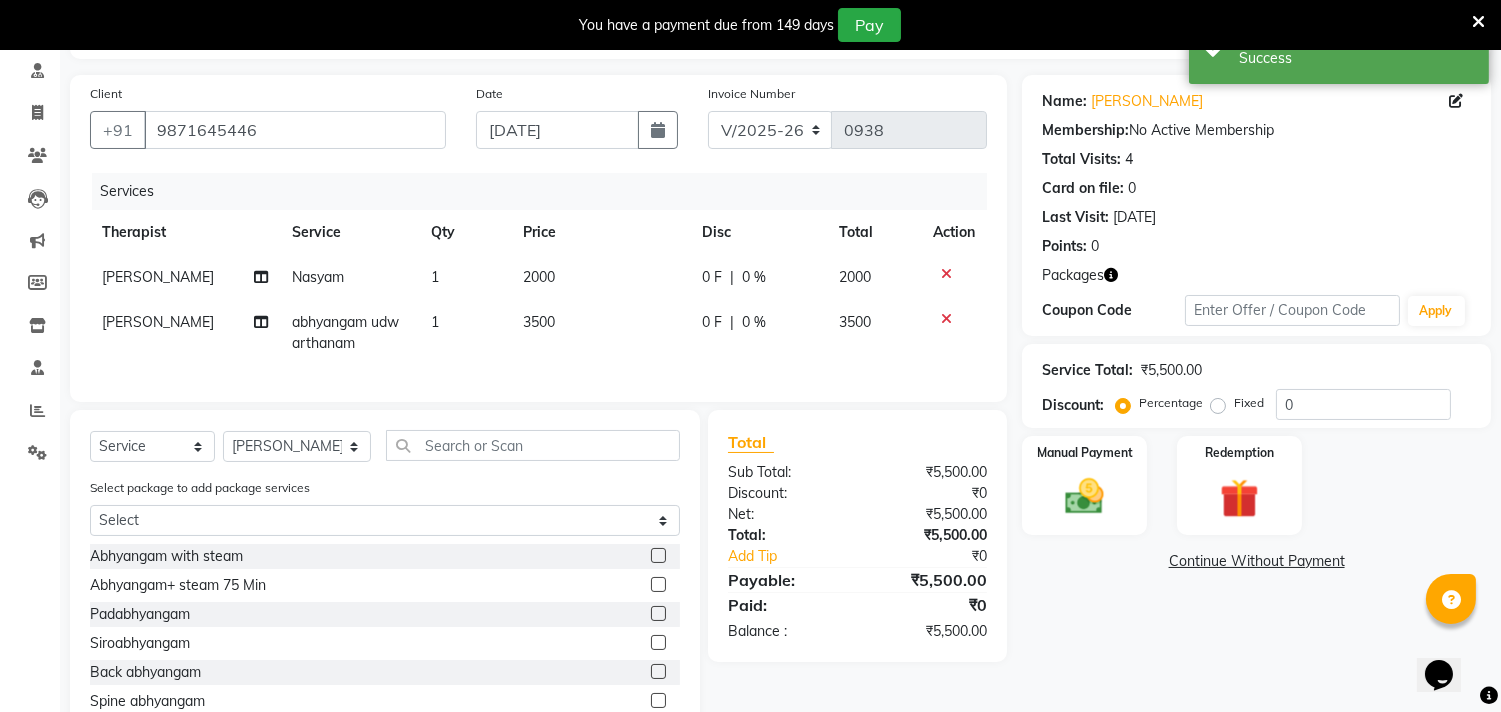 scroll, scrollTop: 164, scrollLeft: 0, axis: vertical 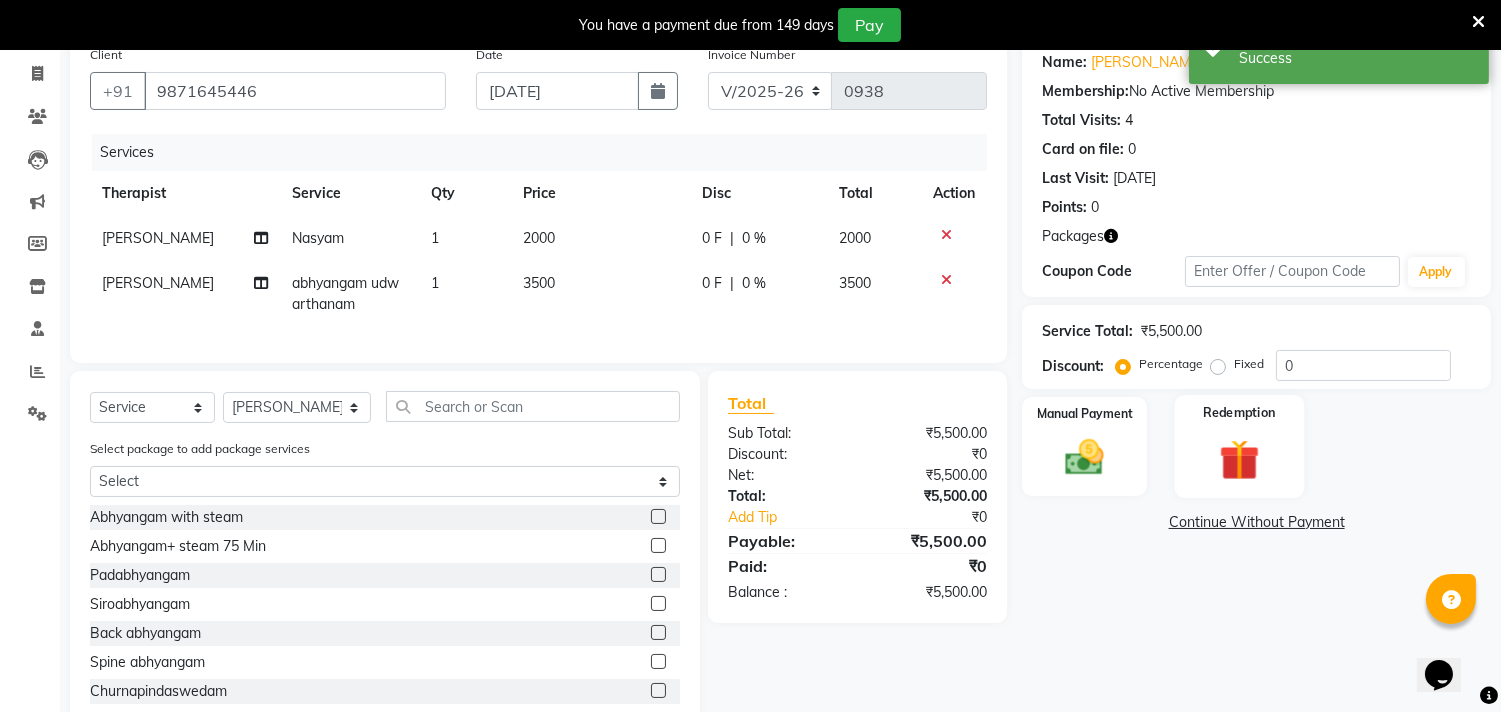click 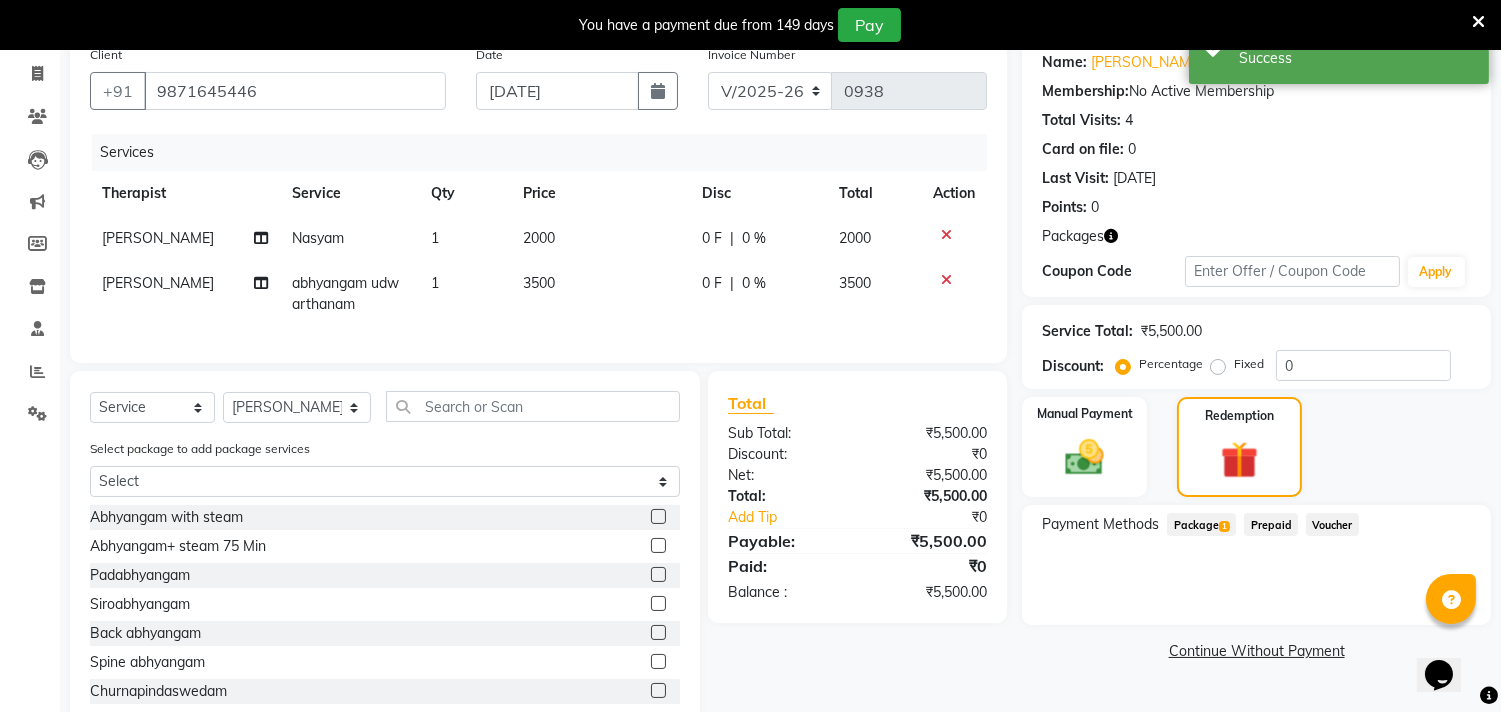 click on "Package  1" 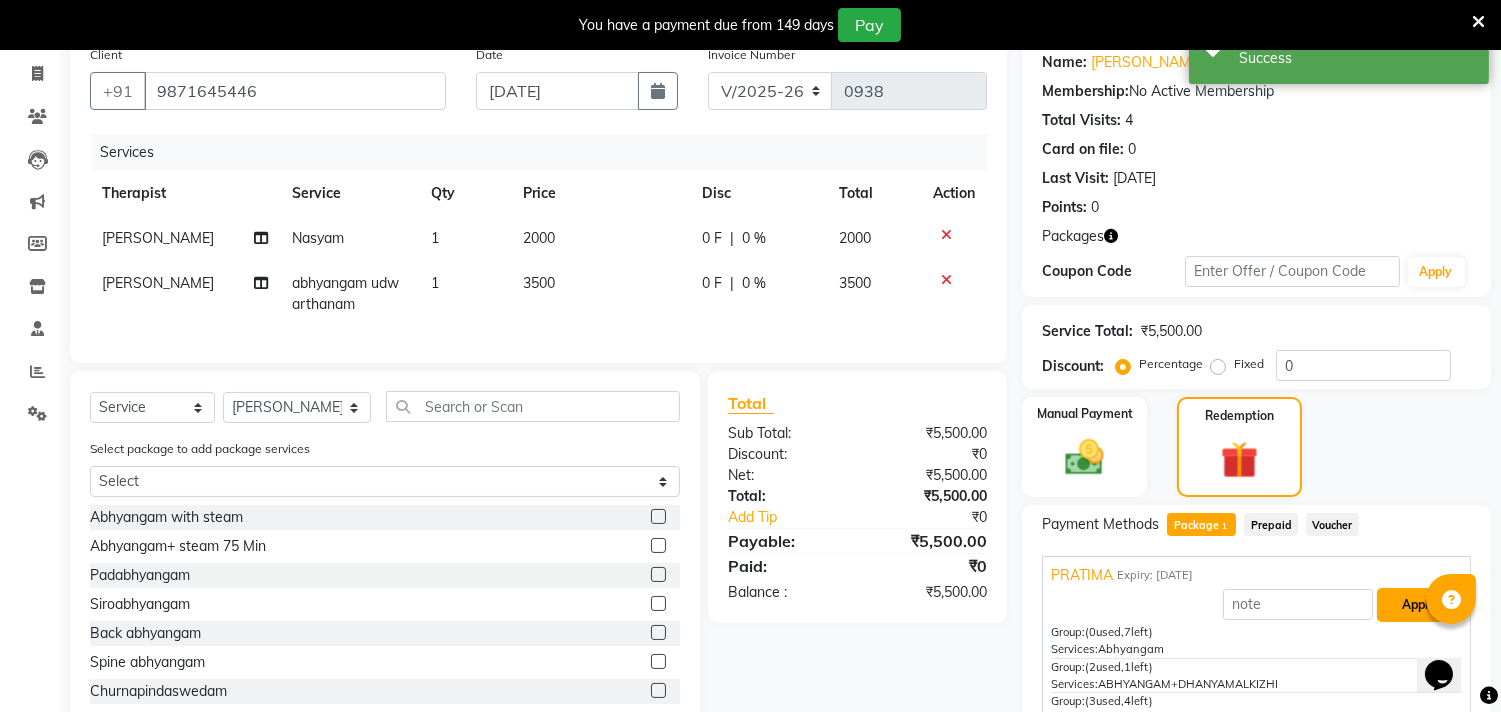 click on "Apply" at bounding box center (1418, 605) 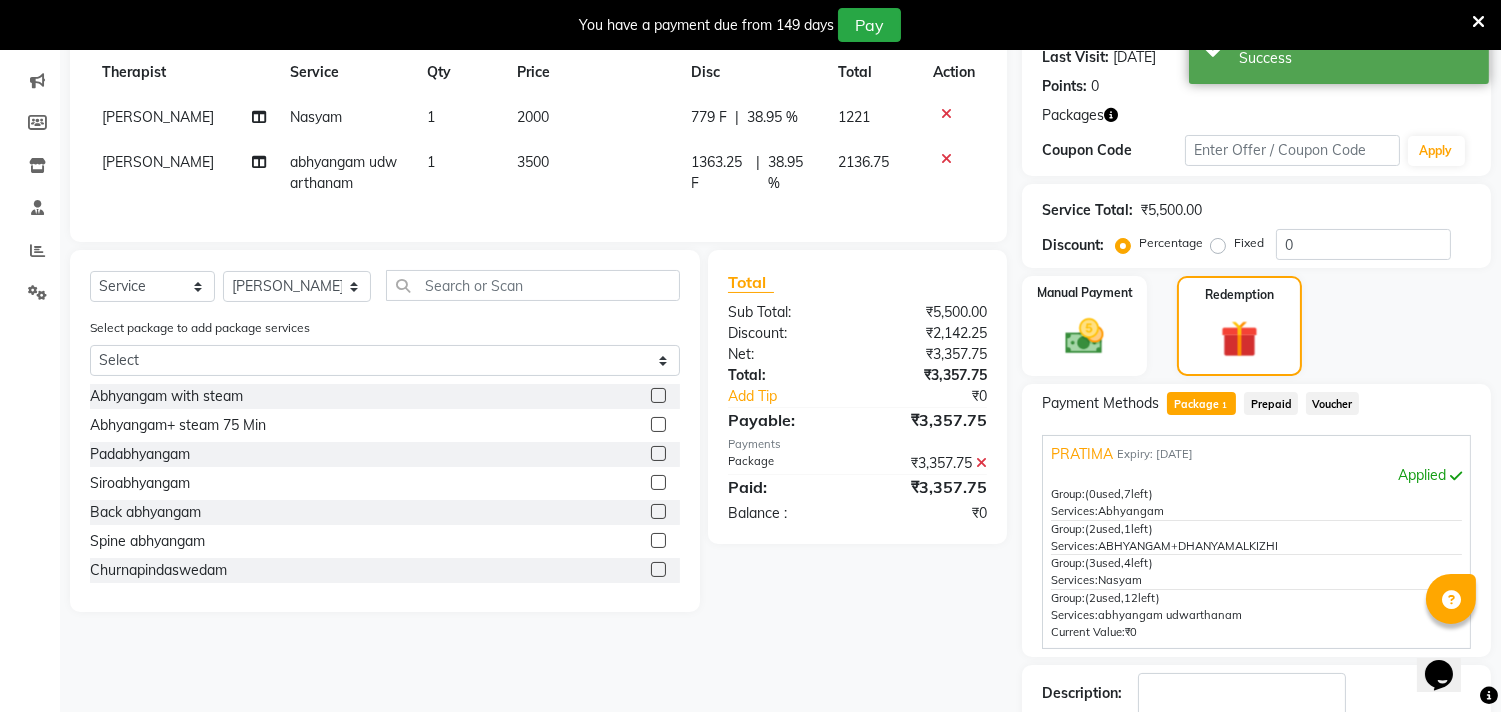 scroll, scrollTop: 414, scrollLeft: 0, axis: vertical 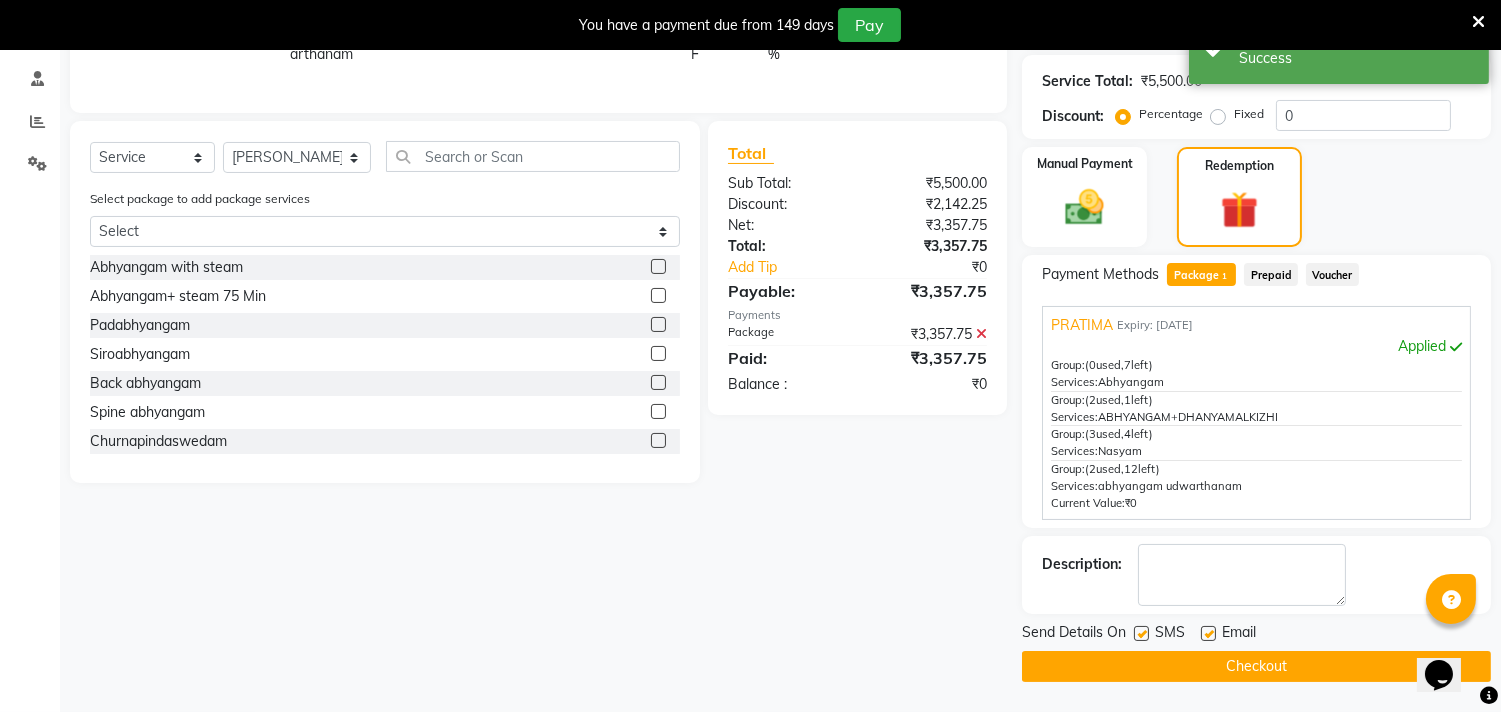 click 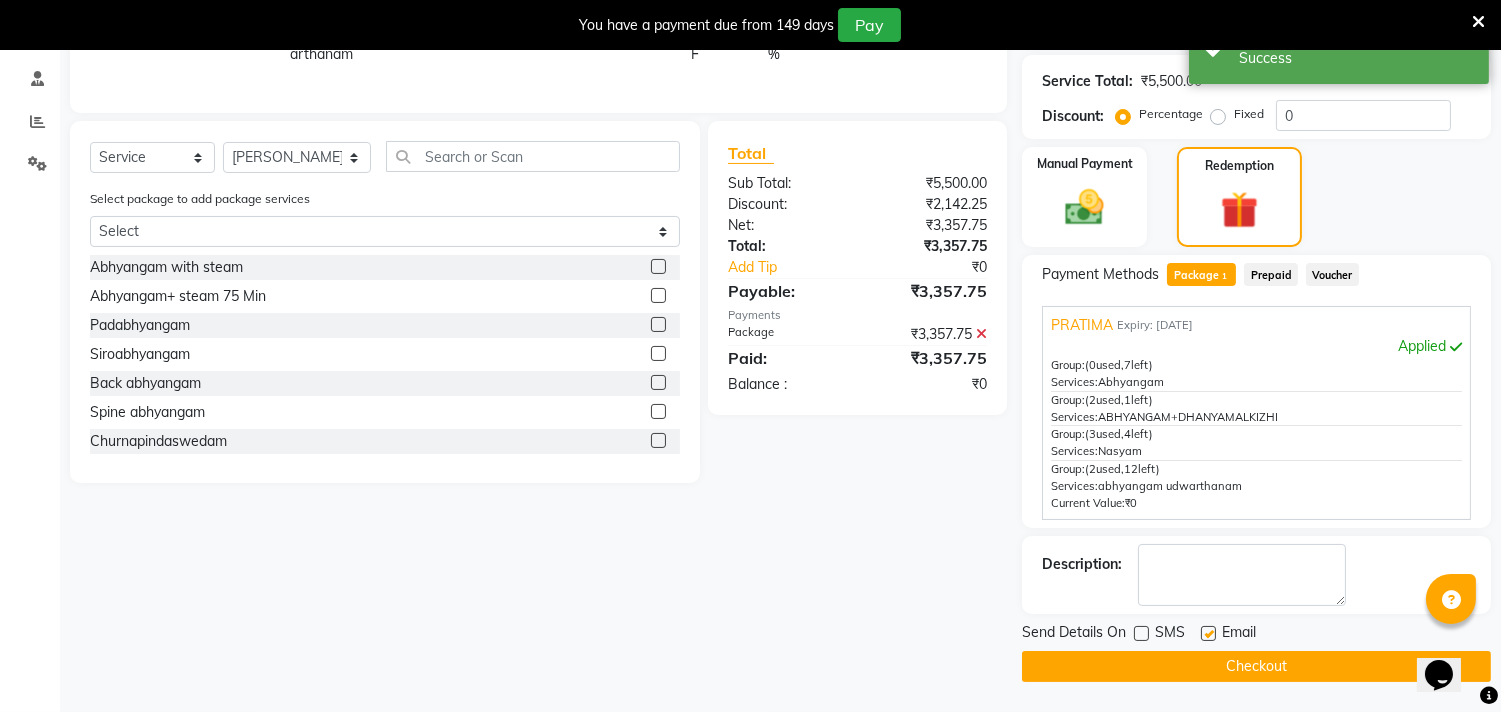 click 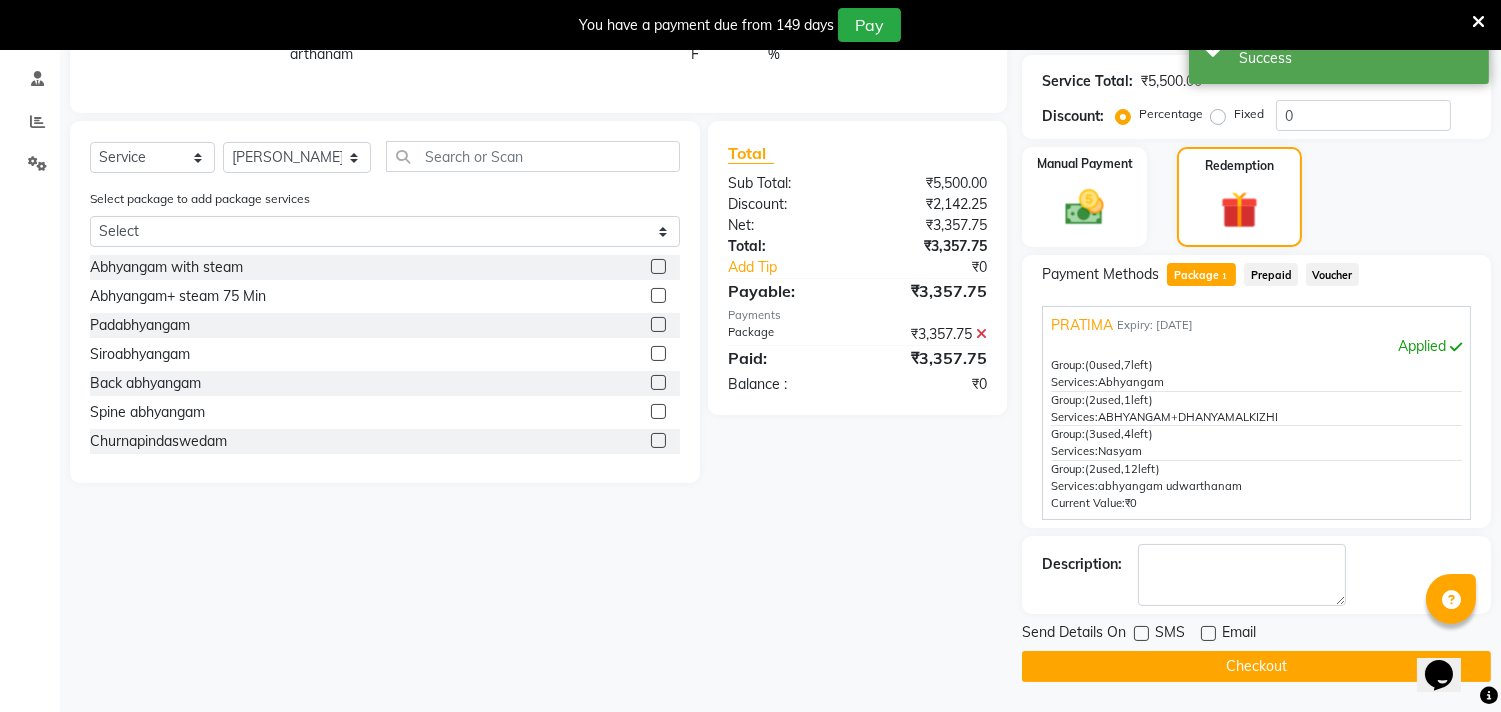 click on "Checkout" 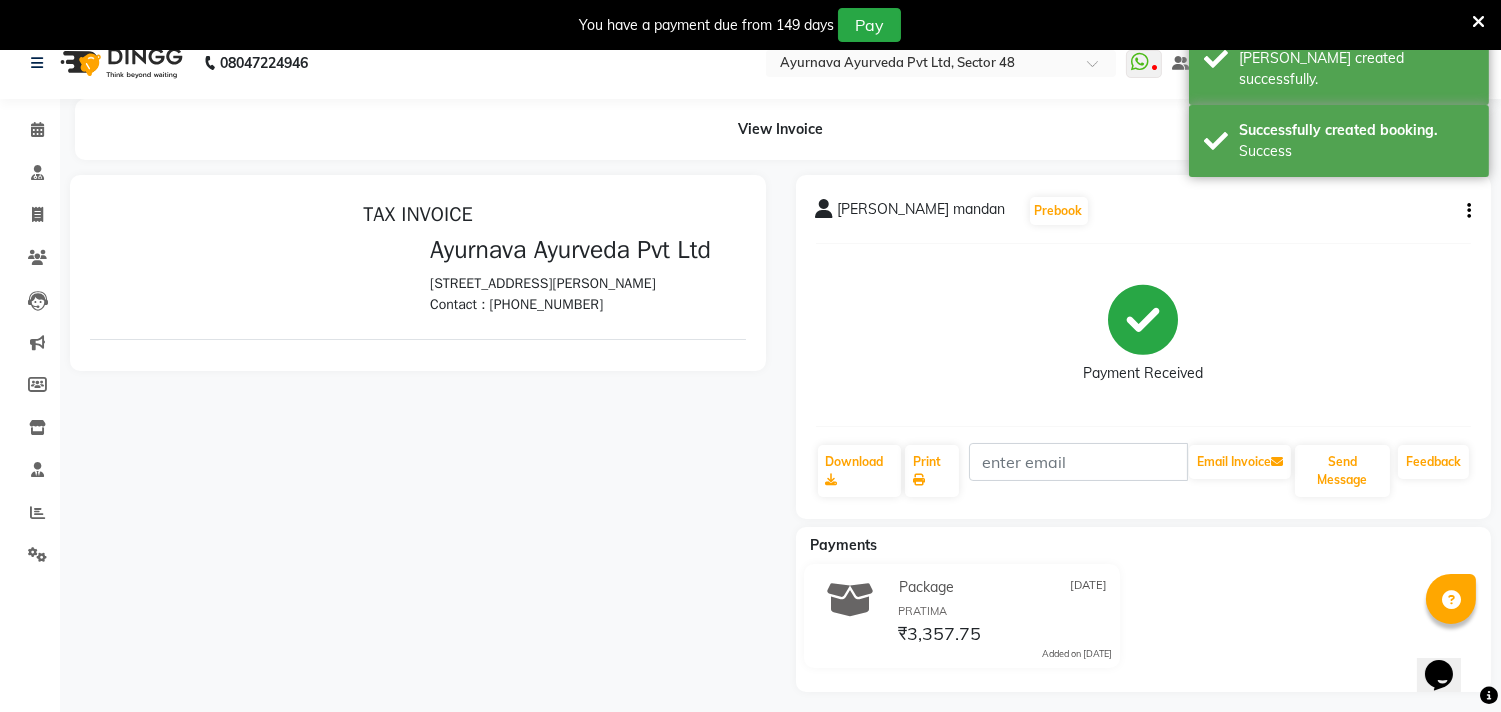 scroll, scrollTop: 0, scrollLeft: 0, axis: both 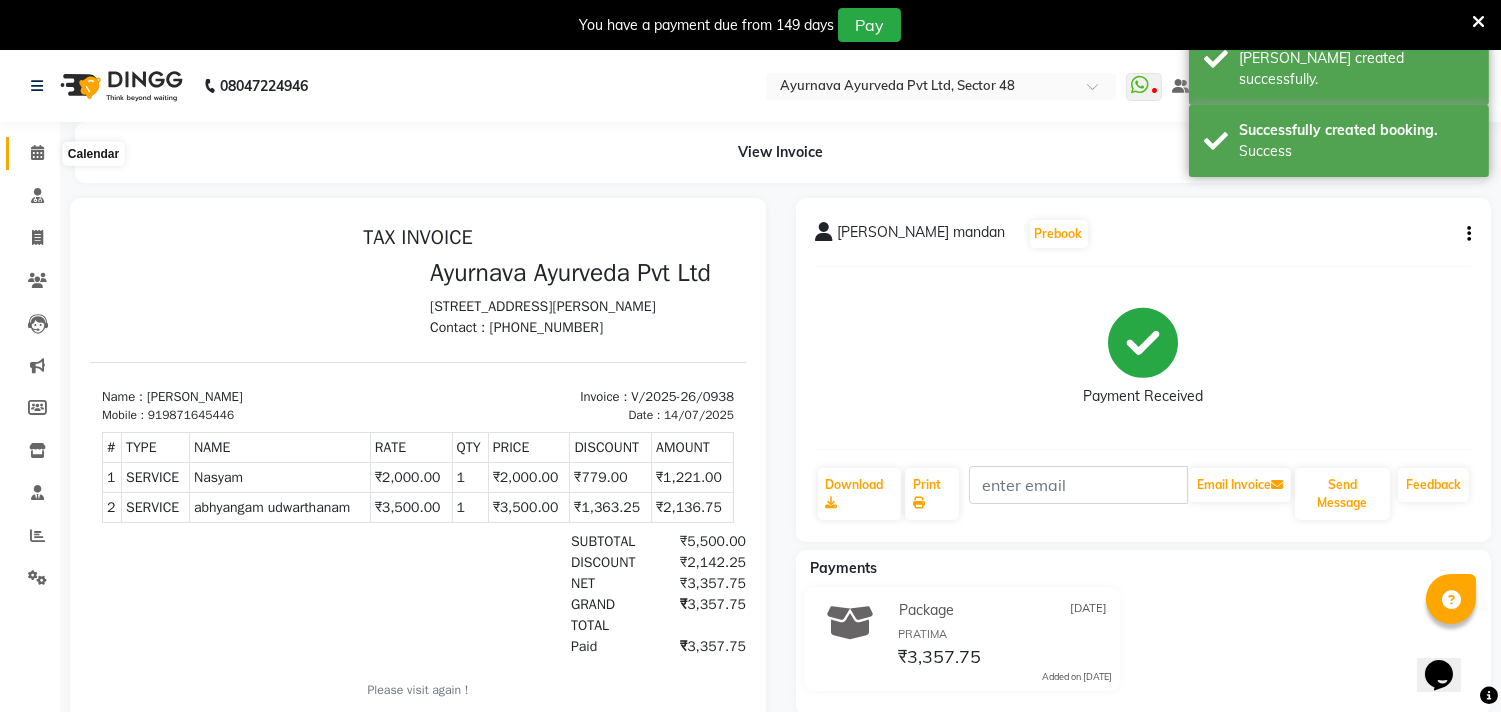 click 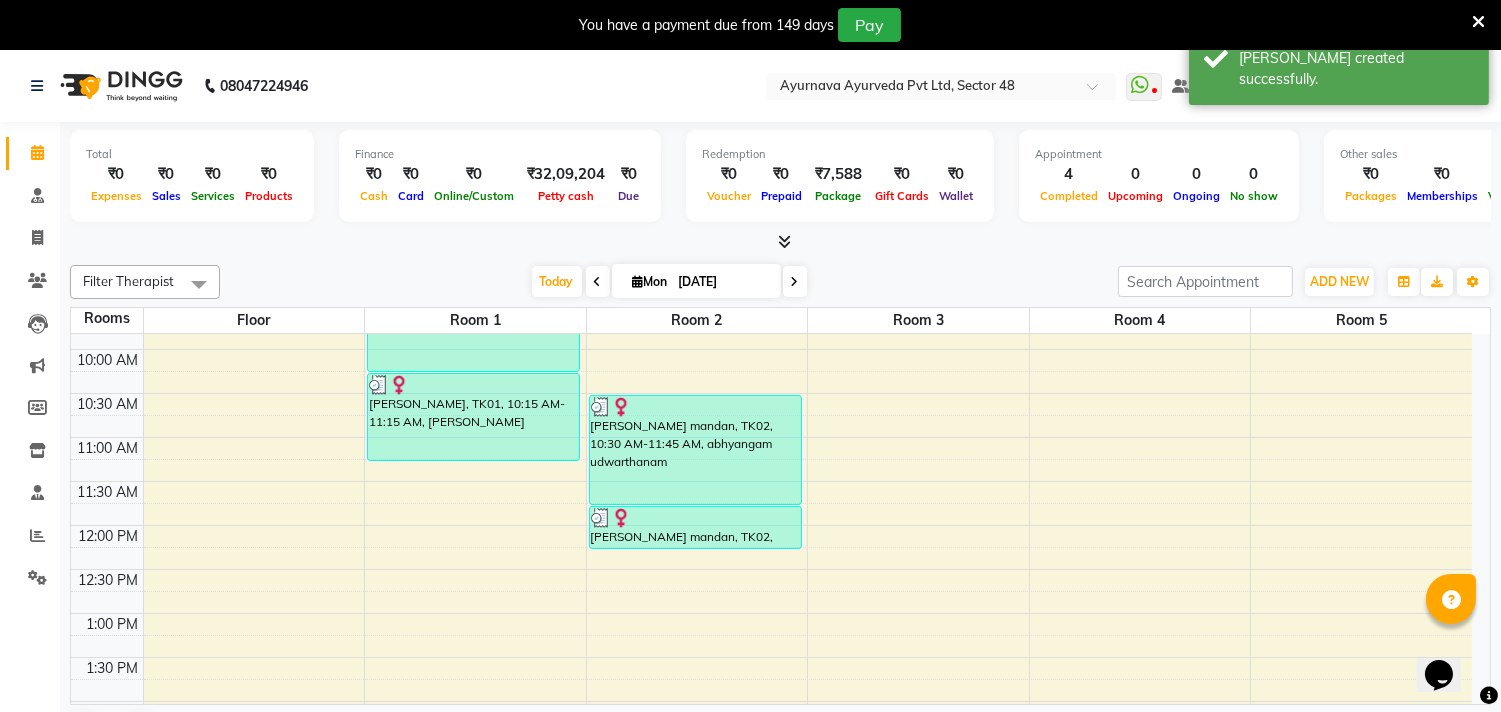 scroll, scrollTop: 333, scrollLeft: 0, axis: vertical 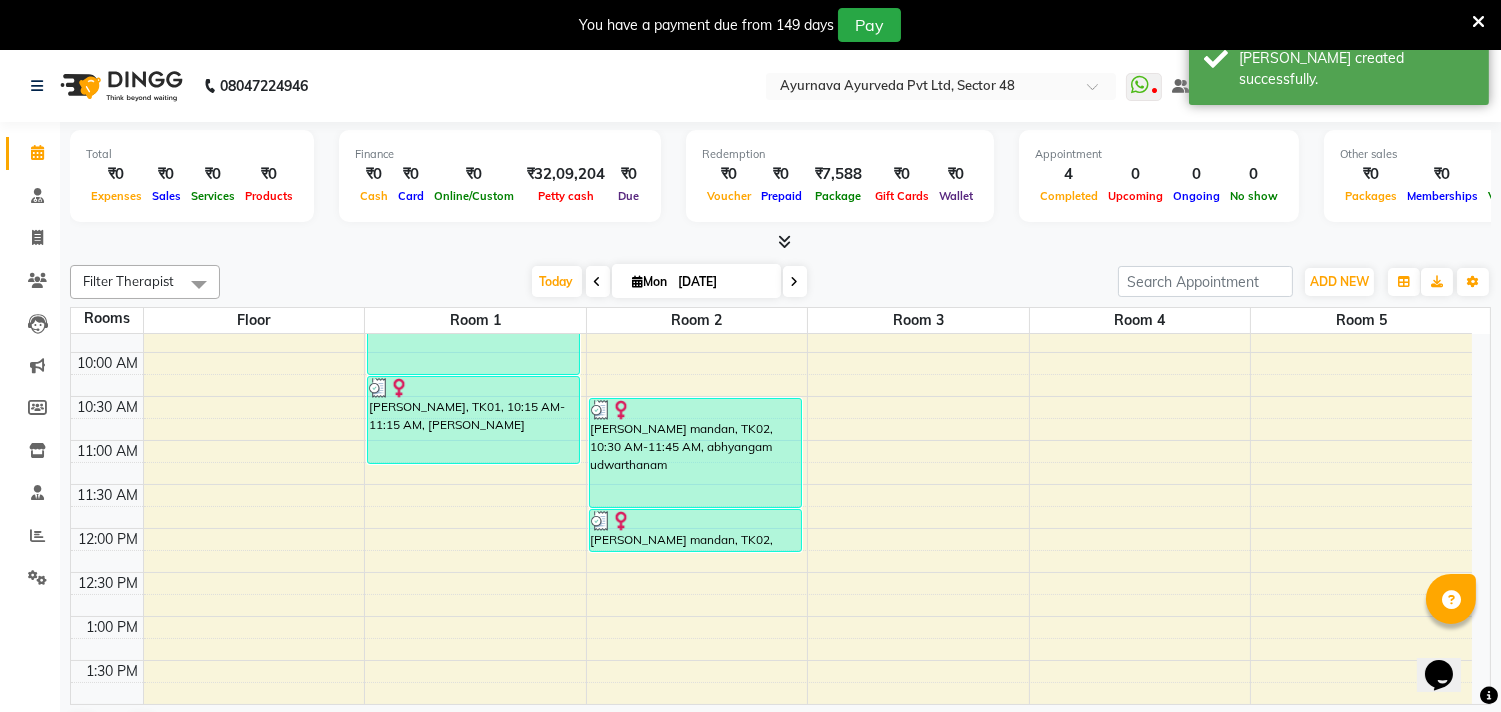 click on "6:00 AM 6:30 AM 7:00 AM 7:30 AM 8:00 AM 8:30 AM 9:00 AM 9:30 AM 10:00 AM 10:30 AM 11:00 AM 11:30 AM 12:00 PM 12:30 PM 1:00 PM 1:30 PM 2:00 PM 2:30 PM 3:00 PM 3:30 PM 4:00 PM 4:30 PM 5:00 PM 5:30 PM 6:00 PM 6:30 PM 7:00 PM 7:30 PM 8:00 PM 8:30 PM     [PERSON_NAME][GEOGRAPHIC_DATA], 09:00 AM-10:15 AM, Abhyangam+ steam 75 Min     [PERSON_NAME], TK01, 10:15 AM-11:15 AM, [GEOGRAPHIC_DATA][PERSON_NAME], 10:30 AM-11:45 AM, abhyangam udwarthanam     [PERSON_NAME] mandan, TK02, 11:45 AM-12:15 PM, [PERSON_NAME]" at bounding box center [771, 660] 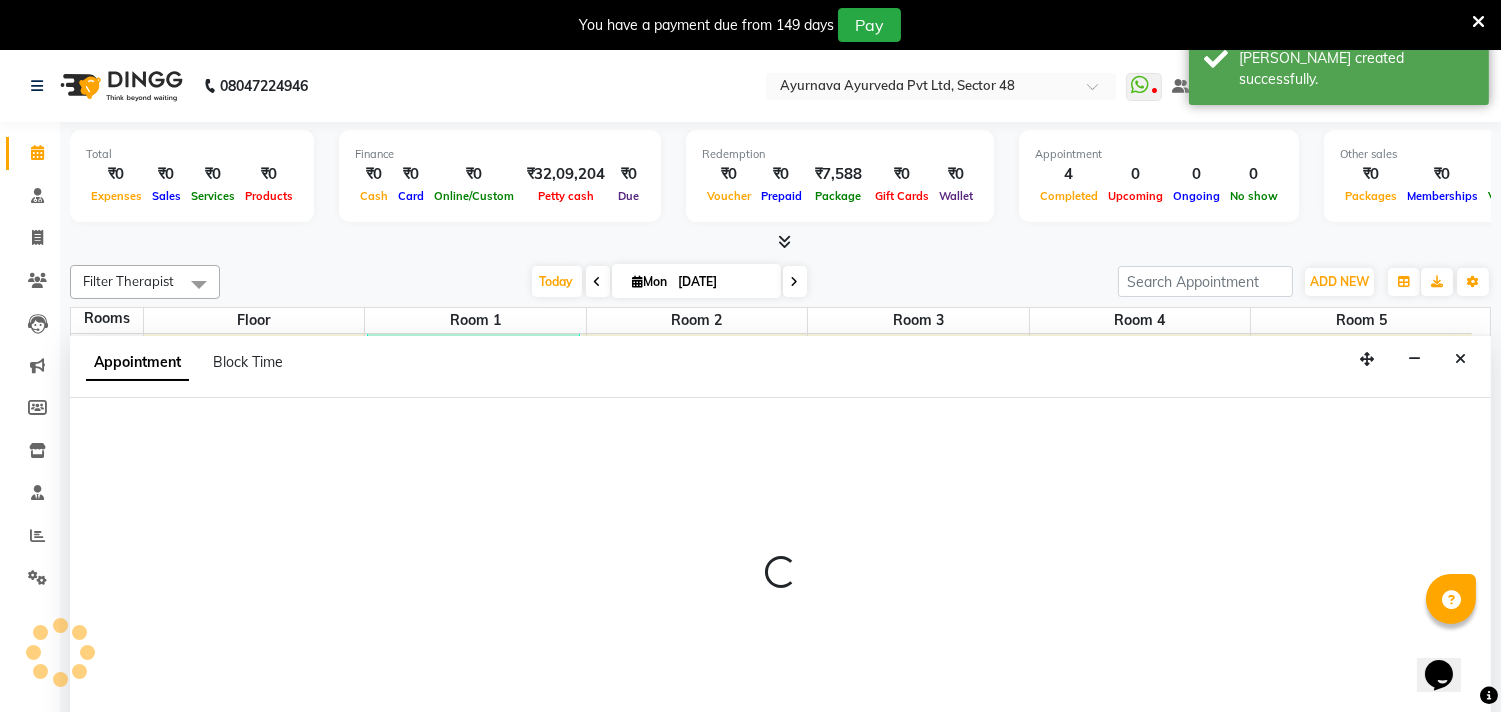 scroll, scrollTop: 51, scrollLeft: 0, axis: vertical 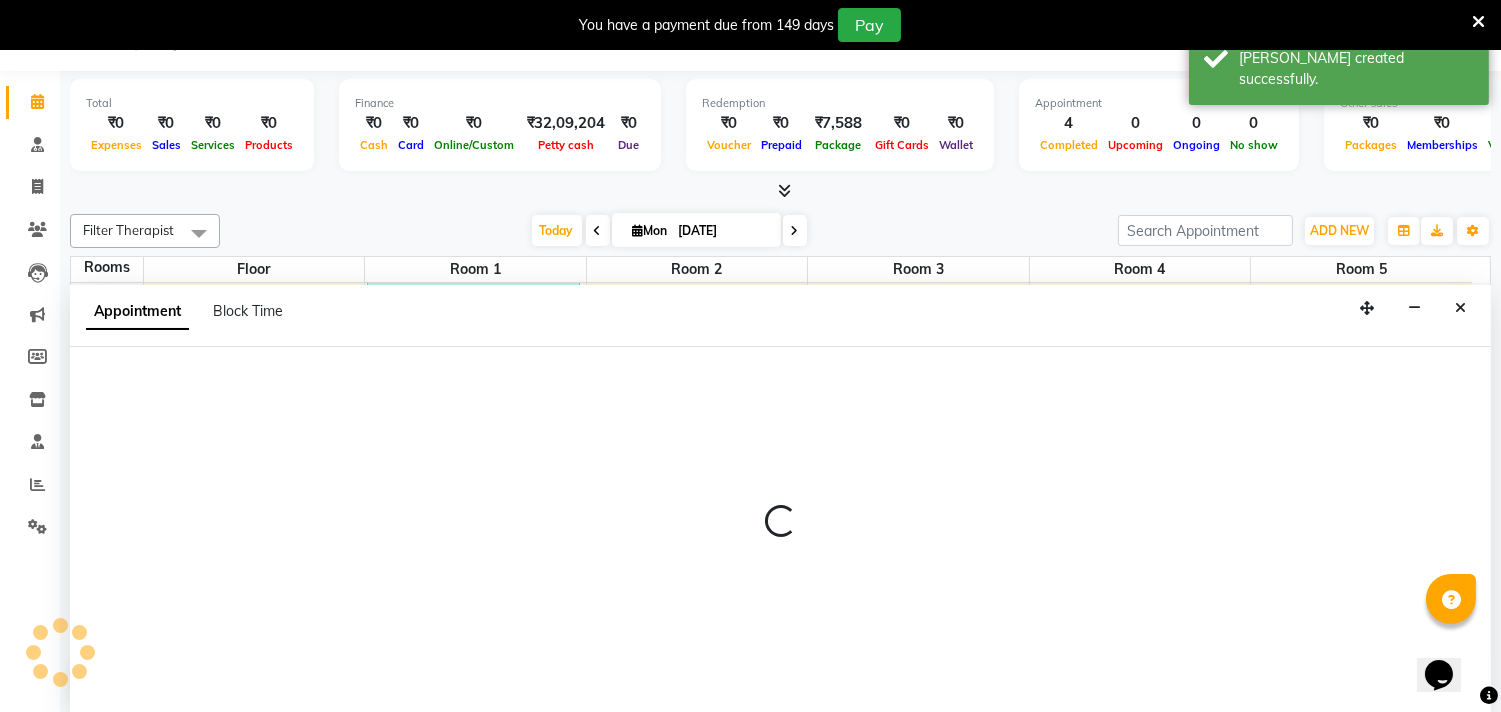 select on "690" 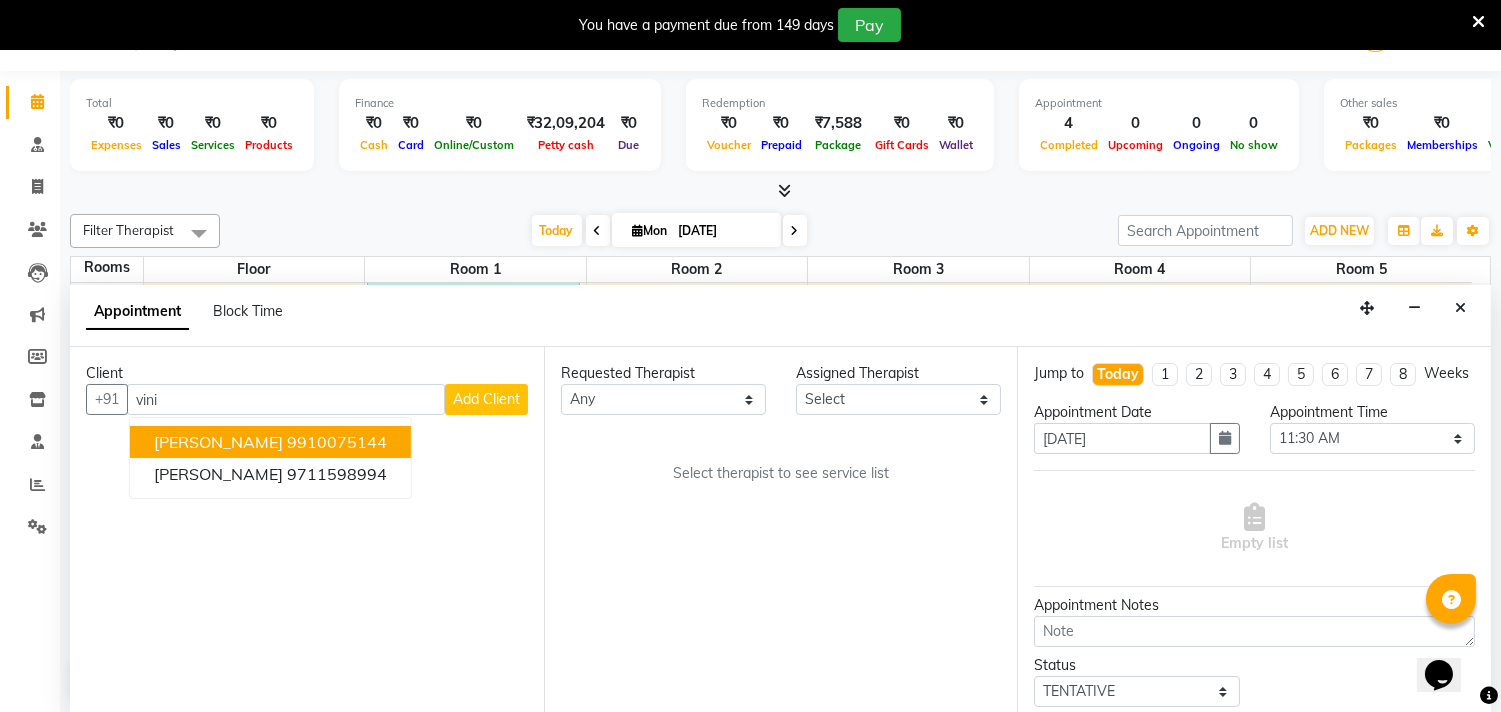 click on "9910075144" at bounding box center [337, 442] 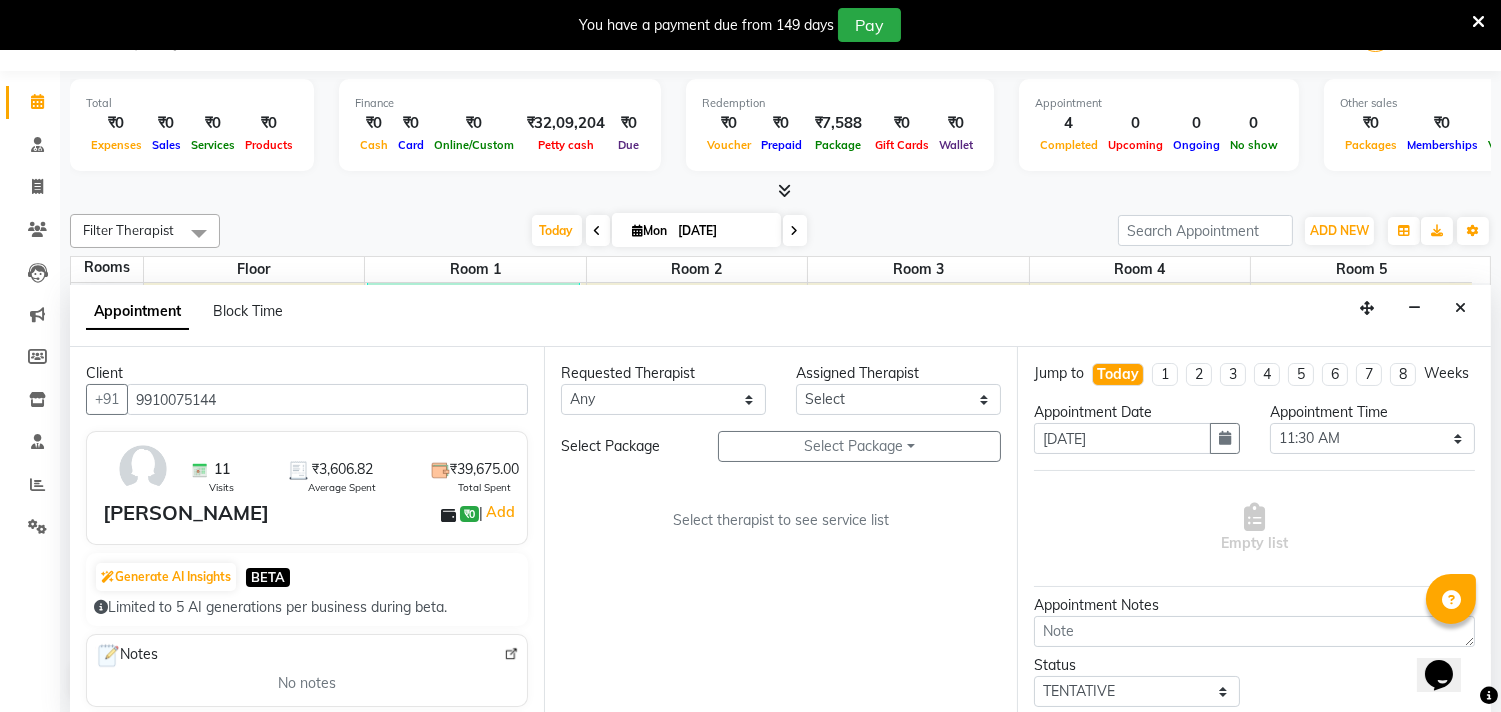 type on "9910075144" 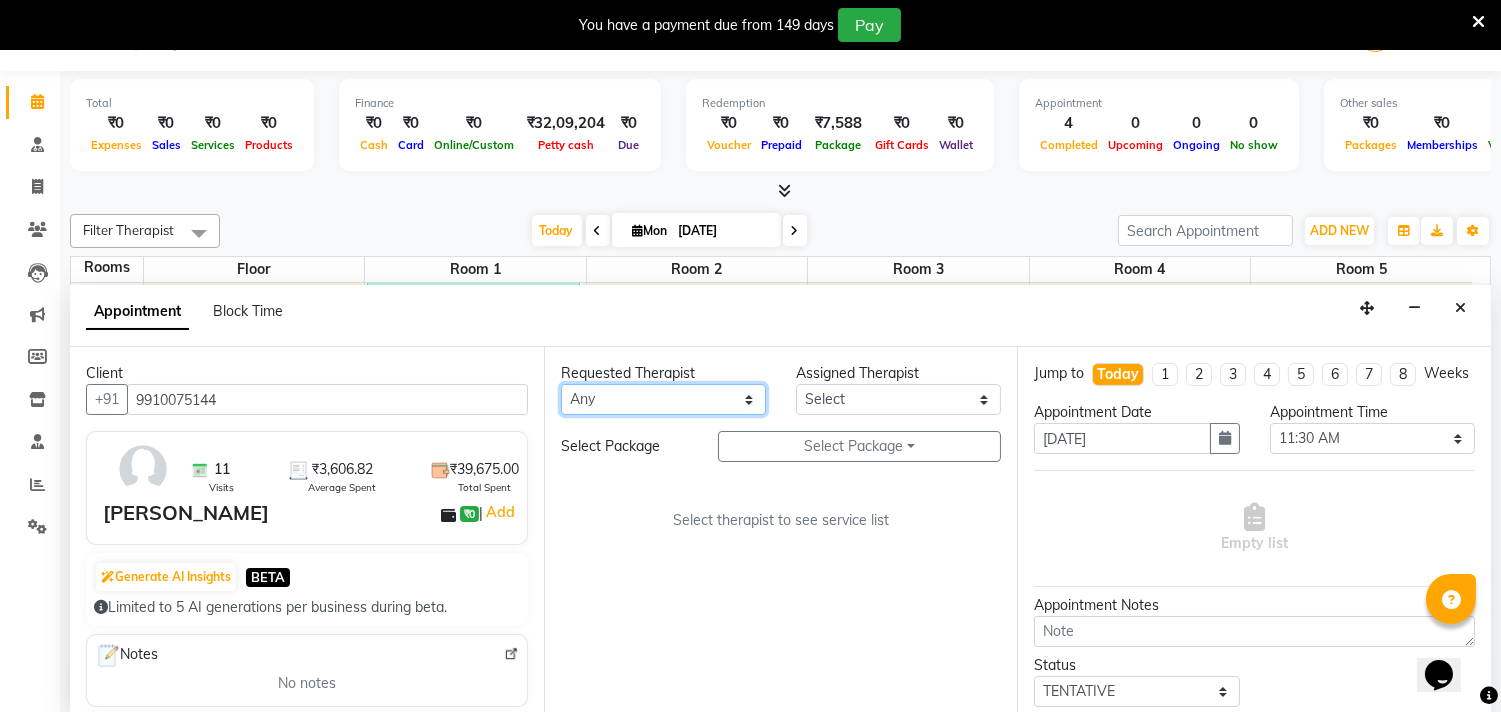 click on "Any [PERSON_NAME] [PERSON_NAME] V P [PERSON_NAME] [PERSON_NAME] [PERSON_NAME] [PERSON_NAME] [PERSON_NAME]  Dr [PERSON_NAME] DR [PERSON_NAME] [PERSON_NAME] Dr [PERSON_NAME] R [PERSON_NAME] [PERSON_NAME] Nijo [PERSON_NAME] [PERSON_NAME] radha Rasmi O S [PERSON_NAME] [PERSON_NAME] [PERSON_NAME] [PERSON_NAME] M [PERSON_NAME] [PERSON_NAME] Mon [PERSON_NAME] [PERSON_NAME]   [PERSON_NAME]   [PERSON_NAME]" at bounding box center [663, 399] 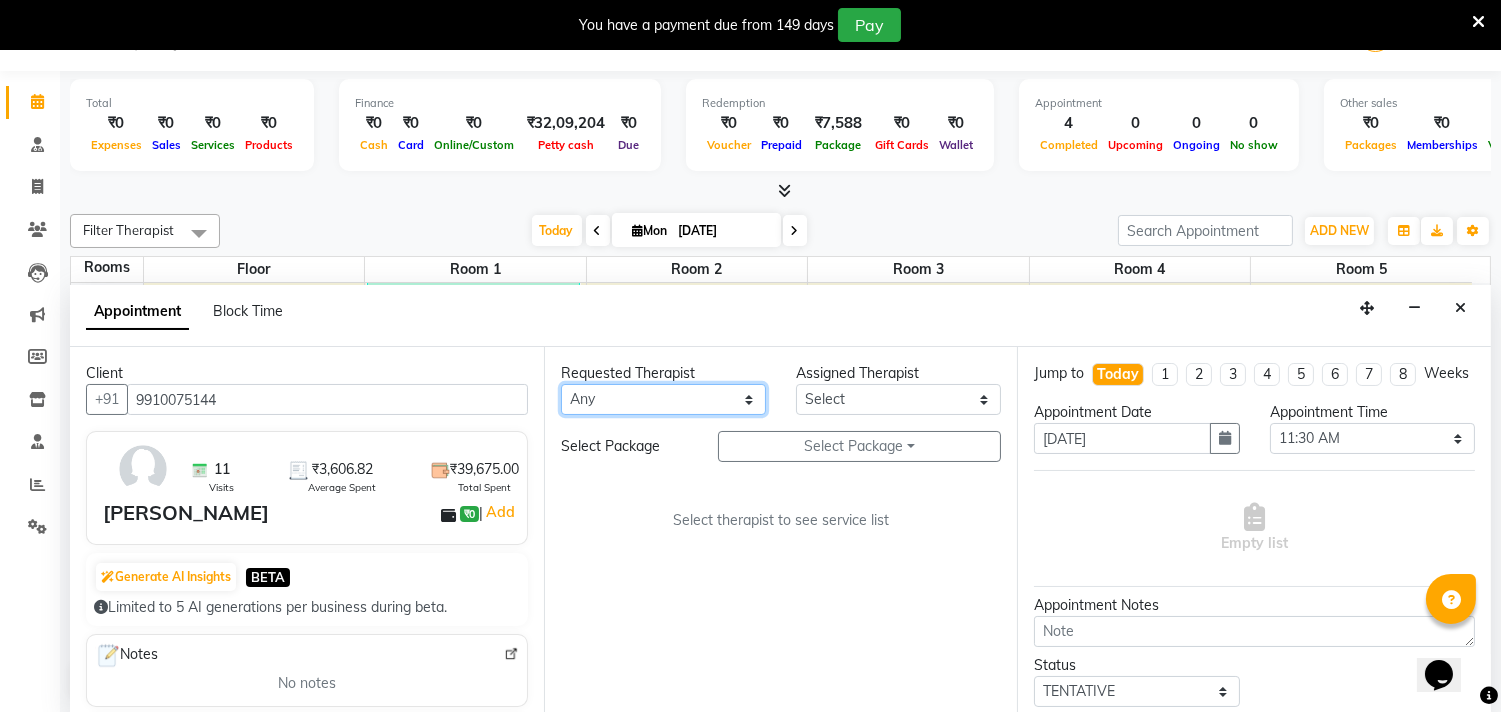 select on "58124" 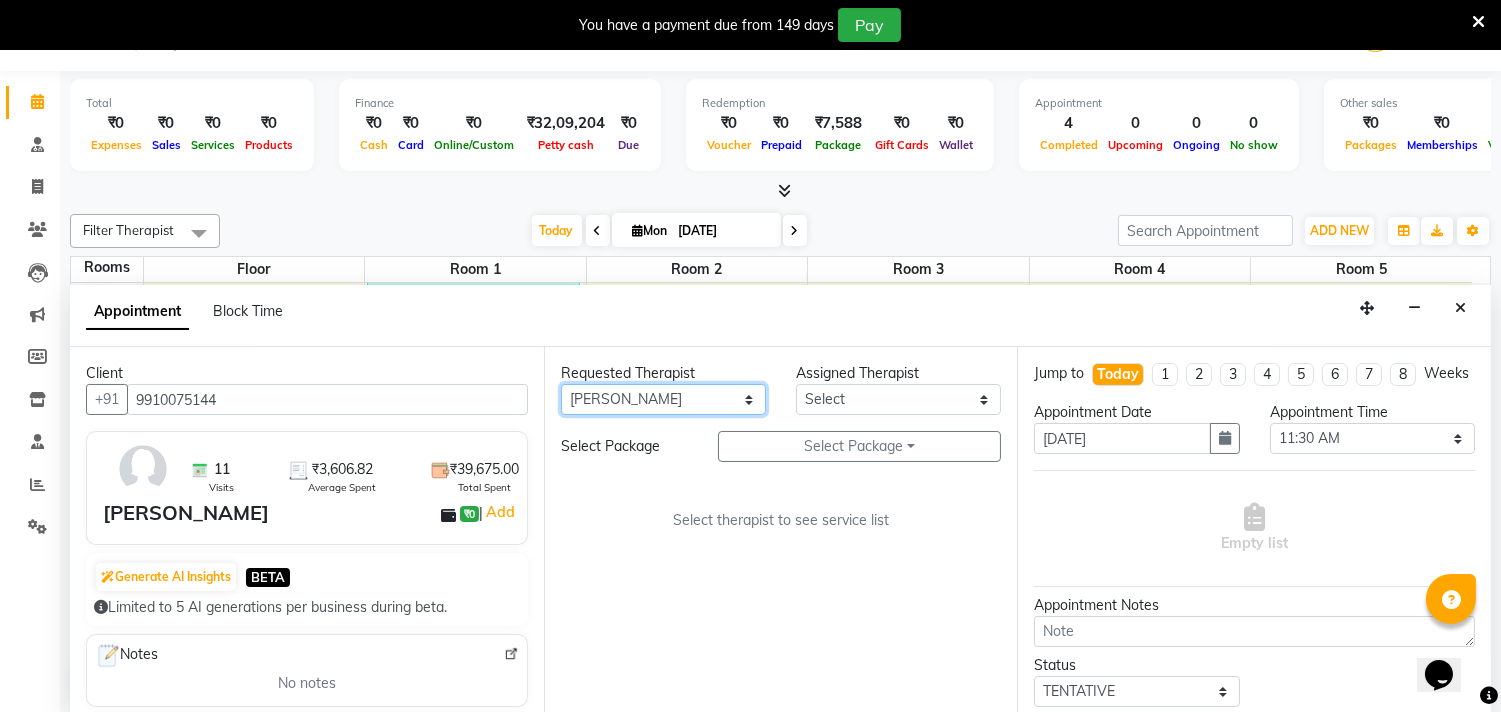 click on "Any [PERSON_NAME] [PERSON_NAME] V P [PERSON_NAME] [PERSON_NAME] [PERSON_NAME] [PERSON_NAME] [PERSON_NAME]  Dr [PERSON_NAME] DR [PERSON_NAME] [PERSON_NAME] Dr [PERSON_NAME] R [PERSON_NAME] [PERSON_NAME] Nijo [PERSON_NAME] [PERSON_NAME] radha Rasmi O S [PERSON_NAME] [PERSON_NAME] [PERSON_NAME] [PERSON_NAME] M [PERSON_NAME] [PERSON_NAME] Mon [PERSON_NAME] [PERSON_NAME]   [PERSON_NAME]   [PERSON_NAME]" at bounding box center (663, 399) 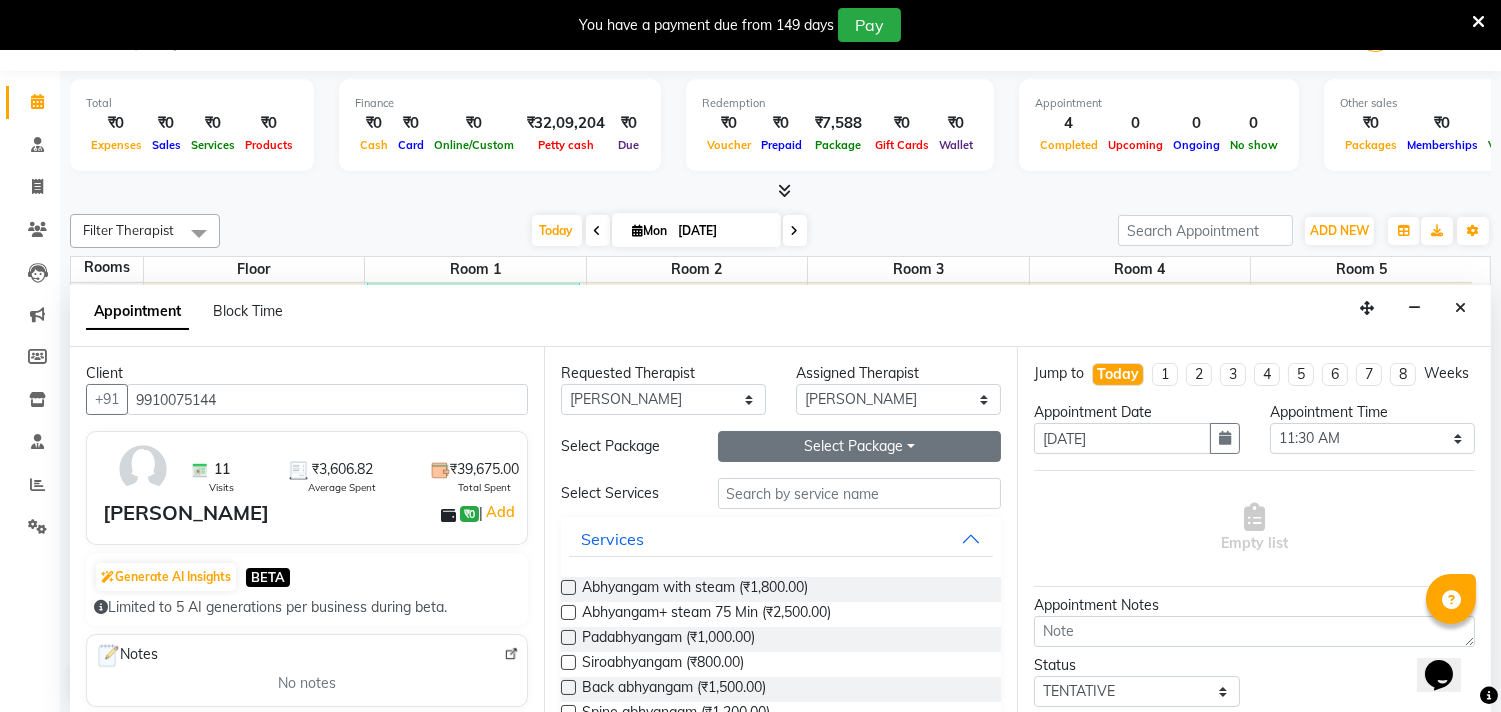 click on "Select Package  Toggle Dropdown" at bounding box center (860, 446) 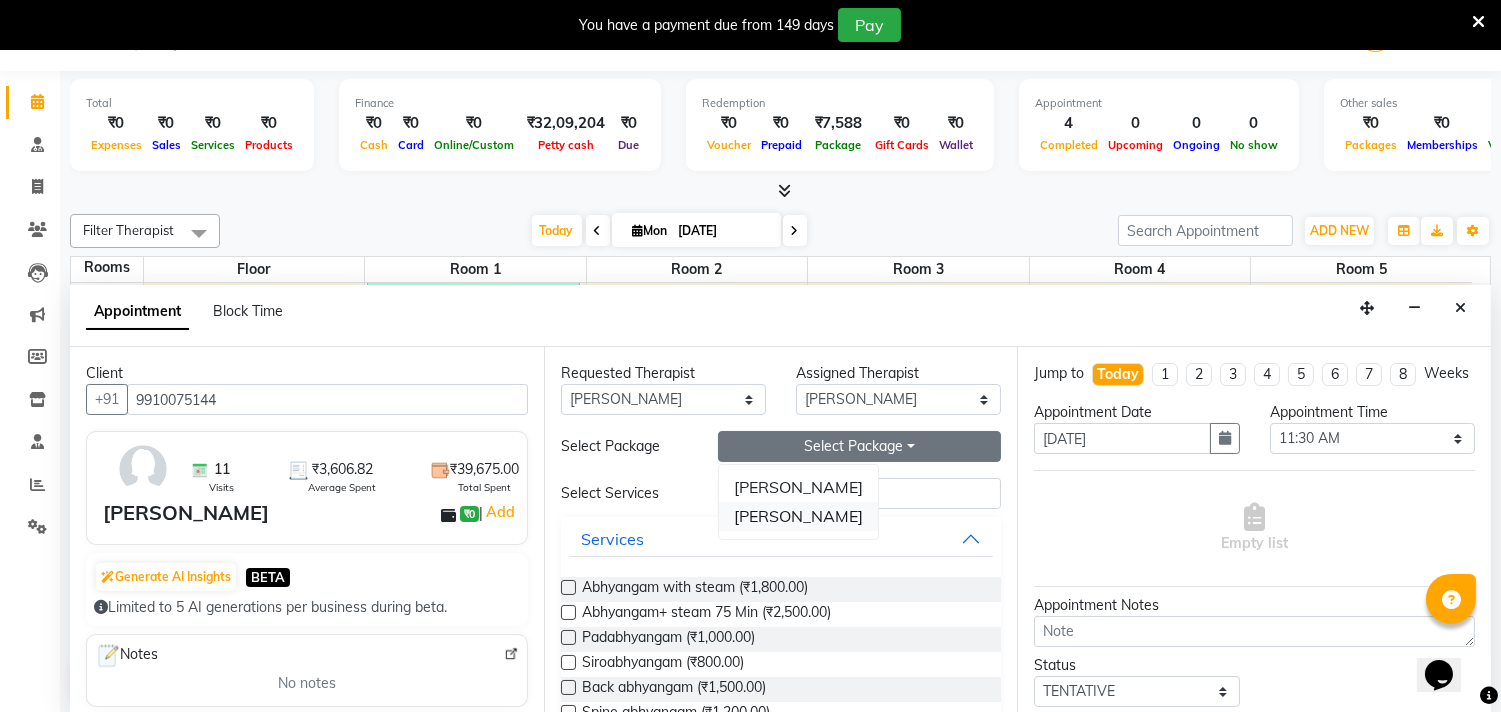 click on "[PERSON_NAME]" at bounding box center [798, 516] 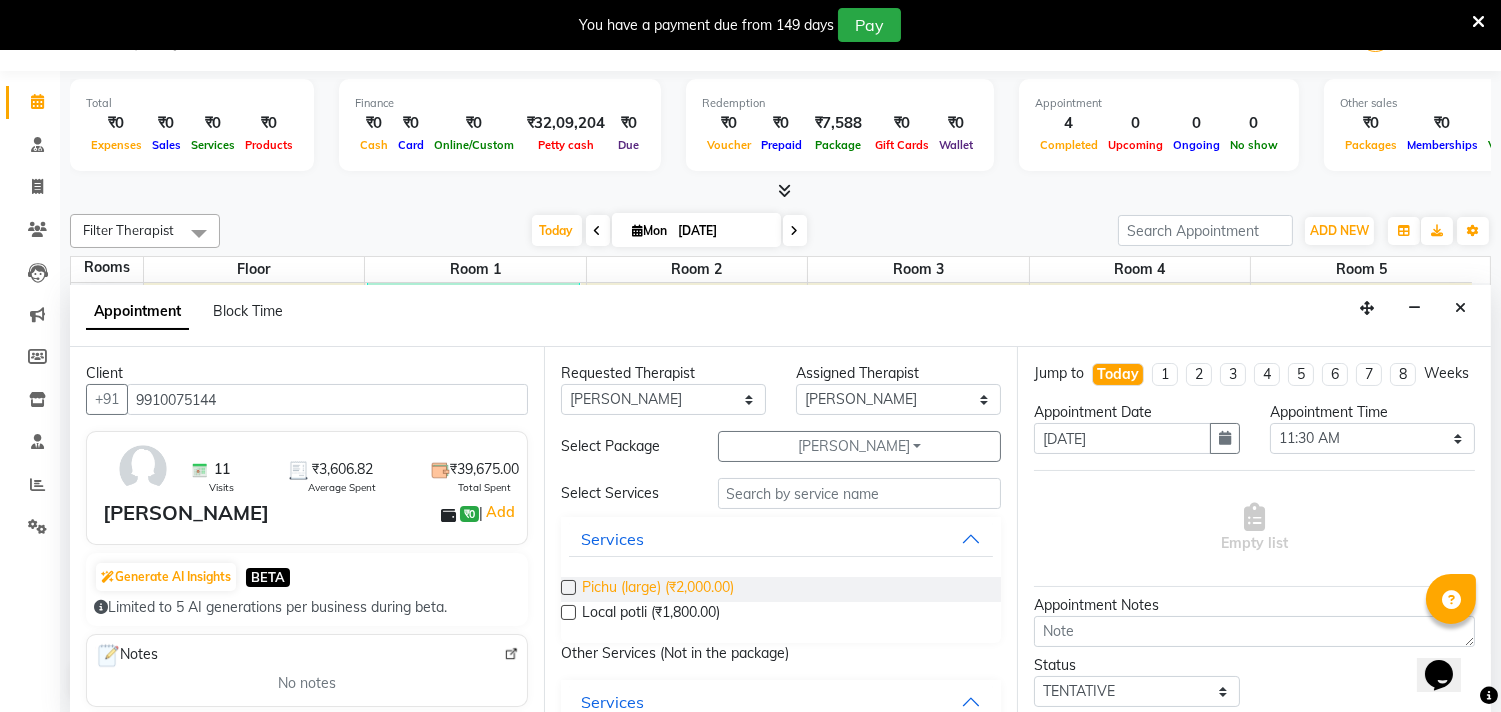 click on "Pichu (large) (₹2,000.00)" at bounding box center (658, 589) 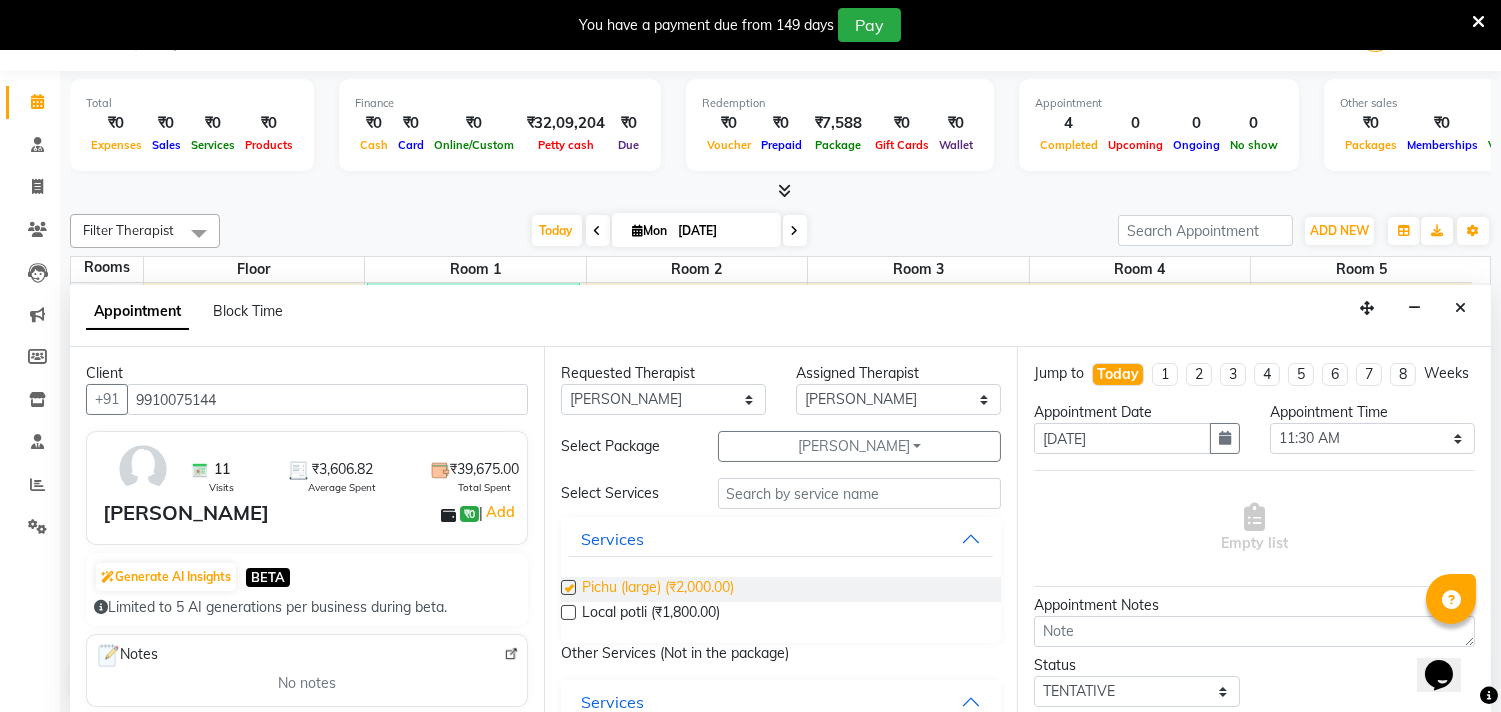 checkbox on "true" 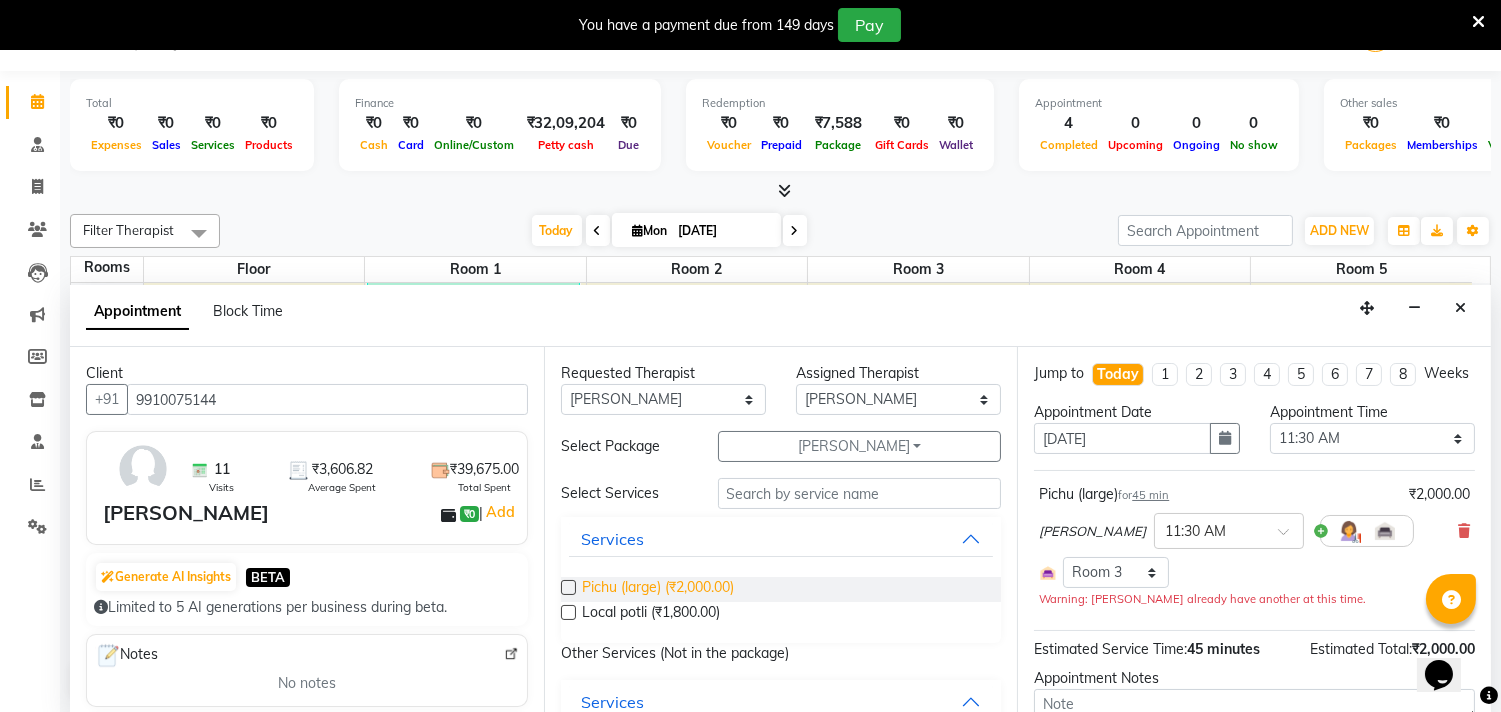 checkbox on "false" 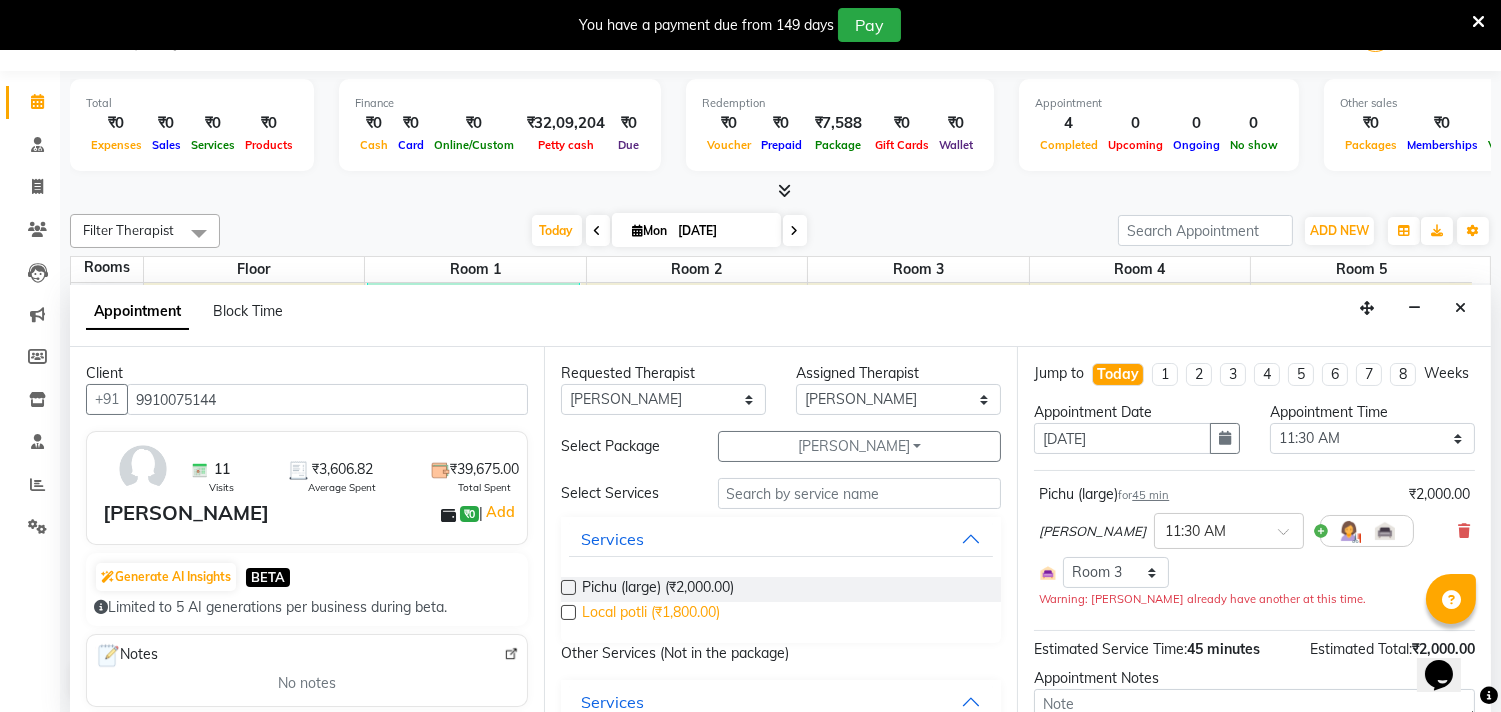 click on "Local potli (₹1,800.00)" at bounding box center [651, 614] 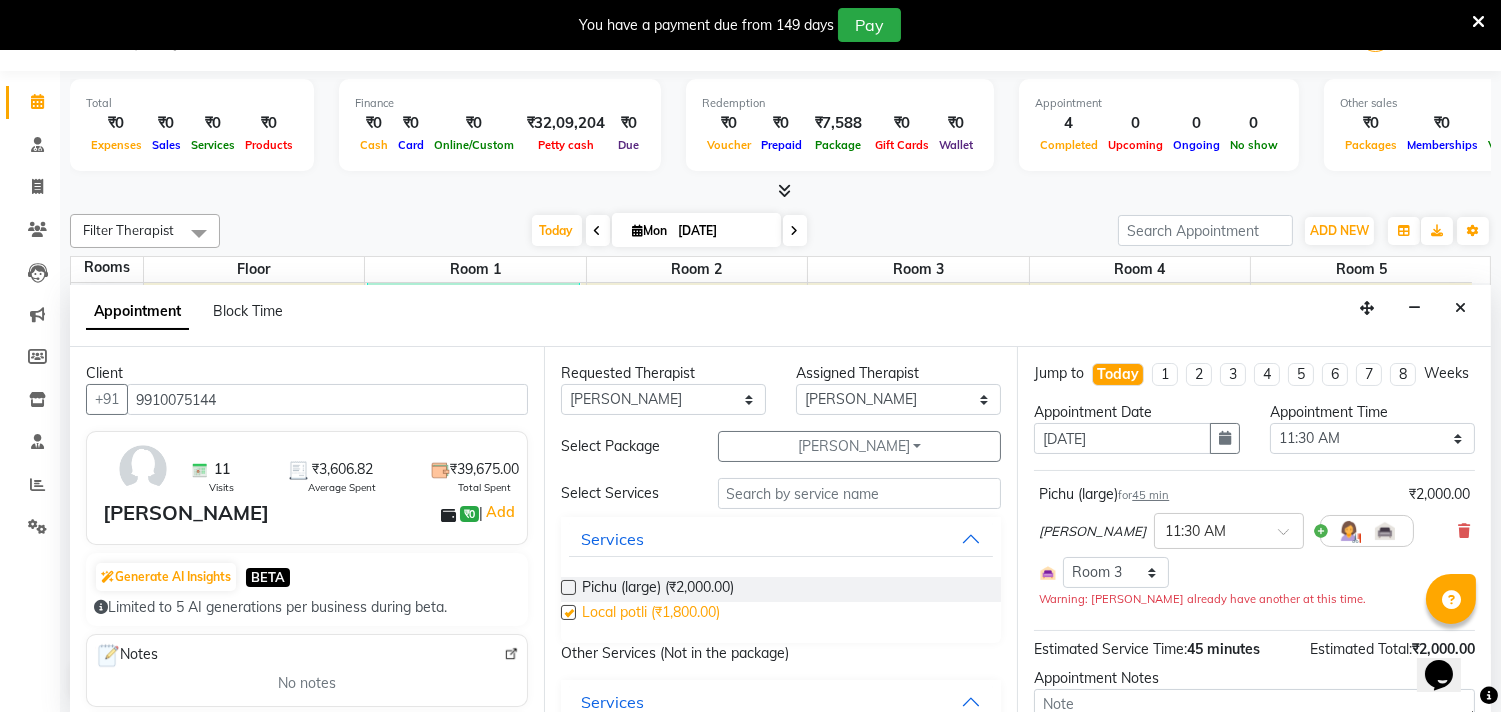 checkbox on "true" 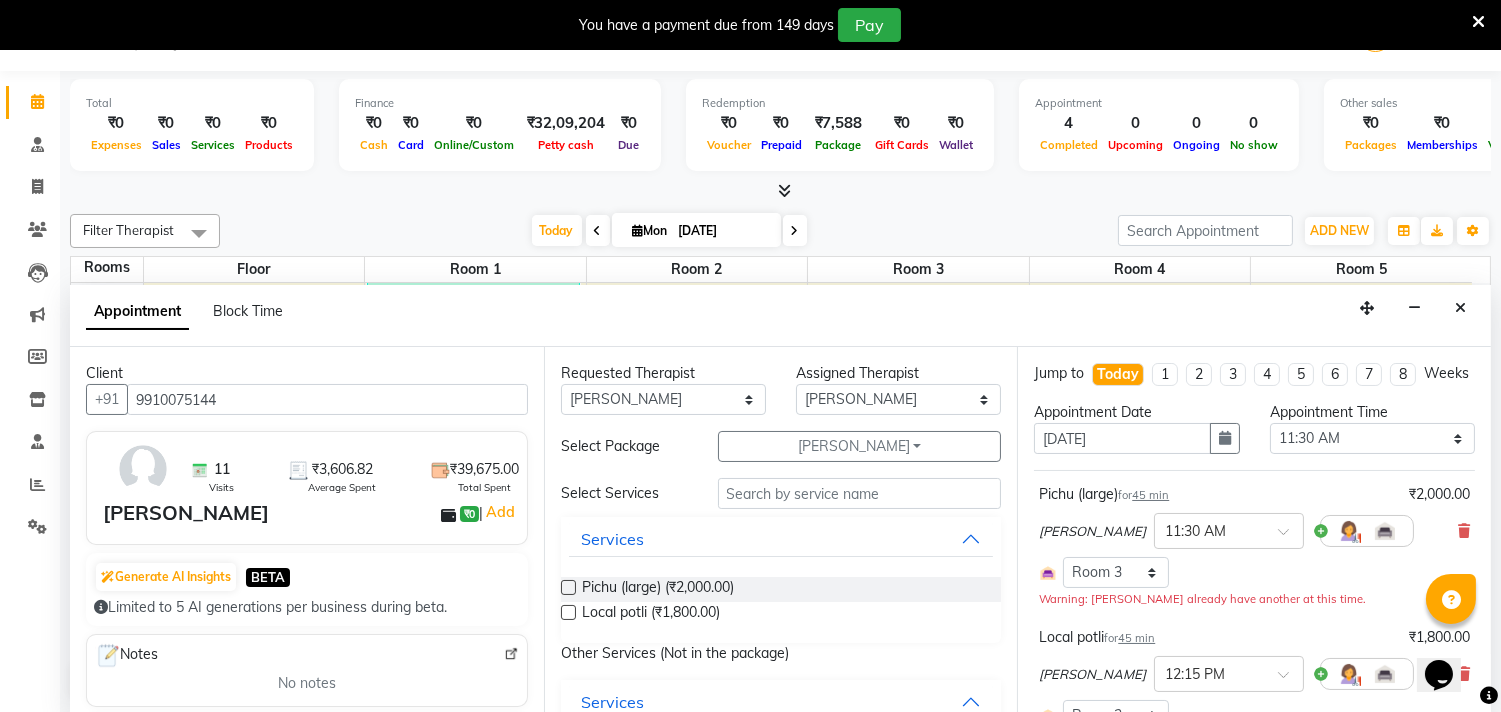 checkbox on "false" 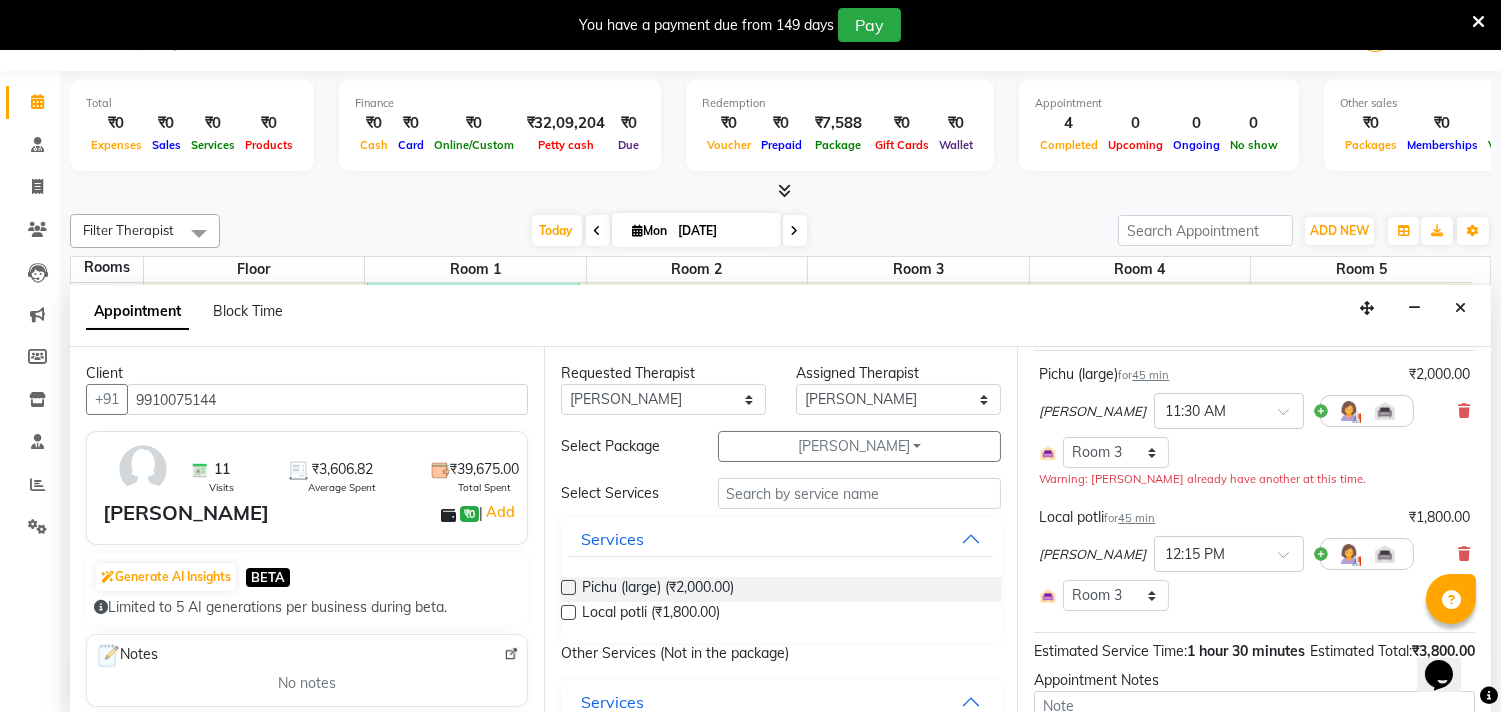 scroll, scrollTop: 355, scrollLeft: 0, axis: vertical 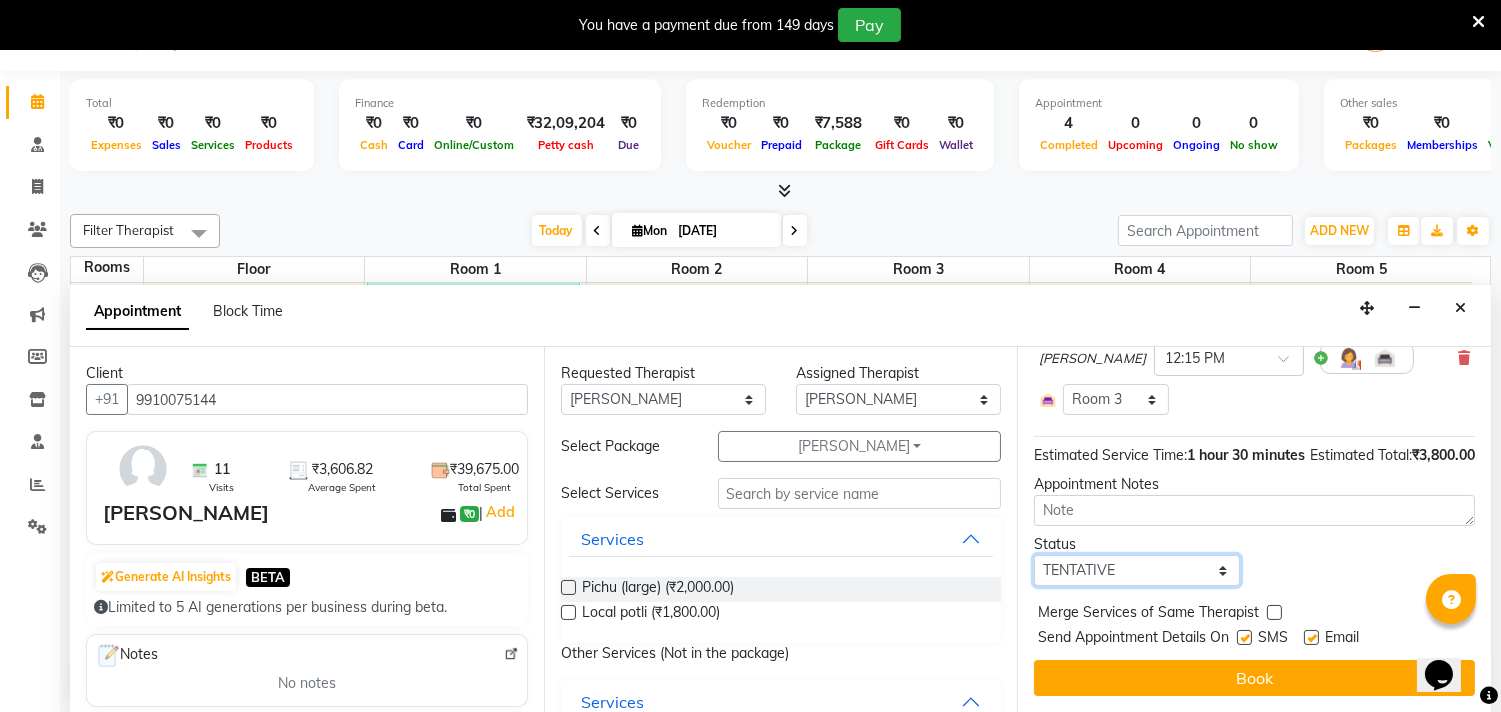 click on "Select TENTATIVE CONFIRM CHECK-IN UPCOMING" at bounding box center (1136, 570) 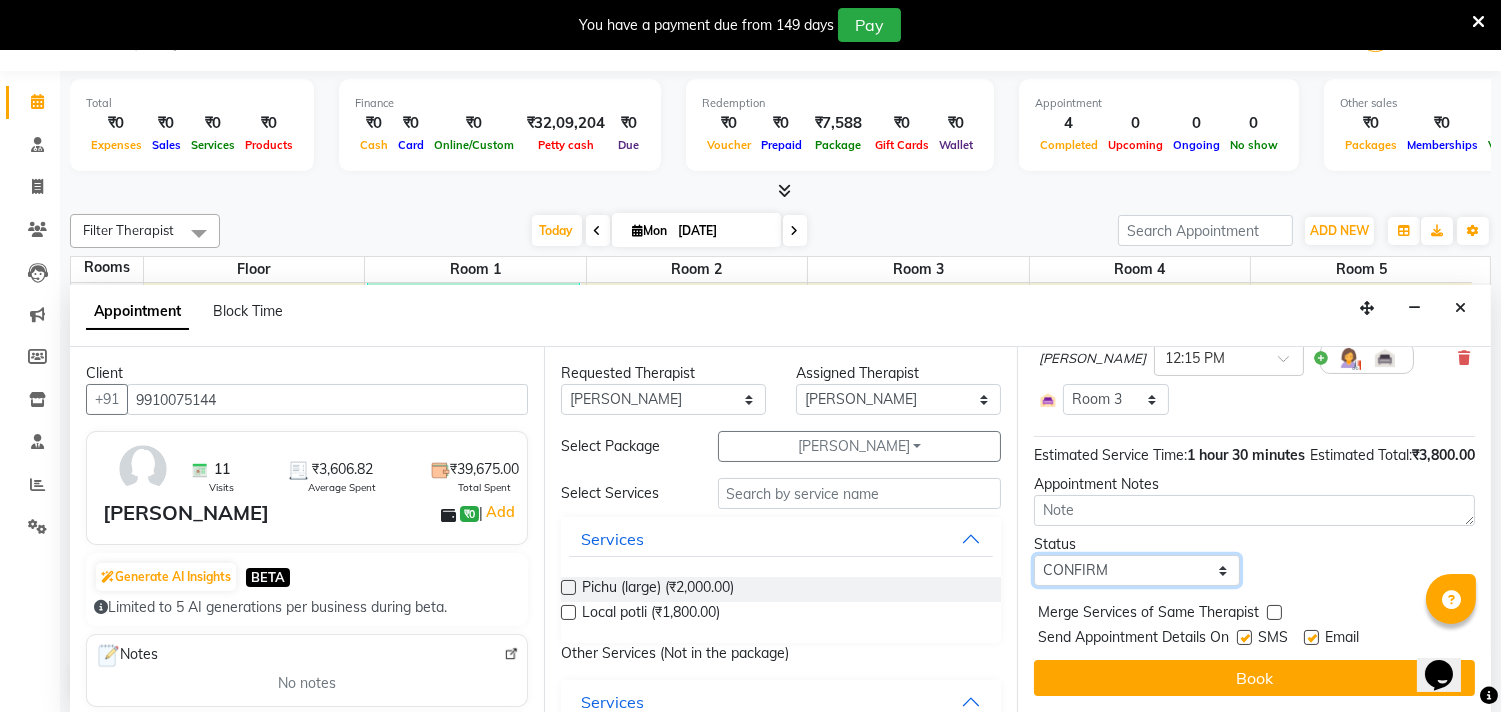 click on "Select TENTATIVE CONFIRM CHECK-IN UPCOMING" at bounding box center (1136, 570) 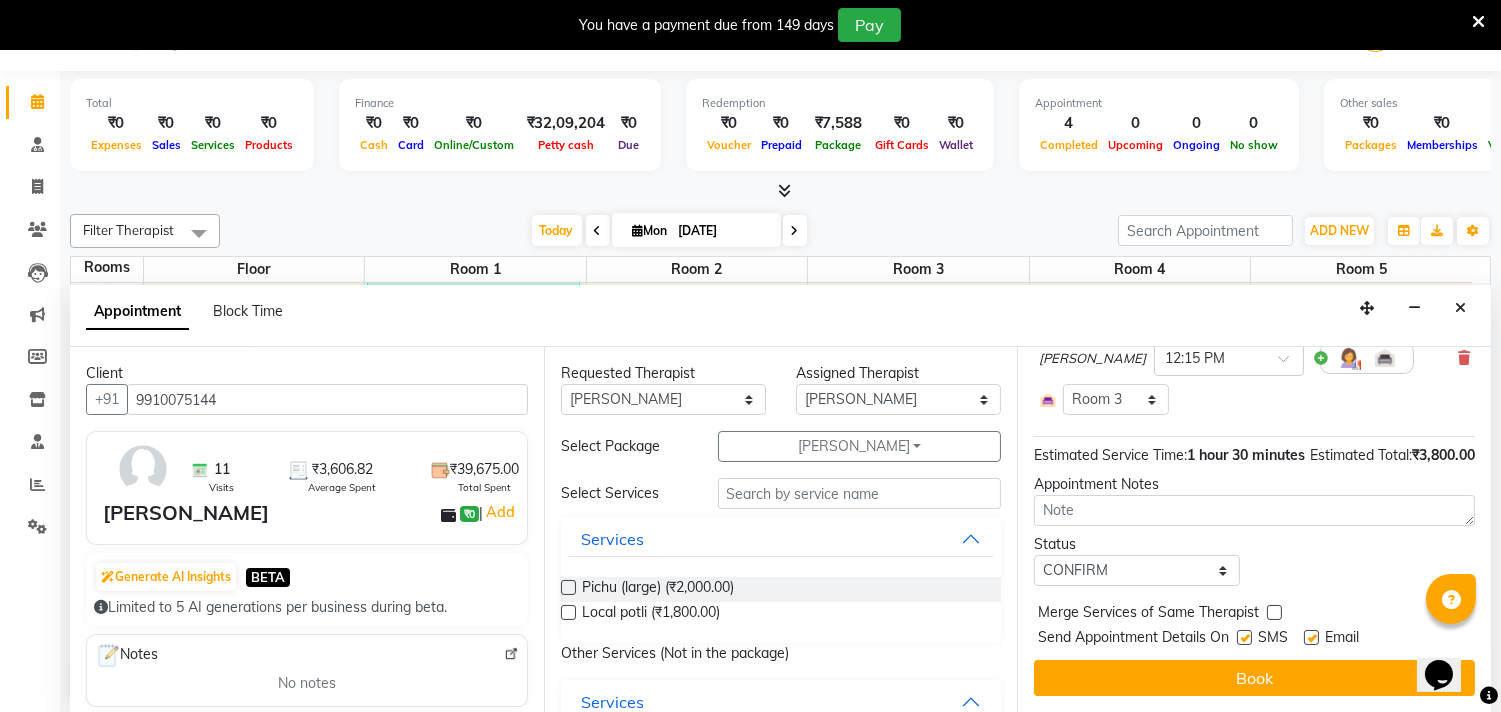 click at bounding box center (1244, 637) 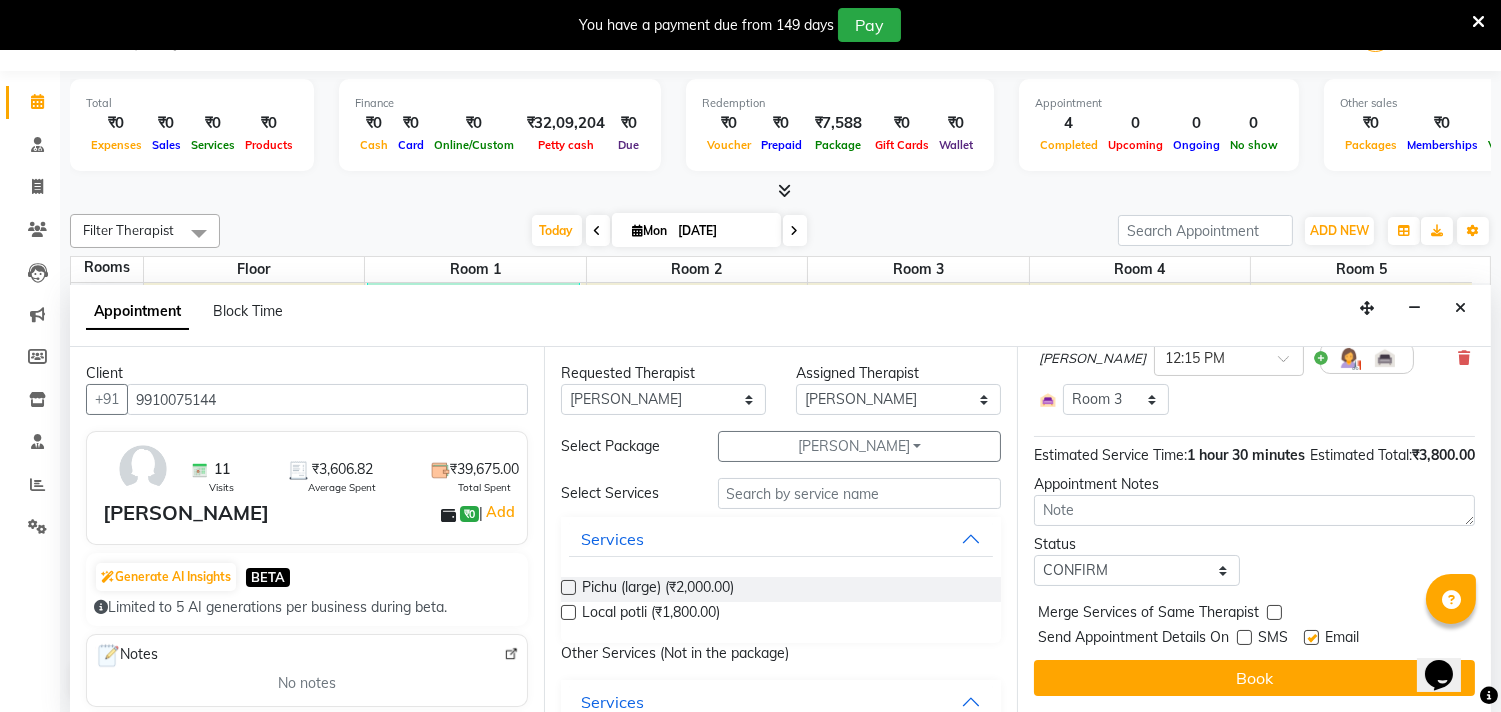 click at bounding box center (1244, 637) 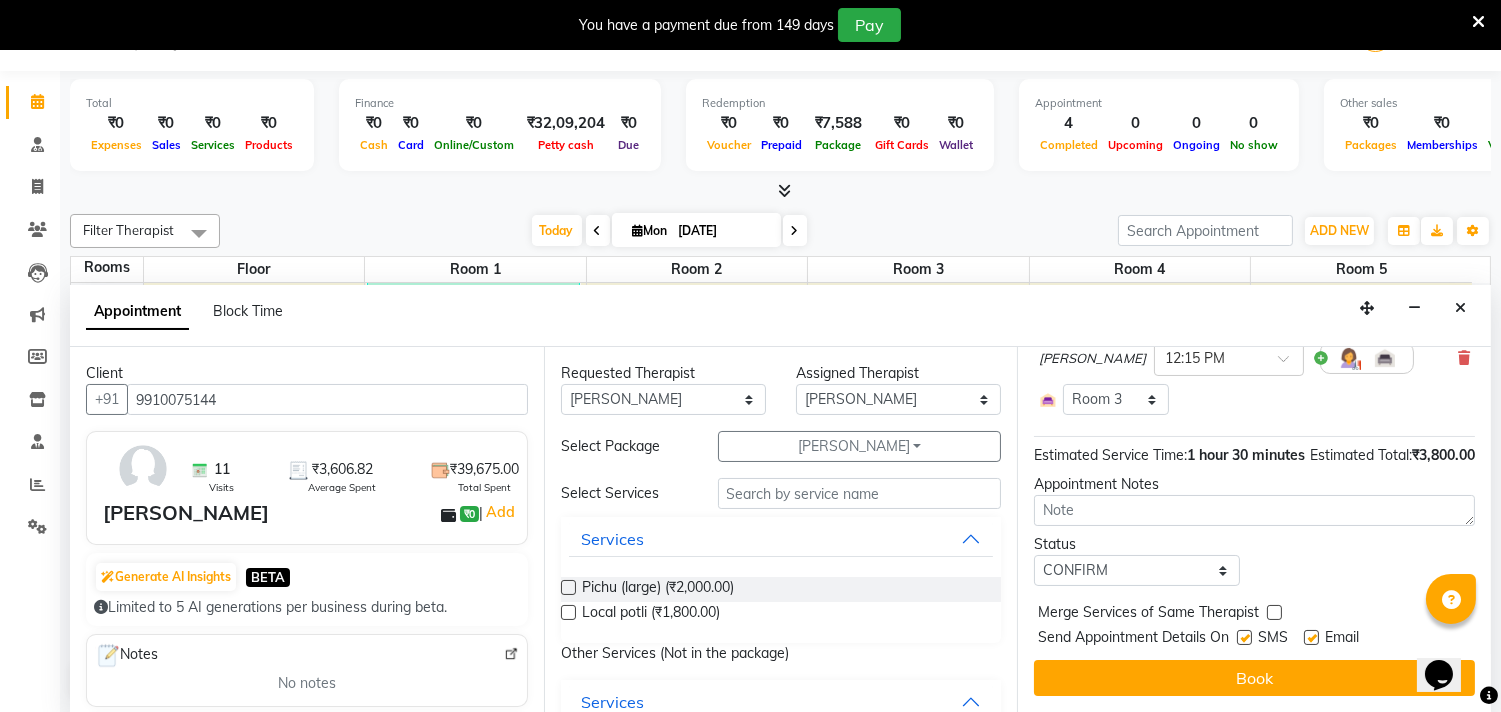 click at bounding box center [1311, 637] 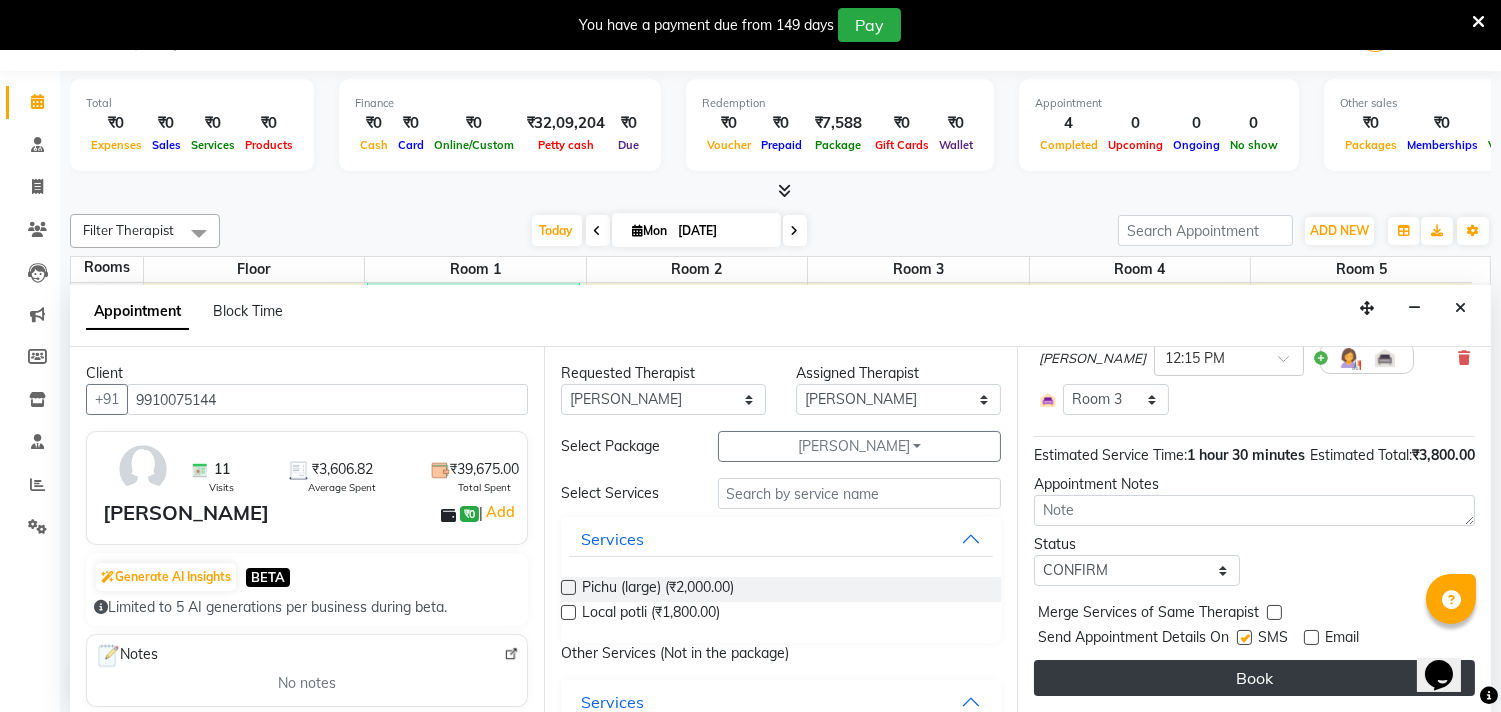 drag, startPoint x: 1246, startPoint y: 632, endPoint x: 1252, endPoint y: 660, distance: 28.635643 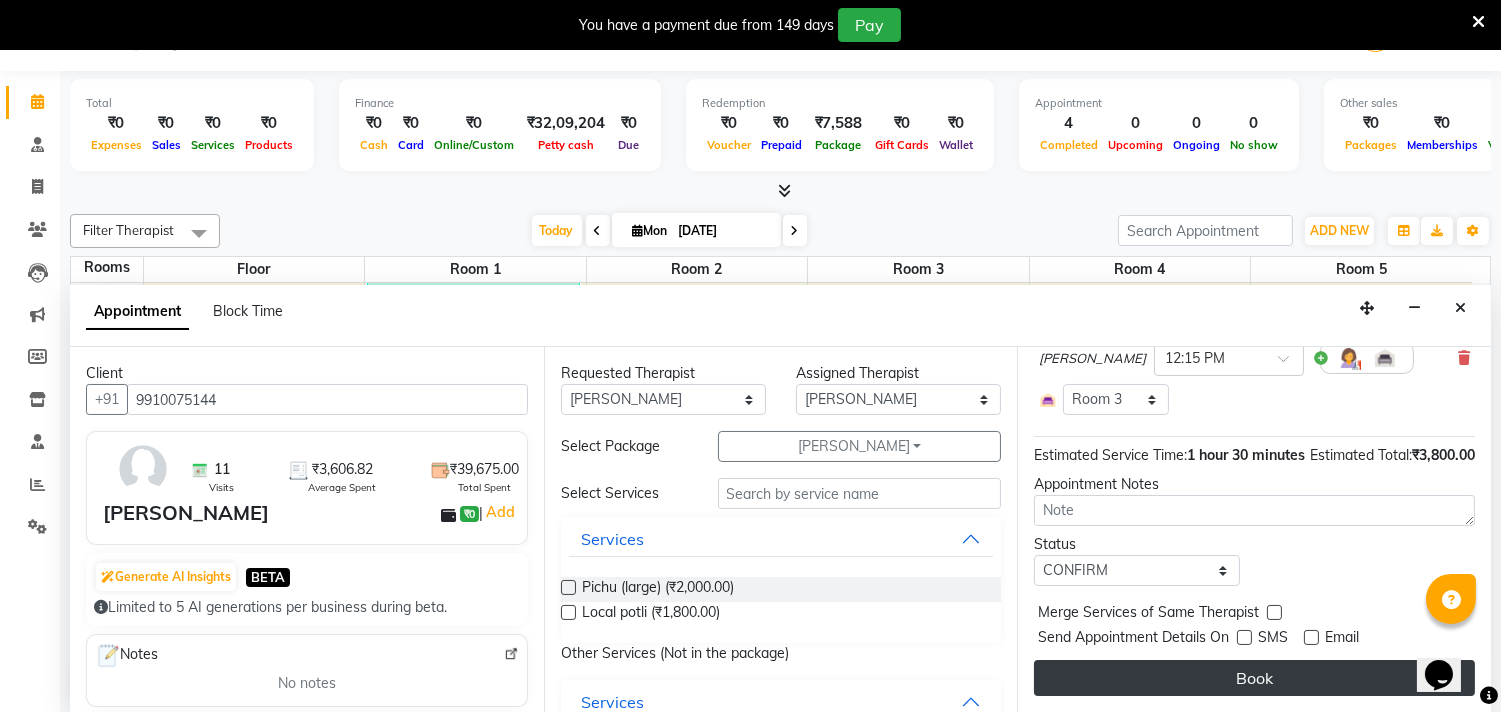 click on "Book" at bounding box center (1254, 678) 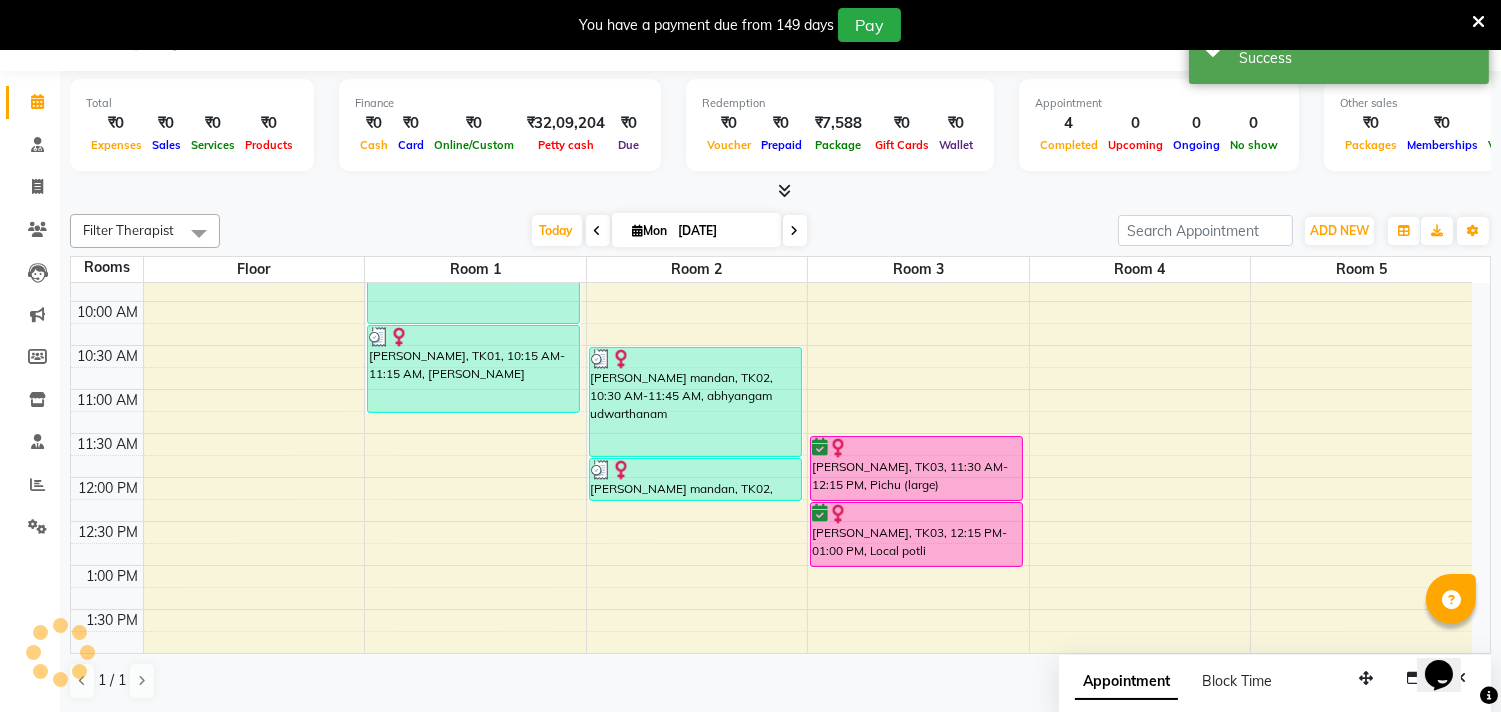 scroll, scrollTop: 0, scrollLeft: 0, axis: both 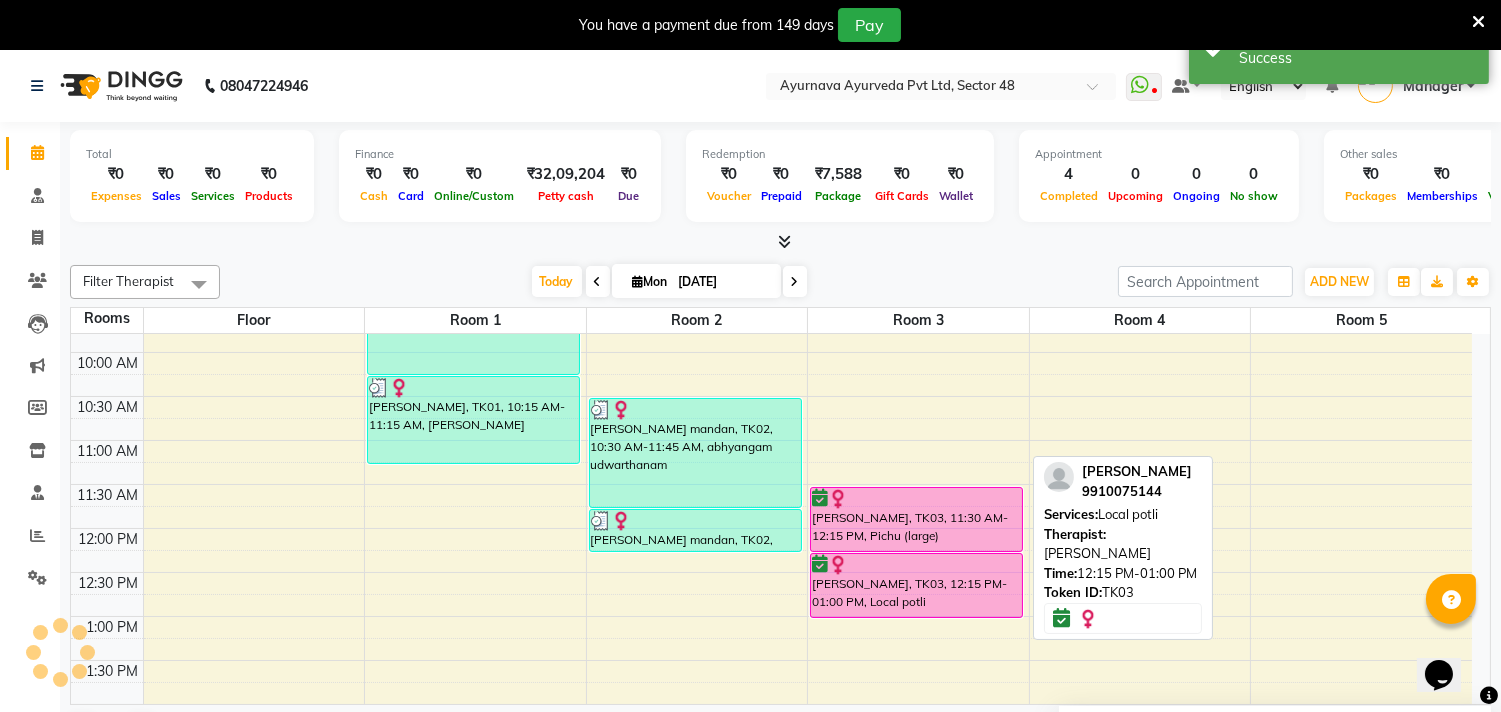 click at bounding box center [916, 565] 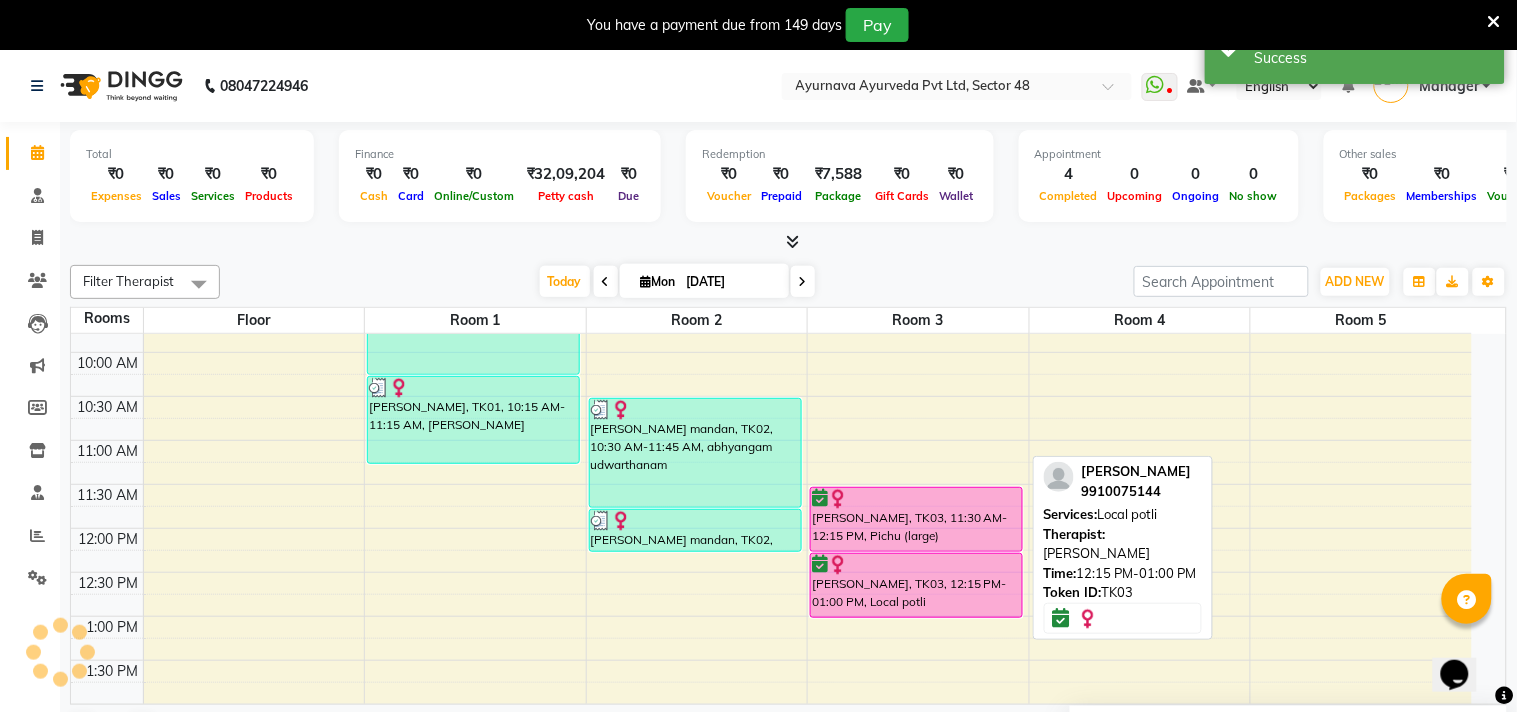 select on "6" 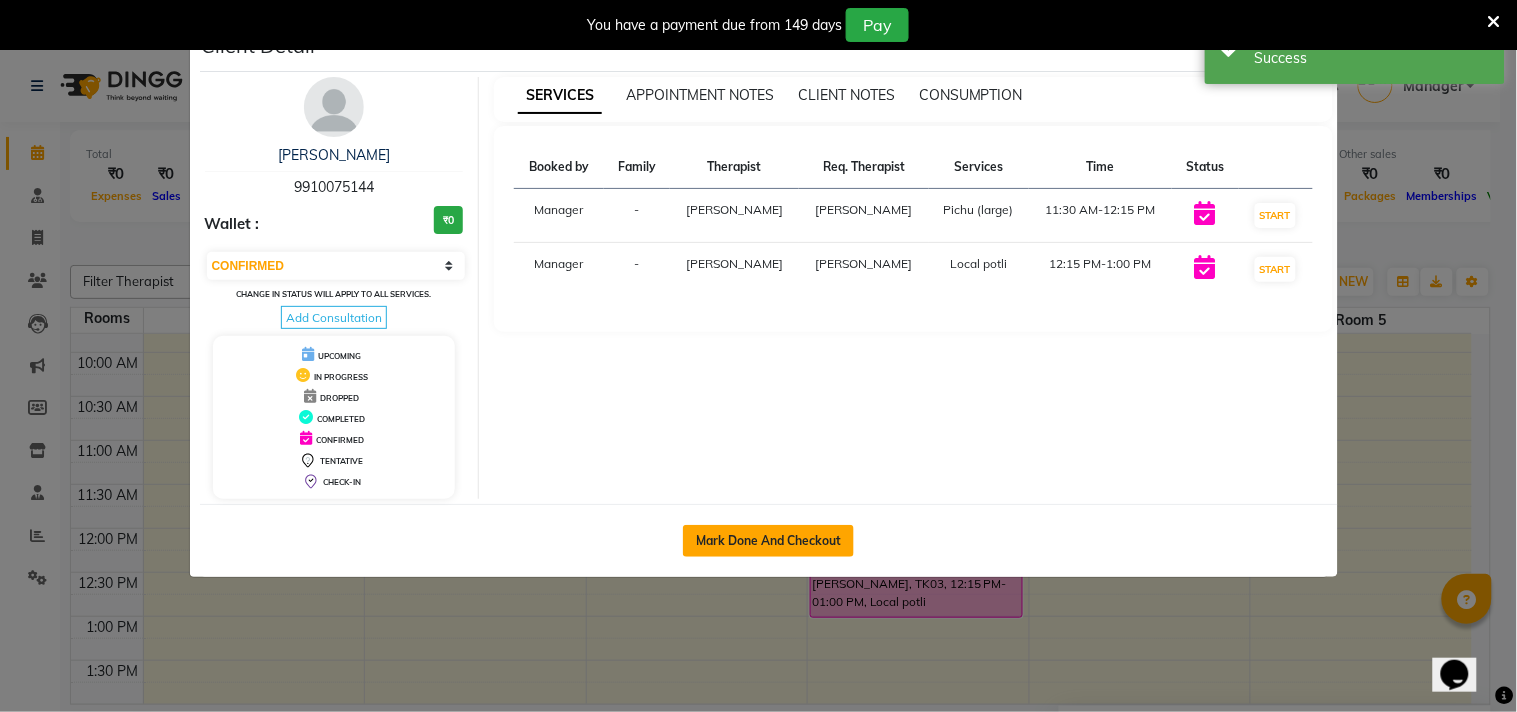 click on "Mark Done And Checkout" 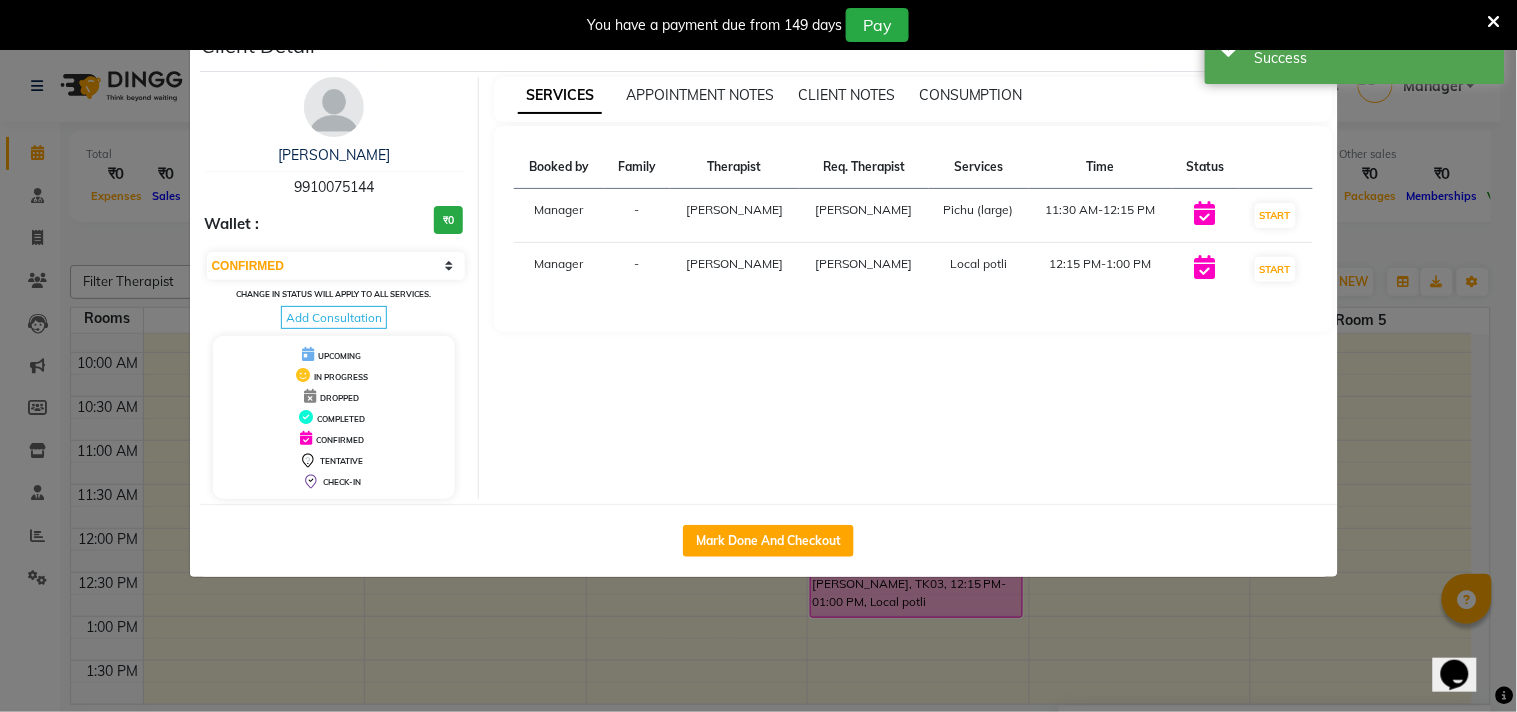 select on "5546" 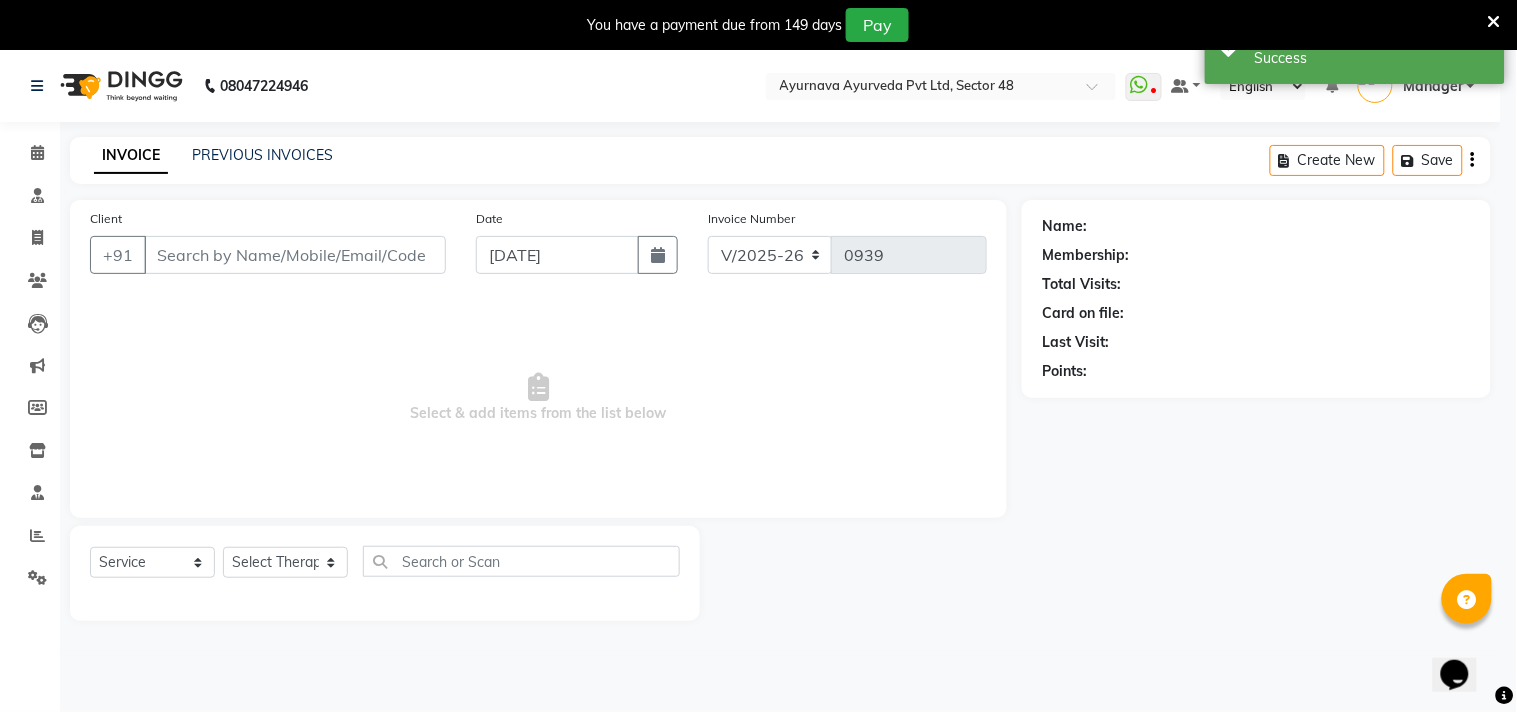 select on "3" 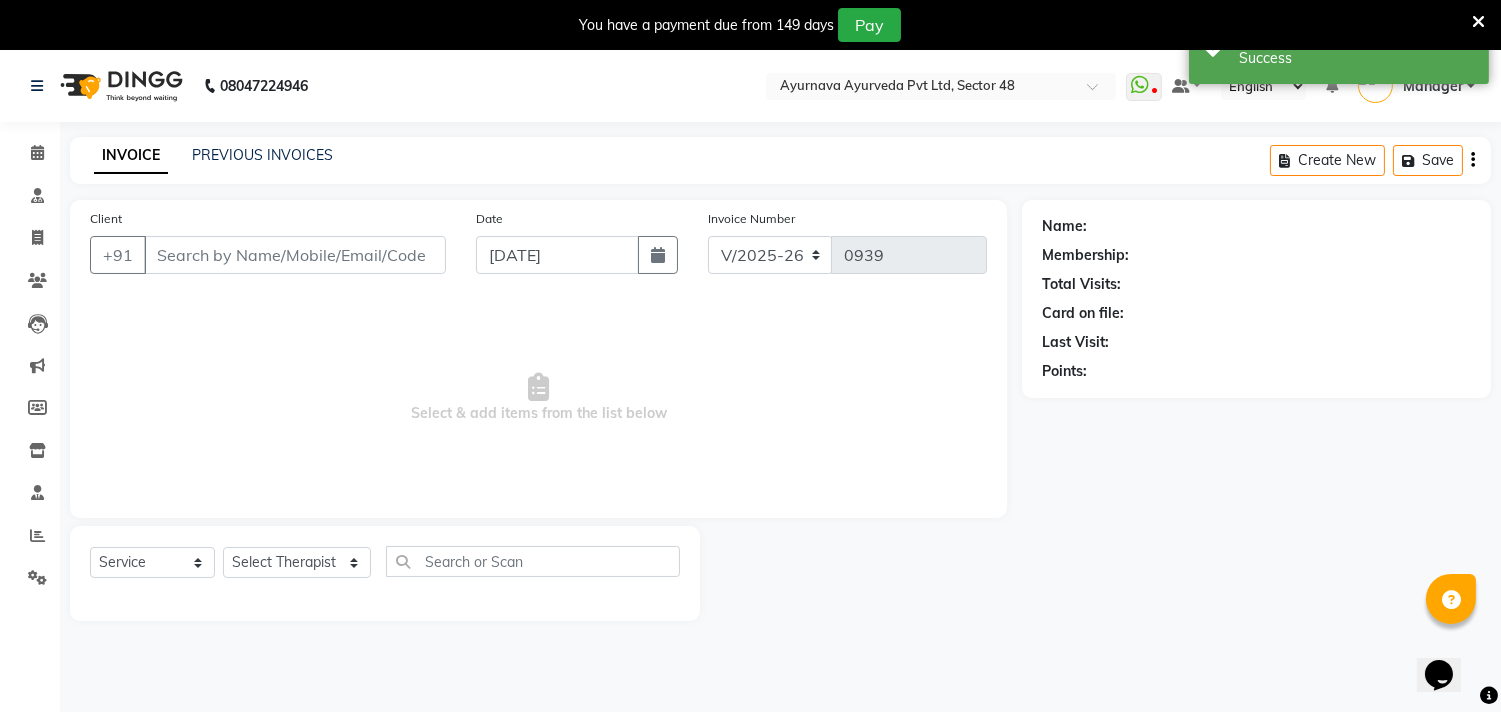 type on "9910075144" 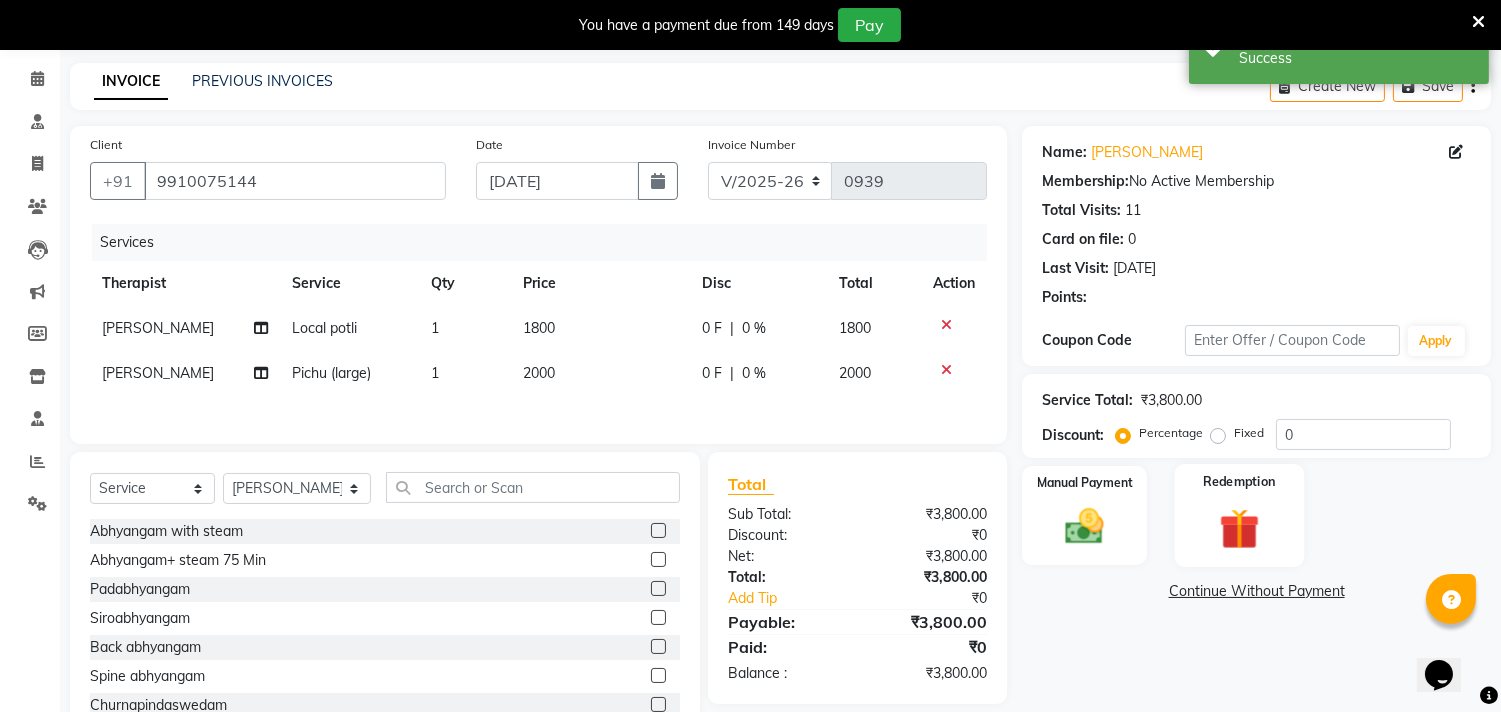 scroll, scrollTop: 143, scrollLeft: 0, axis: vertical 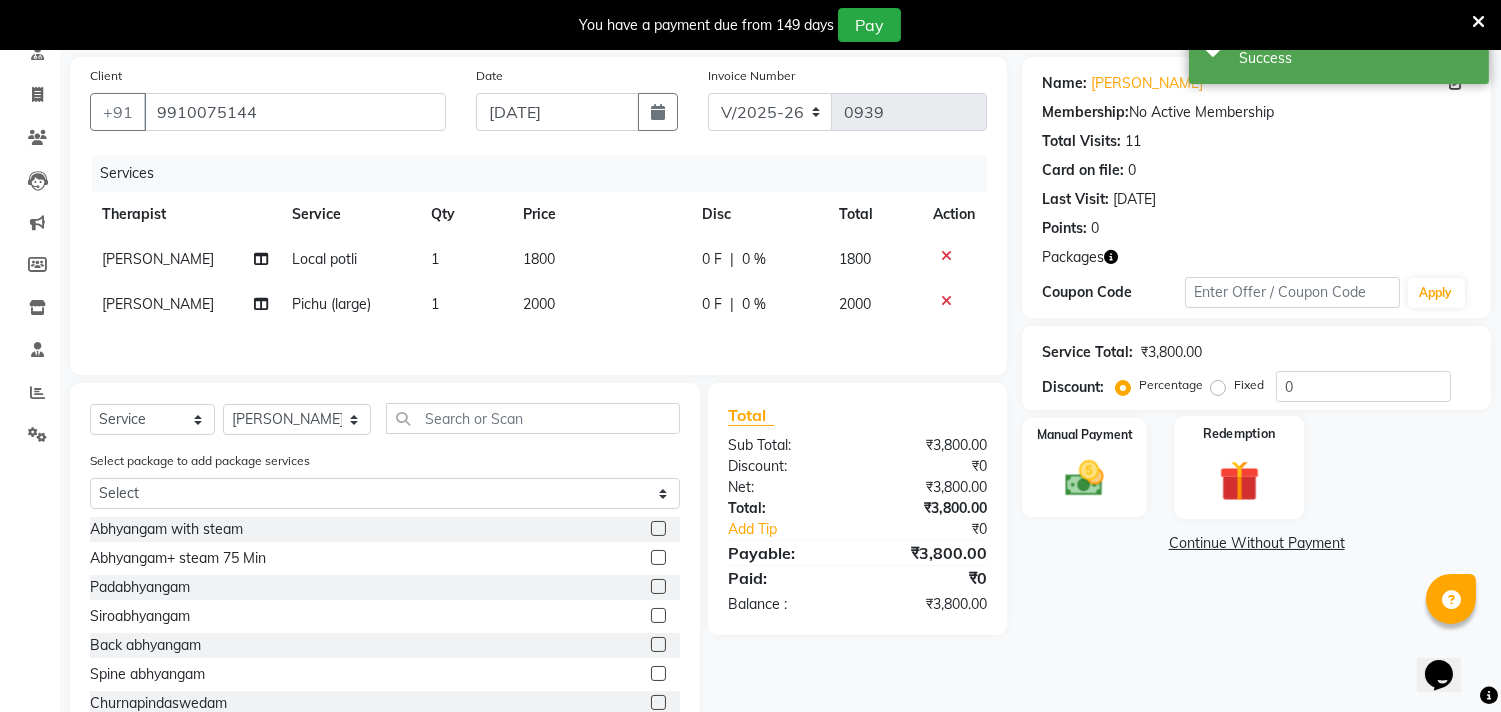 click on "Redemption" 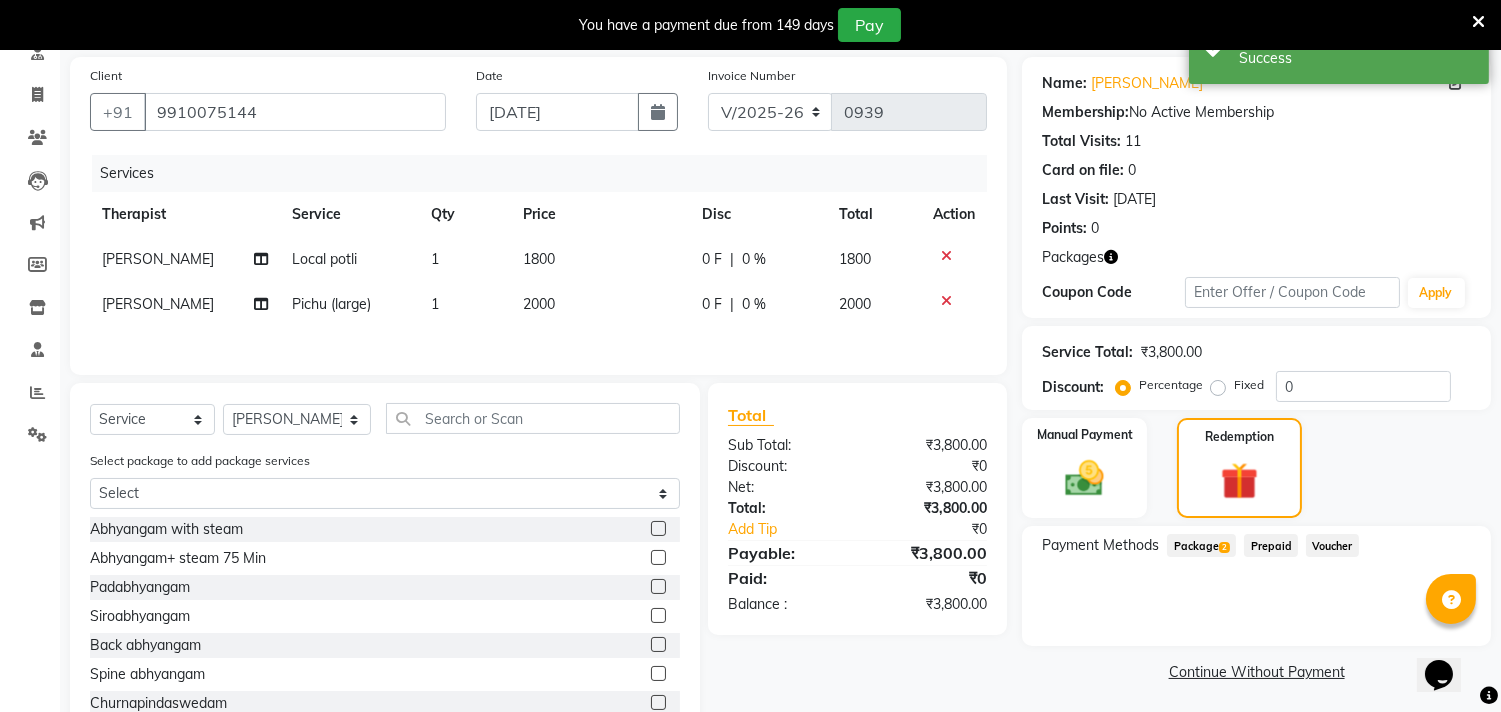 click on "Package  2" 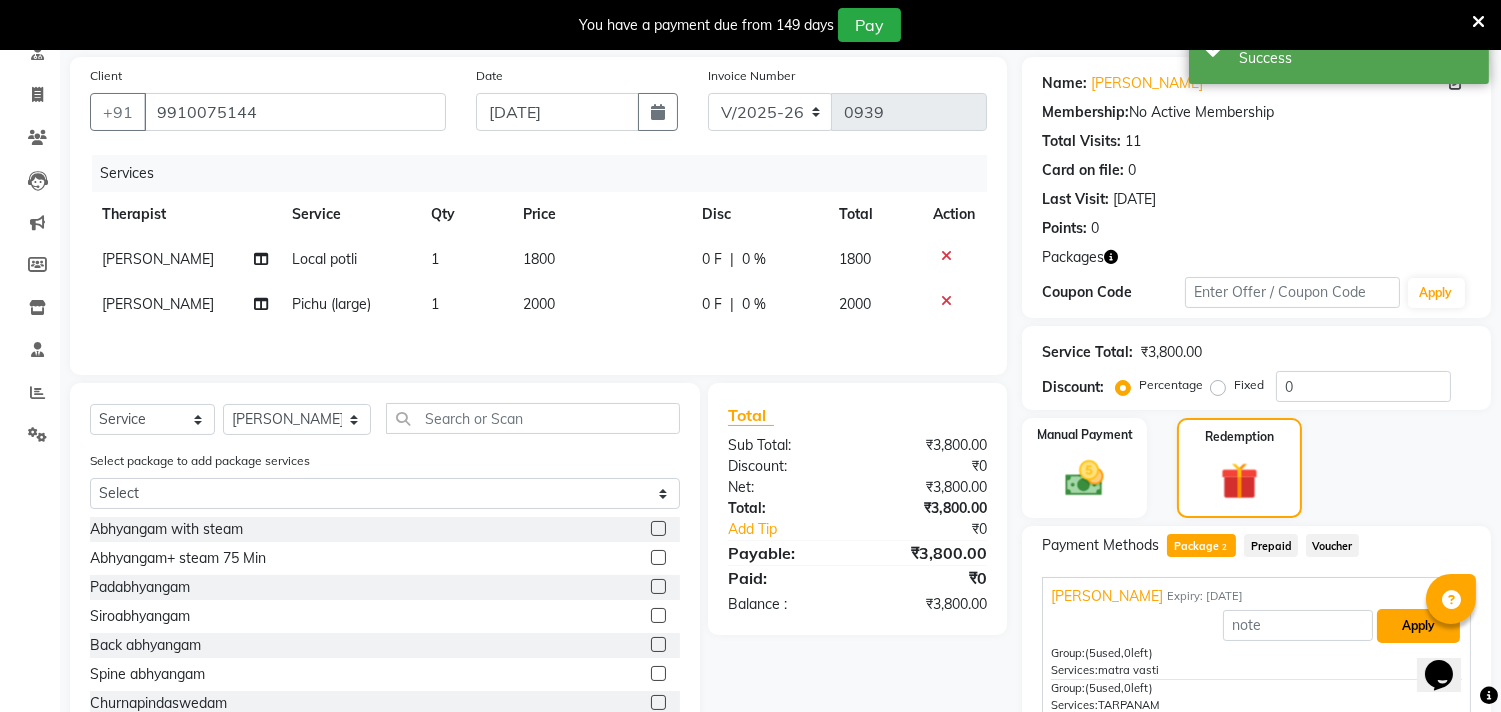 click on "Apply" at bounding box center [1418, 626] 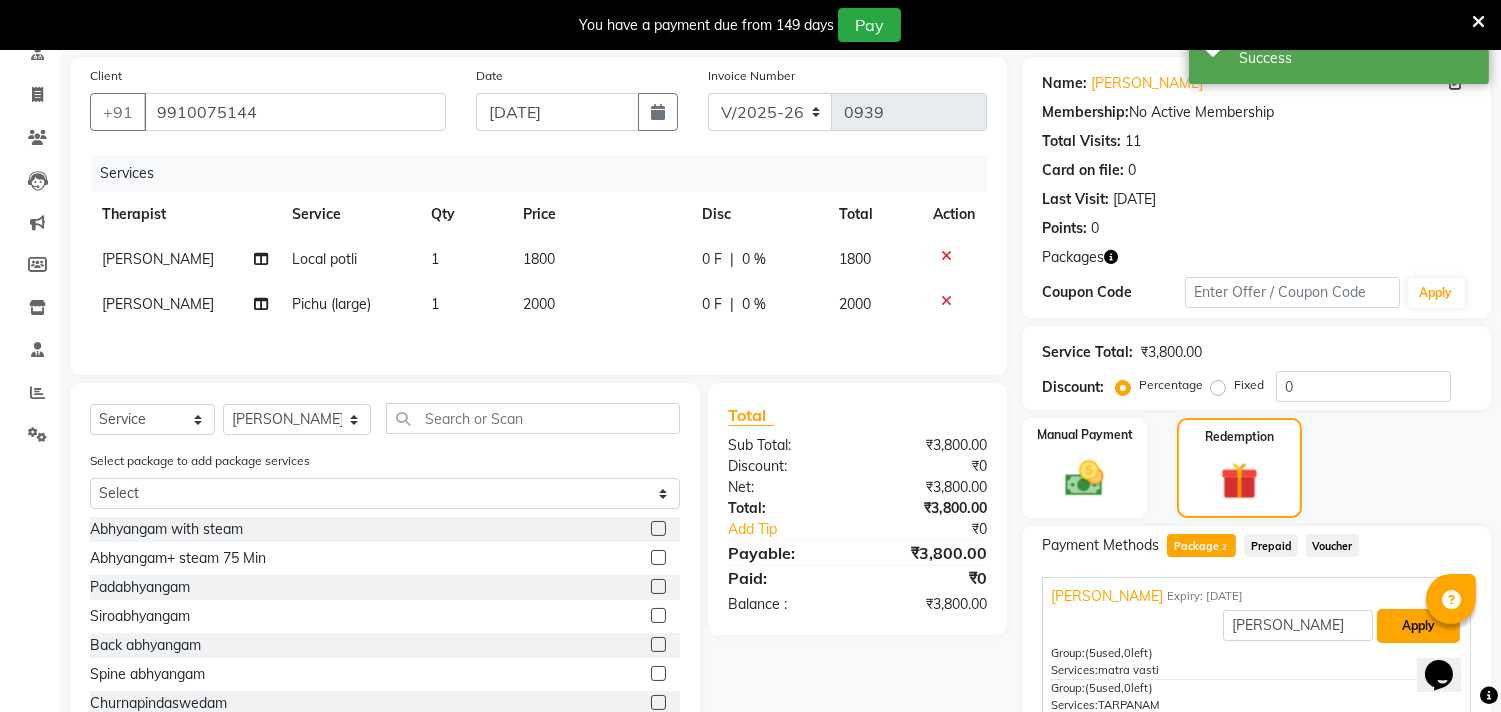 click on "Apply" at bounding box center (1418, 626) 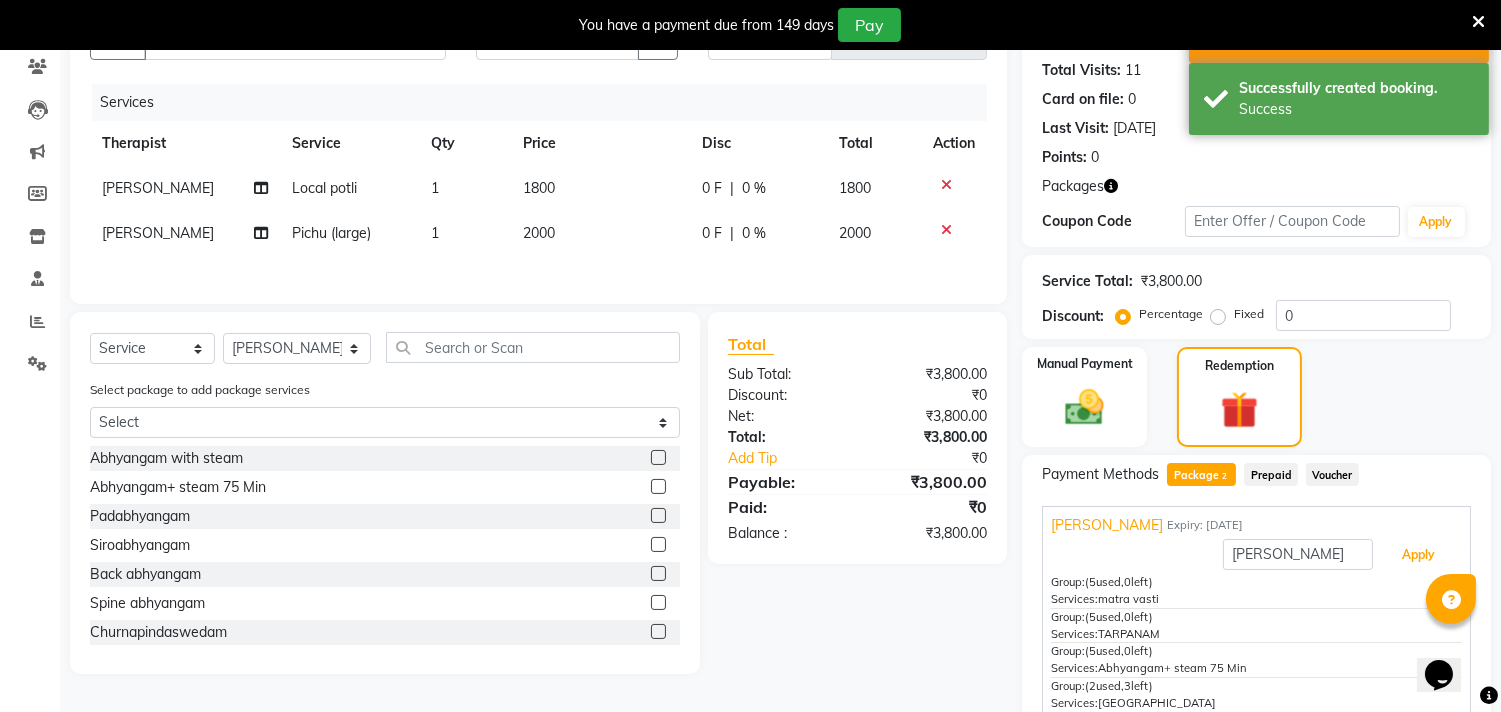 scroll, scrollTop: 307, scrollLeft: 0, axis: vertical 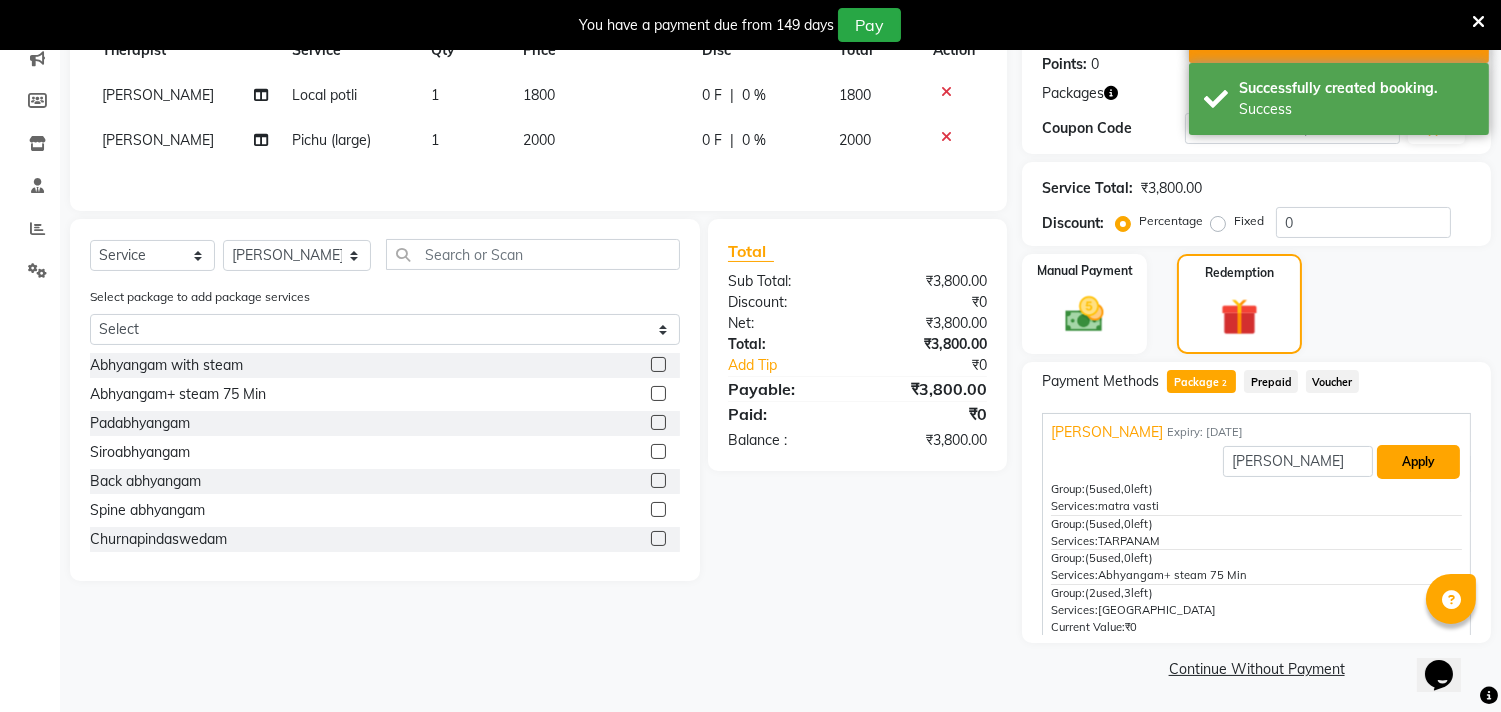 click on "Apply" at bounding box center [1418, 462] 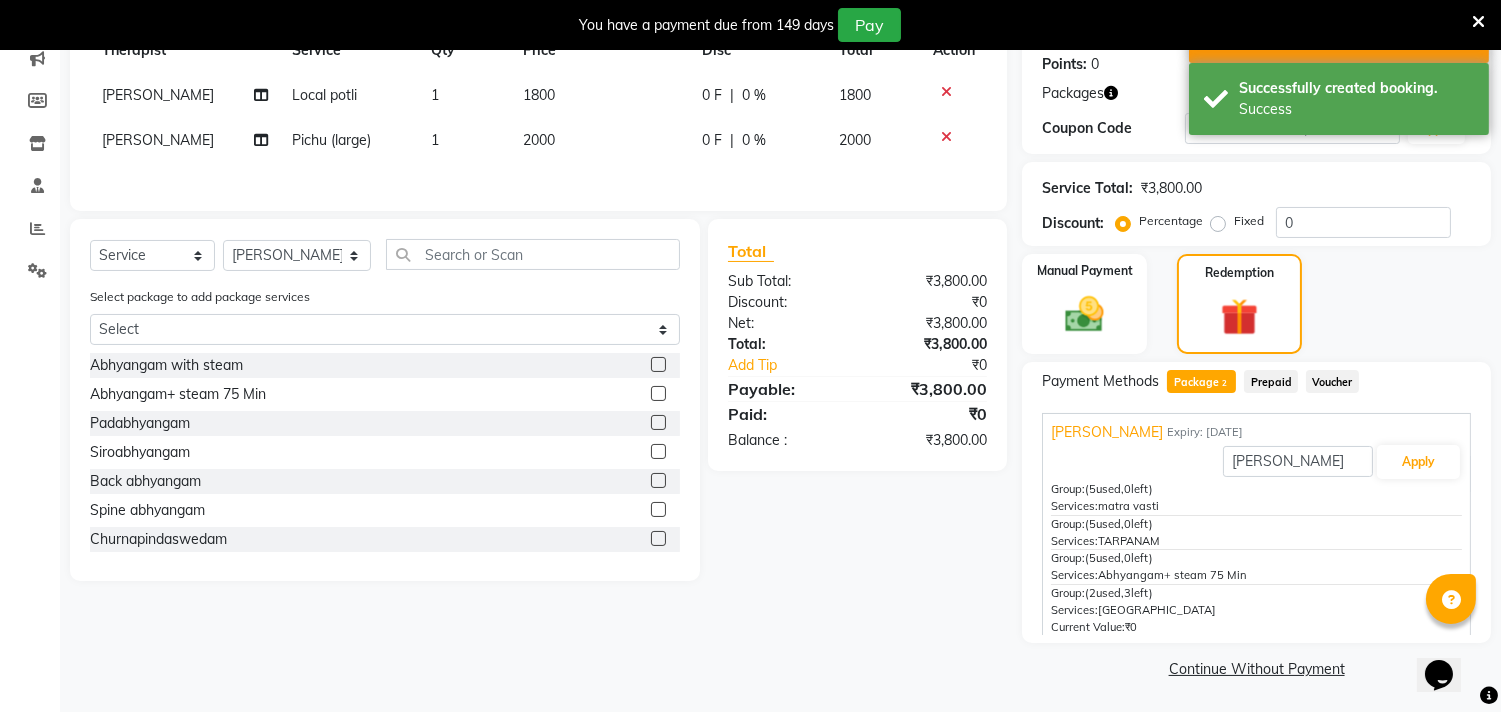 click on "[PERSON_NAME] Expiry: [DATE]" at bounding box center [1256, 432] 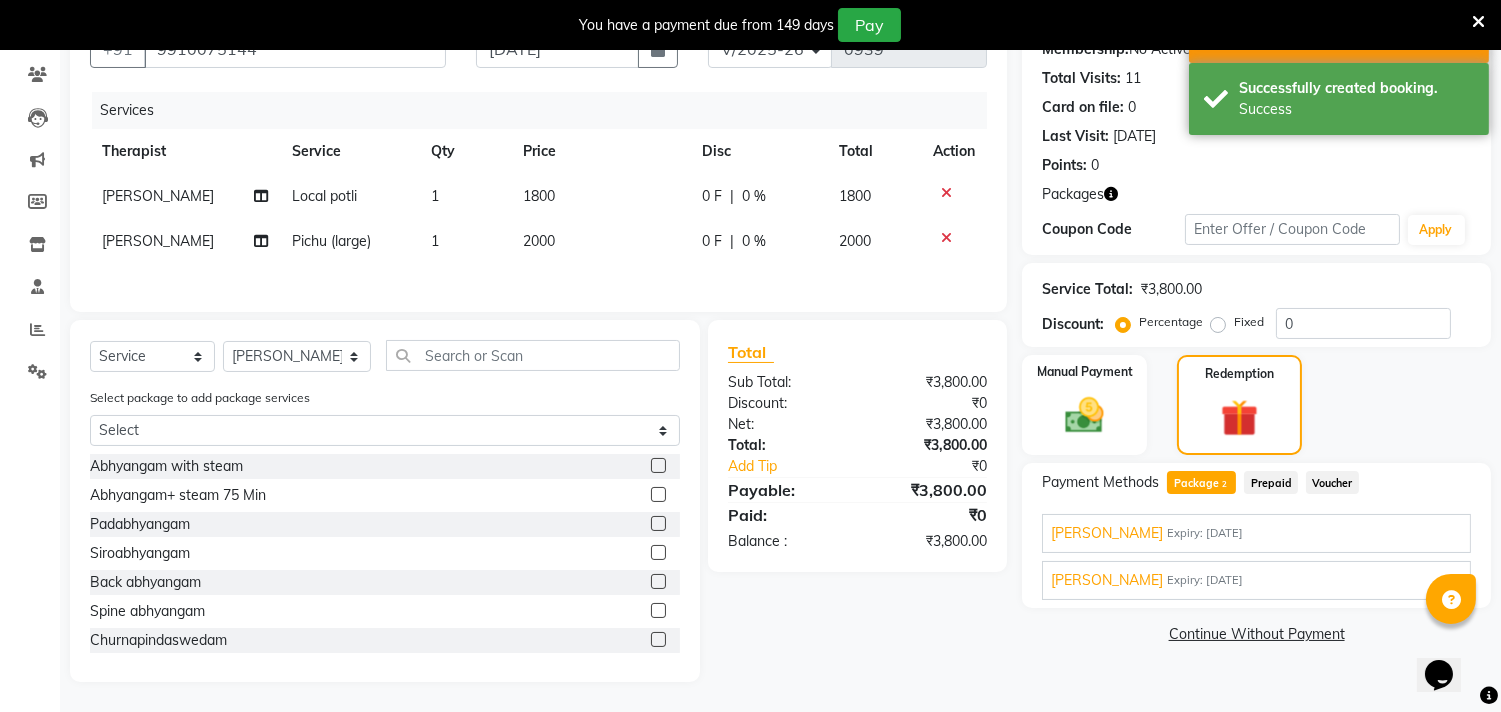 scroll, scrollTop: 211, scrollLeft: 0, axis: vertical 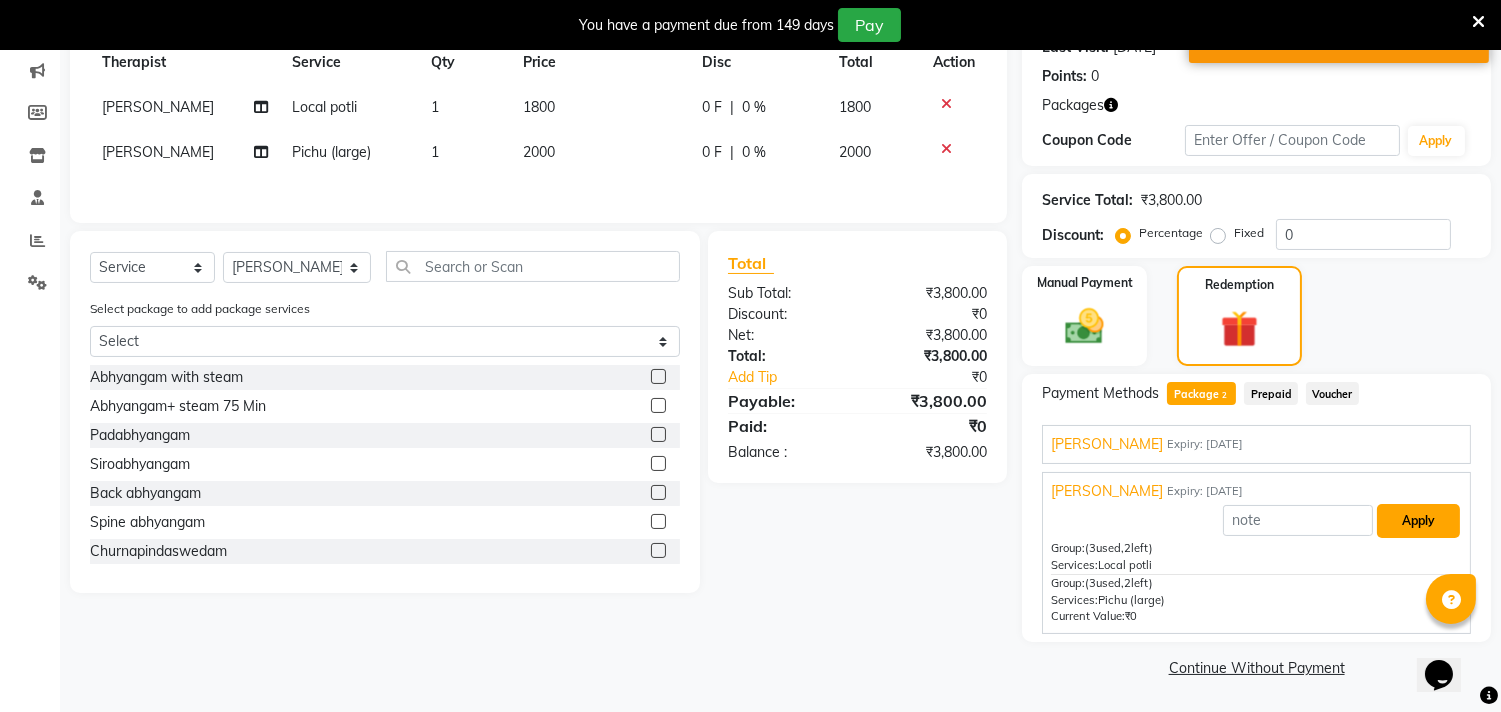 click on "Apply" at bounding box center (1418, 521) 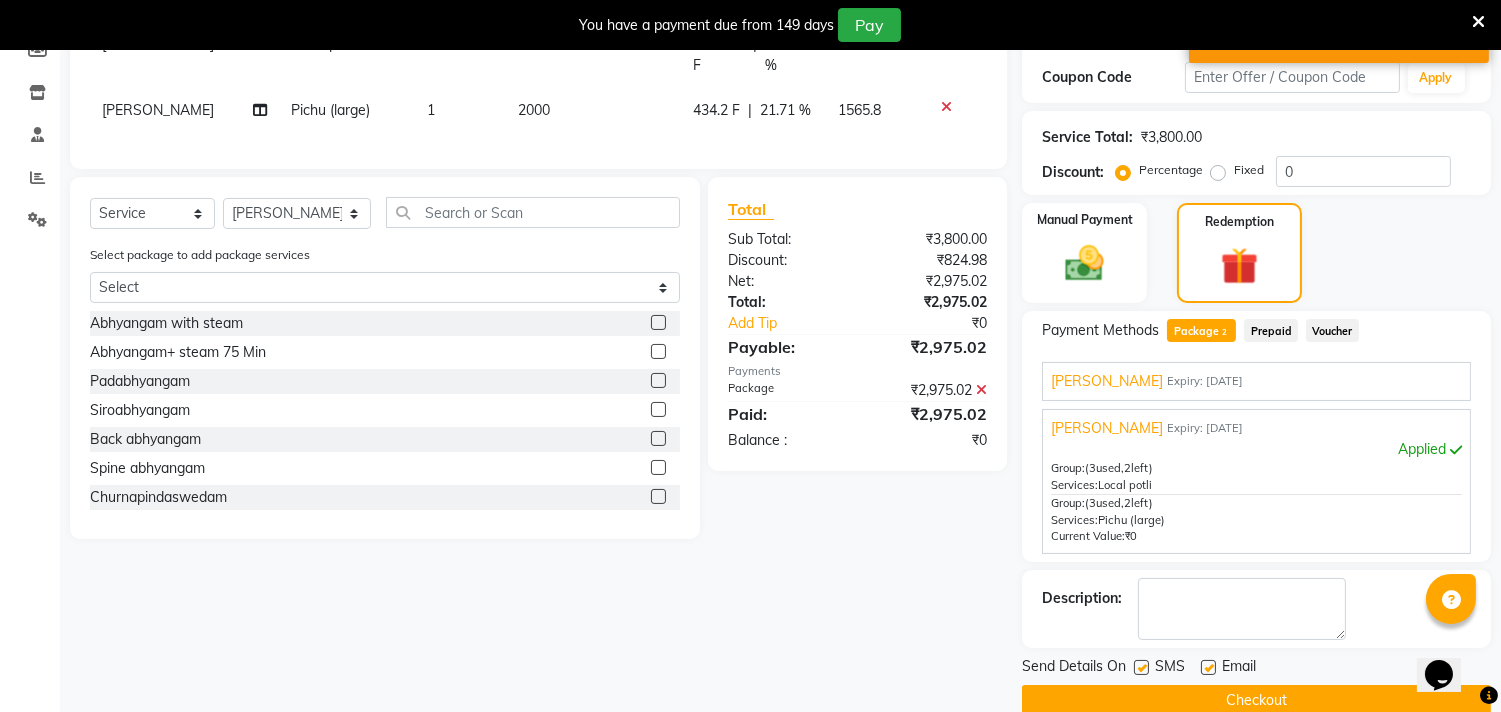 scroll, scrollTop: 392, scrollLeft: 0, axis: vertical 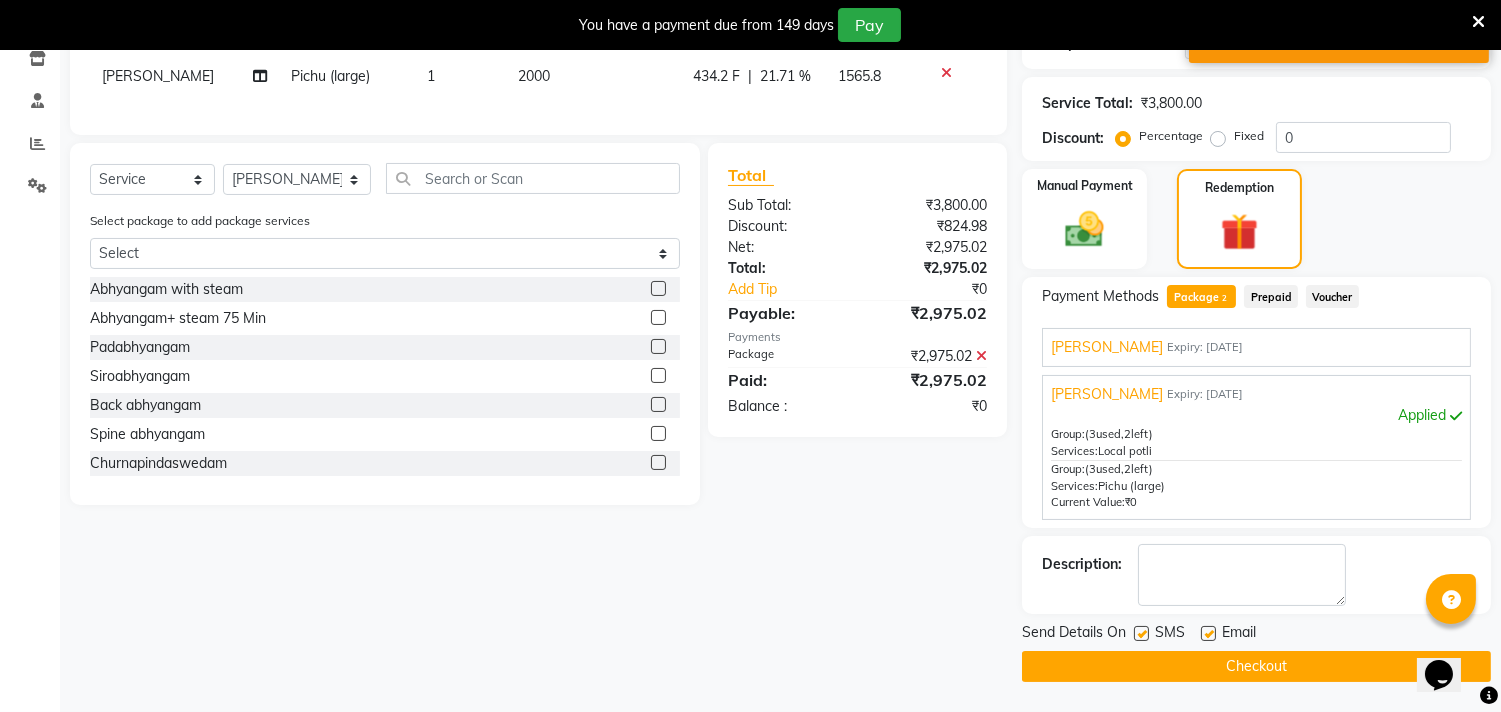 click 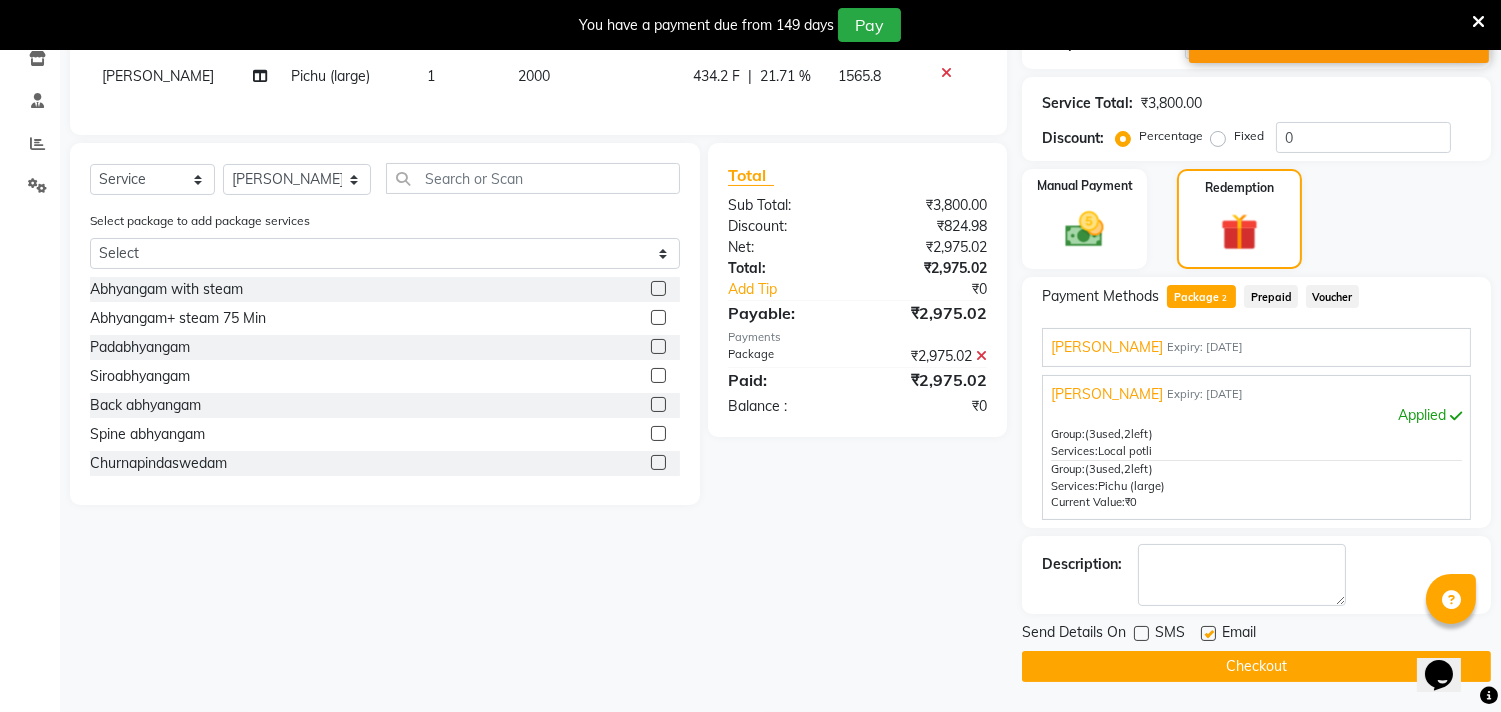 drag, startPoint x: 1211, startPoint y: 627, endPoint x: 1213, endPoint y: 657, distance: 30.066593 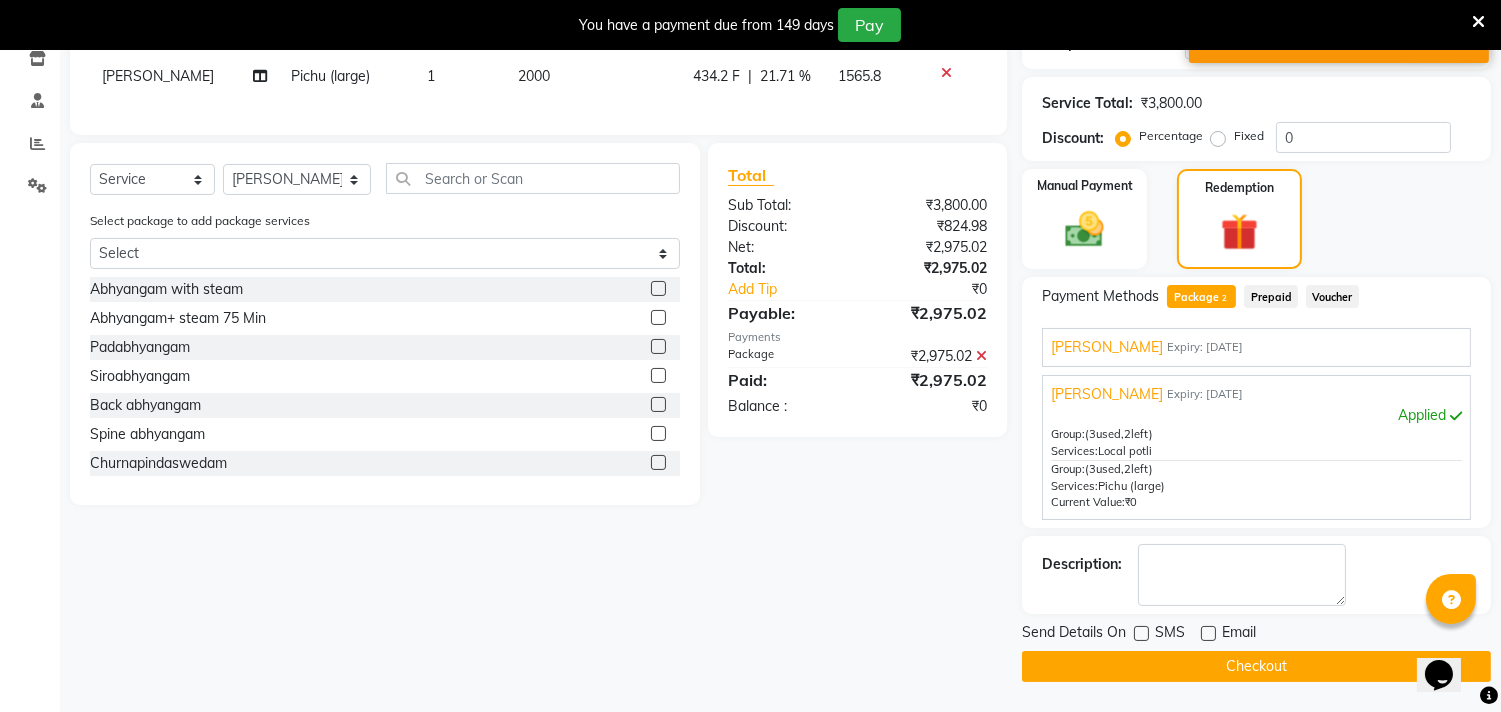 click on "Checkout" 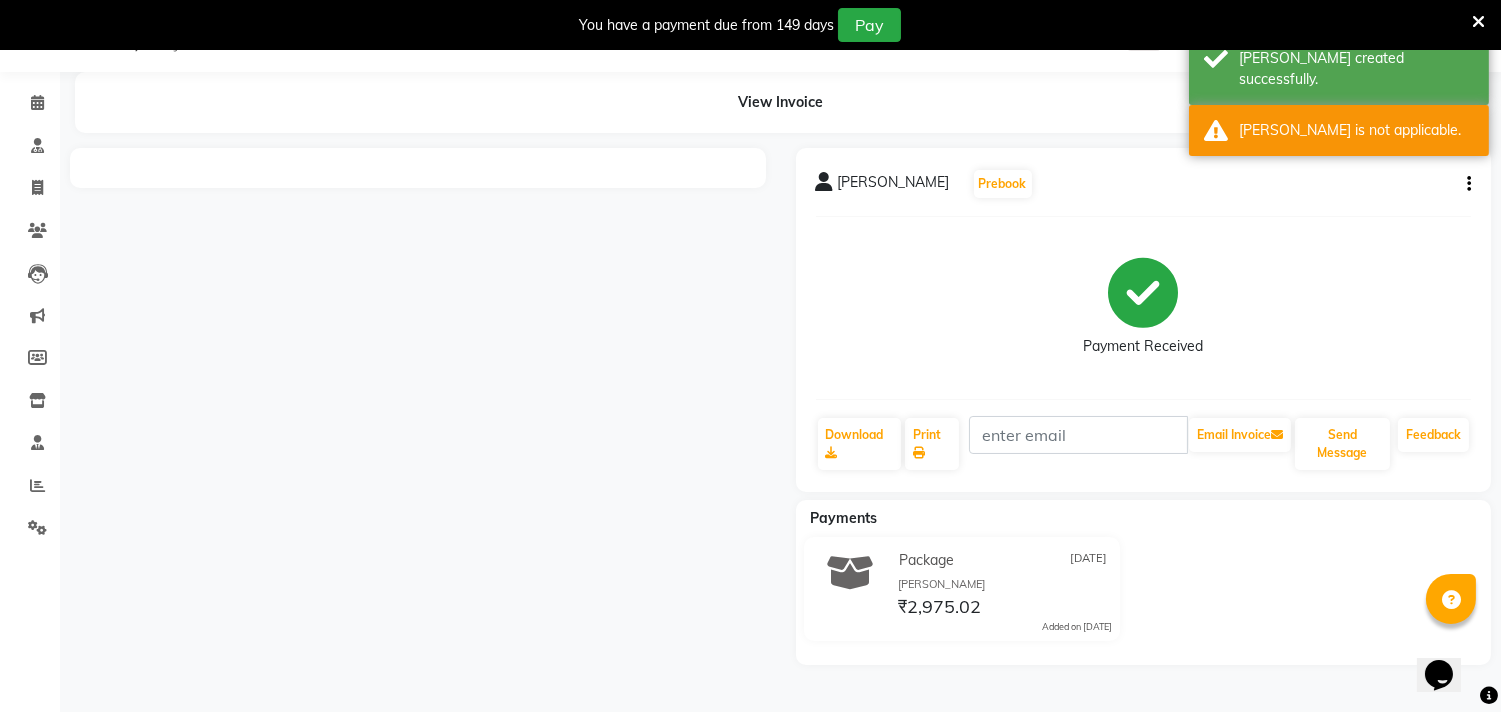 scroll, scrollTop: 0, scrollLeft: 0, axis: both 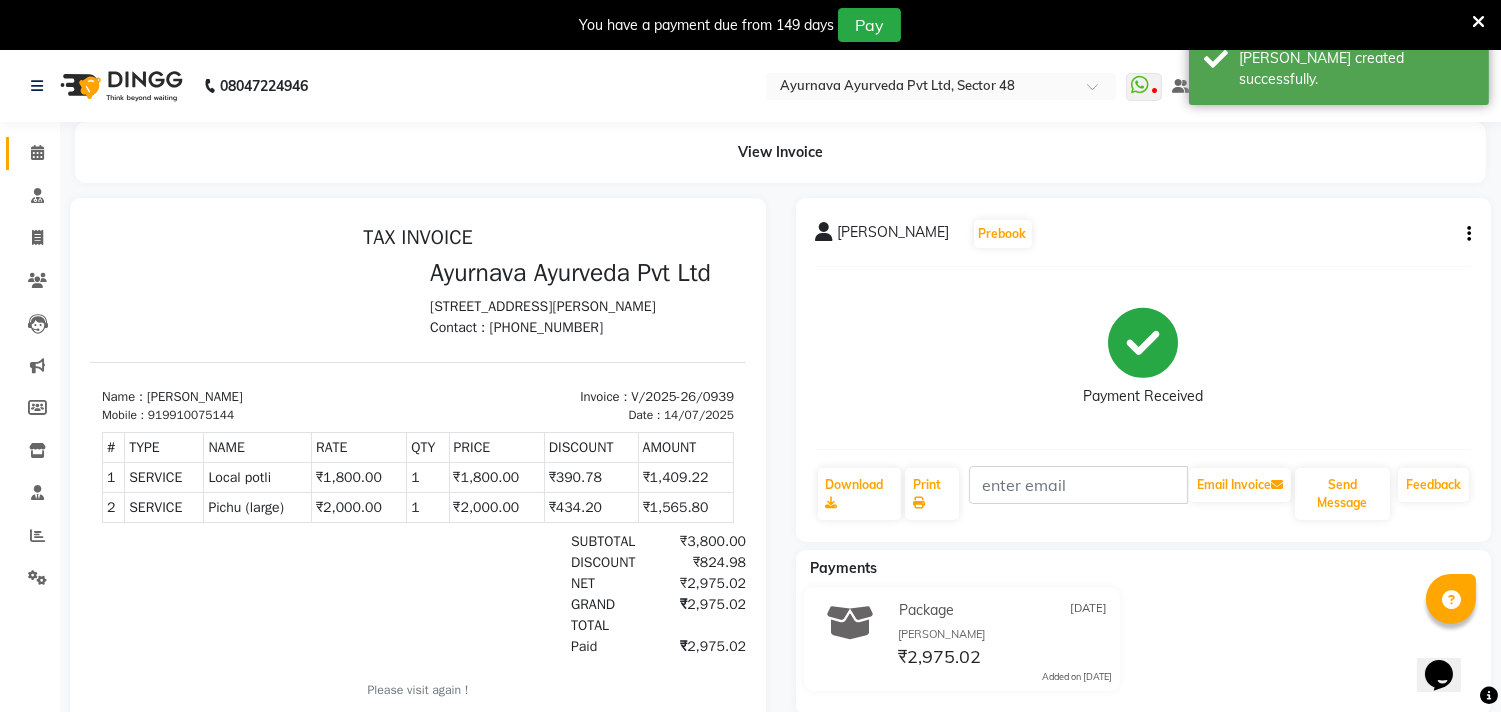 click on "Calendar" 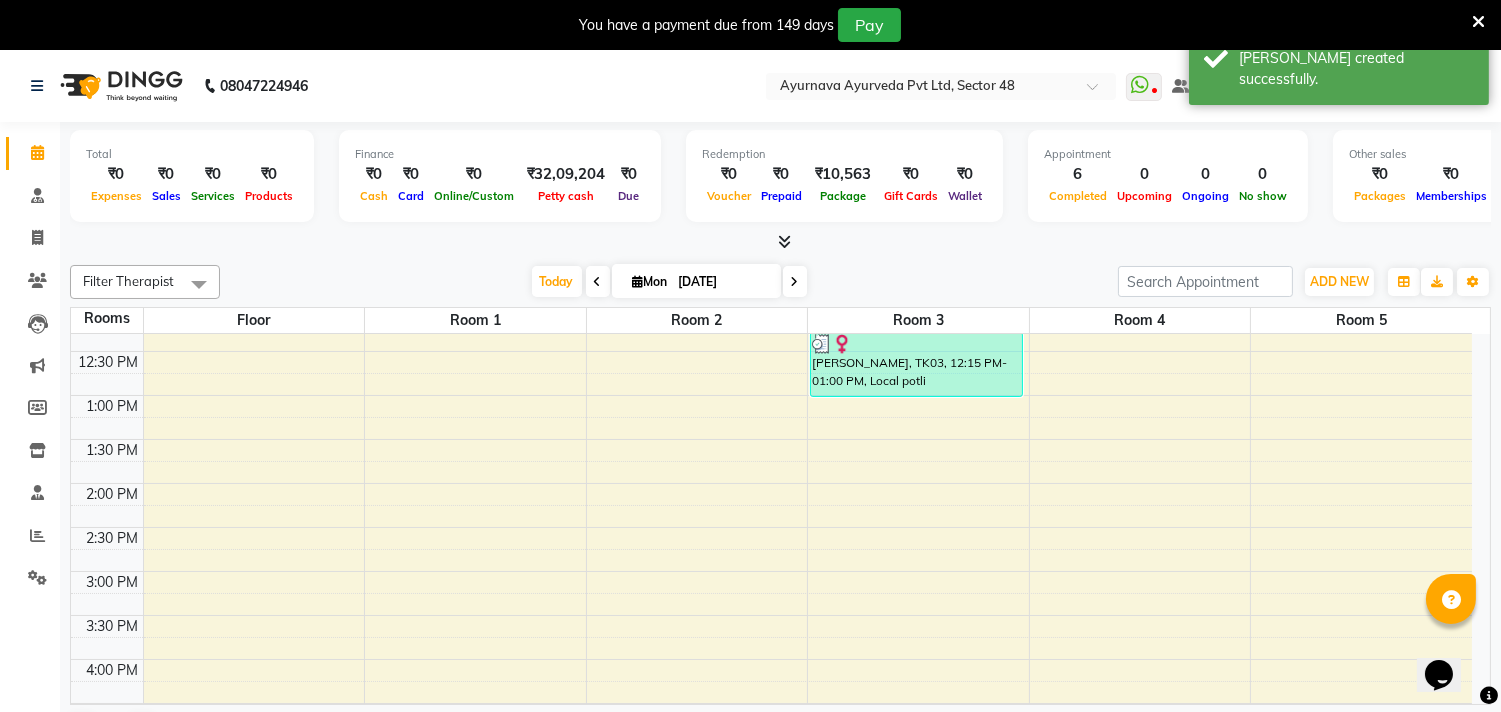 scroll, scrollTop: 555, scrollLeft: 0, axis: vertical 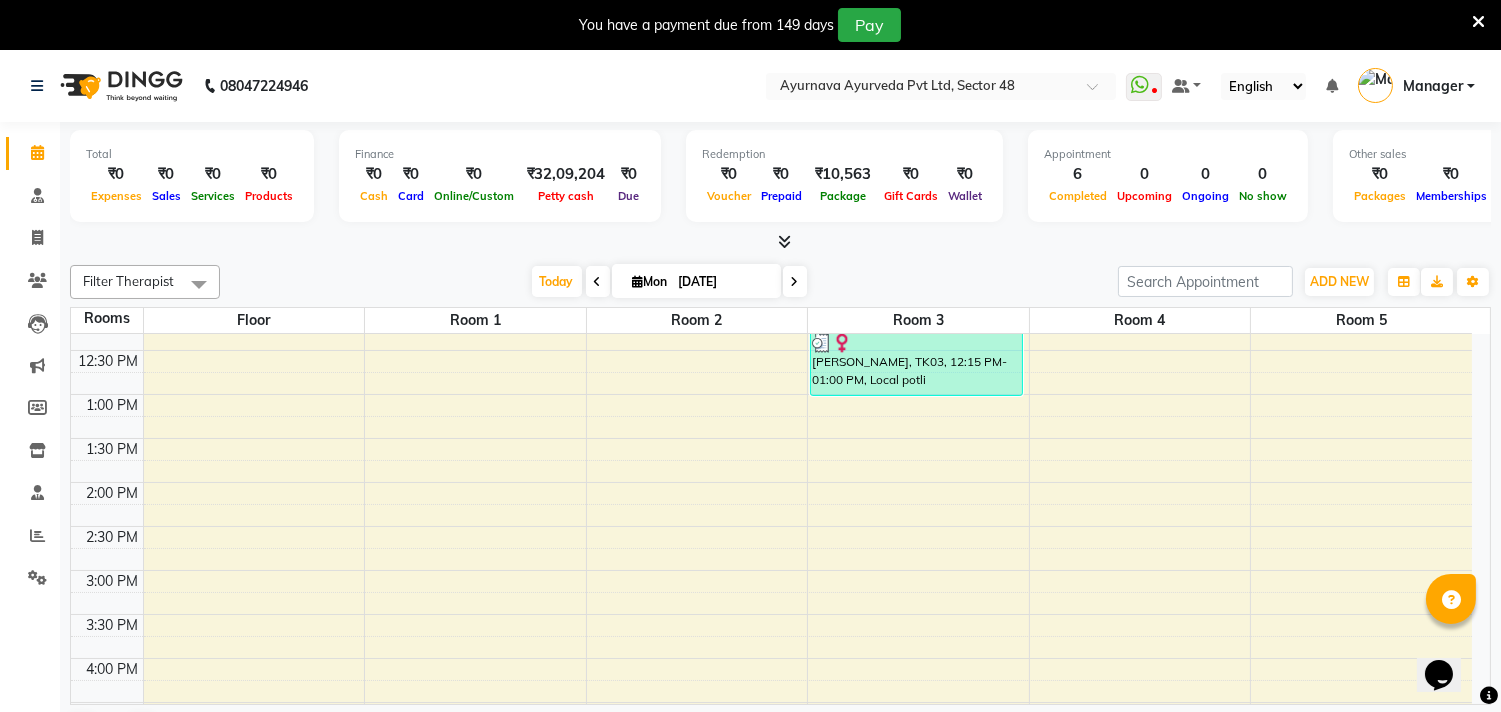 click on "6:00 AM 6:30 AM 7:00 AM 7:30 AM 8:00 AM 8:30 AM 9:00 AM 9:30 AM 10:00 AM 10:30 AM 11:00 AM 11:30 AM 12:00 PM 12:30 PM 1:00 PM 1:30 PM 2:00 PM 2:30 PM 3:00 PM 3:30 PM 4:00 PM 4:30 PM 5:00 PM 5:30 PM 6:00 PM 6:30 PM 7:00 PM 7:30 PM 8:00 PM 8:30 PM     [PERSON_NAME][GEOGRAPHIC_DATA], 09:00 AM-10:15 AM, Abhyangam+ steam 75 Min     [PERSON_NAME], TK01, 10:15 AM-11:15 AM, [GEOGRAPHIC_DATA][PERSON_NAME], TK02, 10:30 AM-11:45 AM, abhyangam udwarthanam     [PERSON_NAME] mandan, TK02, 11:45 AM-12:15 PM, Nasyam     [PERSON_NAME], TK03, 11:30 AM-12:15 PM, Pichu (large)     [PERSON_NAME], TK03, 12:15 PM-01:00 PM, Local potli" at bounding box center (771, 438) 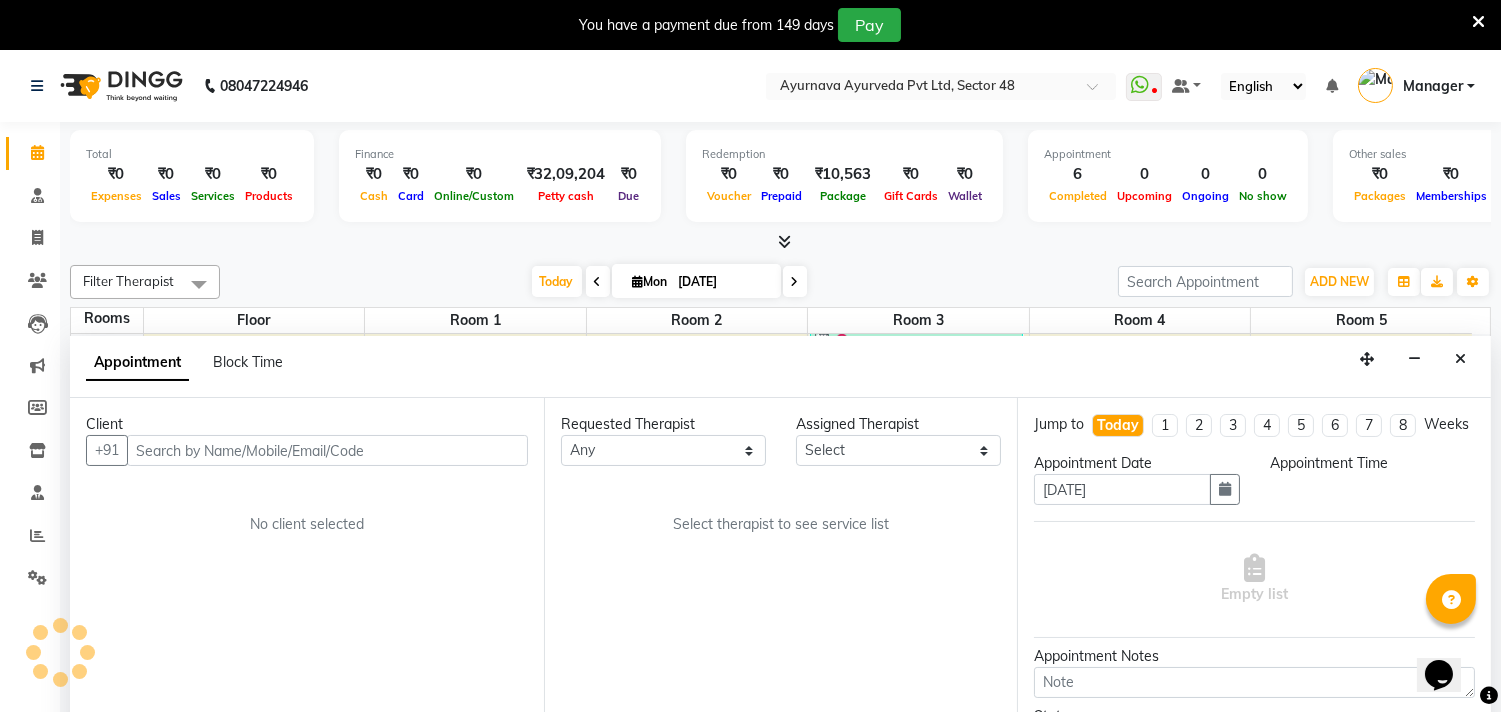 click on "Requested Therapist Any [PERSON_NAME] [PERSON_NAME] V P [PERSON_NAME] [PERSON_NAME] [PERSON_NAME] [PERSON_NAME] [PERSON_NAME]  Dr [PERSON_NAME] DR [PERSON_NAME] [PERSON_NAME] Dr [PERSON_NAME] R [PERSON_NAME] [PERSON_NAME] Nijo [PERSON_NAME] [PERSON_NAME] radha Rasmi O S [PERSON_NAME] [PERSON_NAME] [PERSON_NAME] [PERSON_NAME] M [PERSON_NAME] [PERSON_NAME] Mon [PERSON_NAME] [PERSON_NAME]   [PERSON_NAME]   [PERSON_NAME] Assigned Therapist Select [PERSON_NAME] [PERSON_NAME] V P [PERSON_NAME] [PERSON_NAME] [PERSON_NAME] [PERSON_NAME] [PERSON_NAME]  Dr [PERSON_NAME] DR [PERSON_NAME] [PERSON_NAME] Dr [PERSON_NAME] R [PERSON_NAME] [PERSON_NAME] Nijo [PERSON_NAME] [PERSON_NAME] radha Rasmi O S [PERSON_NAME] [PERSON_NAME] [PERSON_NAME] [PERSON_NAME] M [PERSON_NAME] [PERSON_NAME] Mon [PERSON_NAME] [PERSON_NAME]   [PERSON_NAME]   [PERSON_NAME] Select therapist to see service list" at bounding box center [781, 580] 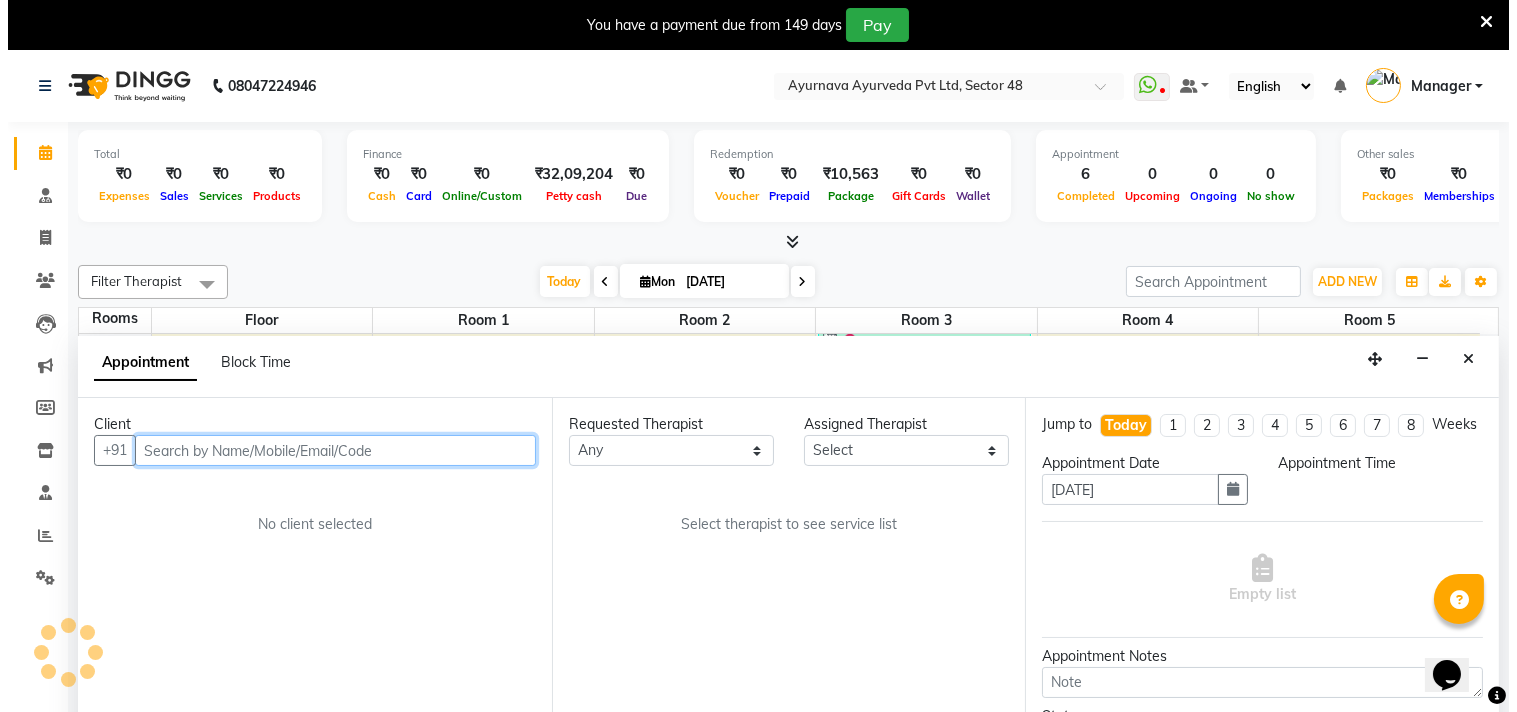 scroll, scrollTop: 51, scrollLeft: 0, axis: vertical 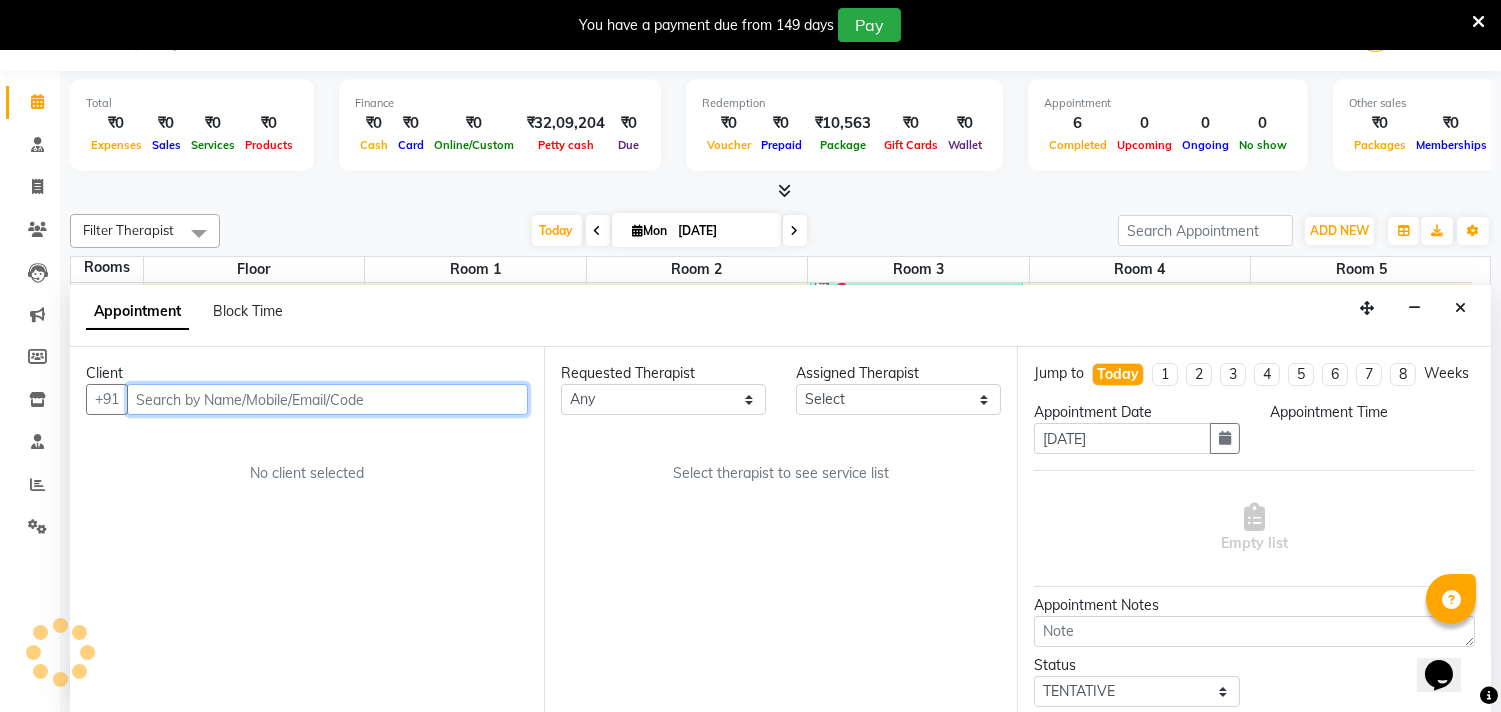 select on "900" 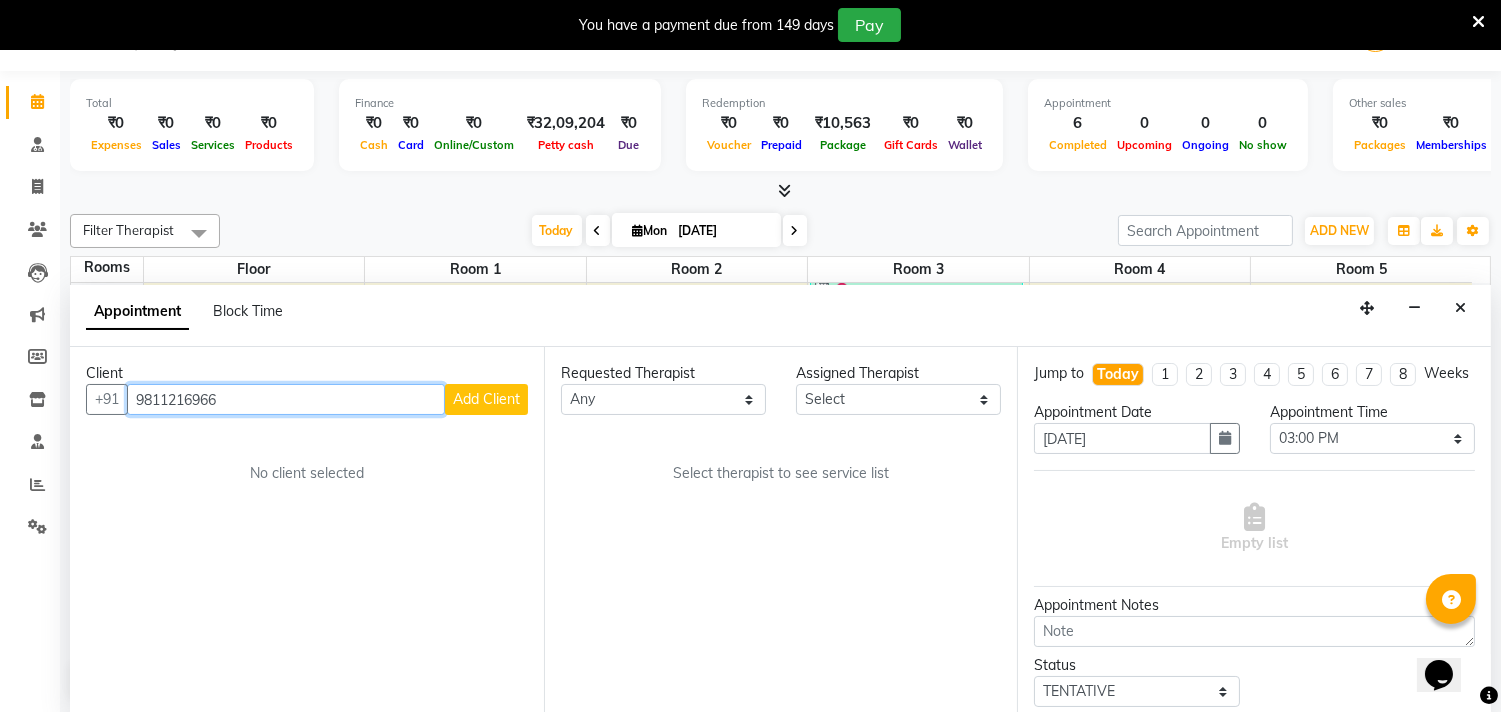 type on "9811216966" 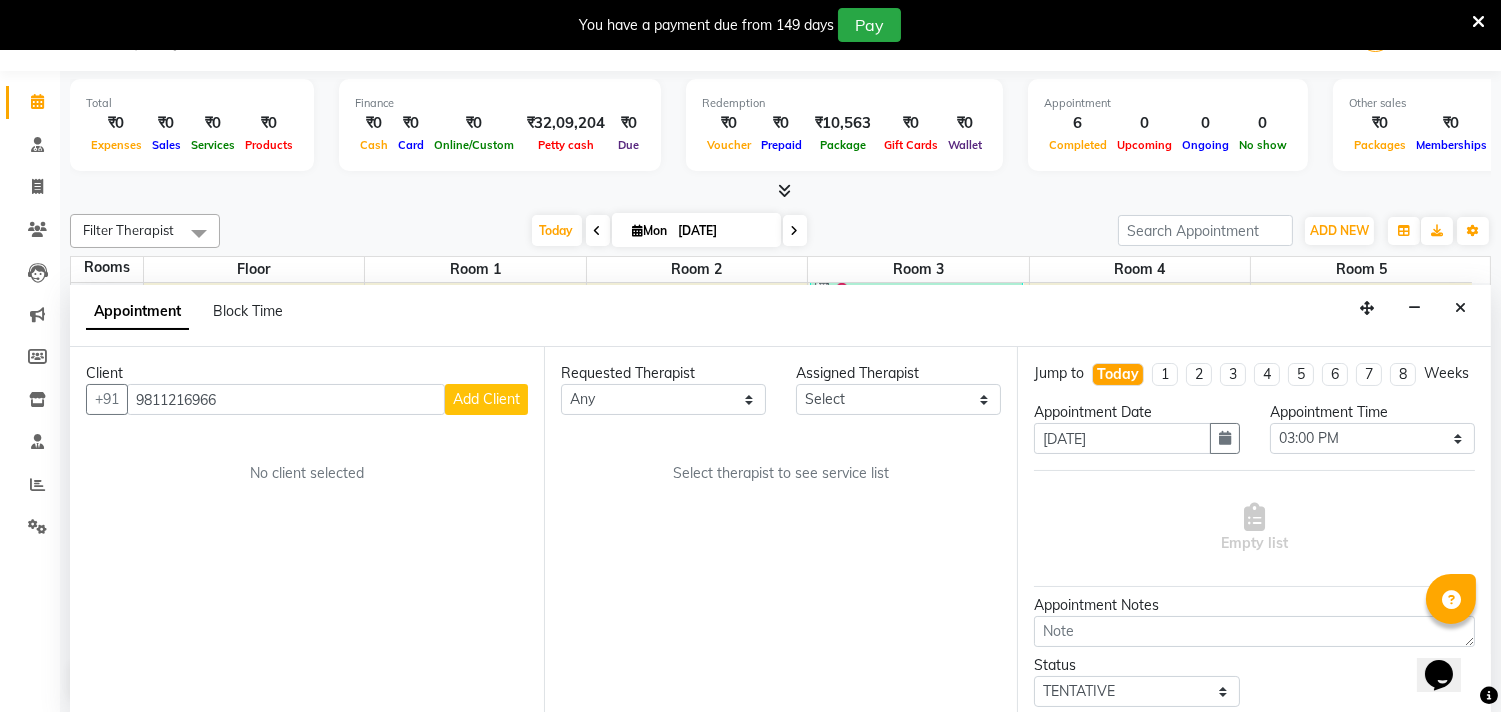 click on "Add Client" at bounding box center [486, 399] 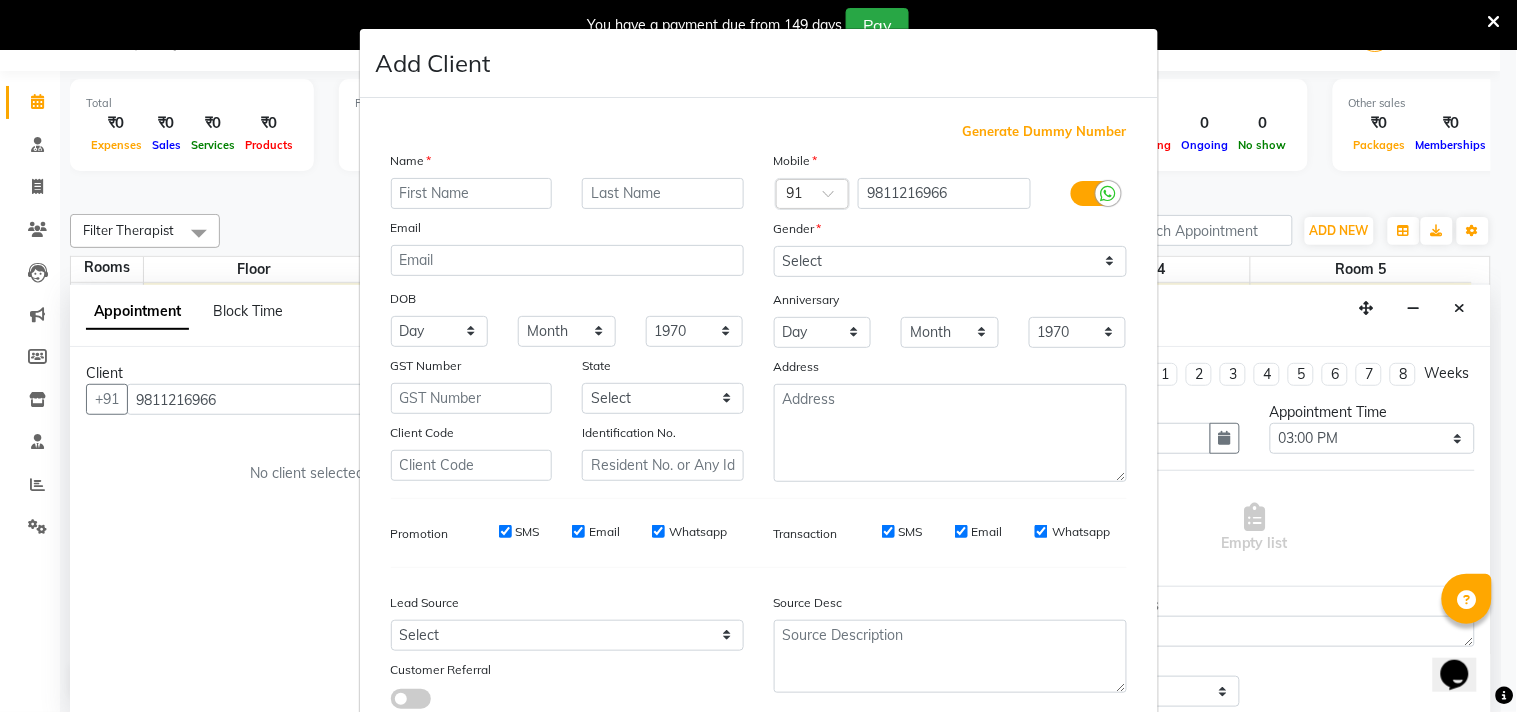 click at bounding box center [472, 193] 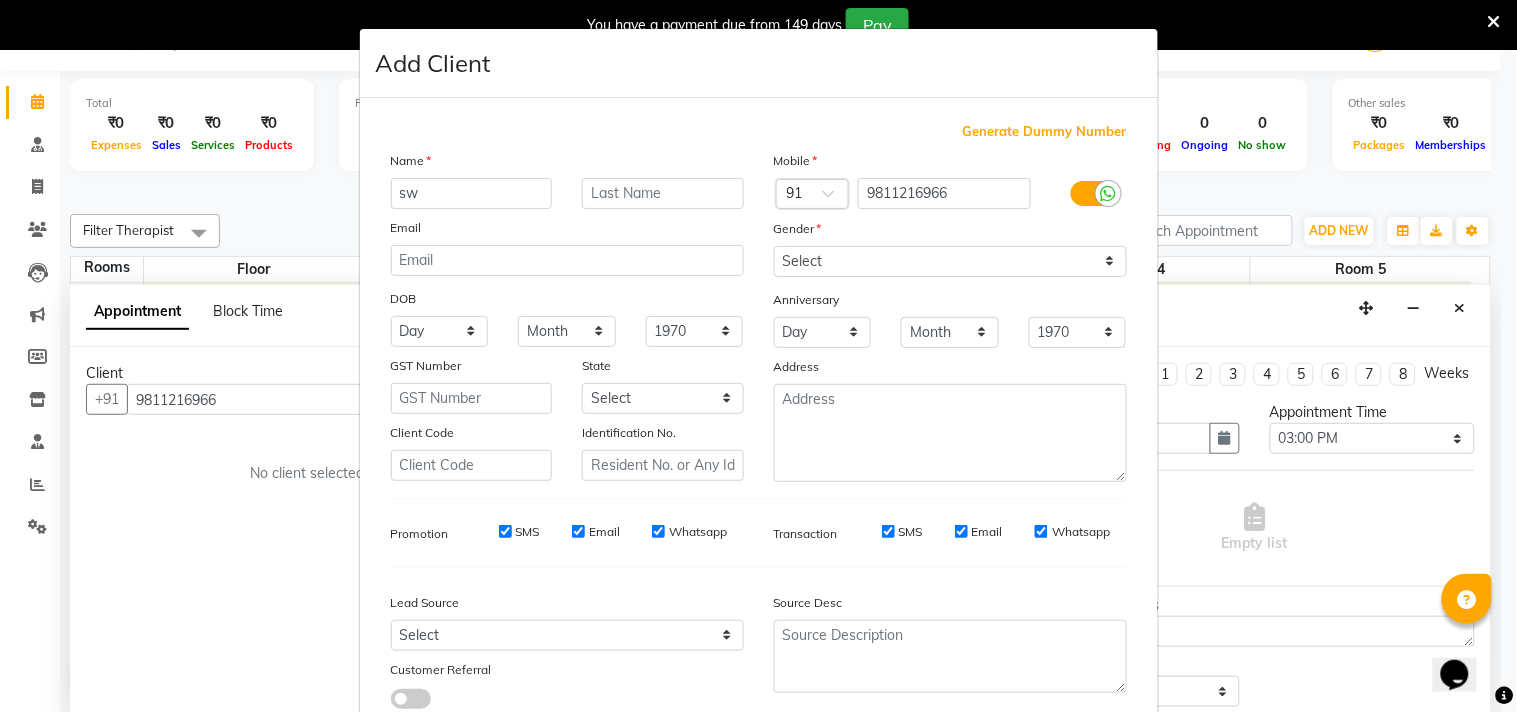 type on "s" 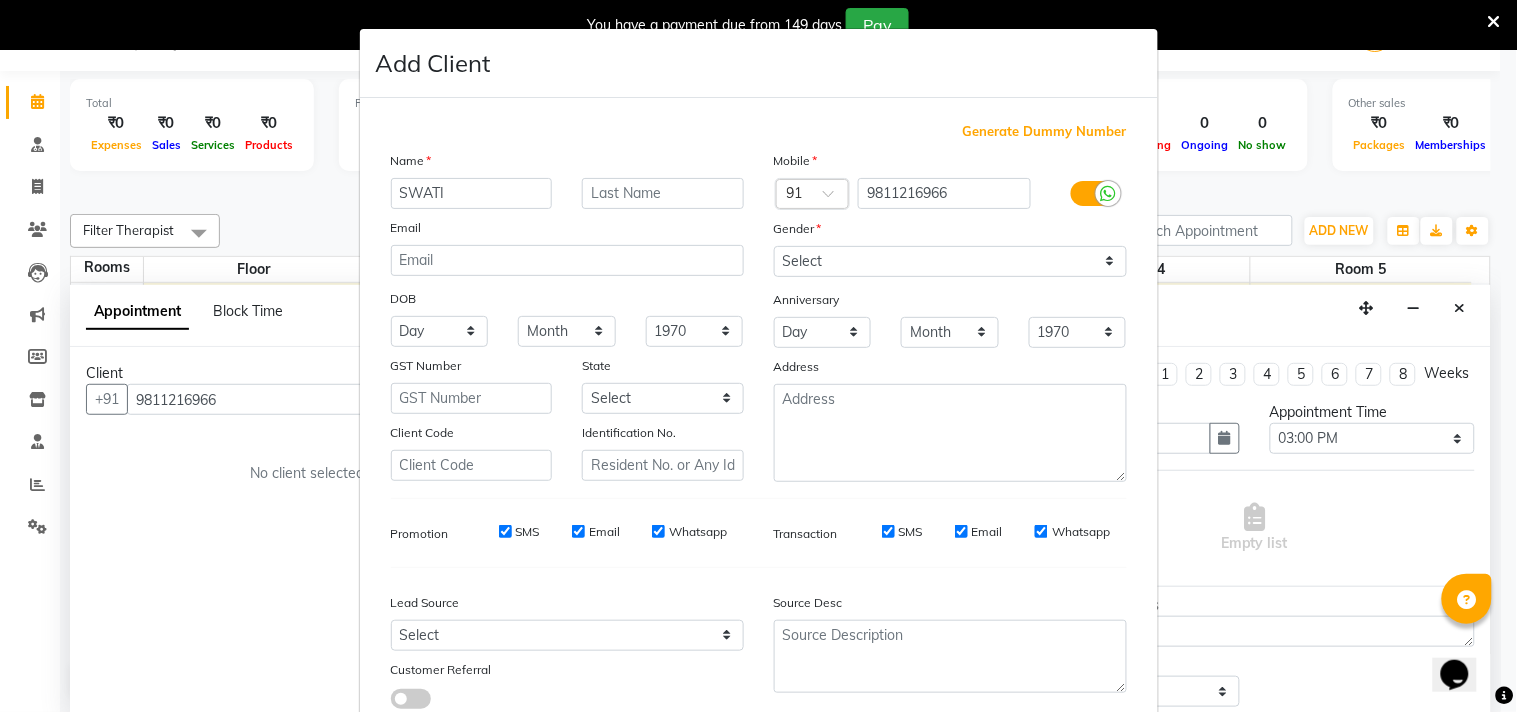 type on "SWATI" 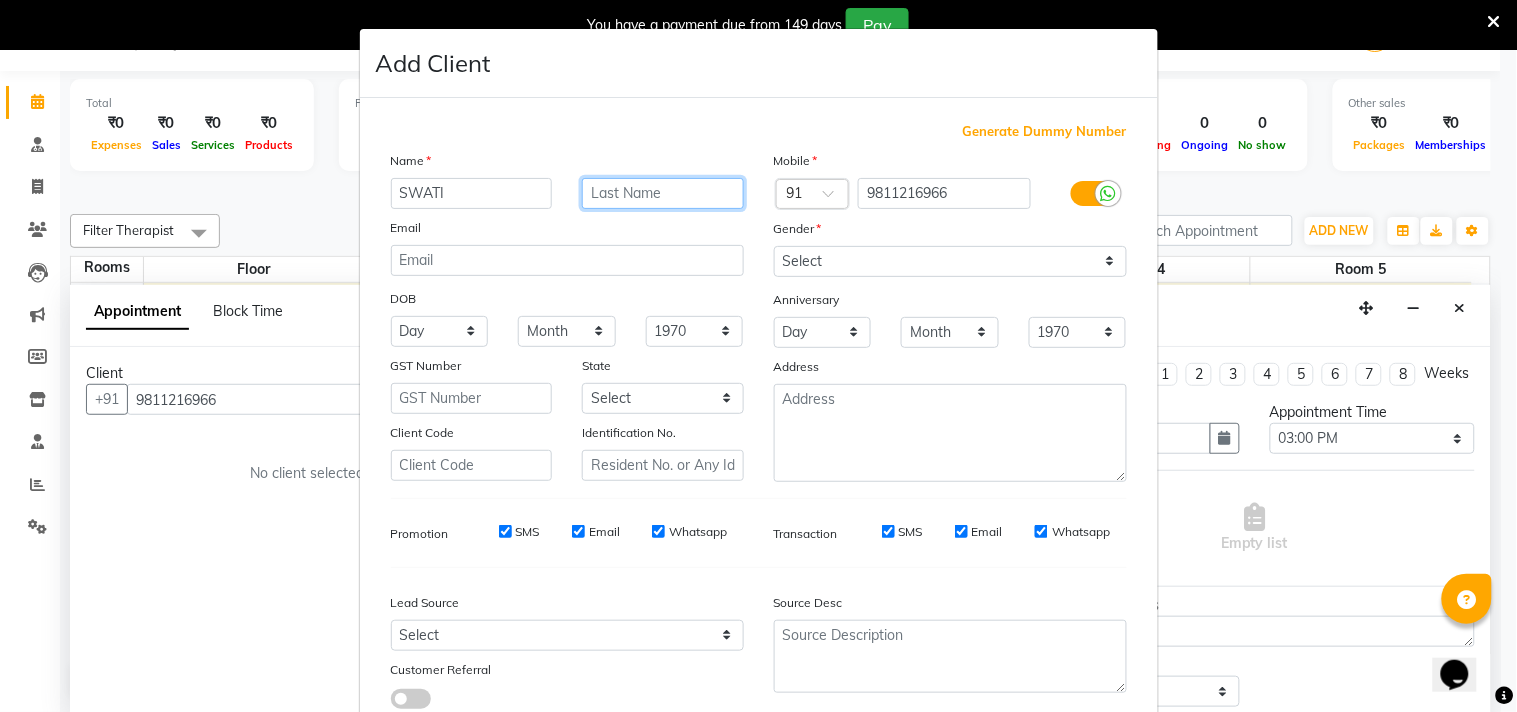 click at bounding box center (663, 193) 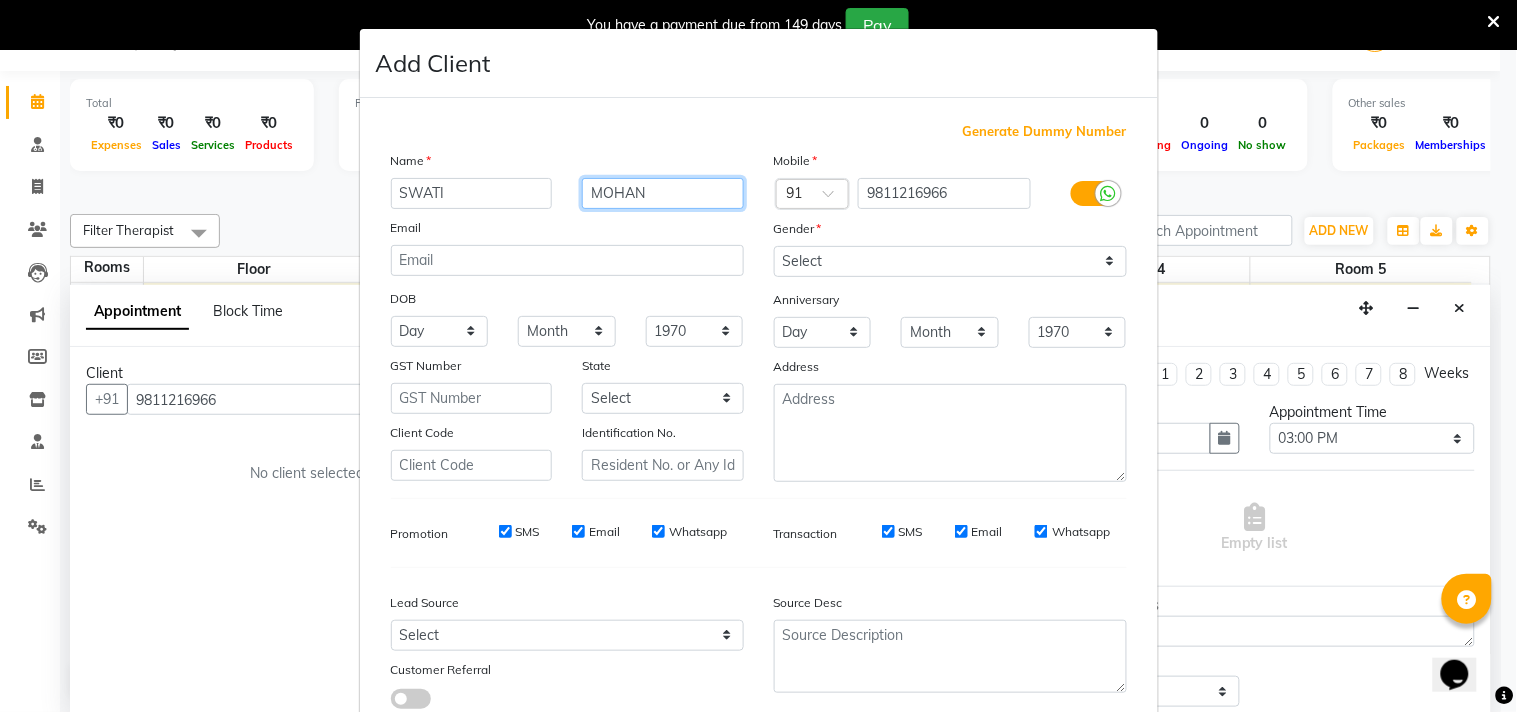 type on "MOHAN" 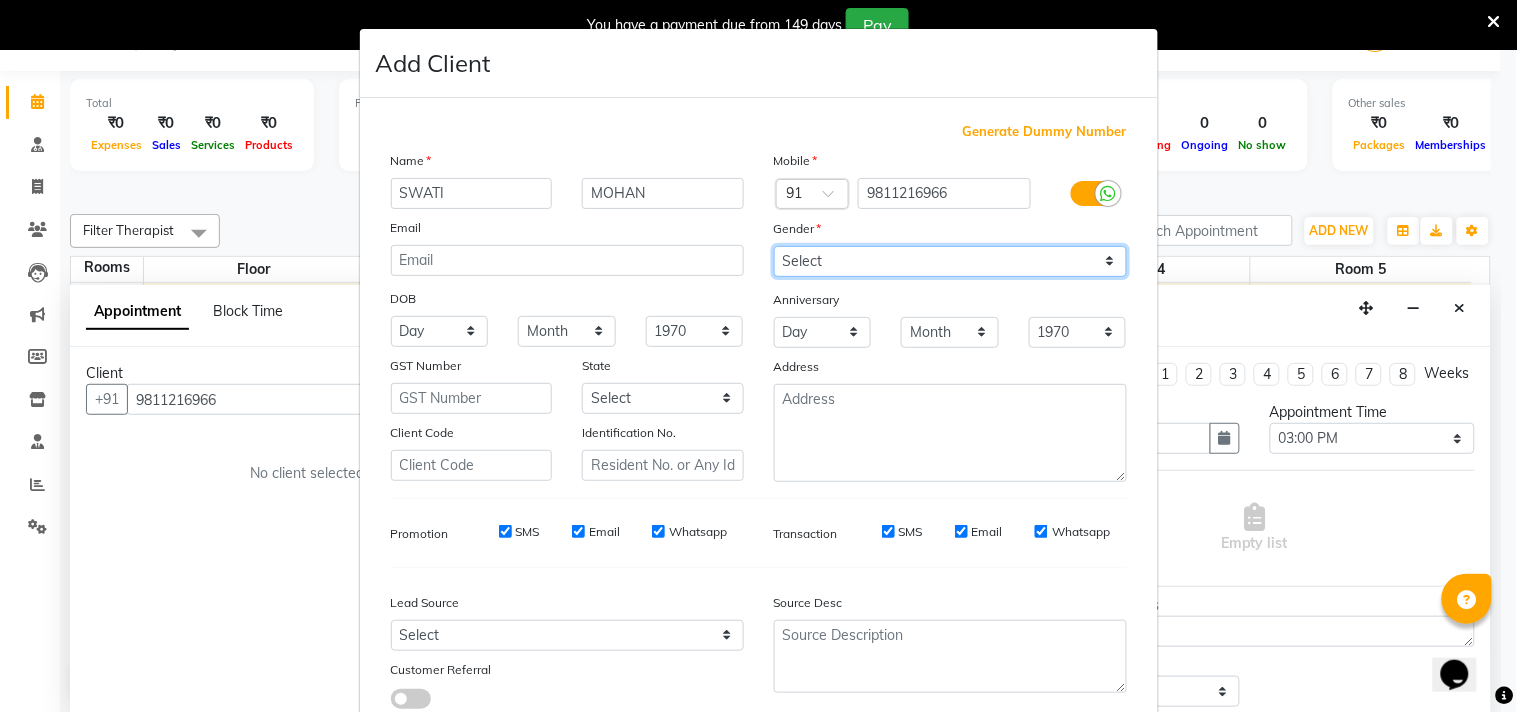 click on "Select [DEMOGRAPHIC_DATA] [DEMOGRAPHIC_DATA] Other Prefer Not To Say" at bounding box center (950, 261) 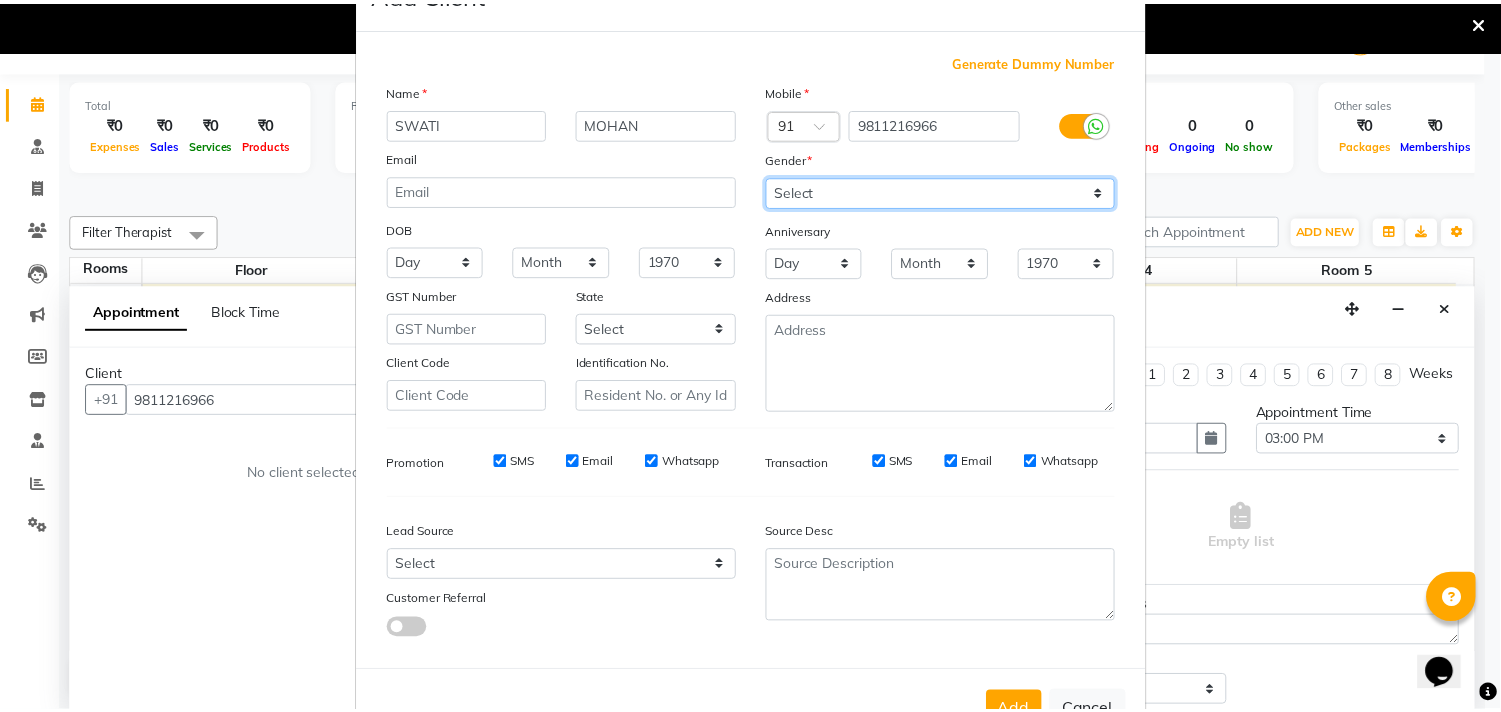 scroll, scrollTop: 138, scrollLeft: 0, axis: vertical 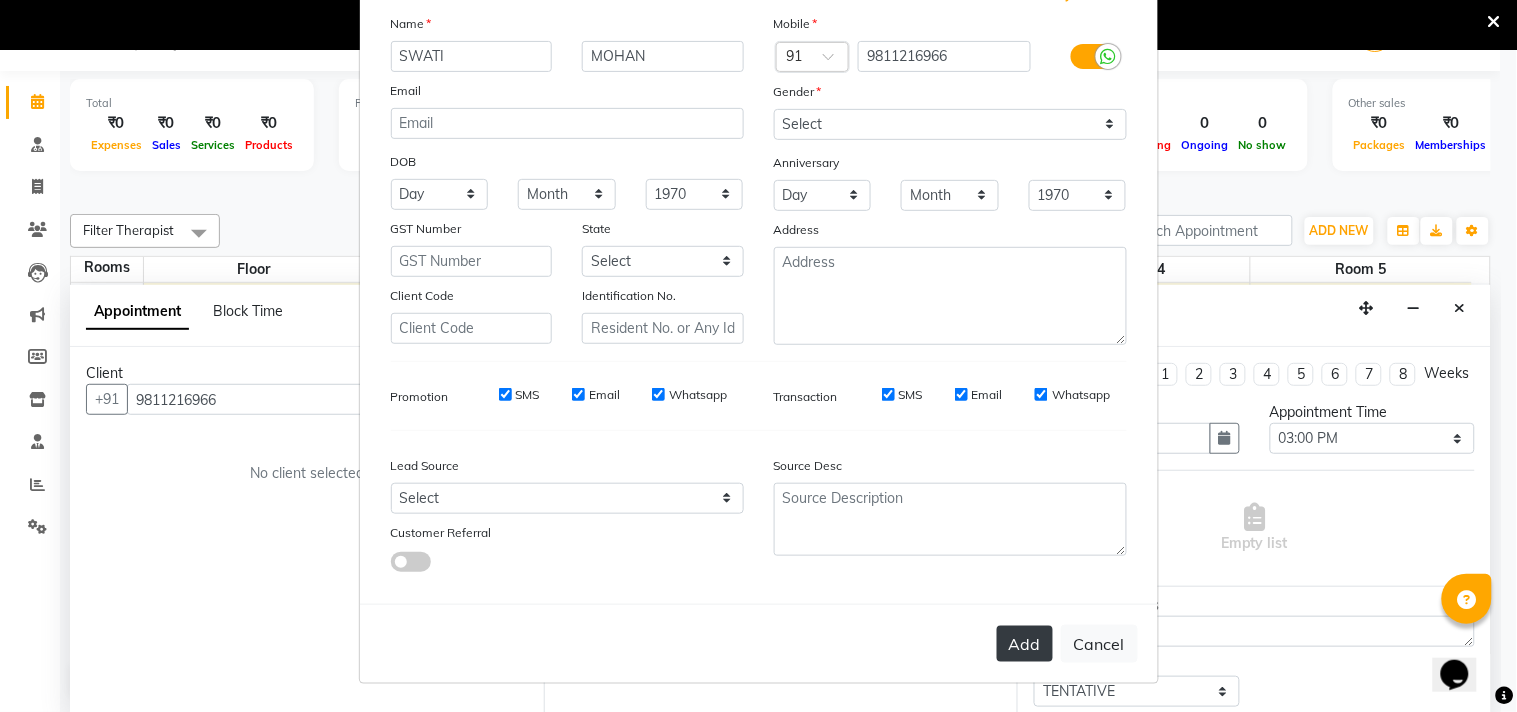 click on "Add" at bounding box center [1025, 644] 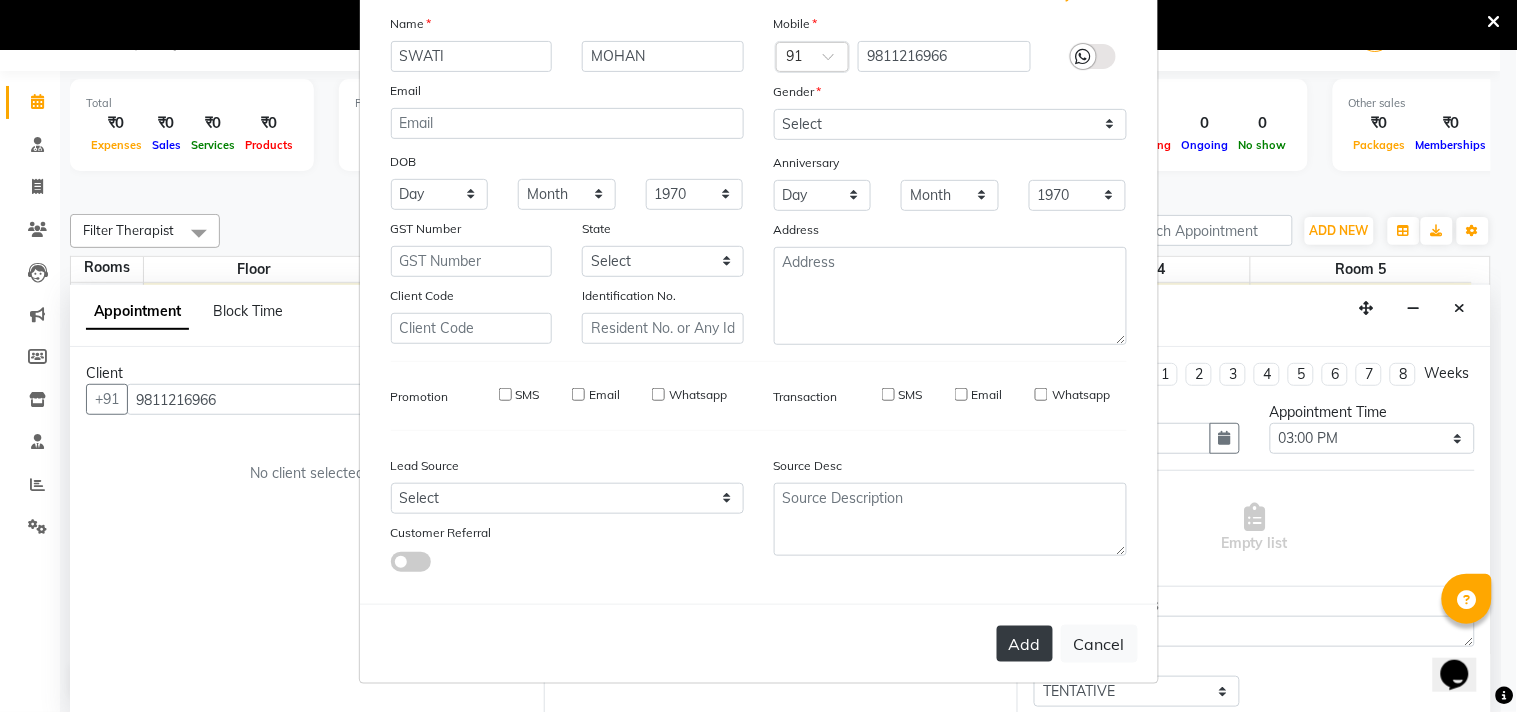 type 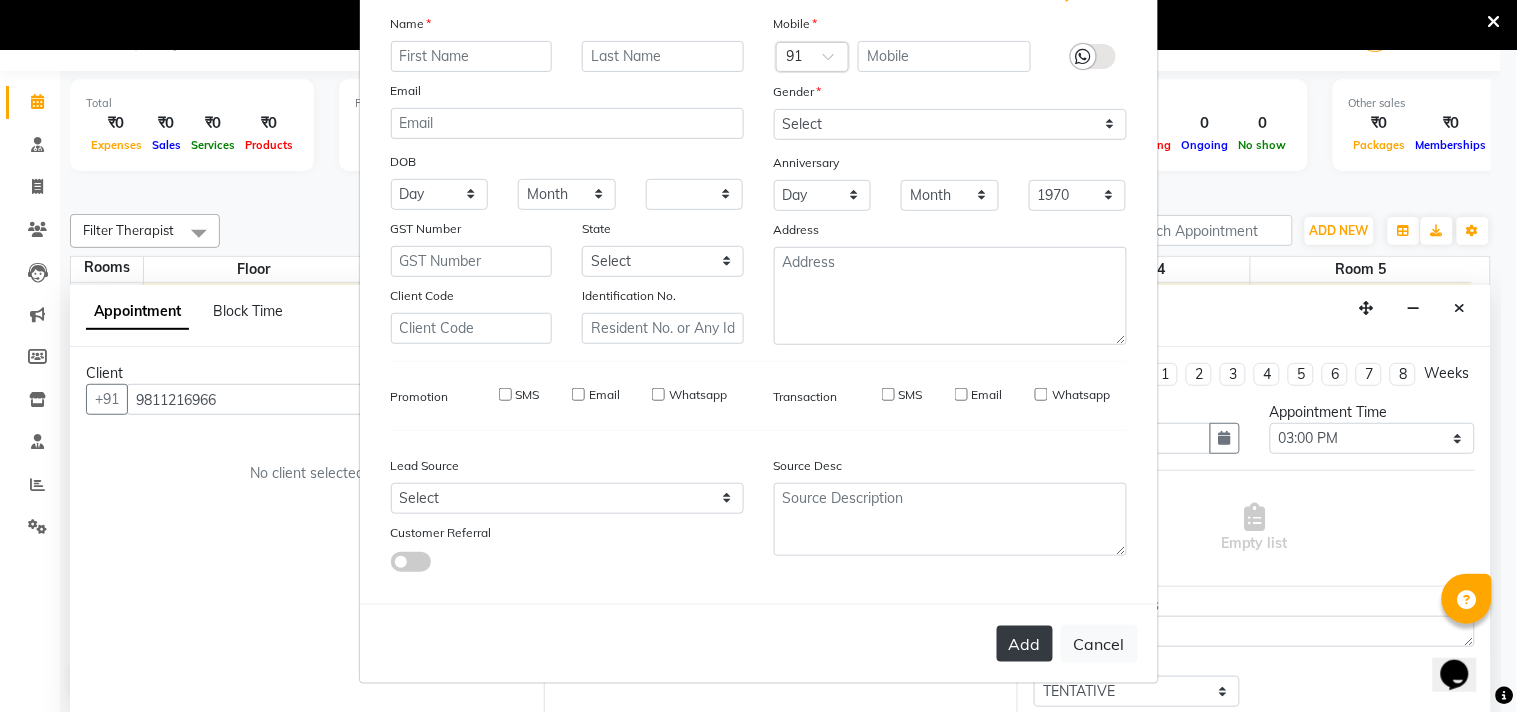 select 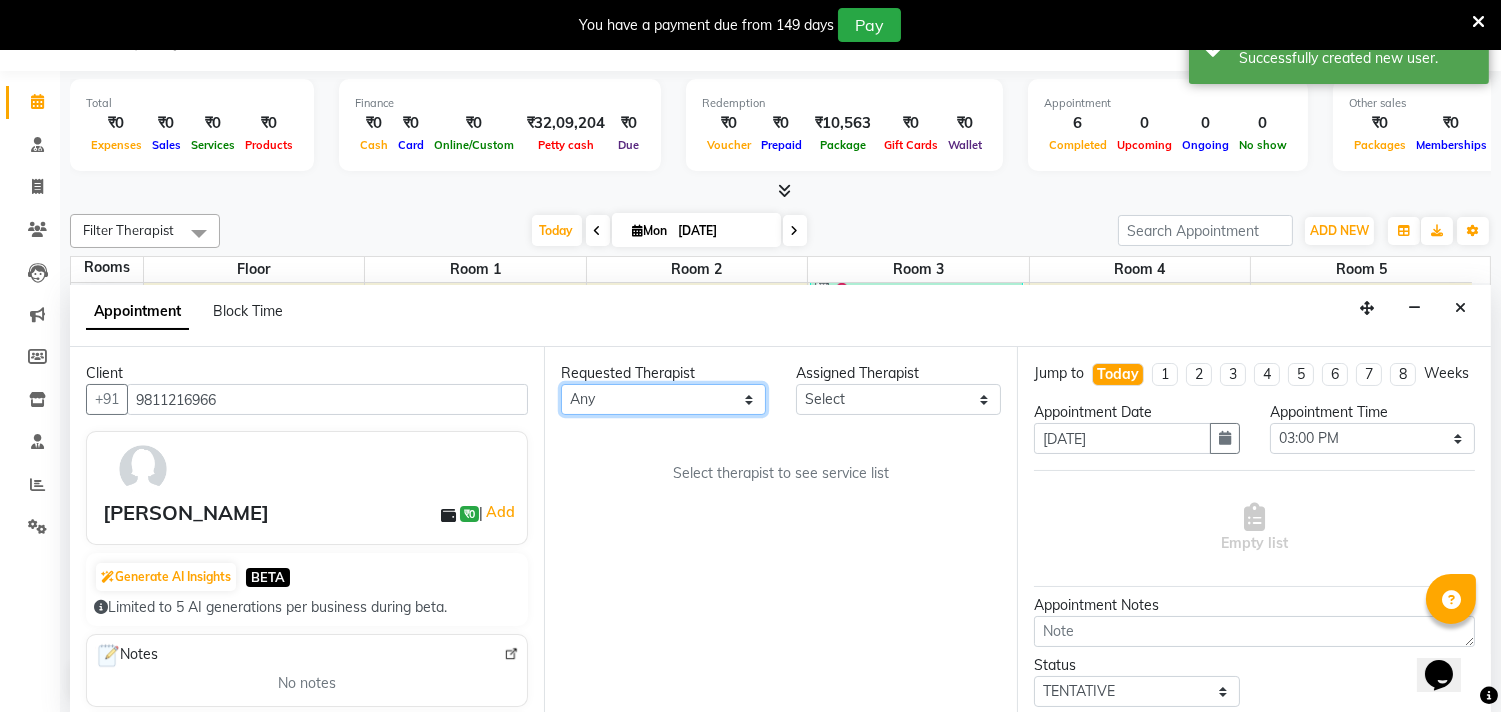 click on "Any [PERSON_NAME] [PERSON_NAME] V P [PERSON_NAME] [PERSON_NAME] [PERSON_NAME] [PERSON_NAME] [PERSON_NAME]  Dr [PERSON_NAME] DR [PERSON_NAME] [PERSON_NAME] Dr [PERSON_NAME] R [PERSON_NAME] [PERSON_NAME] Nijo [PERSON_NAME] [PERSON_NAME] radha Rasmi O S [PERSON_NAME] [PERSON_NAME] [PERSON_NAME] [PERSON_NAME] M [PERSON_NAME] [PERSON_NAME] Mon [PERSON_NAME] [PERSON_NAME]   [PERSON_NAME]   [PERSON_NAME]" at bounding box center (663, 399) 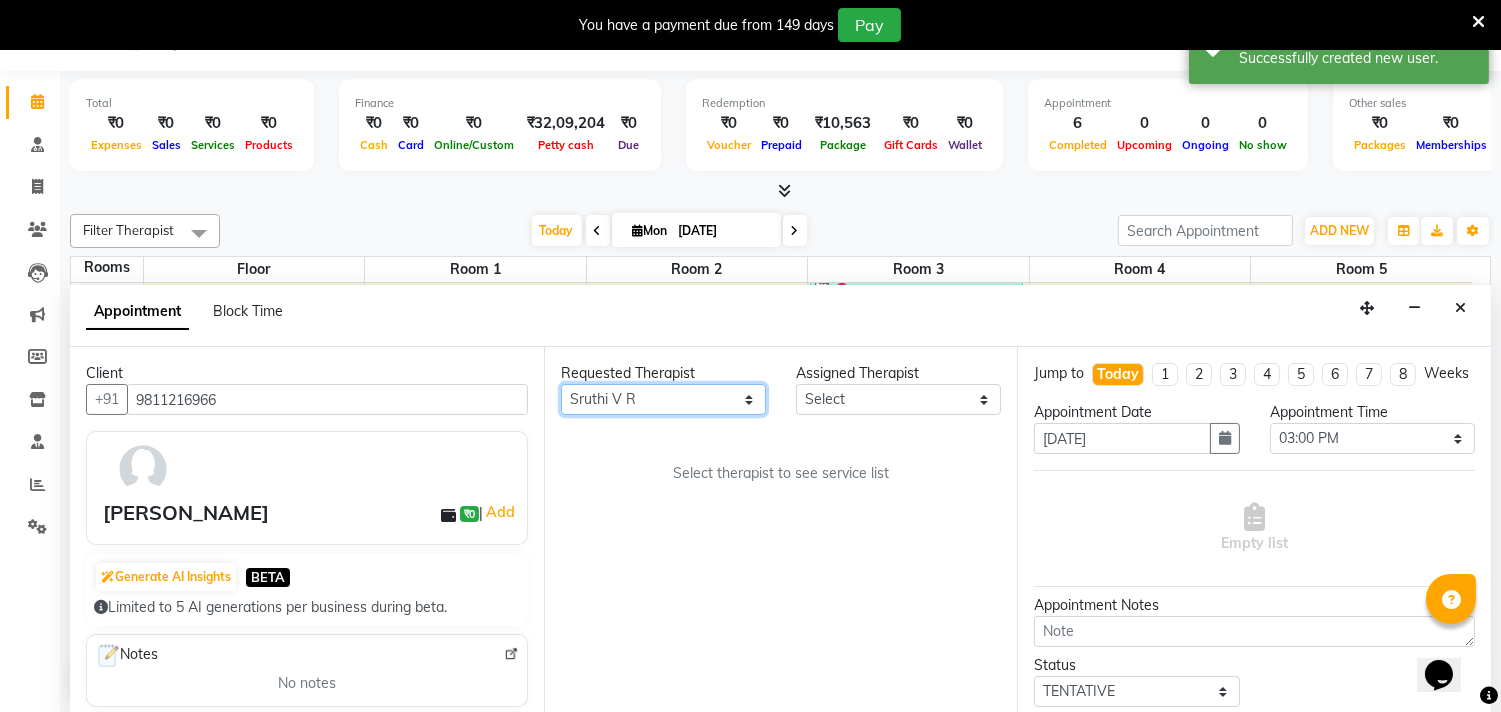 click on "Any [PERSON_NAME] [PERSON_NAME] V P [PERSON_NAME] [PERSON_NAME] [PERSON_NAME] [PERSON_NAME] [PERSON_NAME]  Dr [PERSON_NAME] DR [PERSON_NAME] [PERSON_NAME] Dr [PERSON_NAME] R [PERSON_NAME] [PERSON_NAME] Nijo [PERSON_NAME] [PERSON_NAME] radha Rasmi O S [PERSON_NAME] [PERSON_NAME] [PERSON_NAME] [PERSON_NAME] M [PERSON_NAME] [PERSON_NAME] Mon [PERSON_NAME] [PERSON_NAME]   [PERSON_NAME]   [PERSON_NAME]" at bounding box center (663, 399) 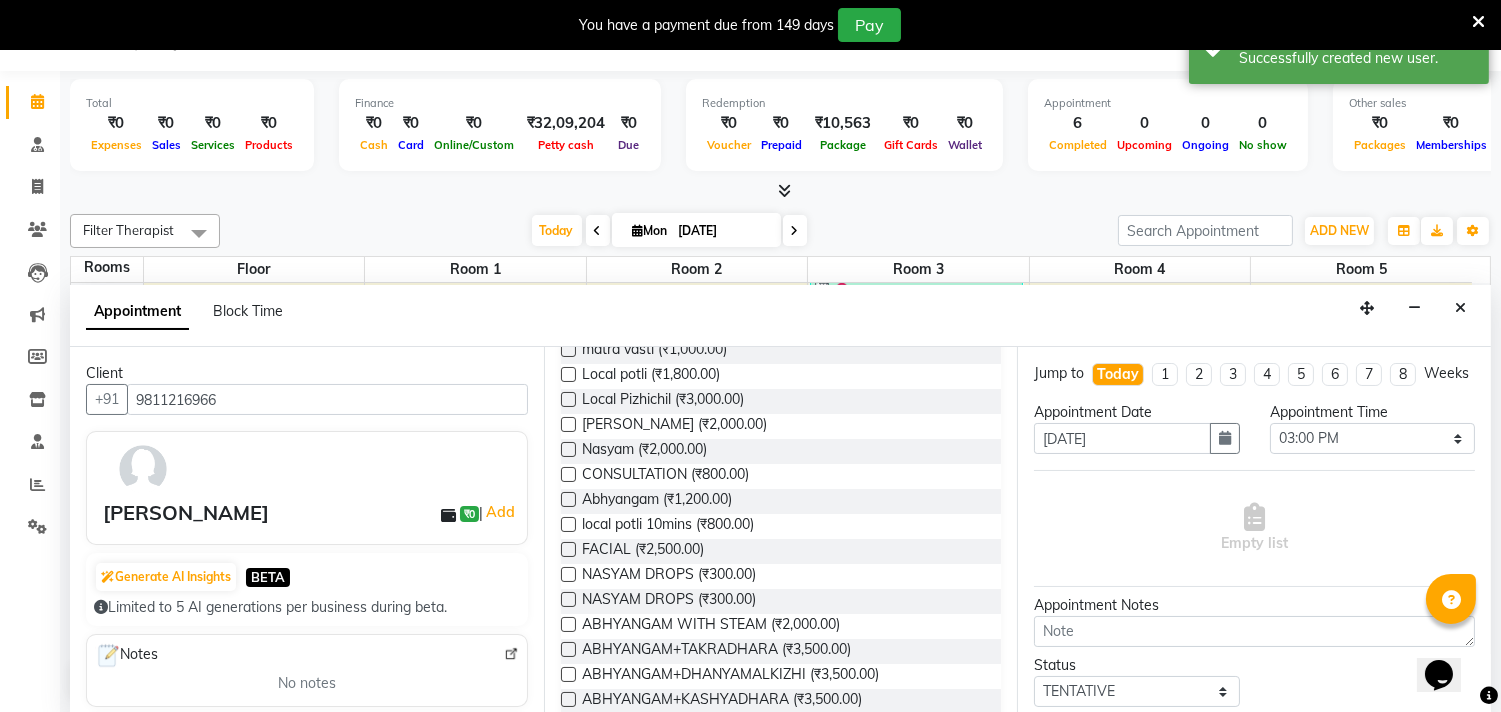 scroll, scrollTop: 1000, scrollLeft: 0, axis: vertical 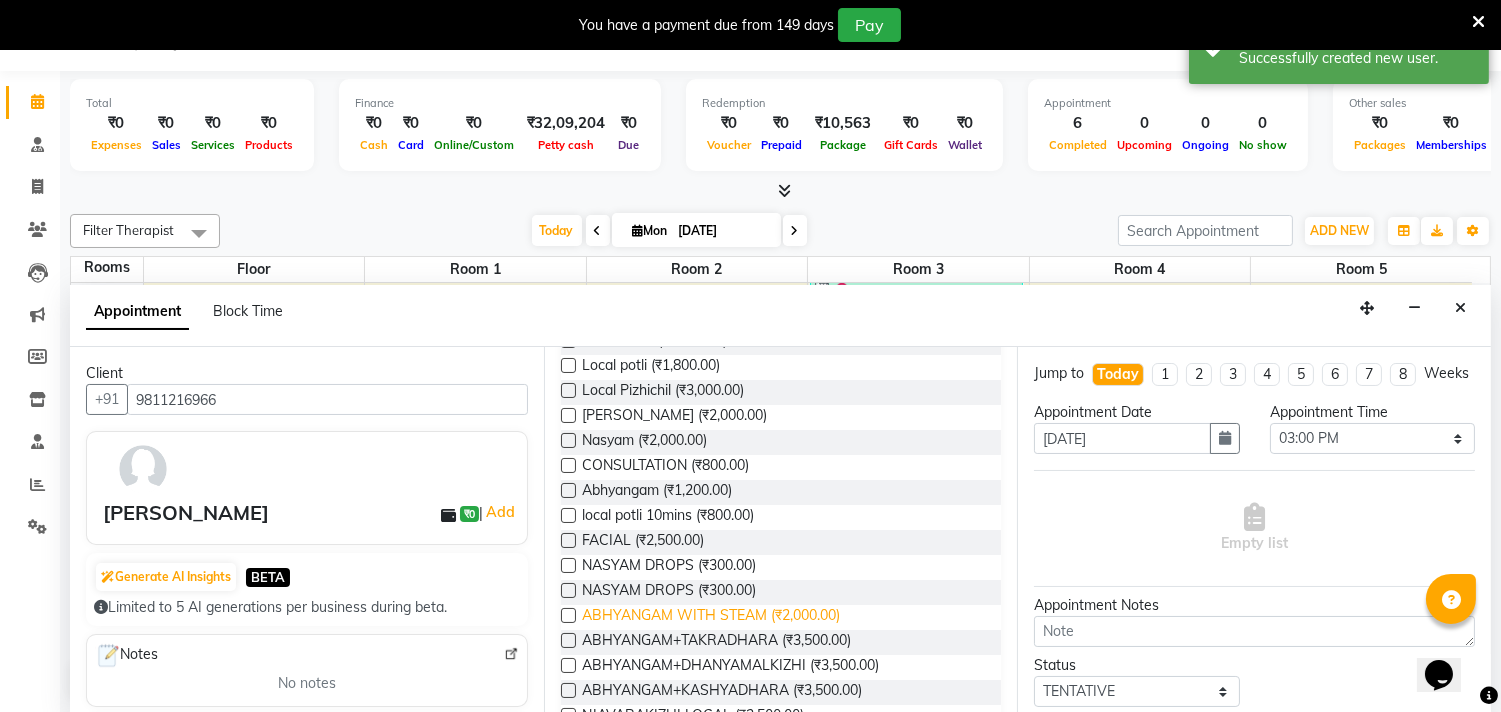 click on "ABHYANGAM WITH STEAM  (₹2,000.00)" at bounding box center (711, 617) 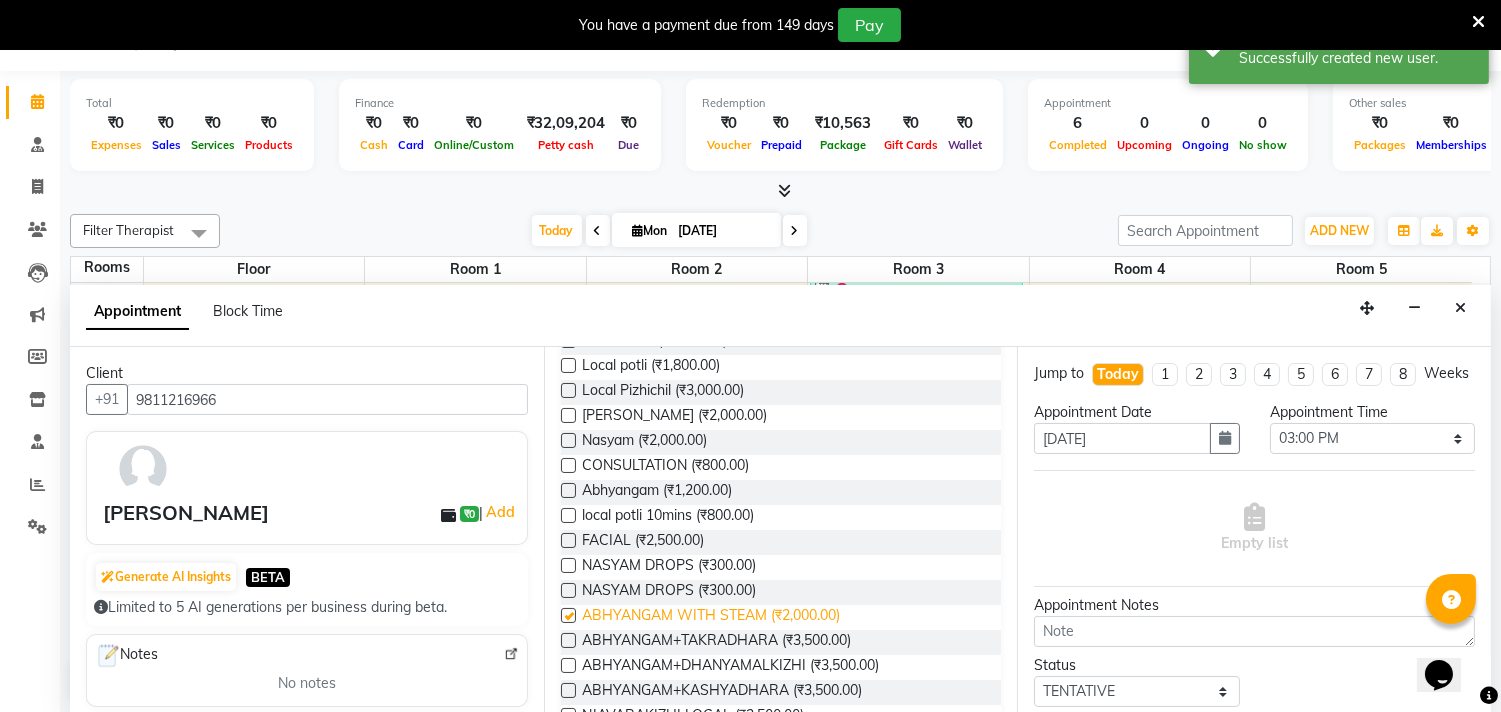 checkbox on "true" 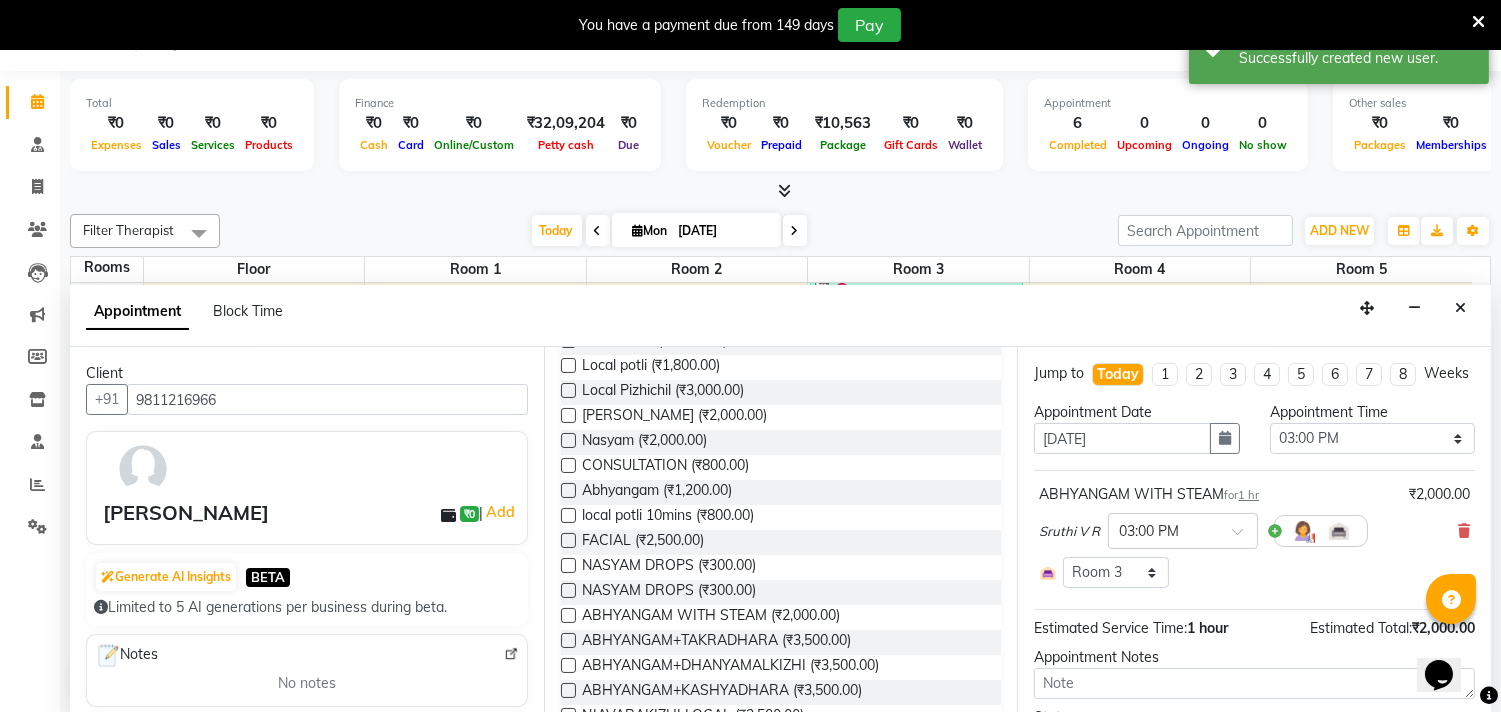 checkbox on "false" 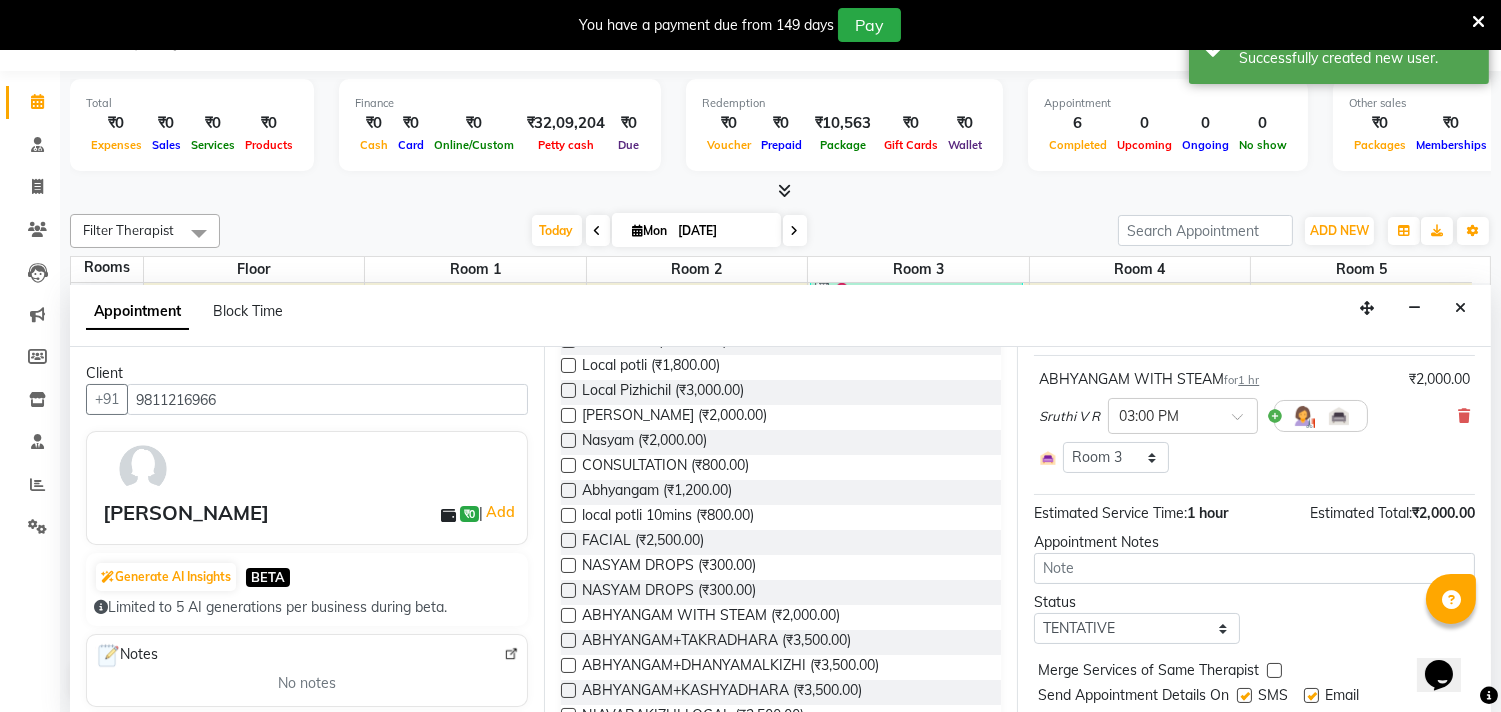 scroll, scrollTop: 191, scrollLeft: 0, axis: vertical 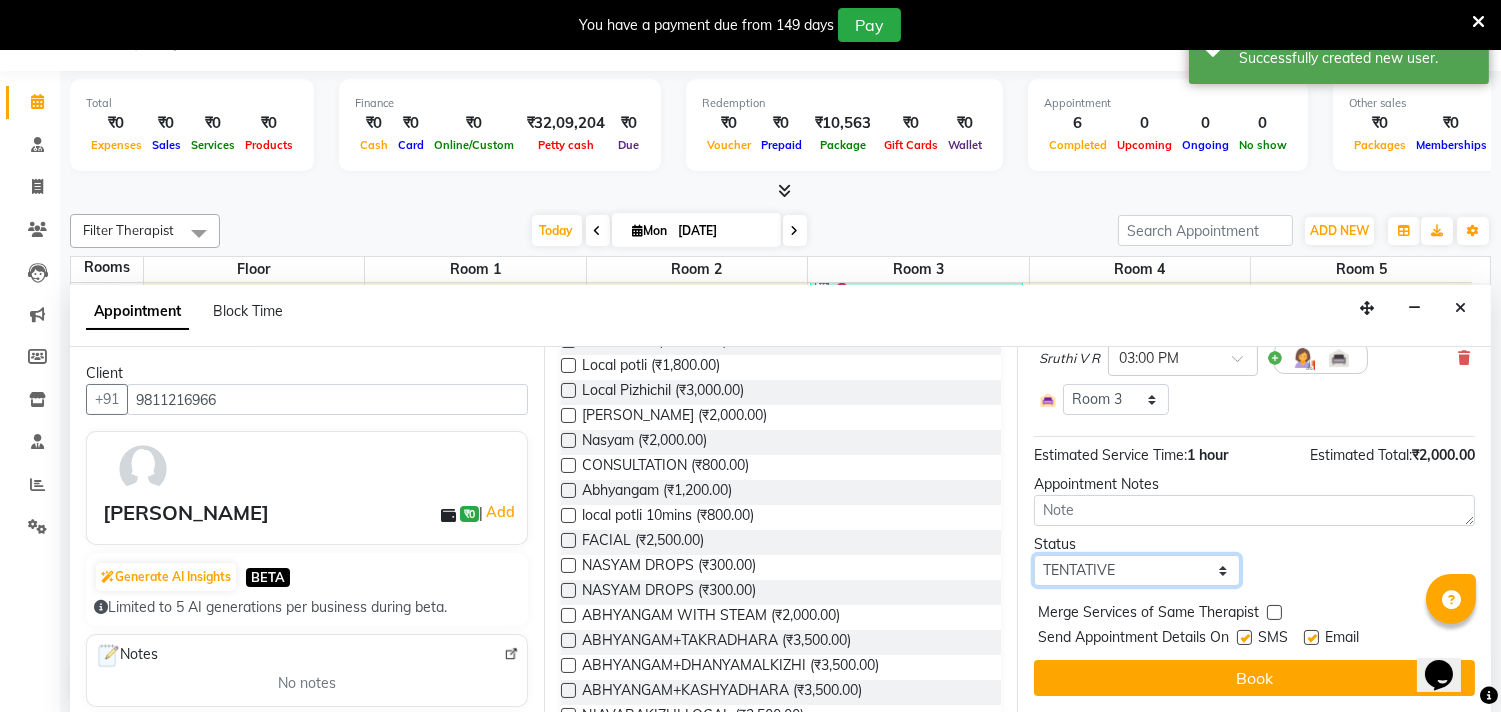 click on "Select TENTATIVE CONFIRM CHECK-IN UPCOMING" at bounding box center (1136, 570) 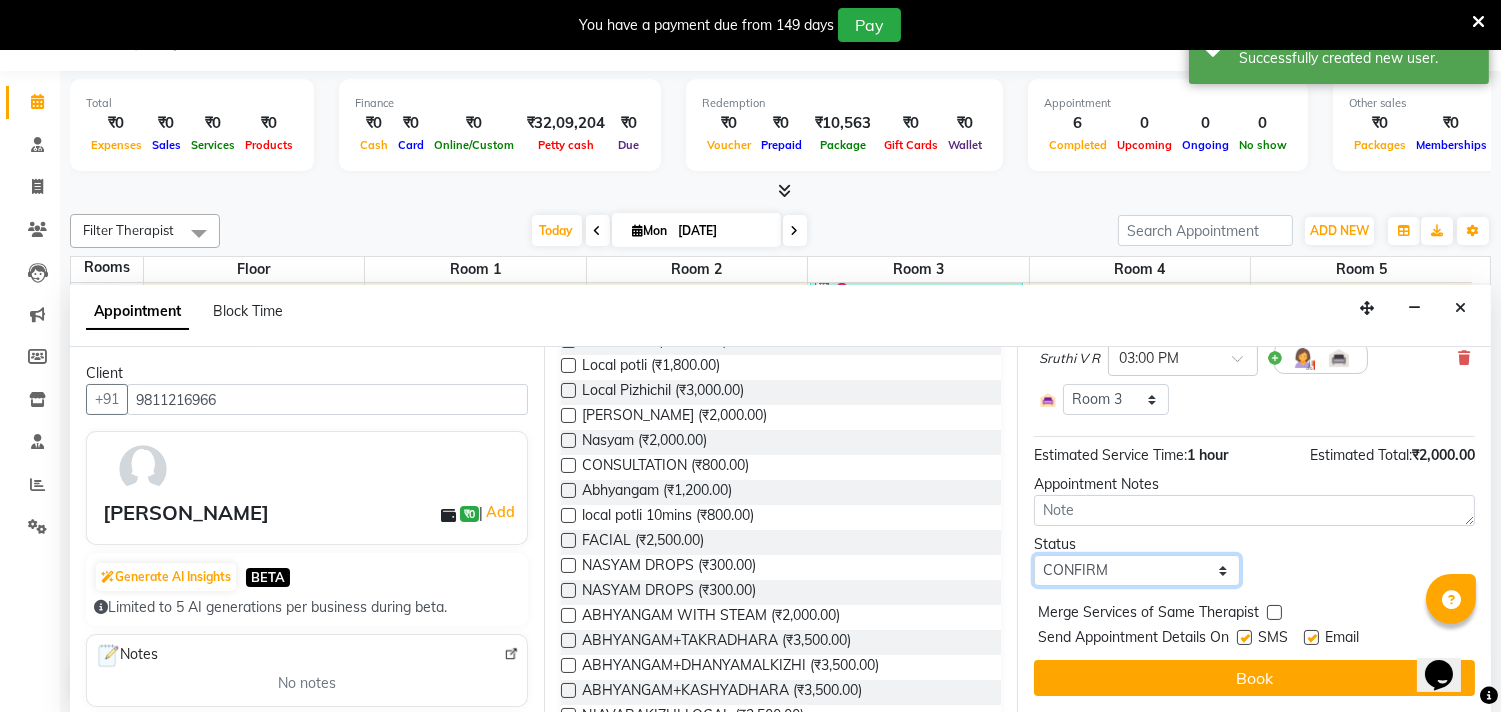 click on "Select TENTATIVE CONFIRM CHECK-IN UPCOMING" at bounding box center (1136, 570) 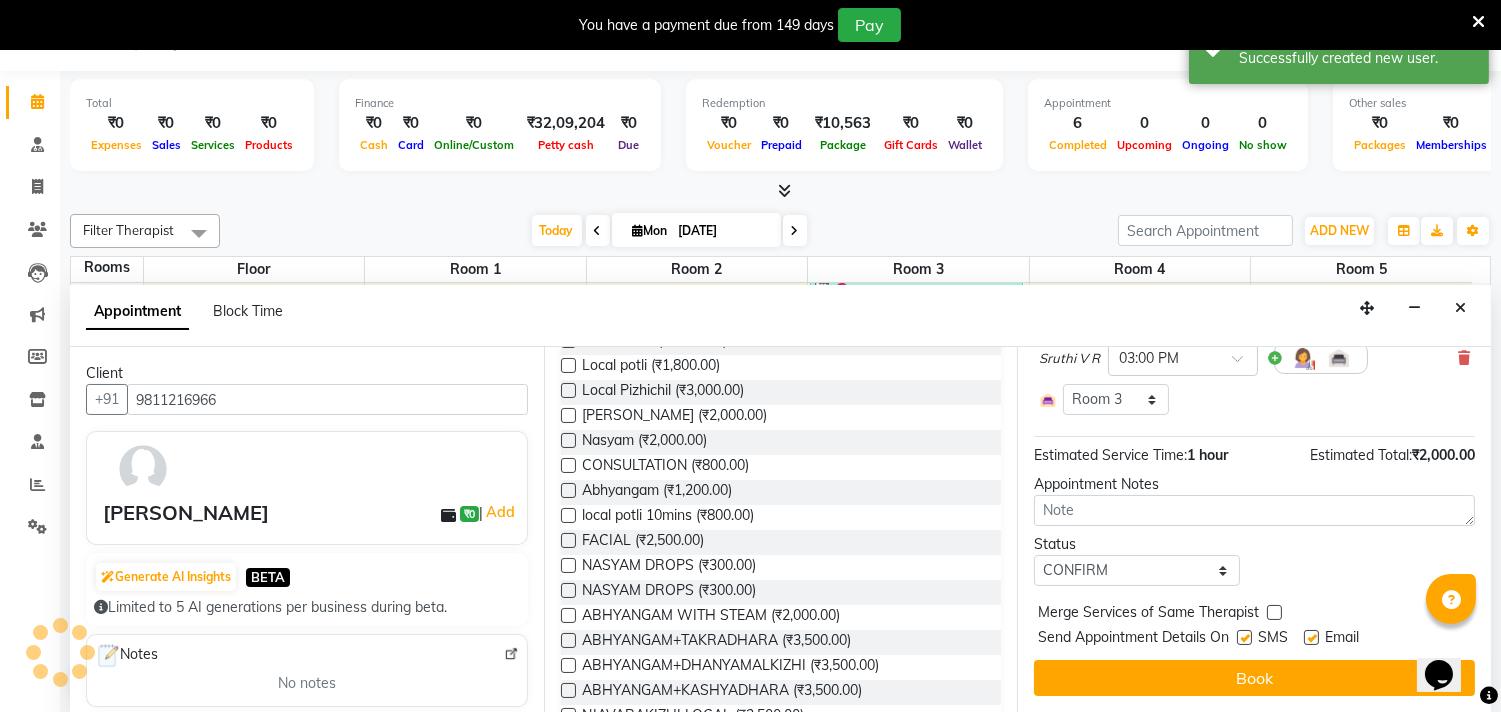click at bounding box center [1244, 637] 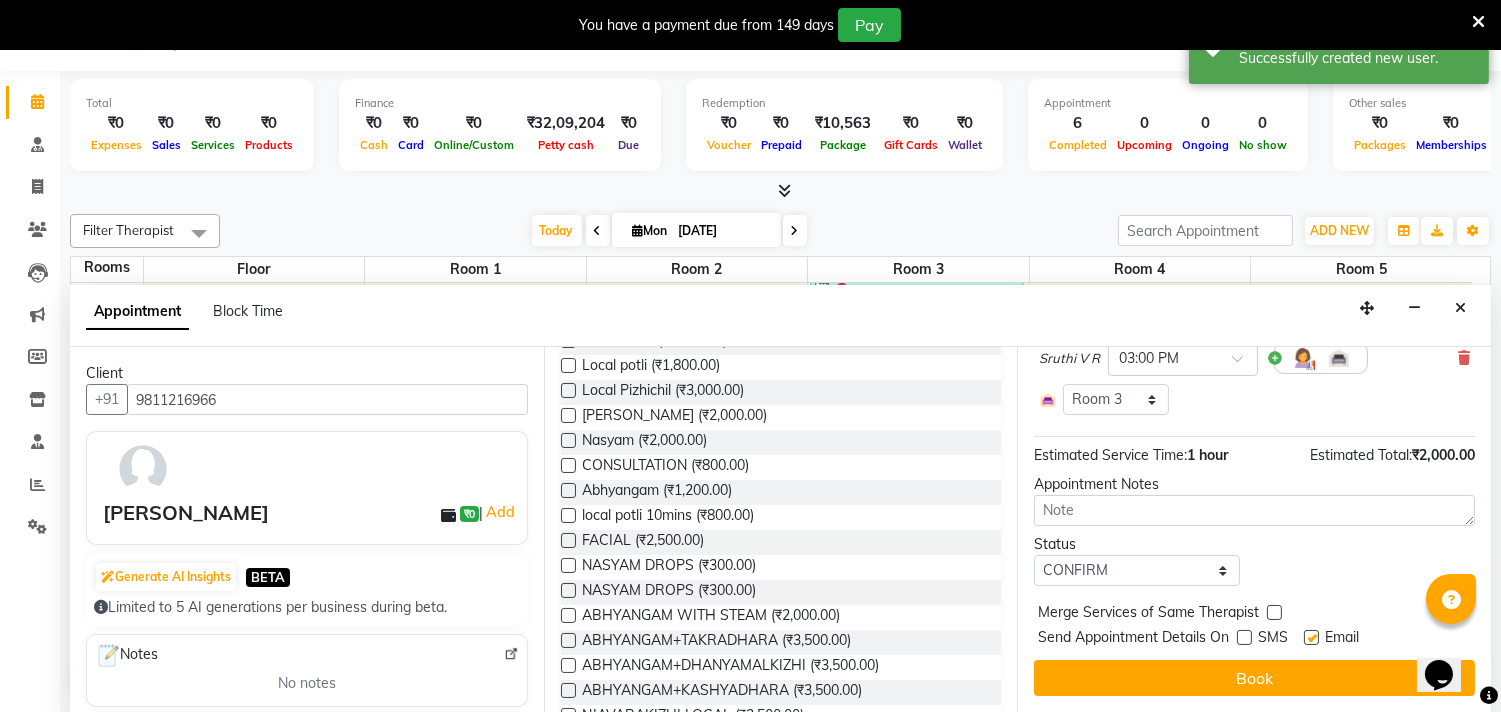 click at bounding box center [1311, 637] 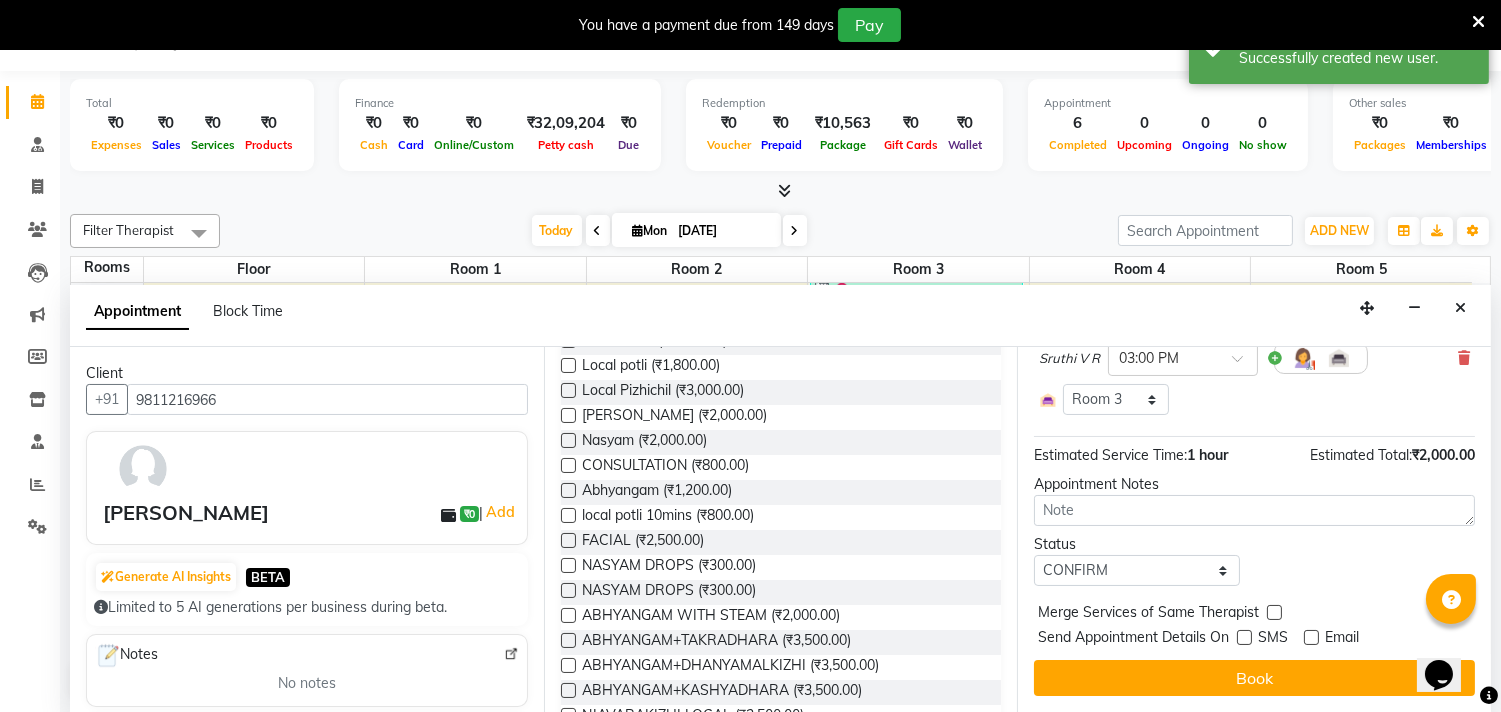 click at bounding box center [1311, 637] 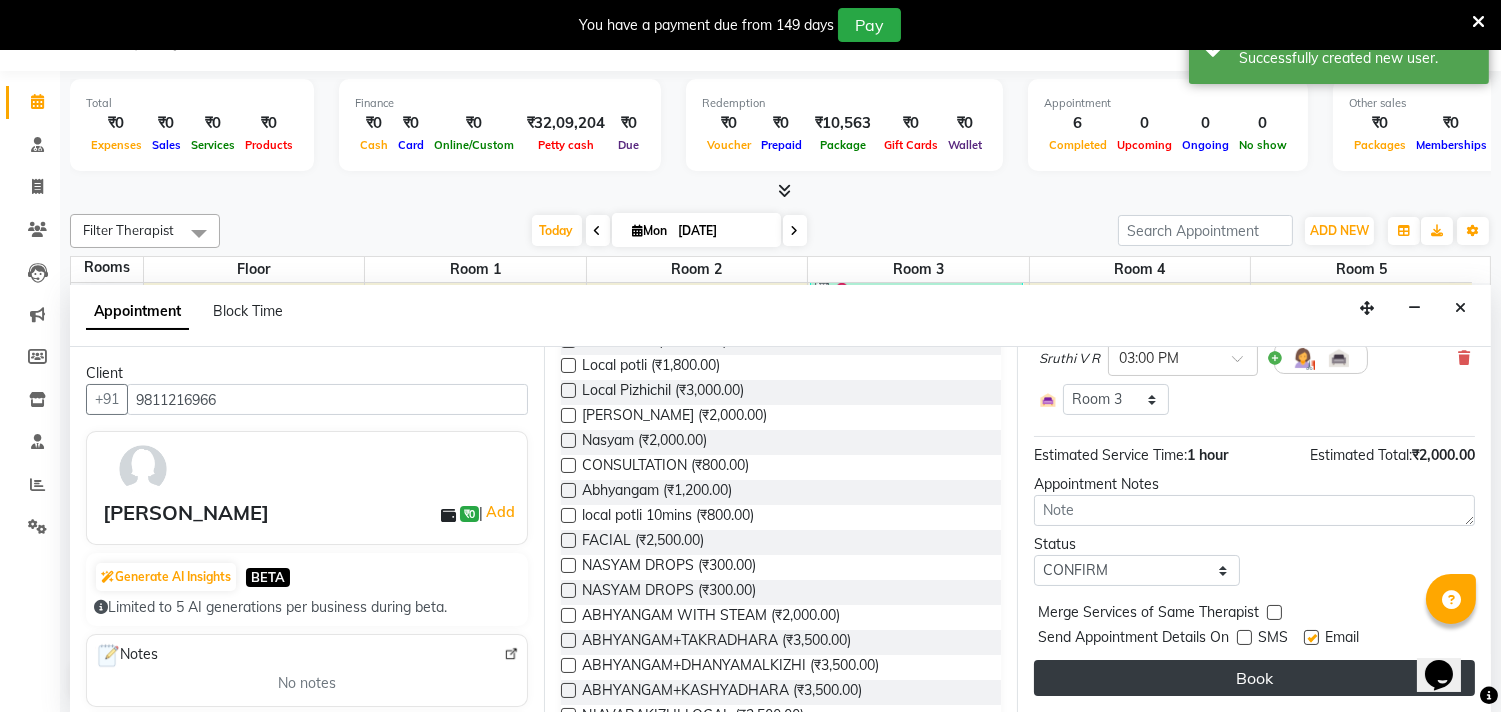 click on "Book" at bounding box center [1254, 678] 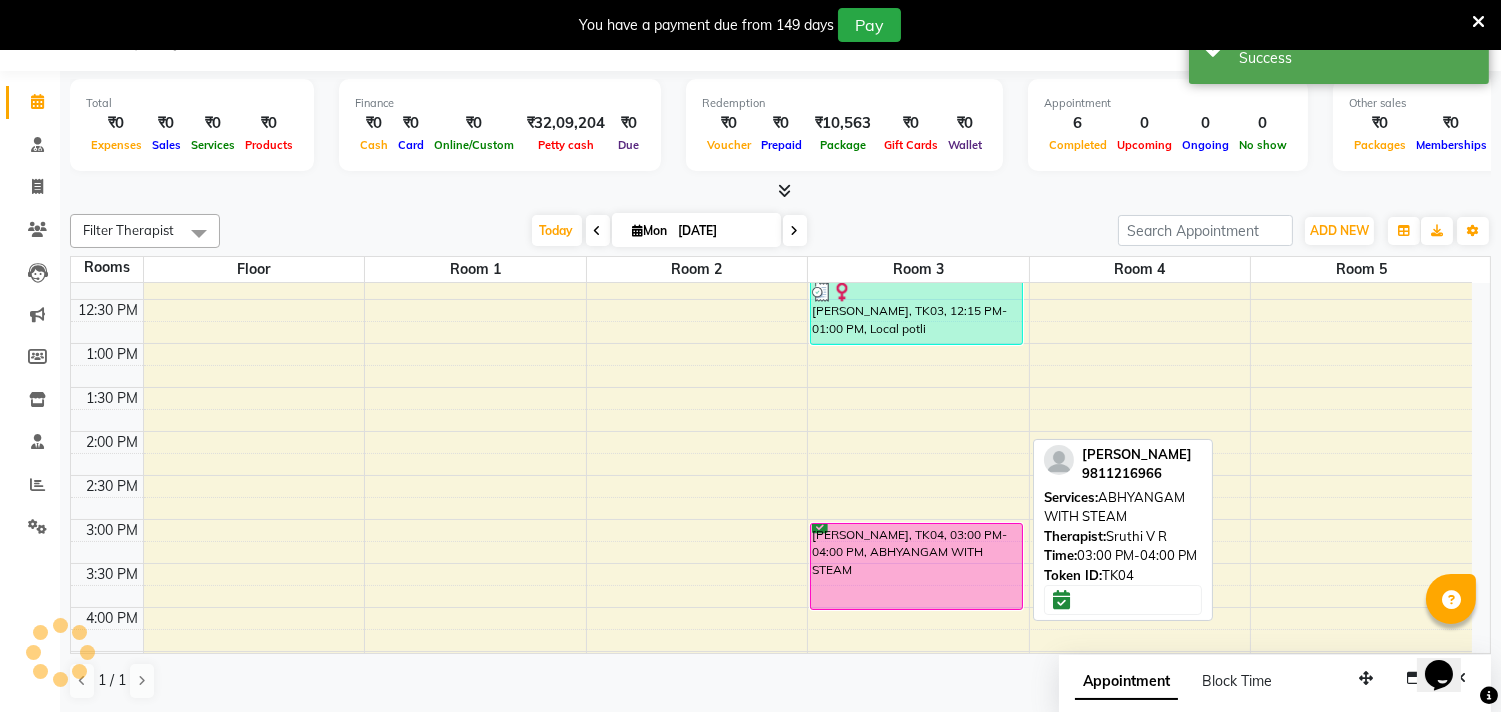 scroll, scrollTop: 0, scrollLeft: 0, axis: both 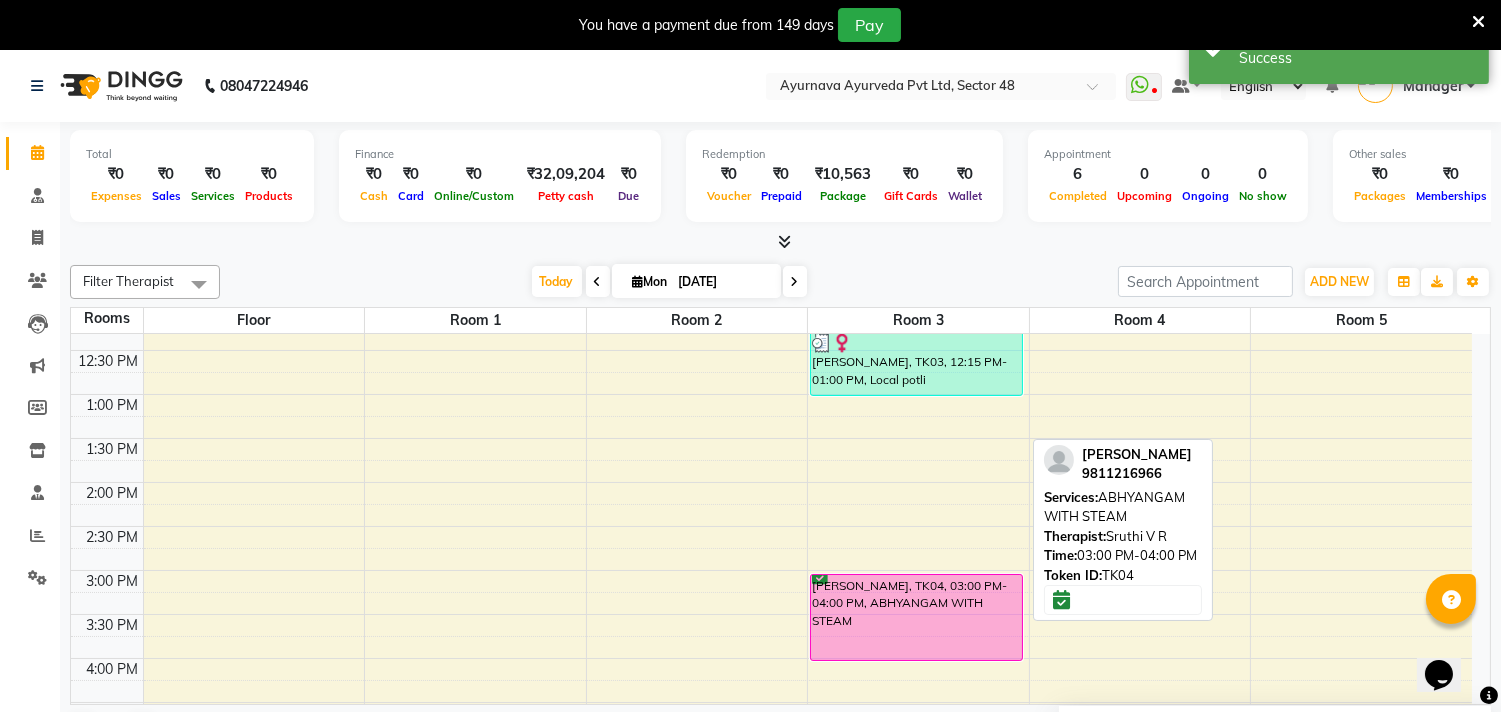 click on "[PERSON_NAME], TK04, 03:00 PM-04:00 PM, ABHYANGAM WITH STEAM" at bounding box center [916, 617] 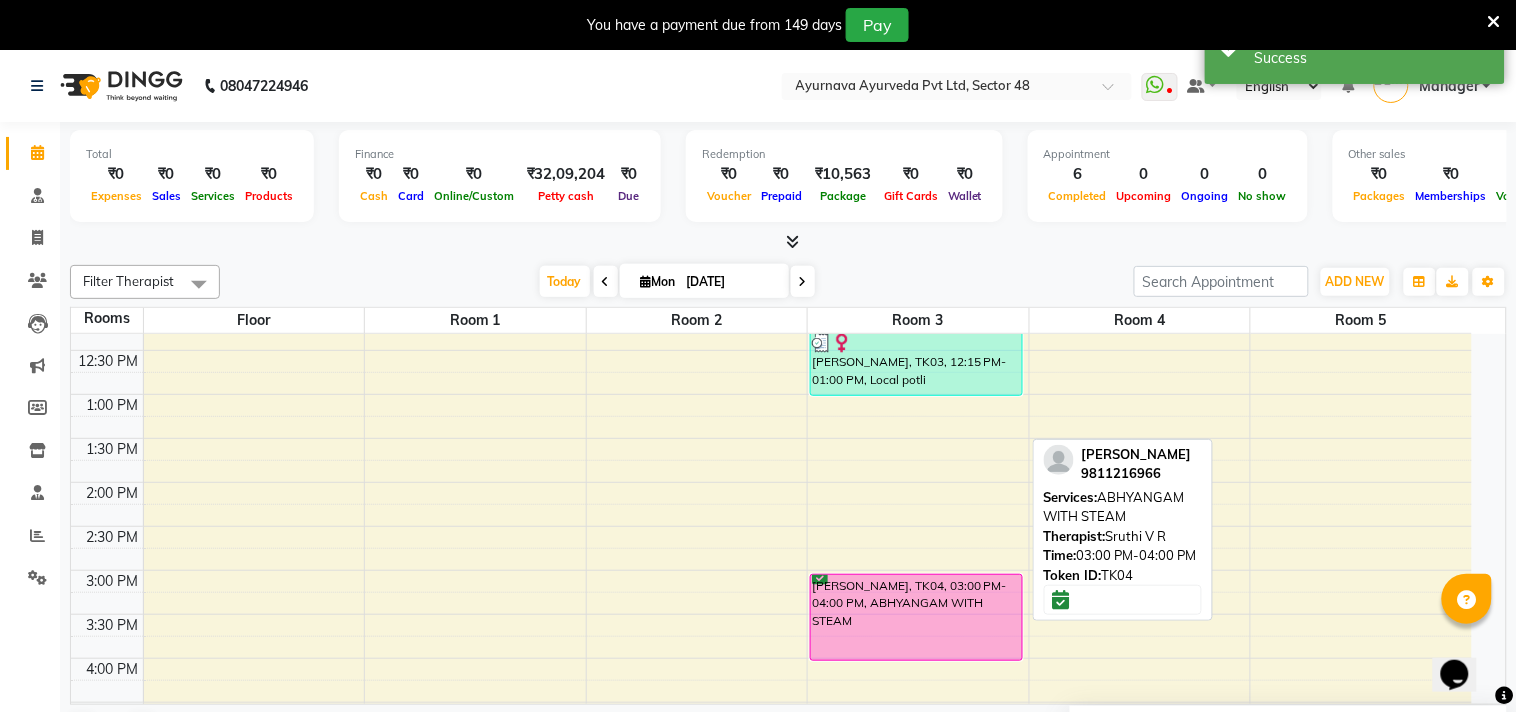 select on "6" 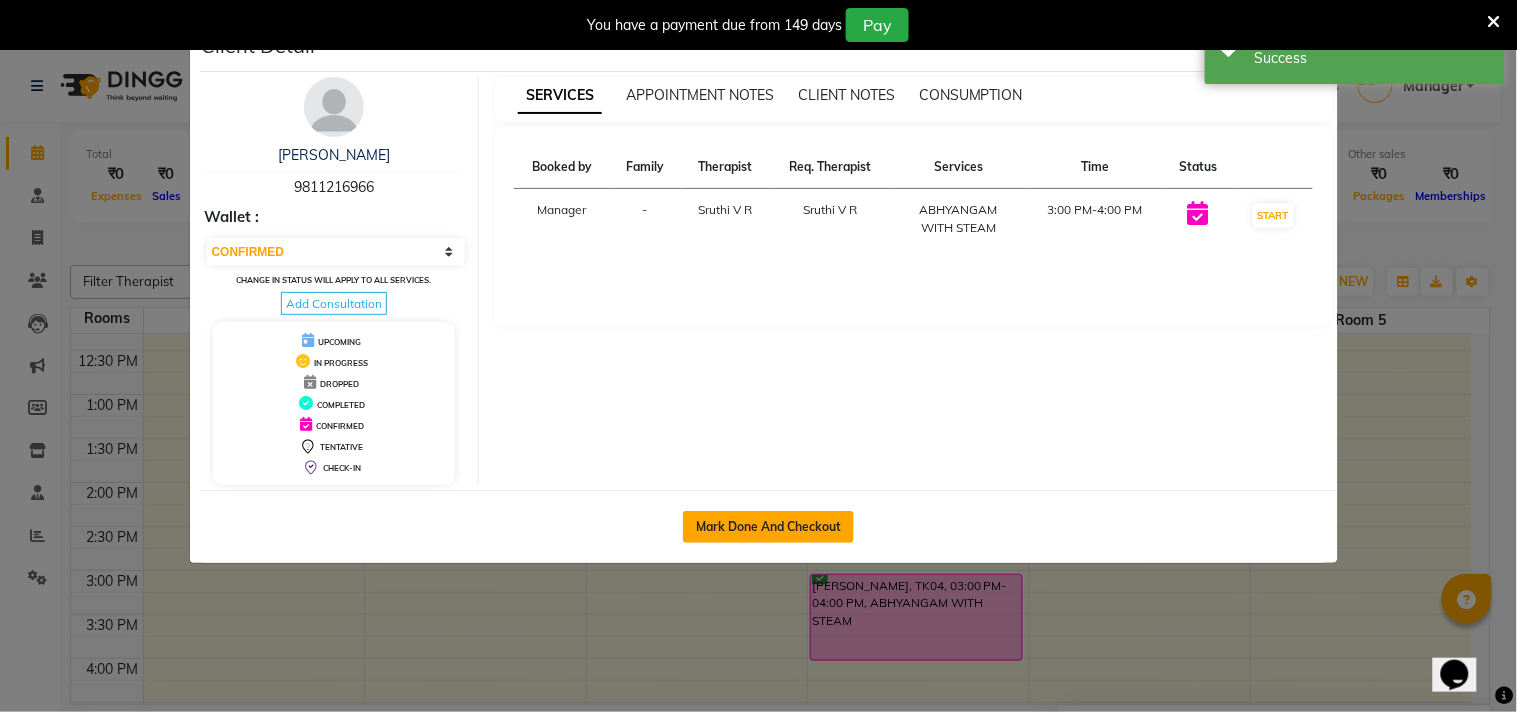 click on "Mark Done And Checkout" 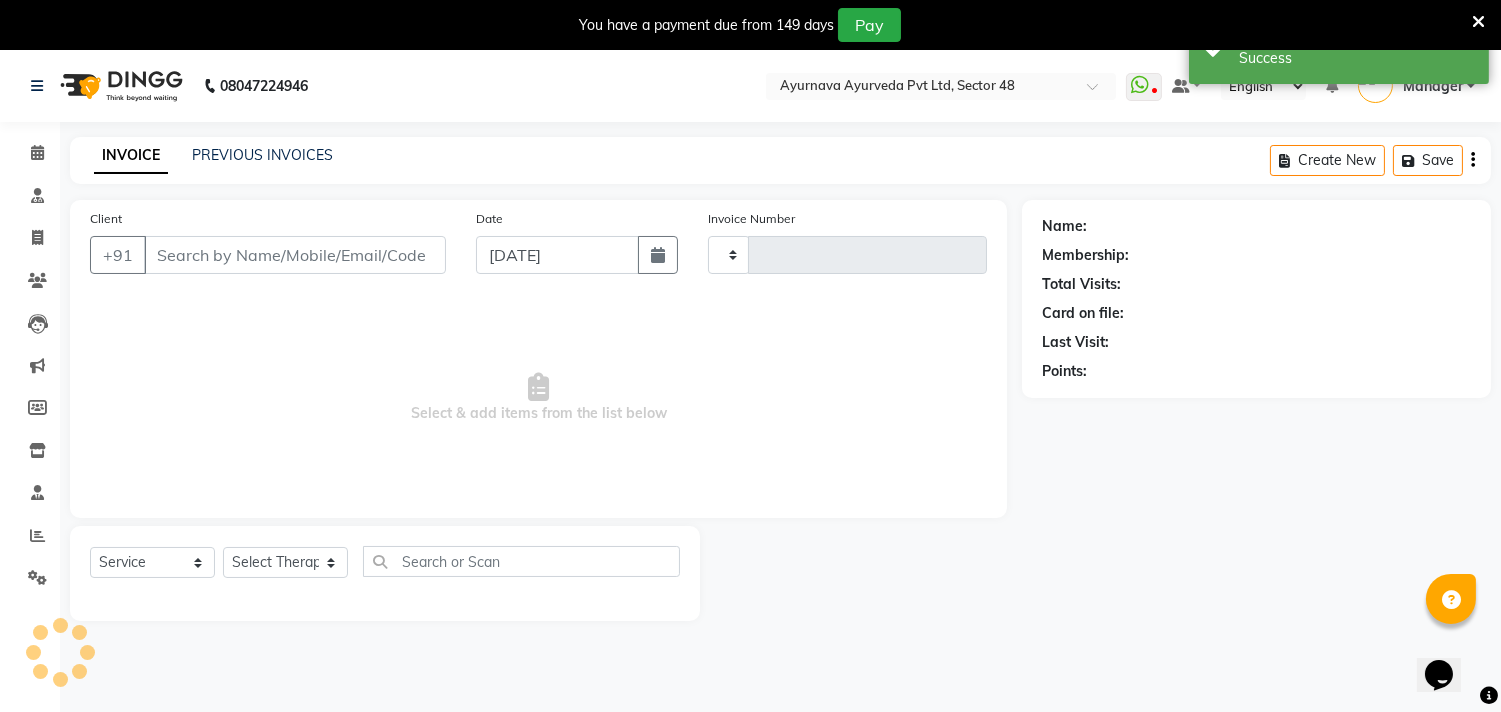 type on "0940" 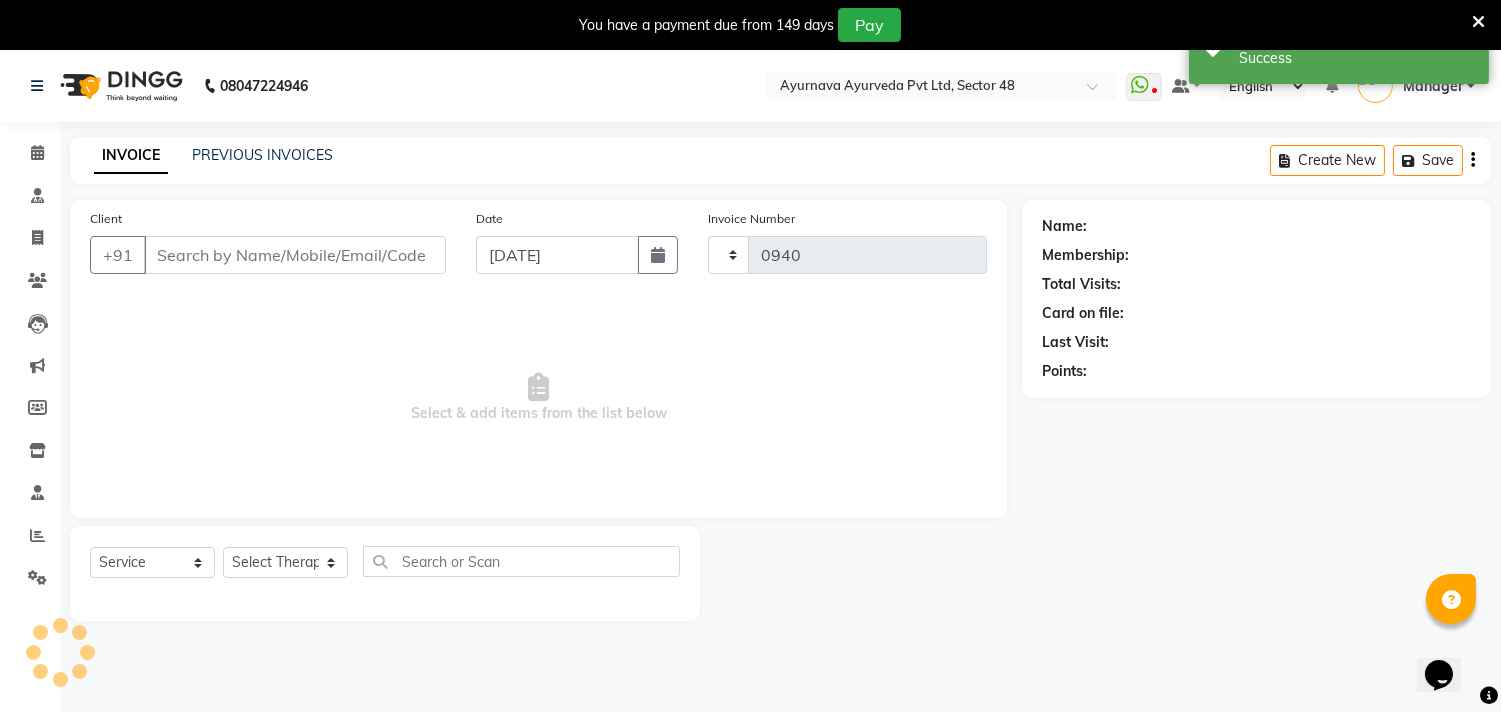 select on "5546" 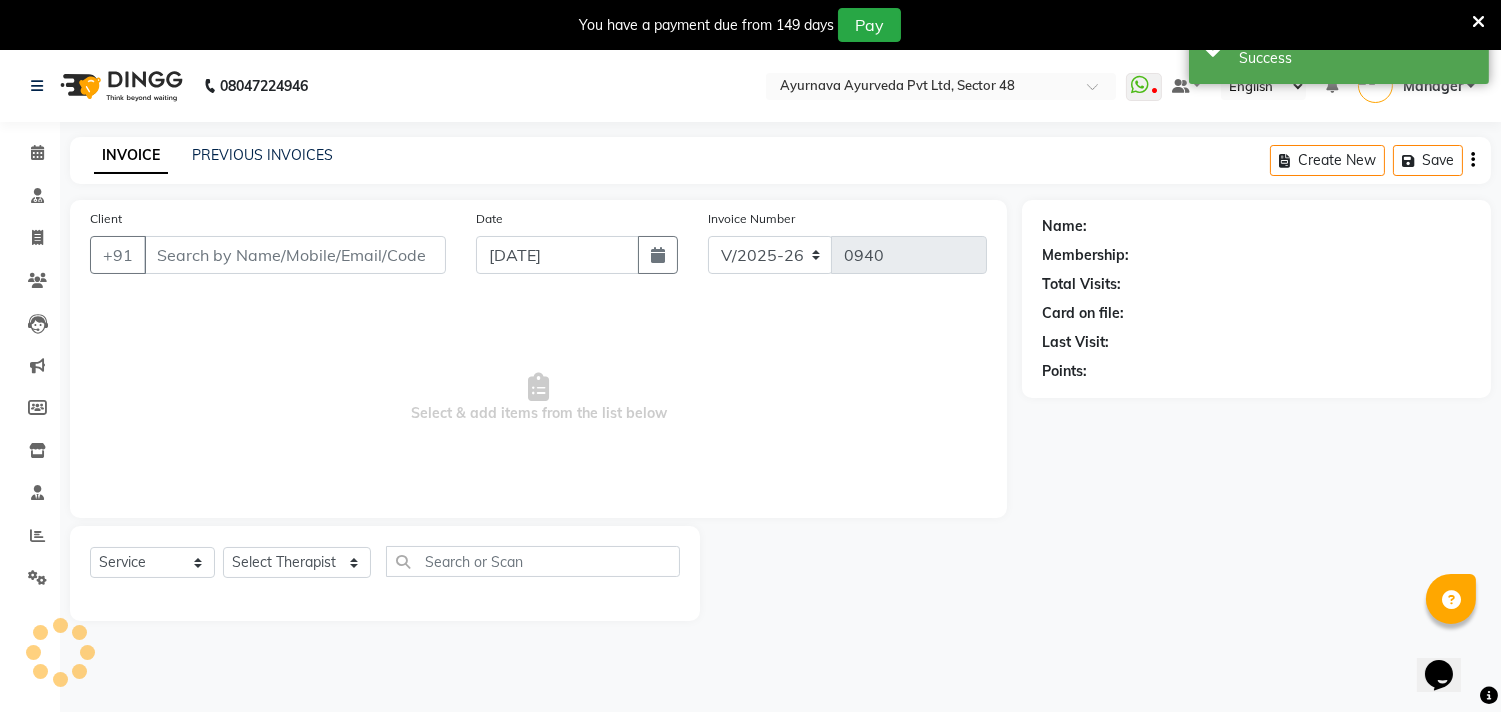 type on "9811216966" 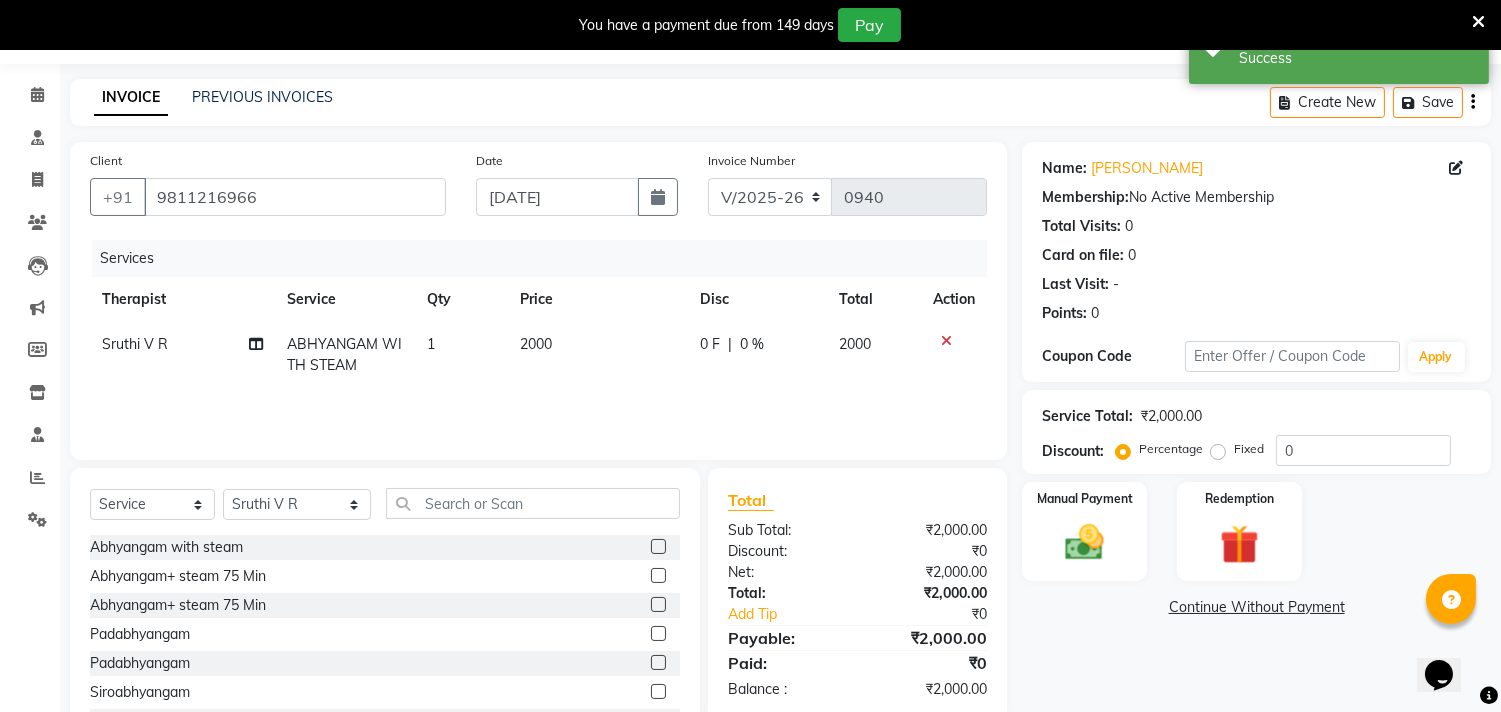 scroll, scrollTop: 138, scrollLeft: 0, axis: vertical 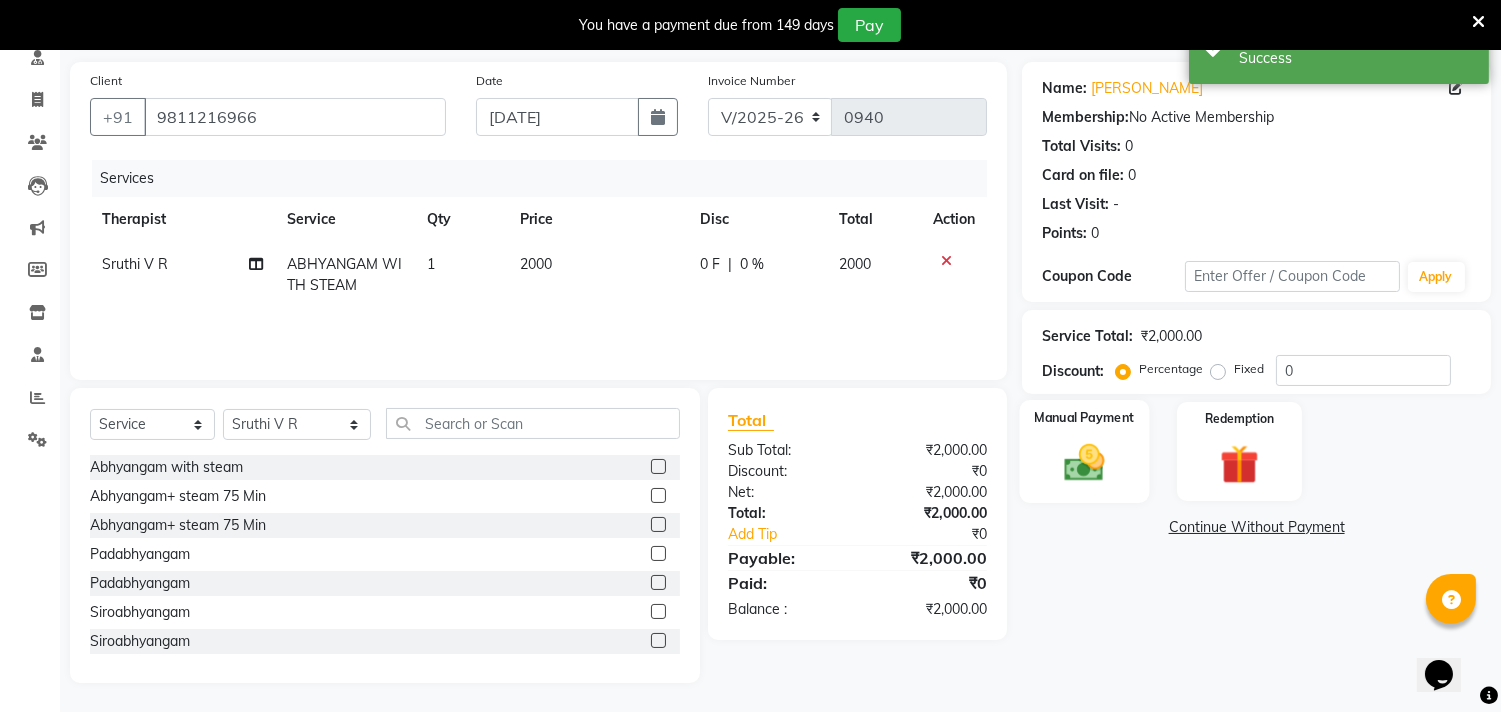 click 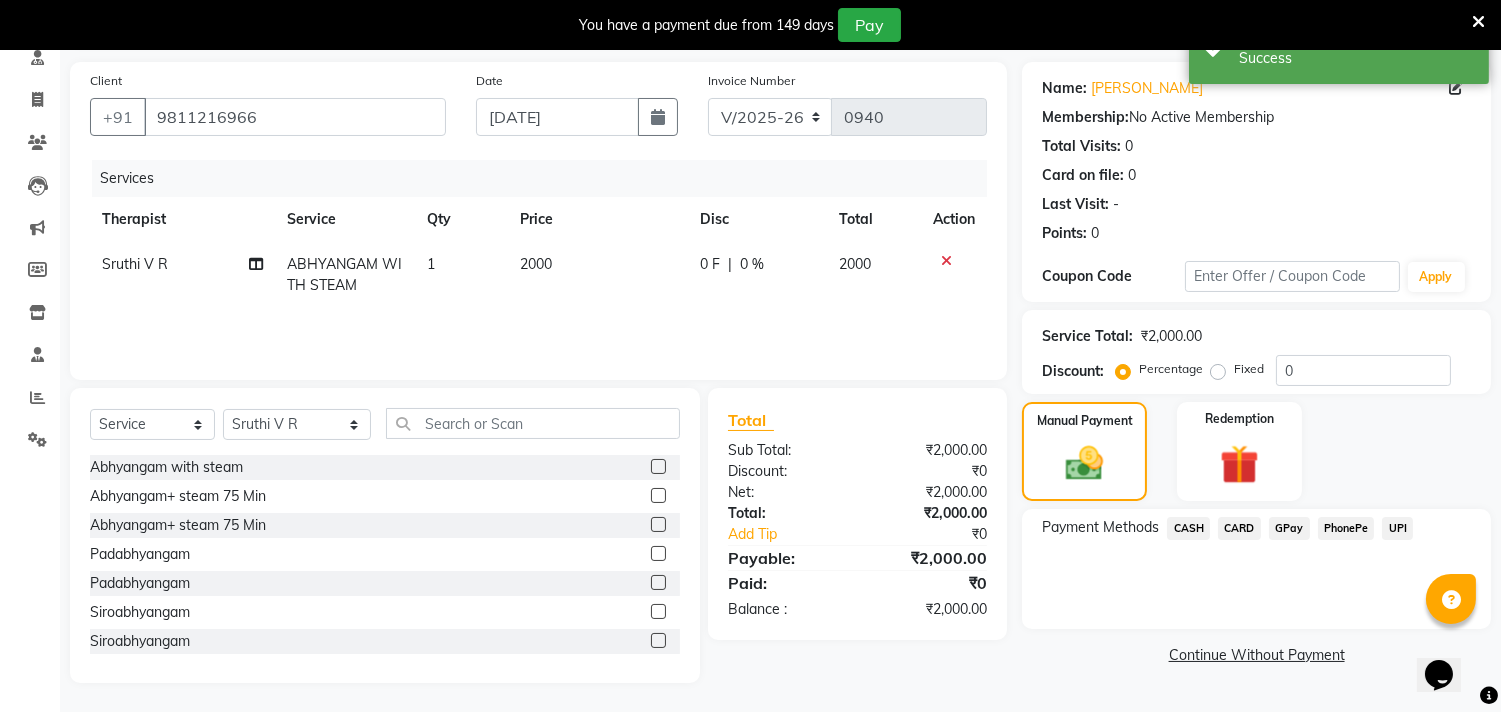 click on "CASH" 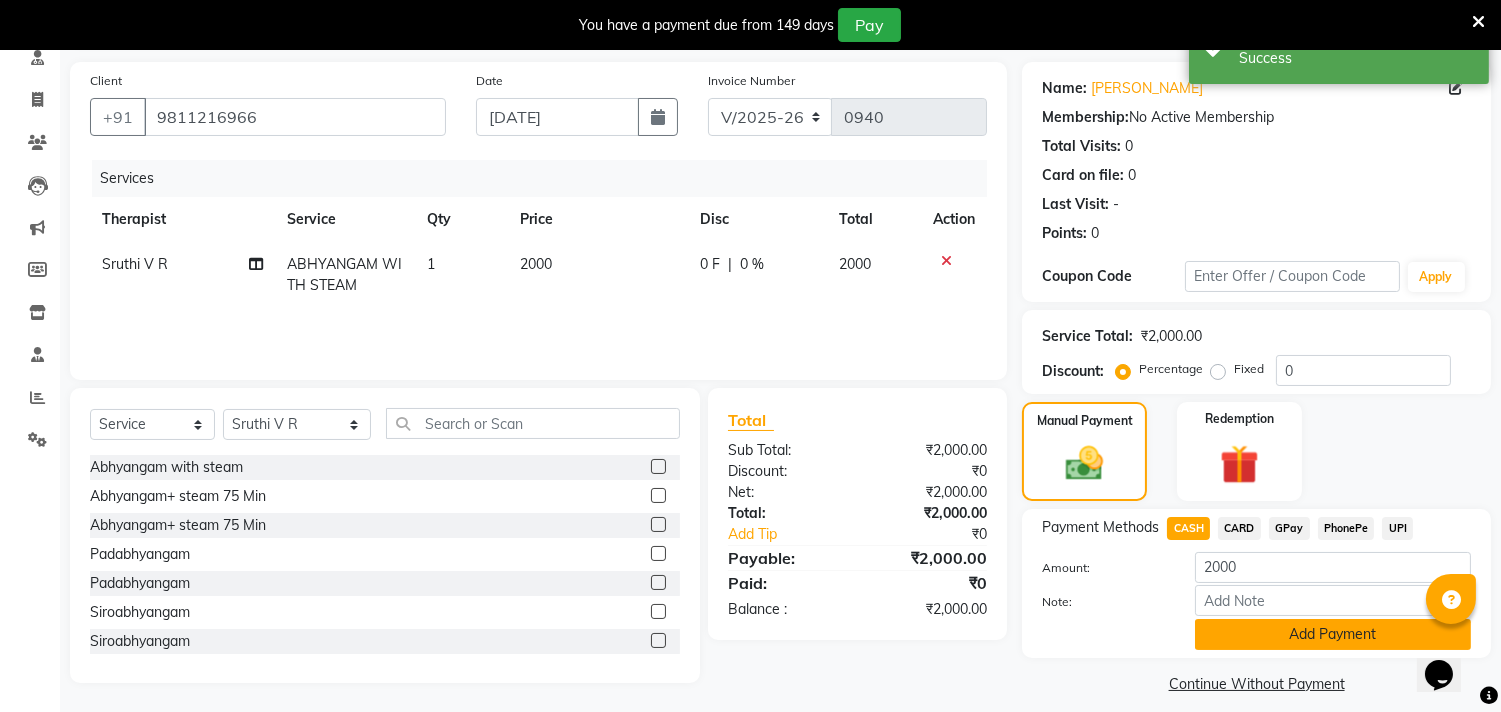 click on "Add Payment" 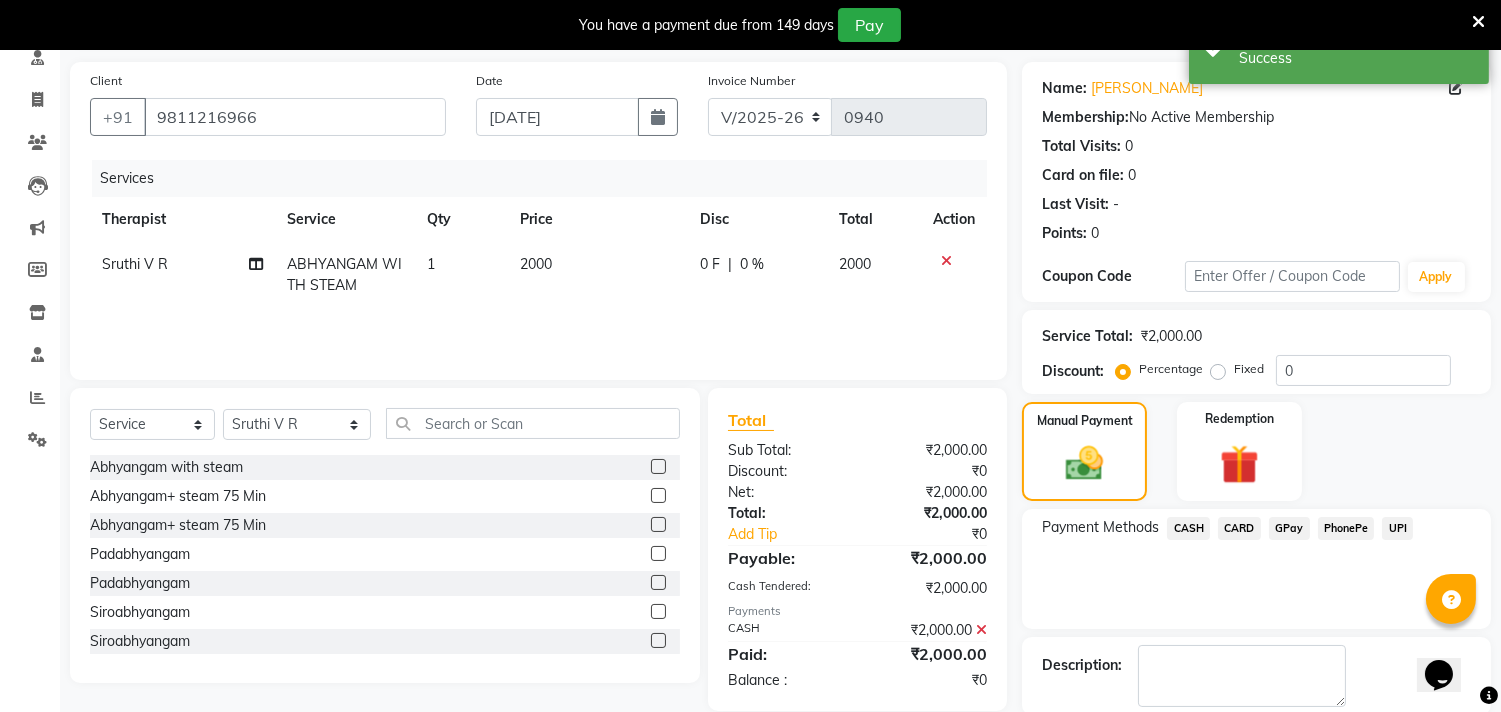 scroll, scrollTop: 237, scrollLeft: 0, axis: vertical 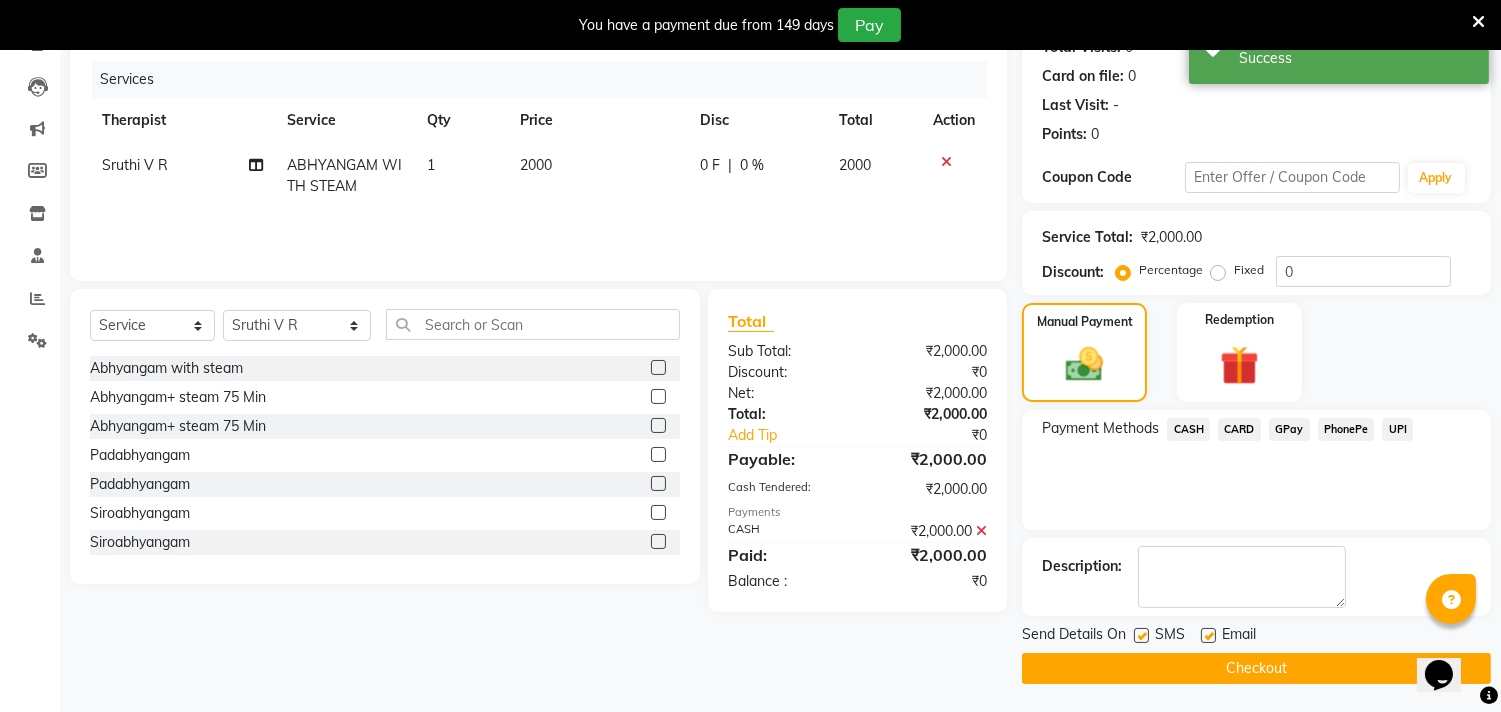 click 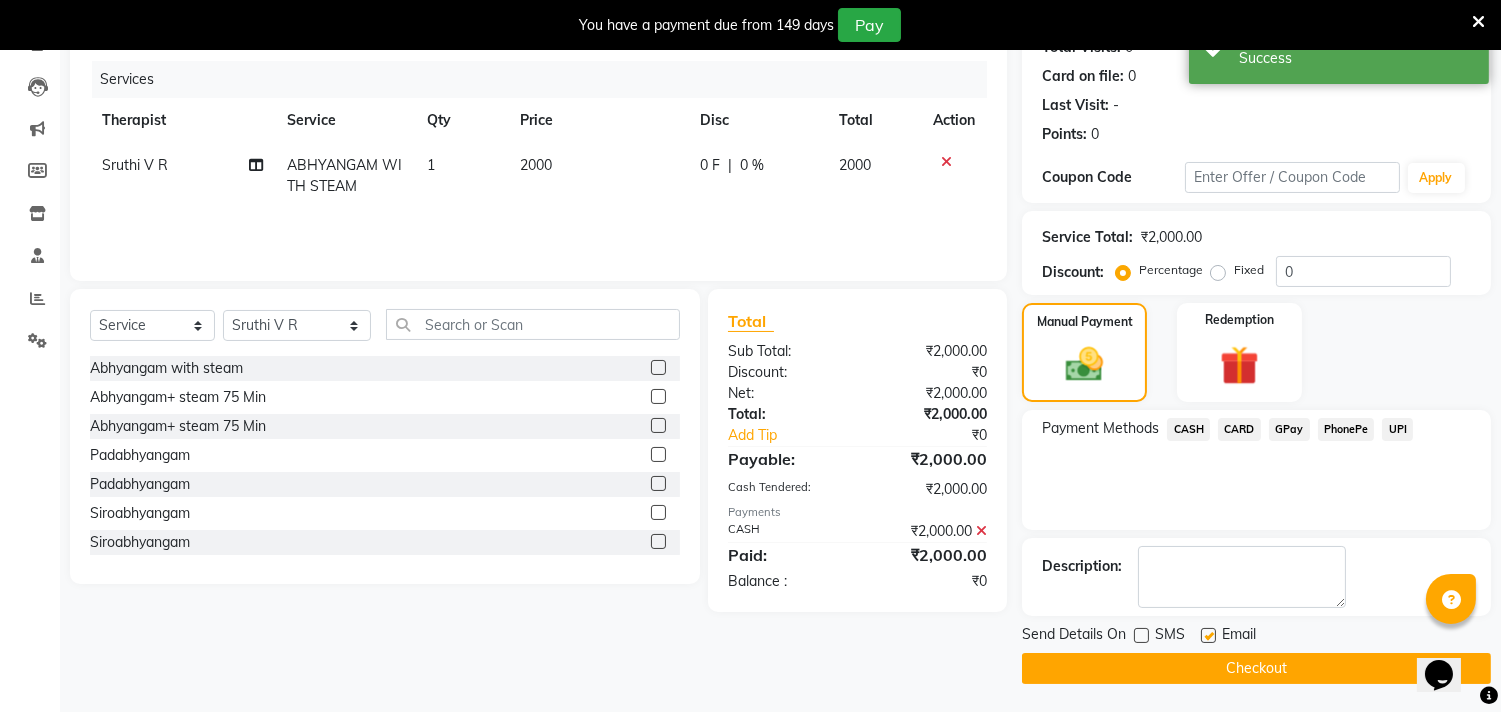 click 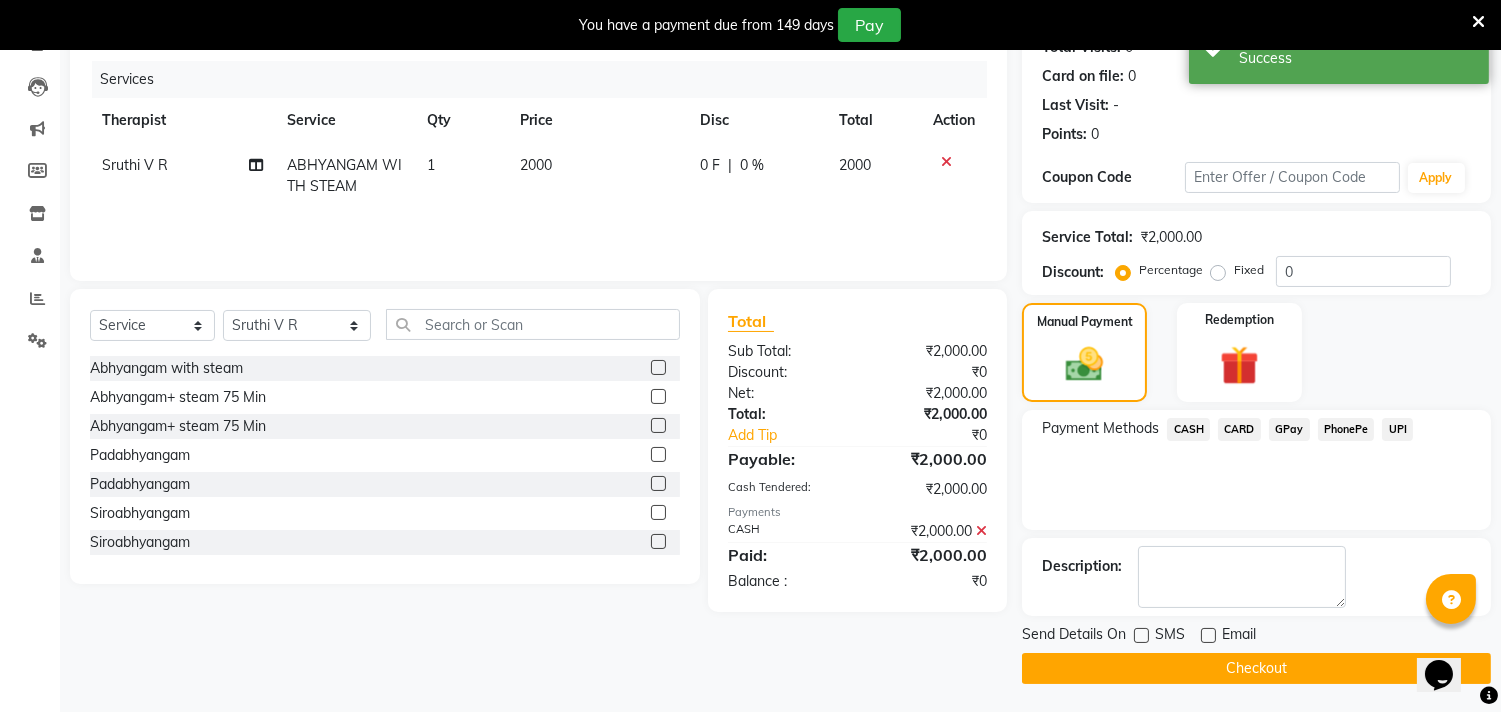 click on "Checkout" 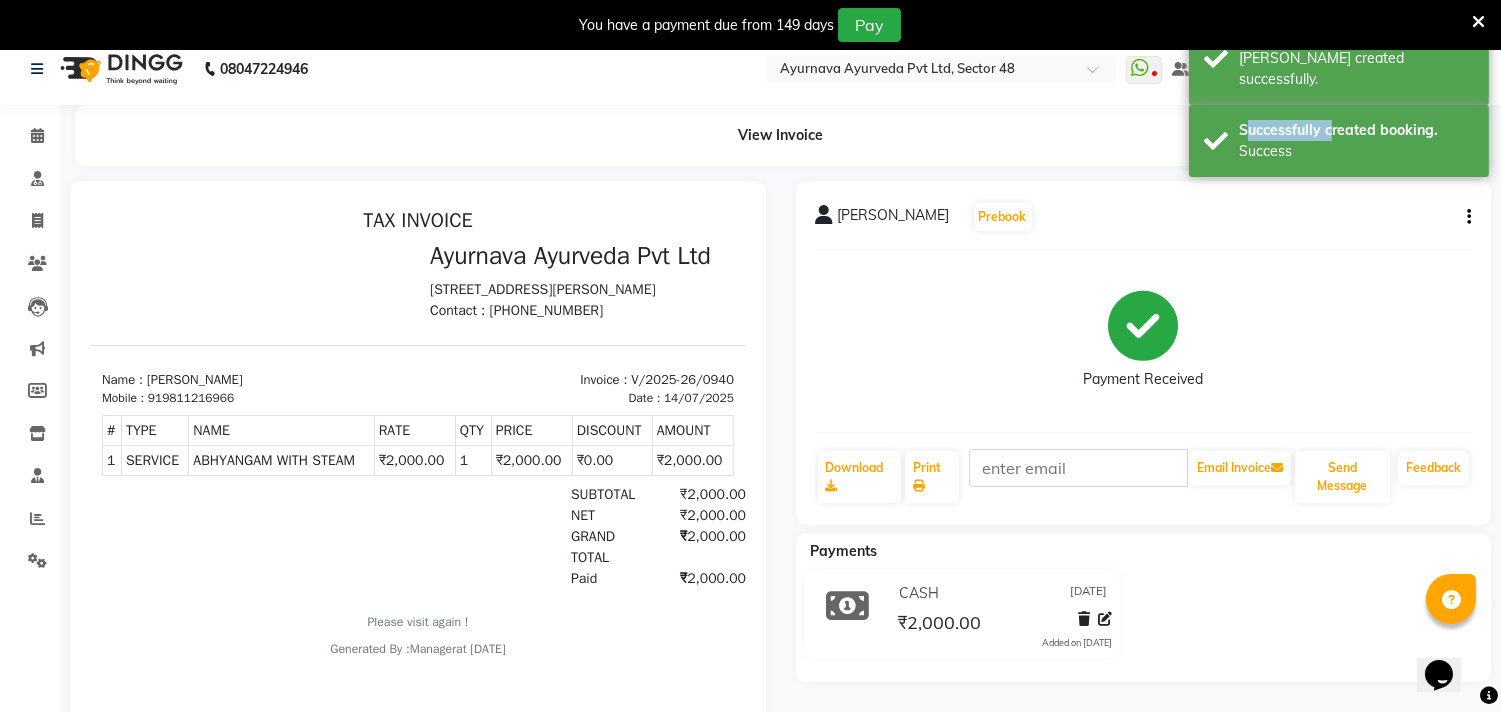 scroll, scrollTop: 0, scrollLeft: 0, axis: both 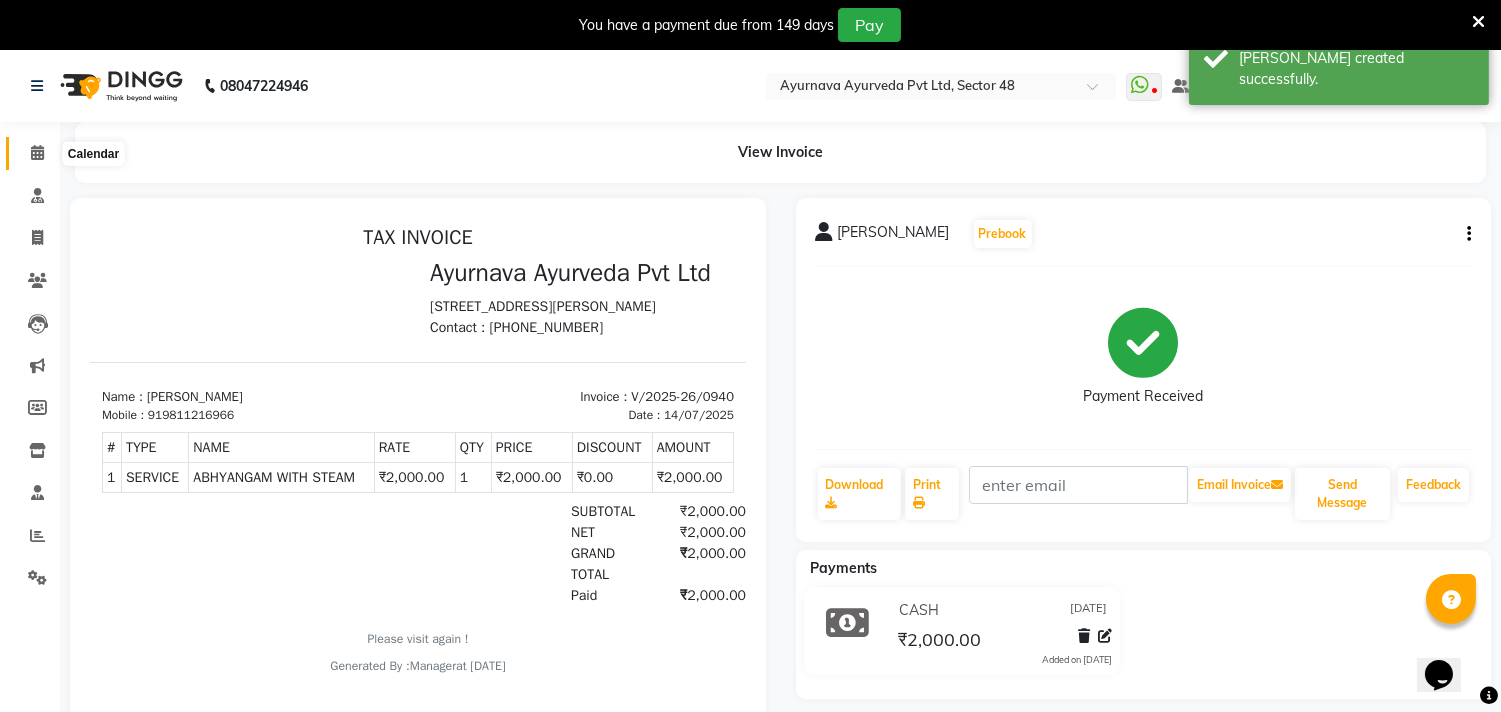 click 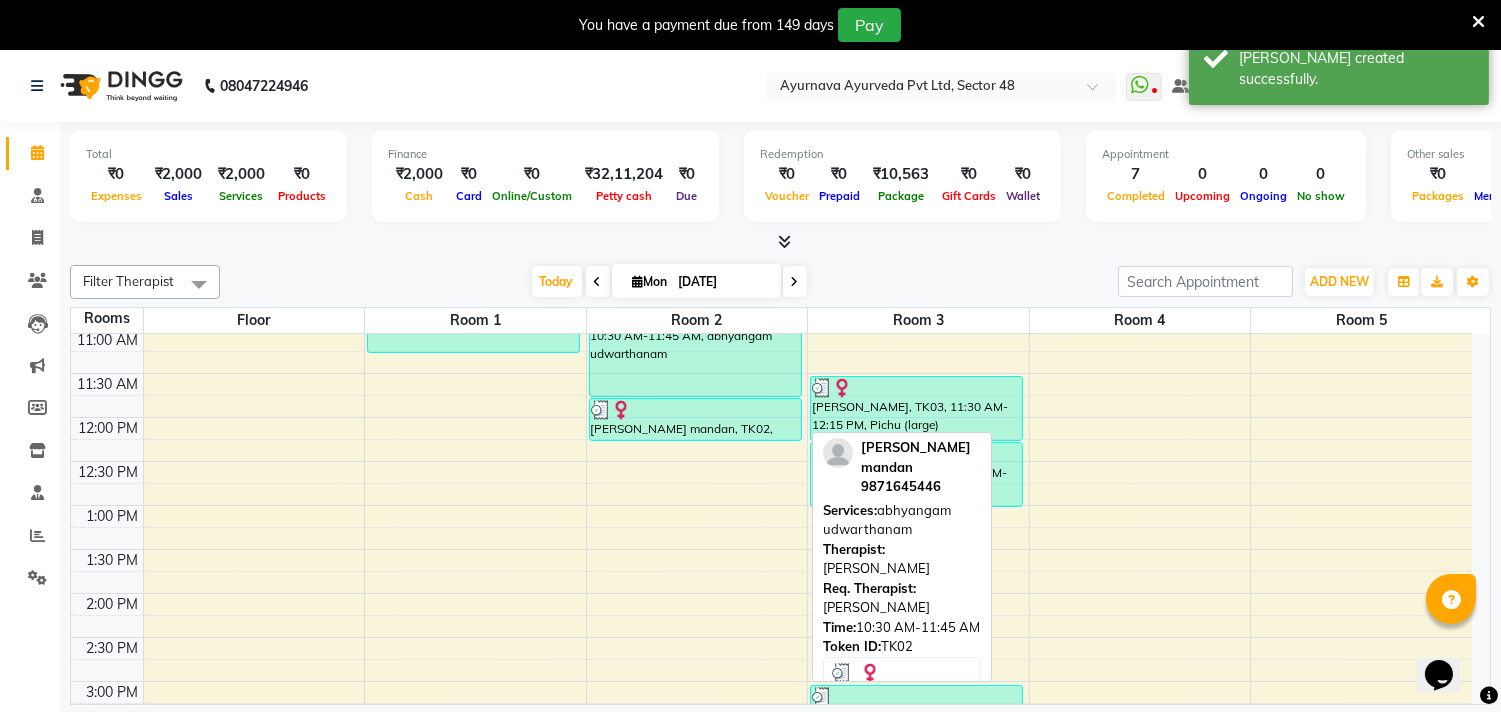 scroll, scrollTop: 0, scrollLeft: 0, axis: both 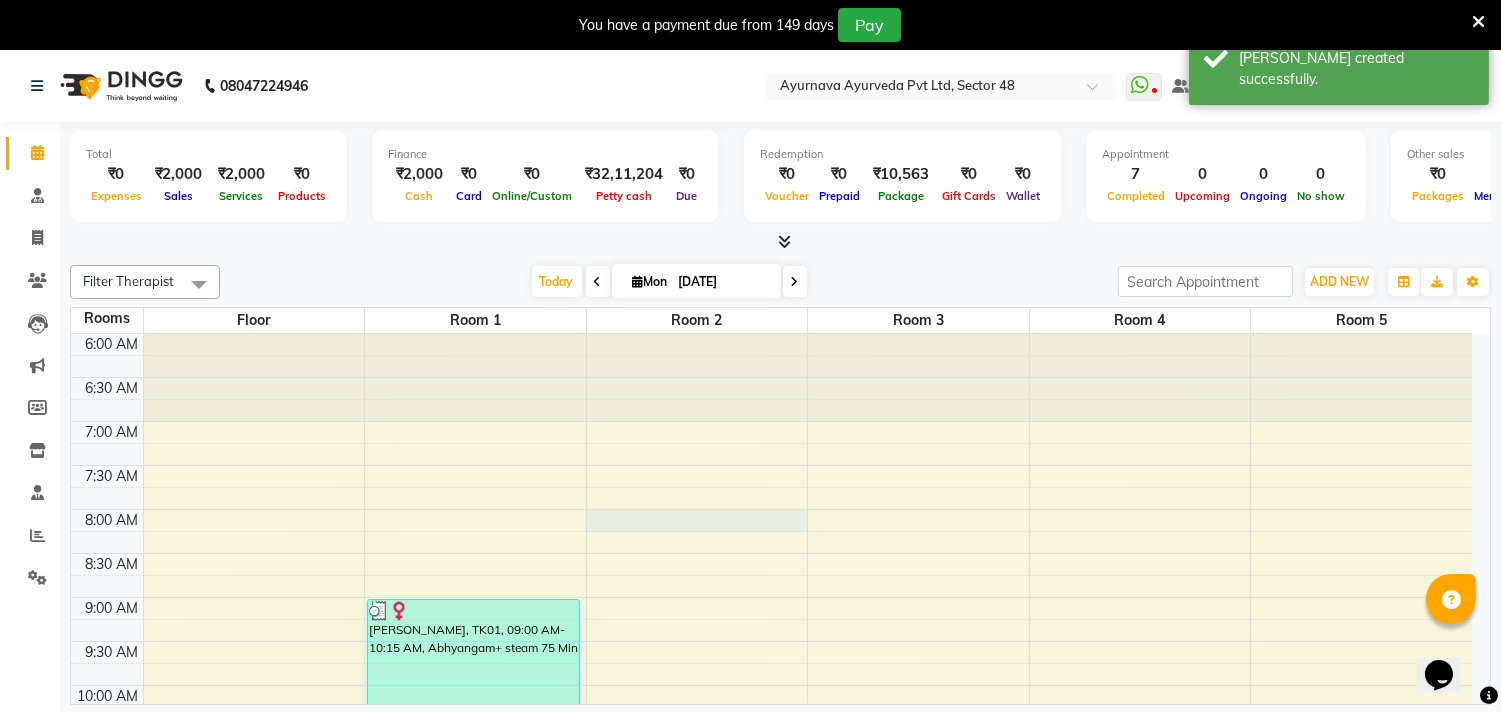click on "6:00 AM 6:30 AM 7:00 AM 7:30 AM 8:00 AM 8:30 AM 9:00 AM 9:30 AM 10:00 AM 10:30 AM 11:00 AM 11:30 AM 12:00 PM 12:30 PM 1:00 PM 1:30 PM 2:00 PM 2:30 PM 3:00 PM 3:30 PM 4:00 PM 4:30 PM 5:00 PM 5:30 PM 6:00 PM 6:30 PM 7:00 PM 7:30 PM 8:00 PM 8:30 PM     [PERSON_NAME][GEOGRAPHIC_DATA], 09:00 AM-10:15 AM, Abhyangam+ steam 75 Min     [PERSON_NAME], TK01, 10:15 AM-11:15 AM, [GEOGRAPHIC_DATA][PERSON_NAME], TK02, 10:30 AM-11:45 AM, abhyangam udwarthanam     [PERSON_NAME] mandan, TK02, 11:45 AM-12:15 PM, Nasyam     [PERSON_NAME], TK03, 11:30 AM-12:15 PM, Pichu (large)     [PERSON_NAME], TK03, 12:15 PM-01:00 PM, Local potli     [PERSON_NAME], TK04, 03:00 PM-04:00 PM, ABHYANGAM WITH STEAM" at bounding box center [771, 993] 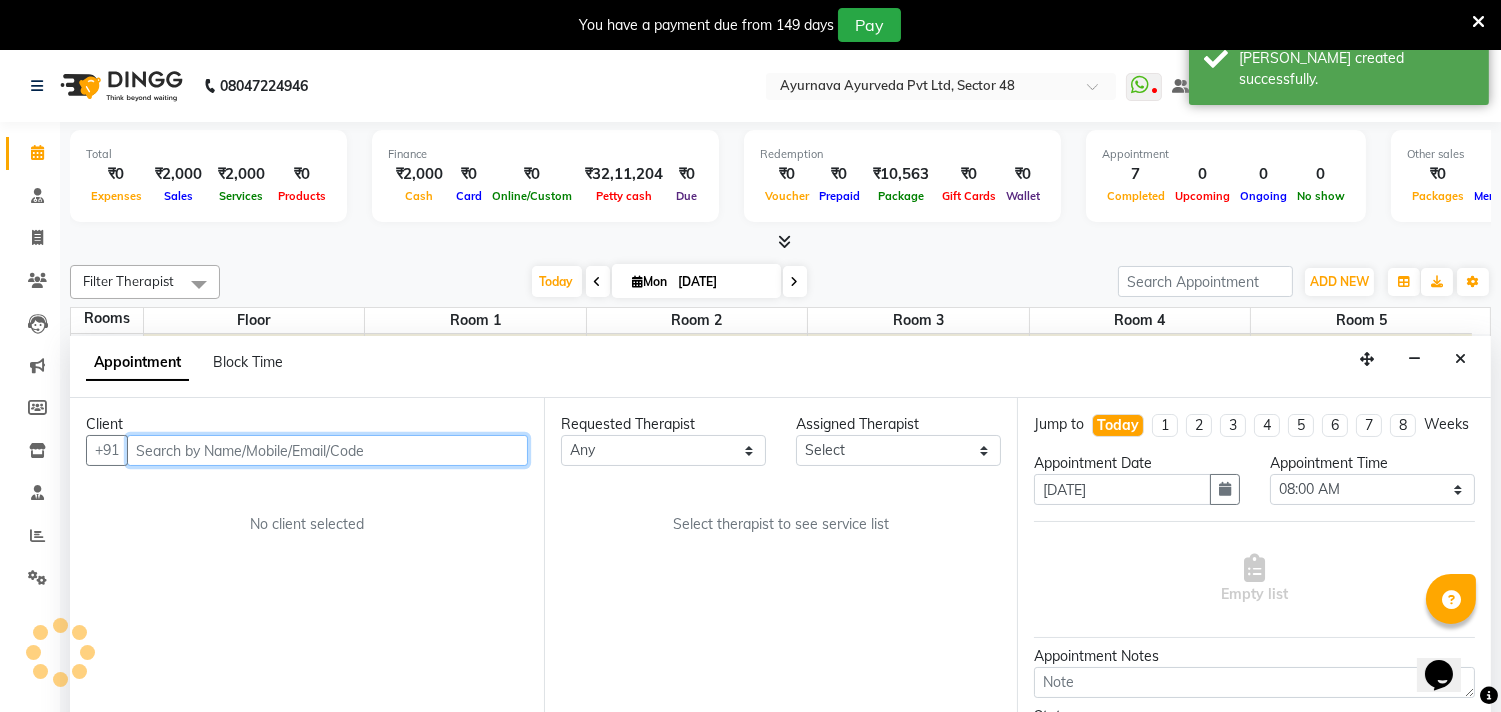 scroll, scrollTop: 51, scrollLeft: 0, axis: vertical 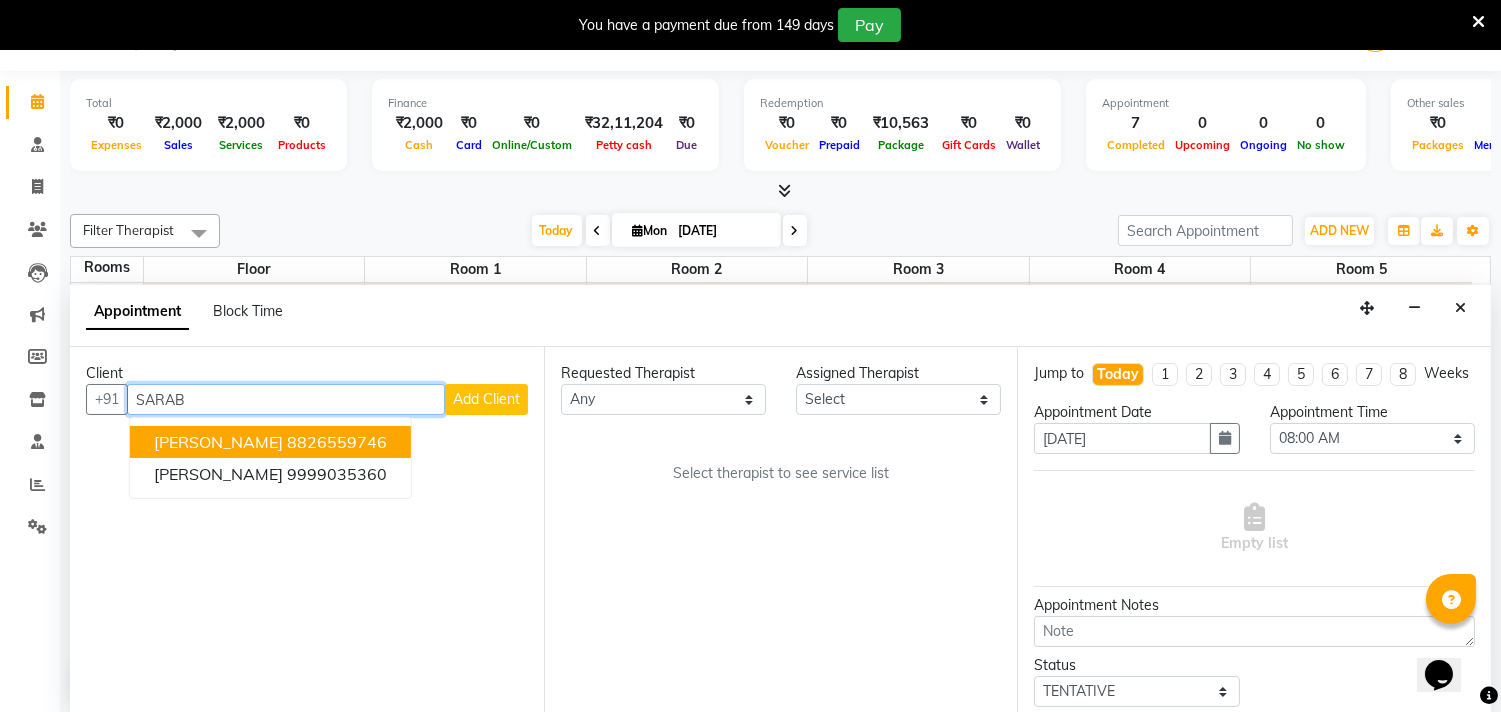 click on "8826559746" at bounding box center [337, 442] 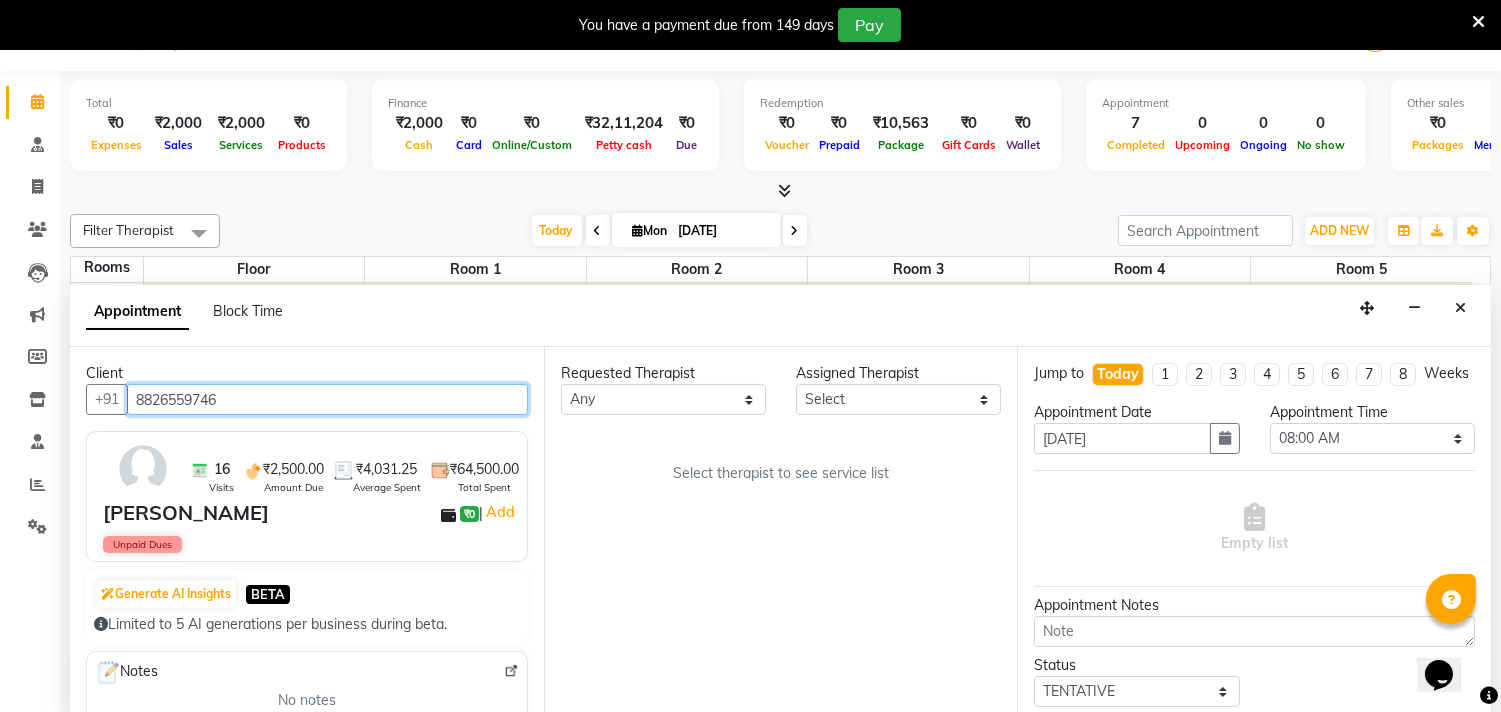 type on "8826559746" 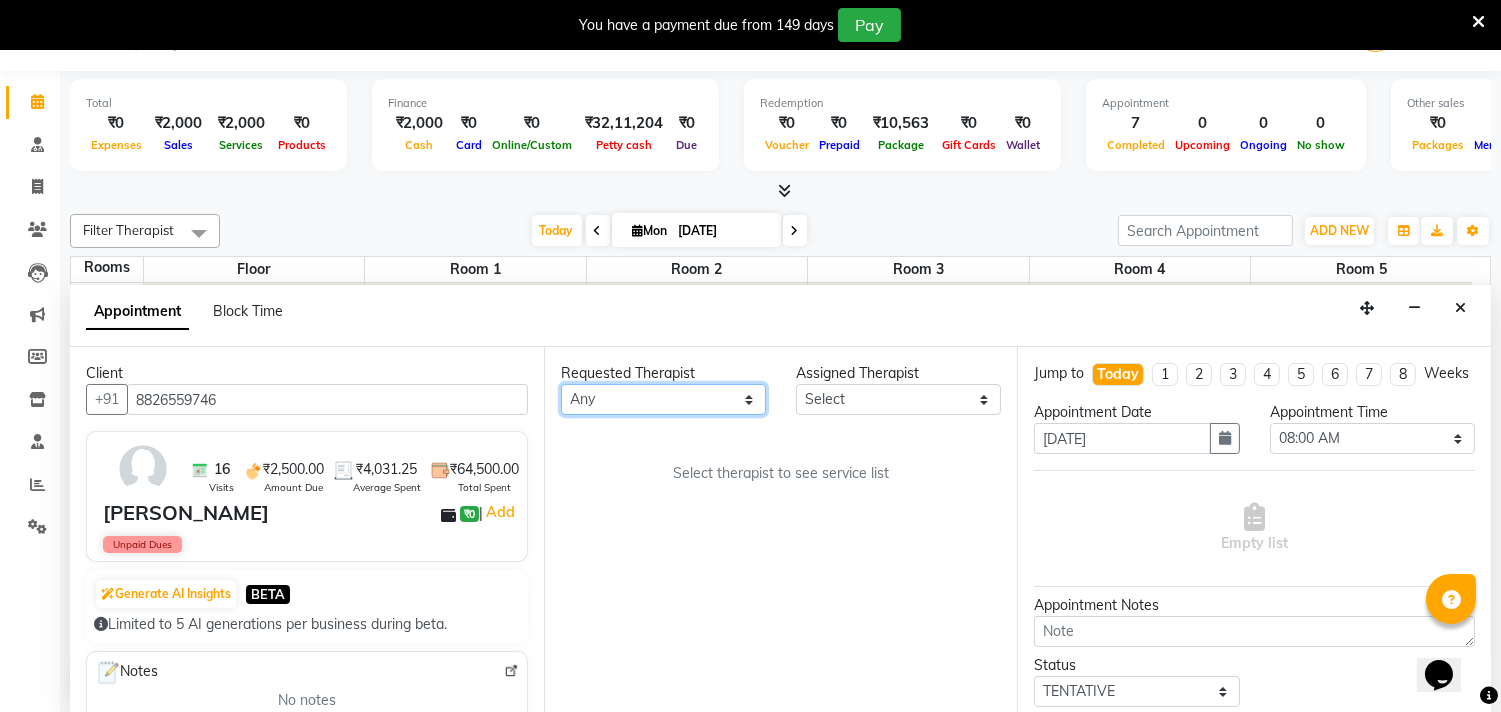click on "Any [PERSON_NAME] [PERSON_NAME] V P [PERSON_NAME] [PERSON_NAME] [PERSON_NAME] [PERSON_NAME] [PERSON_NAME]  Dr [PERSON_NAME] DR [PERSON_NAME] [PERSON_NAME] Dr [PERSON_NAME] R [PERSON_NAME] [PERSON_NAME] Nijo [PERSON_NAME] [PERSON_NAME] radha Rasmi O S [PERSON_NAME] [PERSON_NAME] [PERSON_NAME] [PERSON_NAME] M [PERSON_NAME] [PERSON_NAME] Mon [PERSON_NAME] [PERSON_NAME]   [PERSON_NAME]   [PERSON_NAME]" at bounding box center [663, 399] 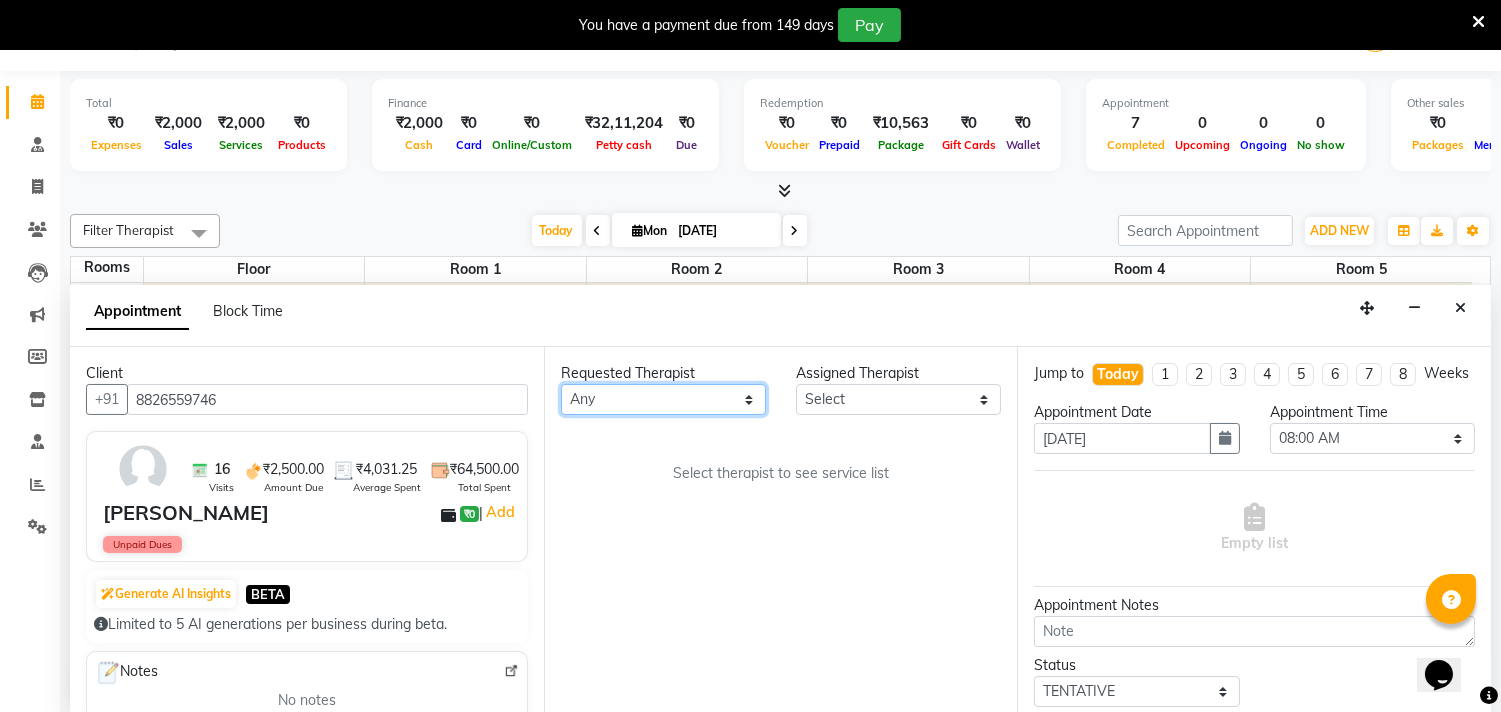 select on "76623" 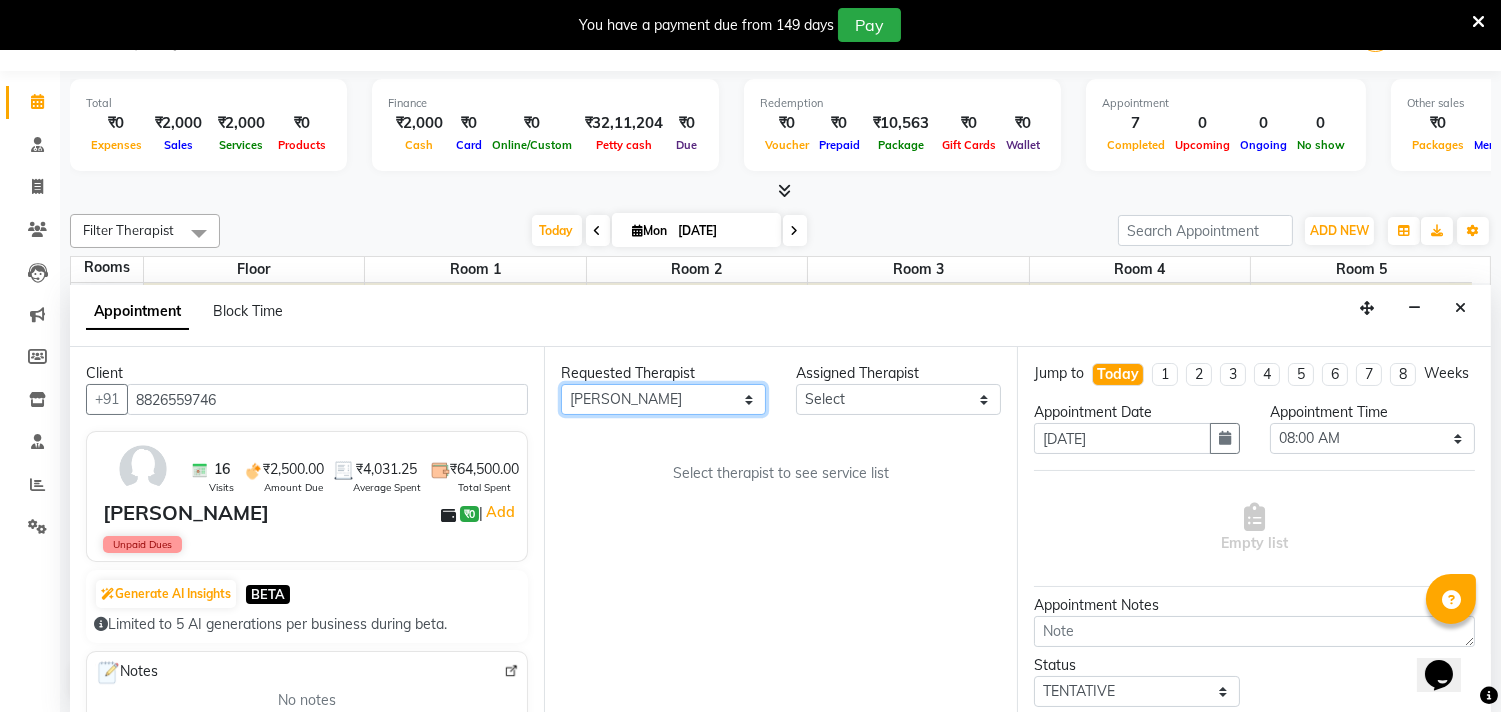 click on "Any [PERSON_NAME] [PERSON_NAME] V P [PERSON_NAME] [PERSON_NAME] [PERSON_NAME] [PERSON_NAME] [PERSON_NAME]  Dr [PERSON_NAME] DR [PERSON_NAME] [PERSON_NAME] Dr [PERSON_NAME] R [PERSON_NAME] [PERSON_NAME] Nijo [PERSON_NAME] [PERSON_NAME] radha Rasmi O S [PERSON_NAME] [PERSON_NAME] [PERSON_NAME] [PERSON_NAME] M [PERSON_NAME] [PERSON_NAME] Mon [PERSON_NAME] [PERSON_NAME]   [PERSON_NAME]   [PERSON_NAME]" at bounding box center [663, 399] 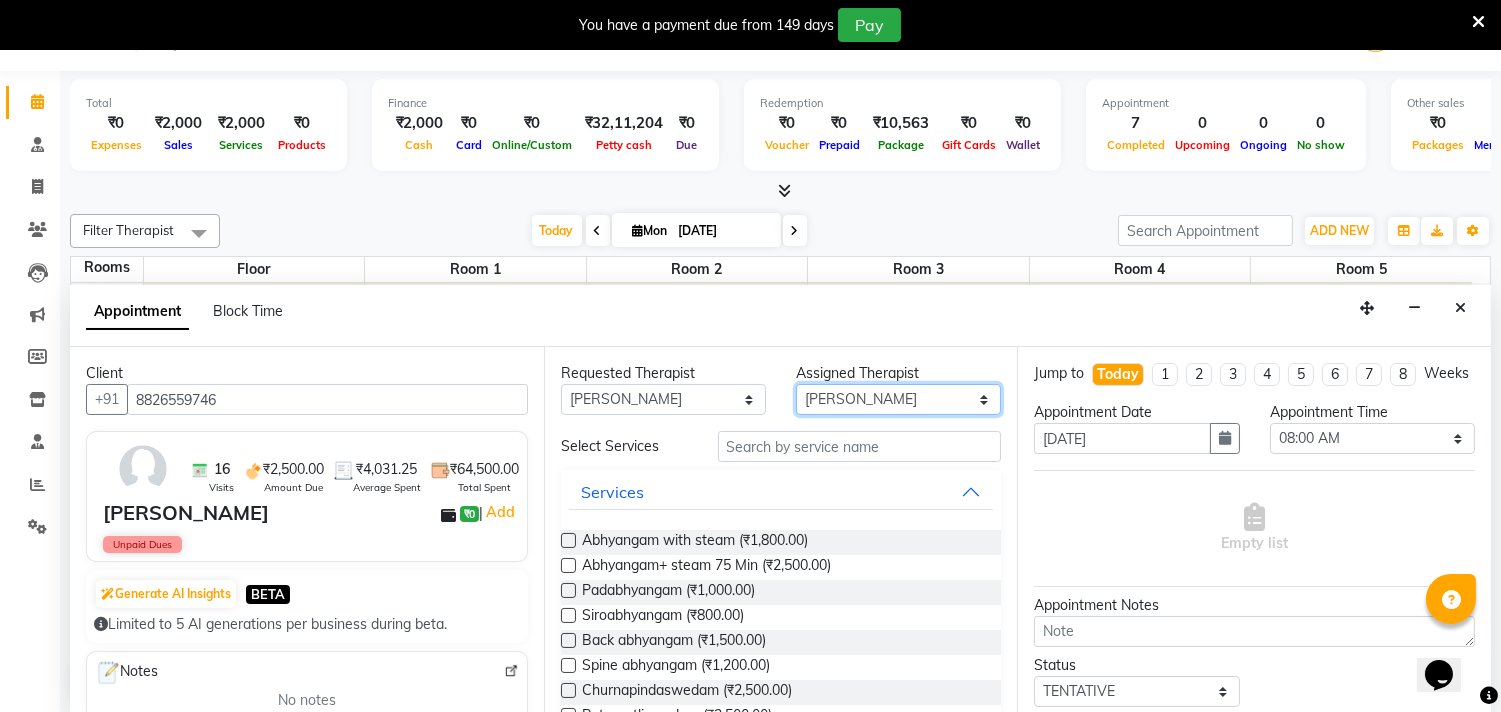 click on "Select [PERSON_NAME] [PERSON_NAME] V P [PERSON_NAME] [PERSON_NAME] [PERSON_NAME] [PERSON_NAME] [PERSON_NAME]  Dr [PERSON_NAME] DR [PERSON_NAME] [PERSON_NAME] Dr [PERSON_NAME] R [PERSON_NAME] [PERSON_NAME] Nijo [PERSON_NAME] [PERSON_NAME] radha Rasmi O S [PERSON_NAME] [PERSON_NAME] [PERSON_NAME] [PERSON_NAME] M [PERSON_NAME] [PERSON_NAME] Mon [PERSON_NAME] [PERSON_NAME]   [PERSON_NAME]   [PERSON_NAME]" at bounding box center [898, 399] 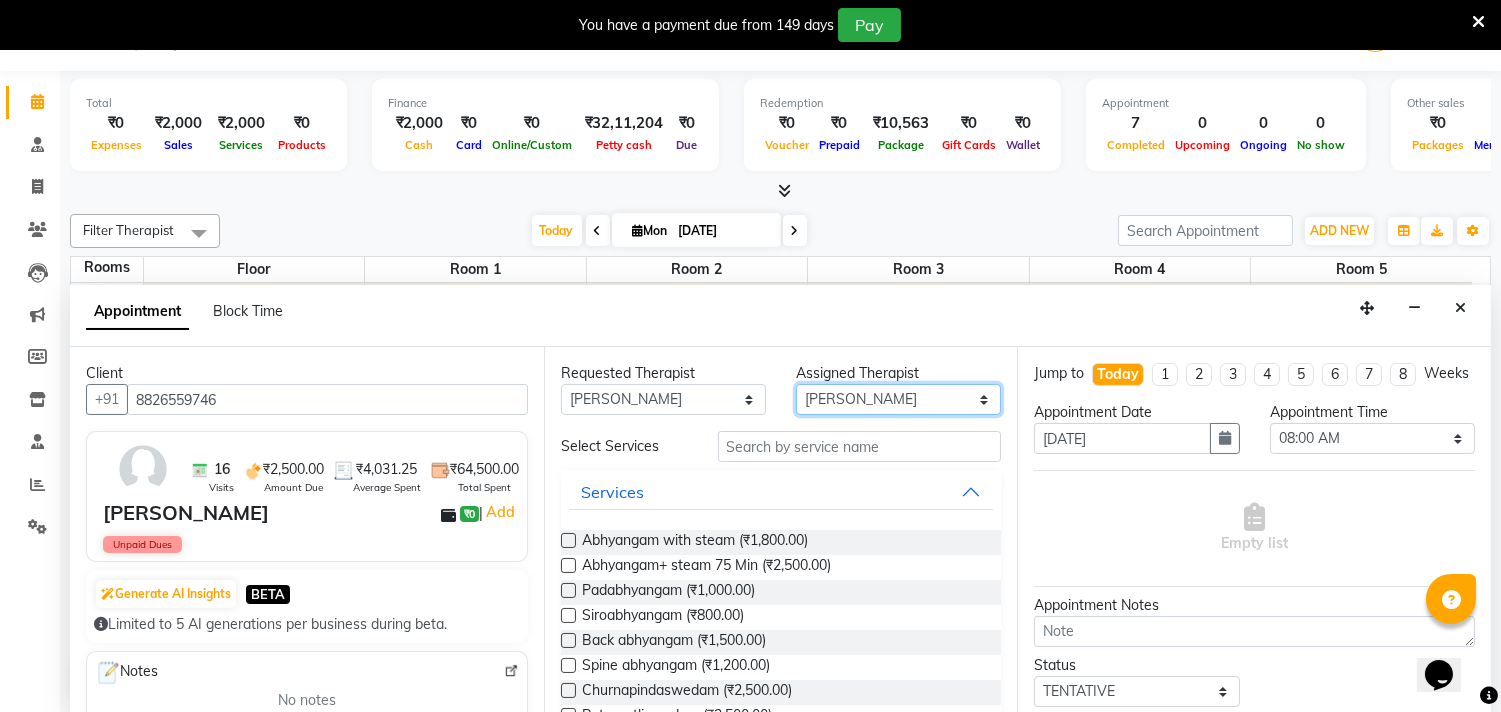 select on "63862" 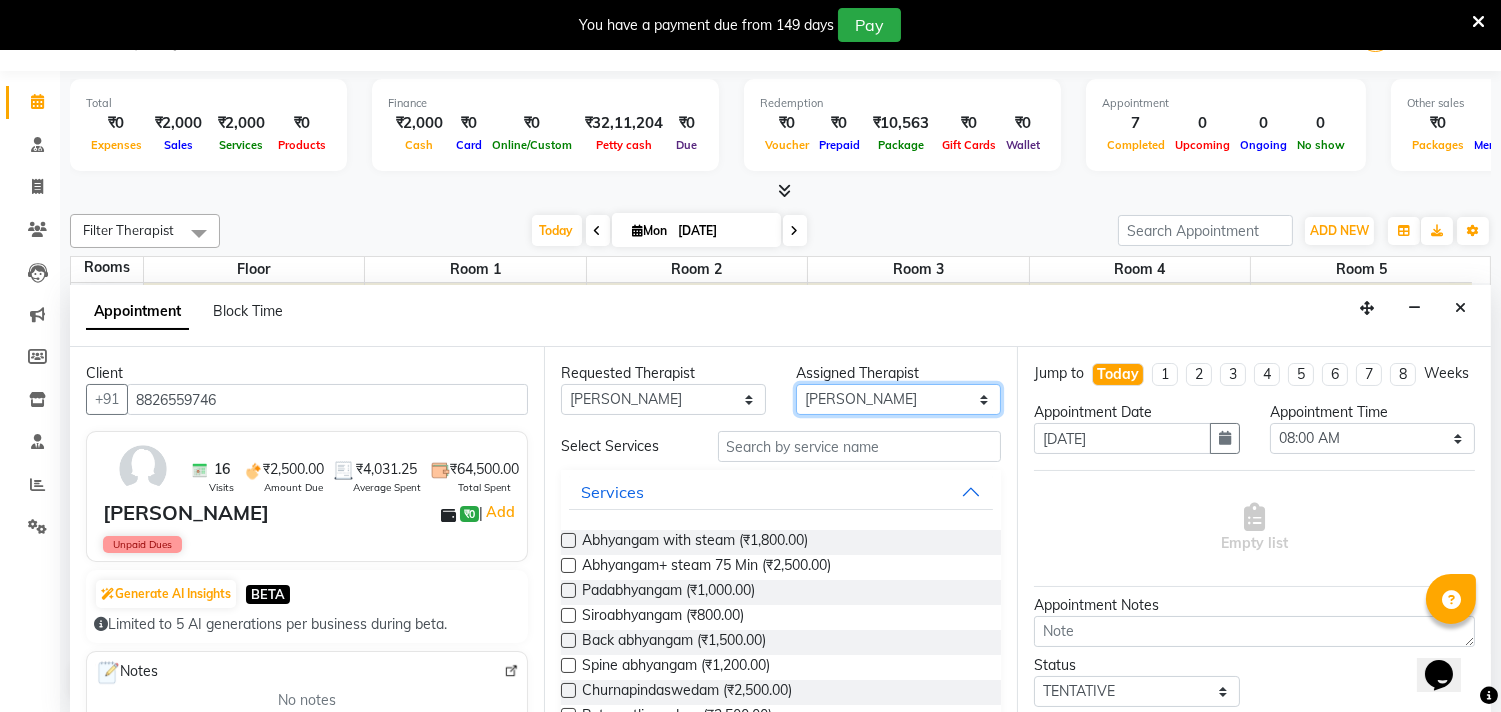 click on "Select [PERSON_NAME] [PERSON_NAME] V P [PERSON_NAME] [PERSON_NAME] [PERSON_NAME] [PERSON_NAME] [PERSON_NAME]  Dr [PERSON_NAME] DR [PERSON_NAME] [PERSON_NAME] Dr [PERSON_NAME] R [PERSON_NAME] [PERSON_NAME] Nijo [PERSON_NAME] [PERSON_NAME] radha Rasmi O S [PERSON_NAME] [PERSON_NAME] [PERSON_NAME] [PERSON_NAME] M [PERSON_NAME] [PERSON_NAME] Mon [PERSON_NAME] [PERSON_NAME]   [PERSON_NAME]   [PERSON_NAME]" at bounding box center [898, 399] 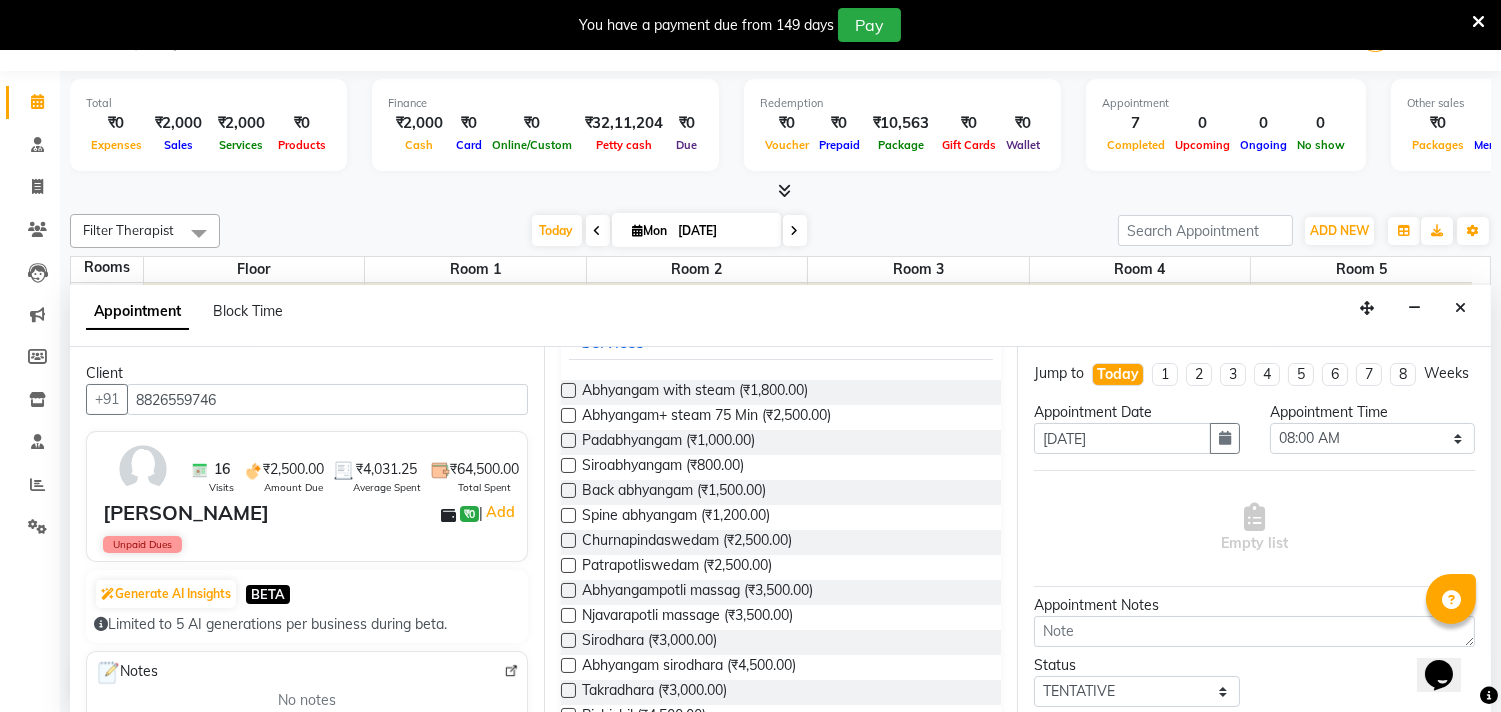 scroll, scrollTop: 111, scrollLeft: 0, axis: vertical 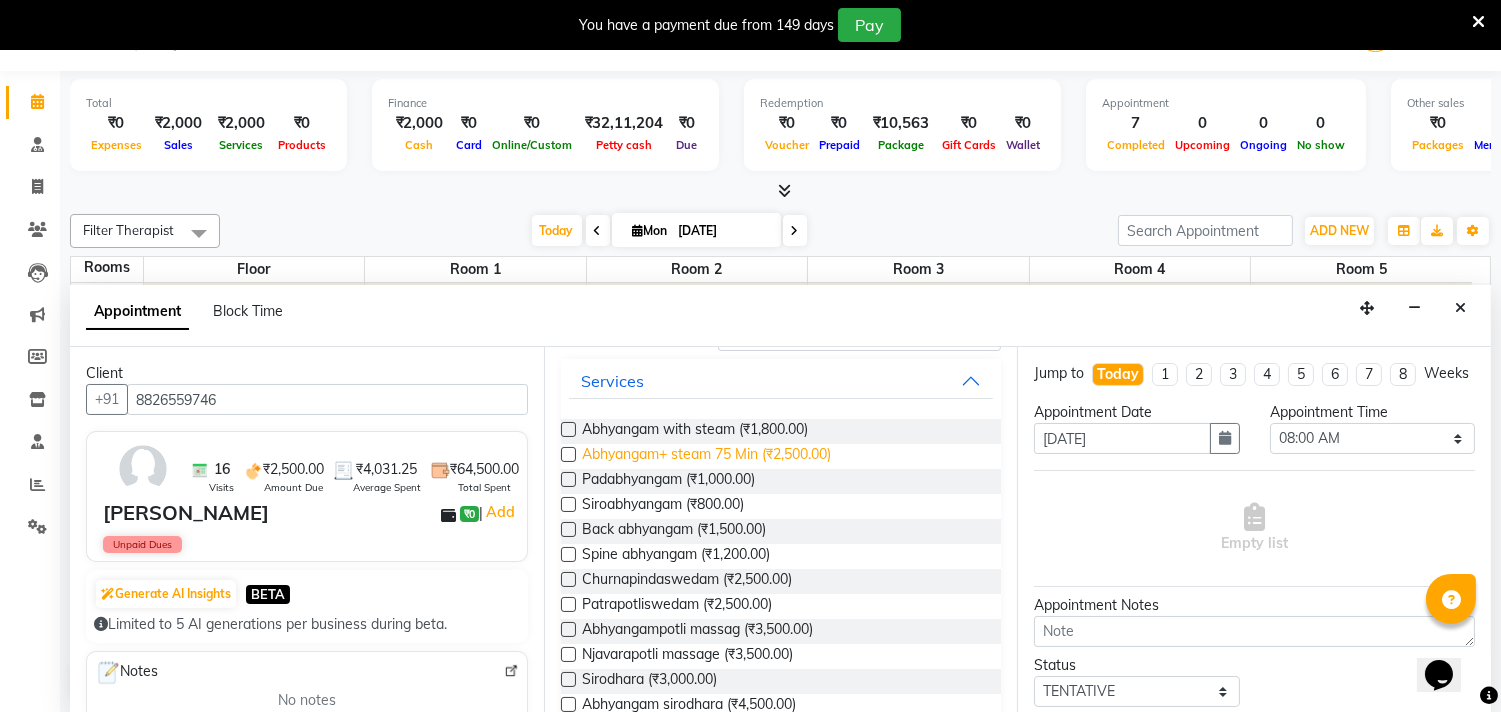 click on "Abhyangam+ steam 75 Min (₹2,500.00)" at bounding box center [706, 456] 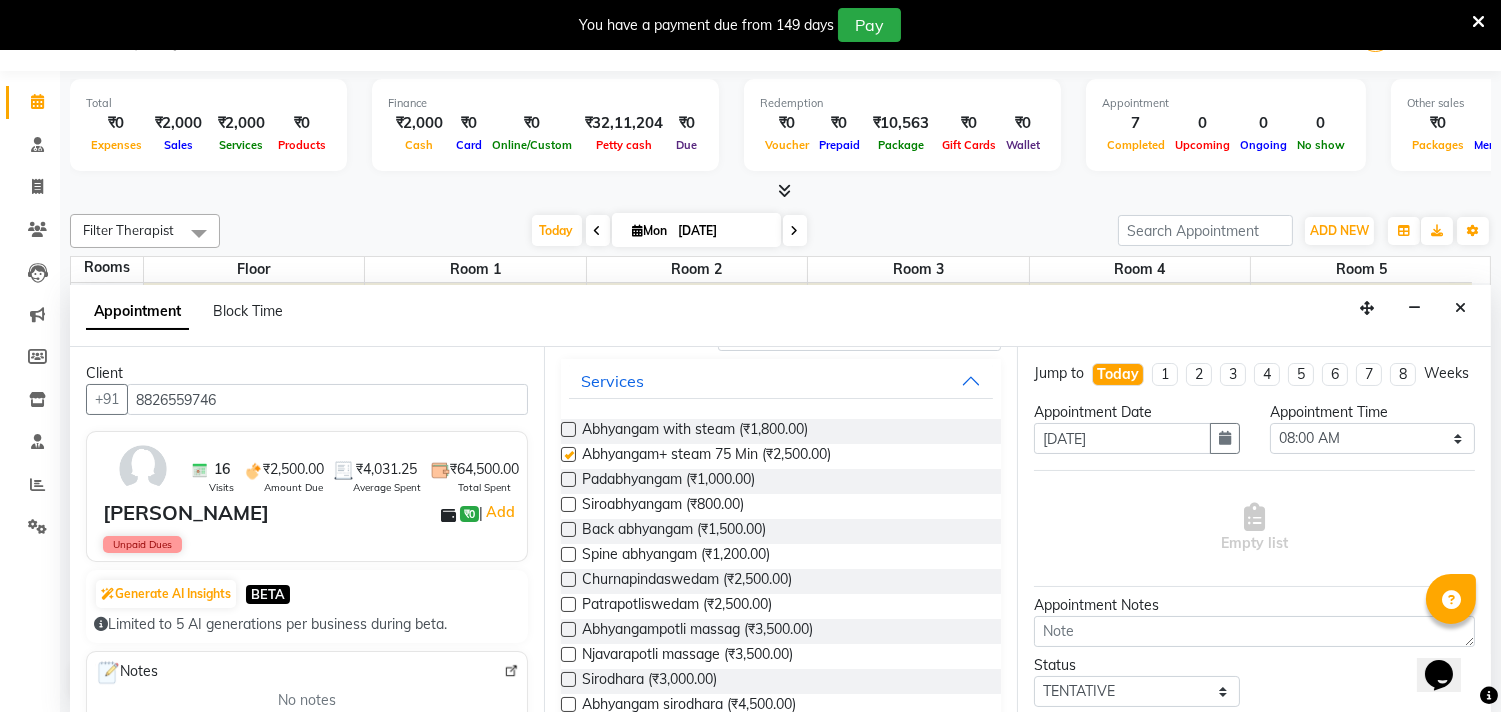 checkbox on "false" 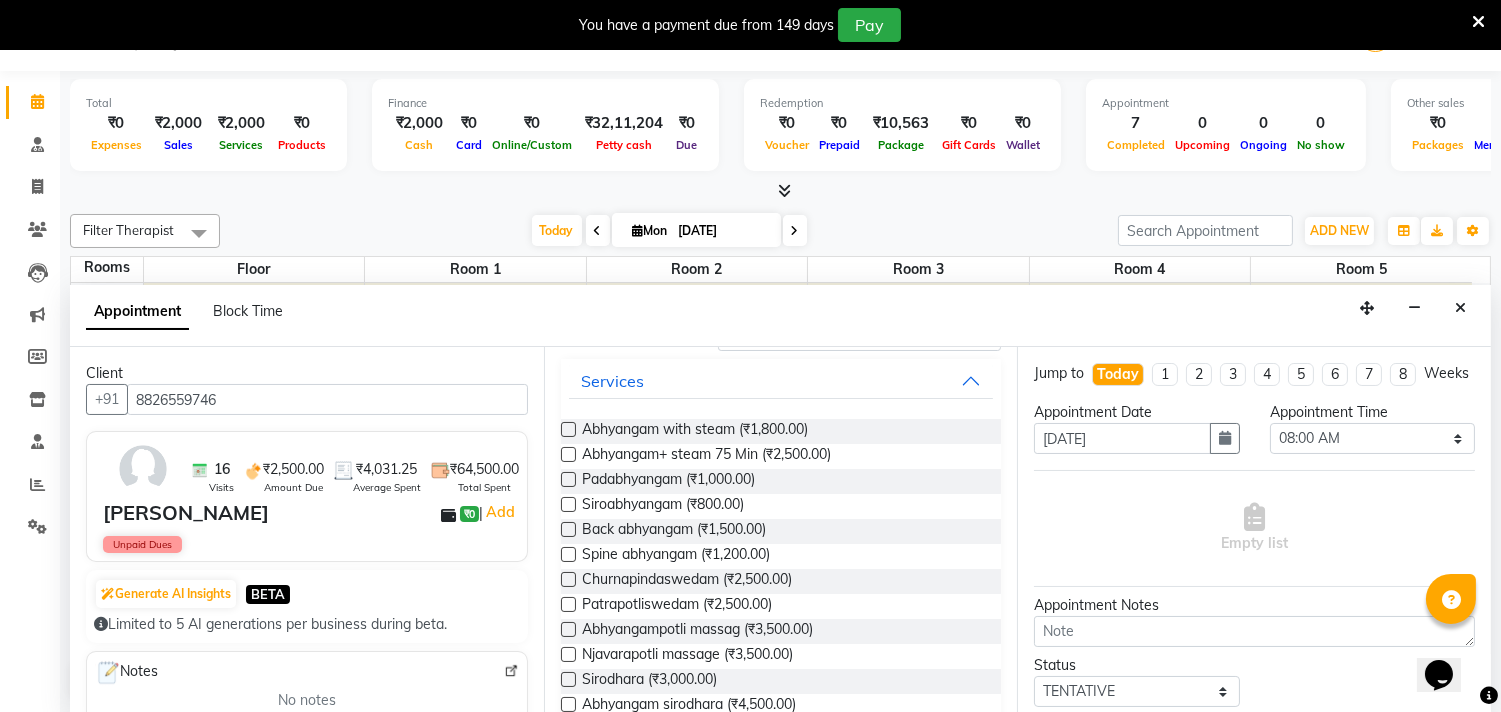select on "2643" 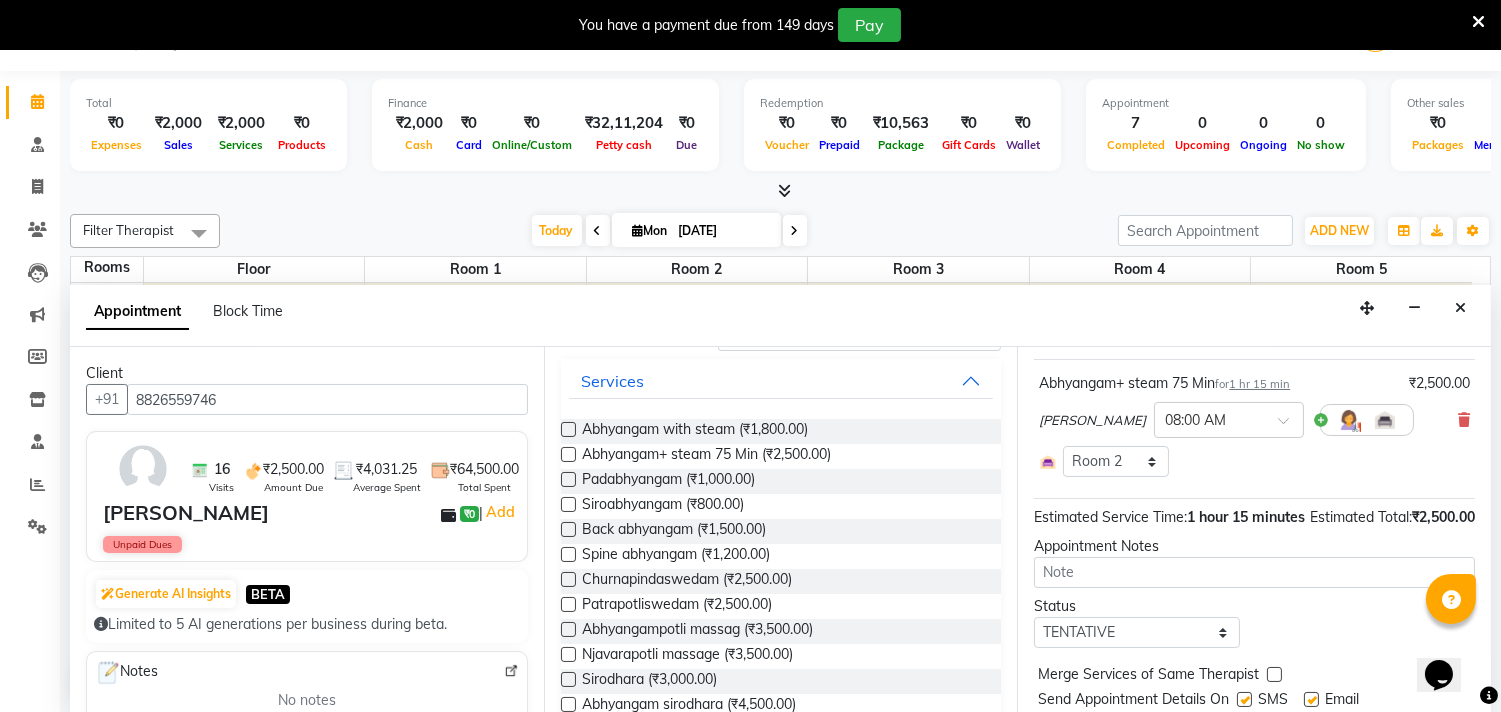 scroll, scrollTop: 212, scrollLeft: 0, axis: vertical 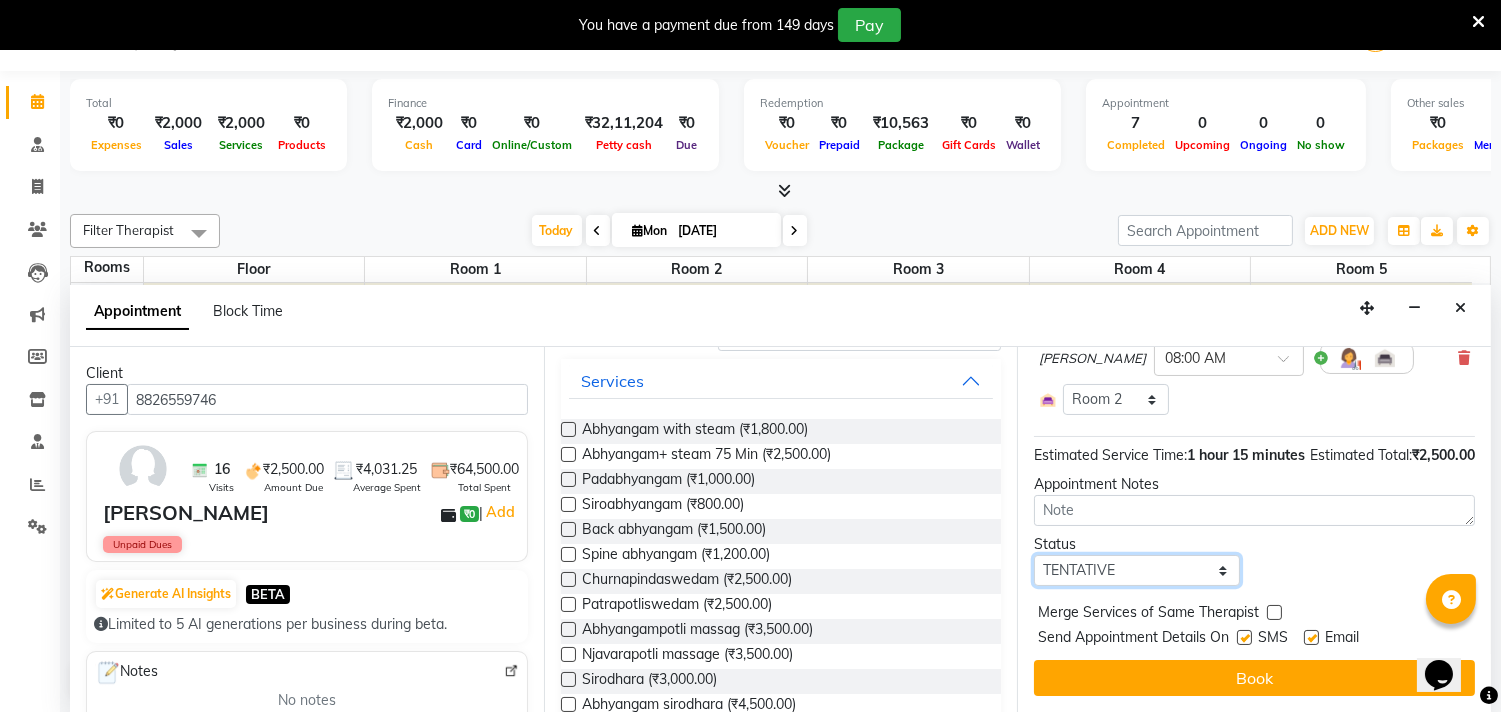 click on "Select TENTATIVE CONFIRM CHECK-IN UPCOMING" at bounding box center [1136, 570] 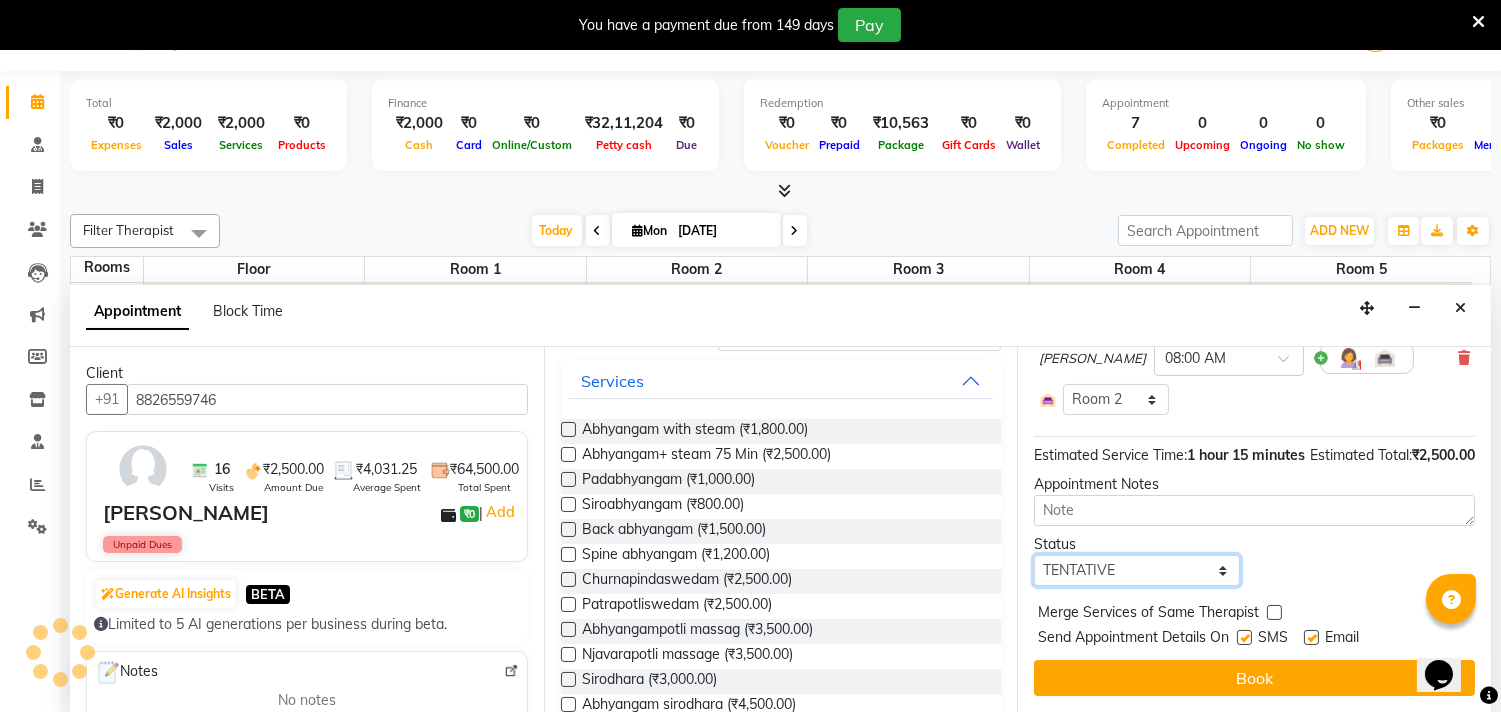 select on "confirm booking" 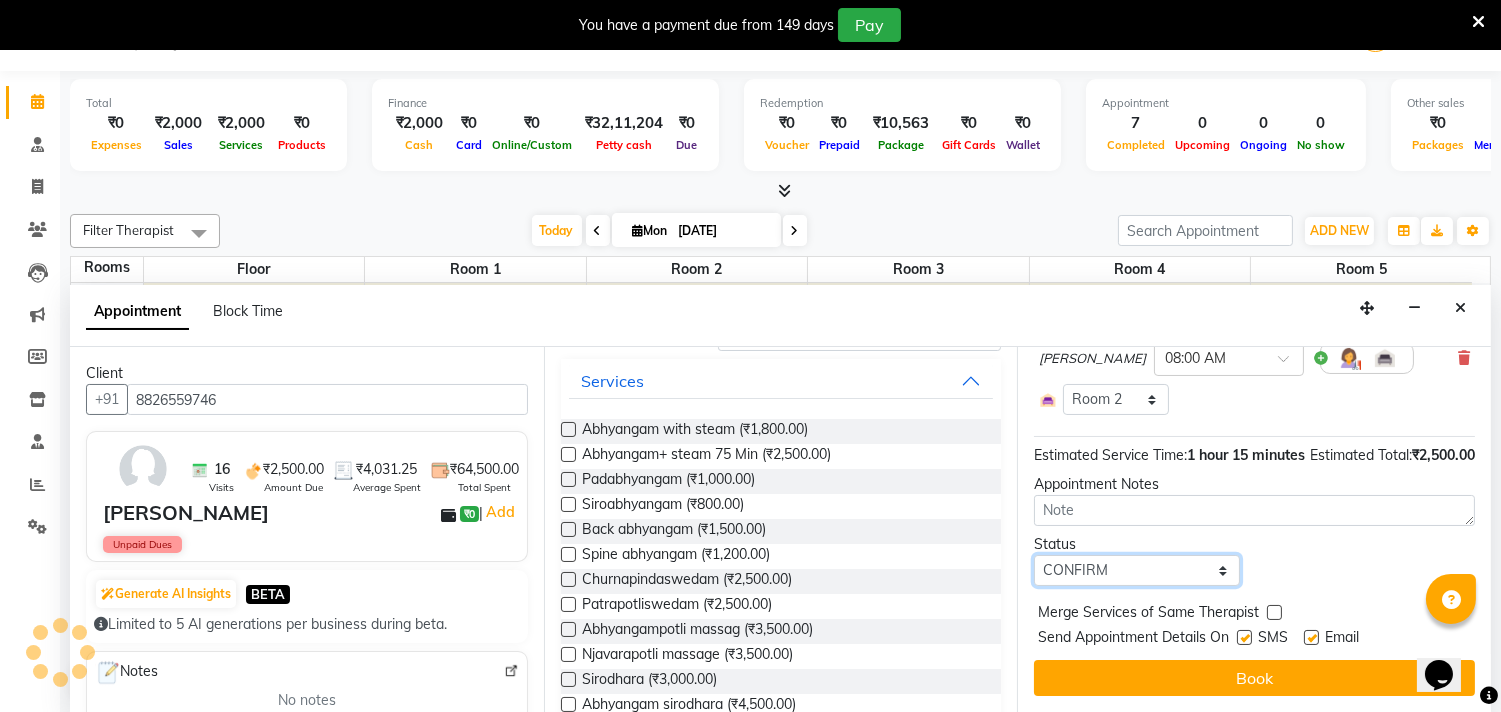 click on "Select TENTATIVE CONFIRM CHECK-IN UPCOMING" at bounding box center [1136, 570] 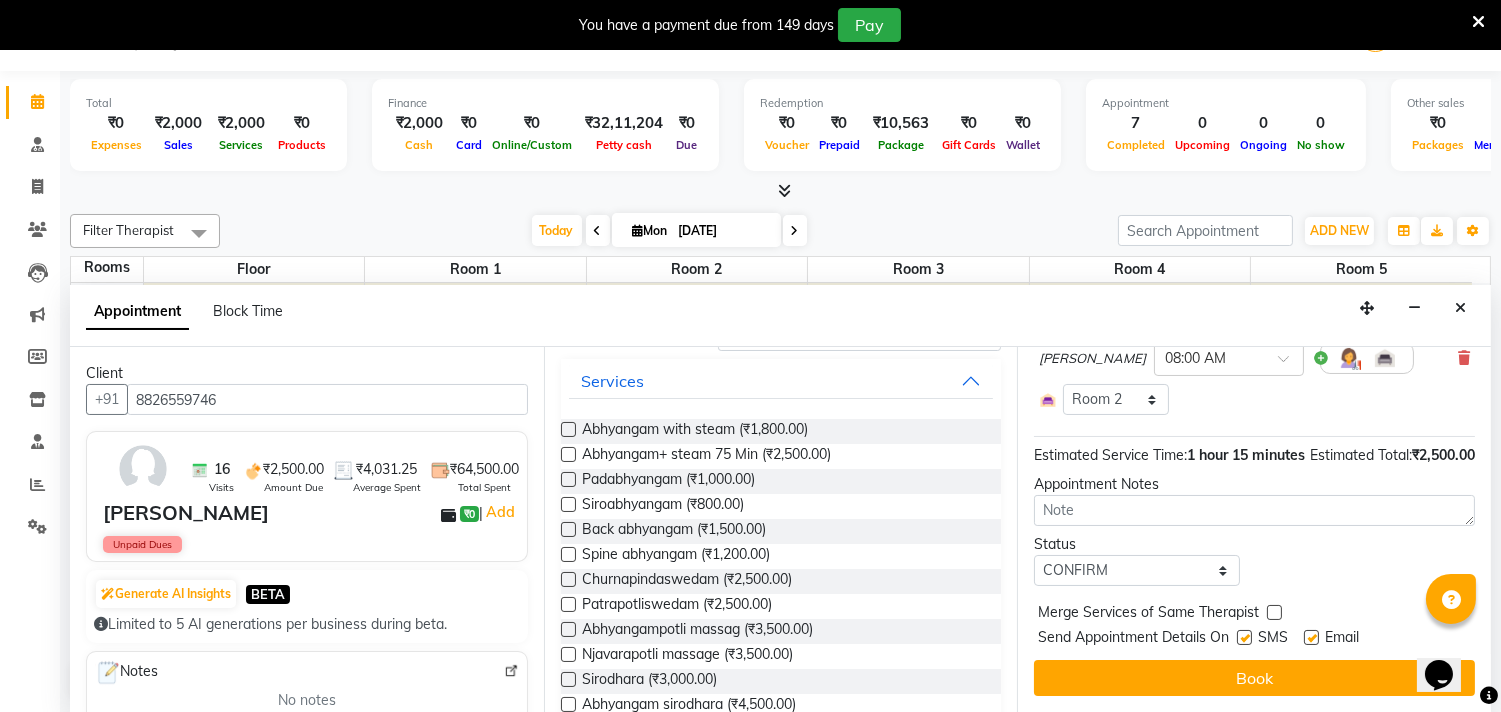 click at bounding box center [1244, 637] 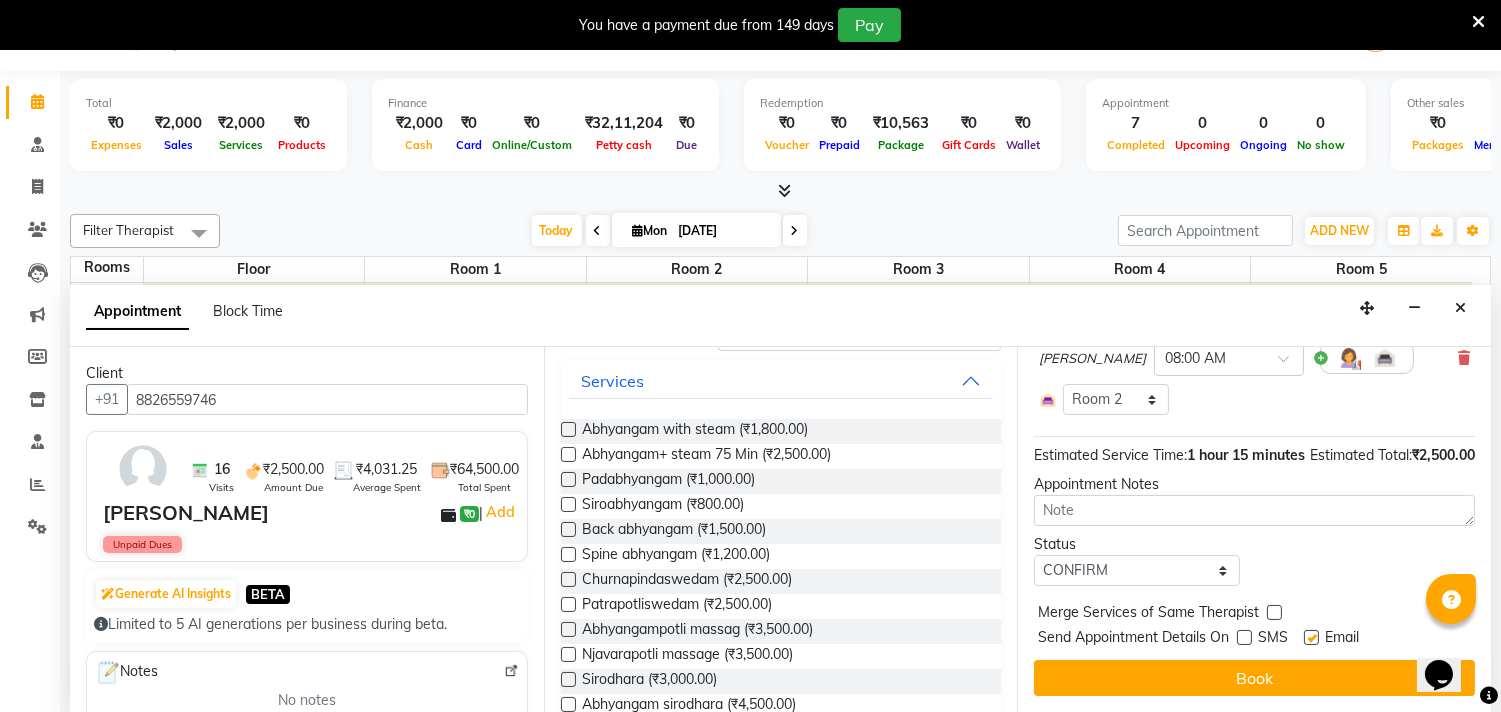 click at bounding box center (1311, 637) 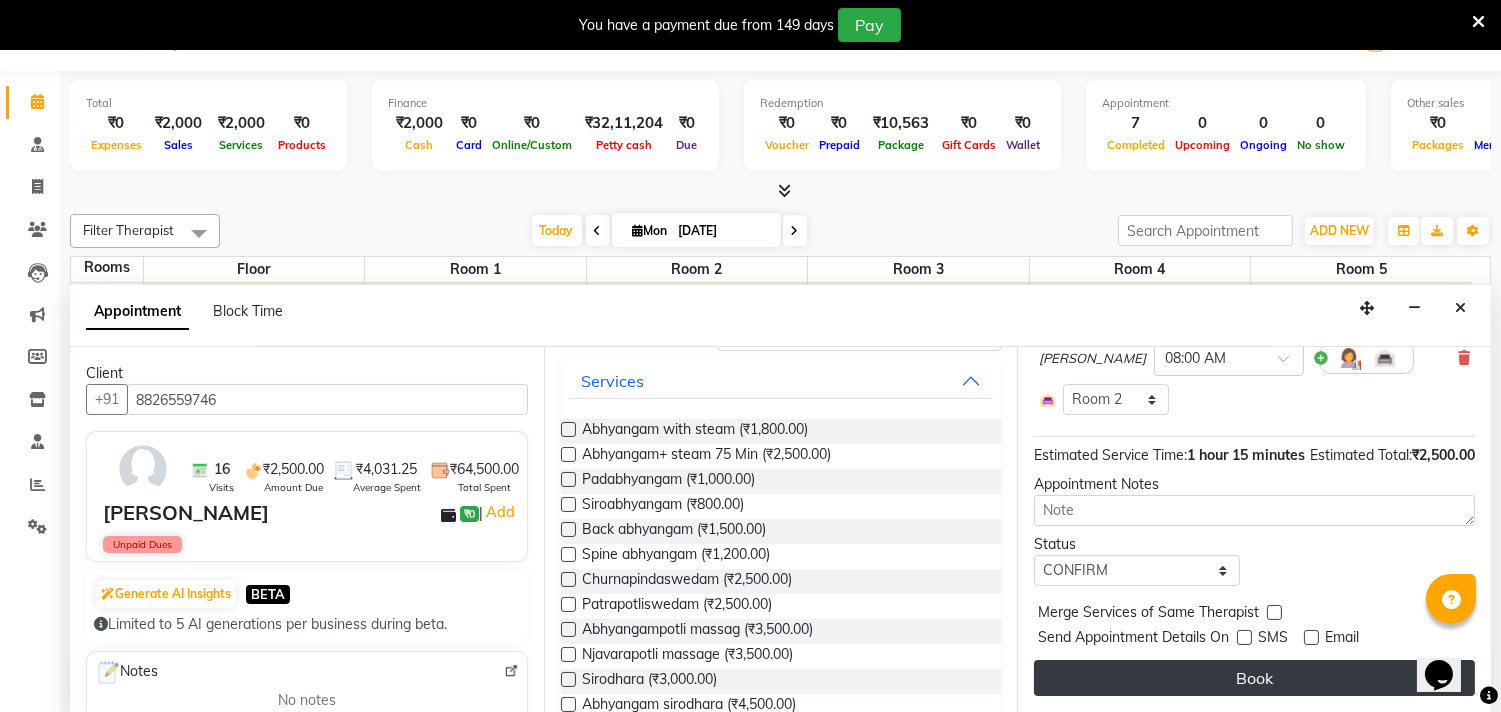 click on "Book" at bounding box center (1254, 678) 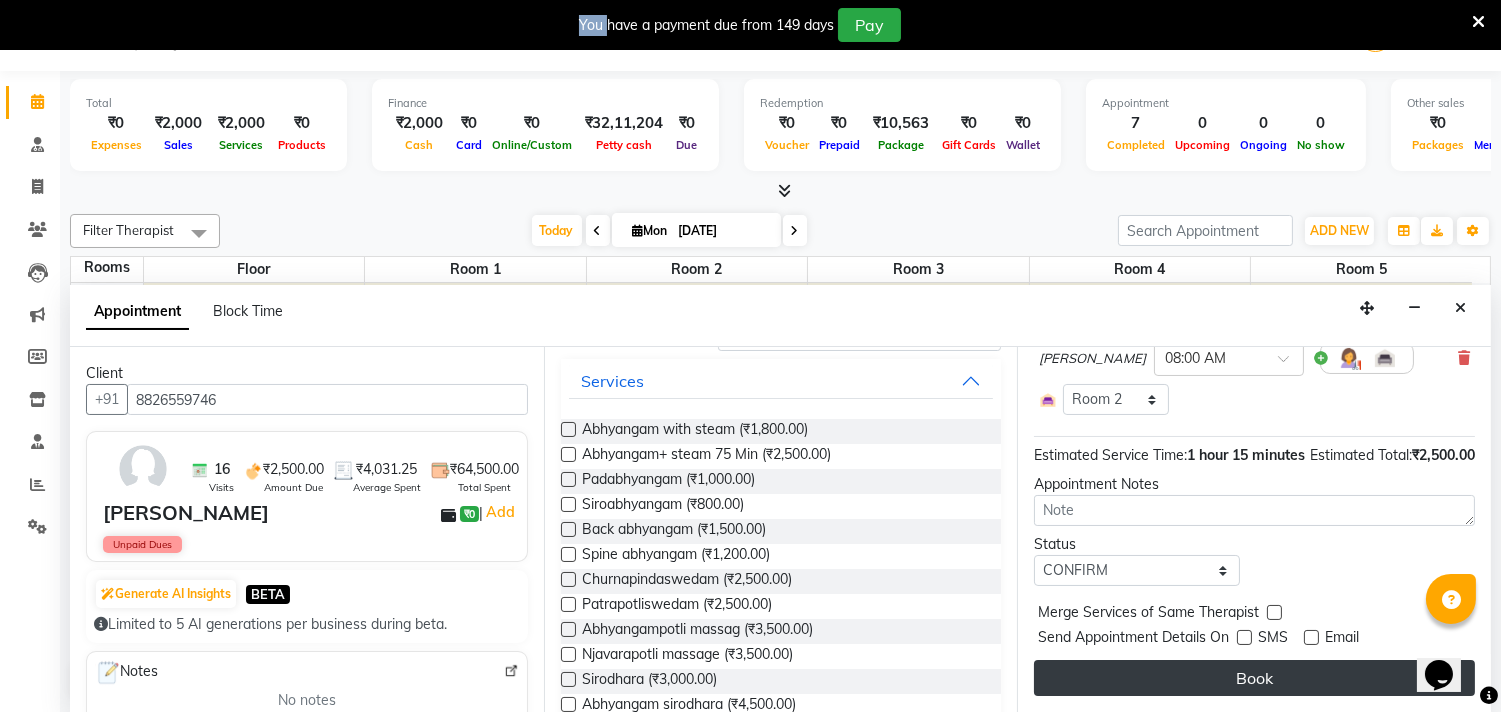 click on "Book" at bounding box center [1254, 678] 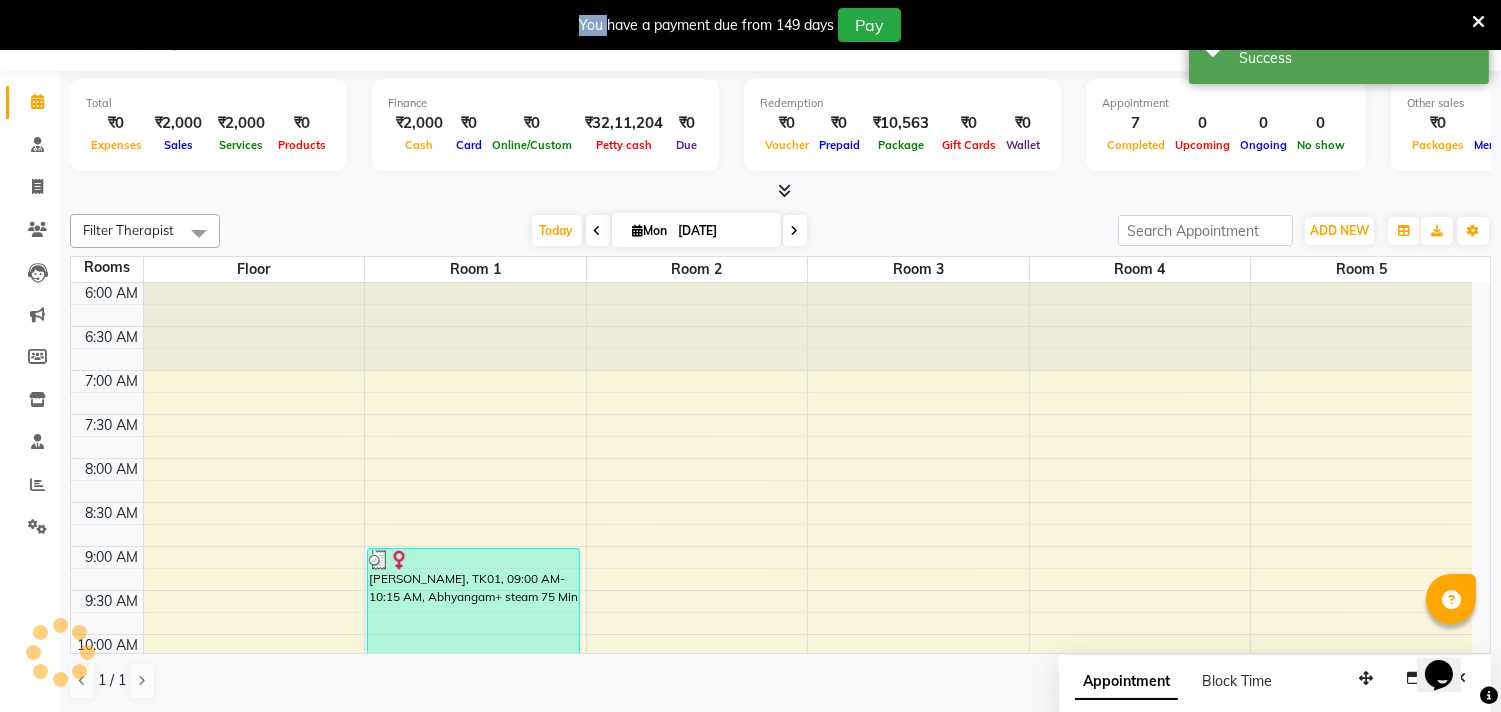 scroll, scrollTop: 0, scrollLeft: 0, axis: both 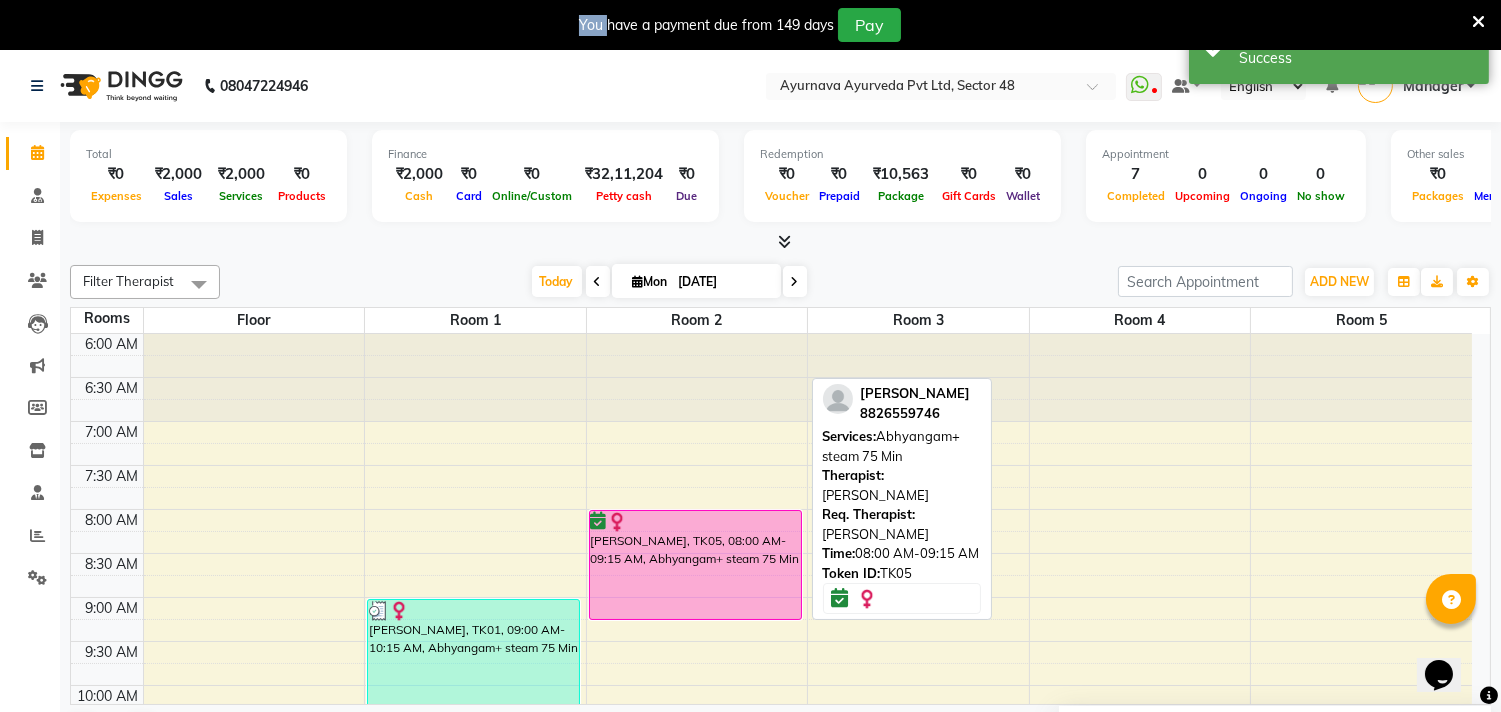 click on "[PERSON_NAME], TK05, 08:00 AM-09:15 AM, Abhyangam+ steam 75 Min" at bounding box center [695, 565] 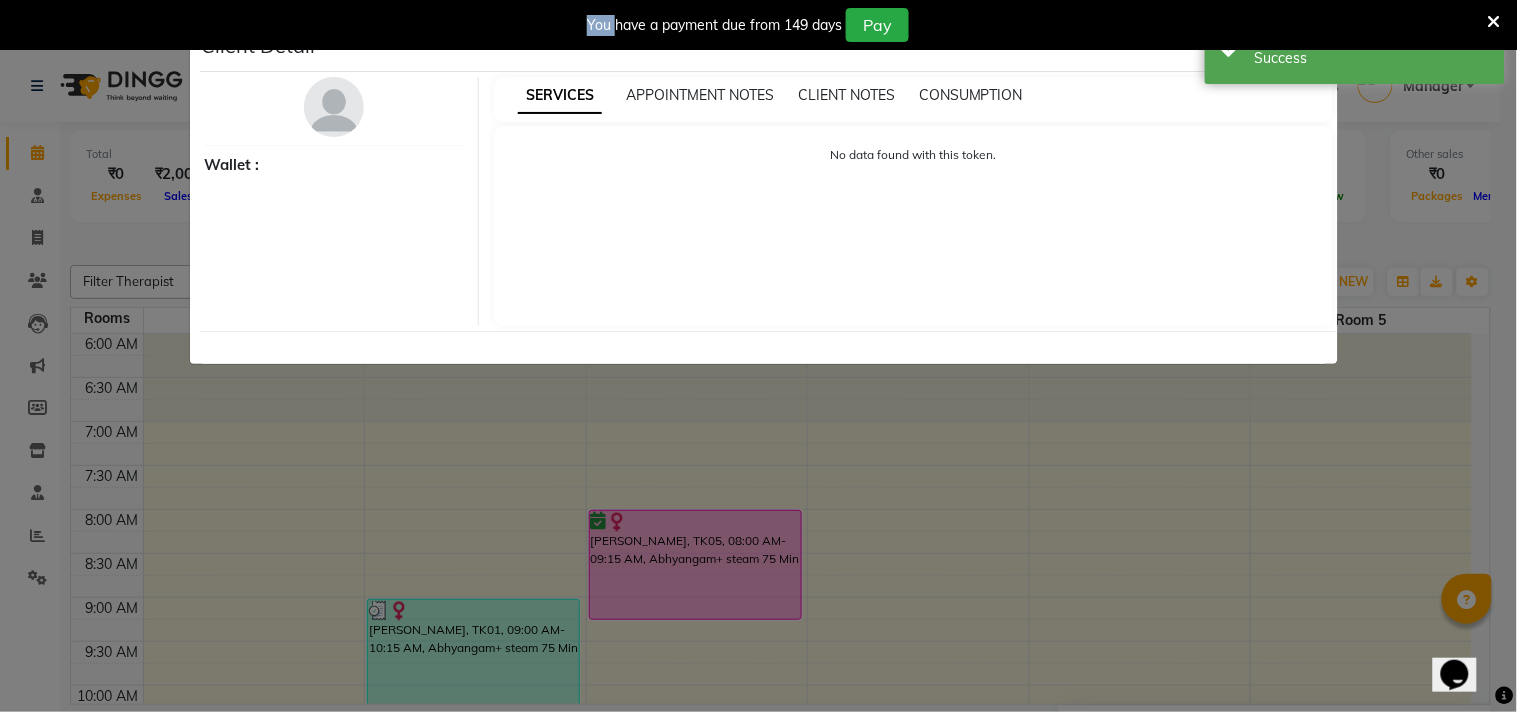 select on "6" 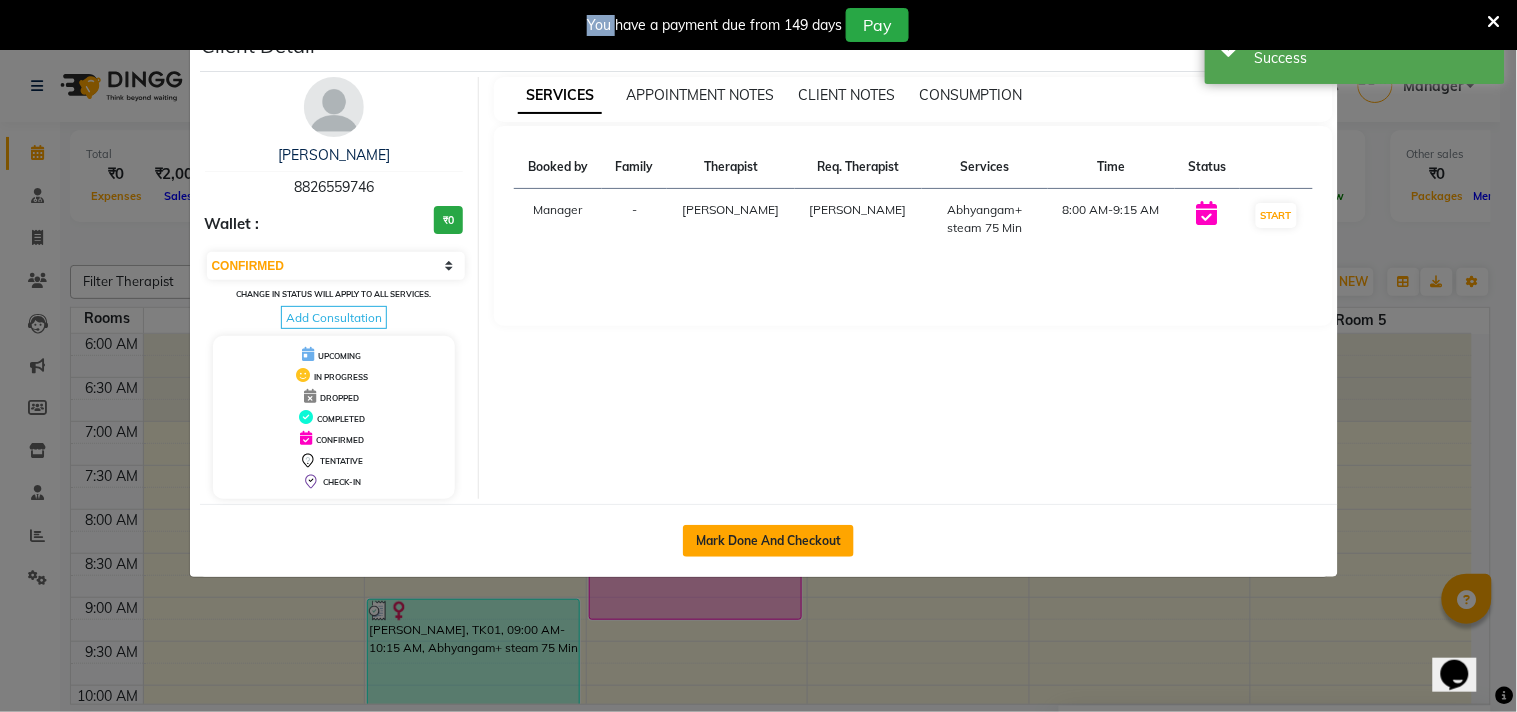 click on "Mark Done And Checkout" 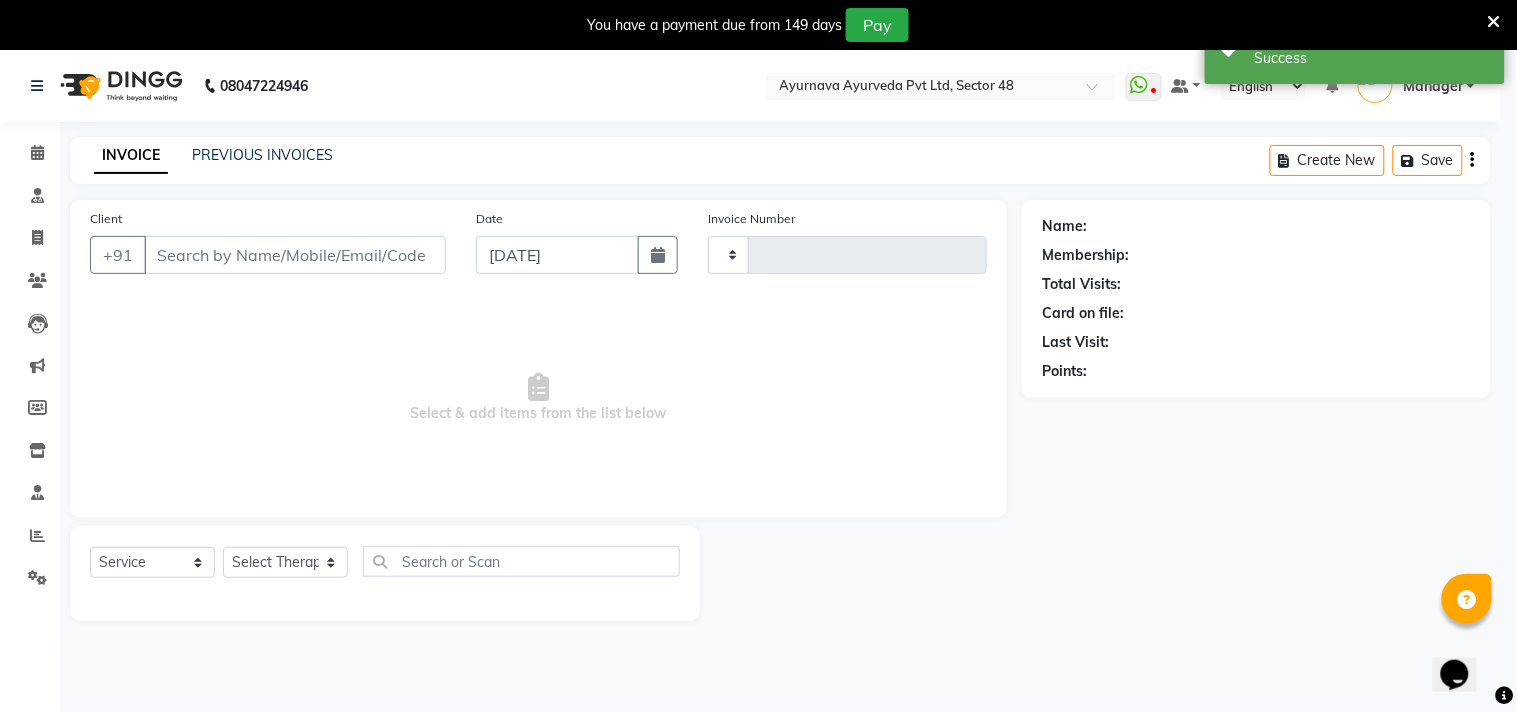 type on "0941" 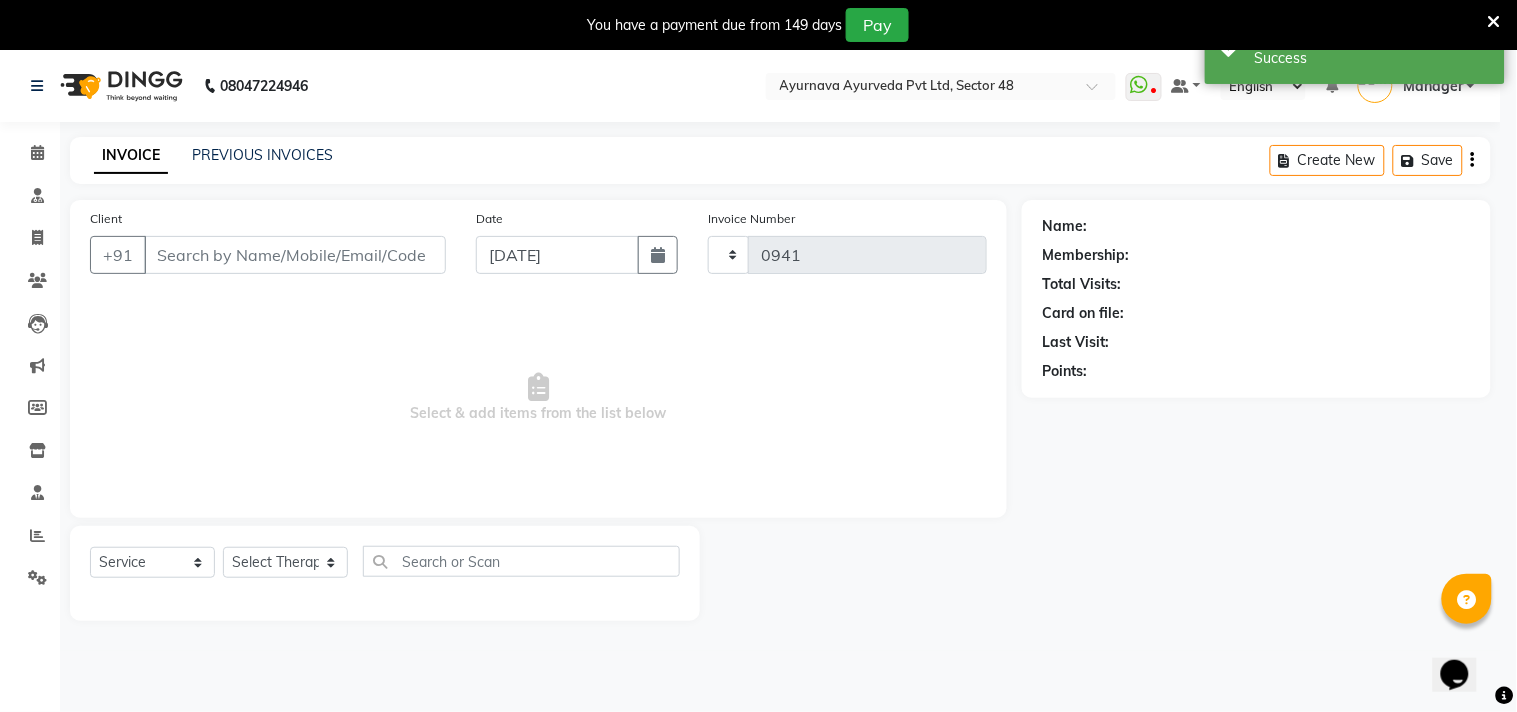 select on "3" 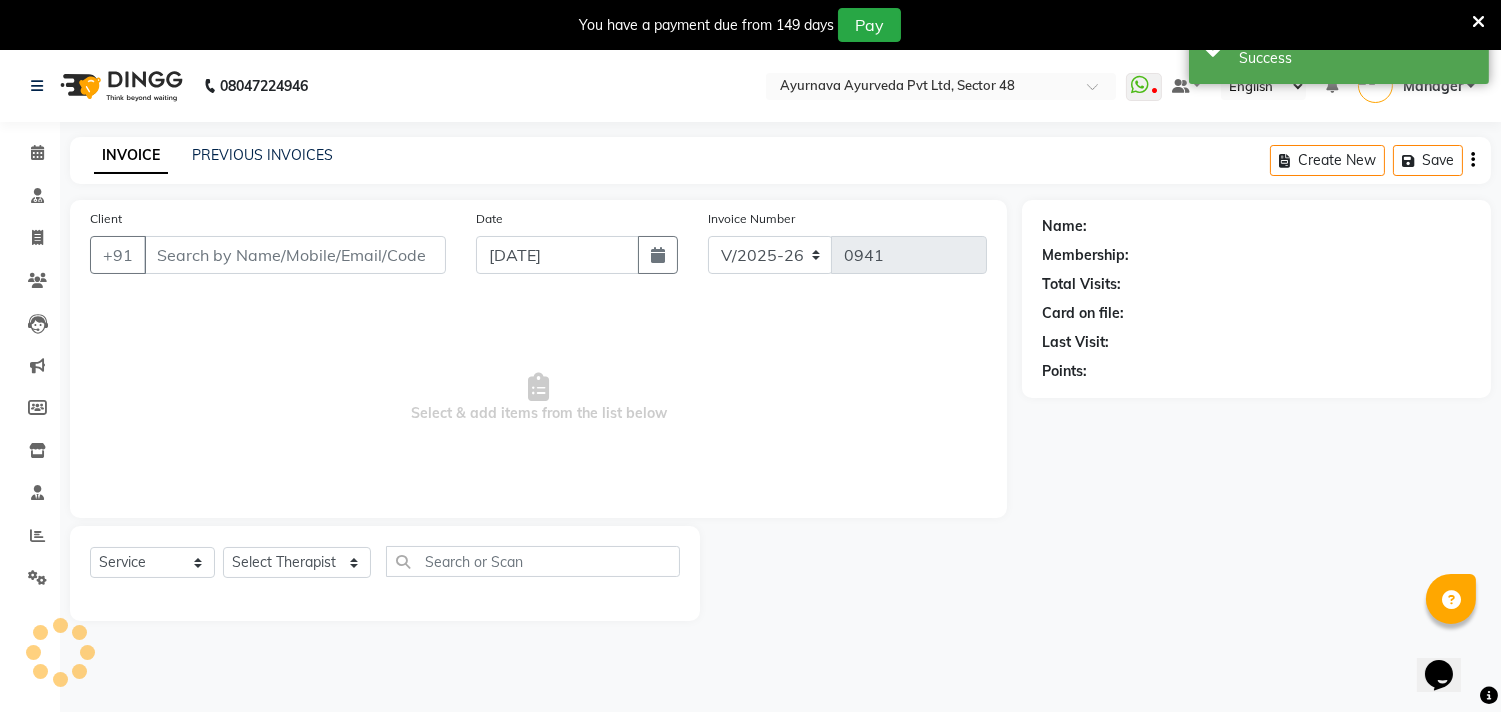 type on "8826559746" 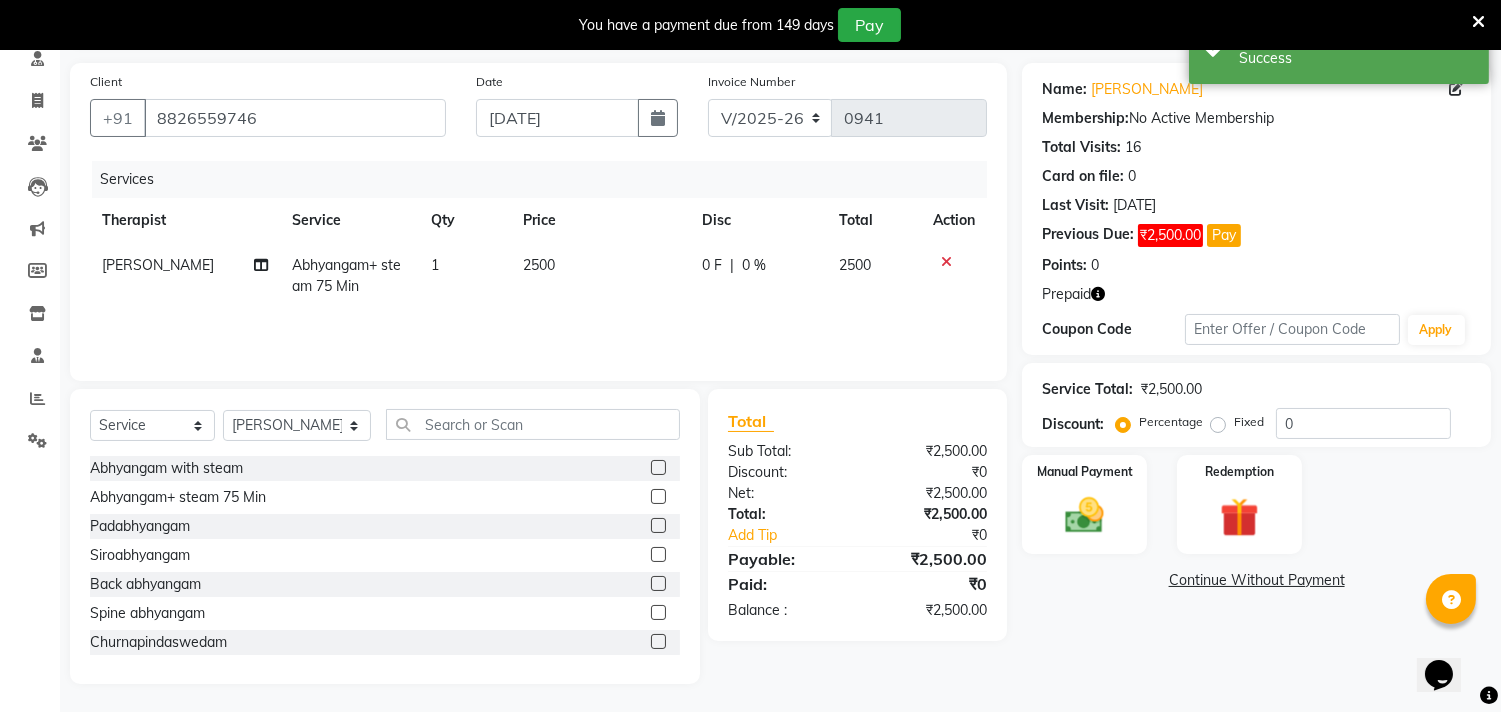 scroll, scrollTop: 138, scrollLeft: 0, axis: vertical 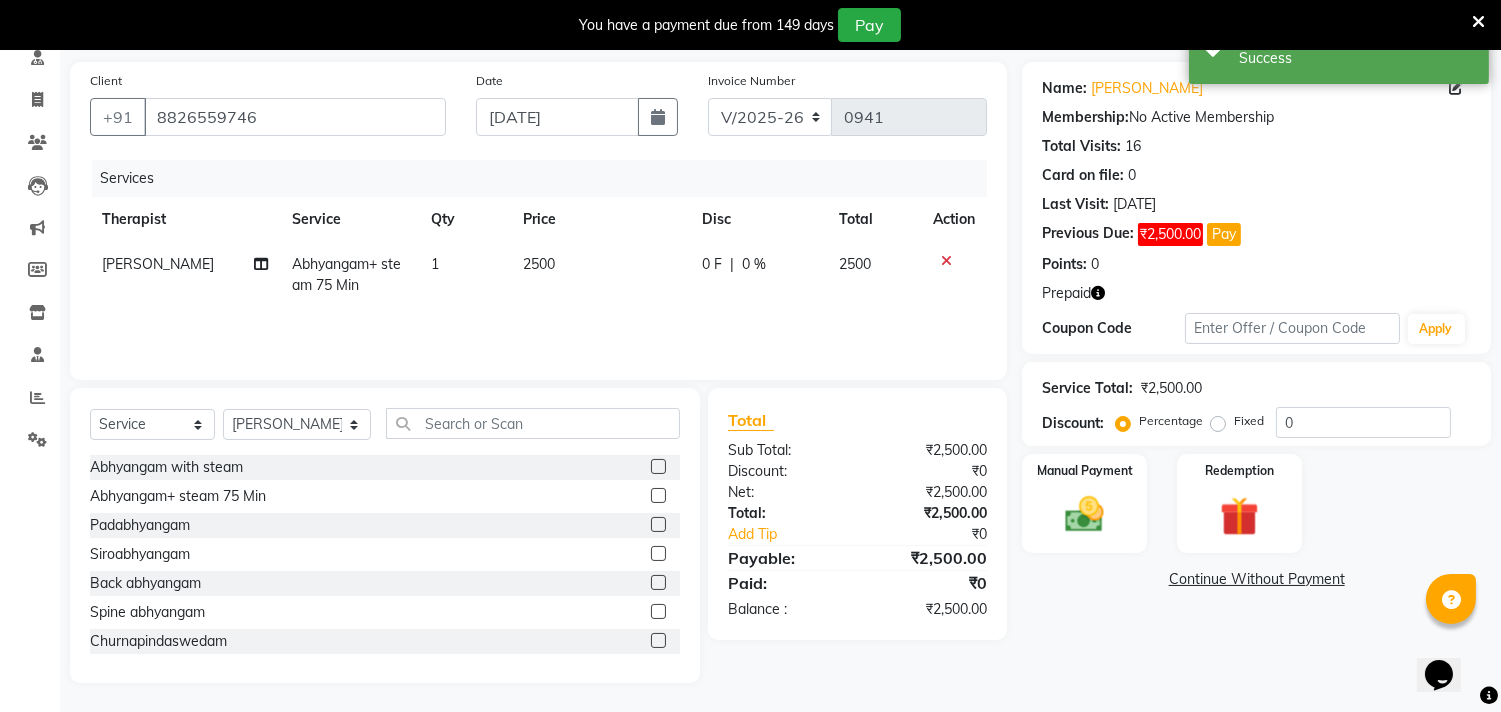 click on "Fixed" 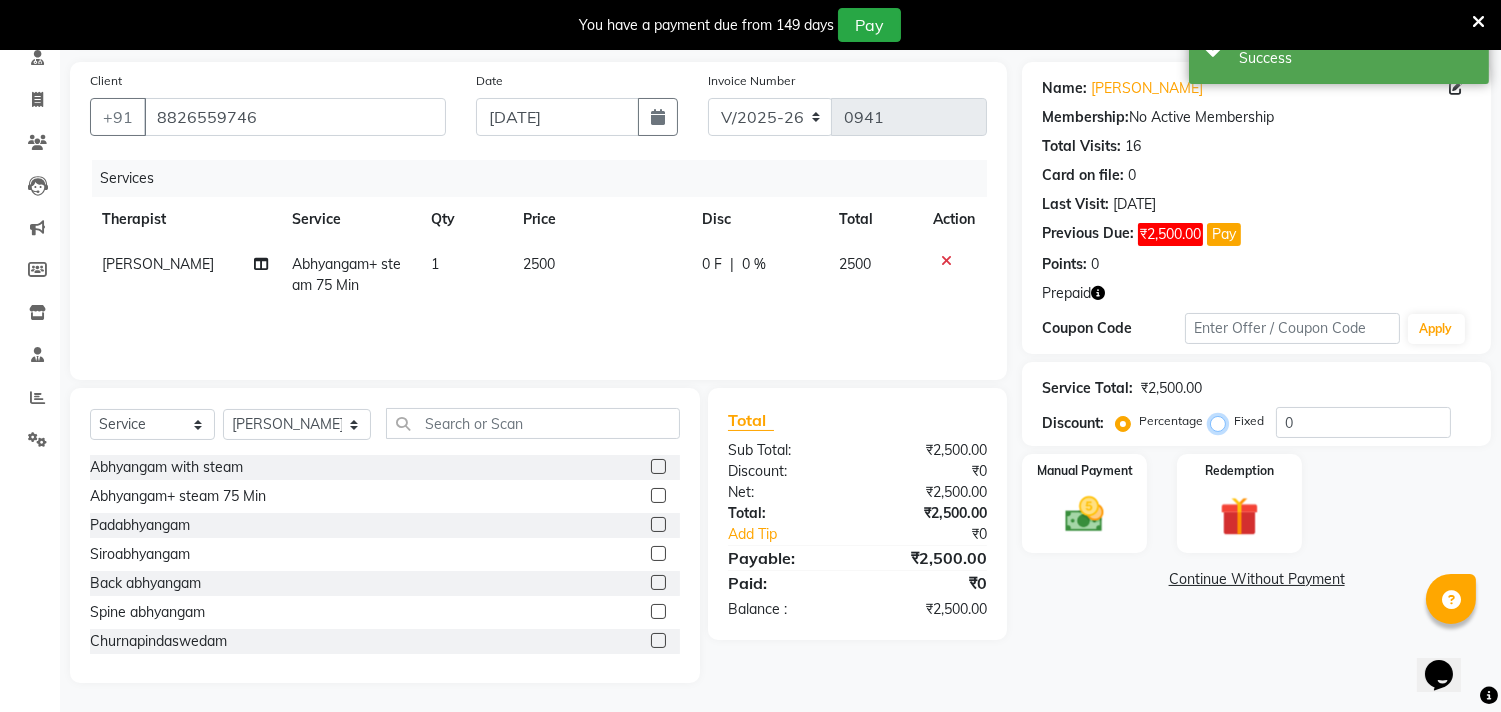 click on "Fixed" at bounding box center (1222, 421) 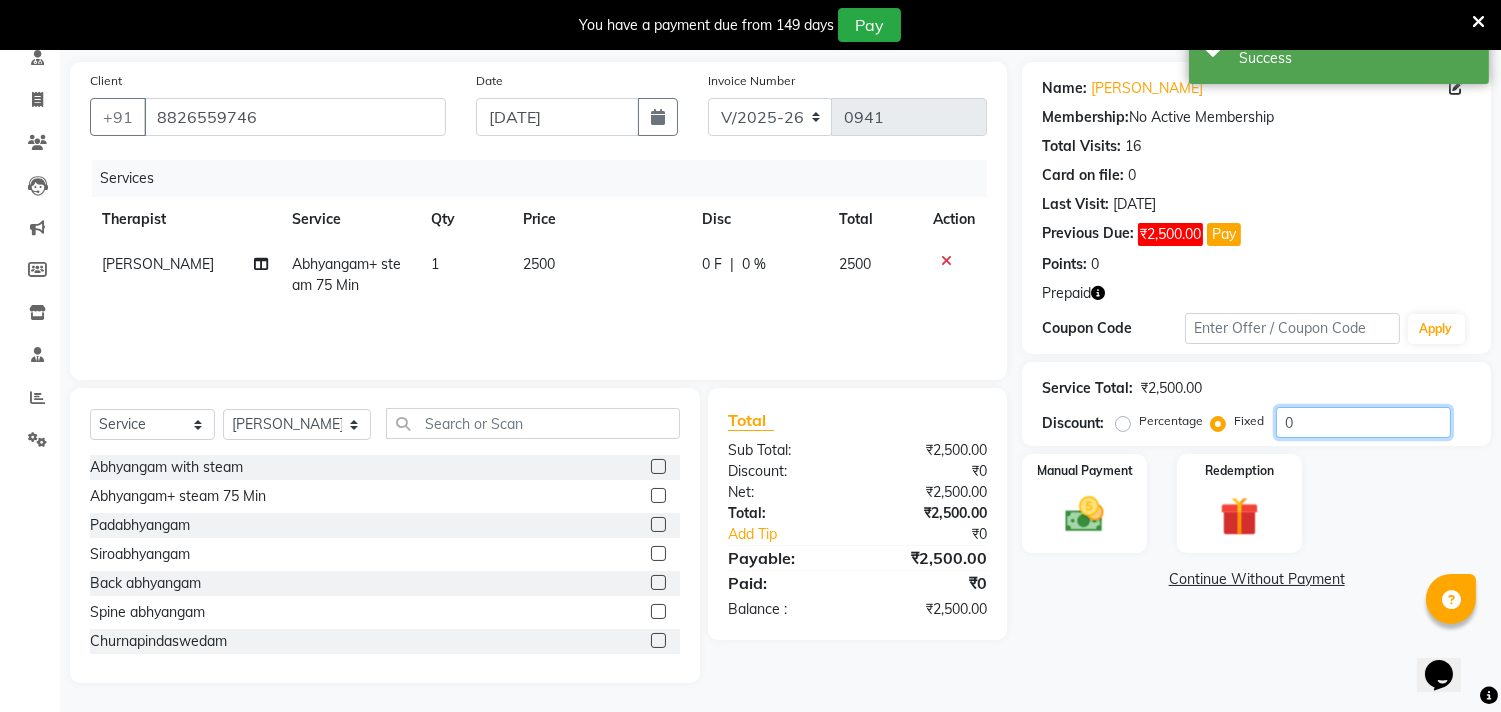 click on "0" 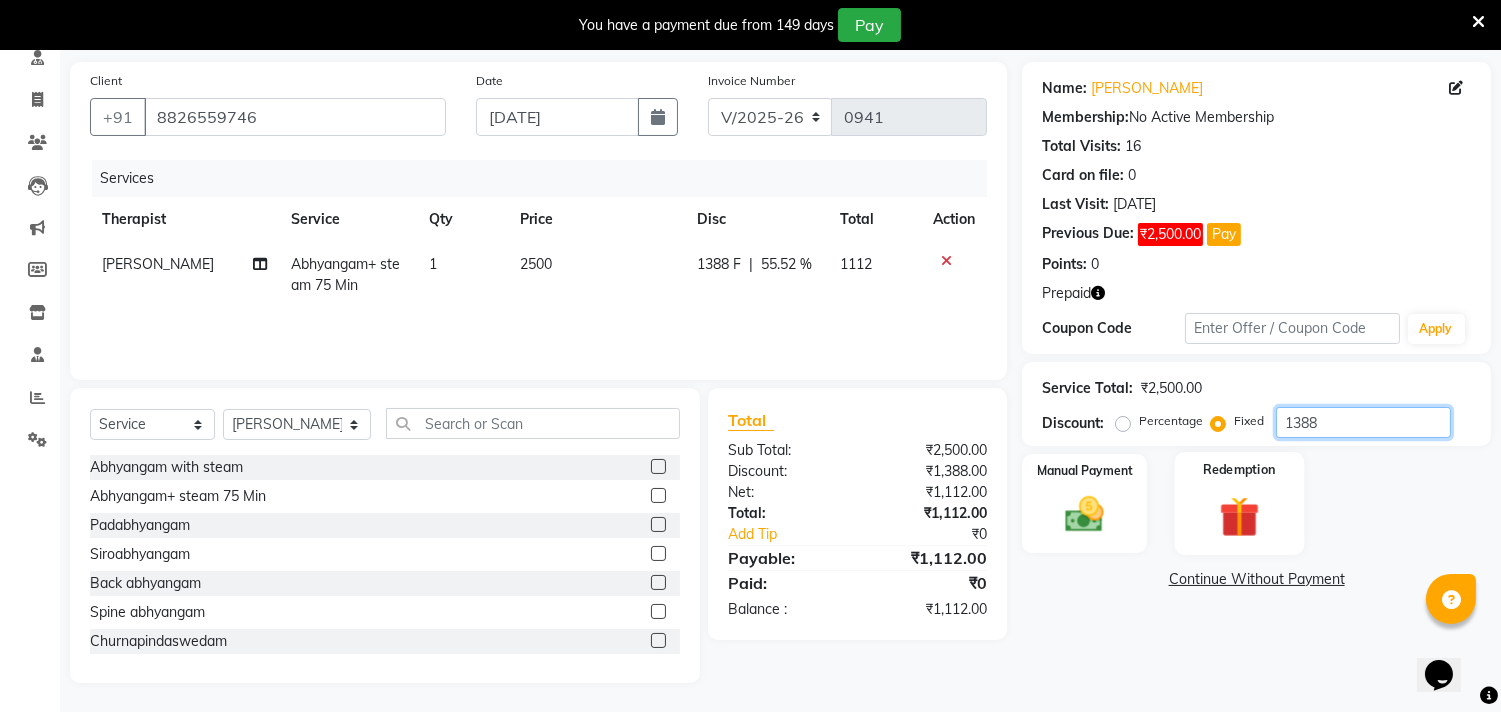 type on "1388" 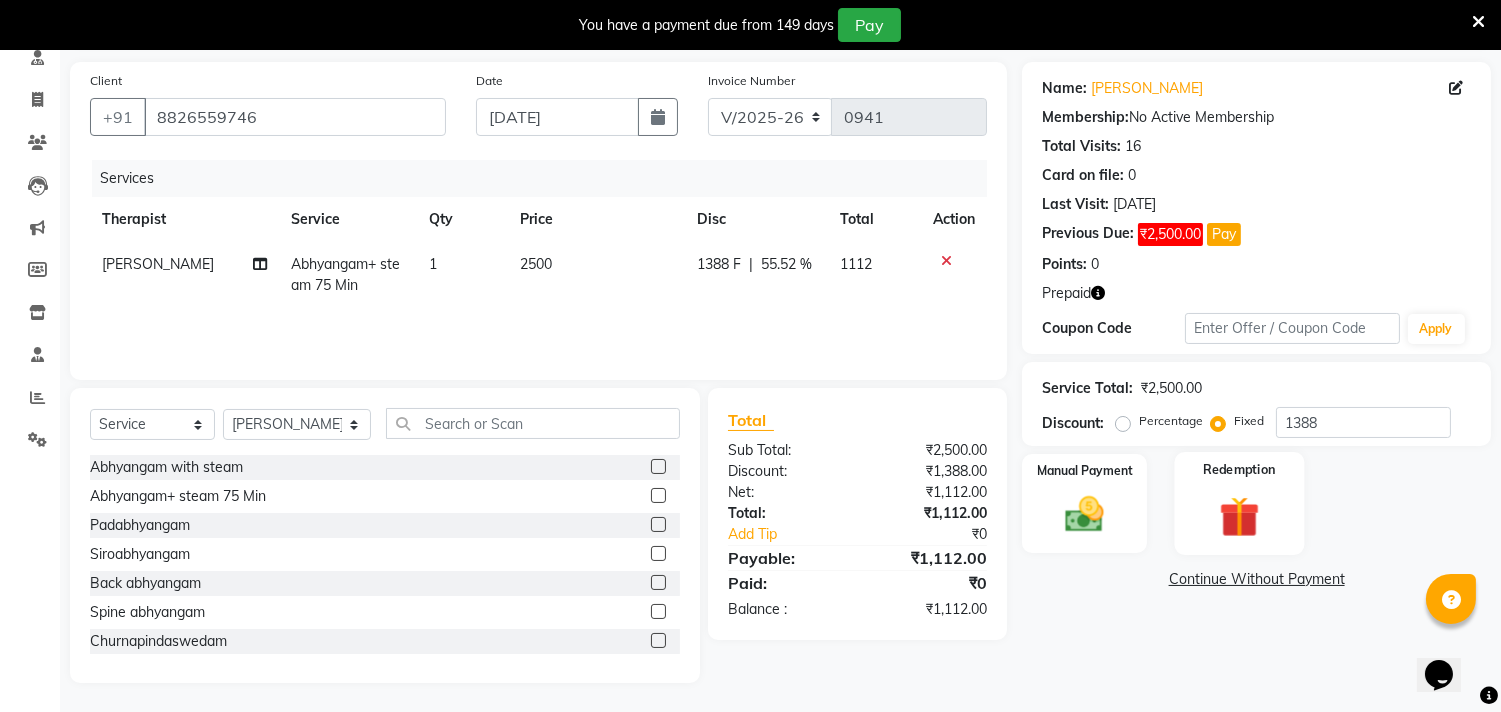 click on "Redemption" 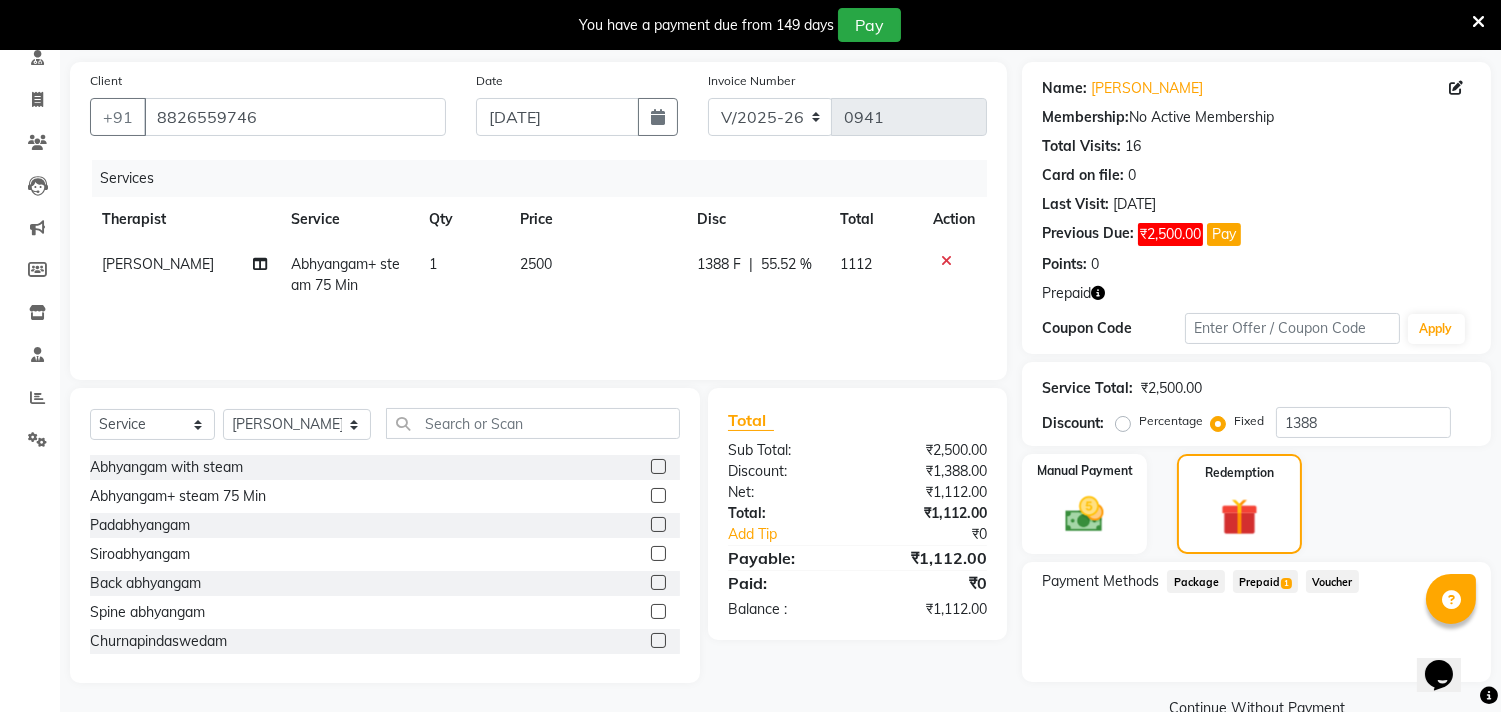 click on "Prepaid  1" 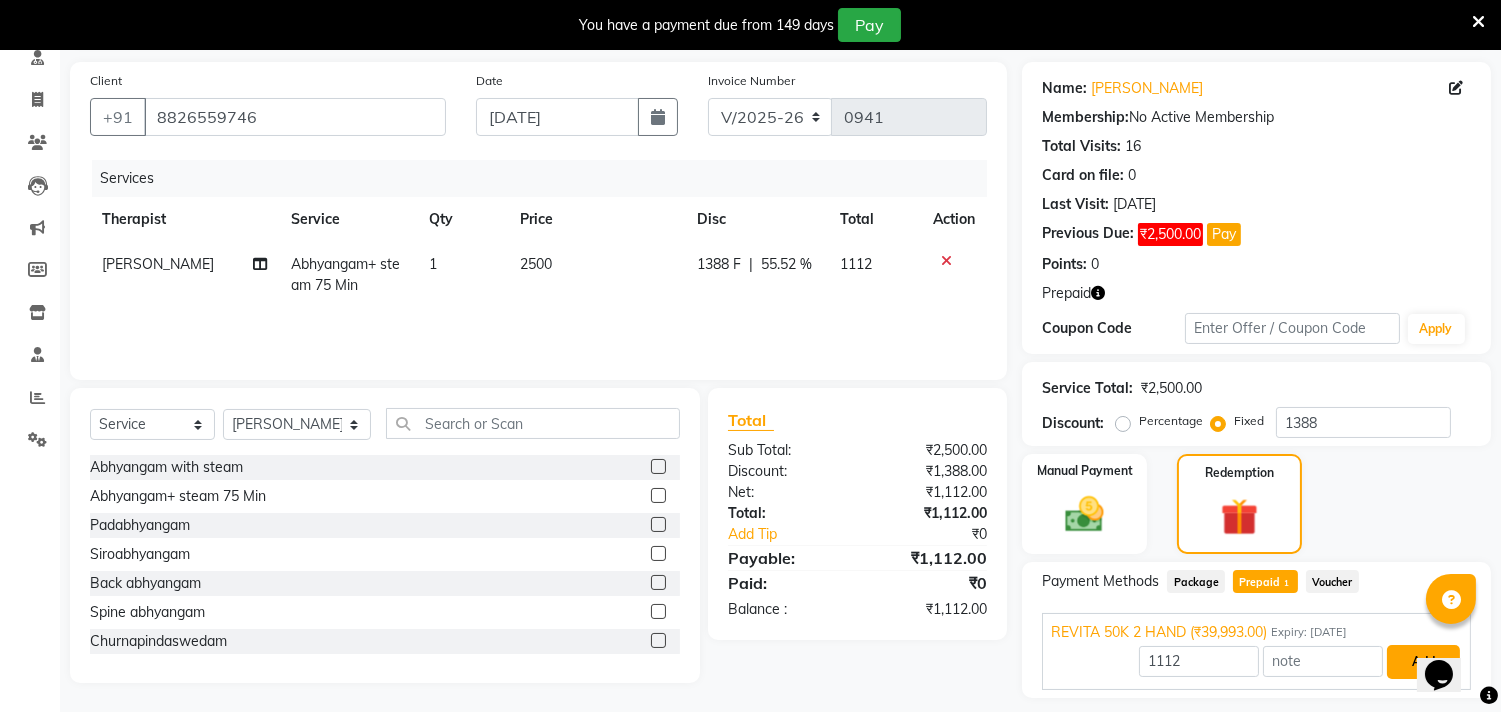 click on "Add" at bounding box center (1423, 662) 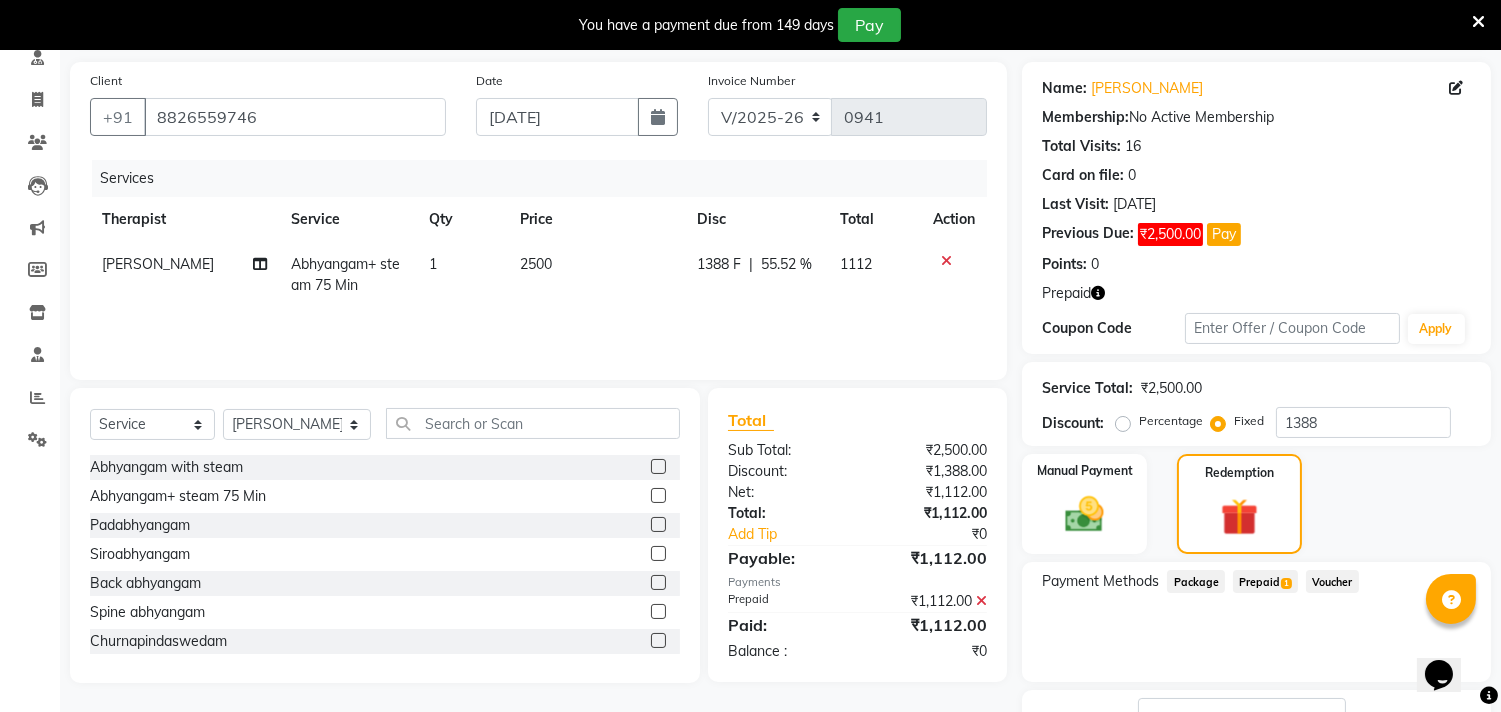 click on "Prepaid  1" 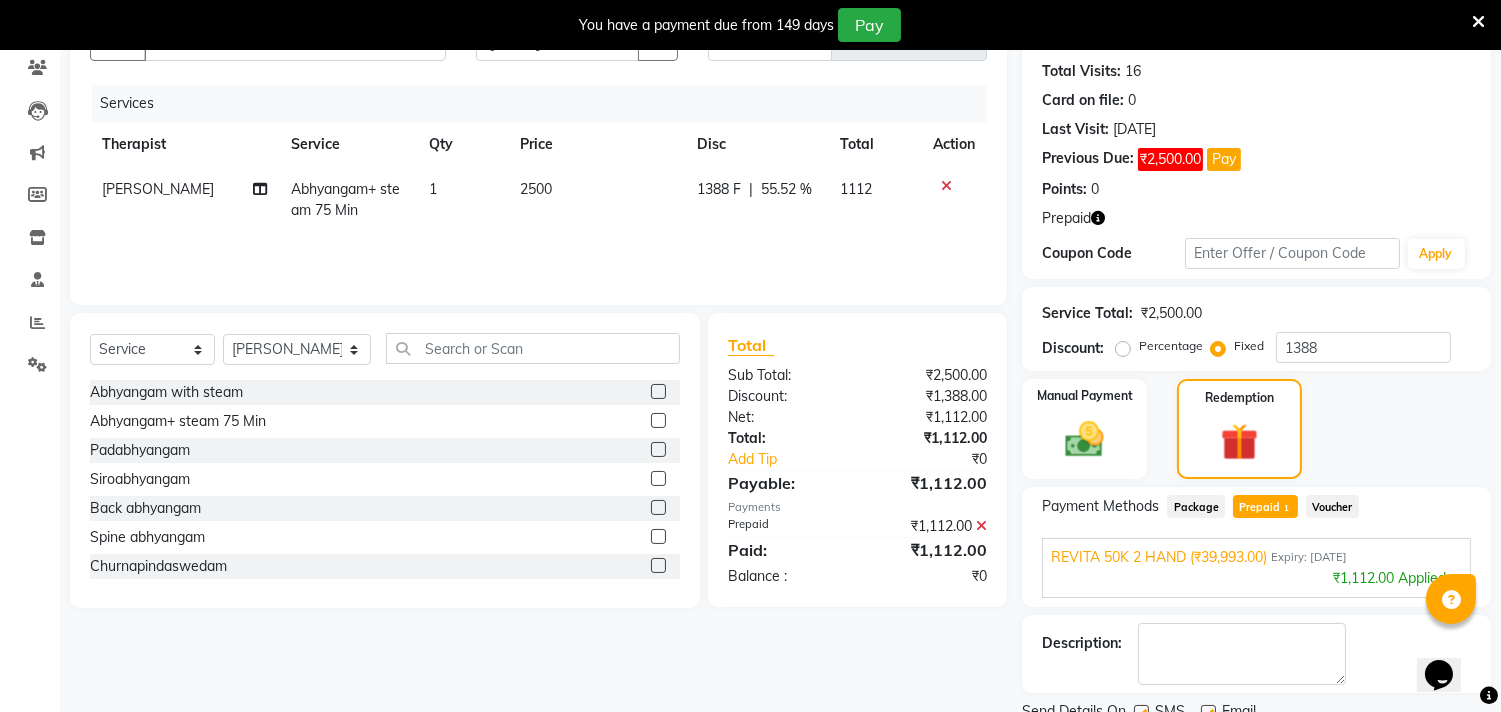 scroll, scrollTop: 291, scrollLeft: 0, axis: vertical 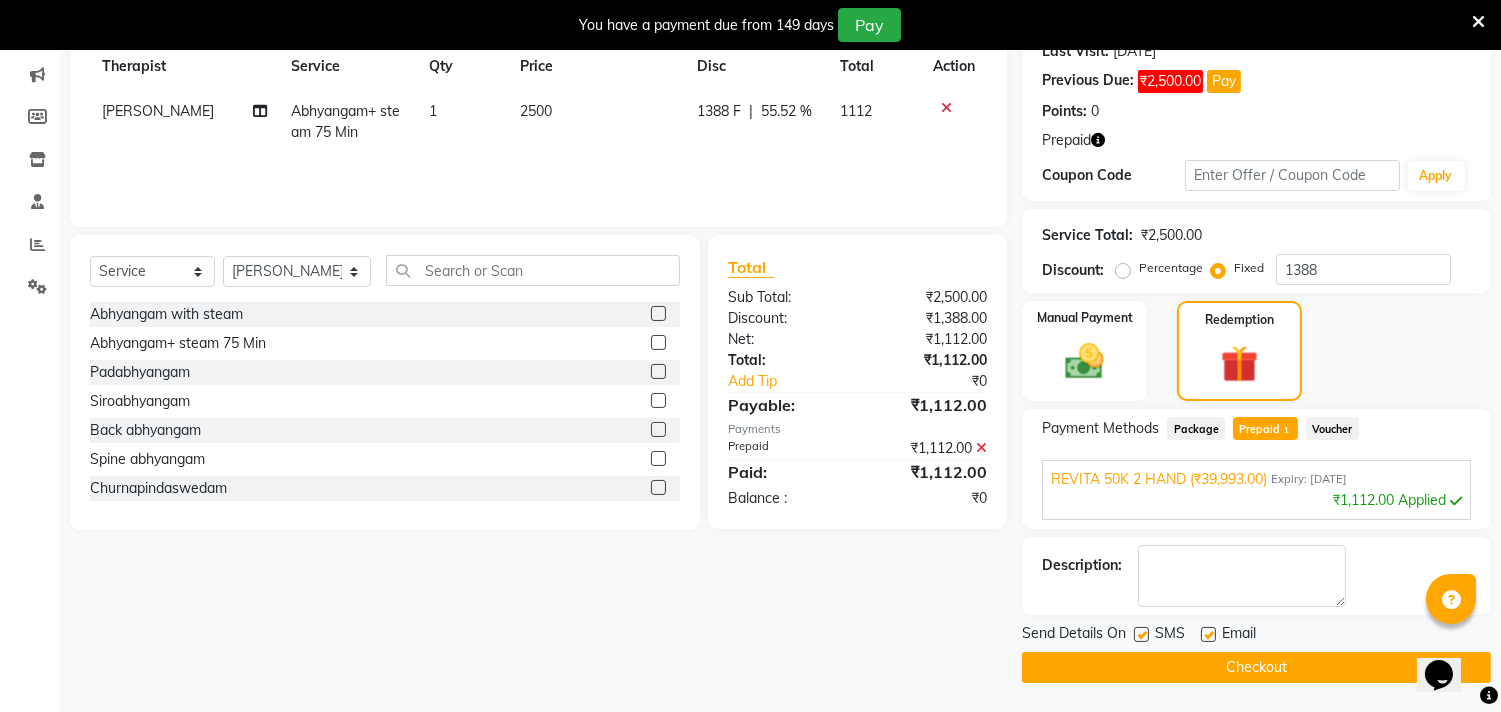 click 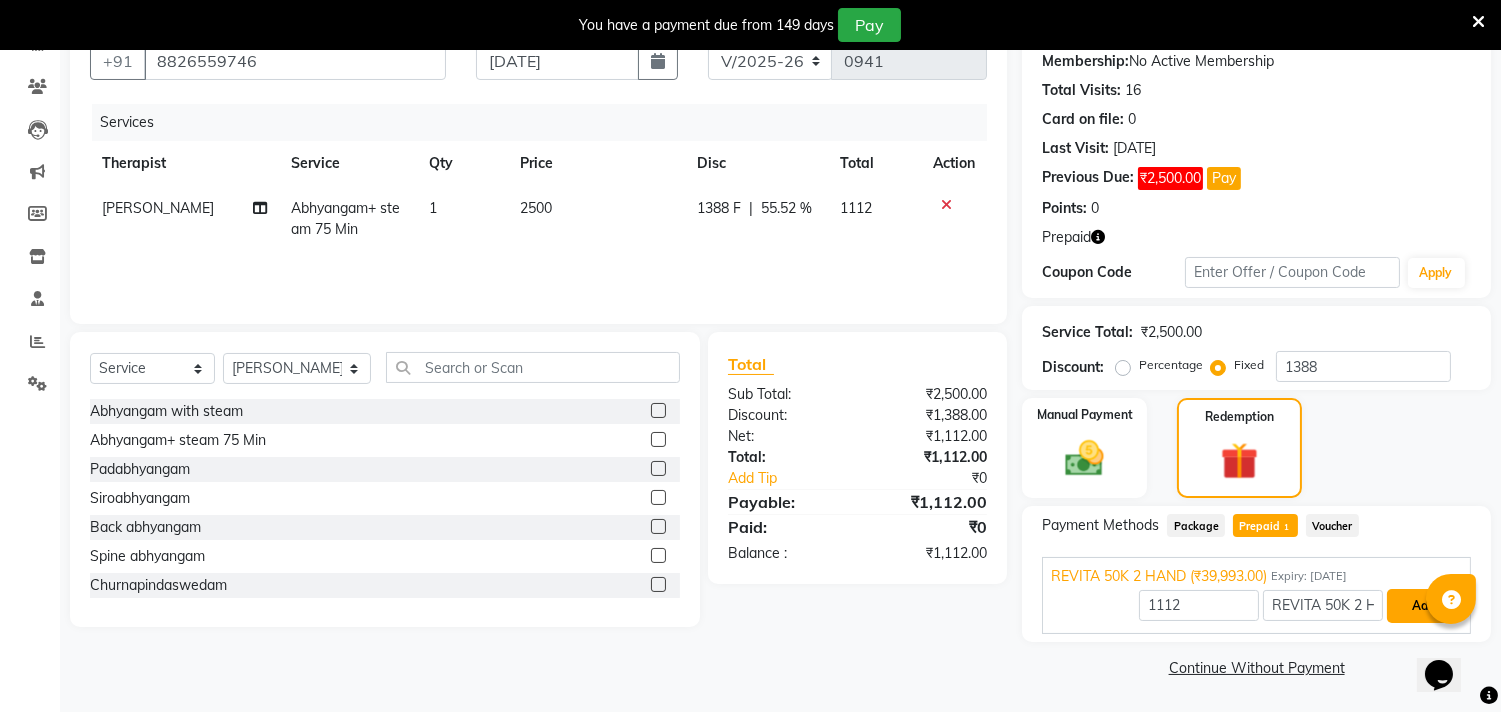 click on "Add" at bounding box center [1423, 606] 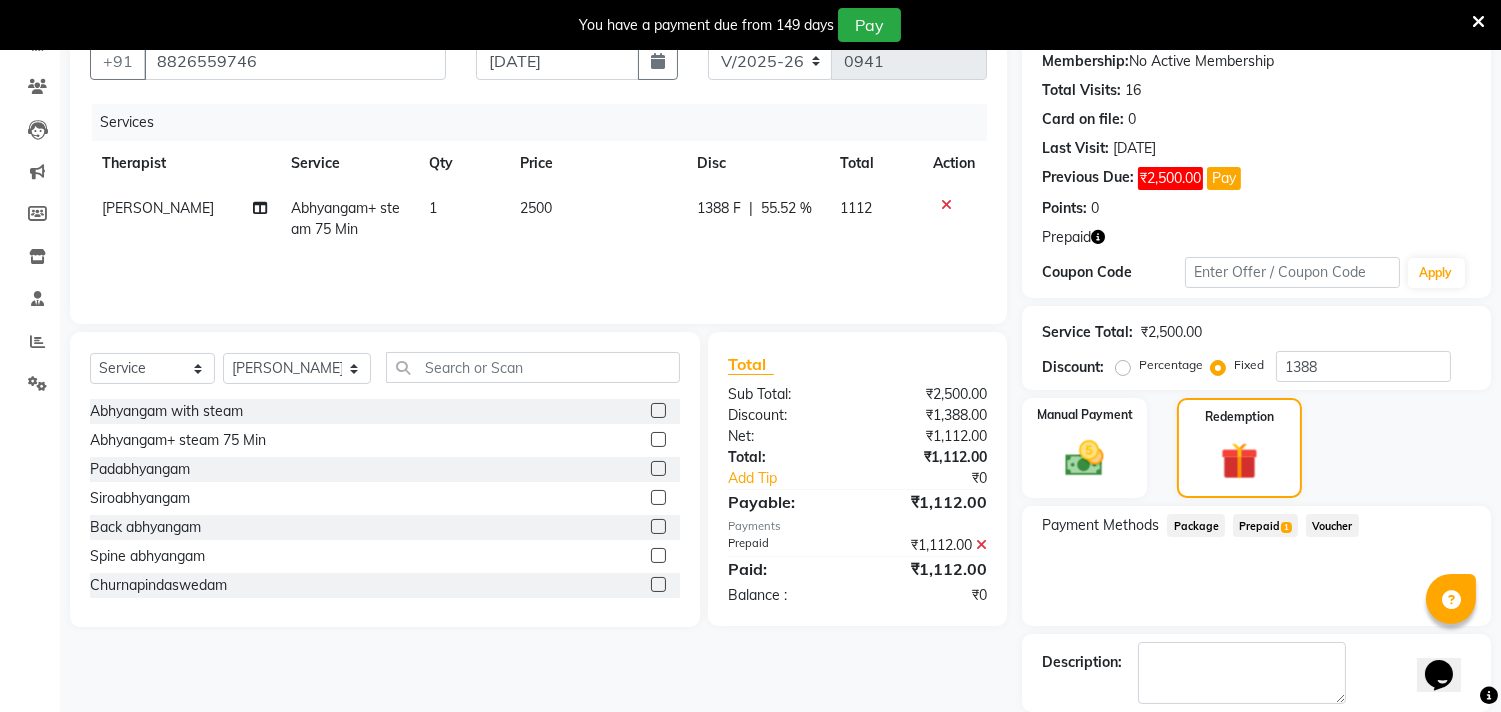 click on "Payment Methods  Package   Prepaid  1  Voucher" 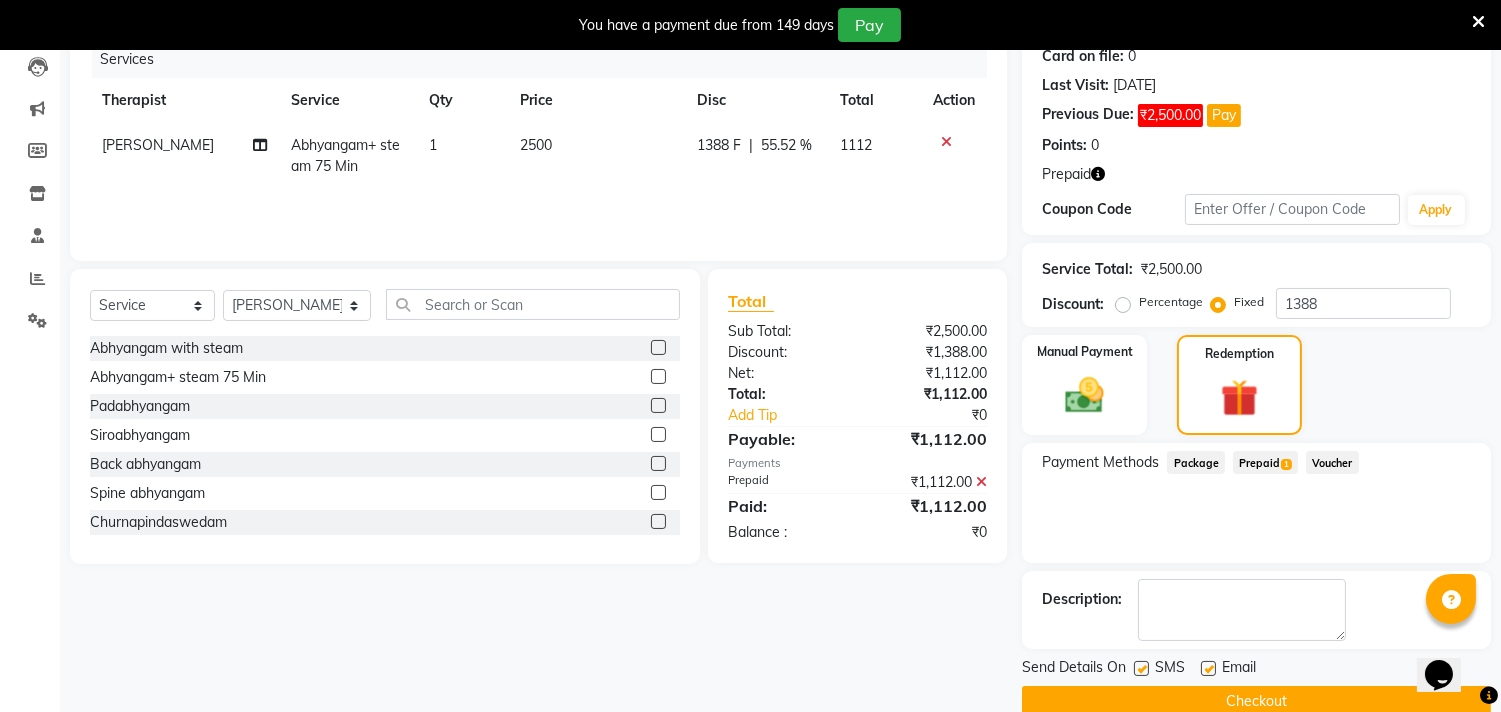 scroll, scrollTop: 291, scrollLeft: 0, axis: vertical 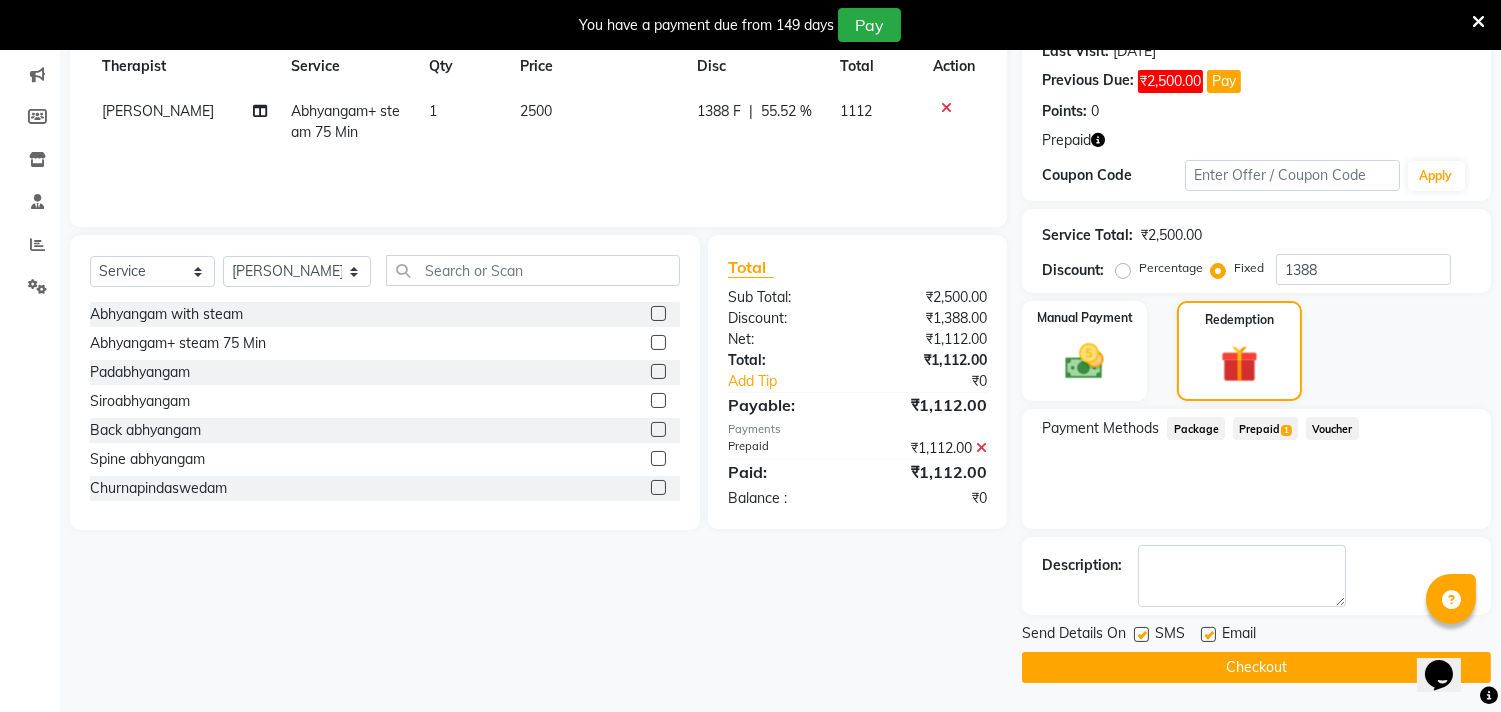 drag, startPoint x: 1137, startPoint y: 631, endPoint x: 1177, endPoint y: 638, distance: 40.60788 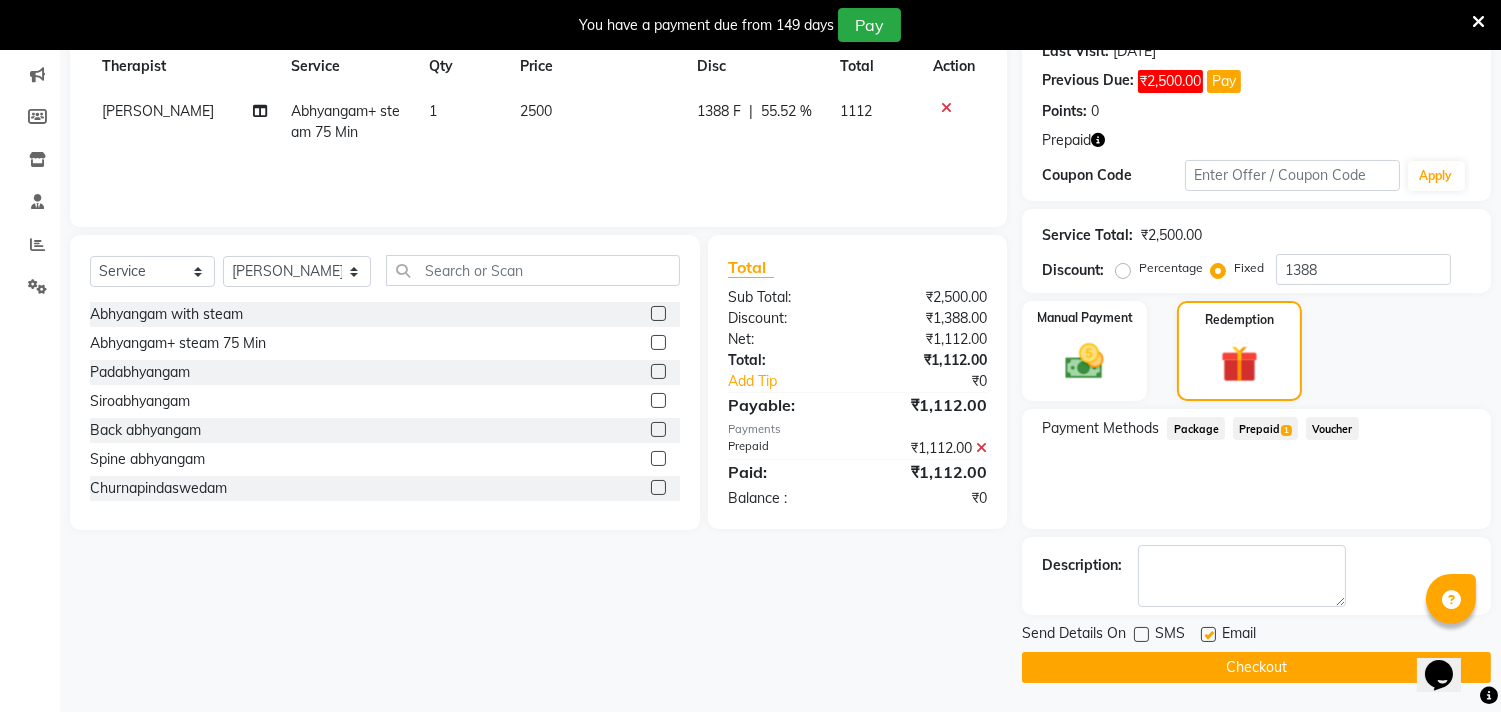 click 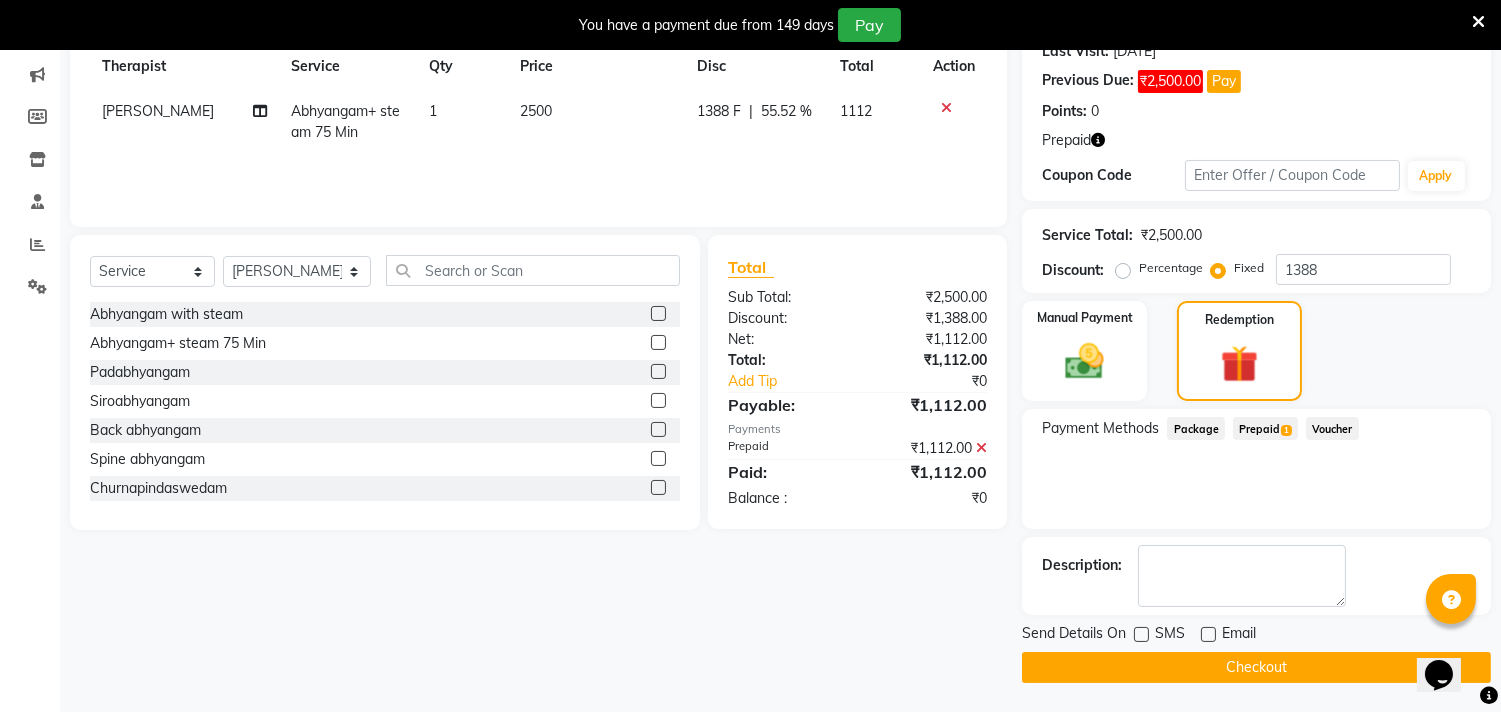 click on "Checkout" 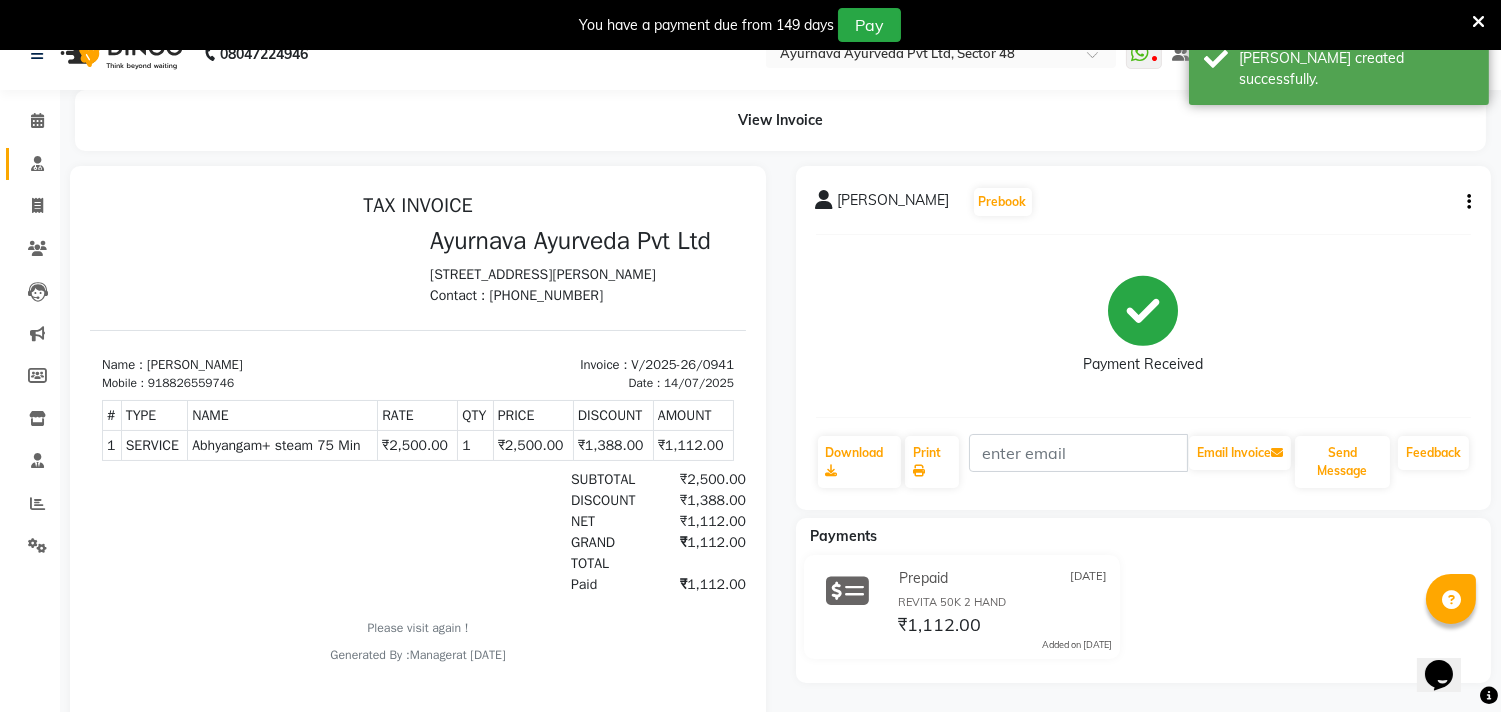 scroll, scrollTop: 0, scrollLeft: 0, axis: both 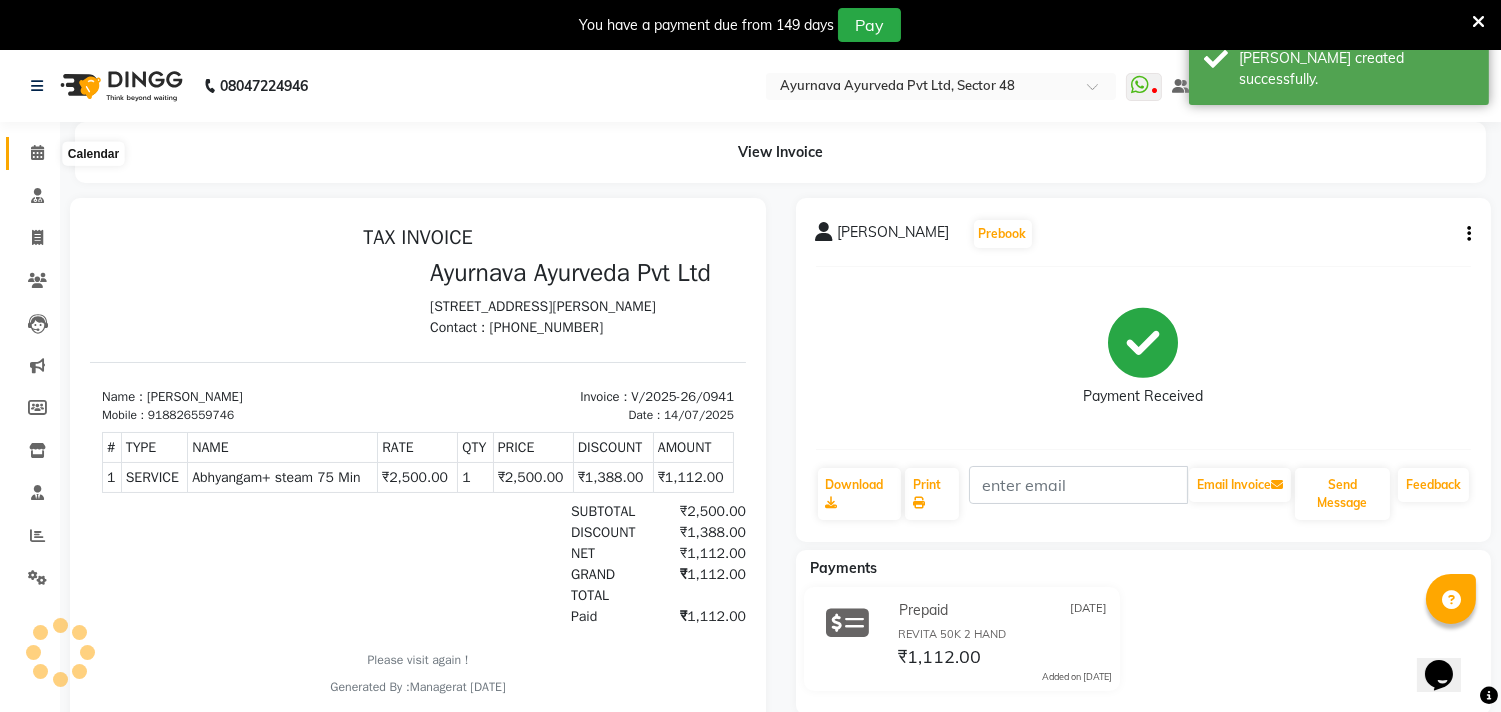 click 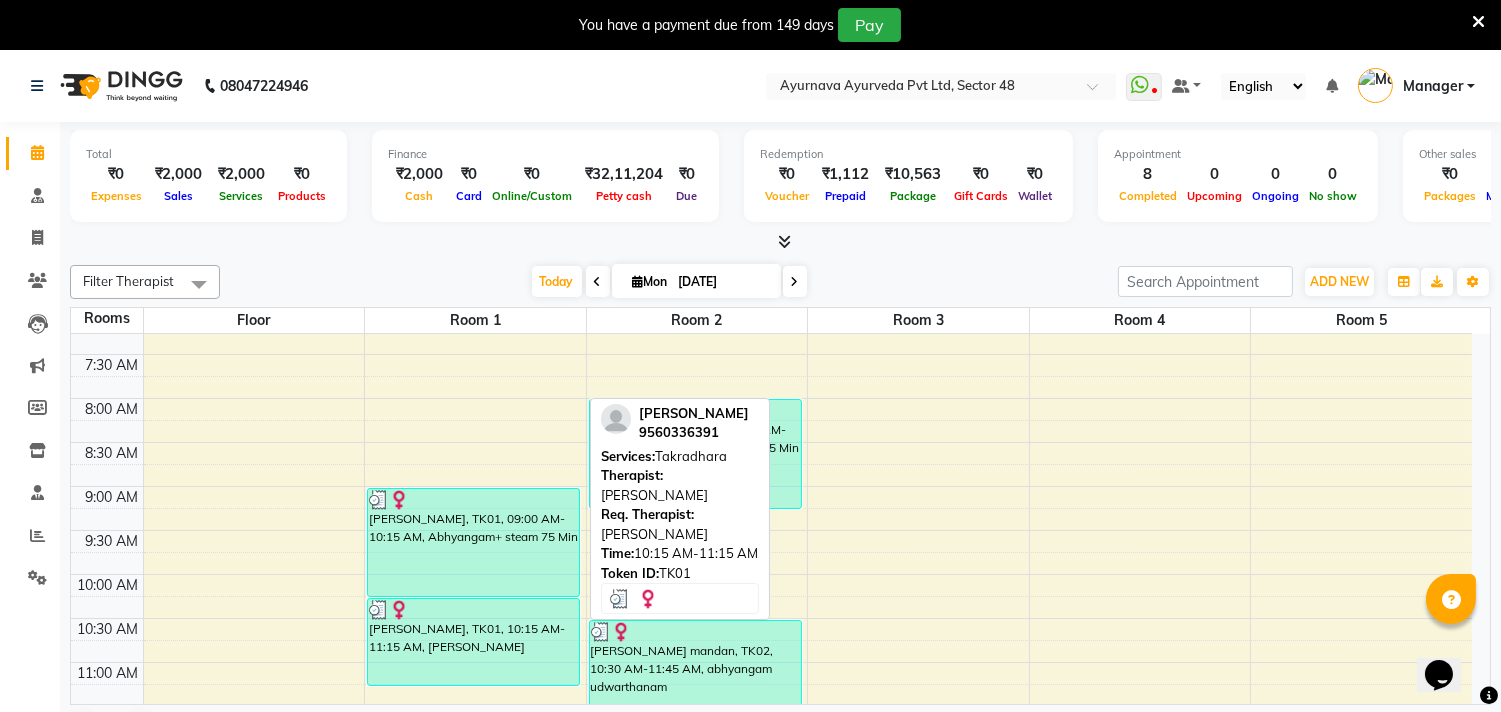 scroll, scrollTop: 222, scrollLeft: 0, axis: vertical 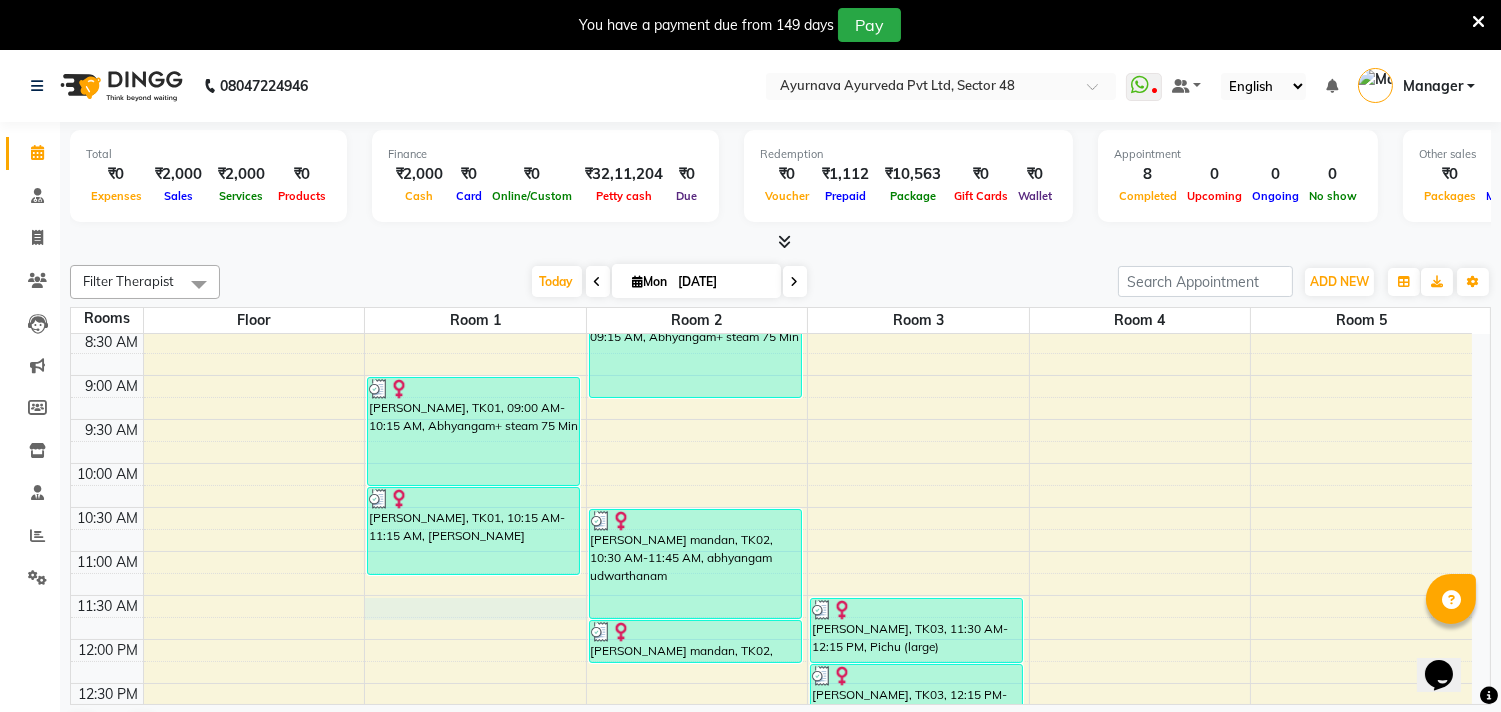 click on "6:00 AM 6:30 AM 7:00 AM 7:30 AM 8:00 AM 8:30 AM 9:00 AM 9:30 AM 10:00 AM 10:30 AM 11:00 AM 11:30 AM 12:00 PM 12:30 PM 1:00 PM 1:30 PM 2:00 PM 2:30 PM 3:00 PM 3:30 PM 4:00 PM 4:30 PM 5:00 PM 5:30 PM 6:00 PM 6:30 PM 7:00 PM 7:30 PM 8:00 PM 8:30 PM     [PERSON_NAME][GEOGRAPHIC_DATA], 09:00 AM-10:15 AM, Abhyangam+ steam 75 Min     [PERSON_NAME], TK01, 10:15 AM-11:15 AM, [PERSON_NAME]     [PERSON_NAME], TK05, 08:00 AM-09:15 AM, Abhyangam+ steam 75 Min     [PERSON_NAME] mandan, TK02, 10:30 AM-11:45 AM, abhyangam udwarthanam     [PERSON_NAME] mandan, TK02, 11:45 AM-12:15 PM, Nasyam     [PERSON_NAME], TK03, 11:30 AM-12:15 PM, Pichu (large)     [PERSON_NAME], TK03, 12:15 PM-01:00 PM, Local potli     [PERSON_NAME], TK04, 03:00 PM-04:00 PM, ABHYANGAM WITH STEAM" at bounding box center [771, 771] 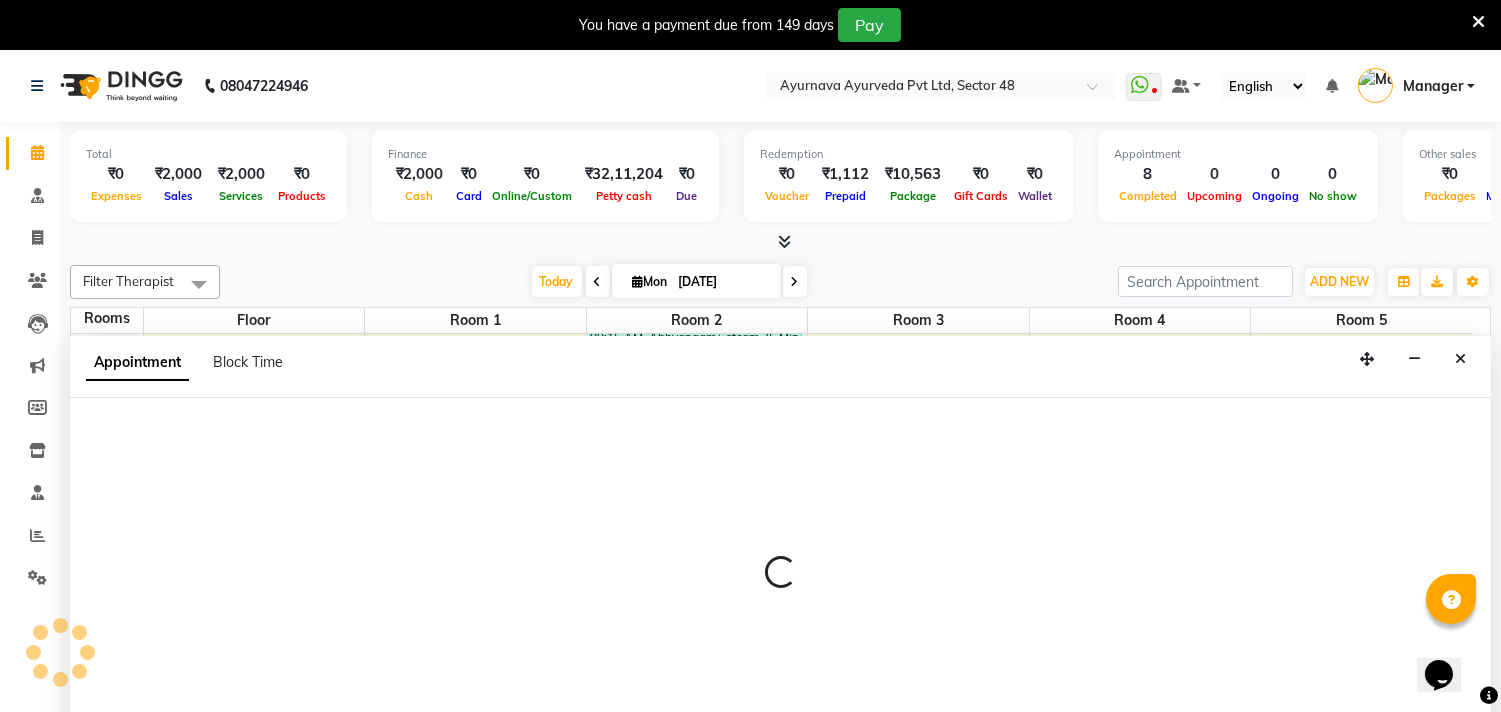 scroll, scrollTop: 51, scrollLeft: 0, axis: vertical 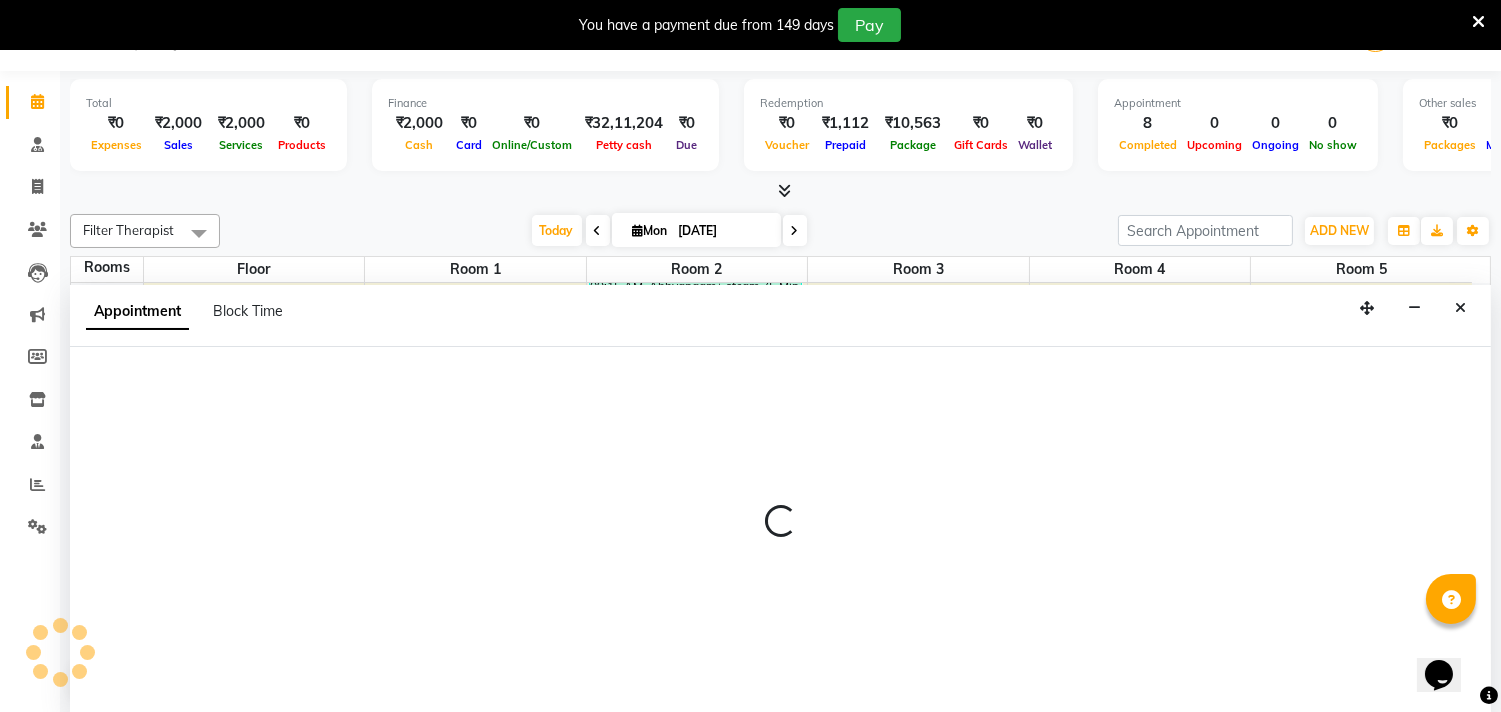 select on "tentative" 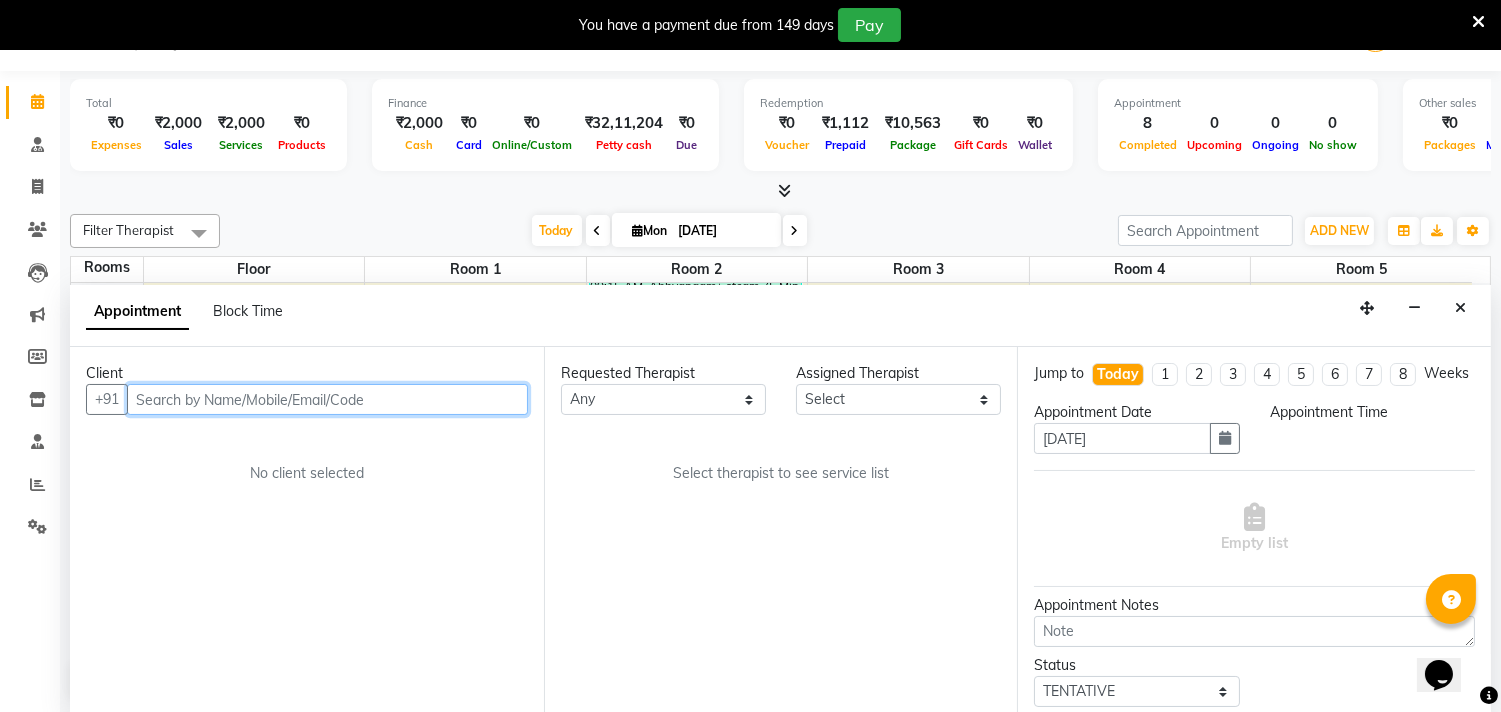 select on "690" 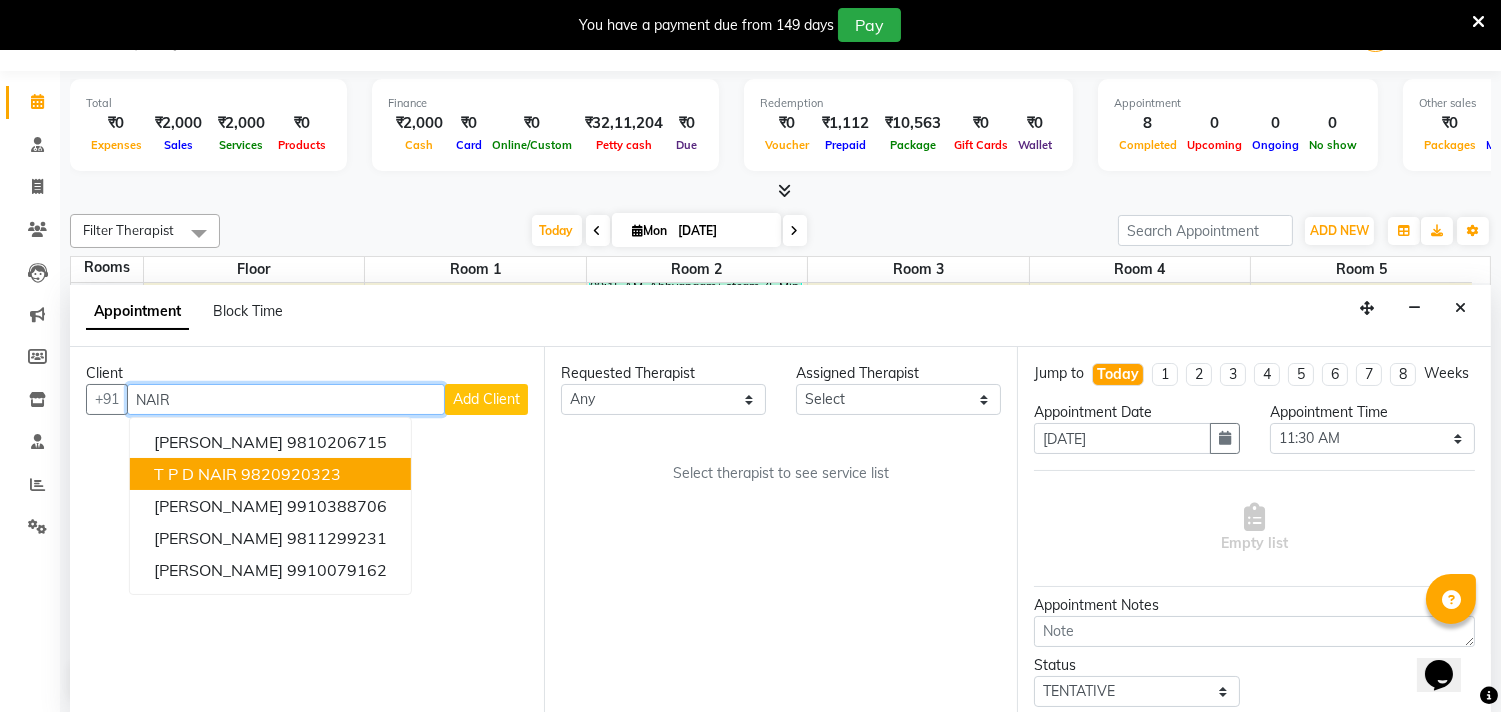 click on "T P D NAIR" at bounding box center [195, 474] 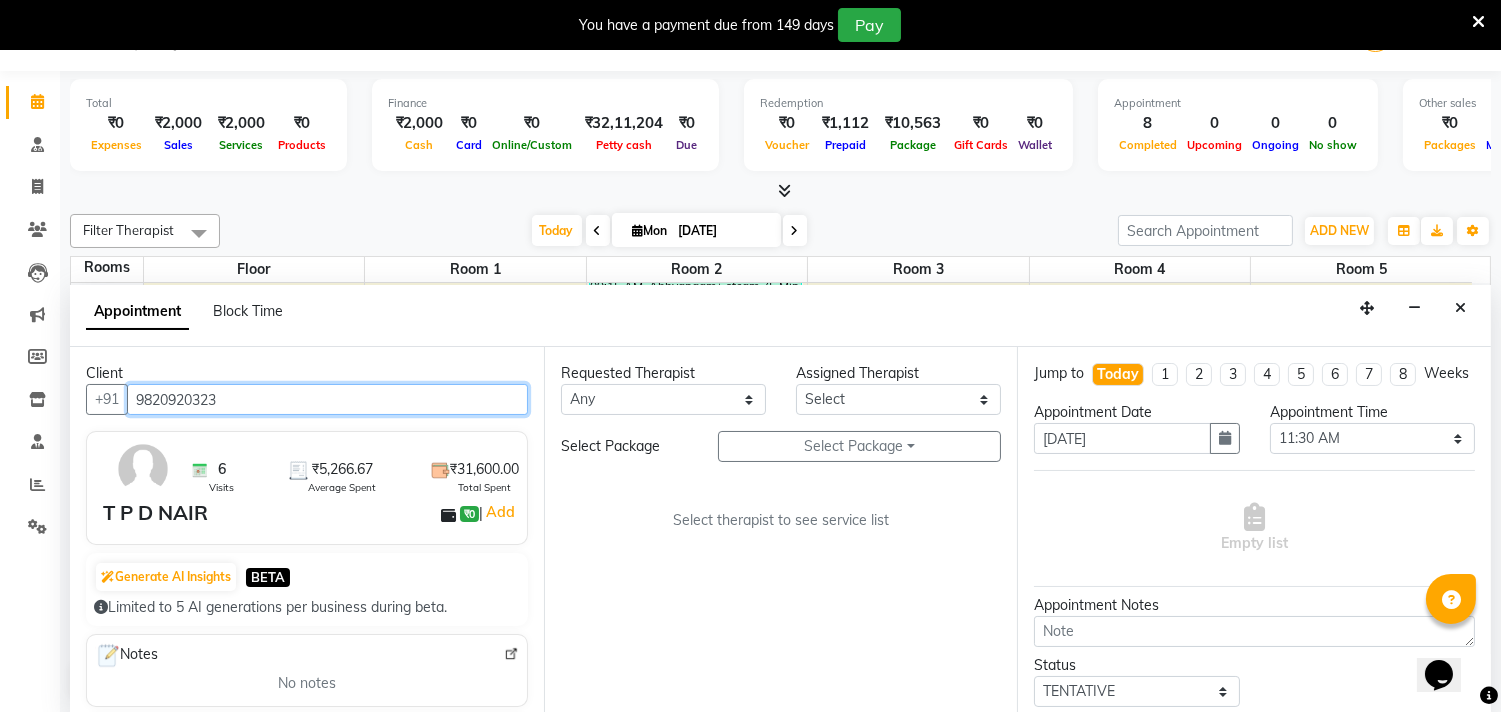 type on "9820920323" 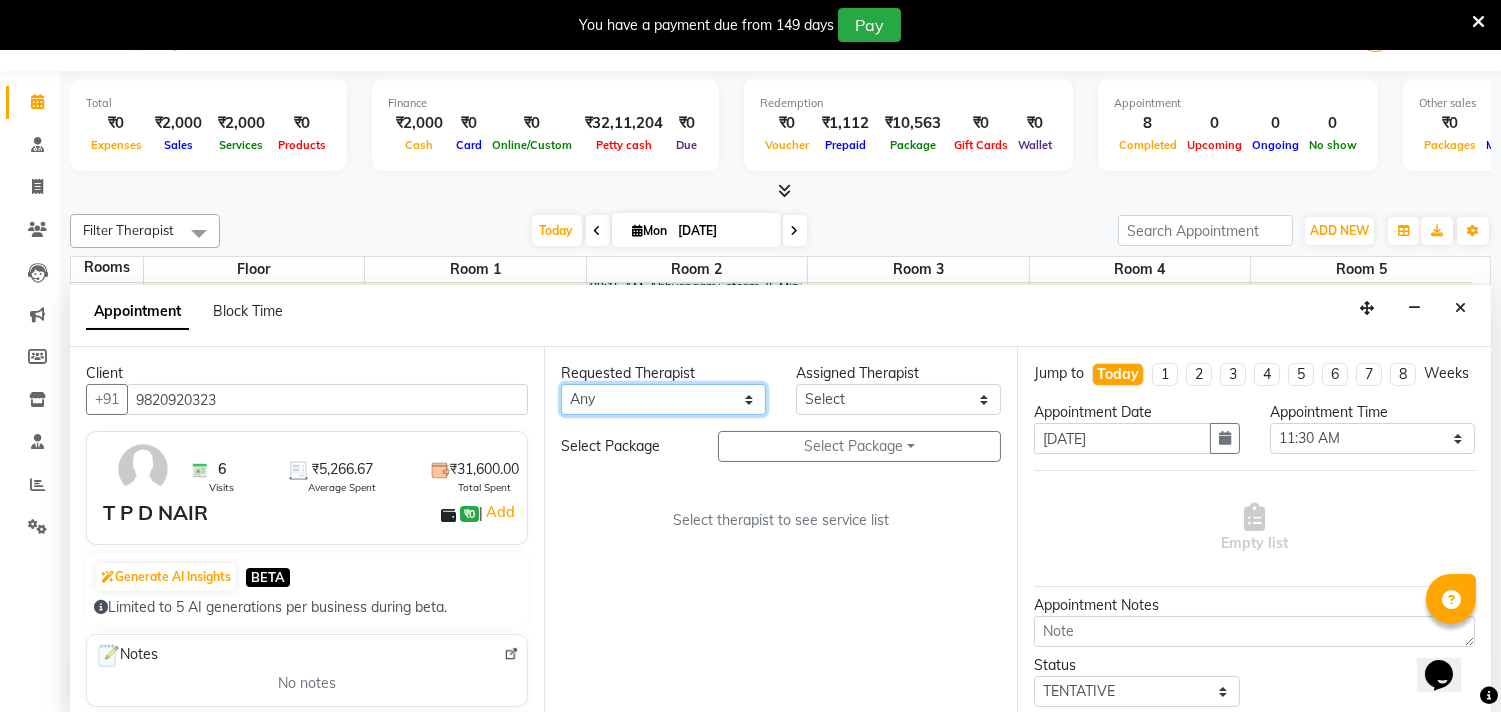 click on "Any [PERSON_NAME] [PERSON_NAME] V P [PERSON_NAME] [PERSON_NAME] [PERSON_NAME] [PERSON_NAME] [PERSON_NAME]  Dr [PERSON_NAME] DR [PERSON_NAME] [PERSON_NAME] Dr [PERSON_NAME] R [PERSON_NAME] [PERSON_NAME] Nijo [PERSON_NAME] [PERSON_NAME] radha Rasmi O S [PERSON_NAME] [PERSON_NAME] [PERSON_NAME] [PERSON_NAME] M [PERSON_NAME] [PERSON_NAME] Mon [PERSON_NAME] [PERSON_NAME]   [PERSON_NAME]   [PERSON_NAME]" at bounding box center (663, 399) 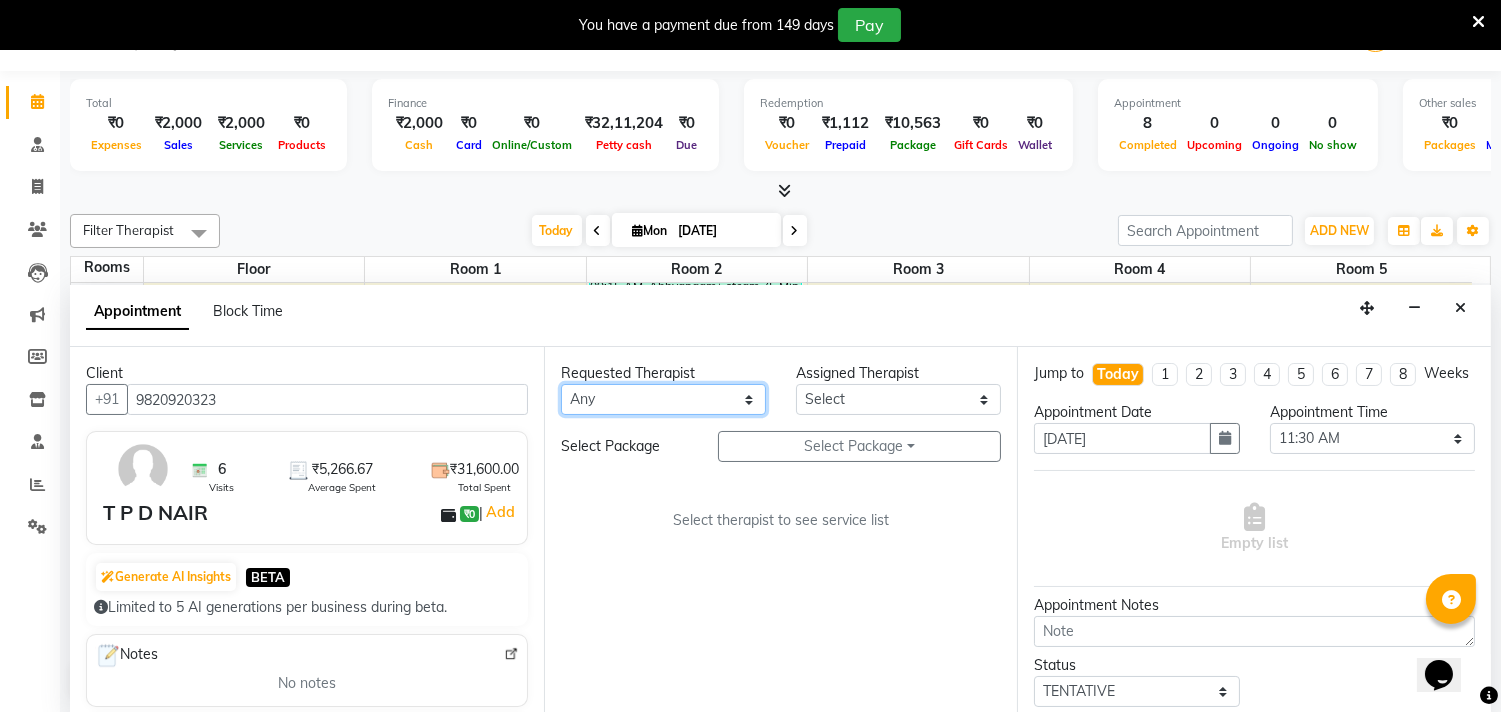 select on "46183" 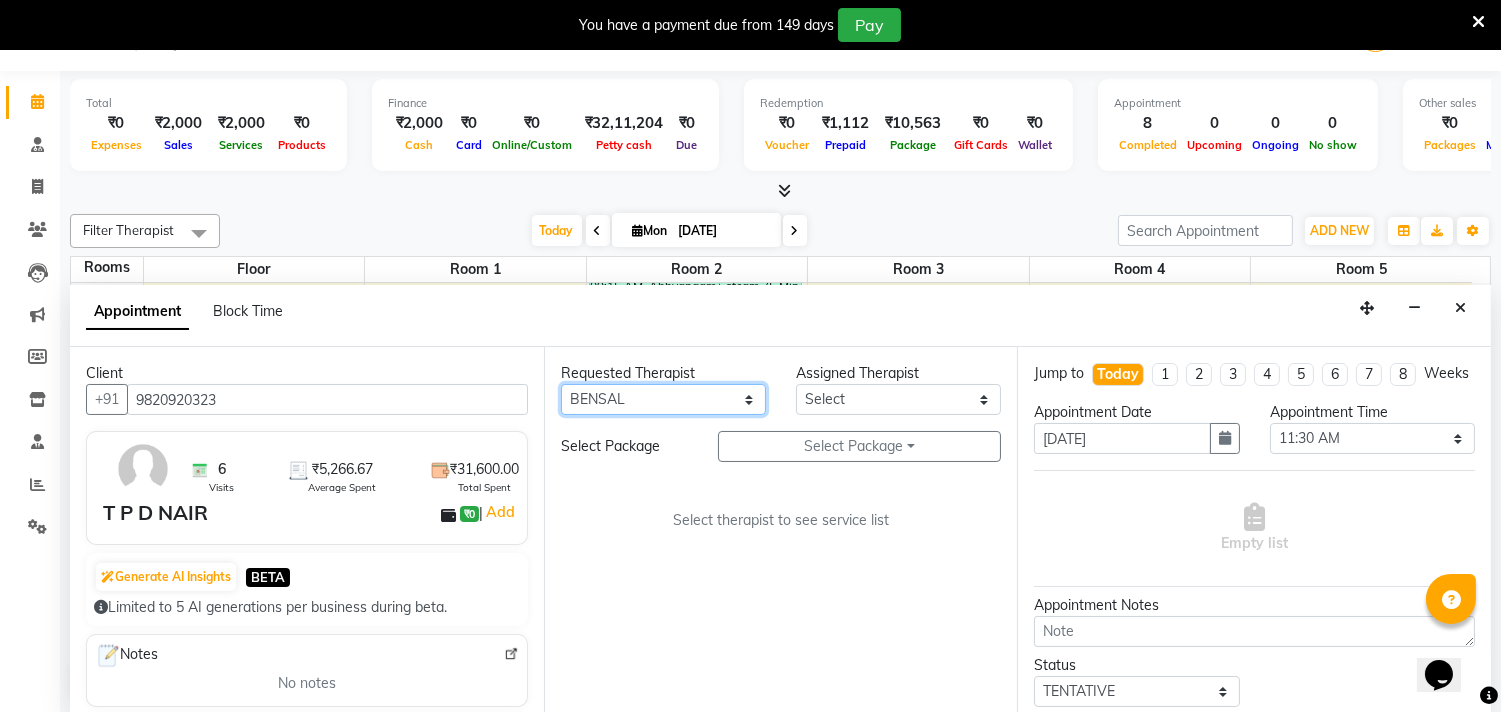 click on "Any [PERSON_NAME] [PERSON_NAME] V P [PERSON_NAME] [PERSON_NAME] [PERSON_NAME] [PERSON_NAME] [PERSON_NAME]  Dr [PERSON_NAME] DR [PERSON_NAME] [PERSON_NAME] Dr [PERSON_NAME] R [PERSON_NAME] [PERSON_NAME] Nijo [PERSON_NAME] [PERSON_NAME] radha Rasmi O S [PERSON_NAME] [PERSON_NAME] [PERSON_NAME] [PERSON_NAME] M [PERSON_NAME] [PERSON_NAME] Mon [PERSON_NAME] [PERSON_NAME]   [PERSON_NAME]   [PERSON_NAME]" at bounding box center [663, 399] 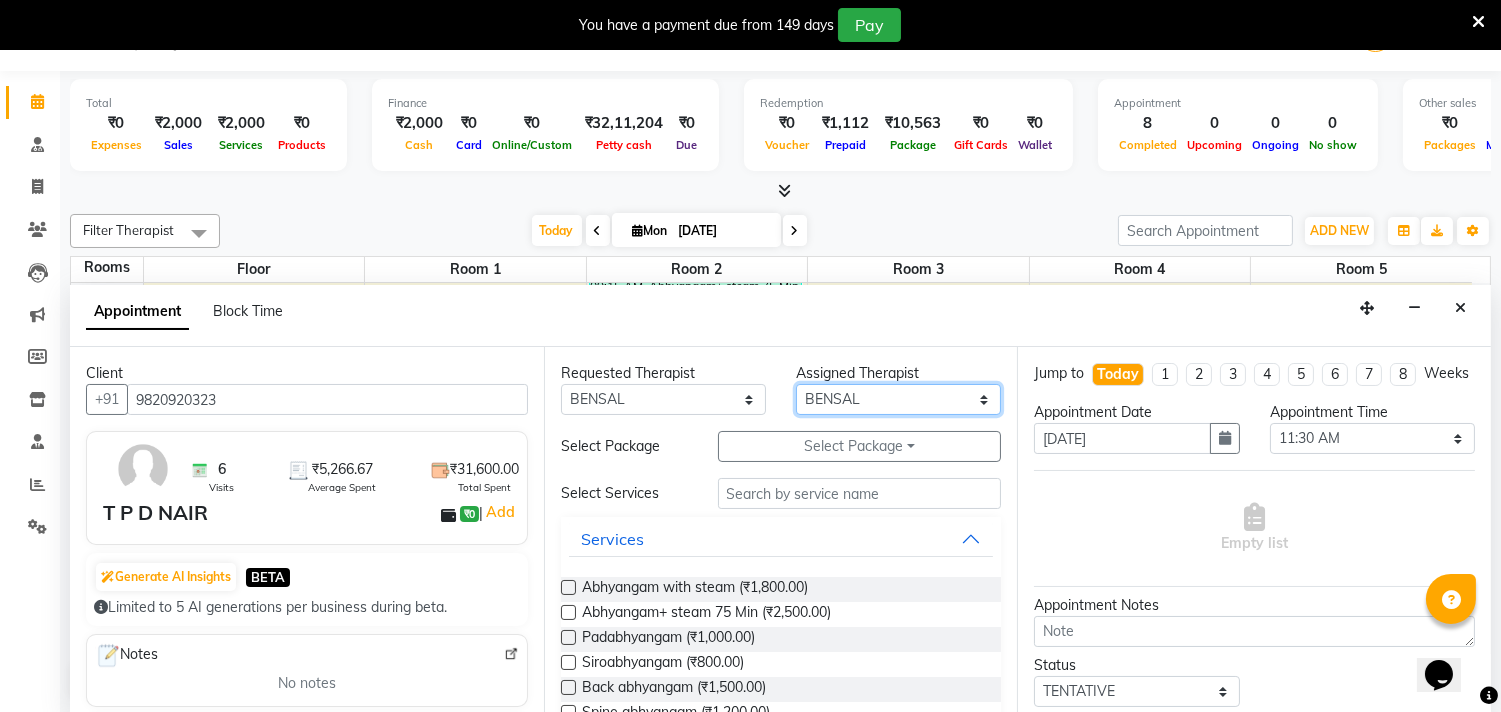 drag, startPoint x: 831, startPoint y: 404, endPoint x: 836, endPoint y: 384, distance: 20.615528 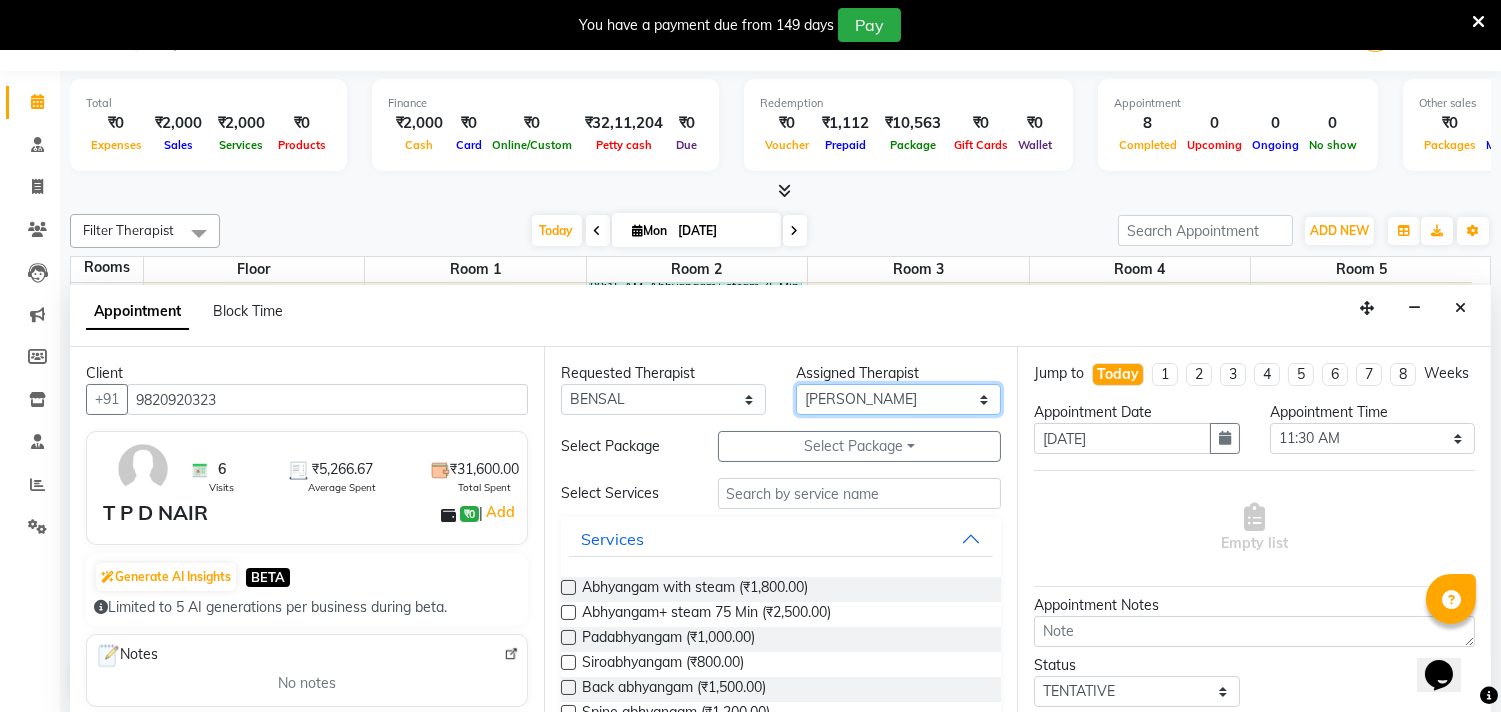 click on "Select [PERSON_NAME] [PERSON_NAME] V P [PERSON_NAME] [PERSON_NAME] [PERSON_NAME] [PERSON_NAME] [PERSON_NAME]  Dr [PERSON_NAME] DR [PERSON_NAME] [PERSON_NAME] Dr [PERSON_NAME] R [PERSON_NAME] [PERSON_NAME] Nijo [PERSON_NAME] [PERSON_NAME] radha Rasmi O S [PERSON_NAME] [PERSON_NAME] [PERSON_NAME] [PERSON_NAME] M [PERSON_NAME] [PERSON_NAME] Mon [PERSON_NAME] [PERSON_NAME]   [PERSON_NAME]   [PERSON_NAME]" at bounding box center [898, 399] 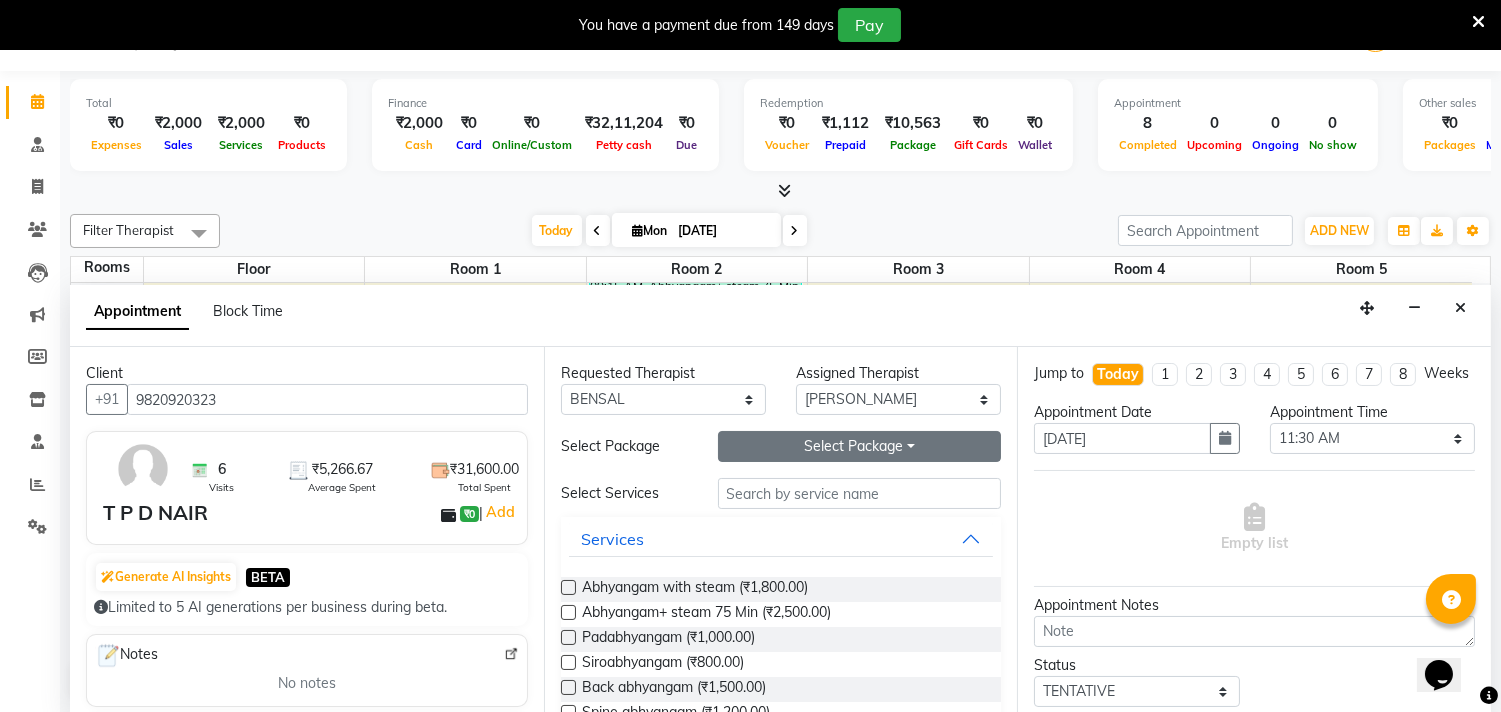 click on "Select Package  Toggle Dropdown" at bounding box center (860, 446) 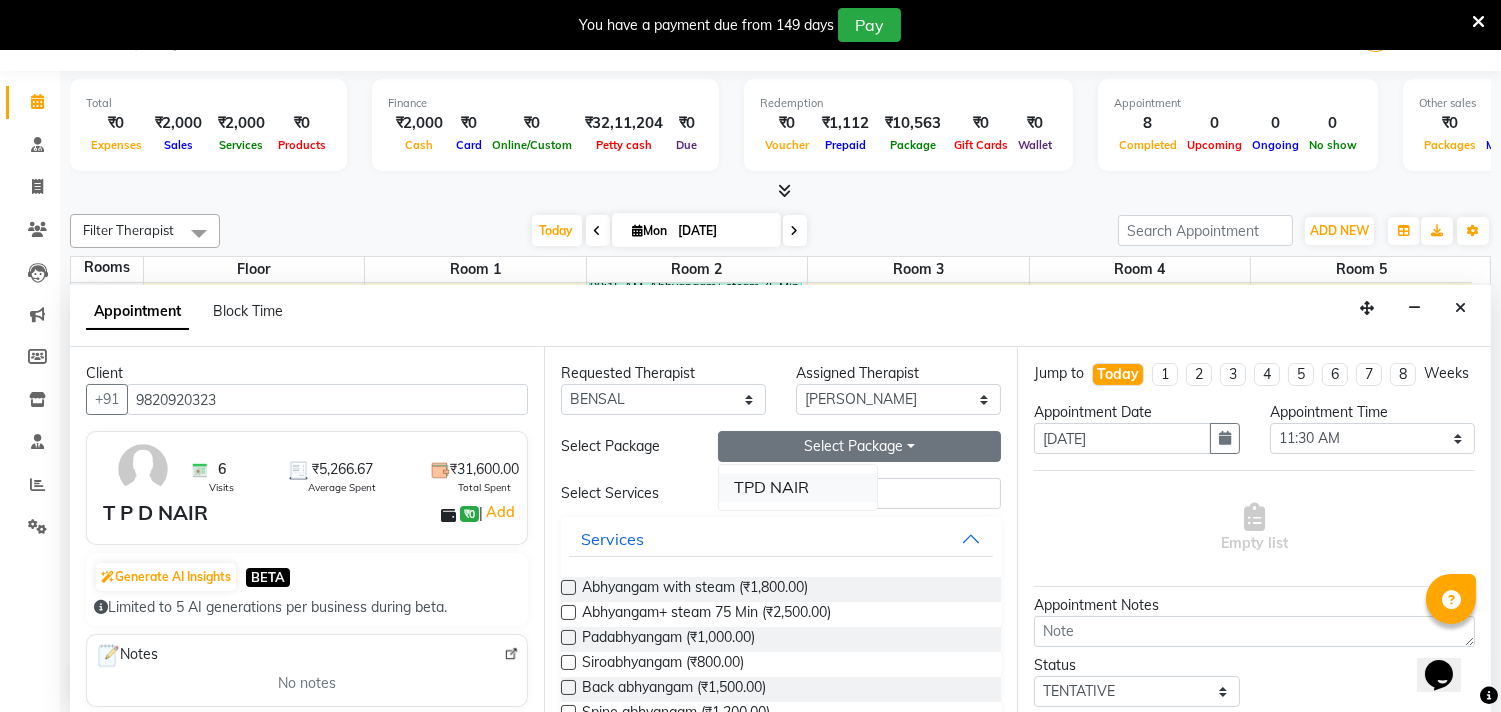 click on "TPD NAIR" at bounding box center [798, 487] 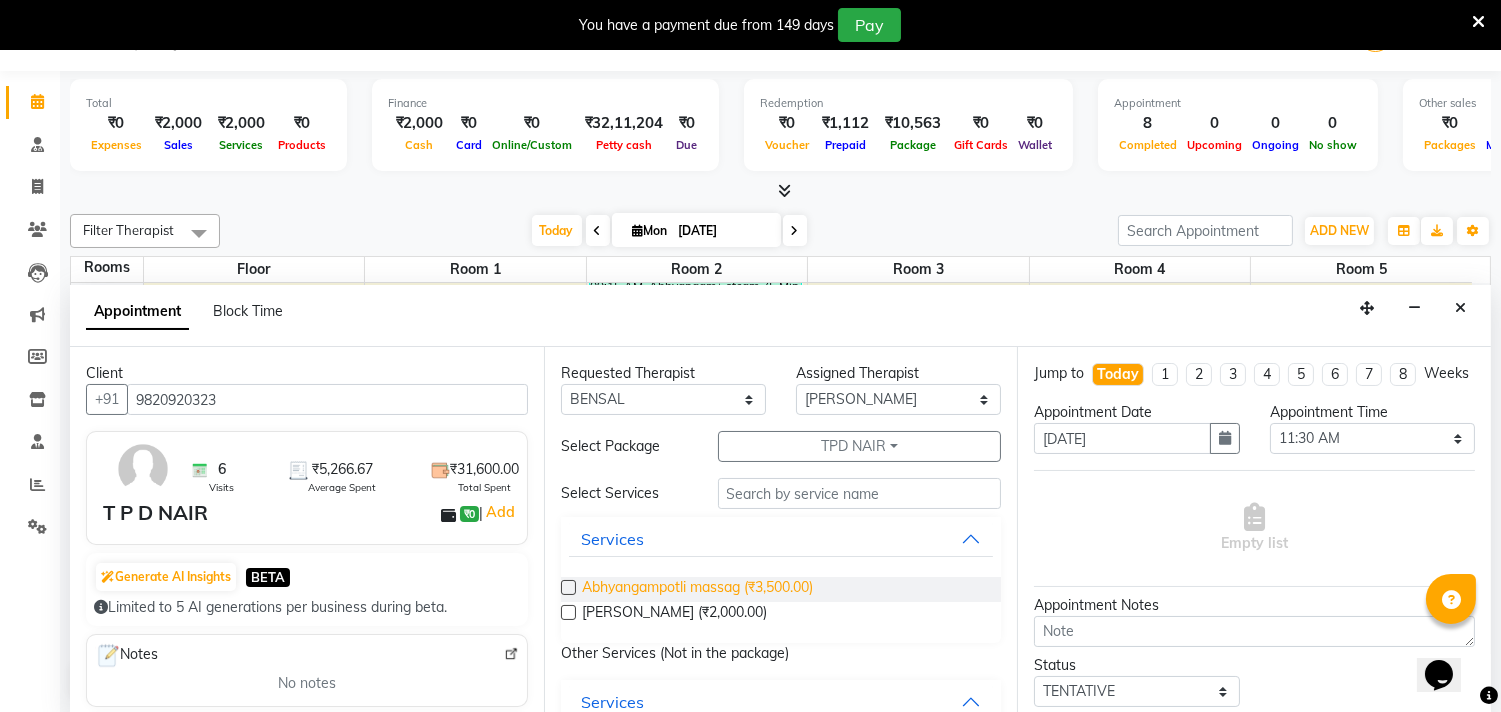 click on "Abhyangampotli massag (₹3,500.00)" at bounding box center [697, 589] 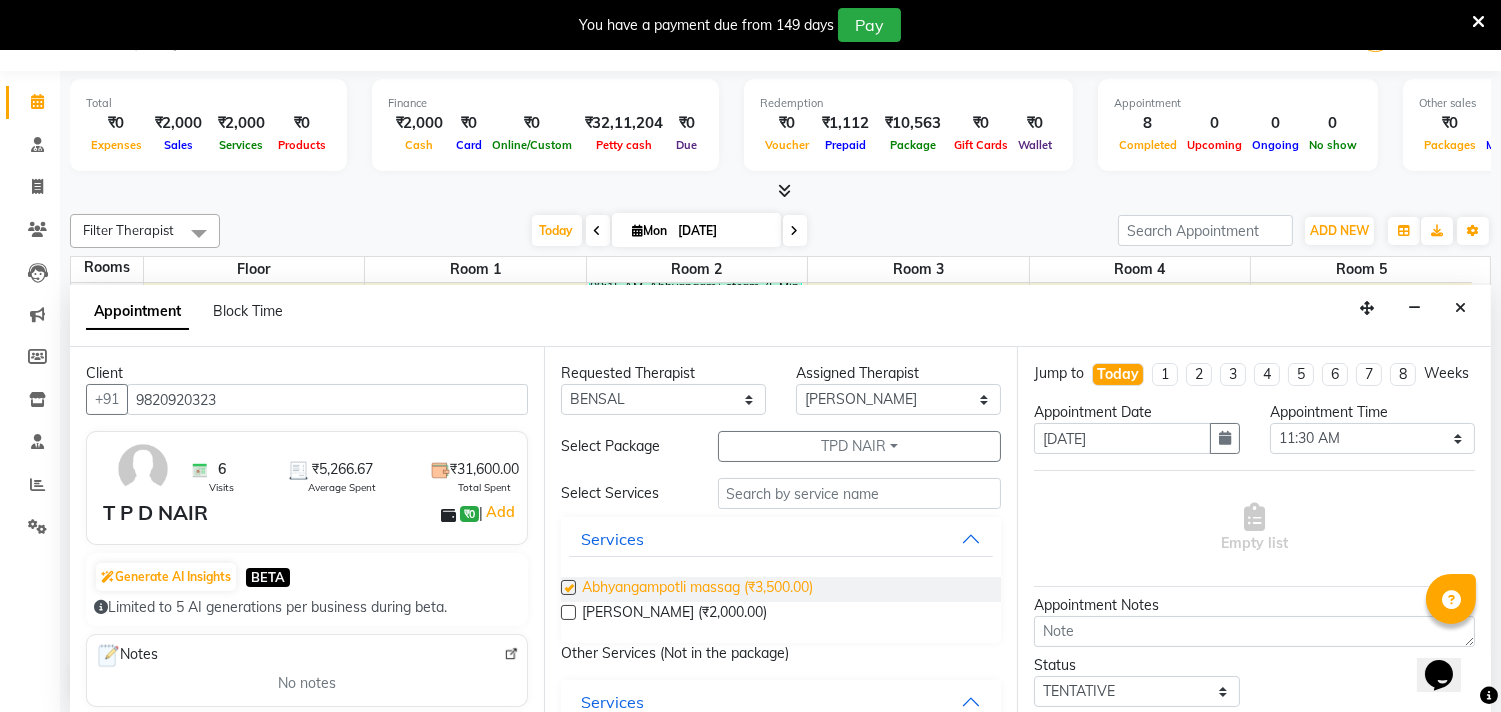 checkbox on "true" 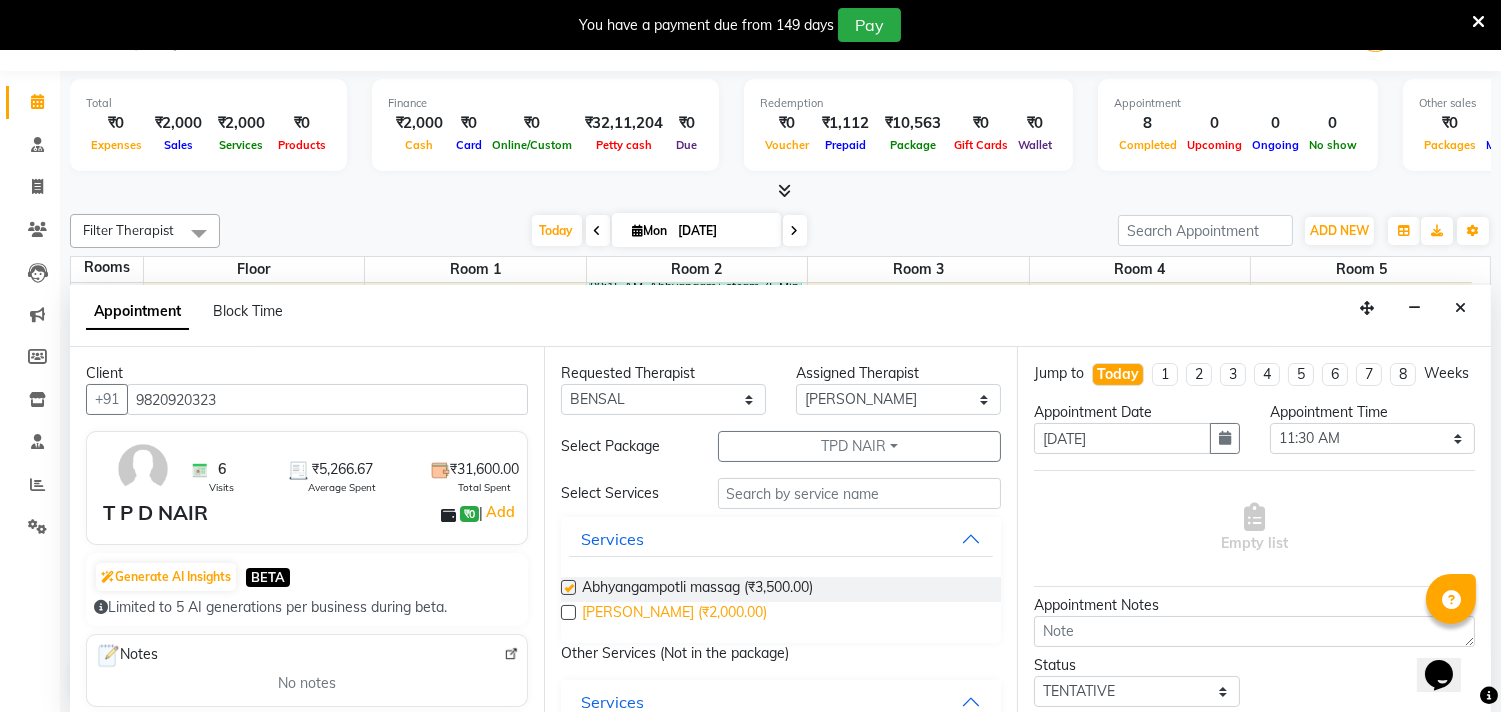 select on "2642" 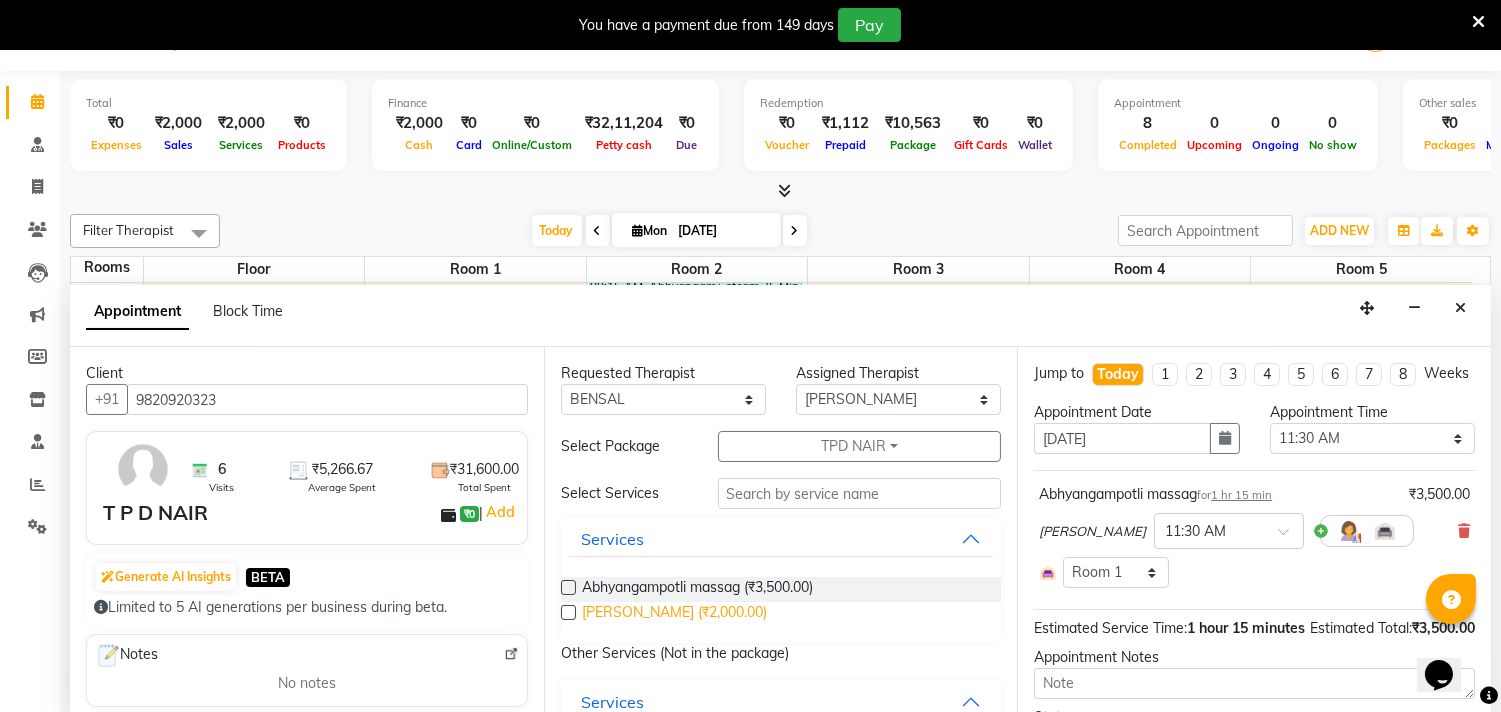 checkbox on "false" 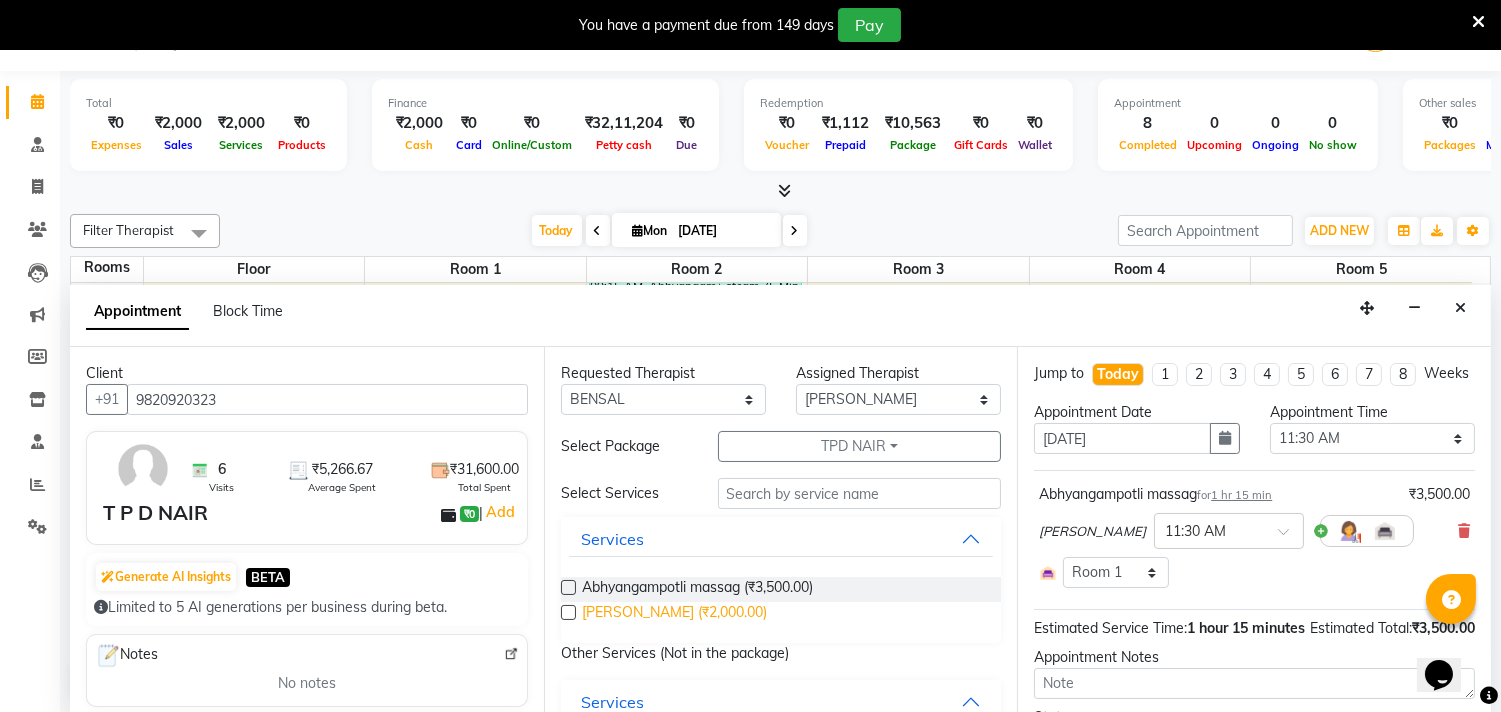 click on "[PERSON_NAME] (₹2,000.00)" at bounding box center [674, 614] 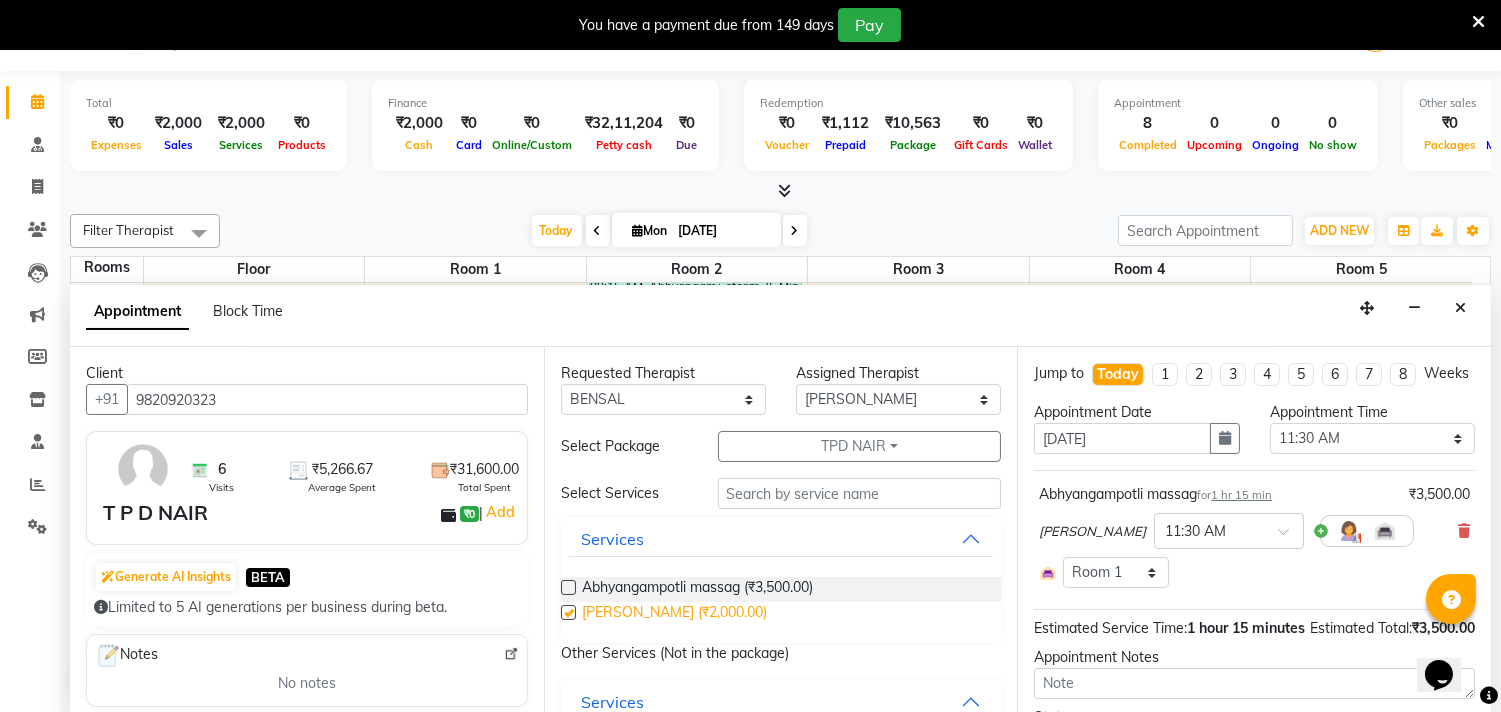 checkbox on "true" 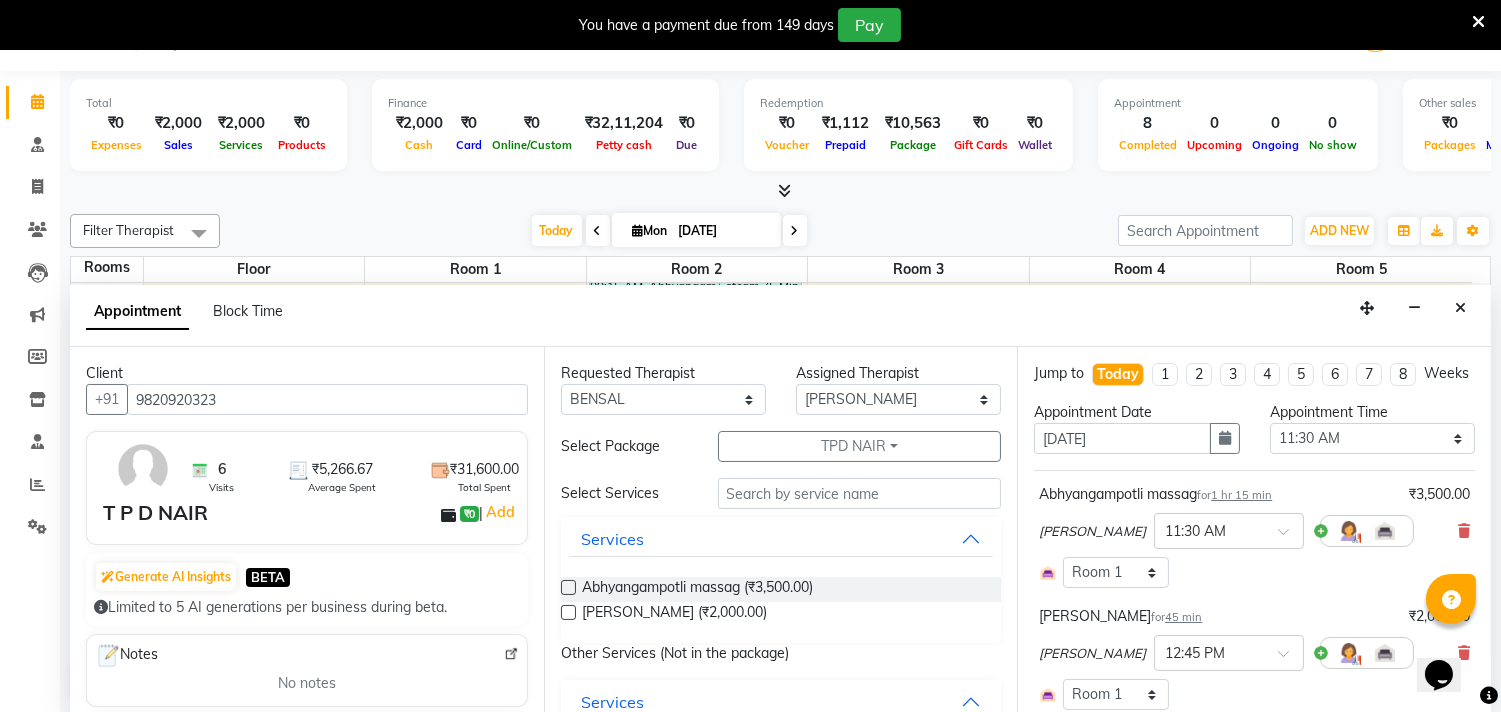 checkbox on "false" 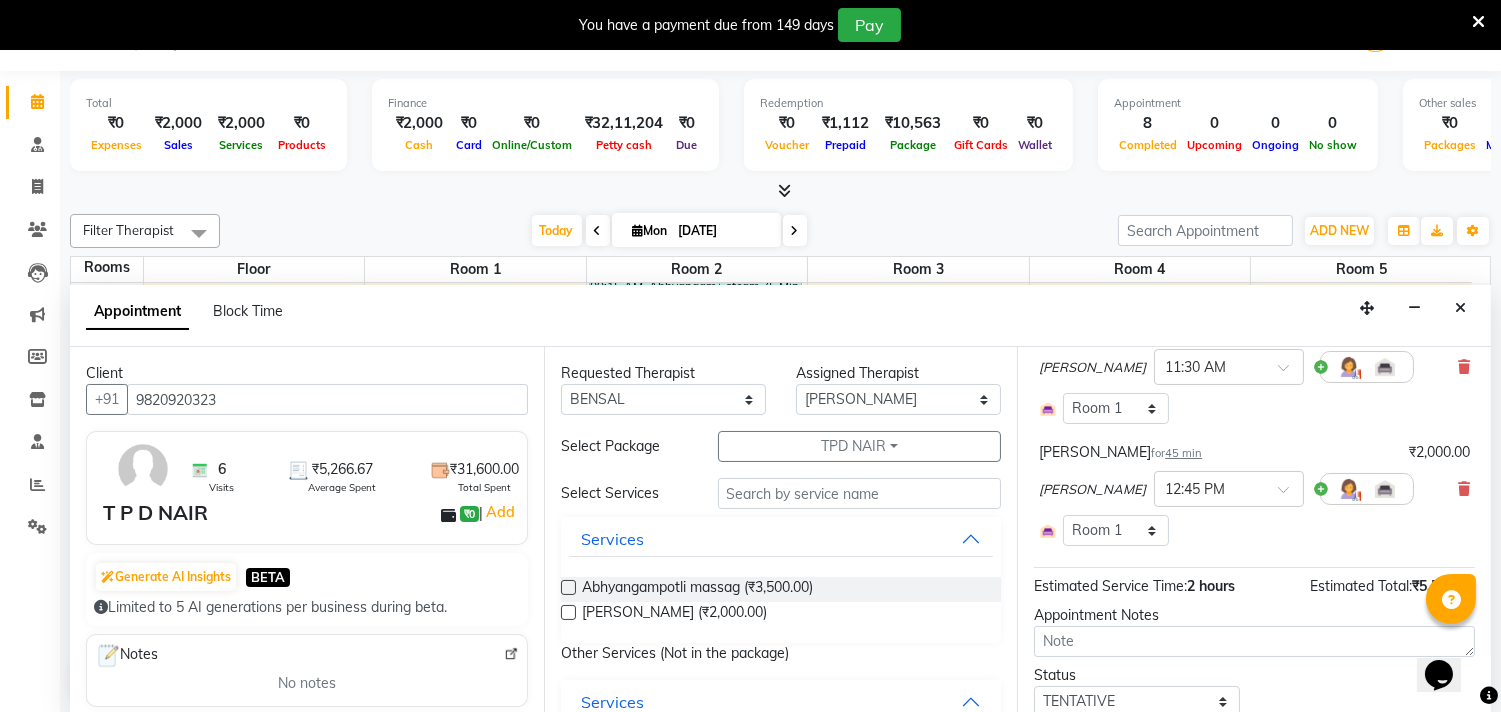 scroll, scrollTop: 313, scrollLeft: 0, axis: vertical 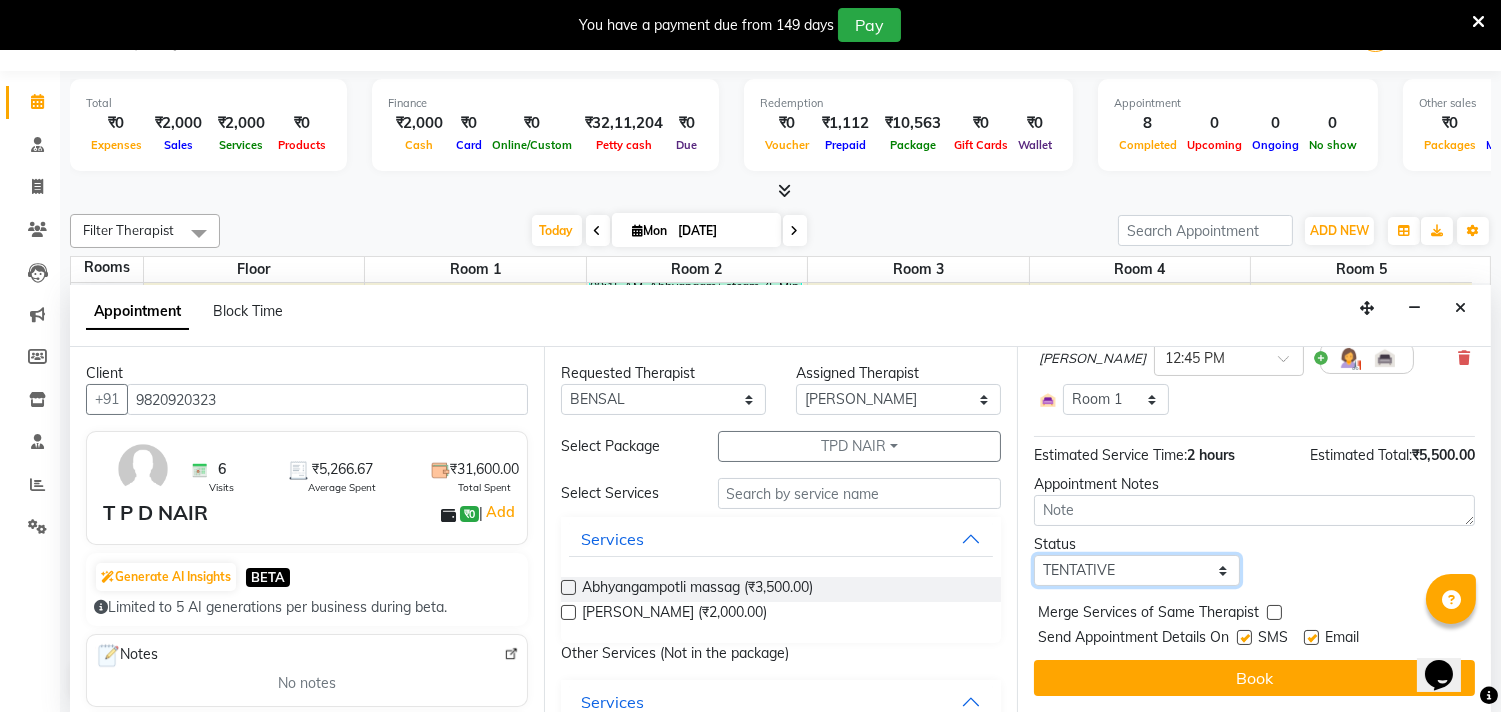 click on "Select TENTATIVE CONFIRM CHECK-IN UPCOMING" at bounding box center (1136, 570) 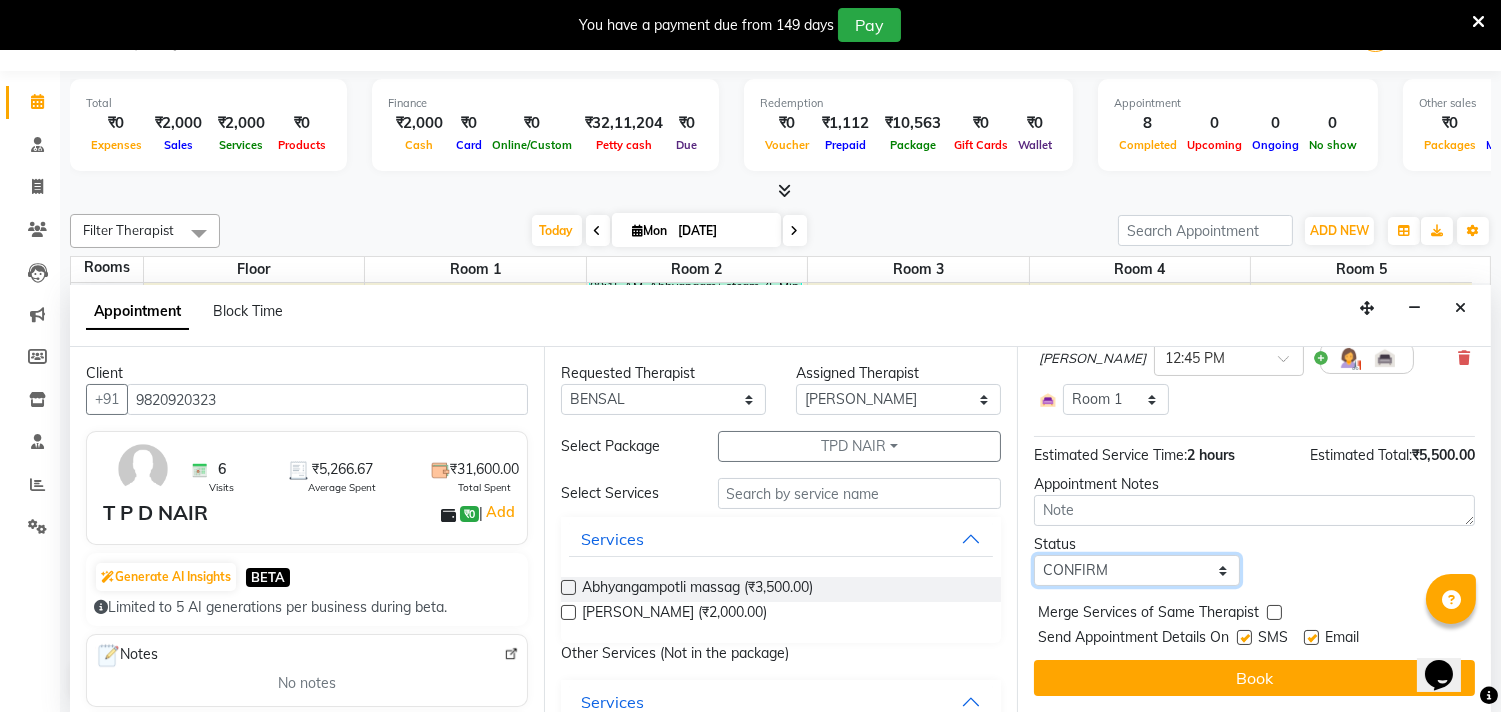 click on "Select TENTATIVE CONFIRM CHECK-IN UPCOMING" at bounding box center [1136, 570] 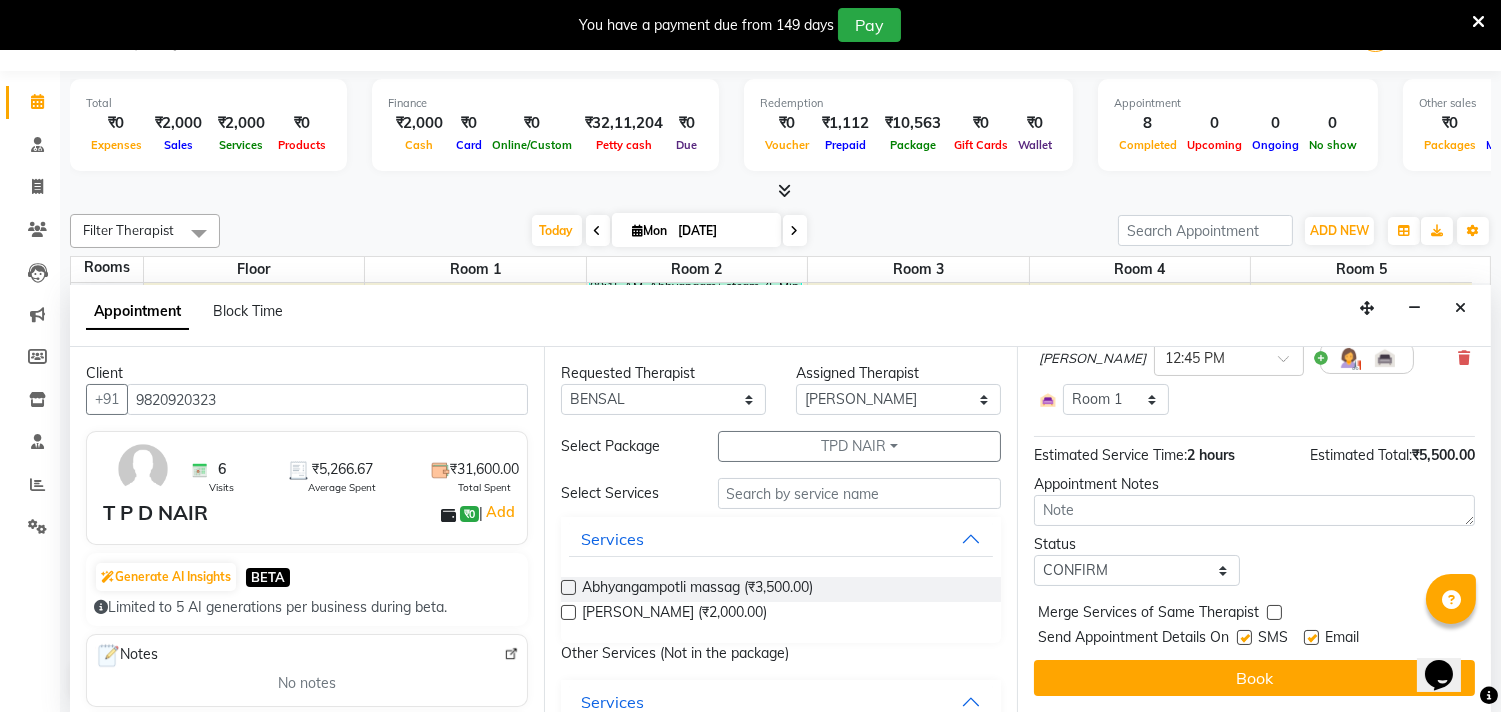 click at bounding box center (1244, 637) 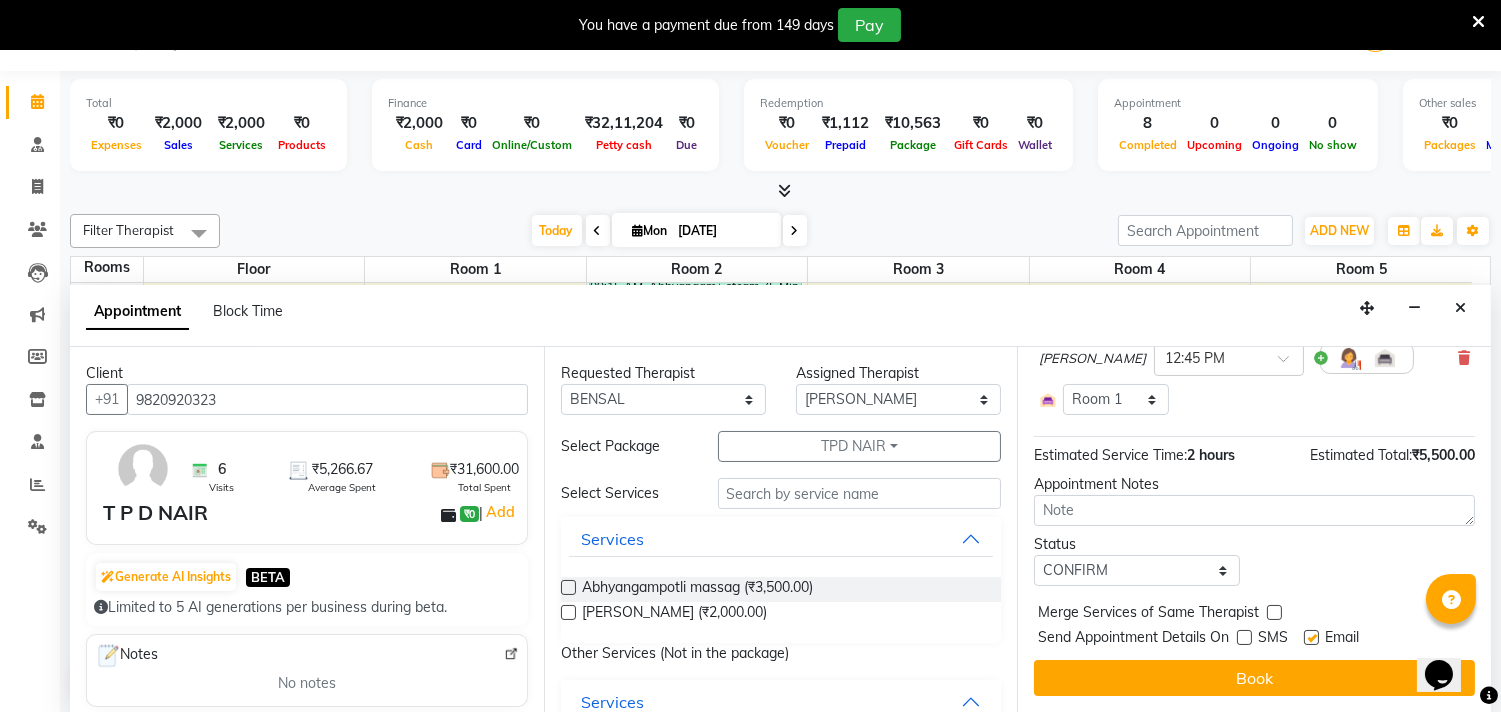 click at bounding box center (1311, 637) 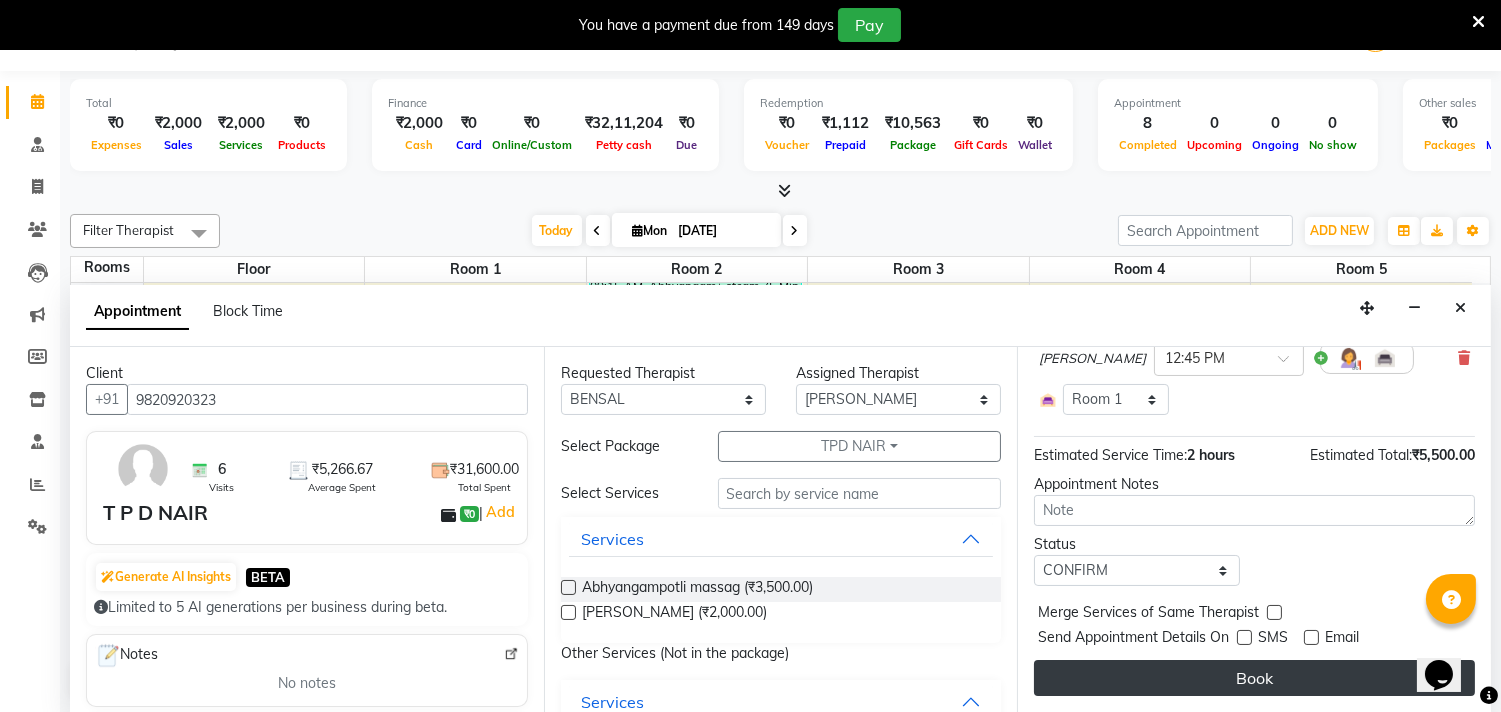 click on "Book" at bounding box center (1254, 678) 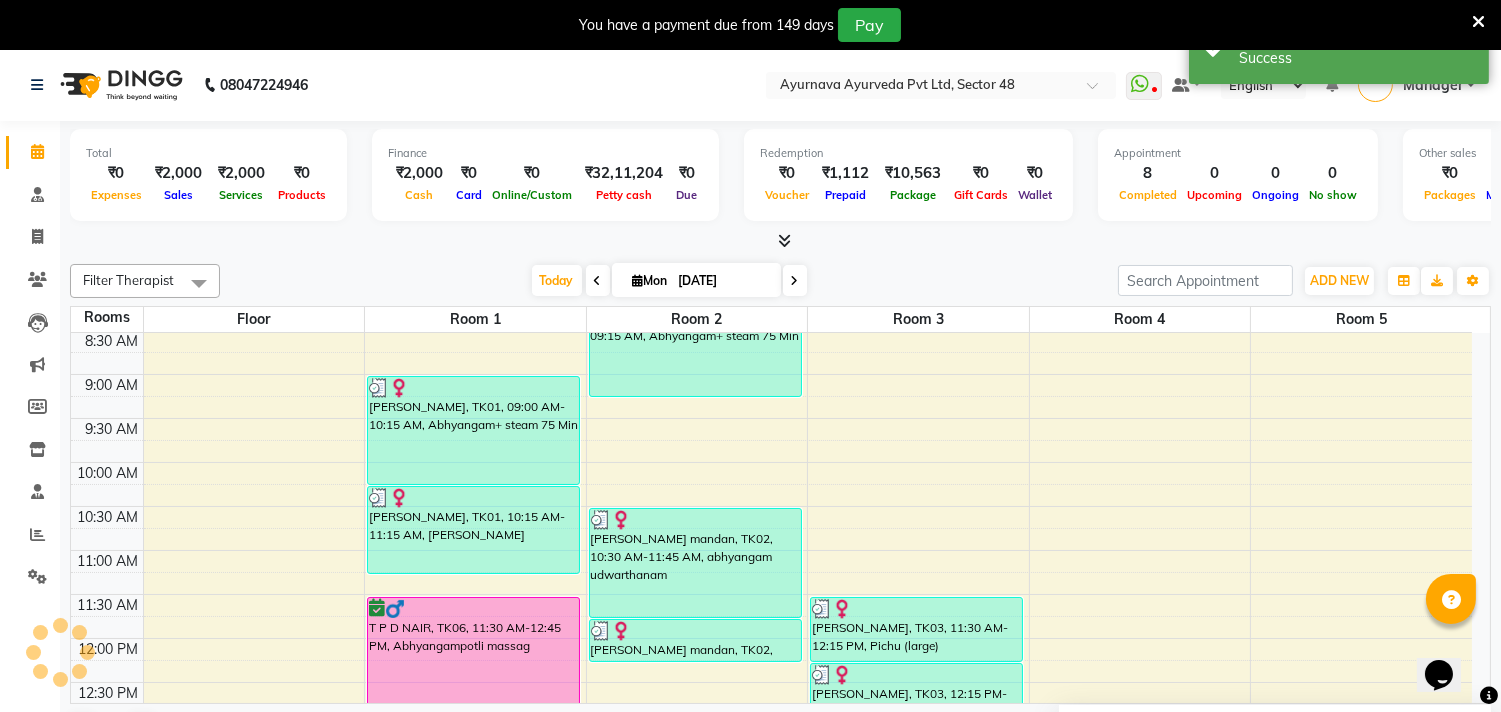 scroll, scrollTop: 0, scrollLeft: 0, axis: both 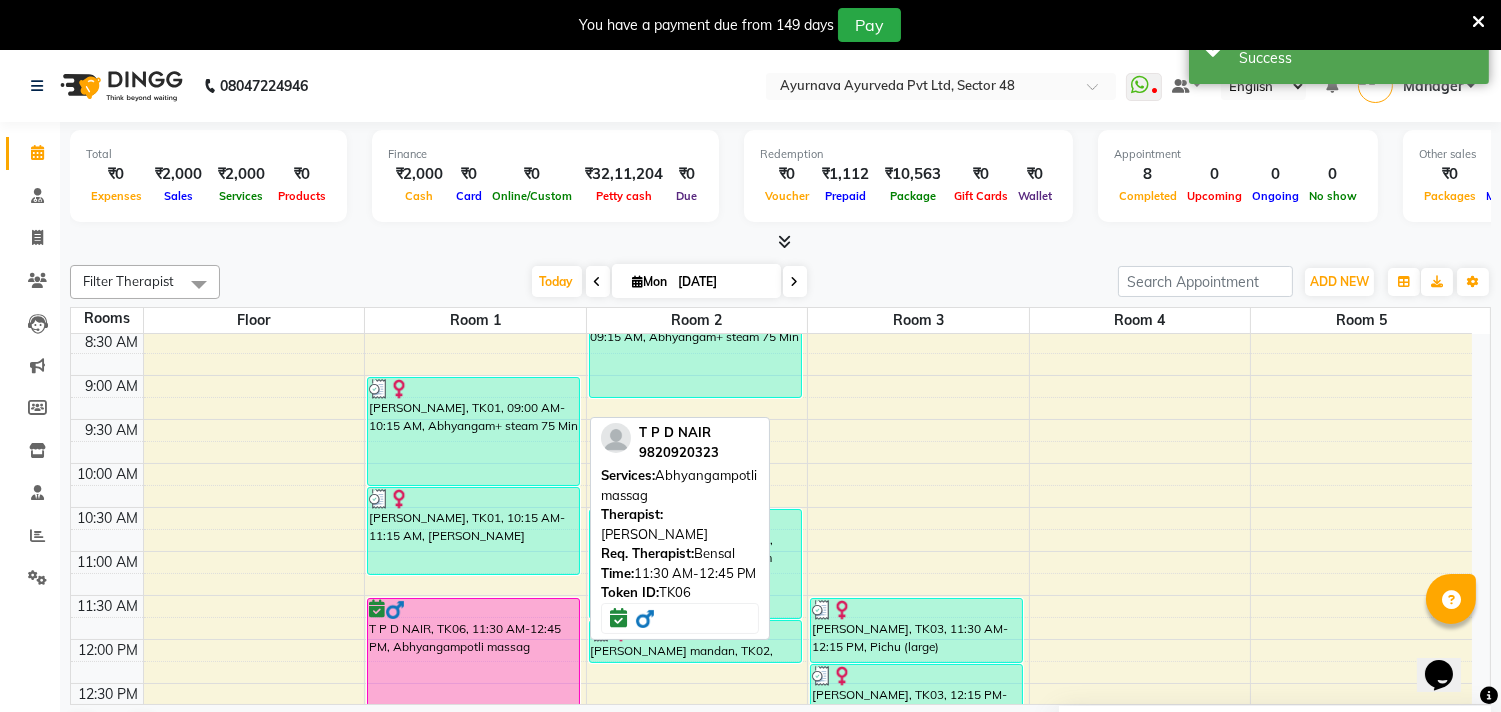 click on "T P D NAIR, TK06, 11:30 AM-12:45 PM, Abhyangampotli massag" at bounding box center [473, 652] 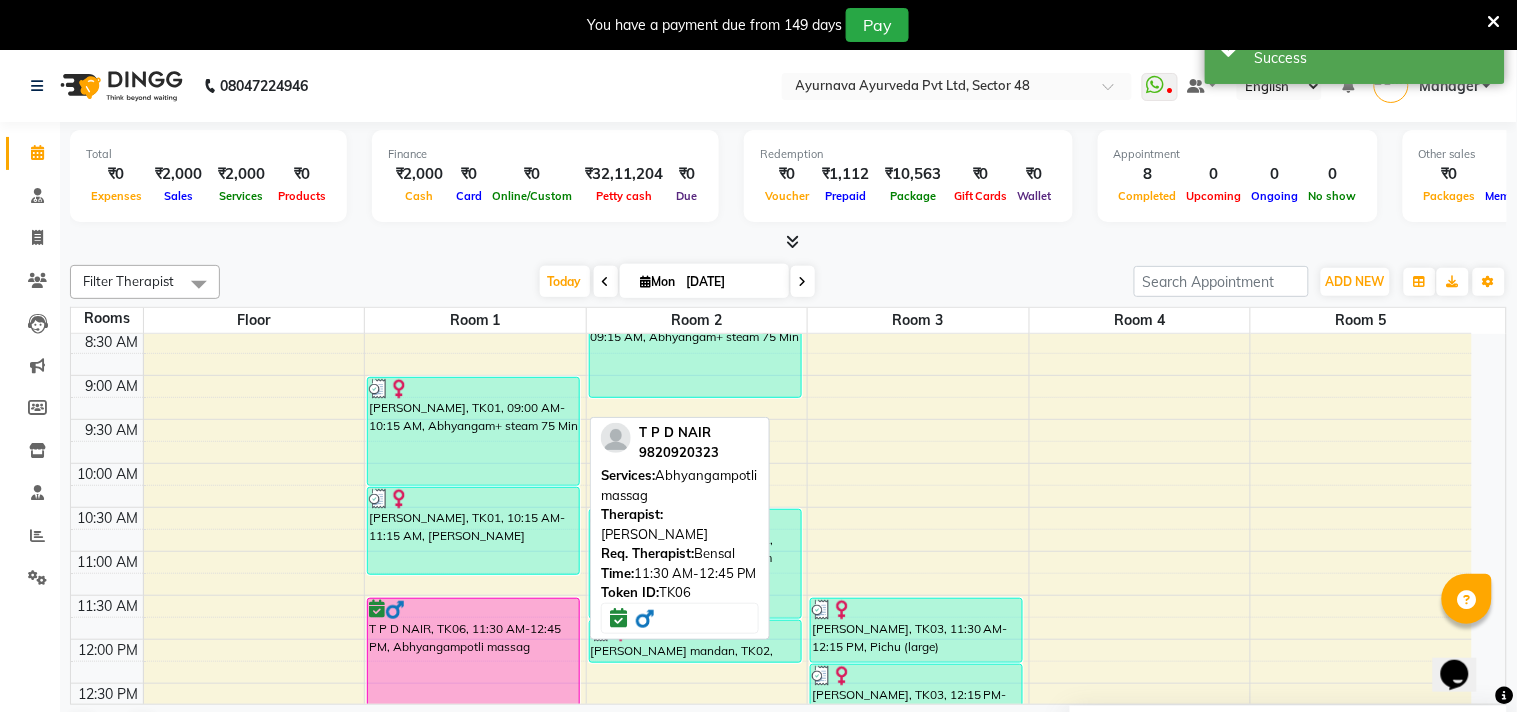 select on "6" 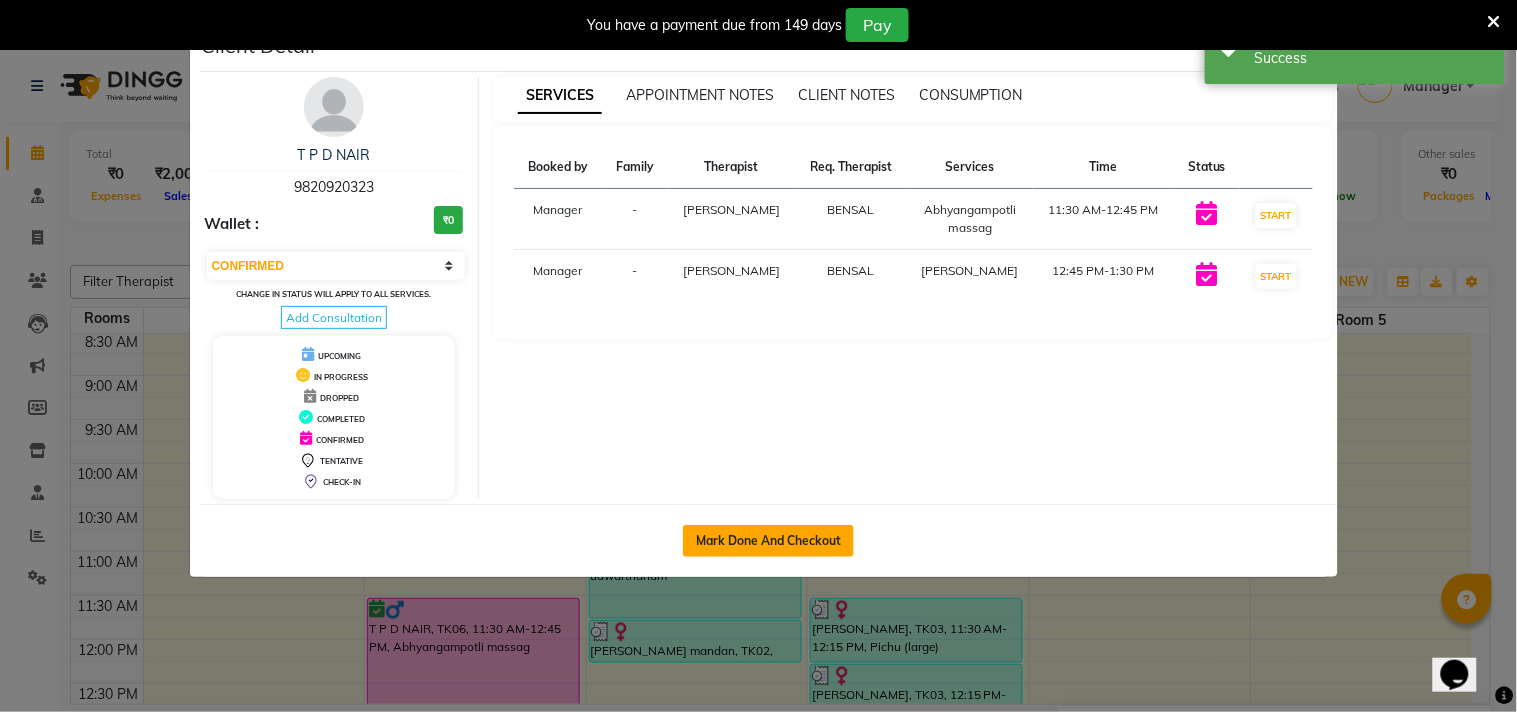 click on "Mark Done And Checkout" 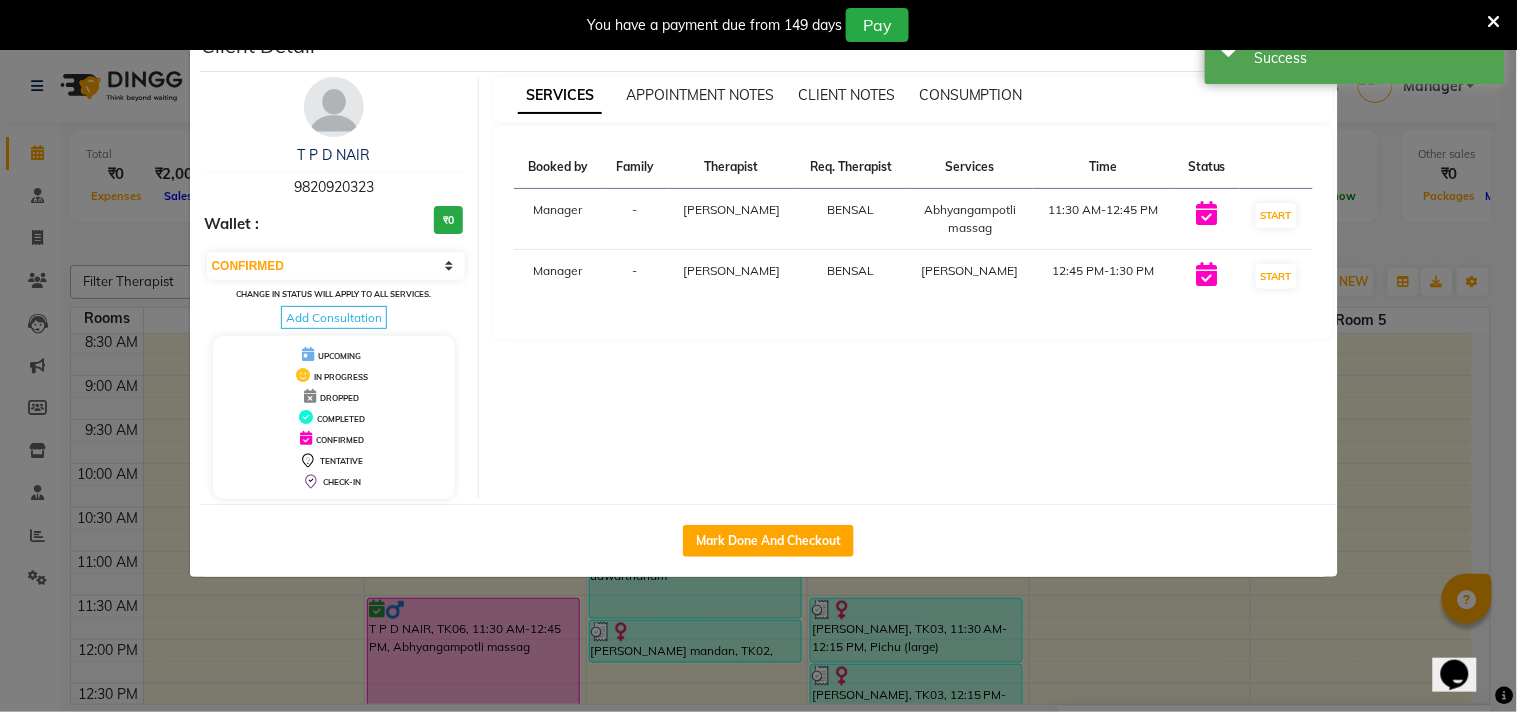 select on "service" 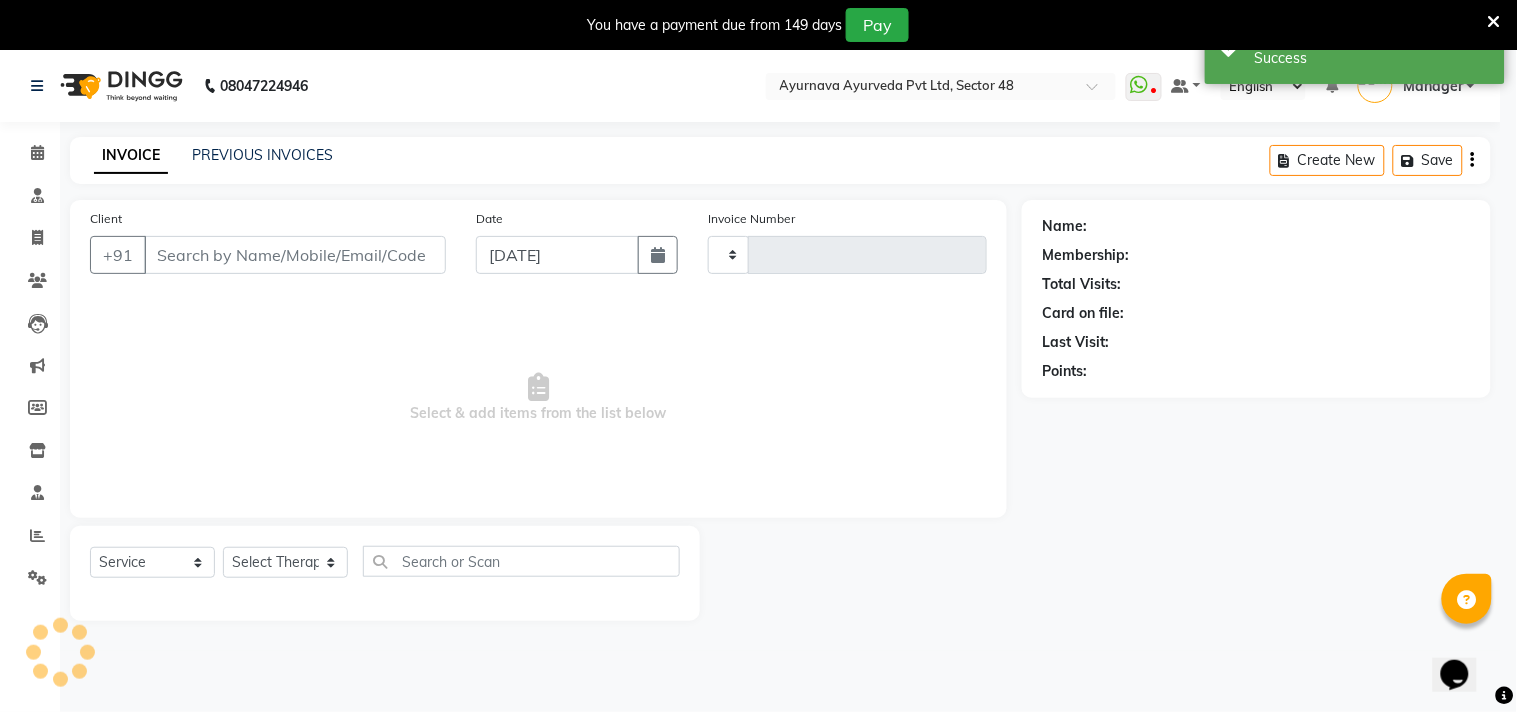 type on "0942" 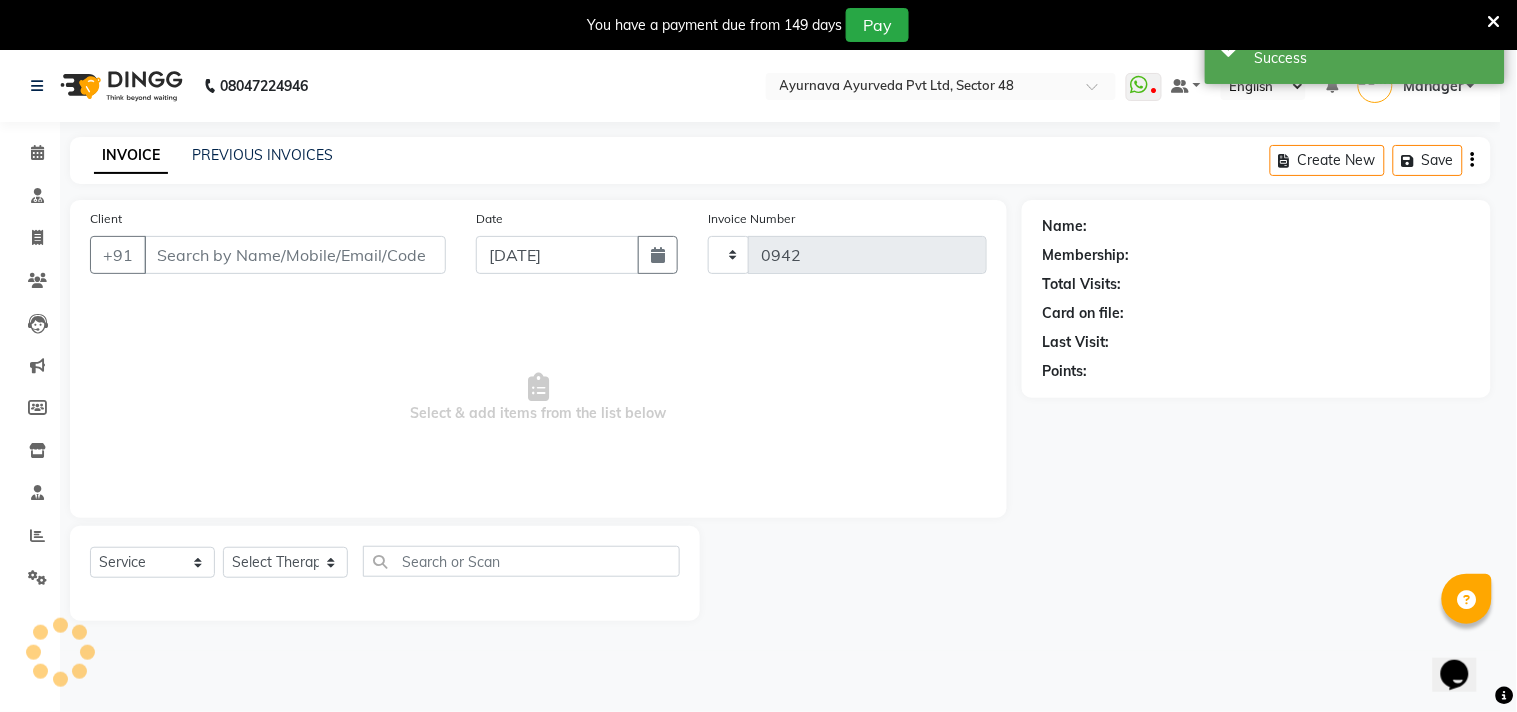 select on "5546" 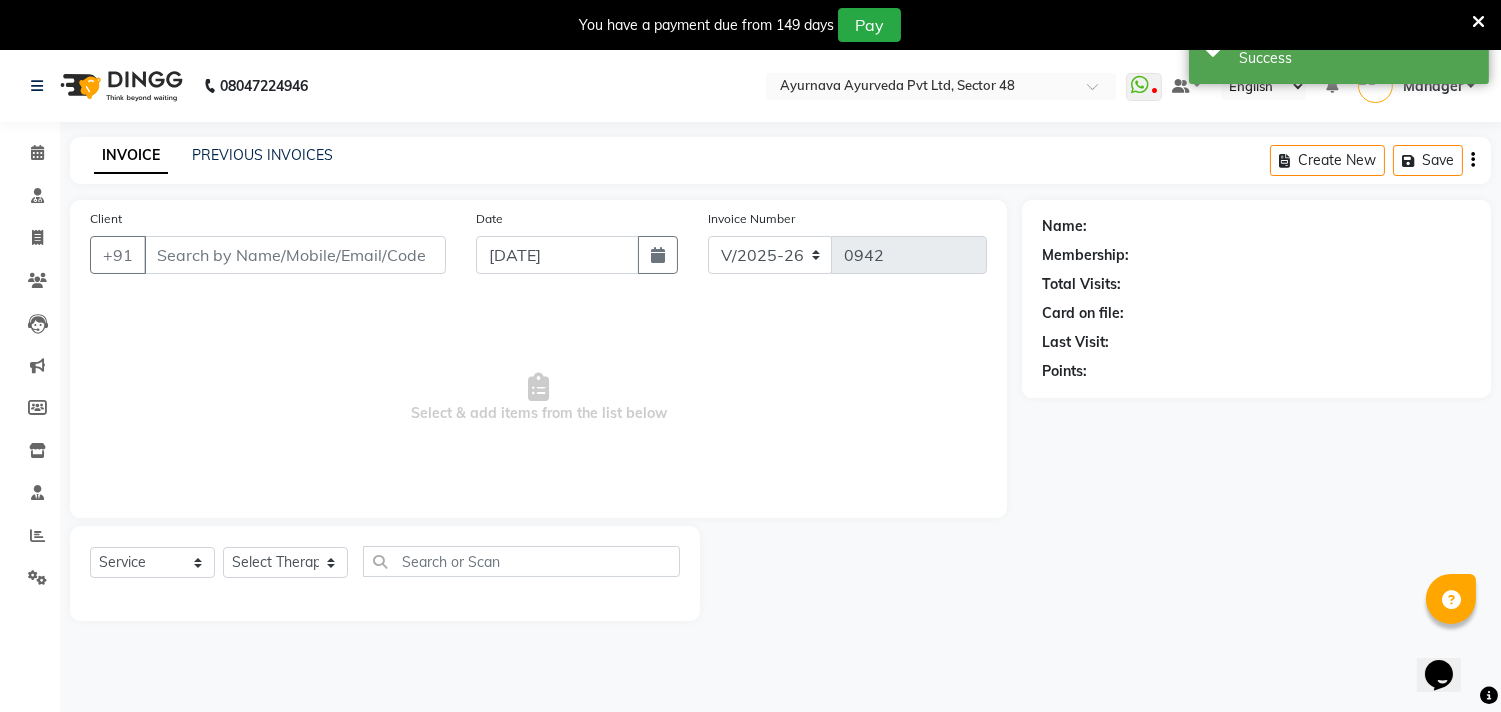 type on "9820920323" 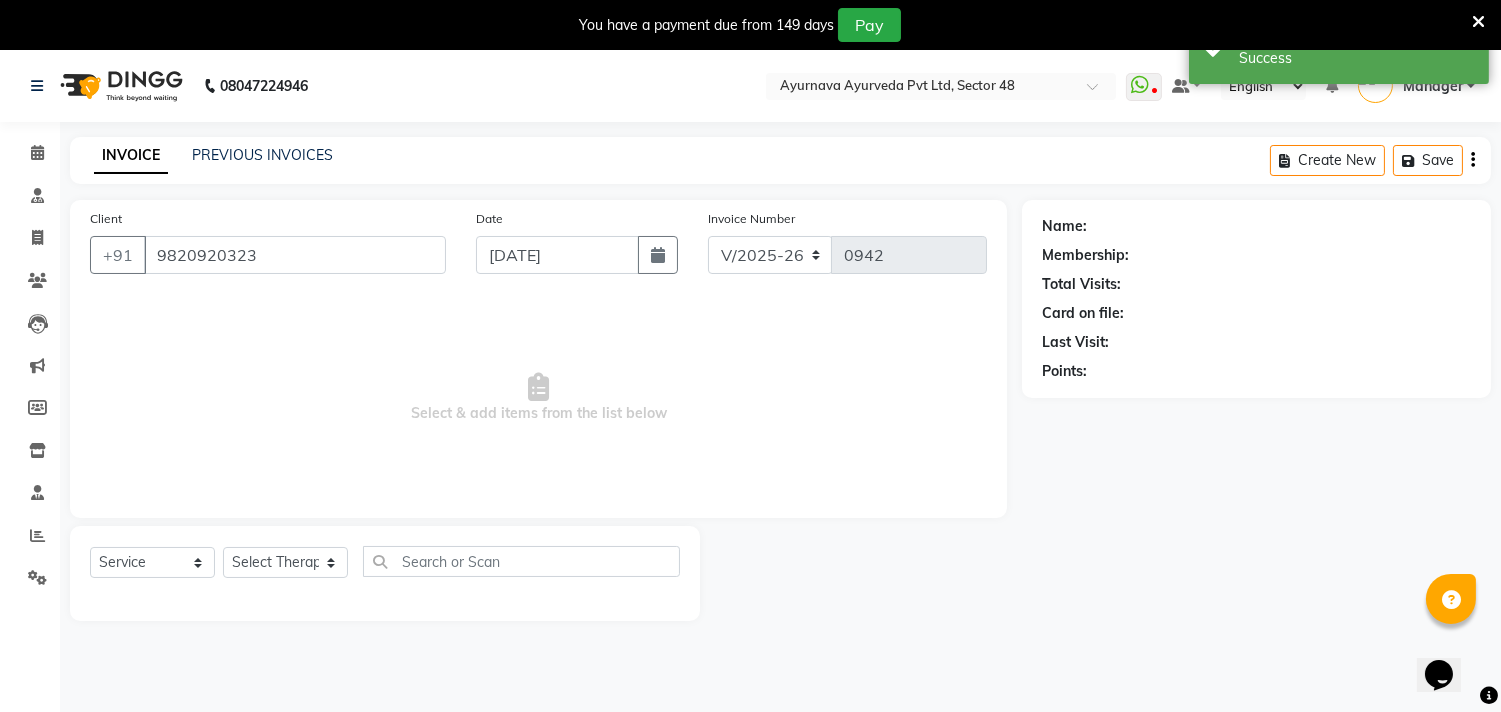select on "76623" 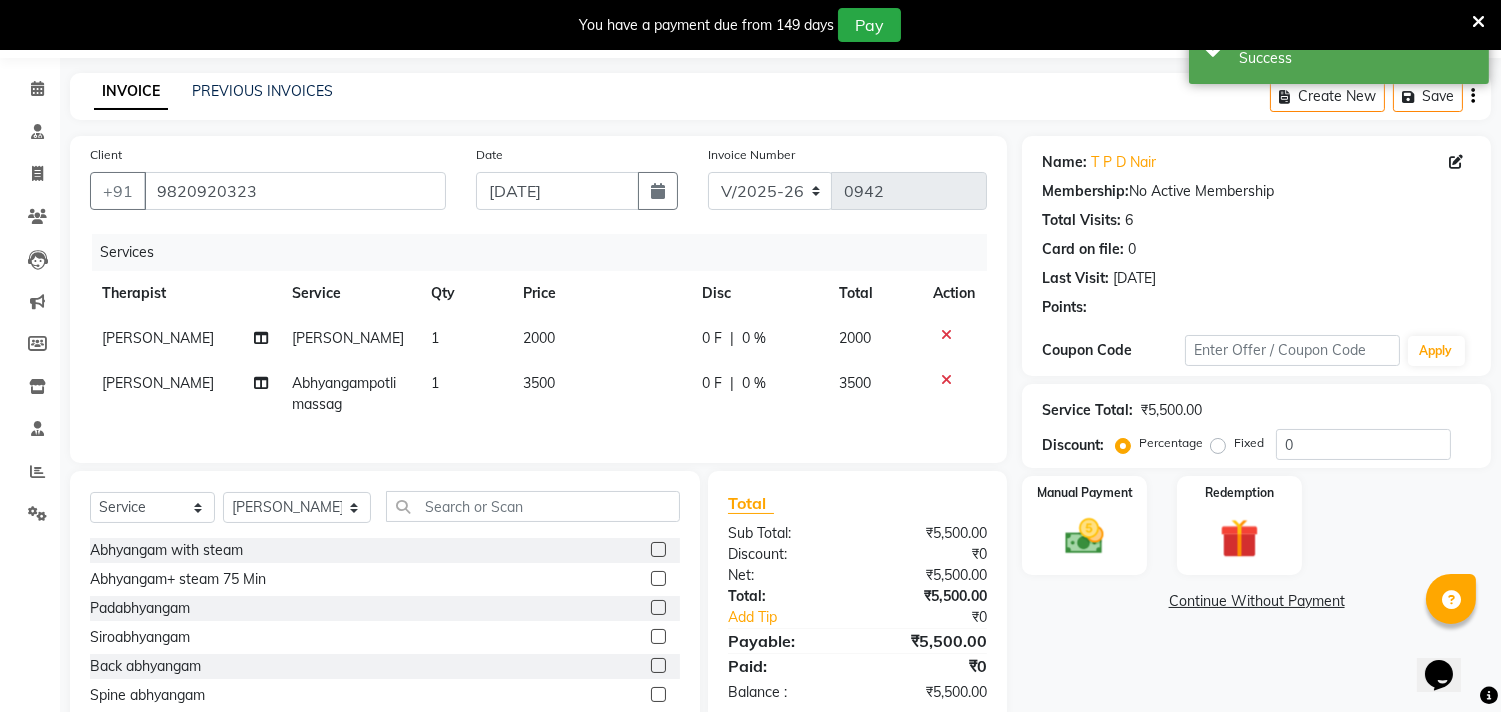 scroll, scrollTop: 164, scrollLeft: 0, axis: vertical 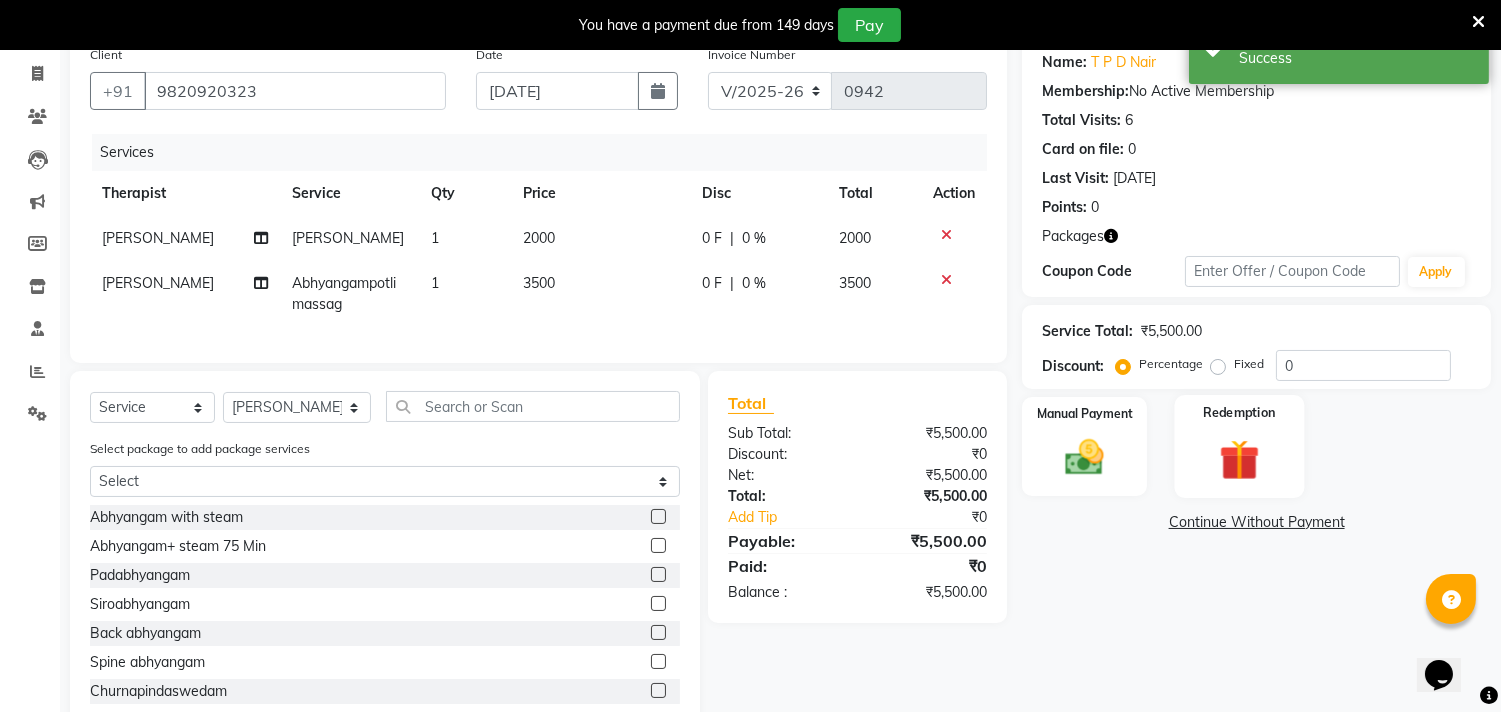 click on "Redemption" 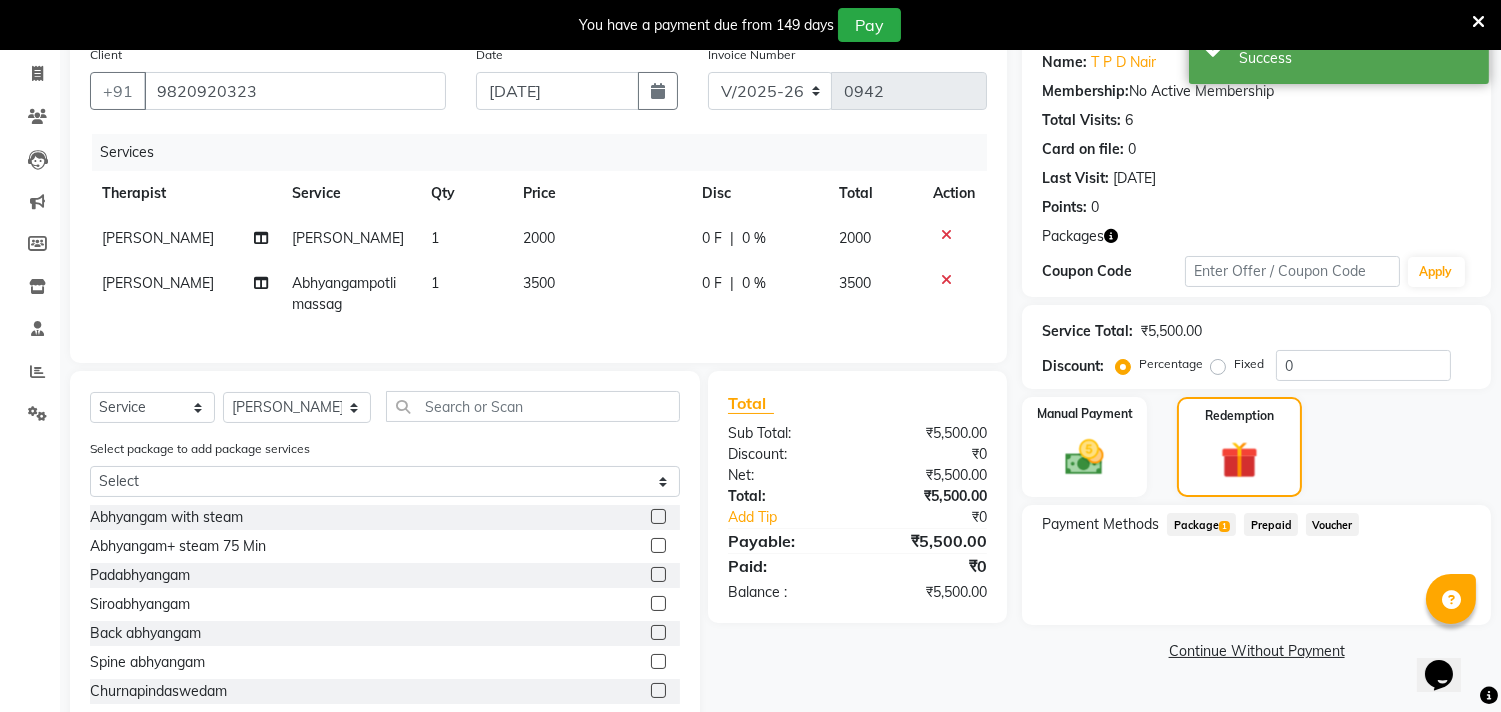 drag, startPoint x: 1205, startPoint y: 526, endPoint x: 1237, endPoint y: 544, distance: 36.71512 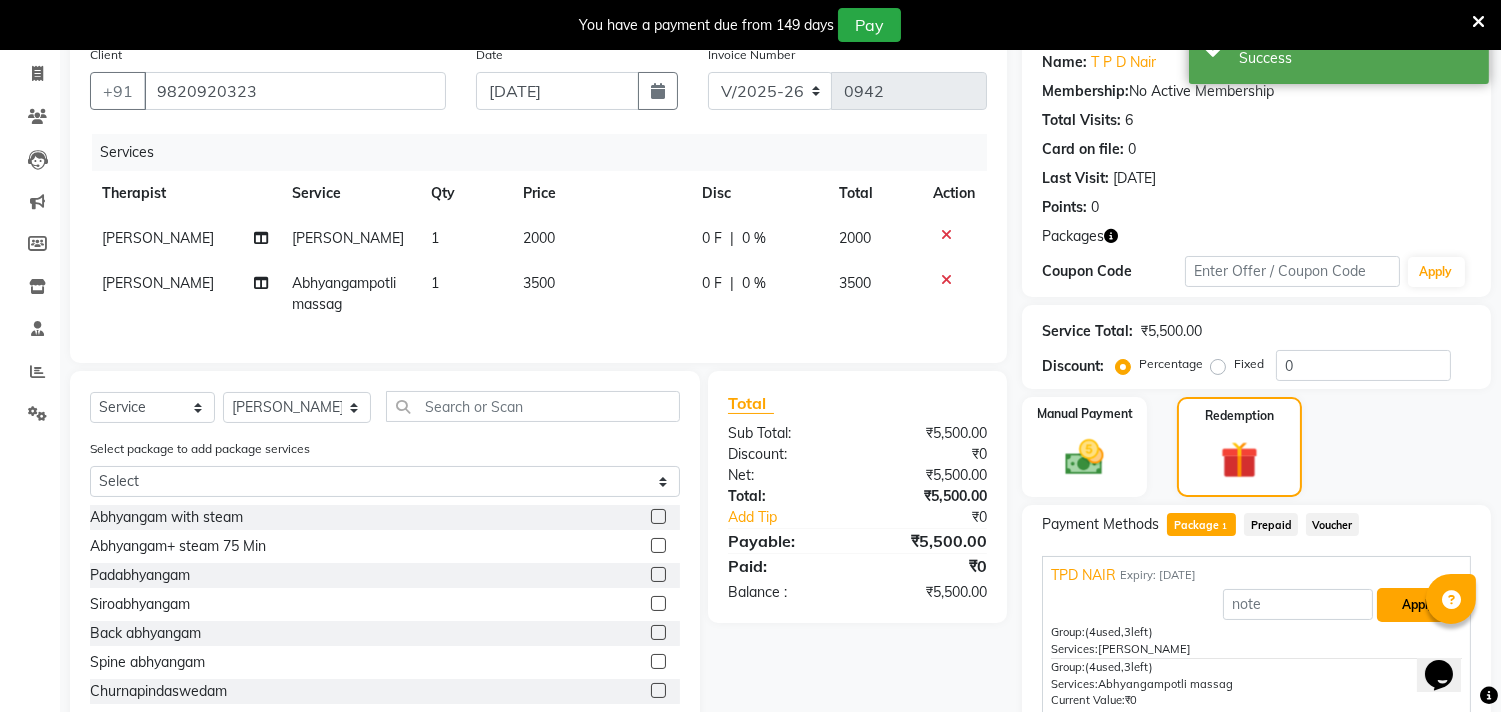 click on "Apply" at bounding box center (1418, 605) 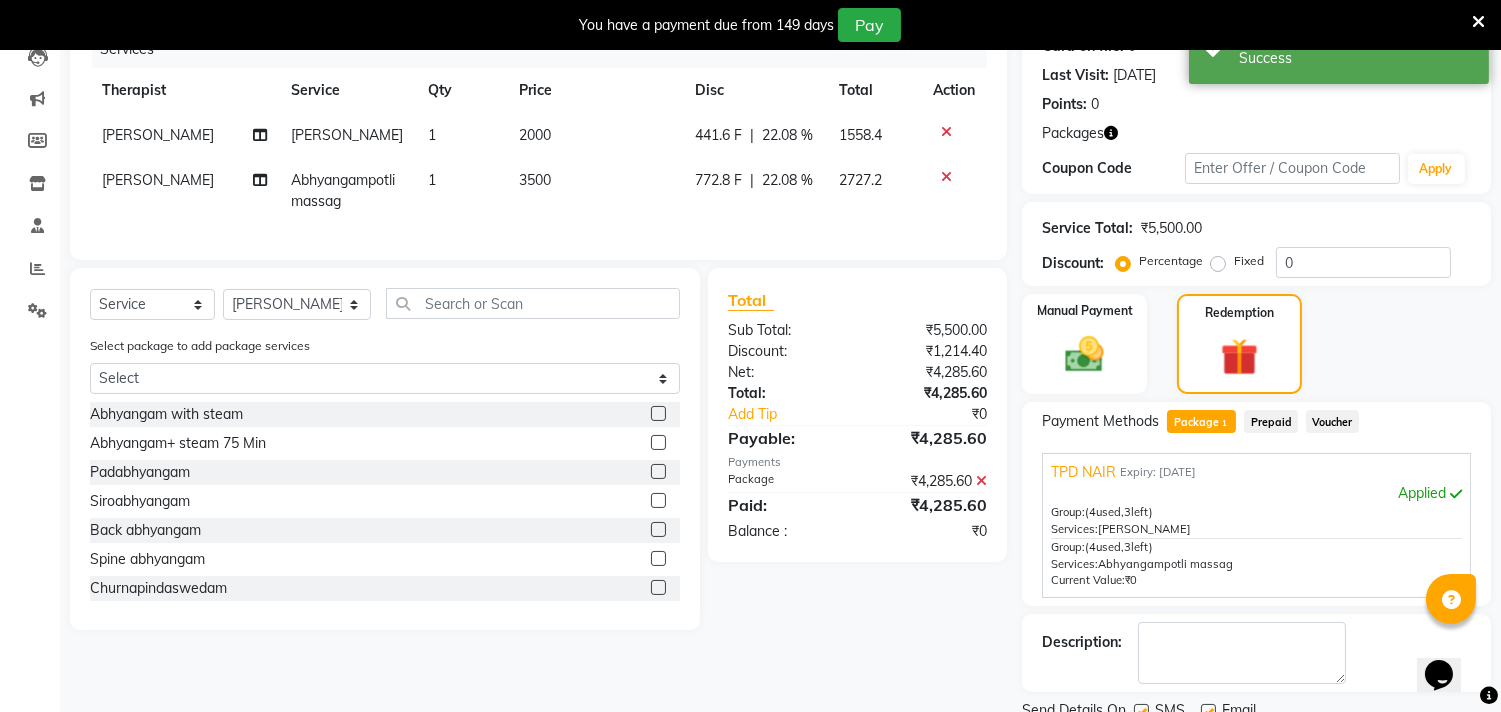 scroll, scrollTop: 344, scrollLeft: 0, axis: vertical 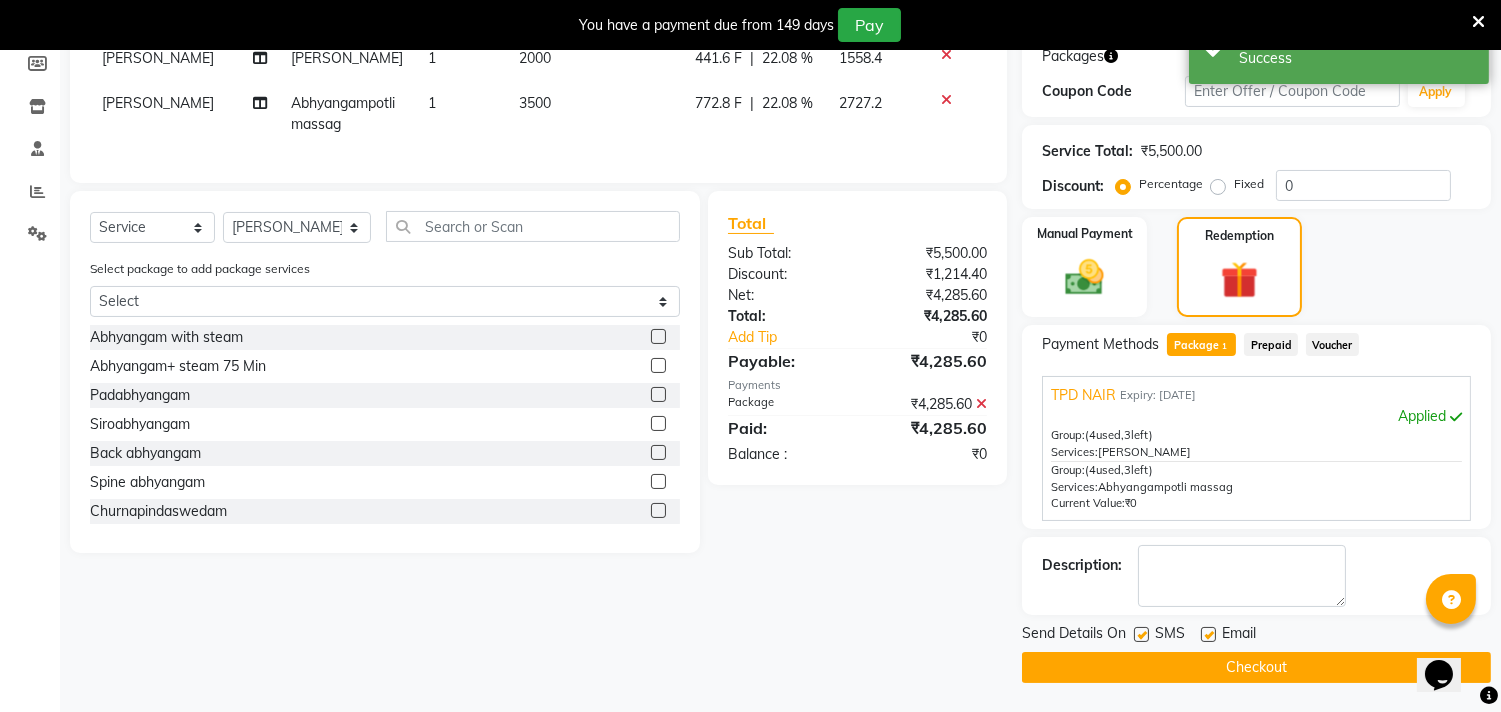 click 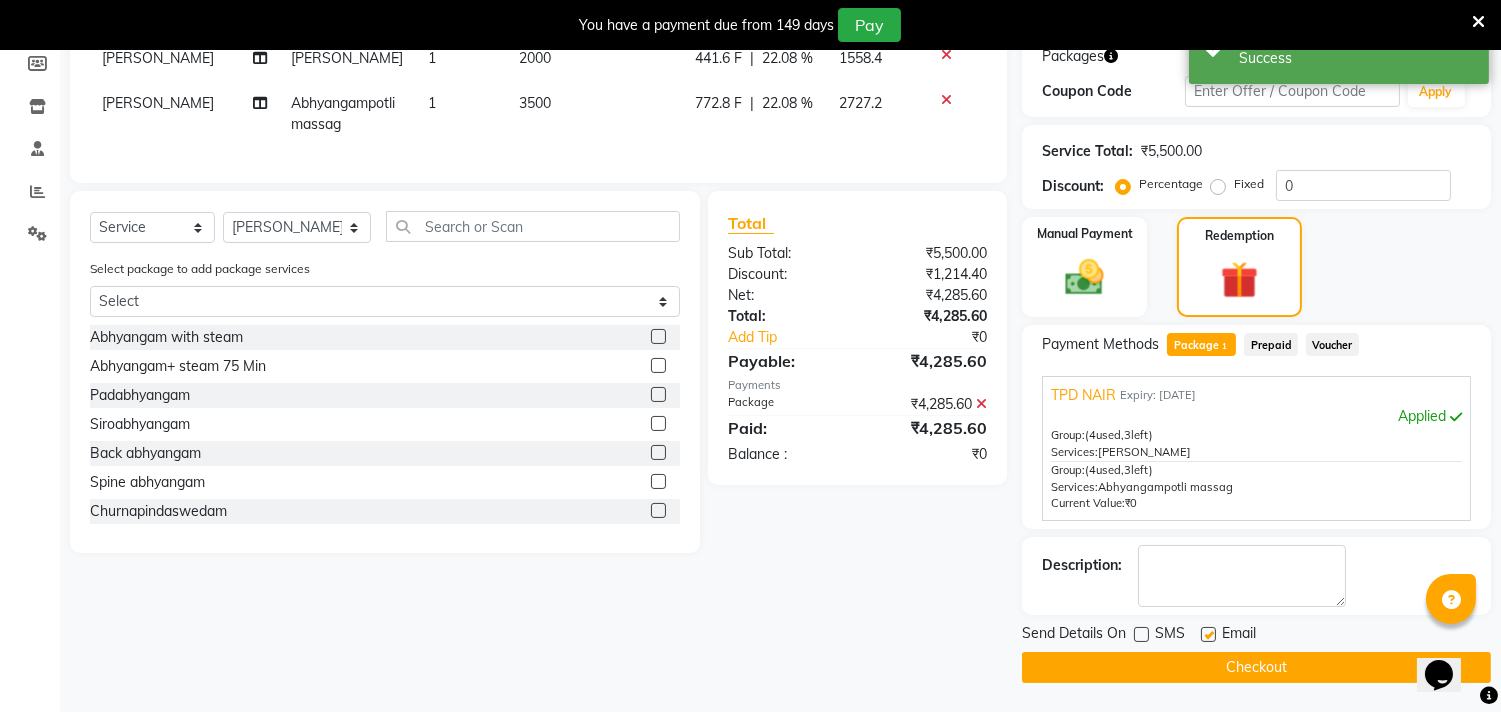 click 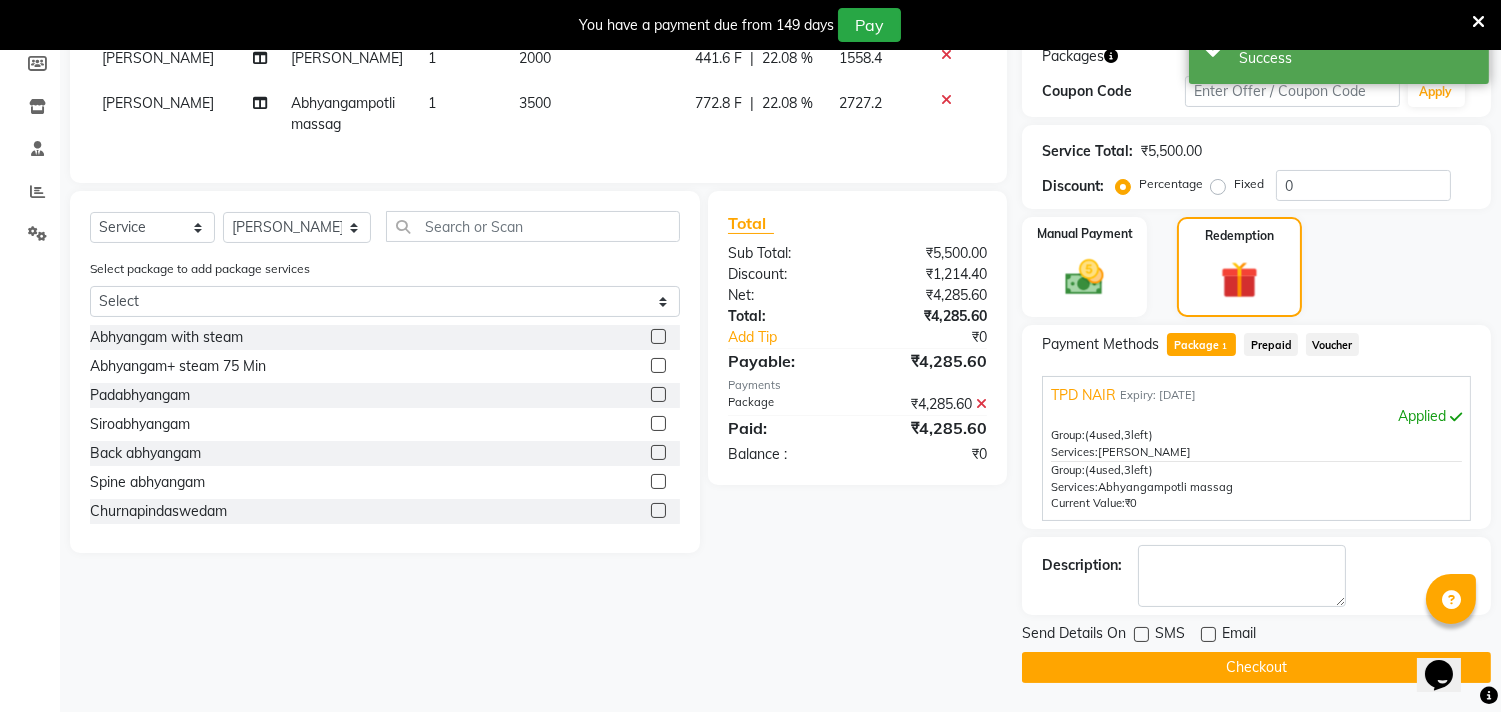 click on "Checkout" 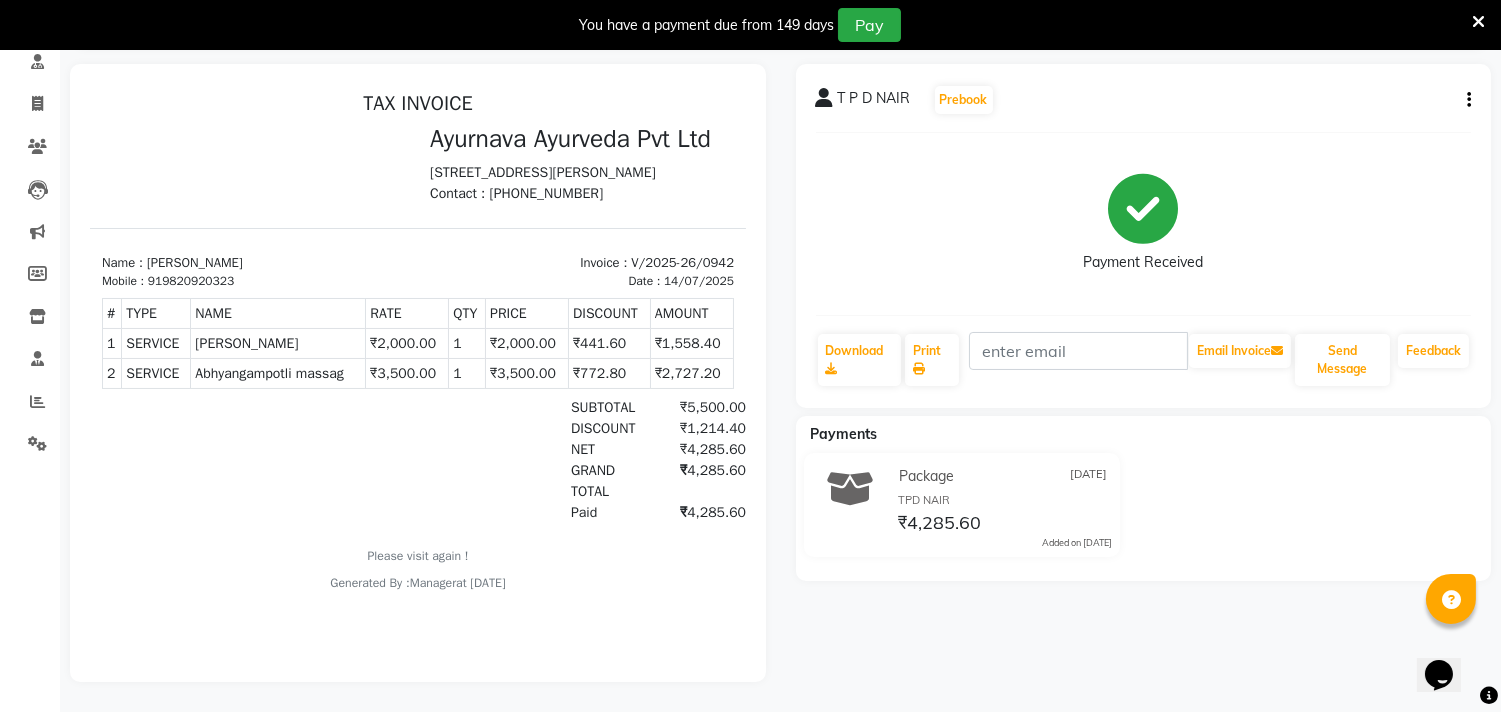 scroll, scrollTop: 0, scrollLeft: 0, axis: both 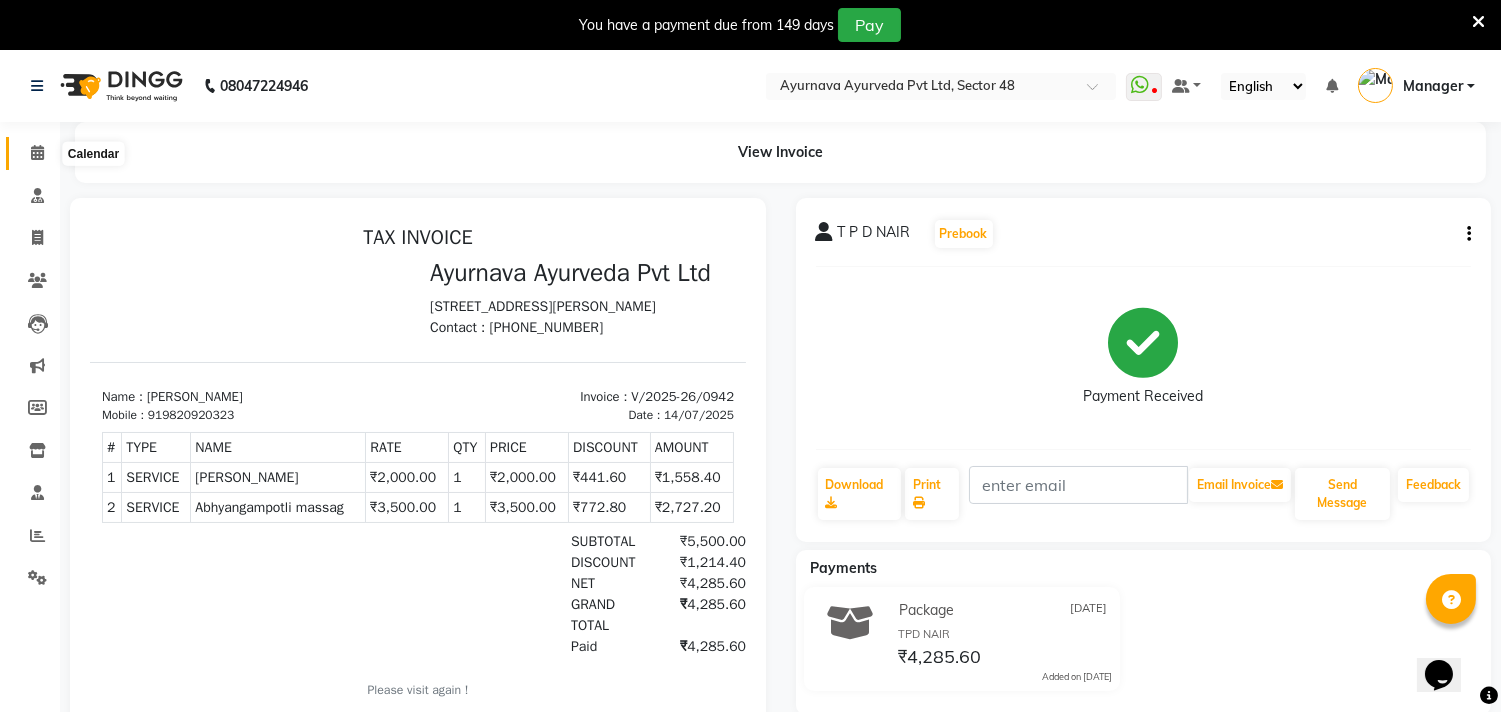 click 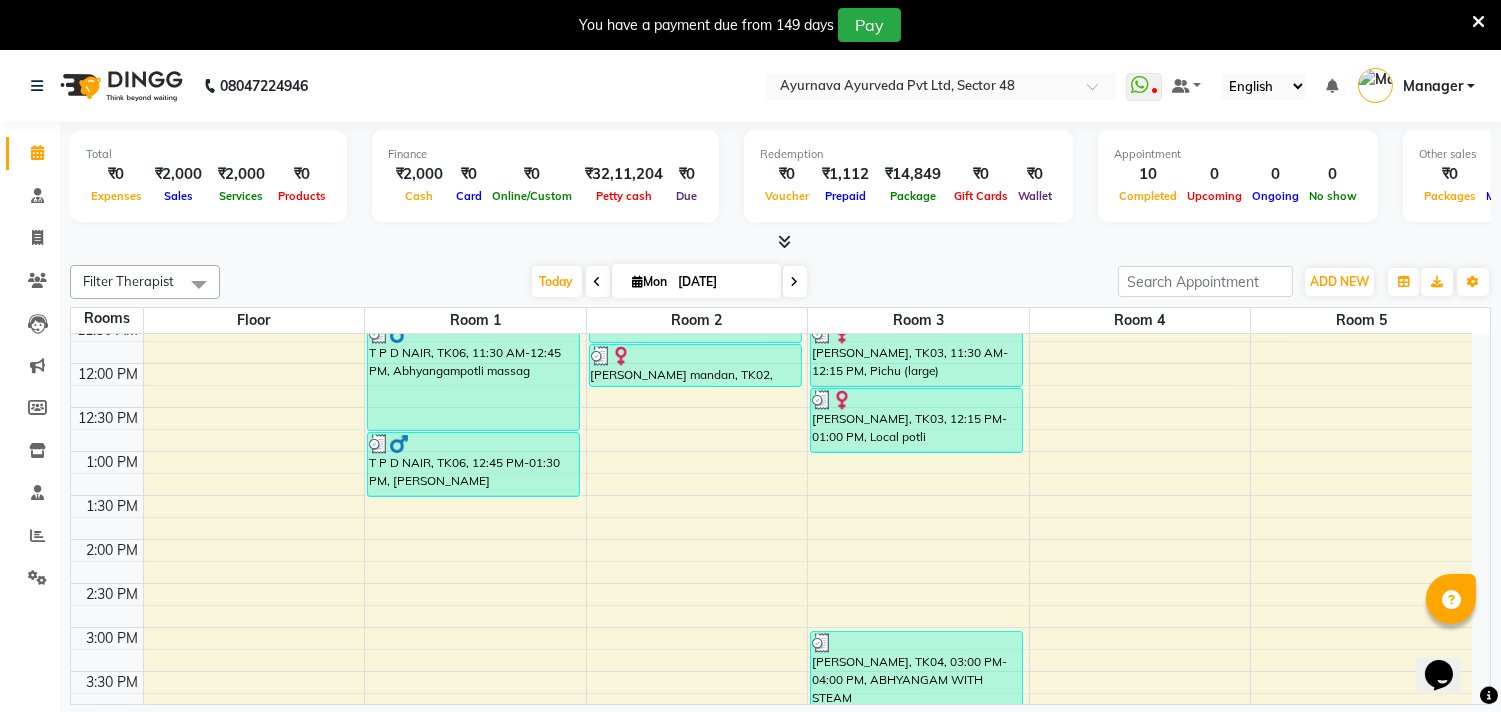 scroll, scrollTop: 444, scrollLeft: 0, axis: vertical 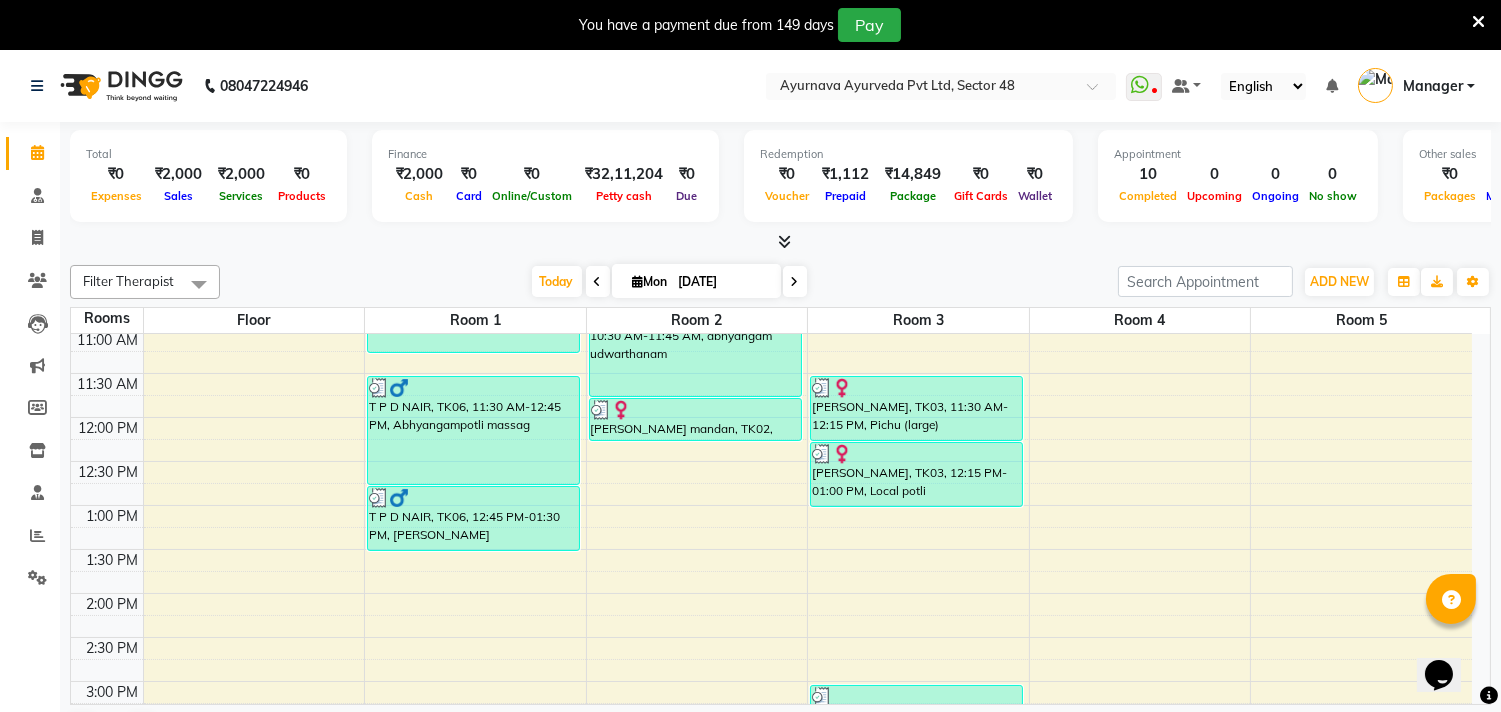 click on "6:00 AM 6:30 AM 7:00 AM 7:30 AM 8:00 AM 8:30 AM 9:00 AM 9:30 AM 10:00 AM 10:30 AM 11:00 AM 11:30 AM 12:00 PM 12:30 PM 1:00 PM 1:30 PM 2:00 PM 2:30 PM 3:00 PM 3:30 PM 4:00 PM 4:30 PM 5:00 PM 5:30 PM 6:00 PM 6:30 PM 7:00 PM 7:30 PM 8:00 PM 8:30 PM     [PERSON_NAME][GEOGRAPHIC_DATA], 09:00 AM-10:15 AM, Abhyangam+ steam 75 Min     [PERSON_NAME], TK01, 10:15 AM-11:15 AM, [PERSON_NAME]     T P D NAIR, TK06, 11:30 AM-12:45 PM, Abhyangampotli massag     T P D NAIR, TK06, 12:45 PM-01:30 PM, [PERSON_NAME]     [PERSON_NAME], TK05, 08:00 AM-09:15 AM, Abhyangam+ steam 75 Min     [PERSON_NAME] mandan, TK02, 10:30 AM-11:45 AM, abhyangam udwarthanam     [PERSON_NAME] mandan, TK02, 11:45 AM-12:15 PM, Nasyam     [PERSON_NAME], TK03, 11:30 AM-12:15 PM, Pichu (large)     [PERSON_NAME], TK03, 12:15 PM-01:00 PM, Local potli     [PERSON_NAME], TK04, 03:00 PM-04:00 PM, ABHYANGAM WITH STEAM" at bounding box center [771, 549] 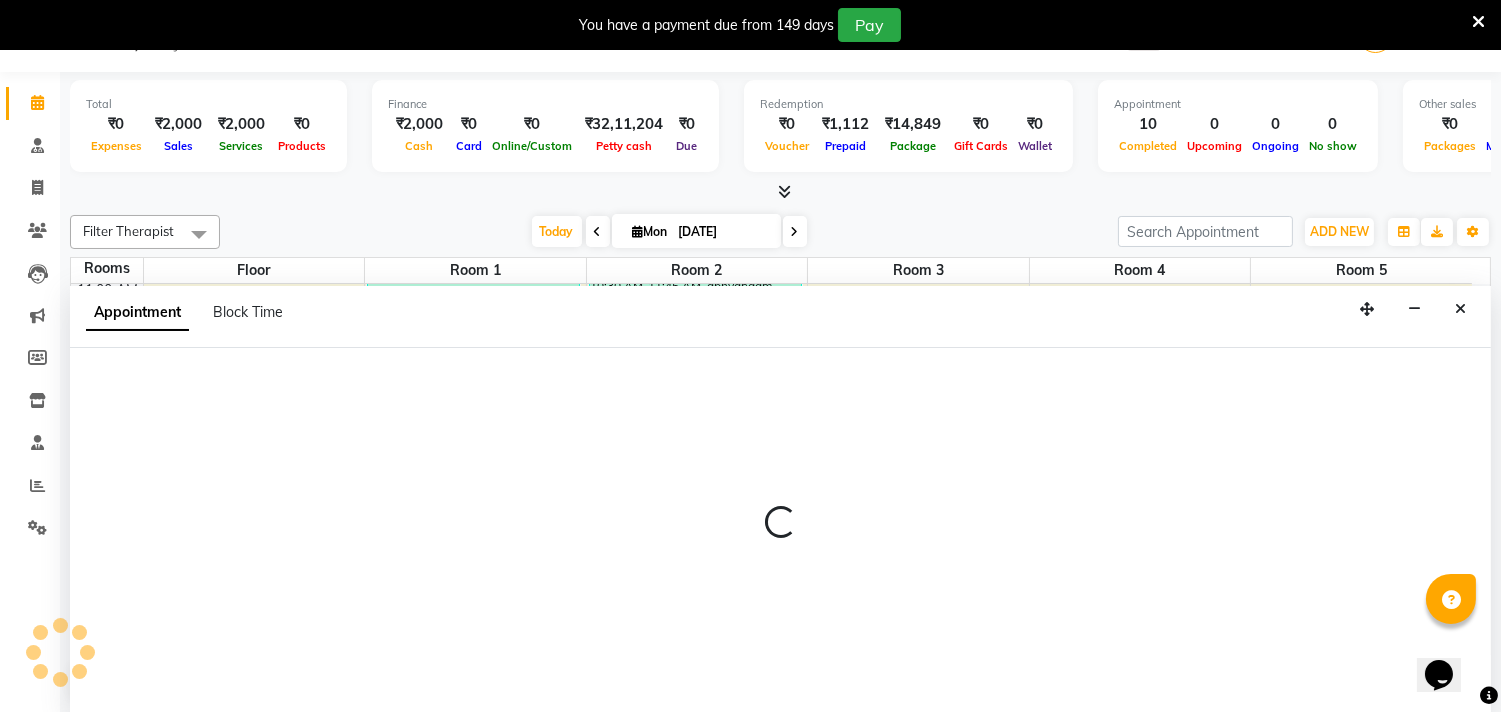 scroll, scrollTop: 51, scrollLeft: 0, axis: vertical 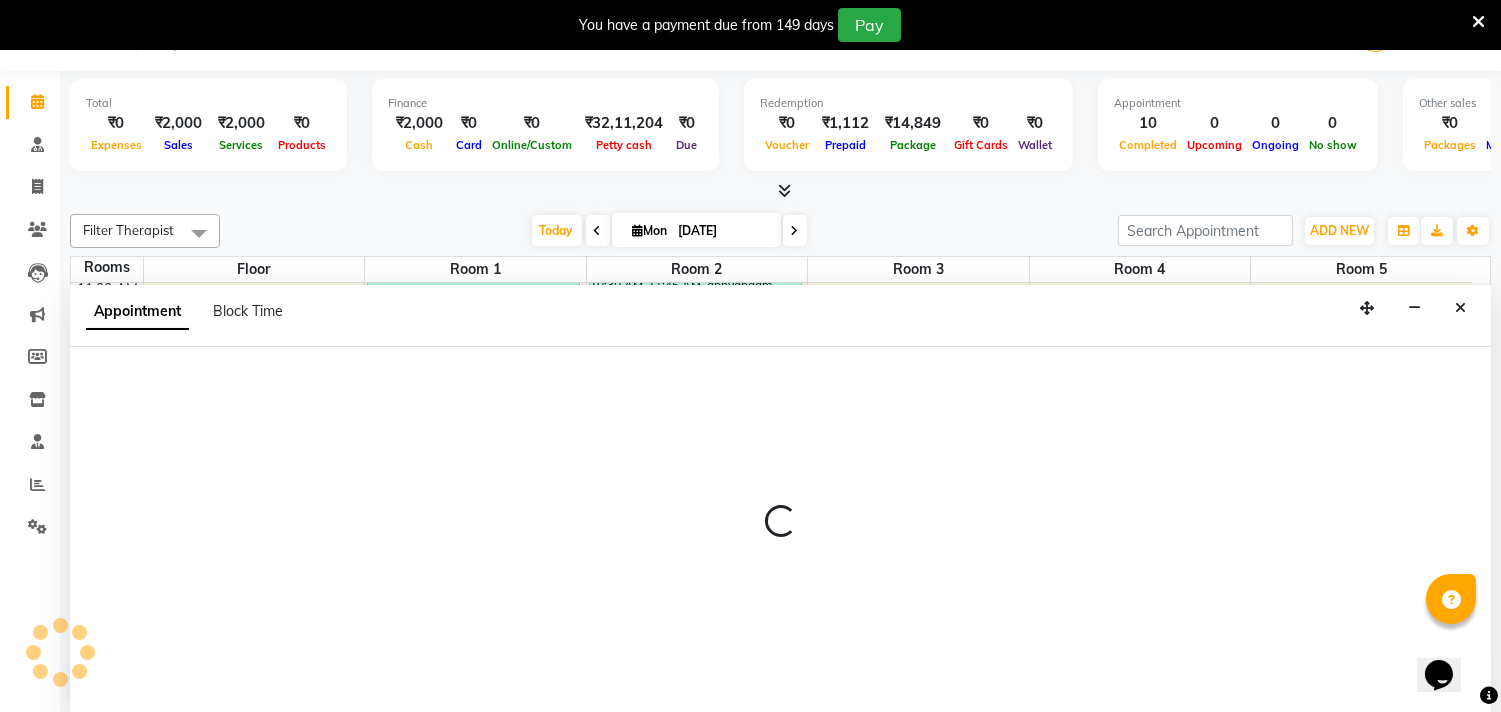 select on "750" 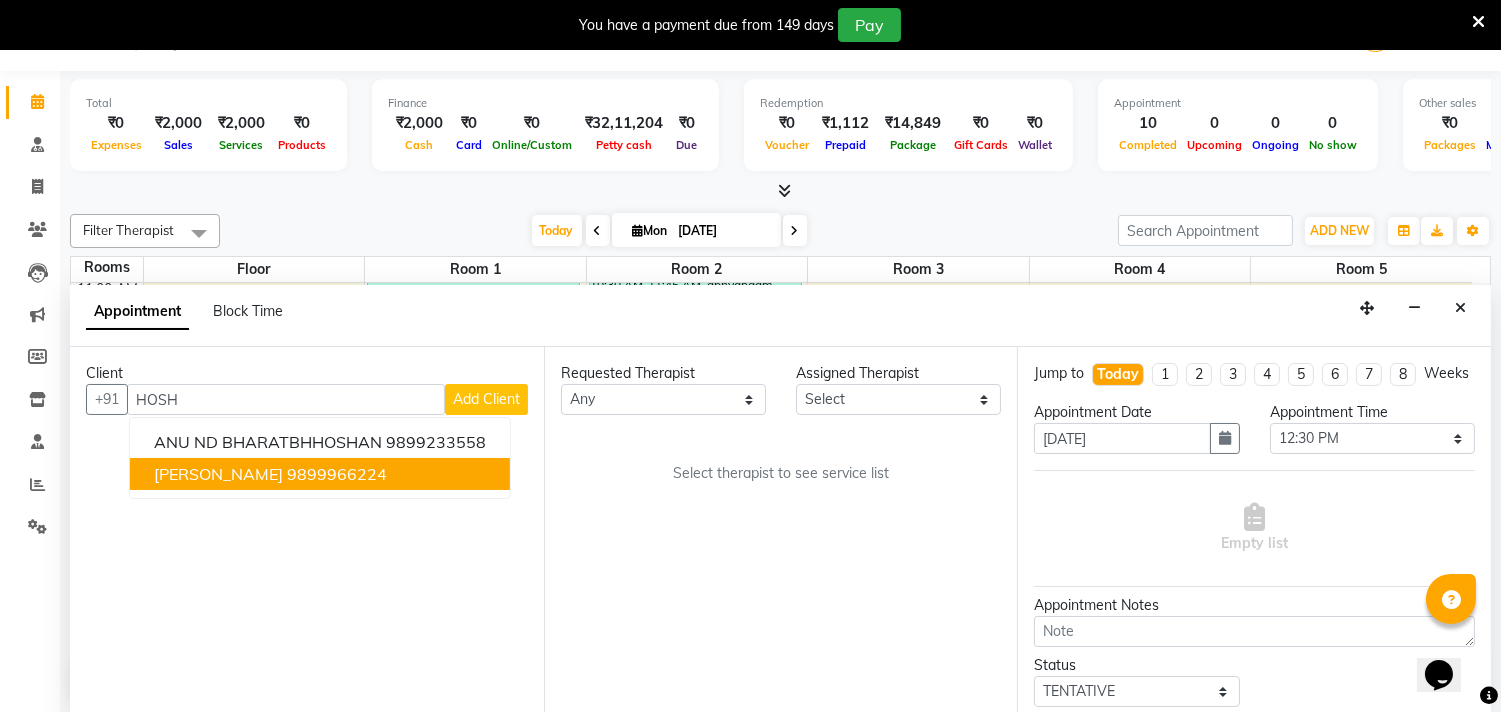 click on "[PERSON_NAME]  9899966224" at bounding box center (320, 474) 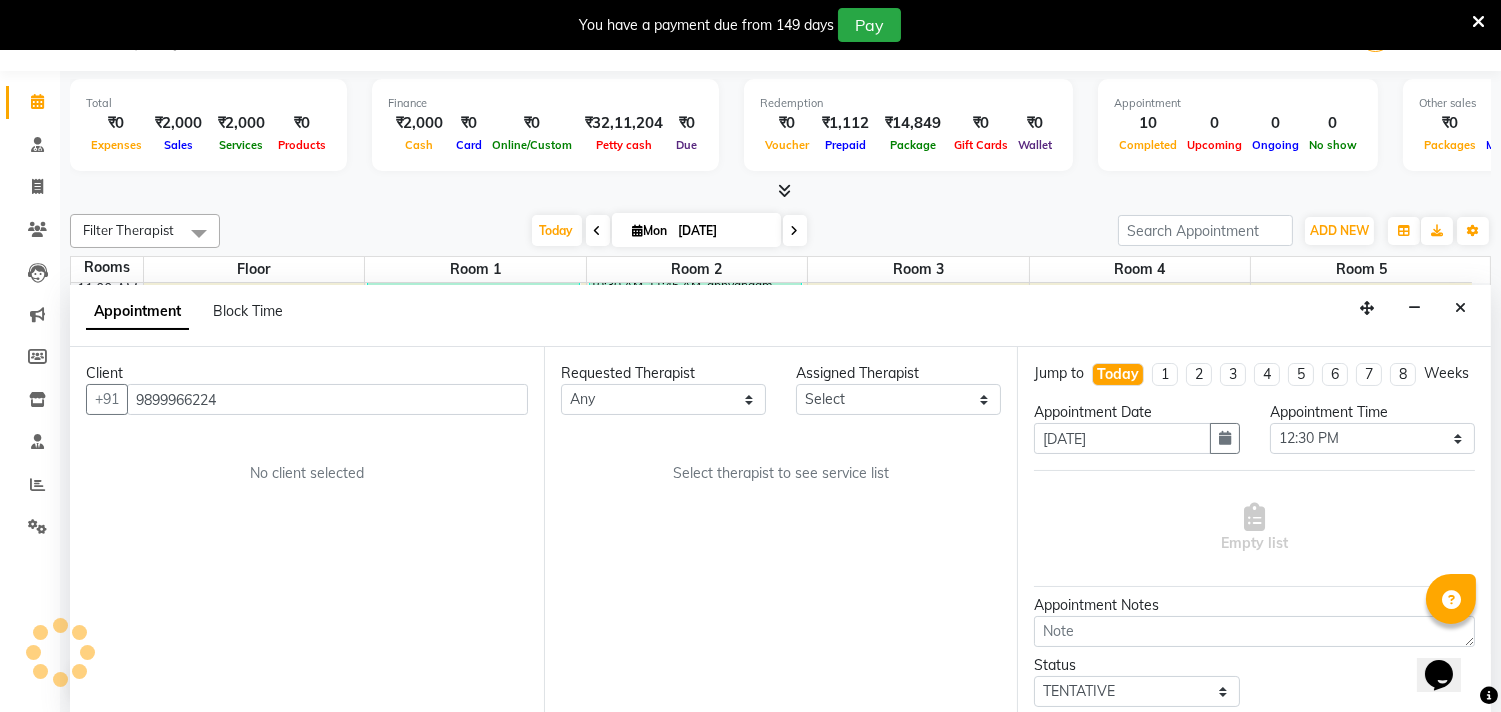 type on "9899966224" 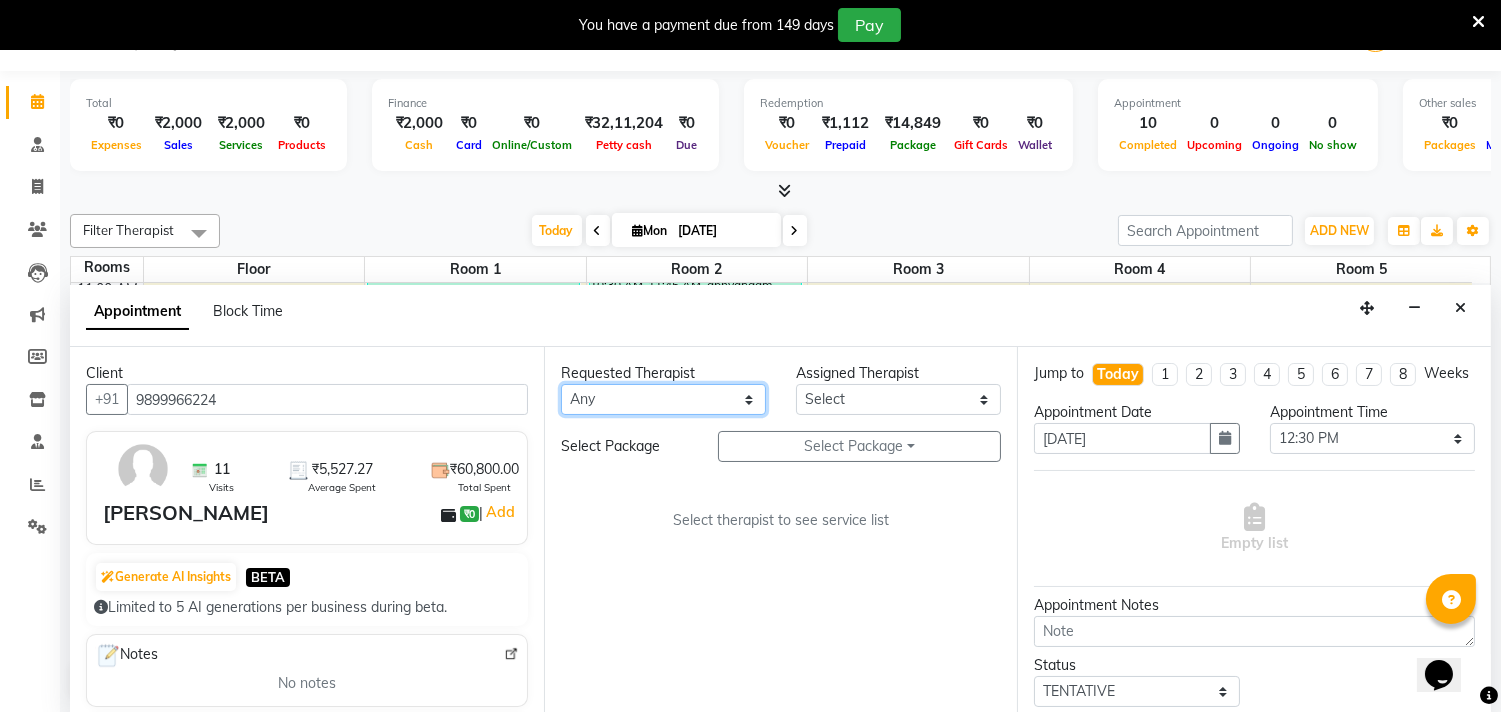 click on "Any [PERSON_NAME] [PERSON_NAME] V P [PERSON_NAME] [PERSON_NAME] [PERSON_NAME] [PERSON_NAME] [PERSON_NAME]  Dr [PERSON_NAME] DR [PERSON_NAME] [PERSON_NAME] Dr [PERSON_NAME] R [PERSON_NAME] [PERSON_NAME] Nijo [PERSON_NAME] [PERSON_NAME] radha Rasmi O S [PERSON_NAME] [PERSON_NAME] [PERSON_NAME] [PERSON_NAME] M [PERSON_NAME] [PERSON_NAME] Mon [PERSON_NAME] [PERSON_NAME]   [PERSON_NAME]   [PERSON_NAME]" at bounding box center (663, 399) 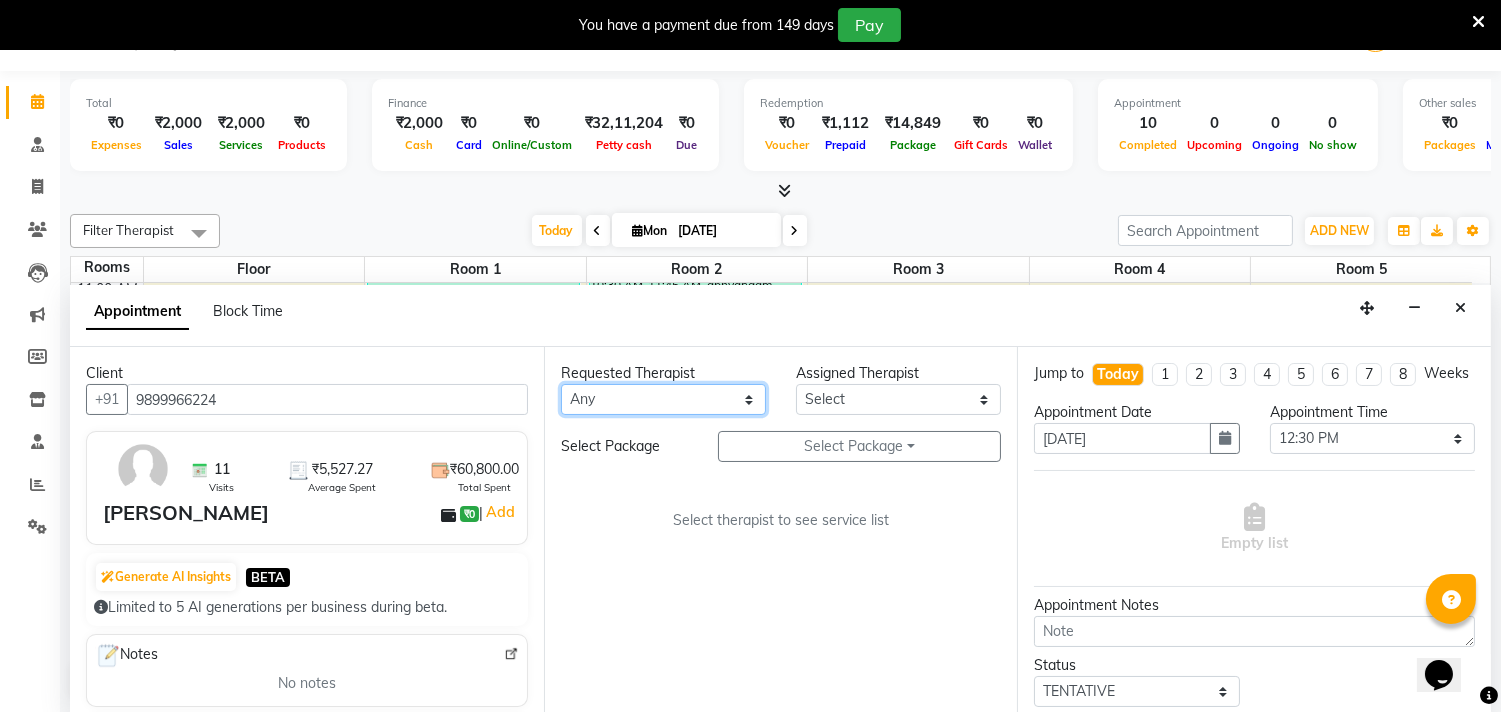 select on "76623" 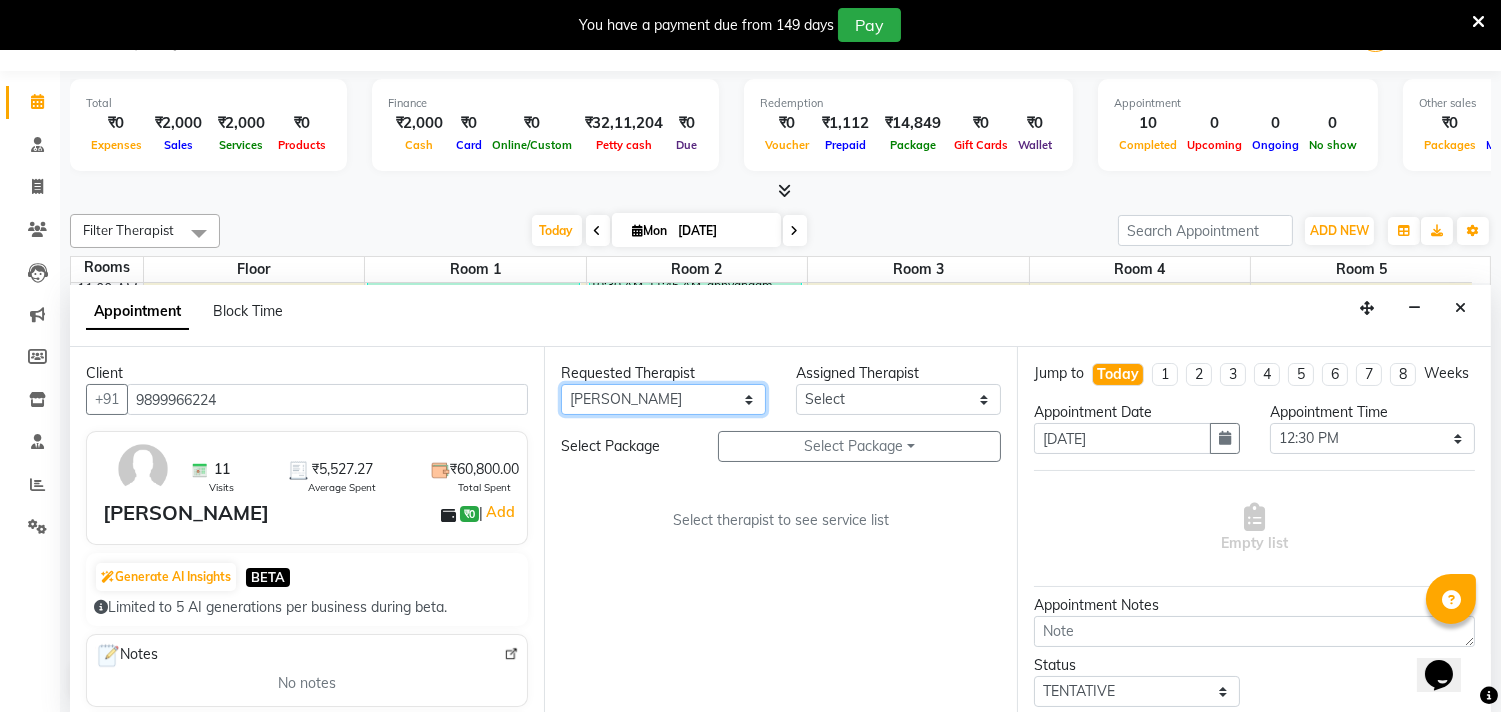 click on "Any [PERSON_NAME] [PERSON_NAME] V P [PERSON_NAME] [PERSON_NAME] [PERSON_NAME] [PERSON_NAME] [PERSON_NAME]  Dr [PERSON_NAME] DR [PERSON_NAME] [PERSON_NAME] Dr [PERSON_NAME] R [PERSON_NAME] [PERSON_NAME] Nijo [PERSON_NAME] [PERSON_NAME] radha Rasmi O S [PERSON_NAME] [PERSON_NAME] [PERSON_NAME] [PERSON_NAME] M [PERSON_NAME] [PERSON_NAME] Mon [PERSON_NAME] [PERSON_NAME]   [PERSON_NAME]   [PERSON_NAME]" at bounding box center (663, 399) 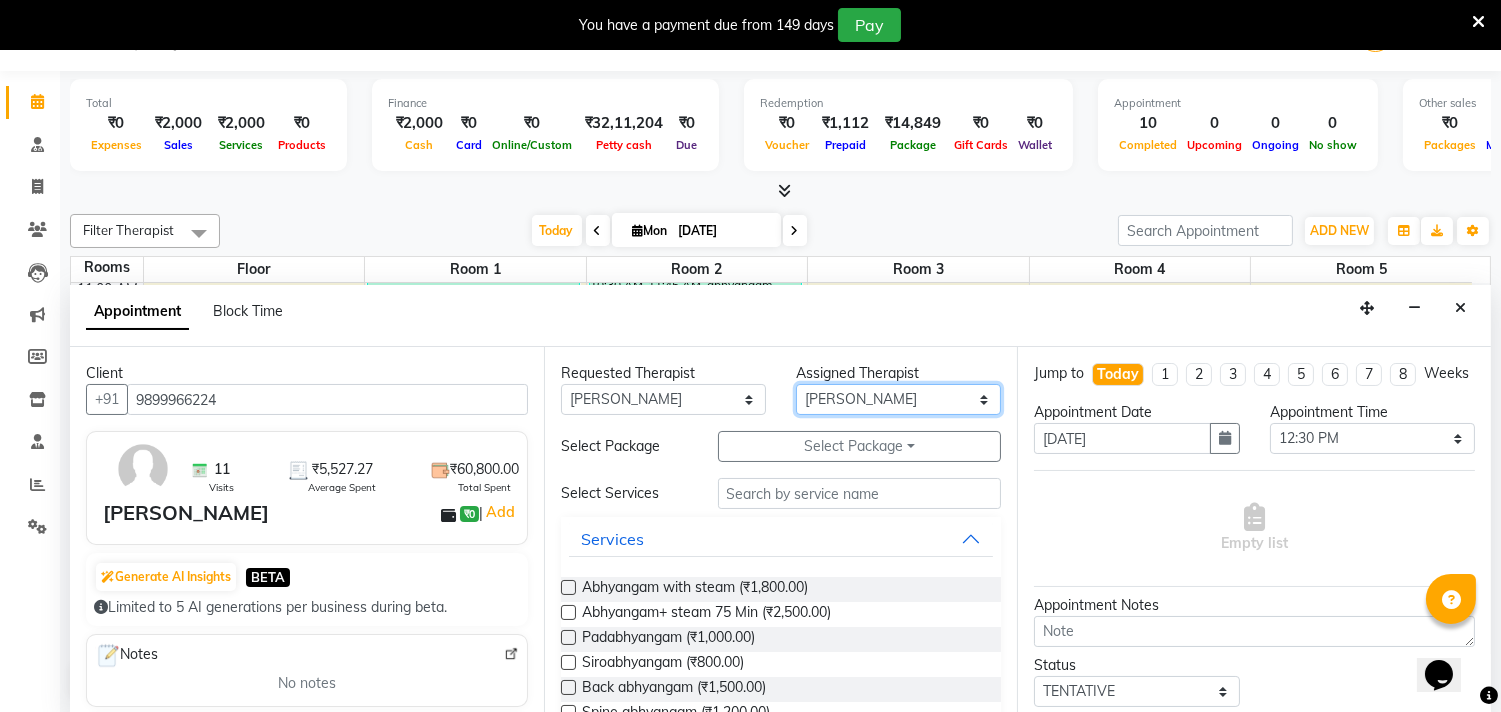click on "Select [PERSON_NAME] [PERSON_NAME] V P [PERSON_NAME] [PERSON_NAME] [PERSON_NAME] [PERSON_NAME] [PERSON_NAME]  Dr [PERSON_NAME] DR [PERSON_NAME] [PERSON_NAME] Dr [PERSON_NAME] R [PERSON_NAME] [PERSON_NAME] Nijo [PERSON_NAME] [PERSON_NAME] radha Rasmi O S [PERSON_NAME] [PERSON_NAME] [PERSON_NAME] [PERSON_NAME] M [PERSON_NAME] [PERSON_NAME] Mon [PERSON_NAME] [PERSON_NAME]   [PERSON_NAME]   [PERSON_NAME]" at bounding box center [898, 399] 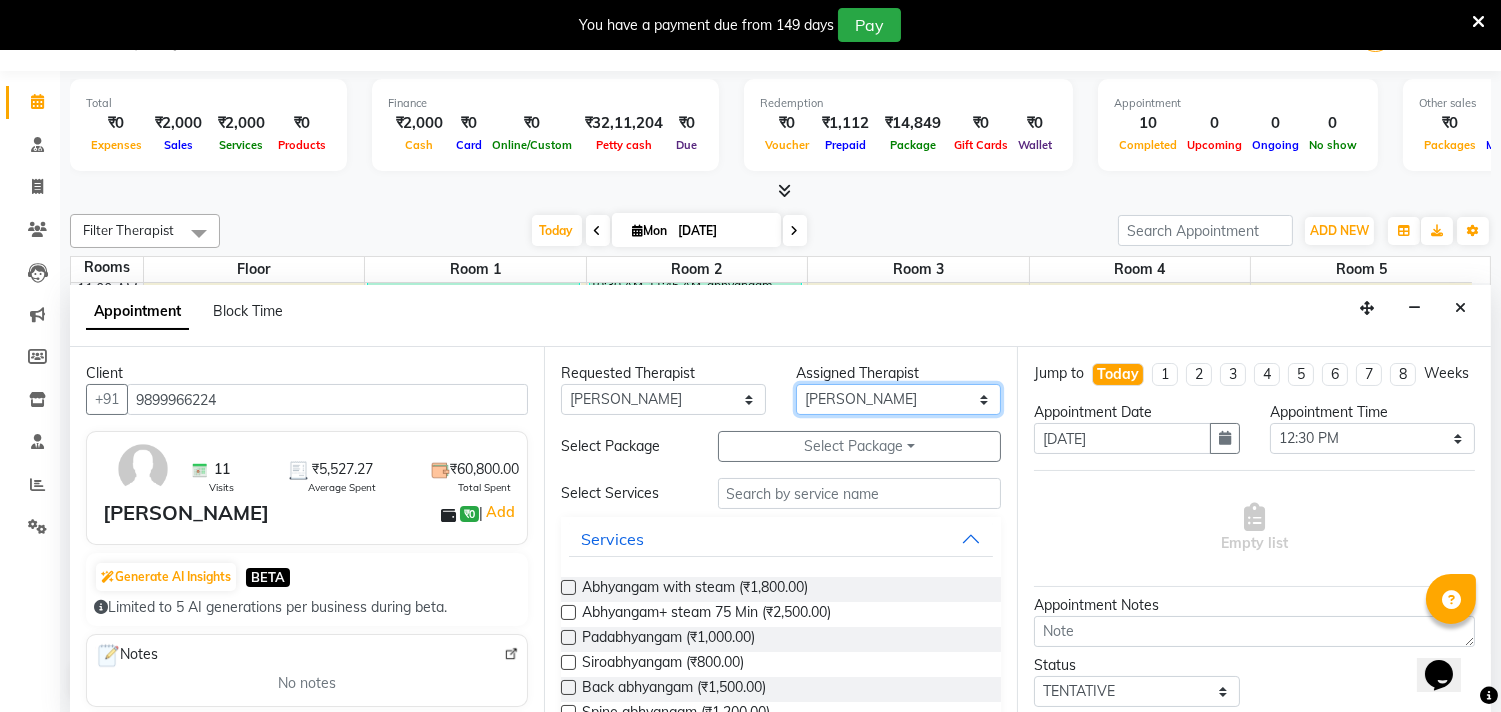 select on "85619" 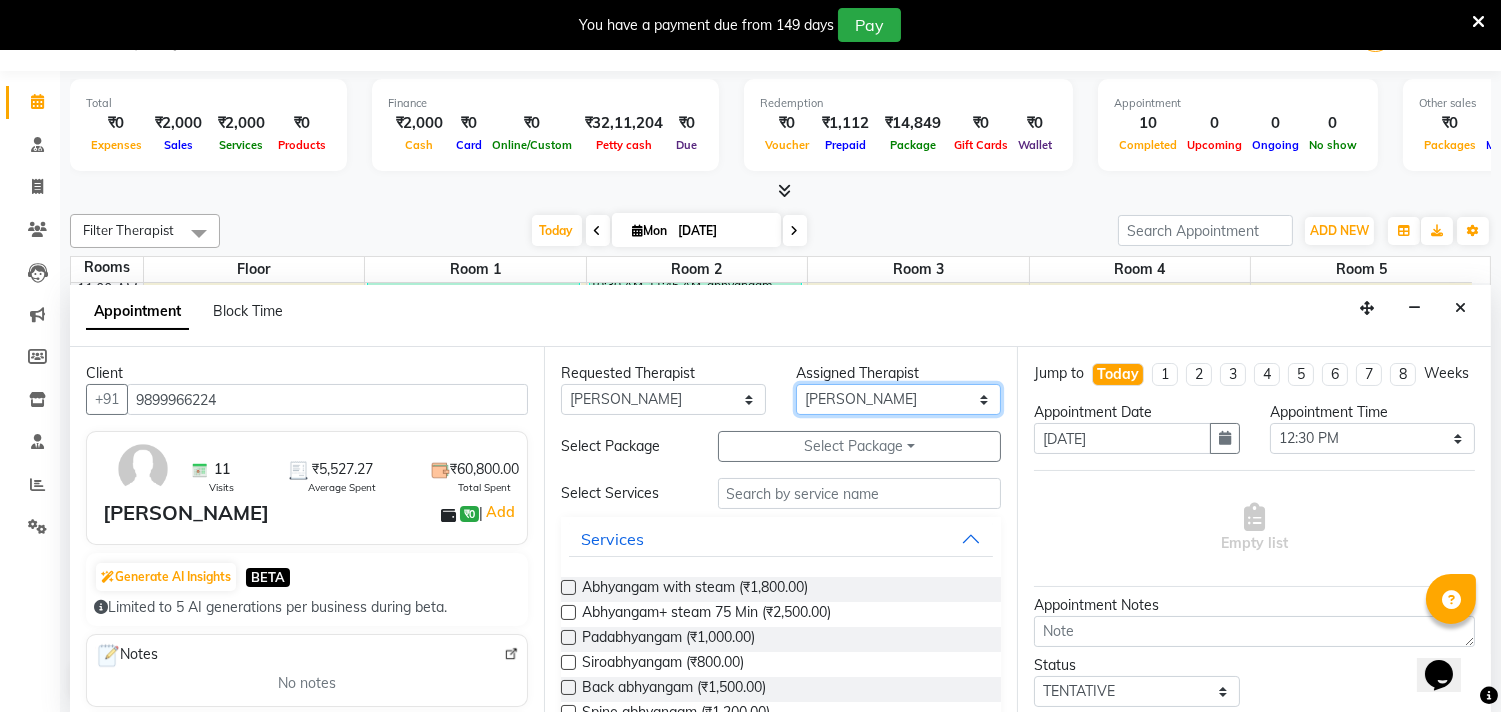 click on "Select [PERSON_NAME] [PERSON_NAME] V P [PERSON_NAME] [PERSON_NAME] [PERSON_NAME] [PERSON_NAME] [PERSON_NAME]  Dr [PERSON_NAME] DR [PERSON_NAME] [PERSON_NAME] Dr [PERSON_NAME] R [PERSON_NAME] [PERSON_NAME] Nijo [PERSON_NAME] [PERSON_NAME] radha Rasmi O S [PERSON_NAME] [PERSON_NAME] [PERSON_NAME] [PERSON_NAME] M [PERSON_NAME] [PERSON_NAME] Mon [PERSON_NAME] [PERSON_NAME]   [PERSON_NAME]   [PERSON_NAME]" at bounding box center [898, 399] 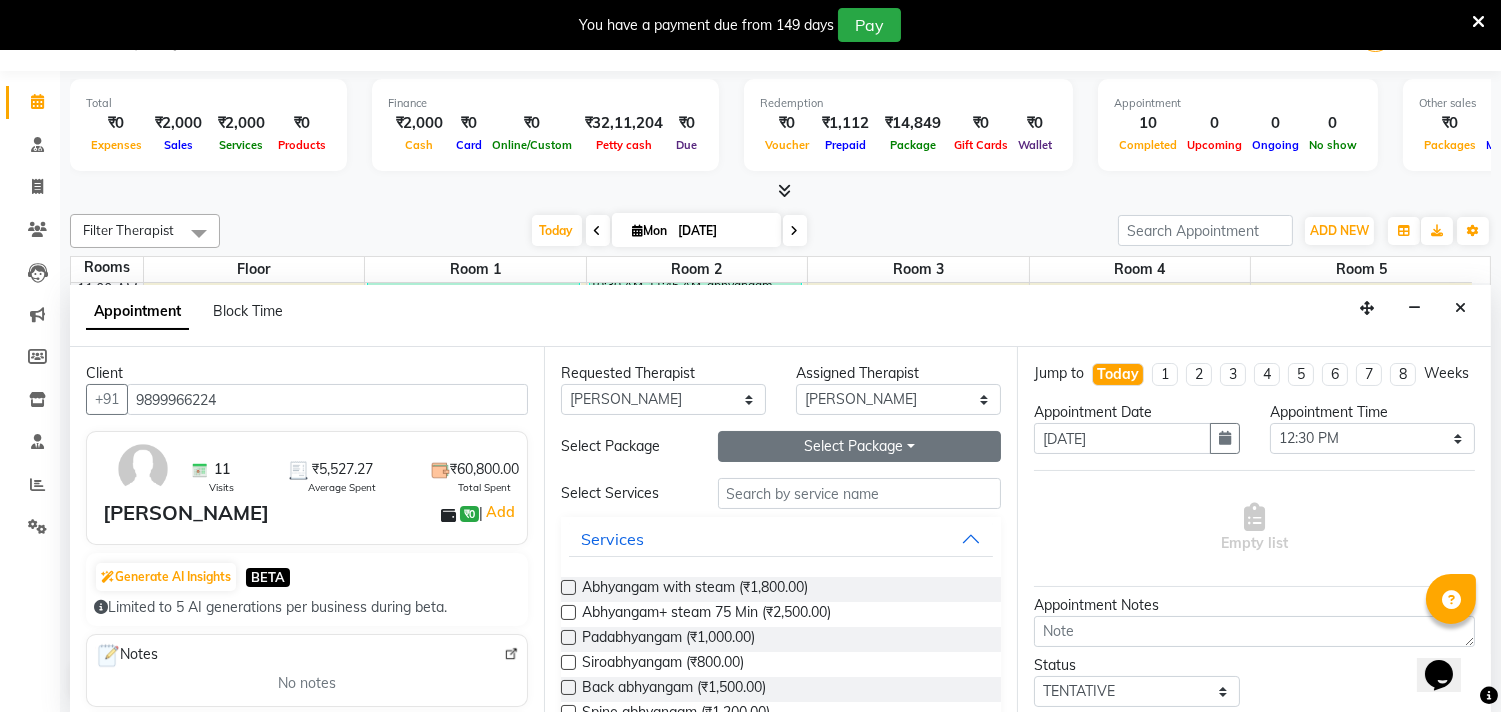 click on "Select Package  Toggle Dropdown" at bounding box center (860, 446) 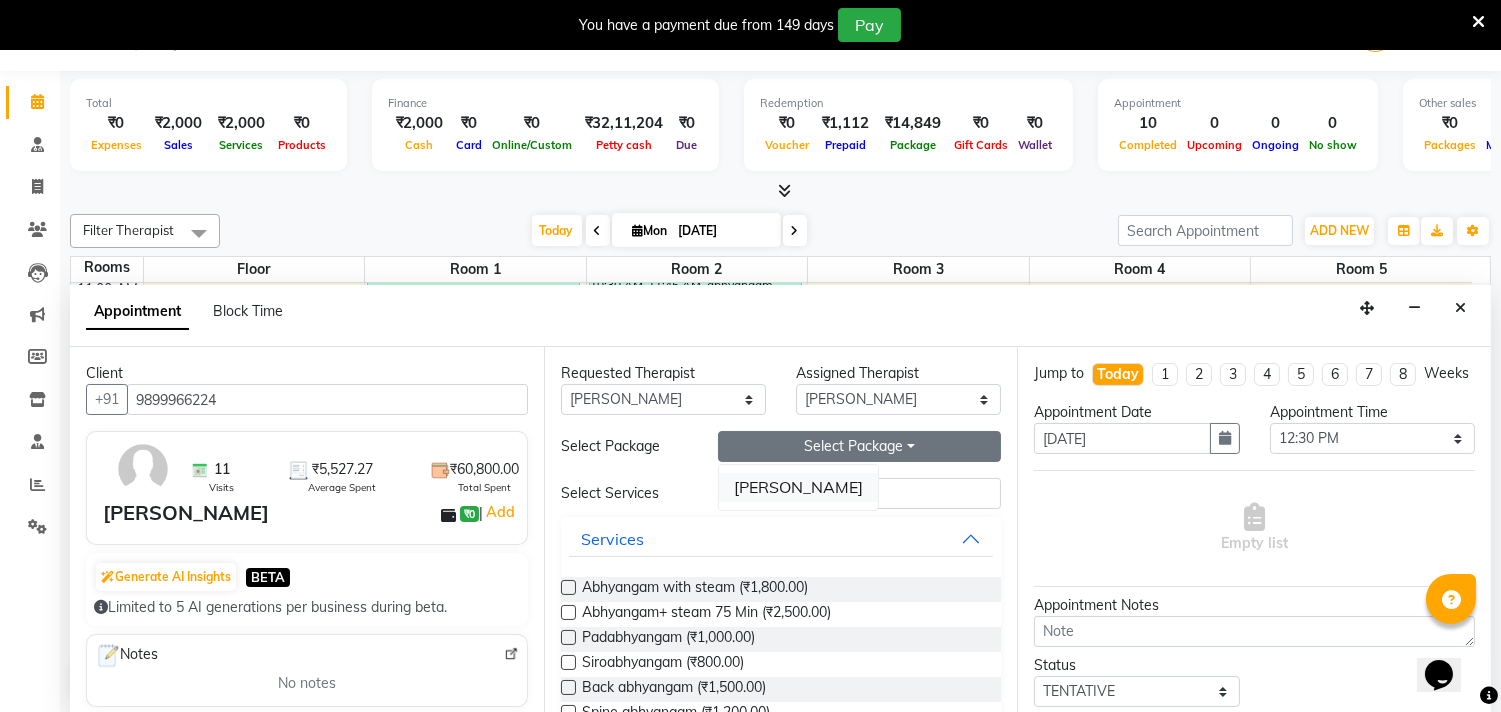 click on "[PERSON_NAME]" at bounding box center [798, 487] 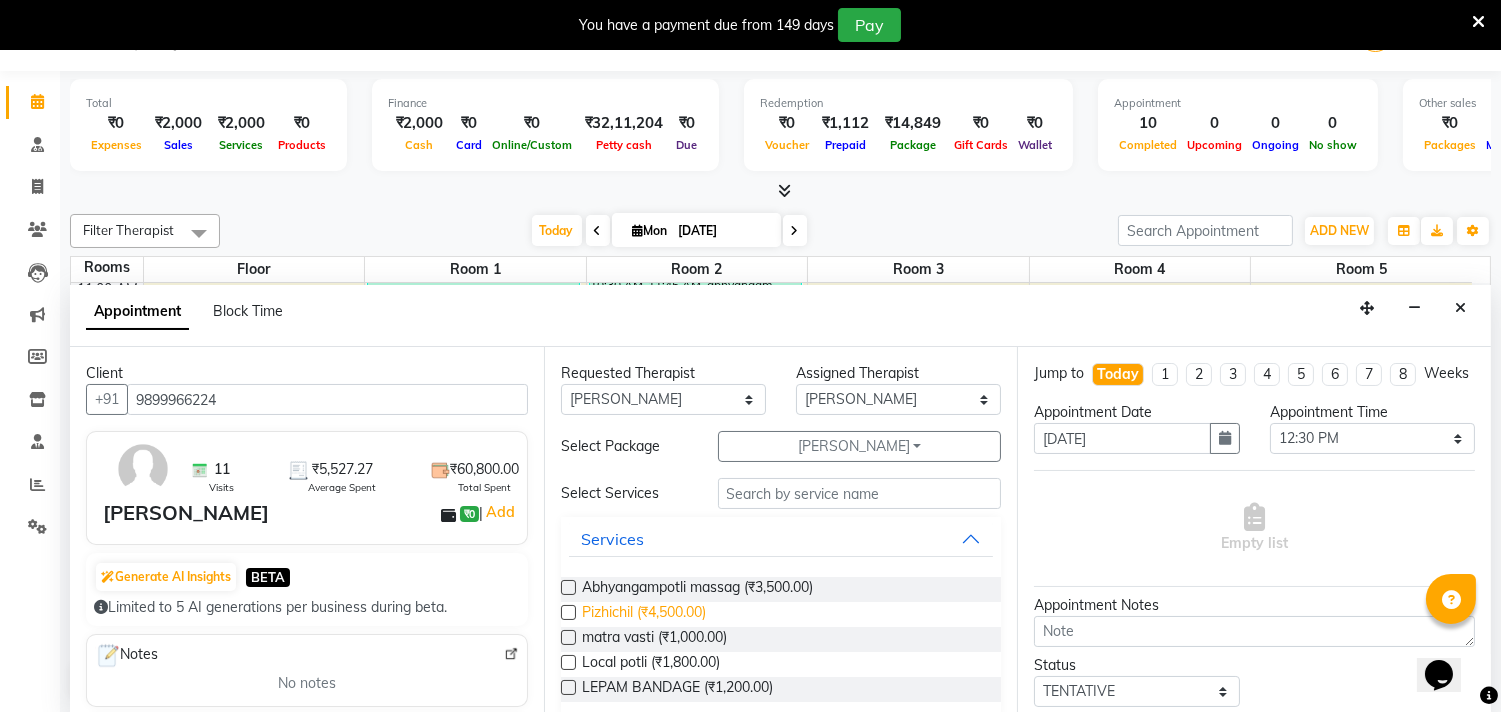 click on "Pizhichil (₹4,500.00)" at bounding box center (644, 614) 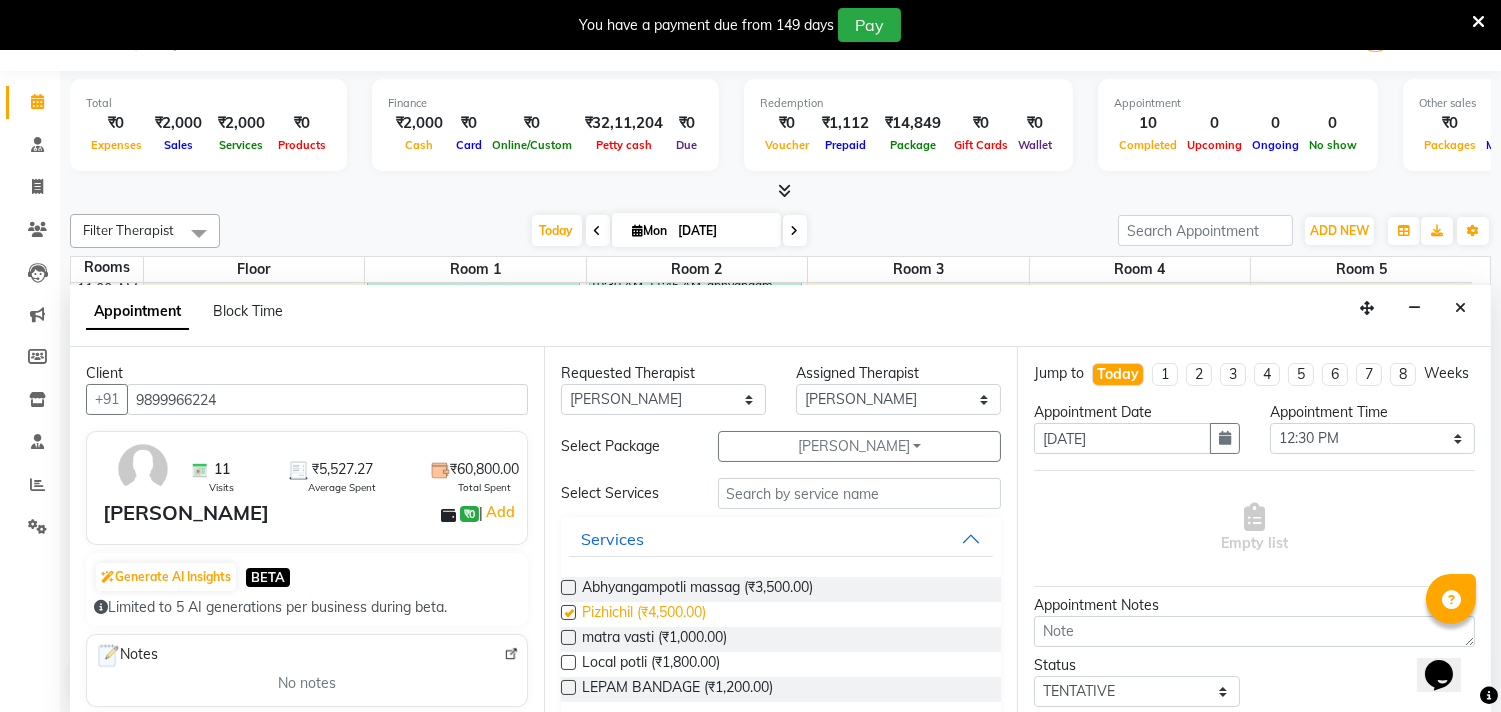 checkbox on "true" 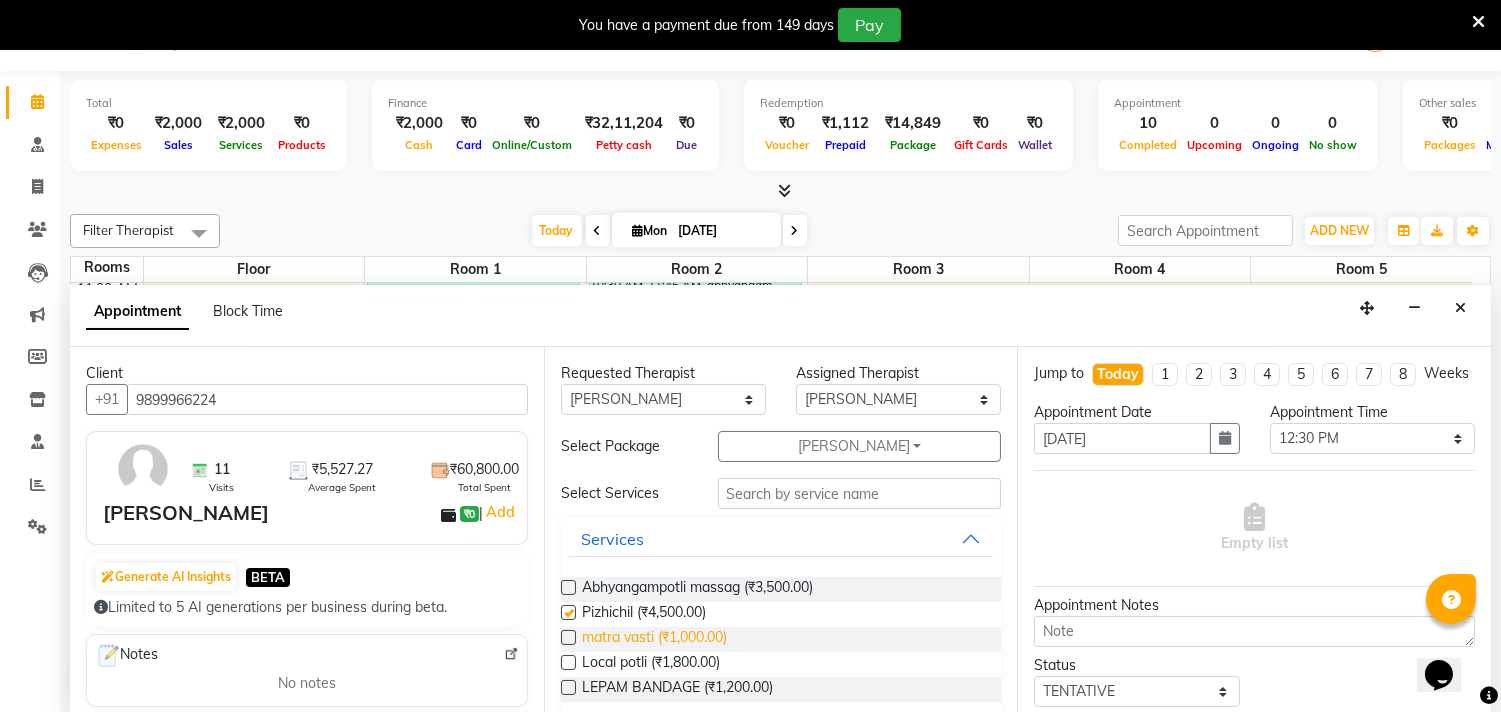 select on "2643" 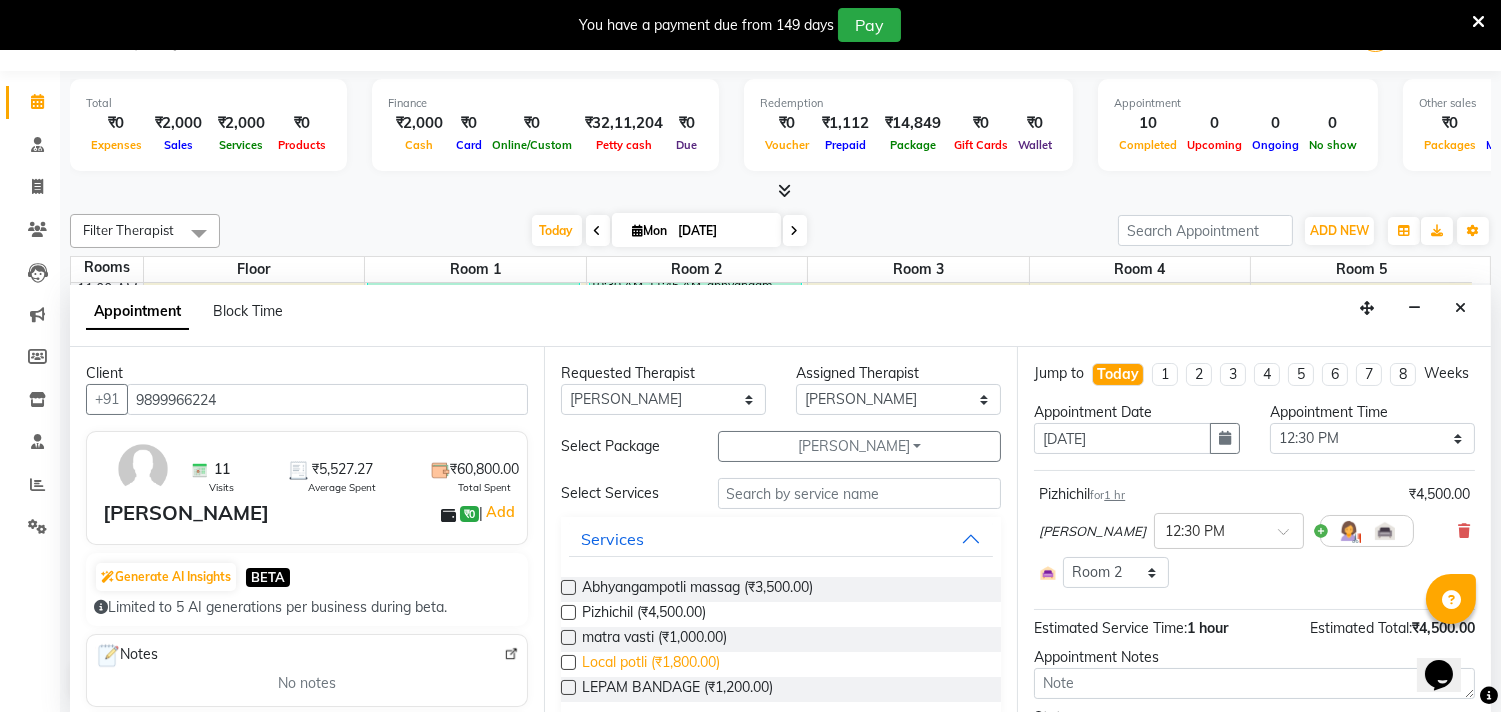 checkbox on "false" 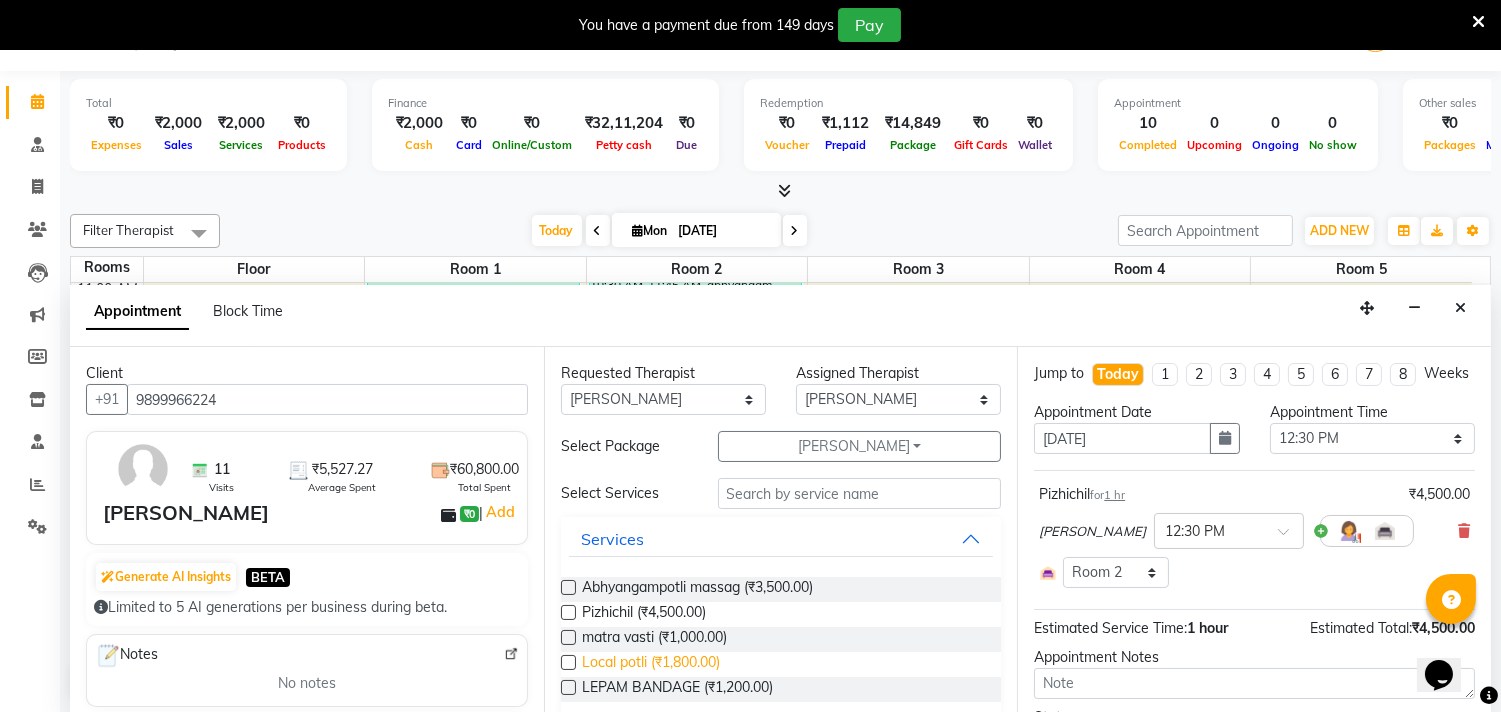 click on "Local potli (₹1,800.00)" at bounding box center [651, 664] 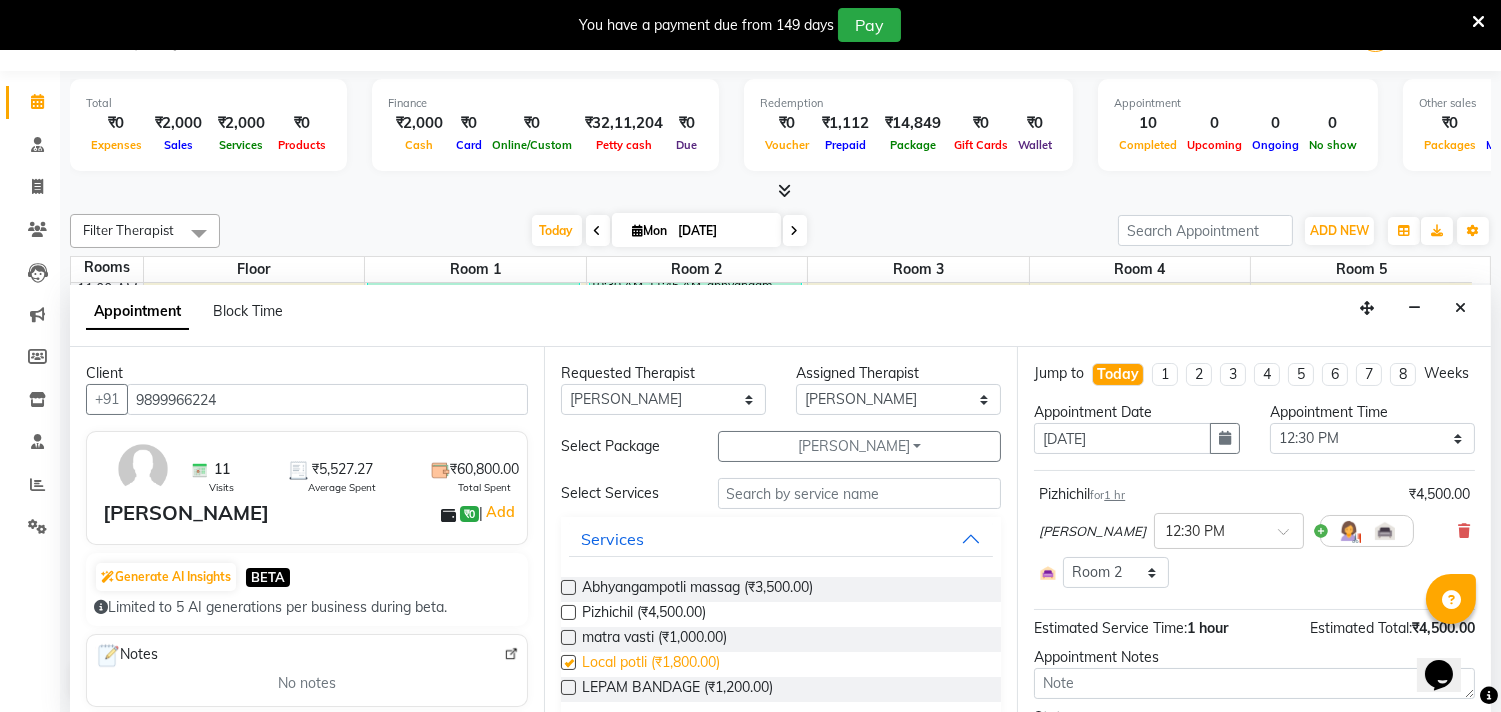 checkbox on "true" 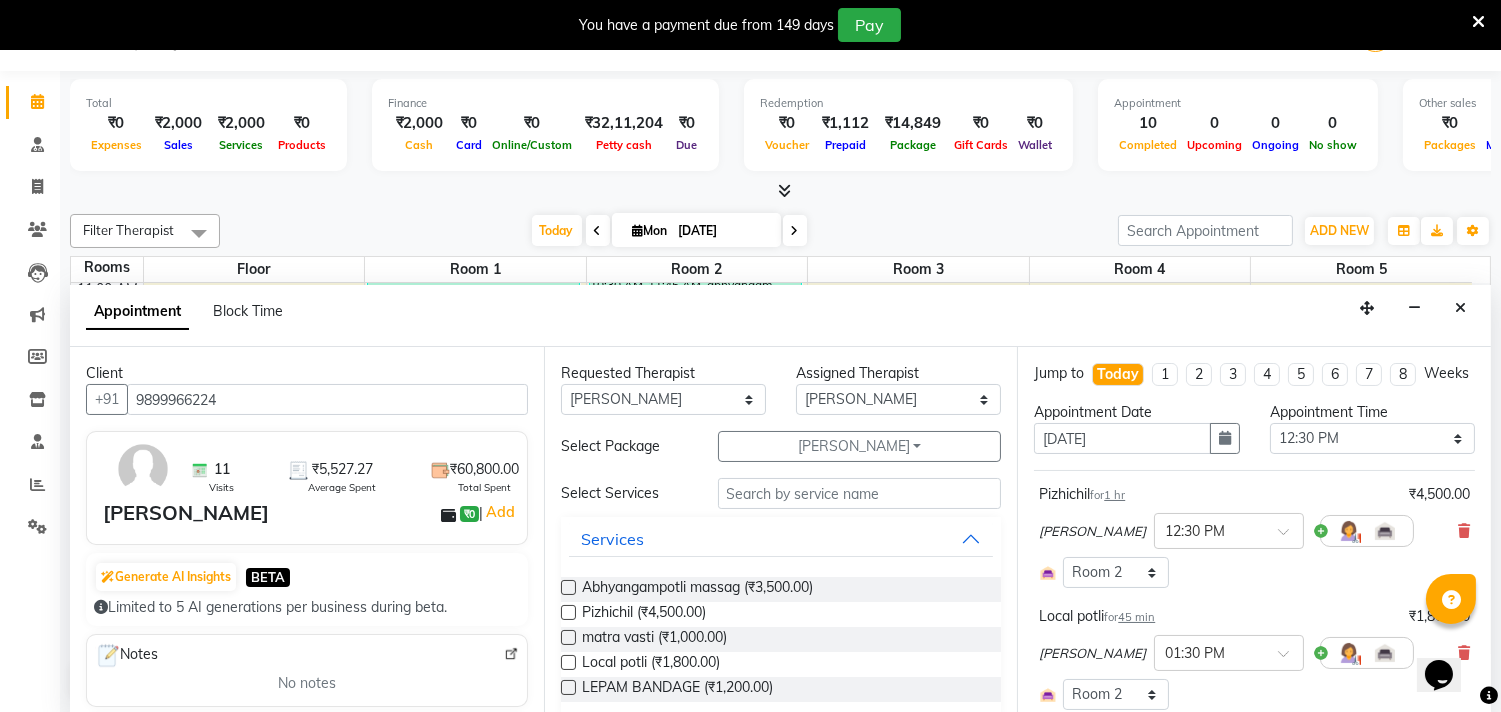 checkbox on "false" 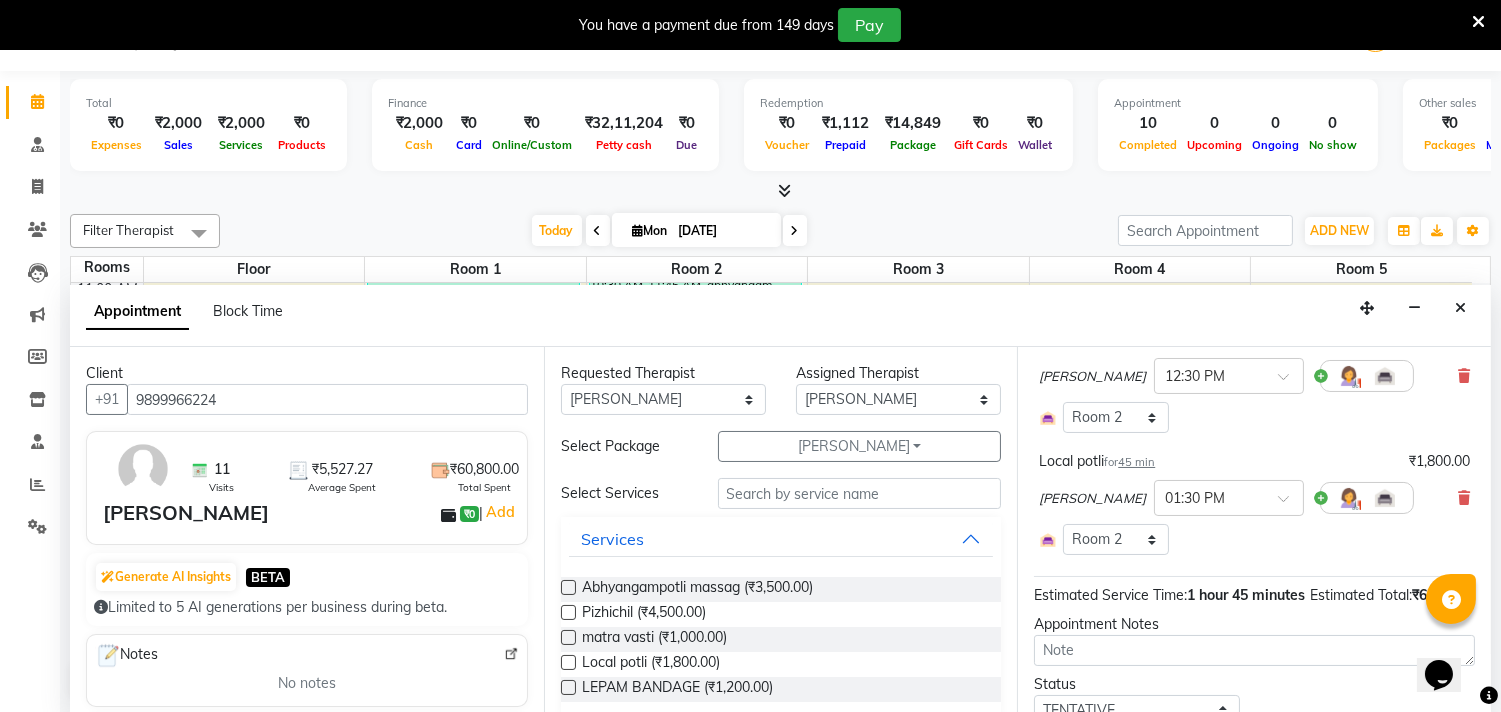 scroll, scrollTop: 334, scrollLeft: 0, axis: vertical 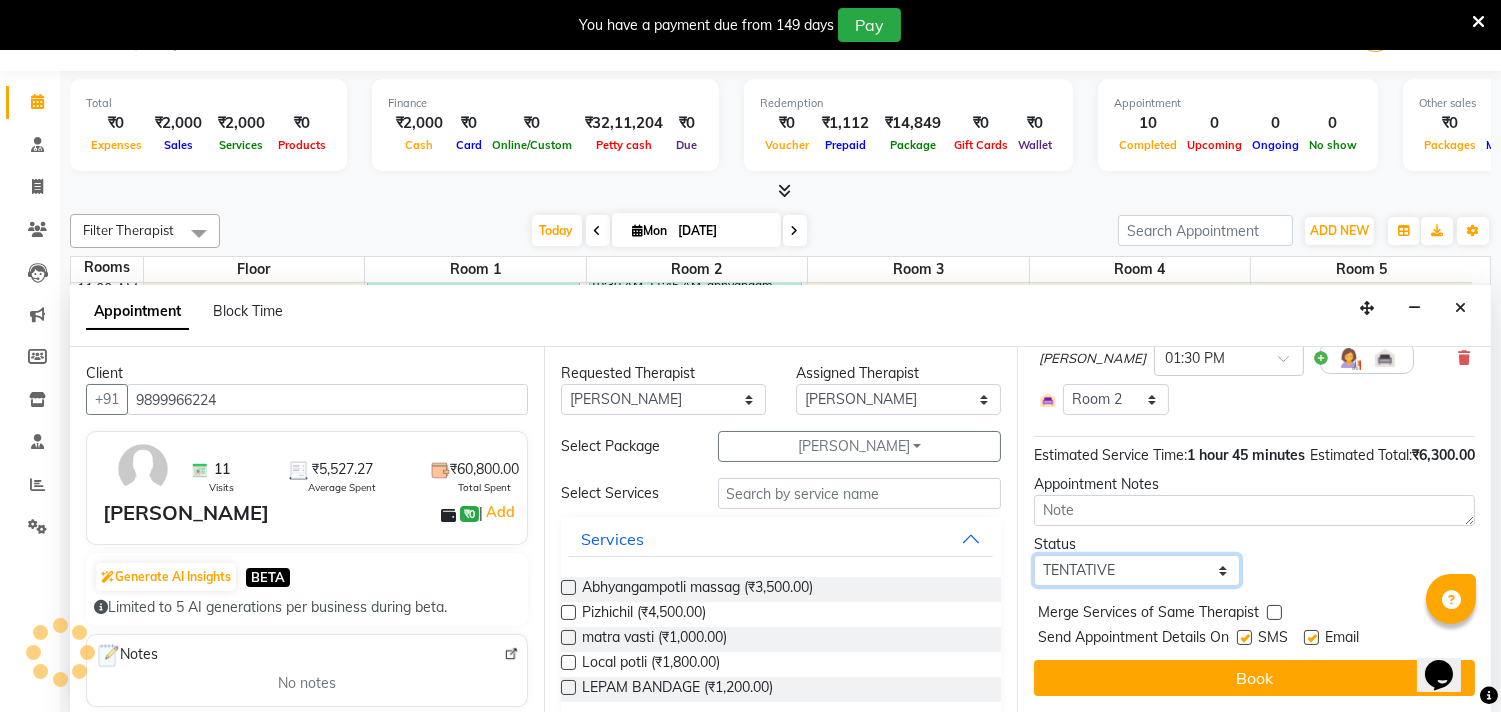 click on "Select TENTATIVE CONFIRM CHECK-IN UPCOMING" at bounding box center (1136, 570) 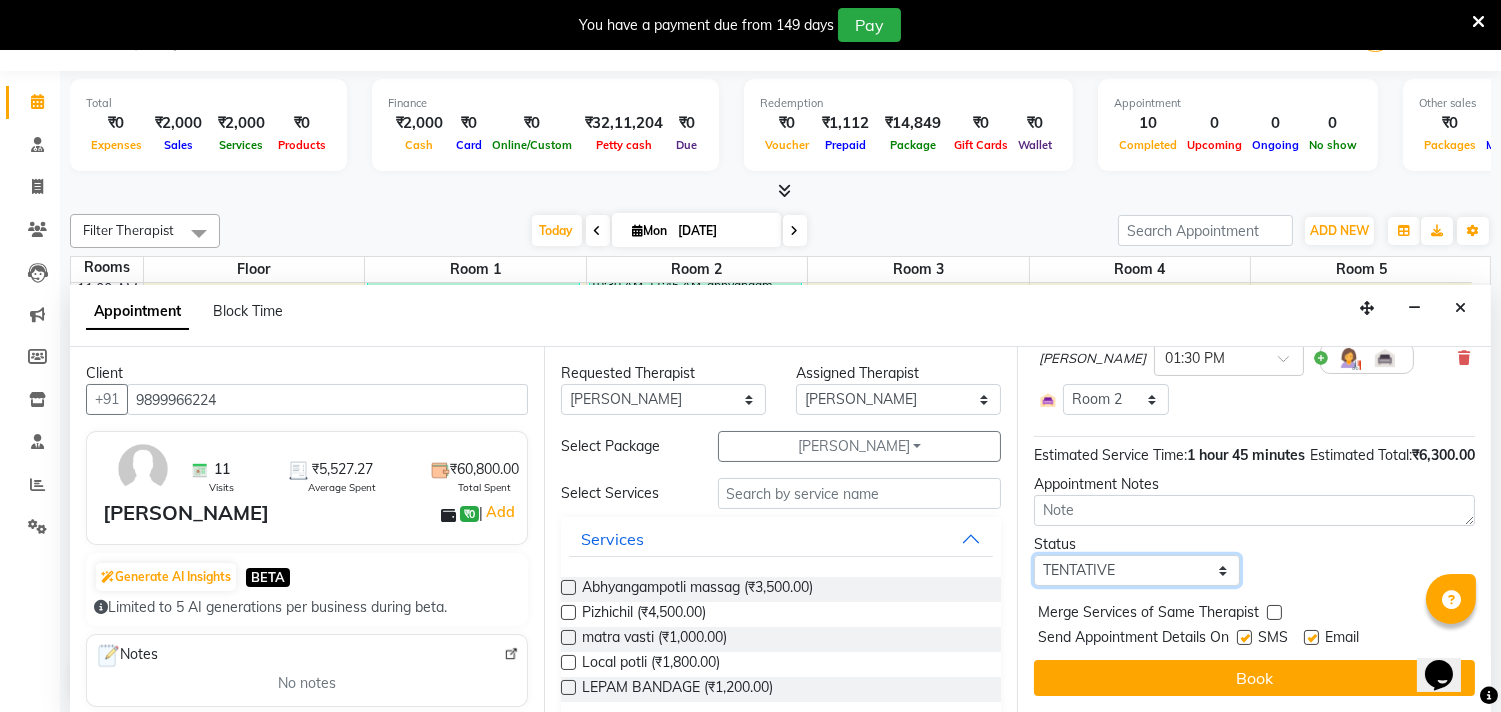 click on "Select TENTATIVE CONFIRM CHECK-IN UPCOMING" at bounding box center (1136, 570) 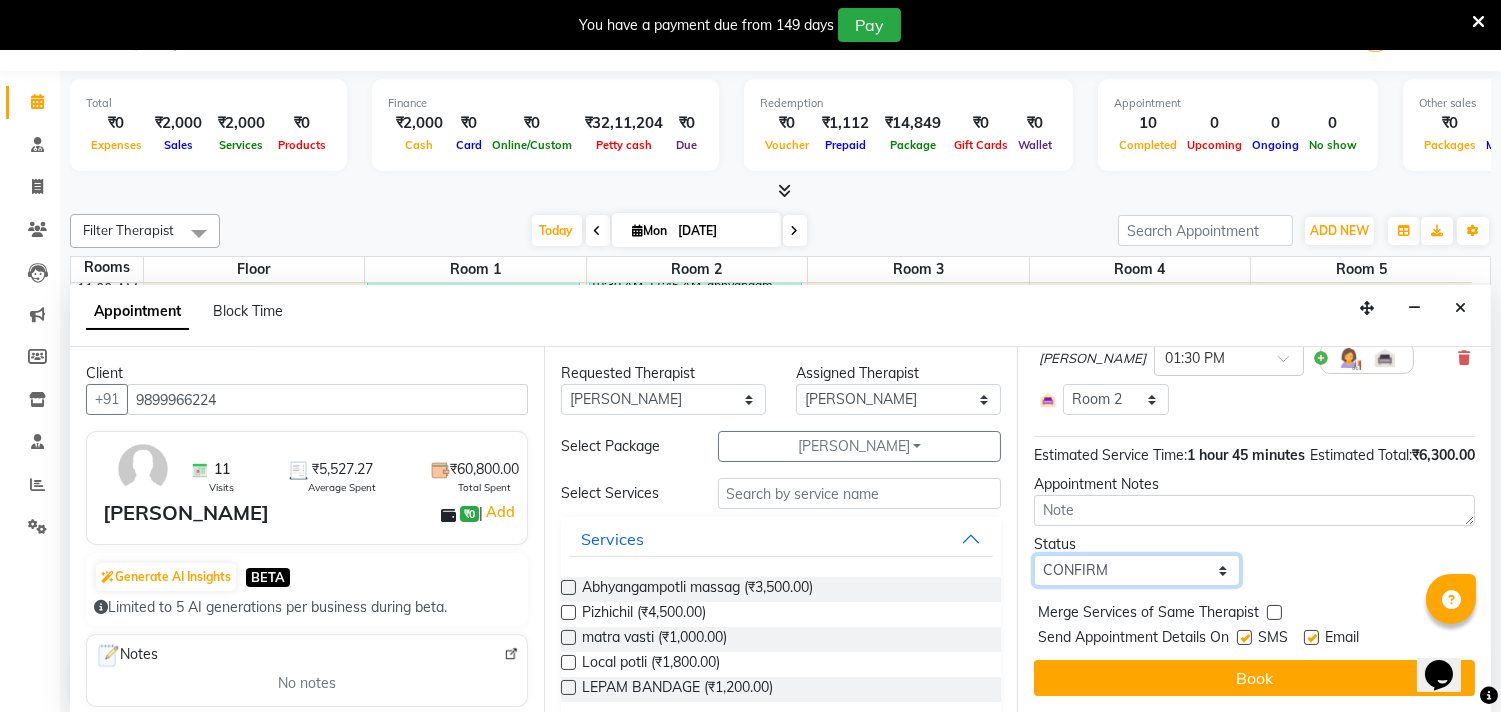 click on "Select TENTATIVE CONFIRM CHECK-IN UPCOMING" at bounding box center [1136, 570] 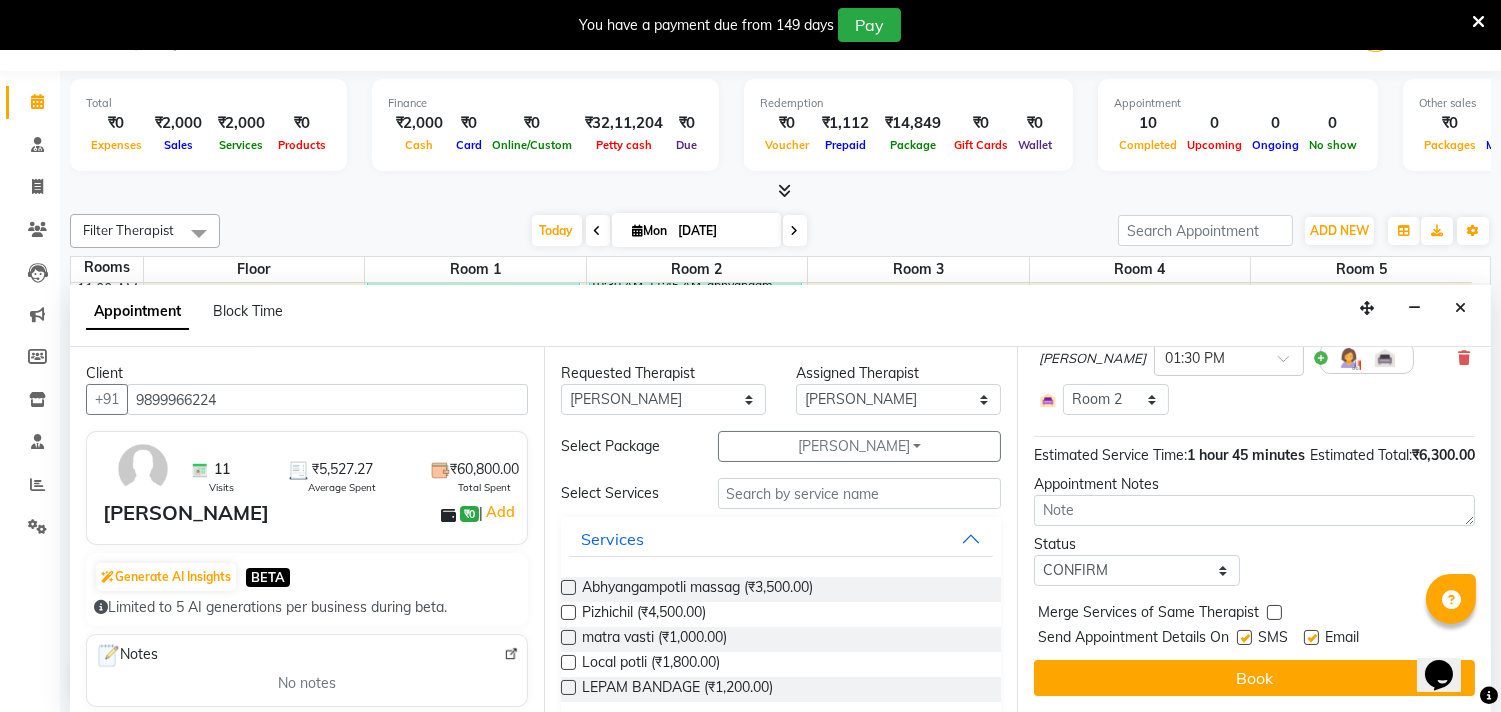 drag, startPoint x: 1238, startPoint y: 636, endPoint x: 1286, endPoint y: 644, distance: 48.6621 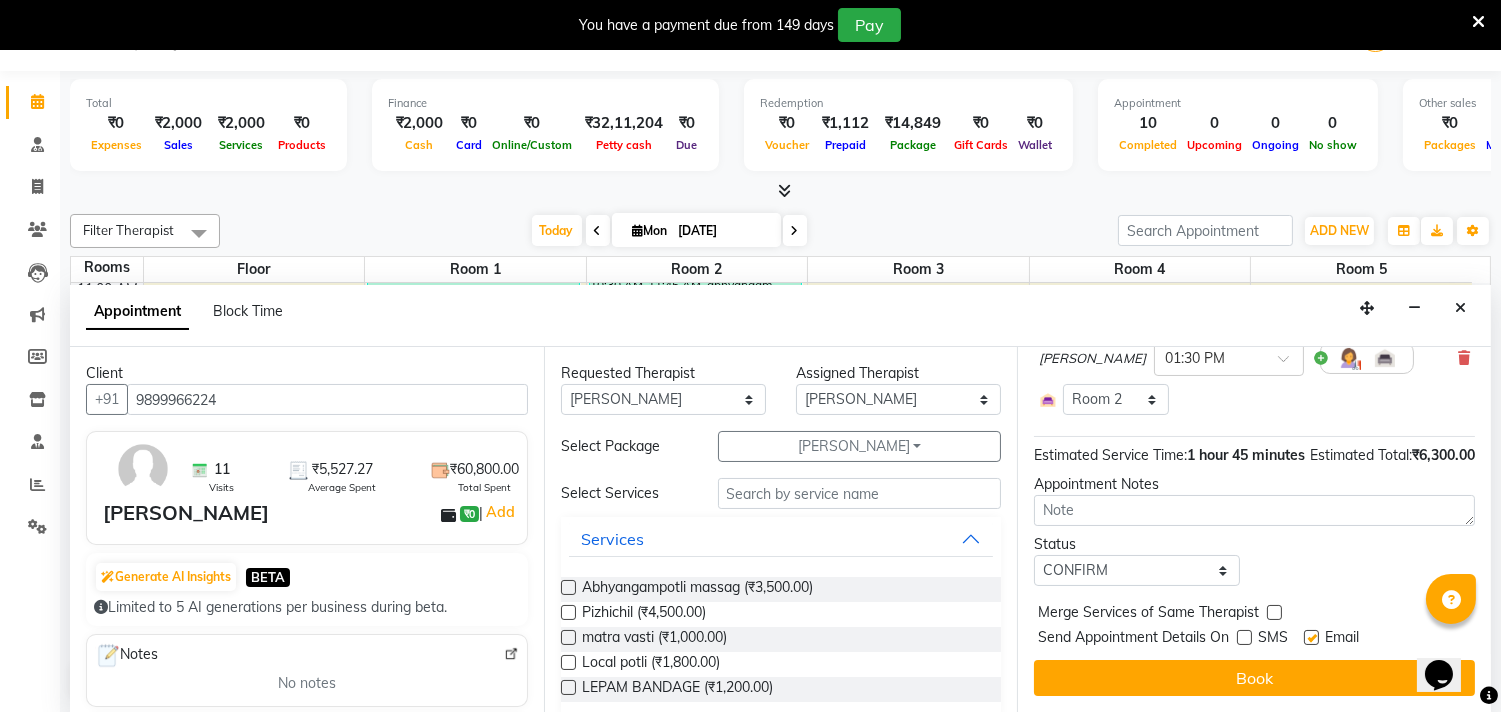 drag, startPoint x: 1315, startPoint y: 634, endPoint x: 1307, endPoint y: 653, distance: 20.615528 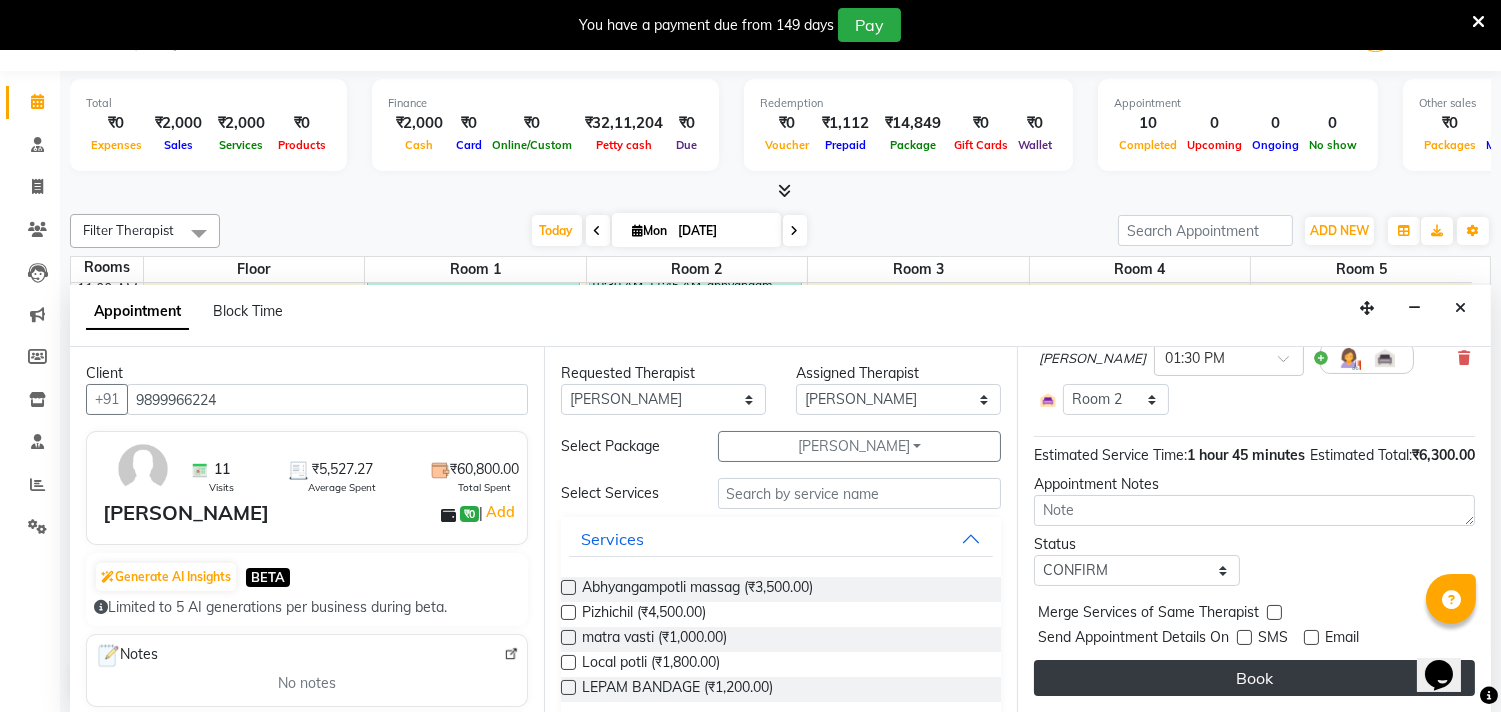 click on "Book" at bounding box center [1254, 678] 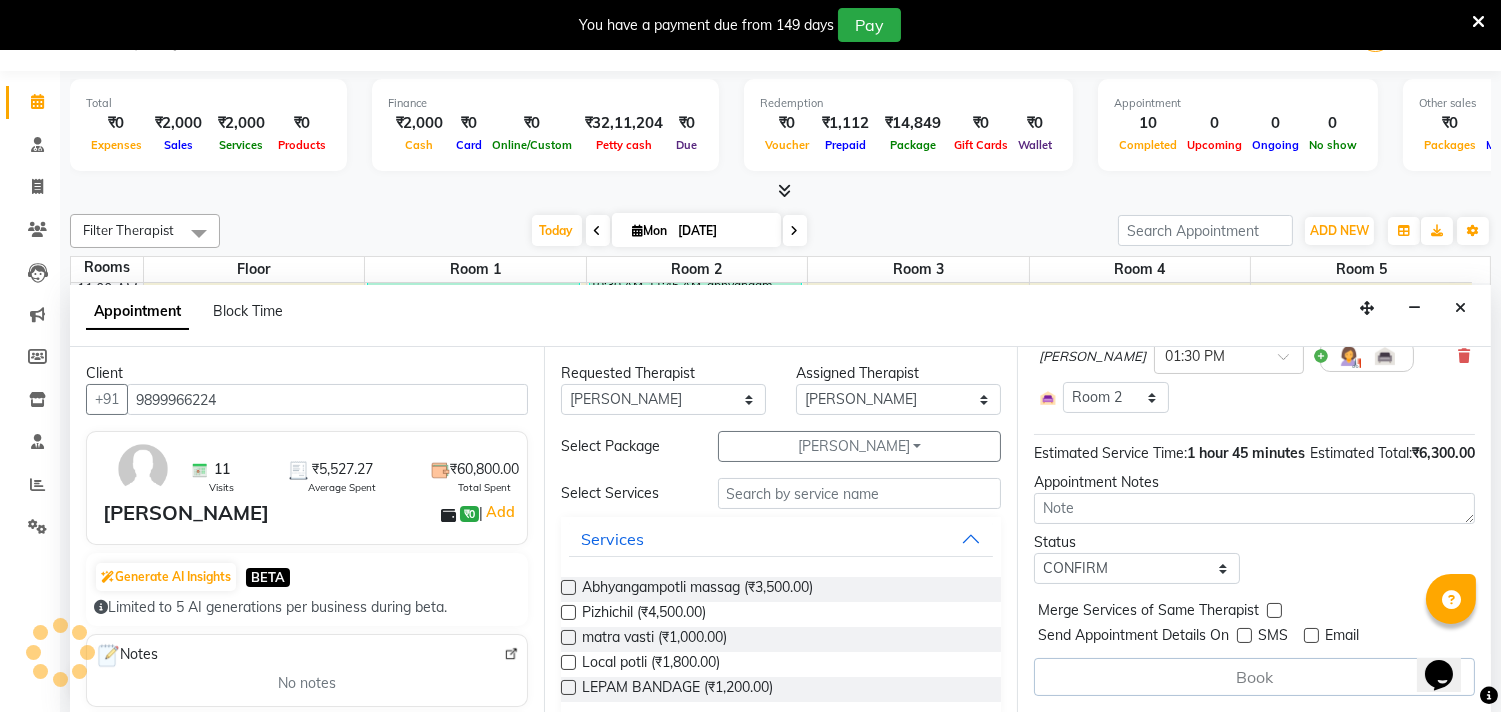 click on "Book" at bounding box center [1254, 677] 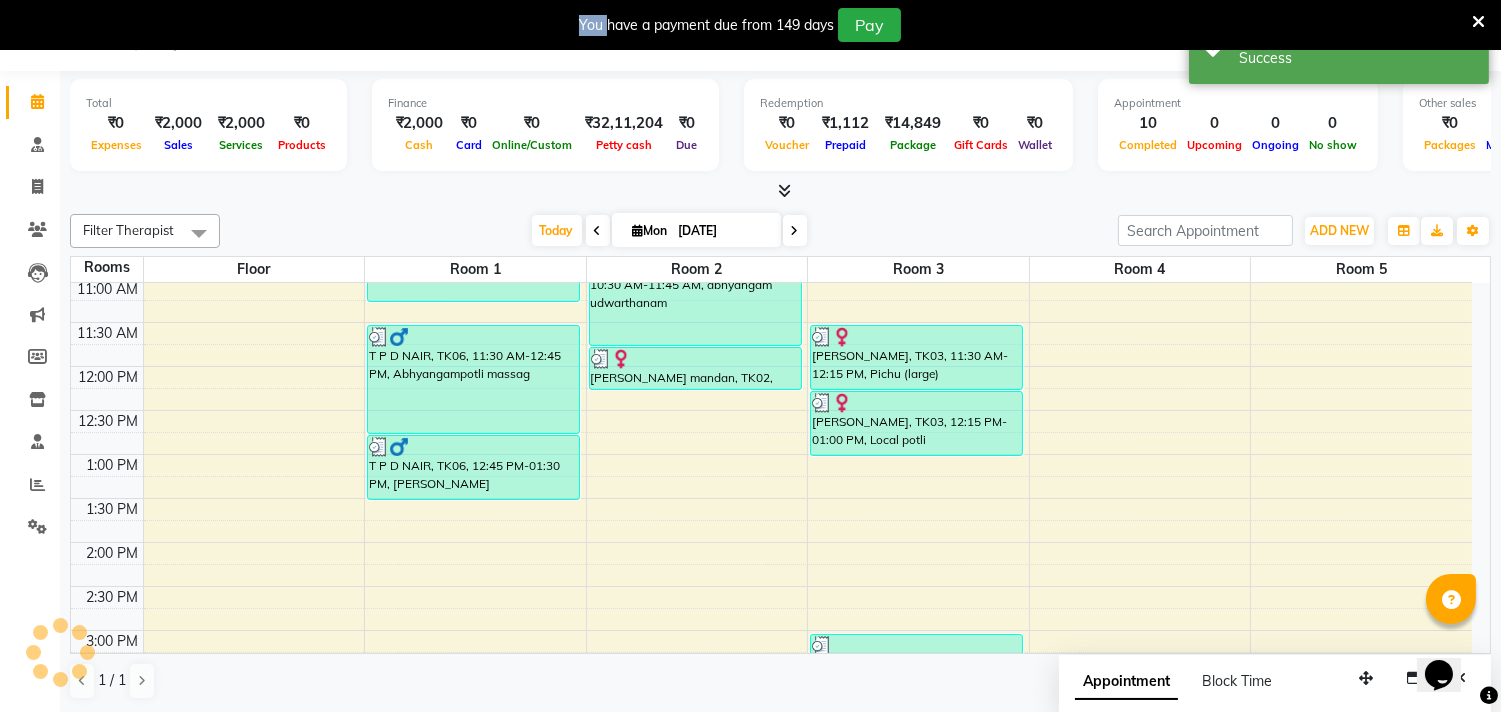 scroll, scrollTop: 0, scrollLeft: 0, axis: both 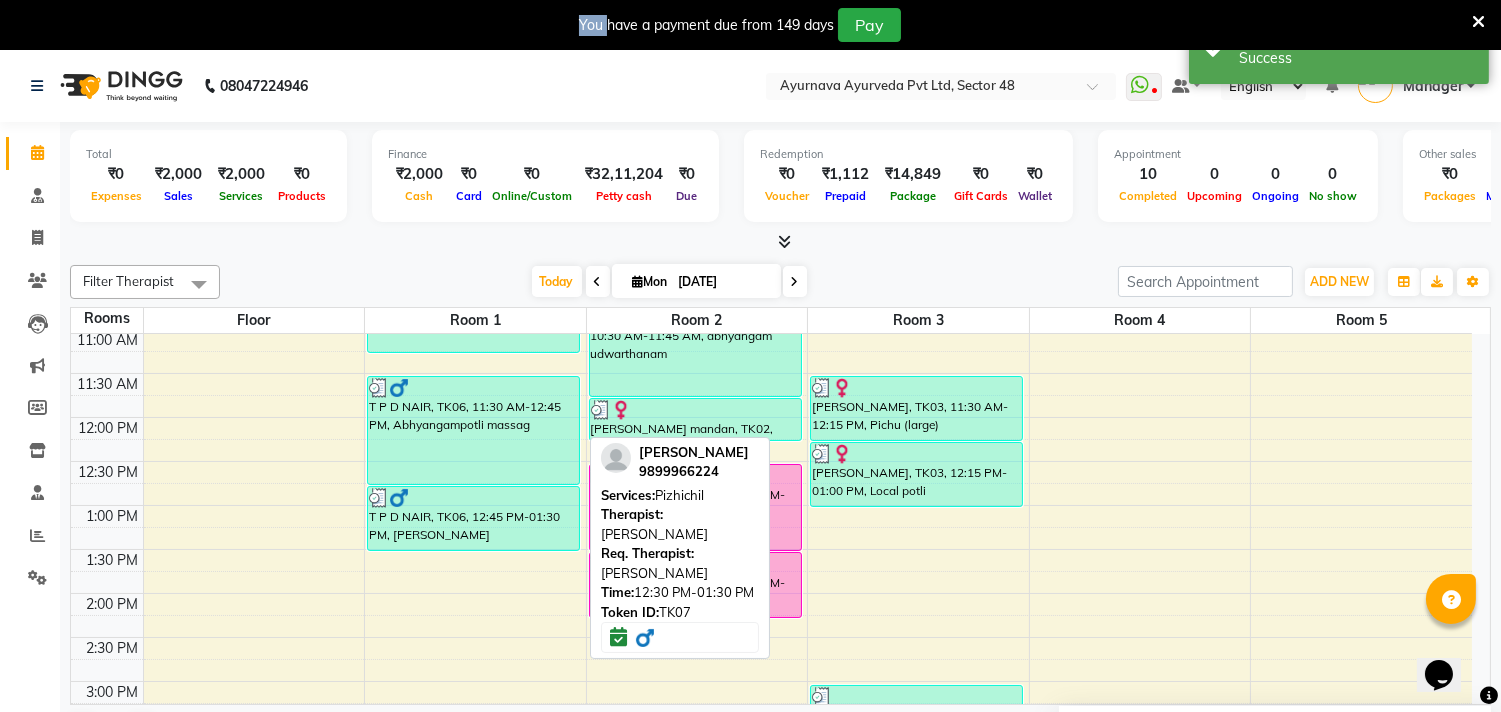 click on "[PERSON_NAME], TK07, 12:30 PM-01:30 PM, Pizhichil" at bounding box center [695, 507] 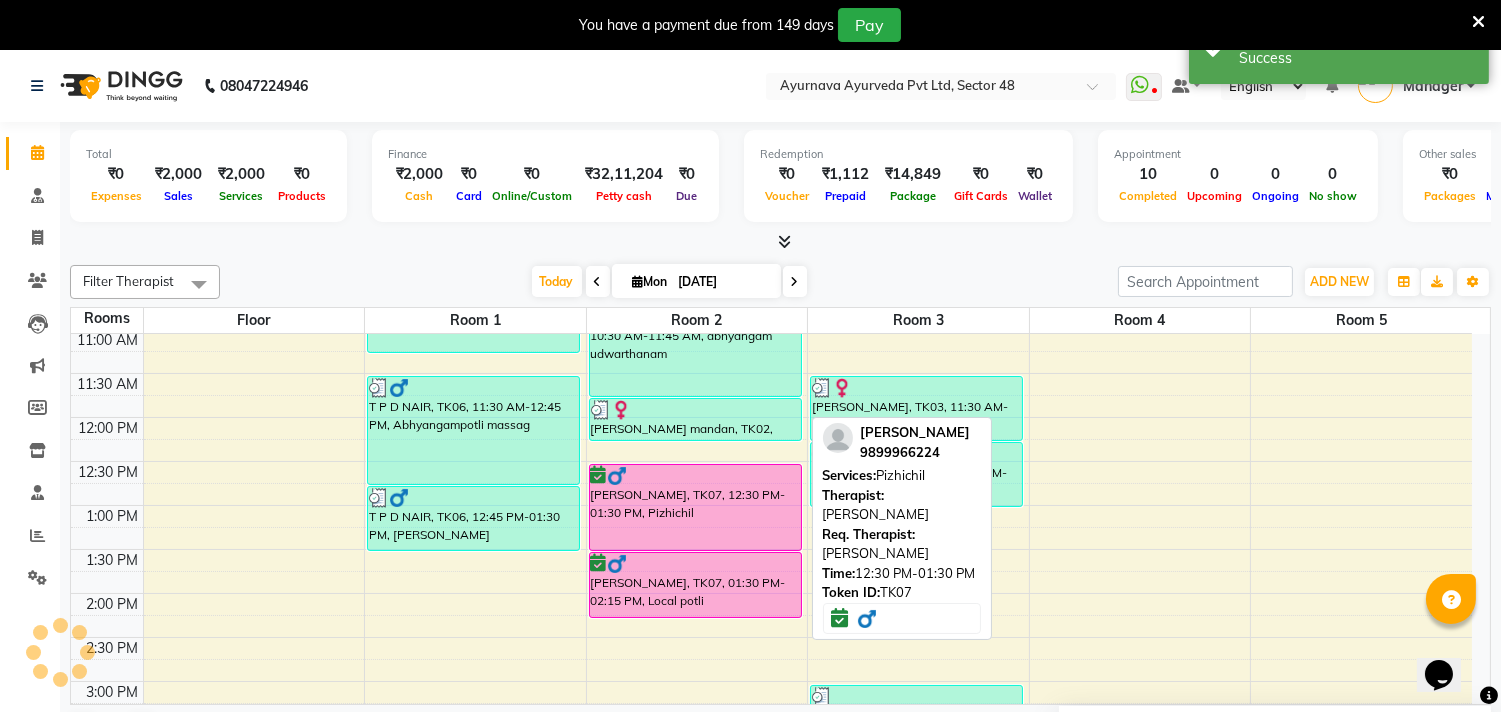 click on "[PERSON_NAME], TK07, 12:30 PM-01:30 PM, Pizhichil" at bounding box center [695, 507] 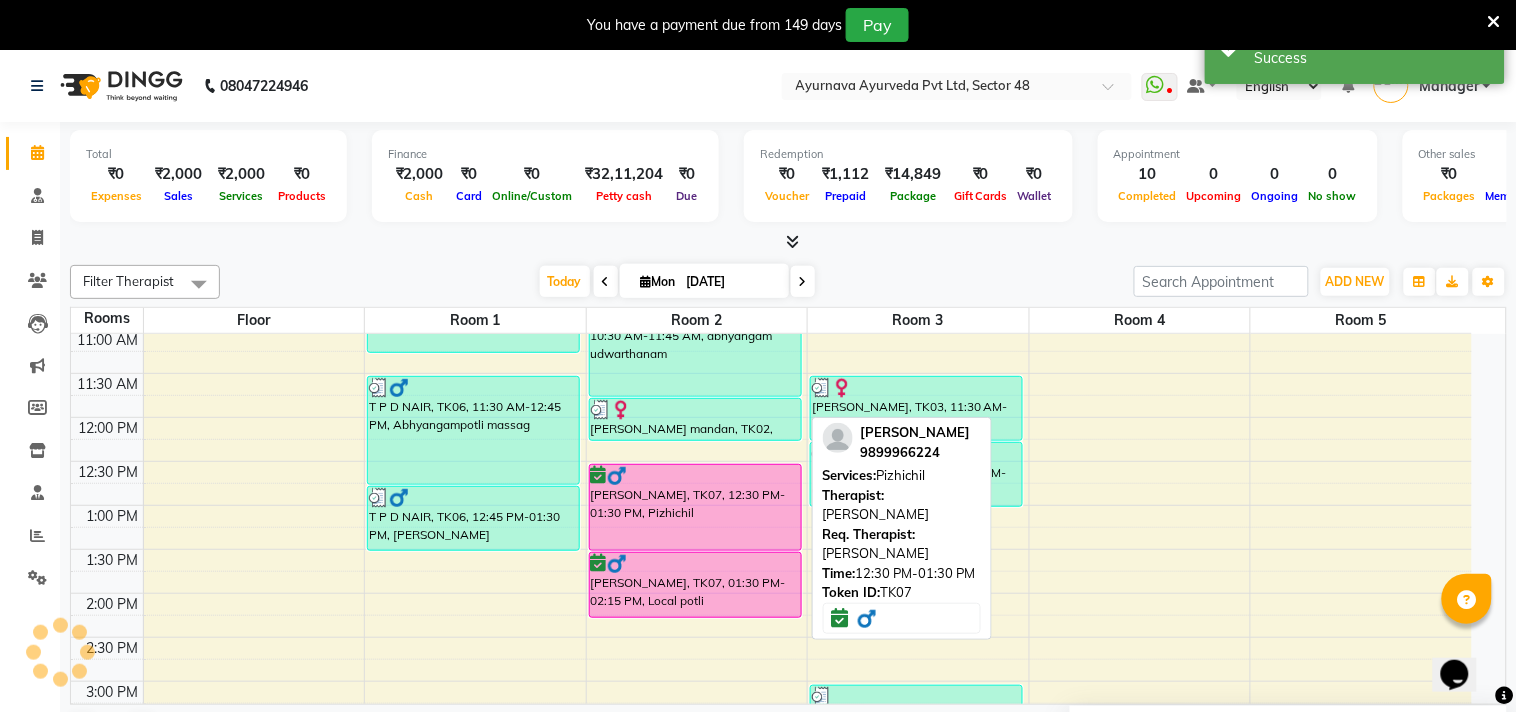 select on "6" 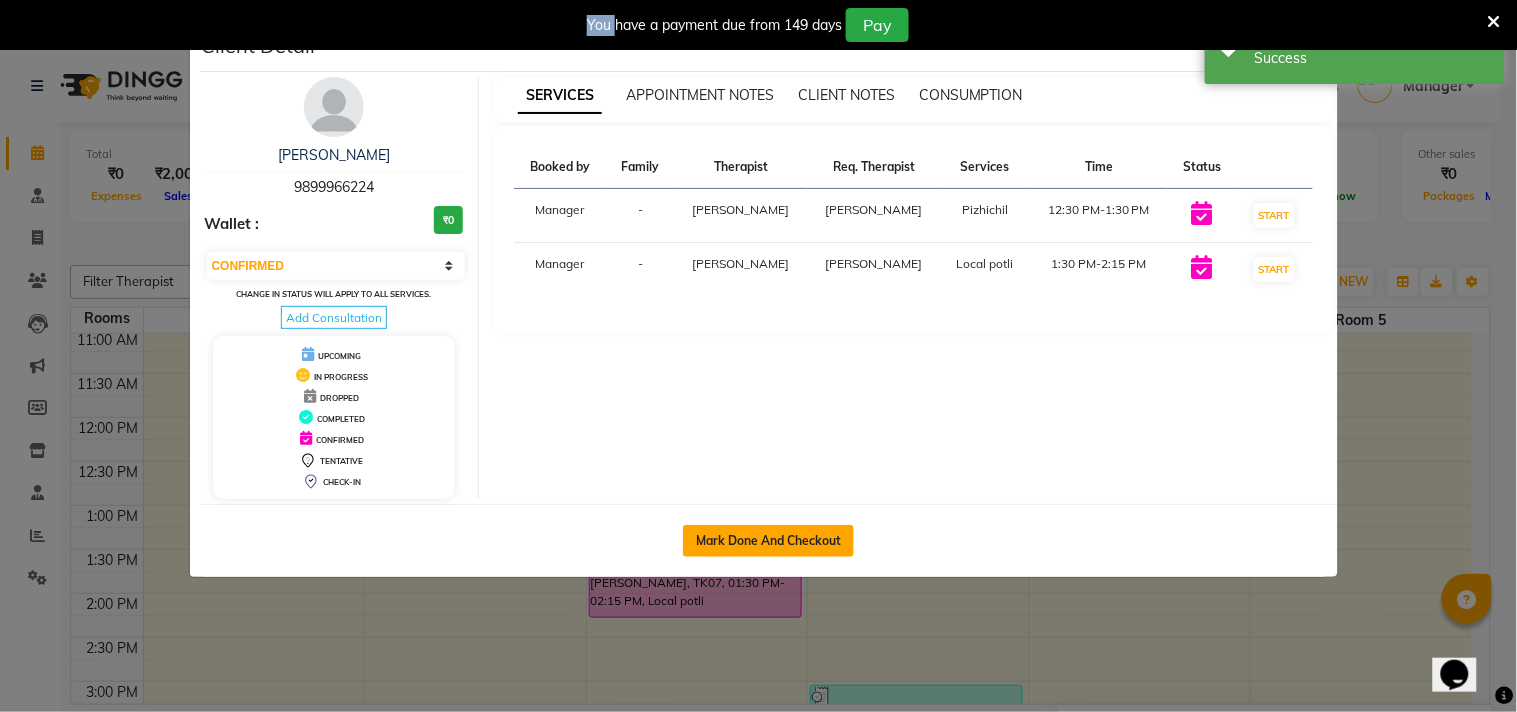 click on "Mark Done And Checkout" 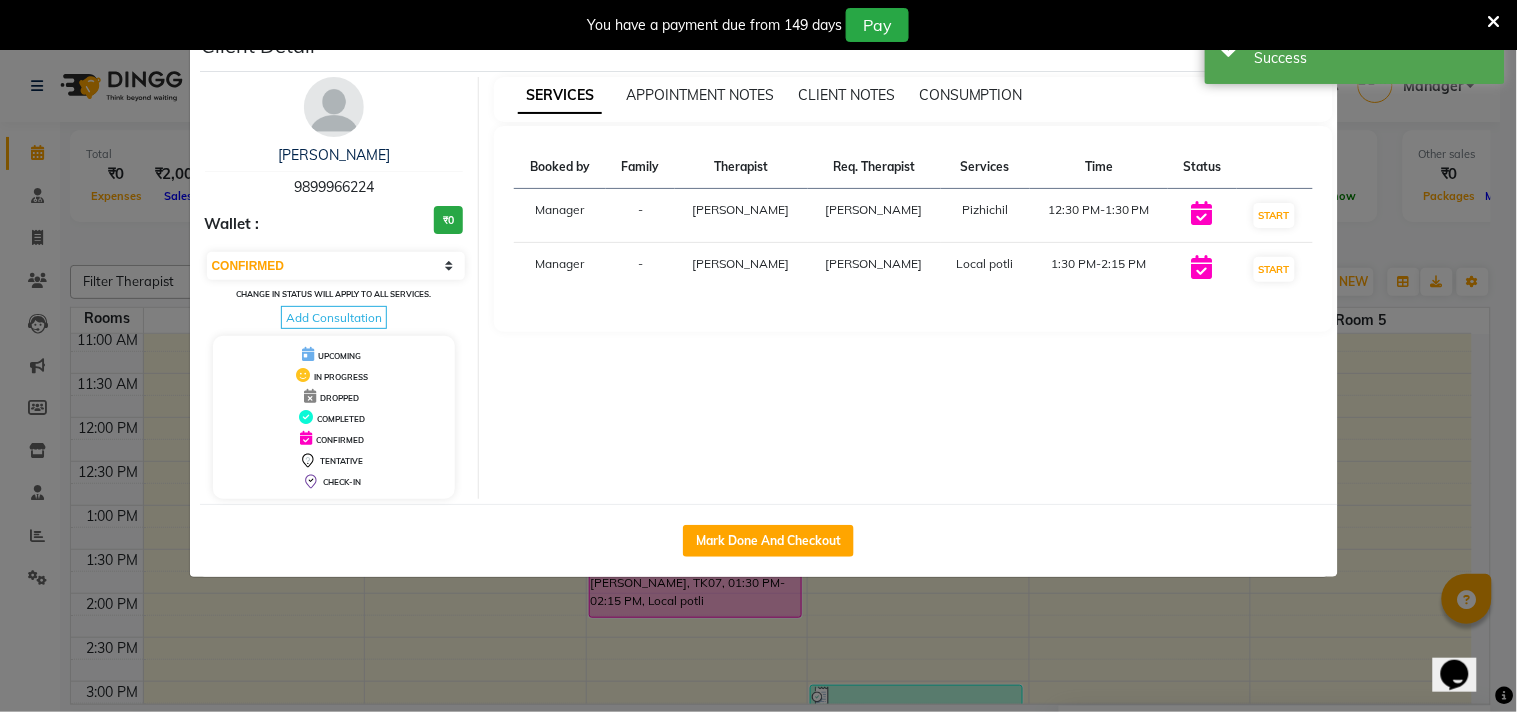 select on "service" 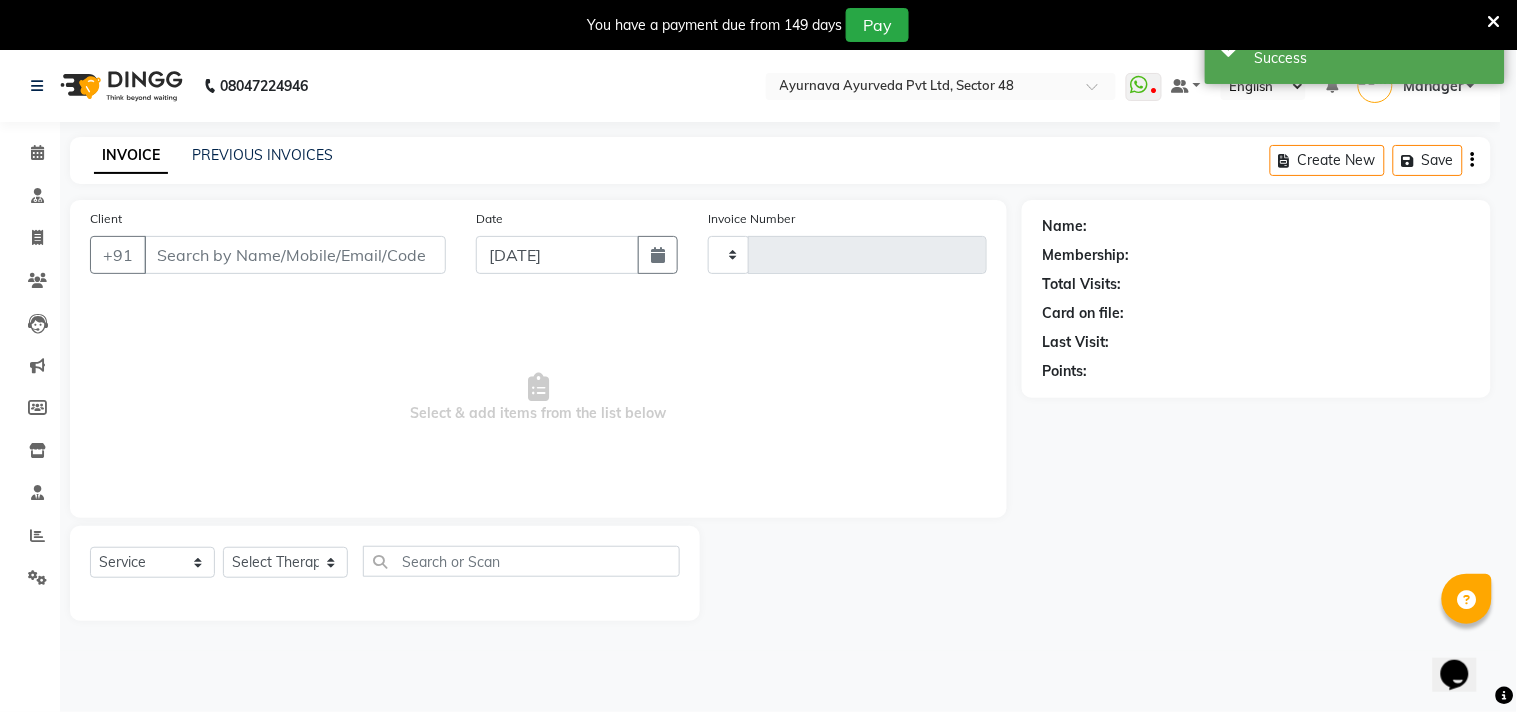 type on "0943" 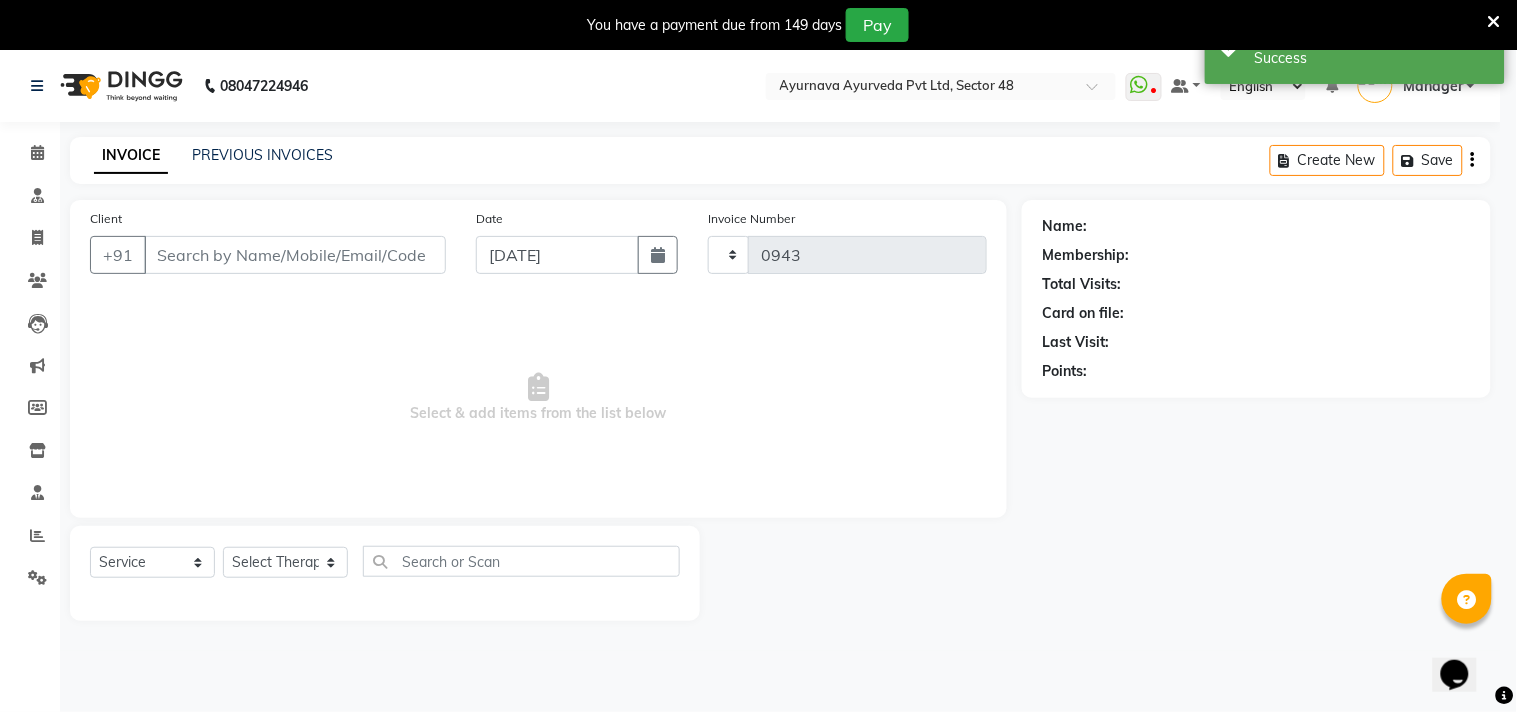 select on "5546" 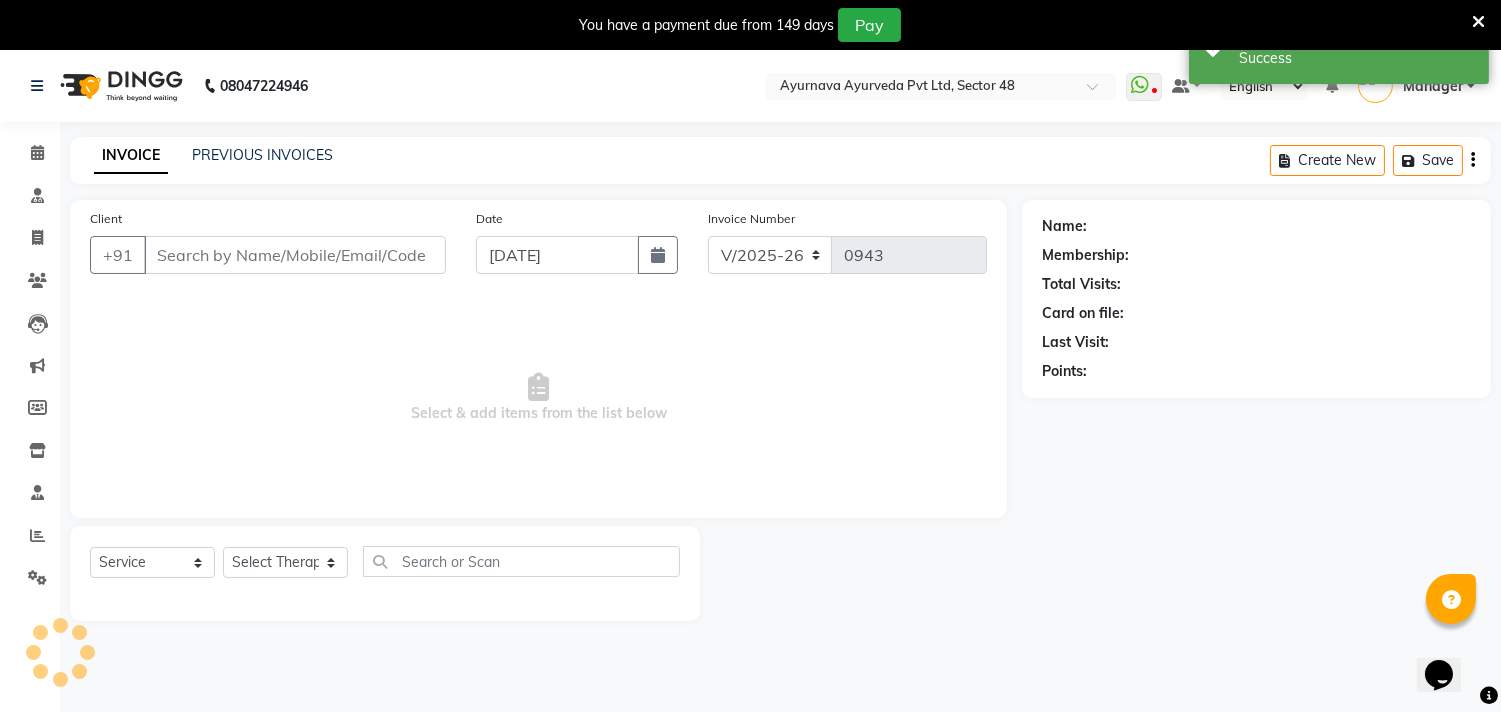 type on "9899966224" 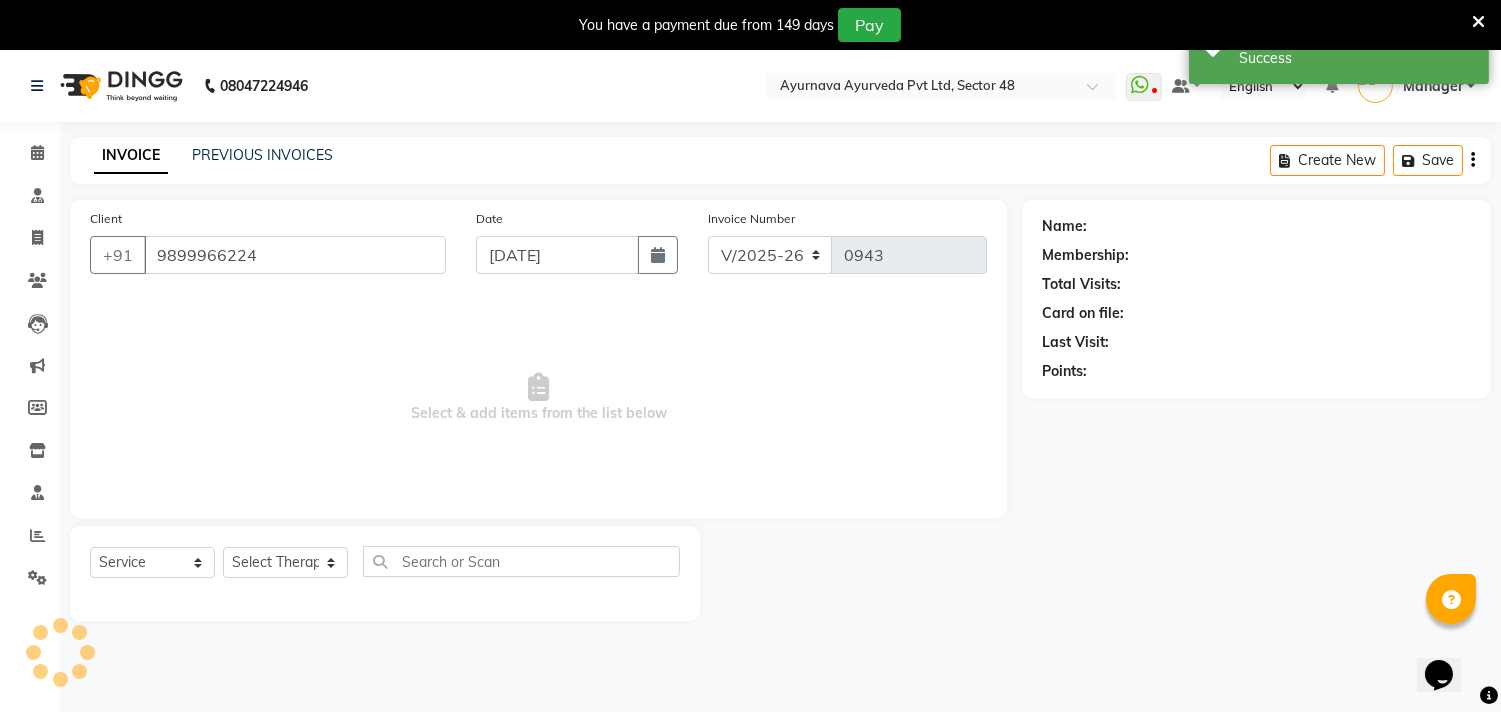 select on "85619" 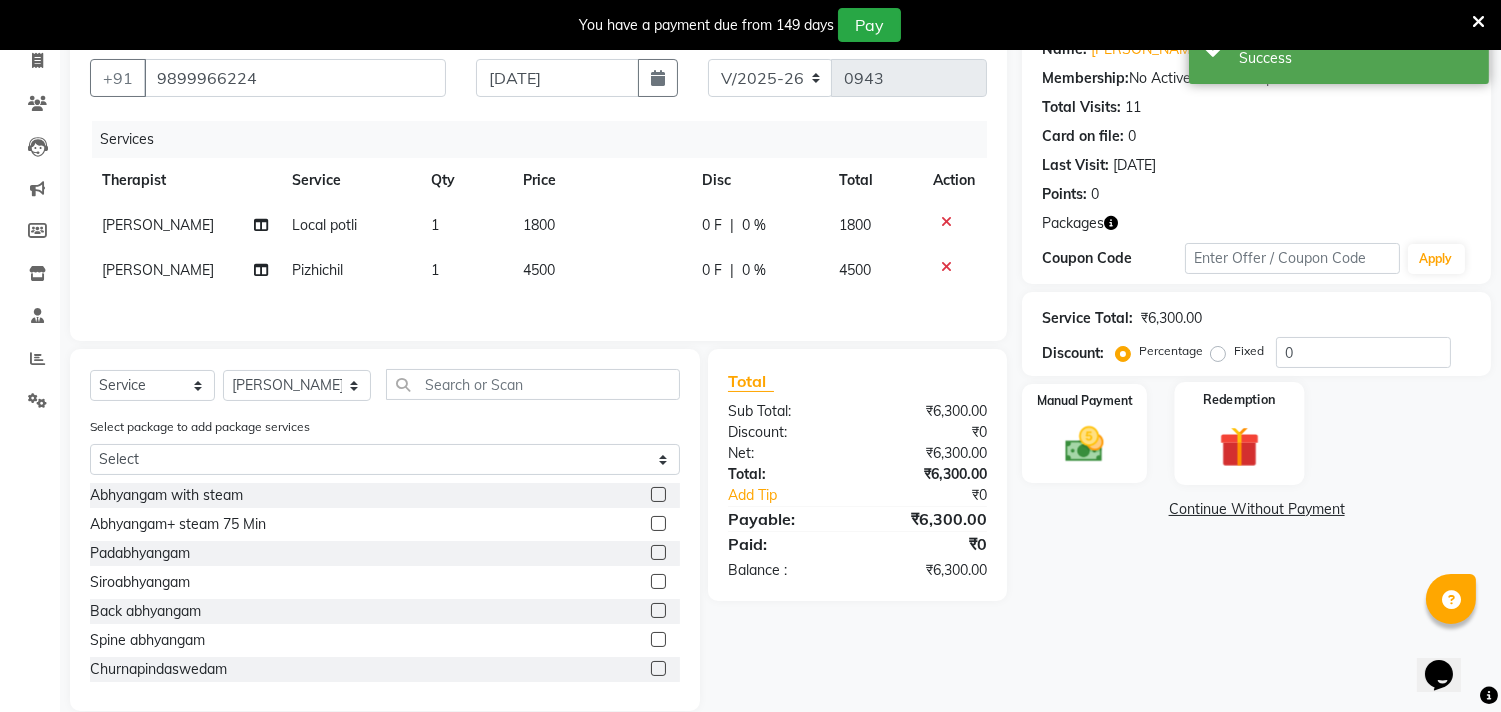 scroll, scrollTop: 211, scrollLeft: 0, axis: vertical 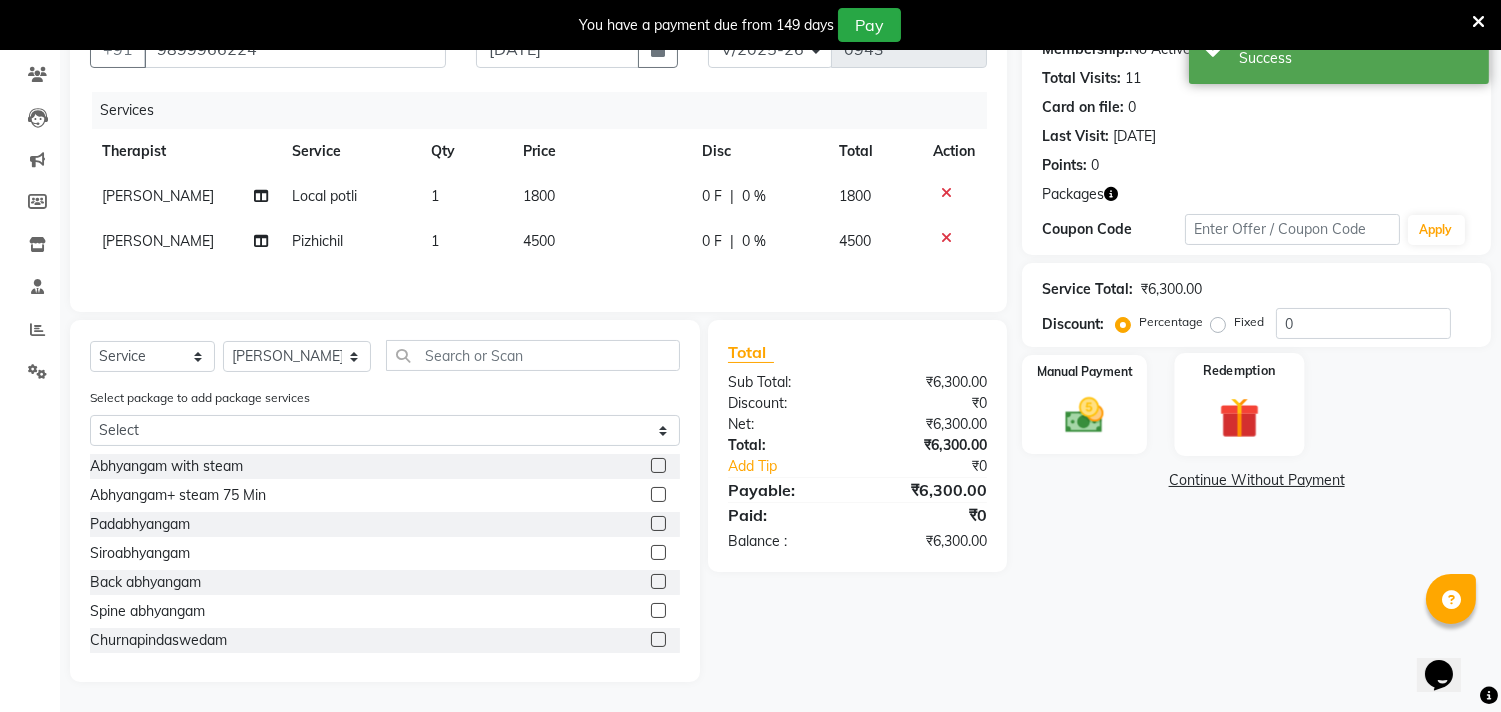 click 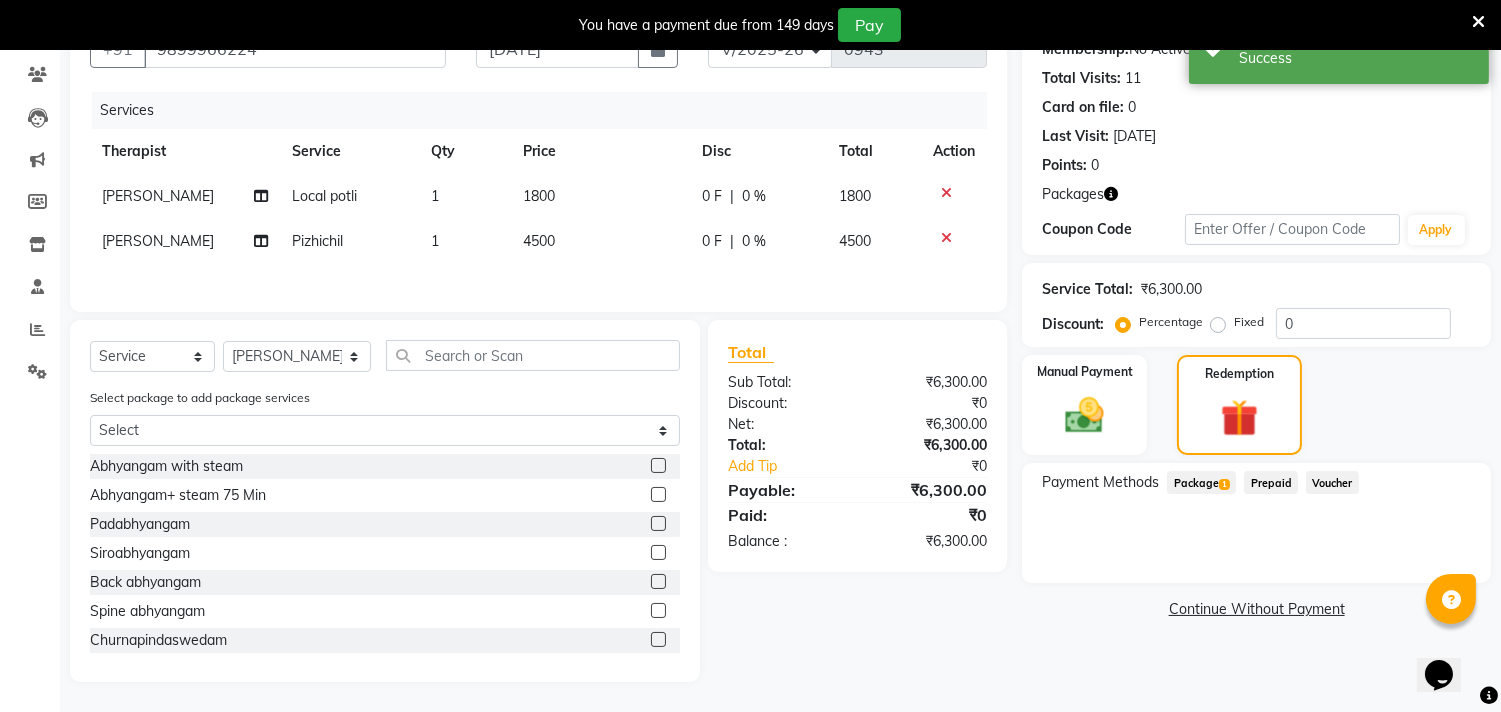 click on "Package  1" 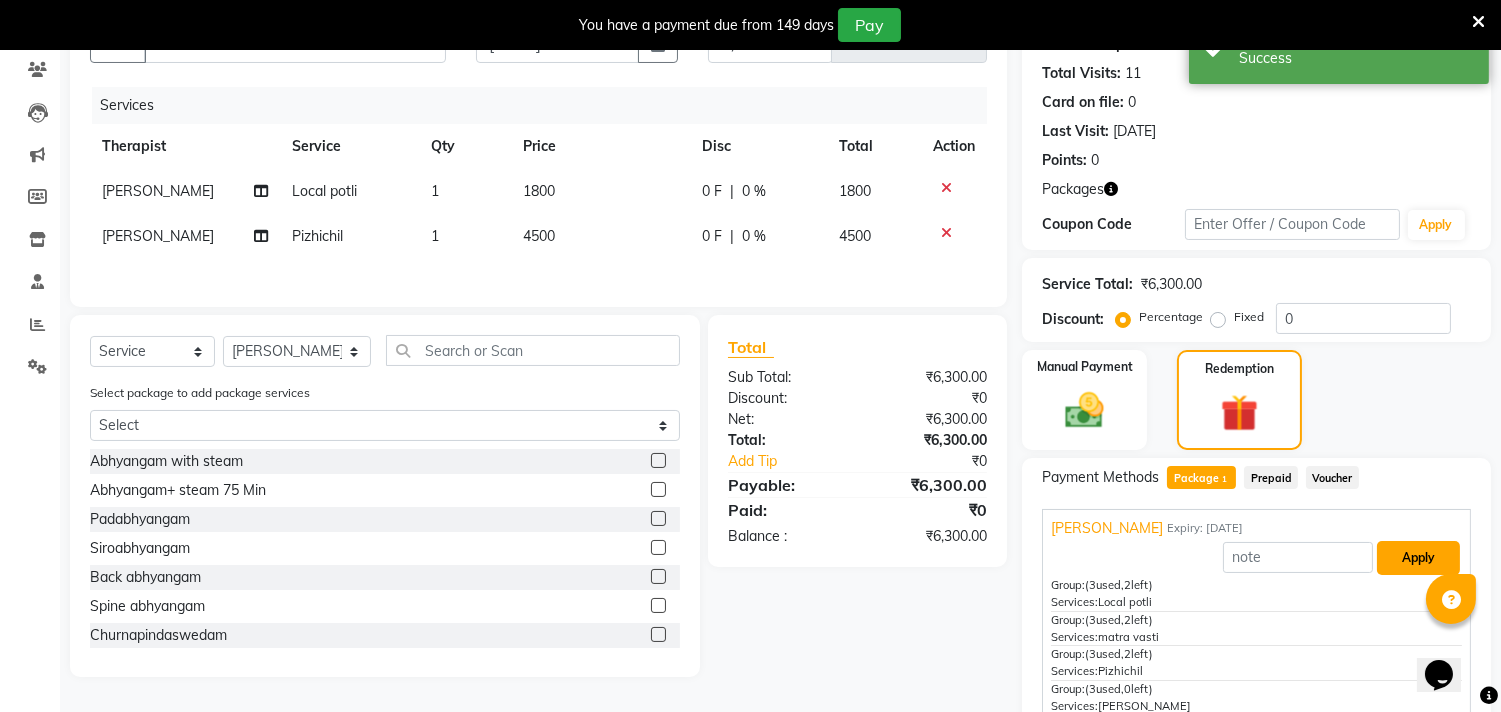 click on "Apply" at bounding box center [1418, 558] 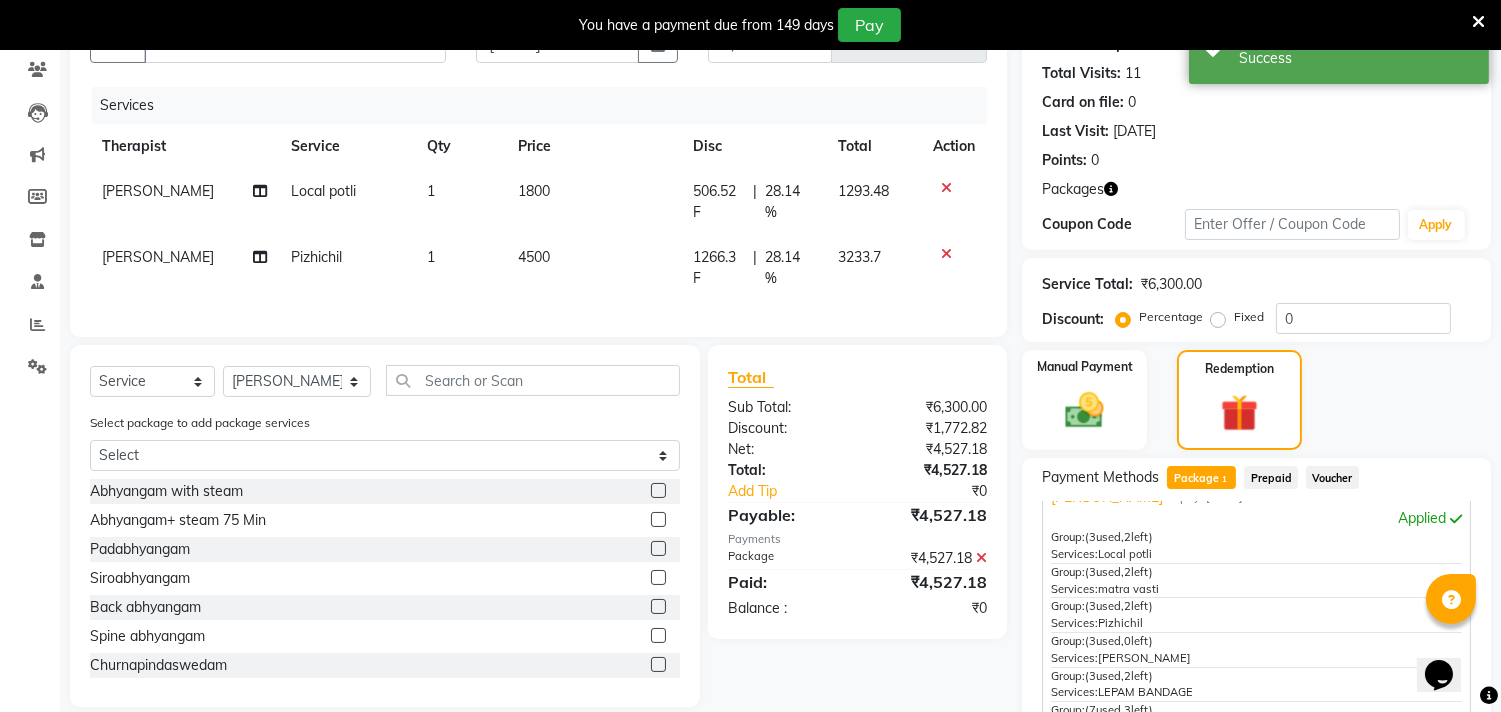 scroll, scrollTop: 62, scrollLeft: 0, axis: vertical 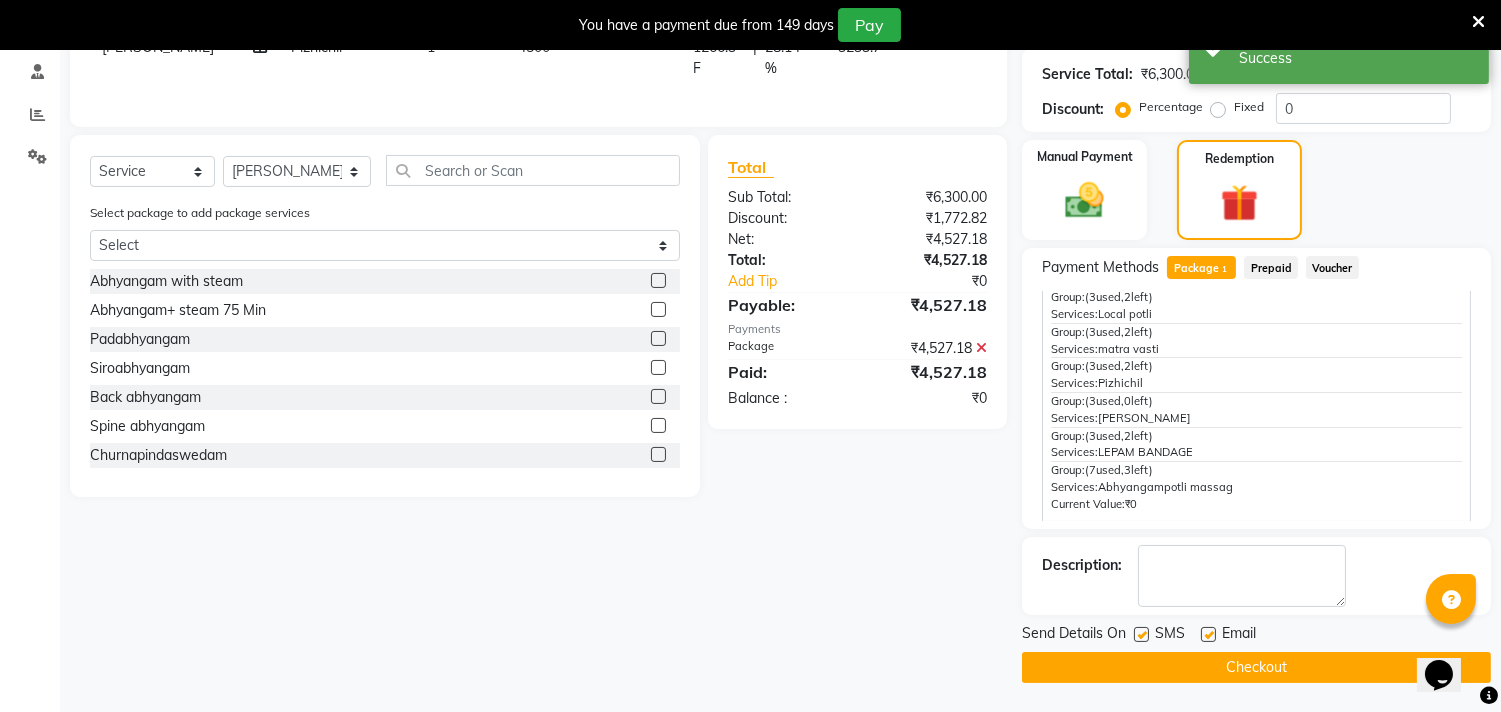 click 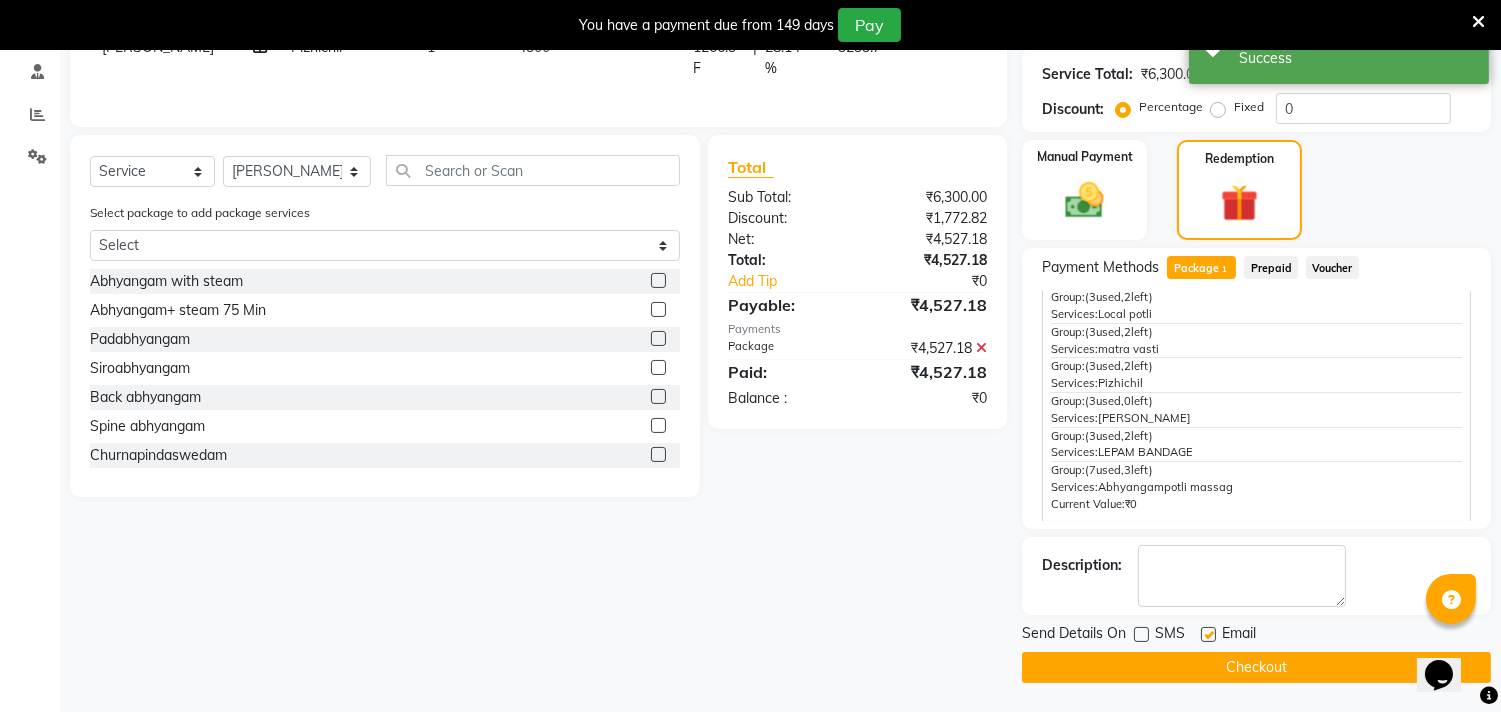 click 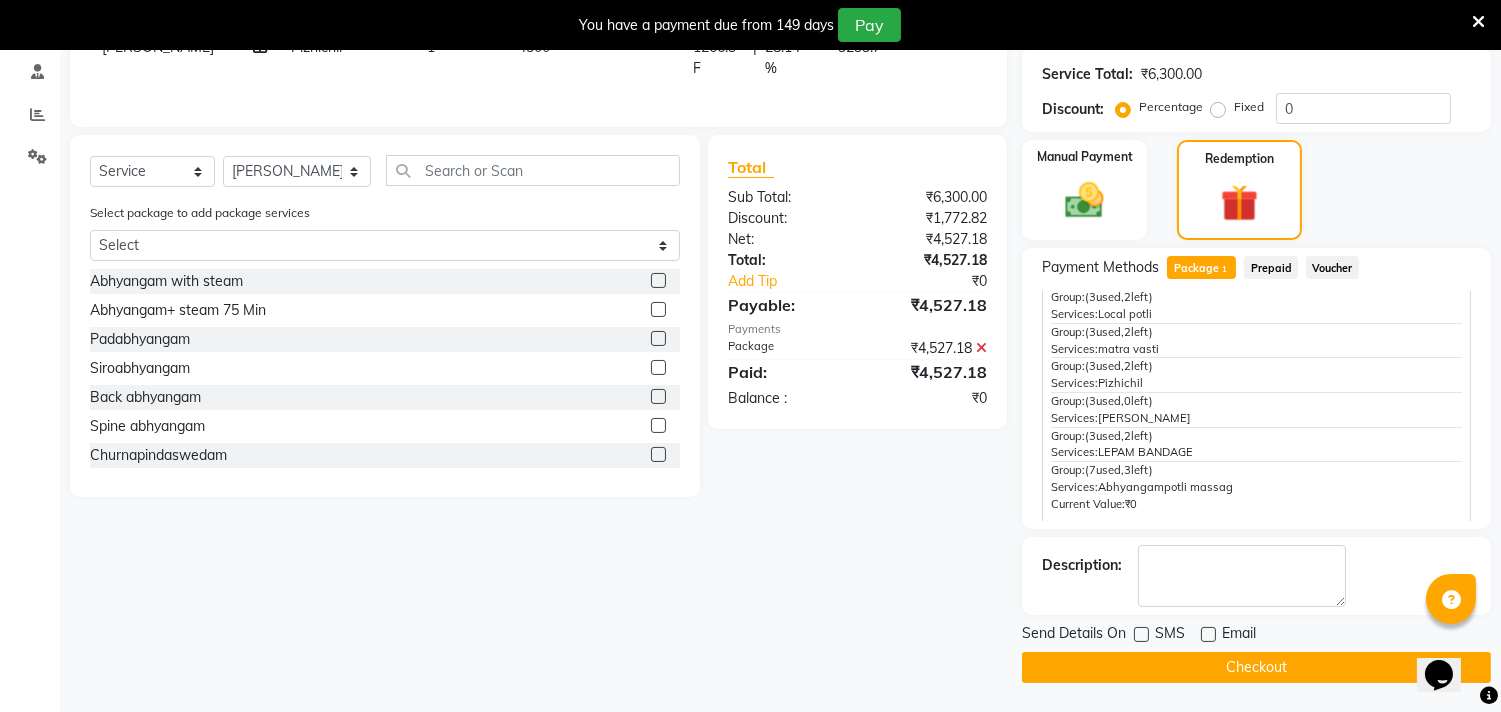 click on "Checkout" 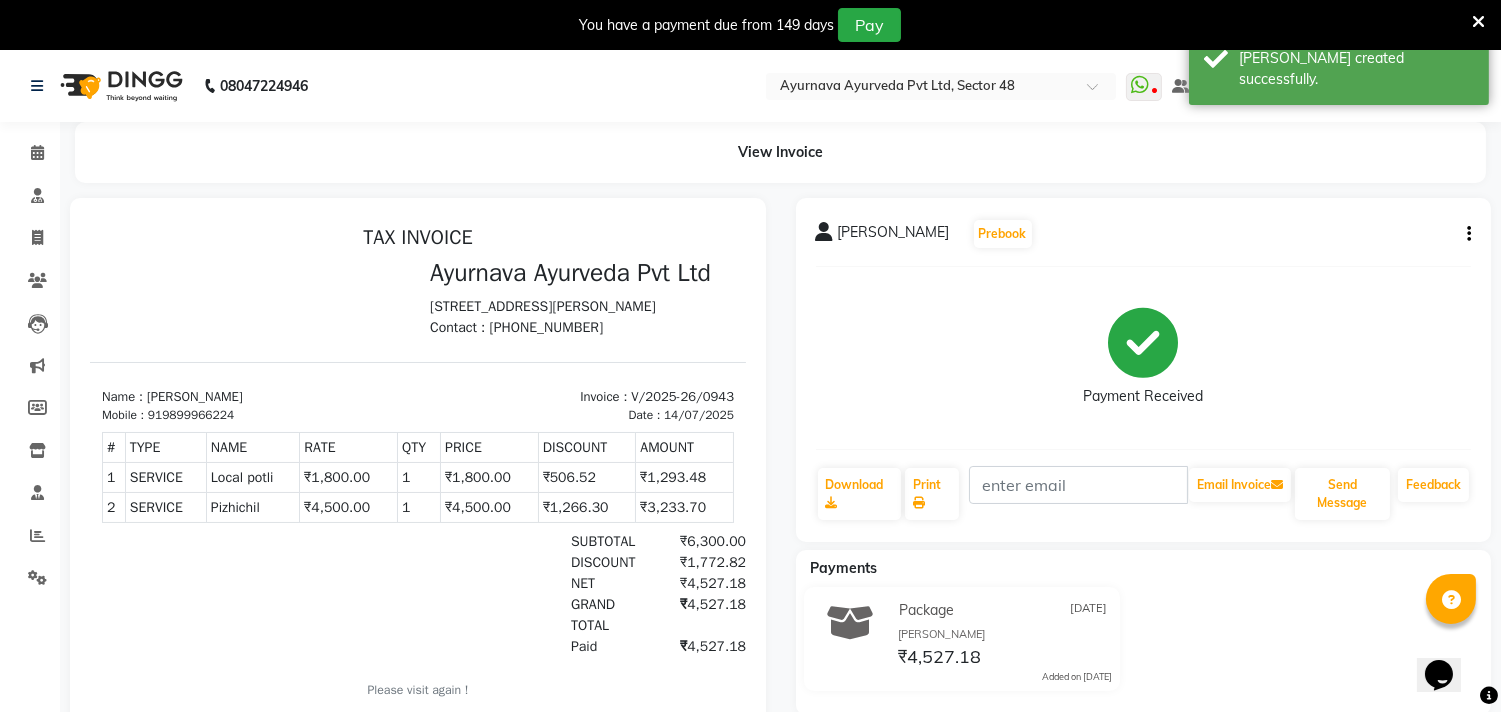 scroll, scrollTop: 0, scrollLeft: 0, axis: both 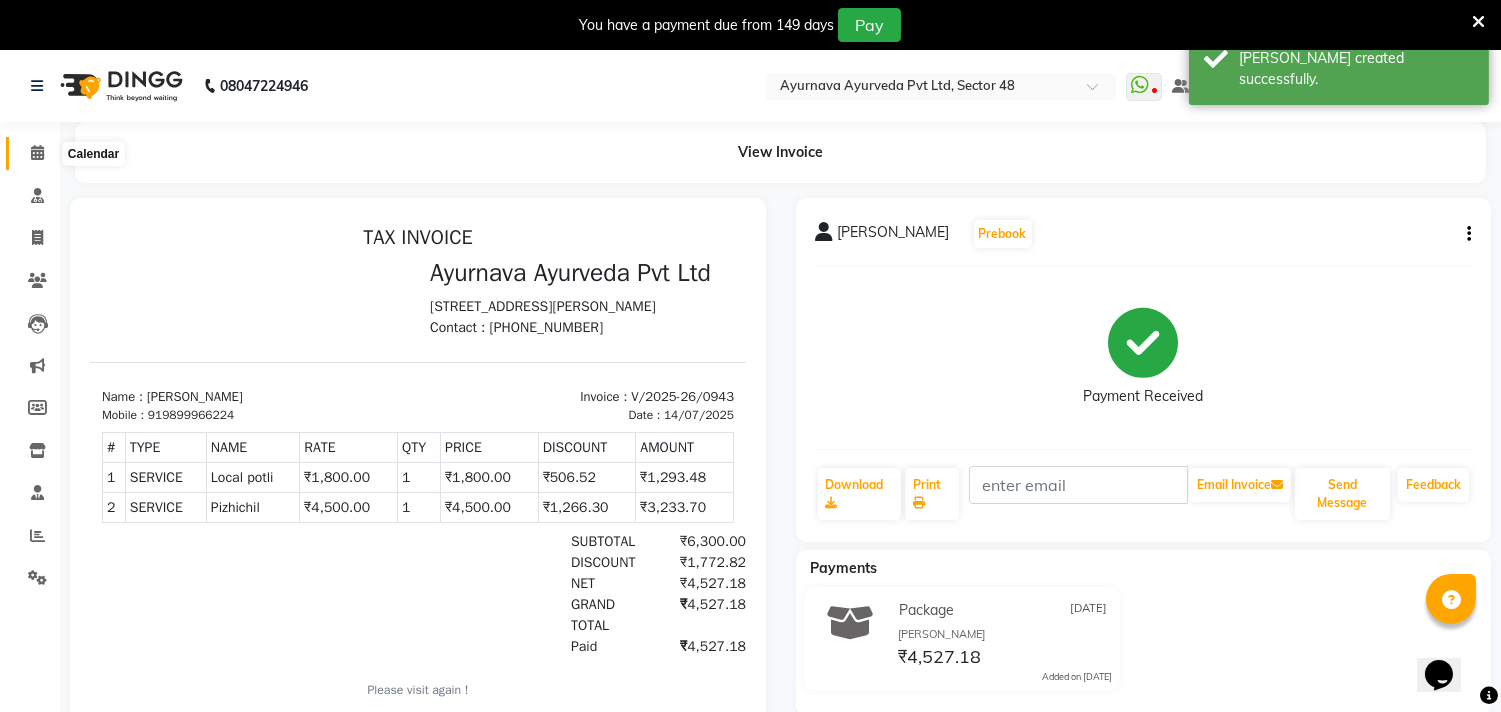 click 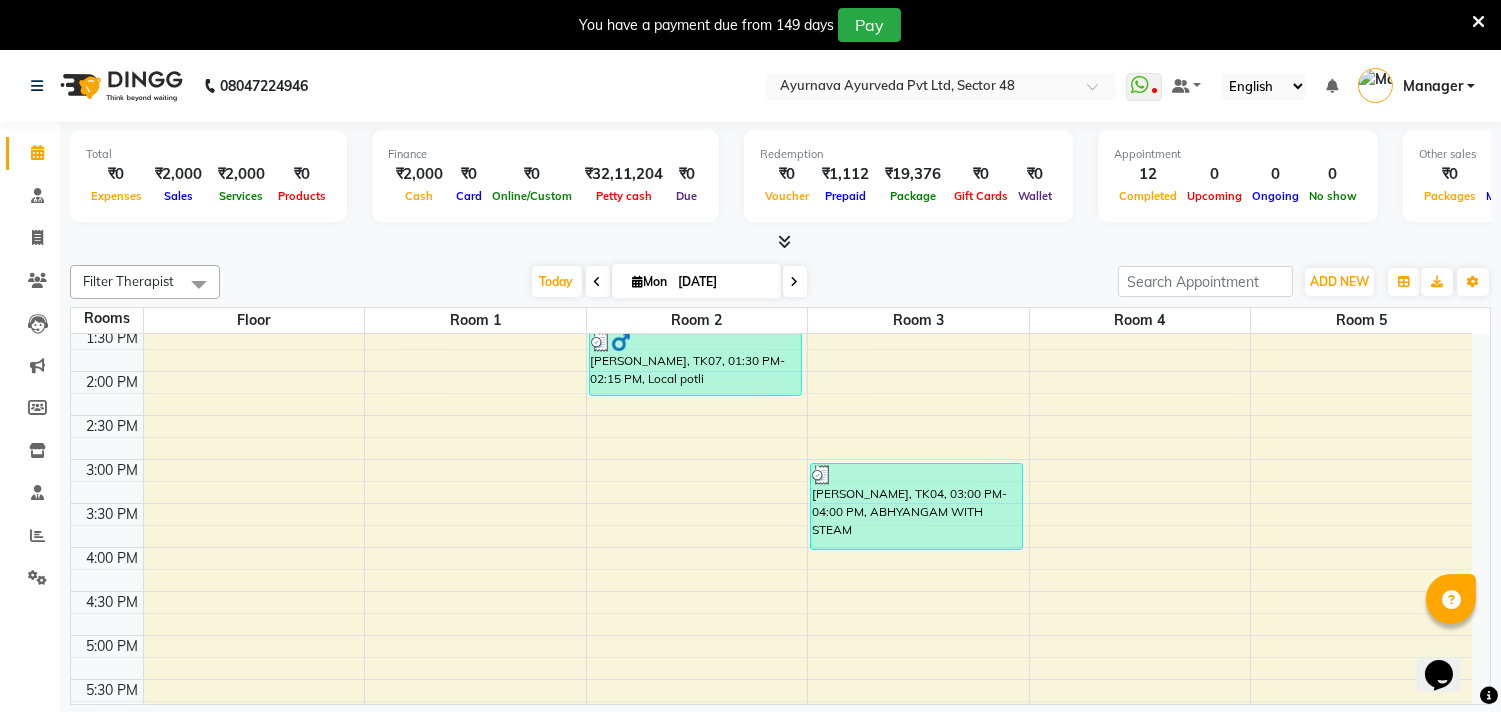 scroll, scrollTop: 555, scrollLeft: 0, axis: vertical 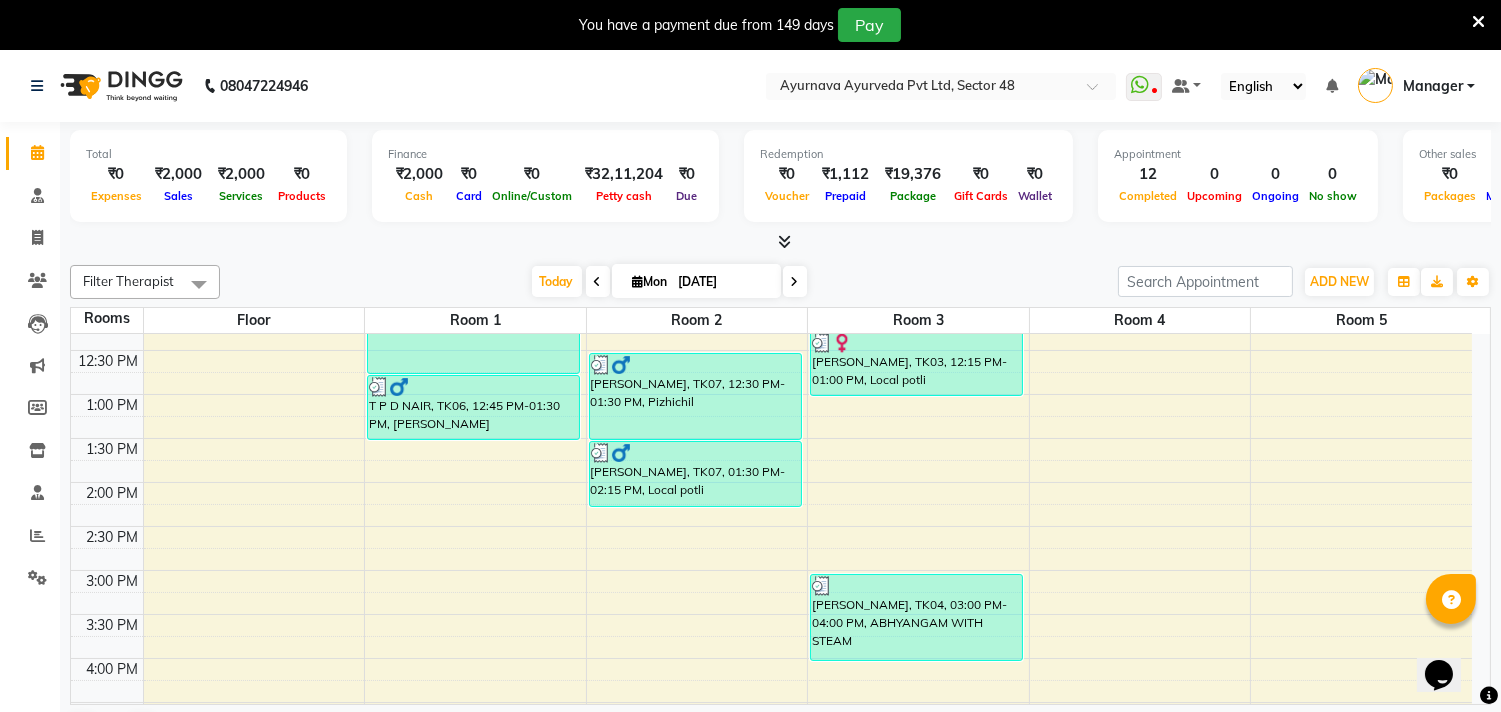 click on "6:00 AM 6:30 AM 7:00 AM 7:30 AM 8:00 AM 8:30 AM 9:00 AM 9:30 AM 10:00 AM 10:30 AM 11:00 AM 11:30 AM 12:00 PM 12:30 PM 1:00 PM 1:30 PM 2:00 PM 2:30 PM 3:00 PM 3:30 PM 4:00 PM 4:30 PM 5:00 PM 5:30 PM 6:00 PM 6:30 PM 7:00 PM 7:30 PM 8:00 PM 8:30 PM     [PERSON_NAME][GEOGRAPHIC_DATA], 09:00 AM-10:15 AM, Abhyangam+ steam 75 Min     [PERSON_NAME], TK01, 10:15 AM-11:15 AM, [PERSON_NAME]     T P D NAIR, TK06, 11:30 AM-12:45 PM, Abhyangampotli massag     T P D NAIR, TK06, 12:45 PM-01:30 PM, [PERSON_NAME]     [PERSON_NAME], TK05, 08:00 AM-09:15 AM, Abhyangam+ steam 75 Min     [PERSON_NAME] mandan, TK02, 10:30 AM-11:45 AM, abhyangam udwarthanam     [PERSON_NAME] mandan, TK02, 11:45 AM-12:15 PM, [PERSON_NAME], TK07, 12:30 PM-01:30 PM, Pizhichil     [PERSON_NAME], TK07, 01:30 PM-02:15 PM, Local potli     [PERSON_NAME], TK03, 11:30 AM-12:15 PM, Pichu (large)     [PERSON_NAME], TK03, 12:15 PM-01:00 PM, Local potli     [PERSON_NAME], TK04, 03:00 PM-04:00 PM, ABHYANGAM WITH STEAM" at bounding box center [771, 438] 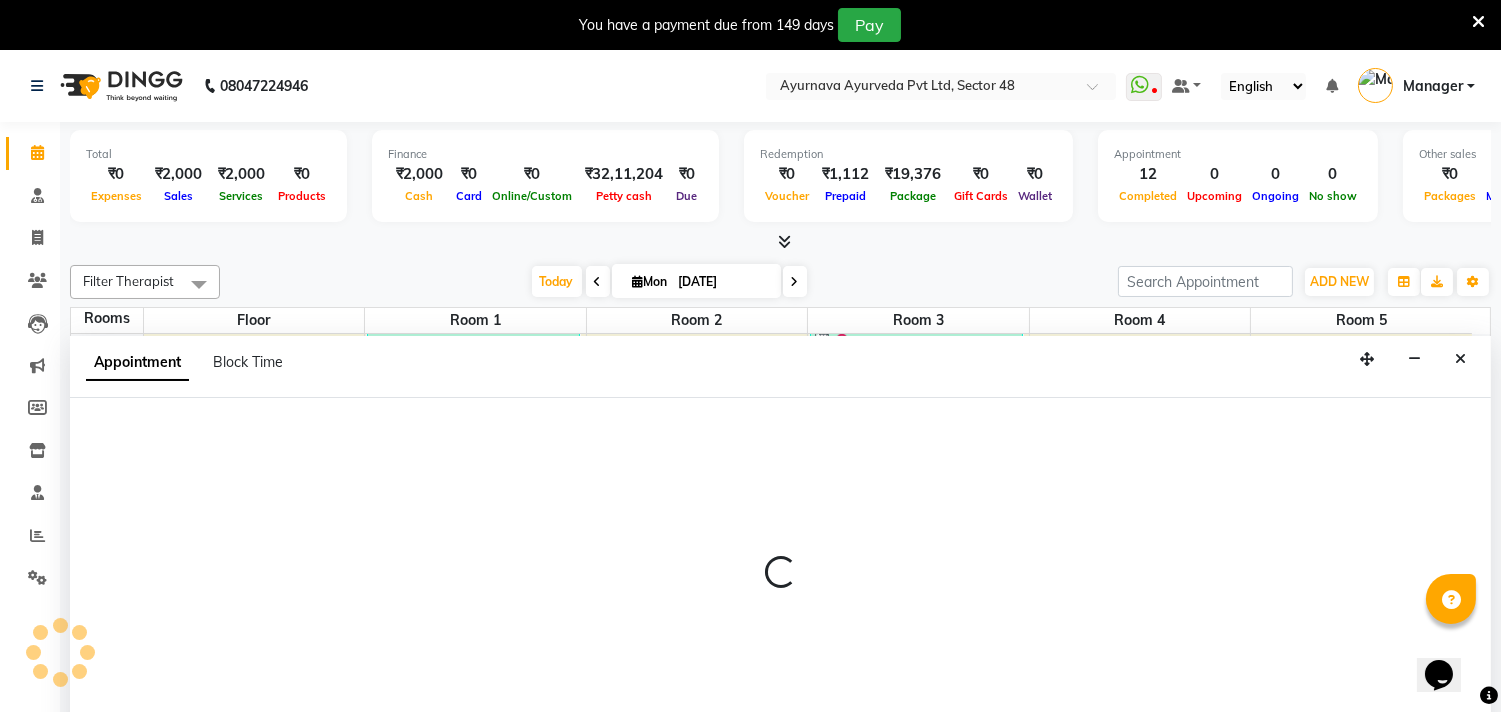 select on "810" 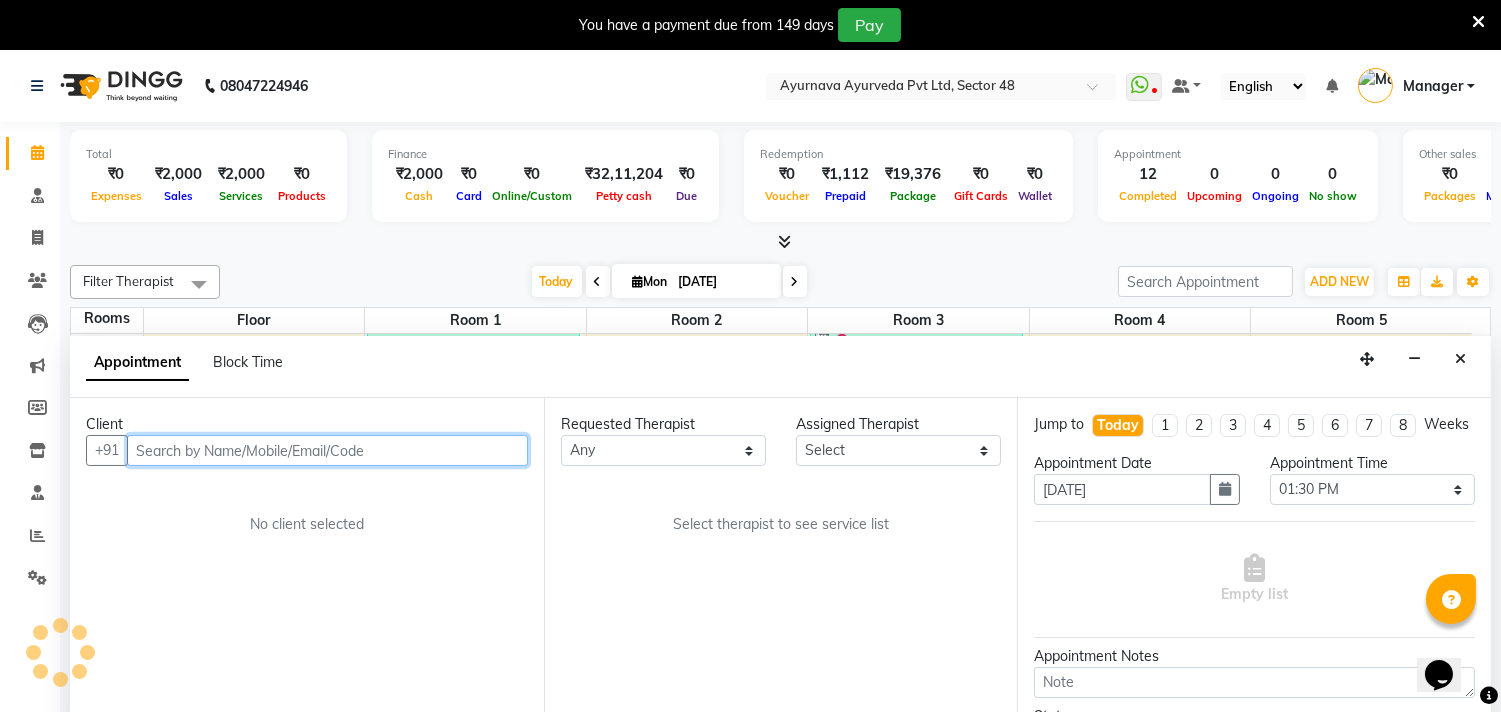 scroll, scrollTop: 51, scrollLeft: 0, axis: vertical 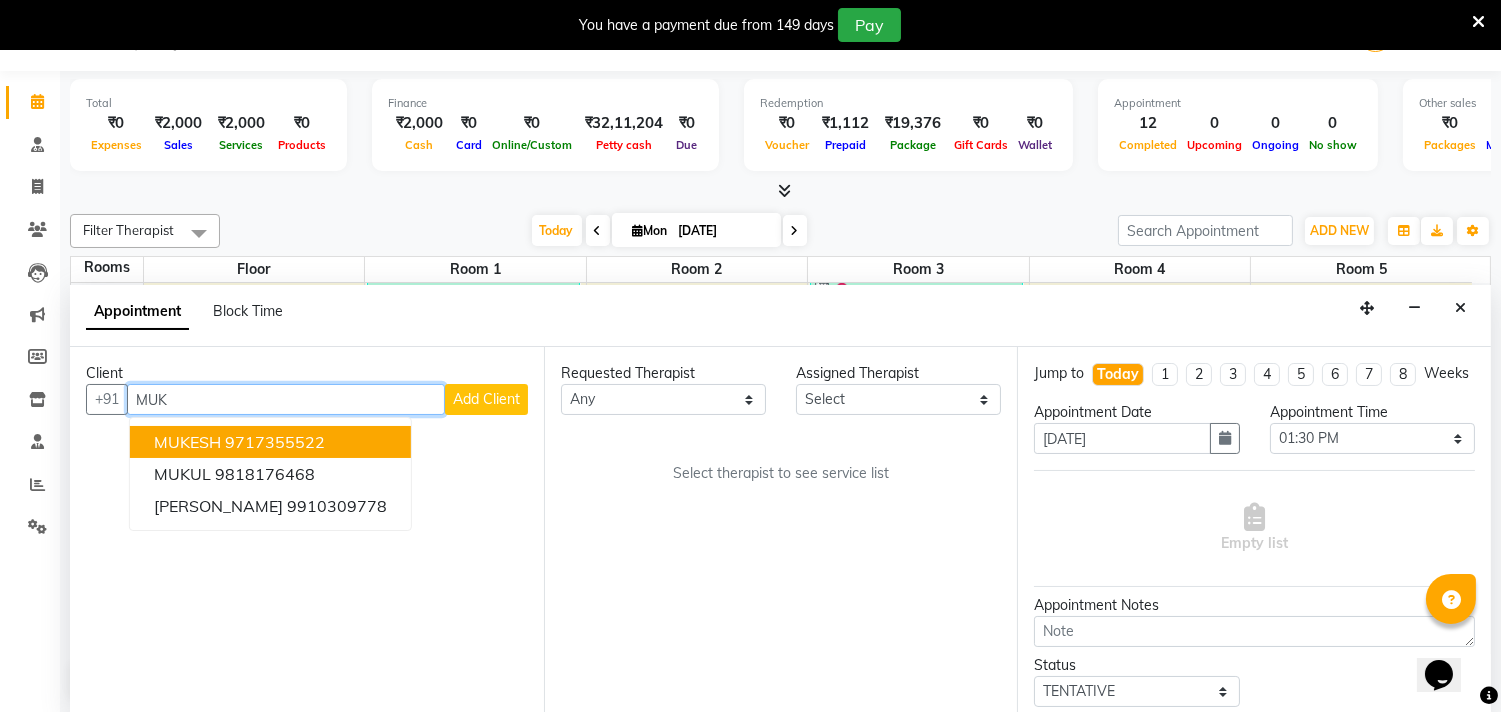 click on "9717355522" at bounding box center [275, 442] 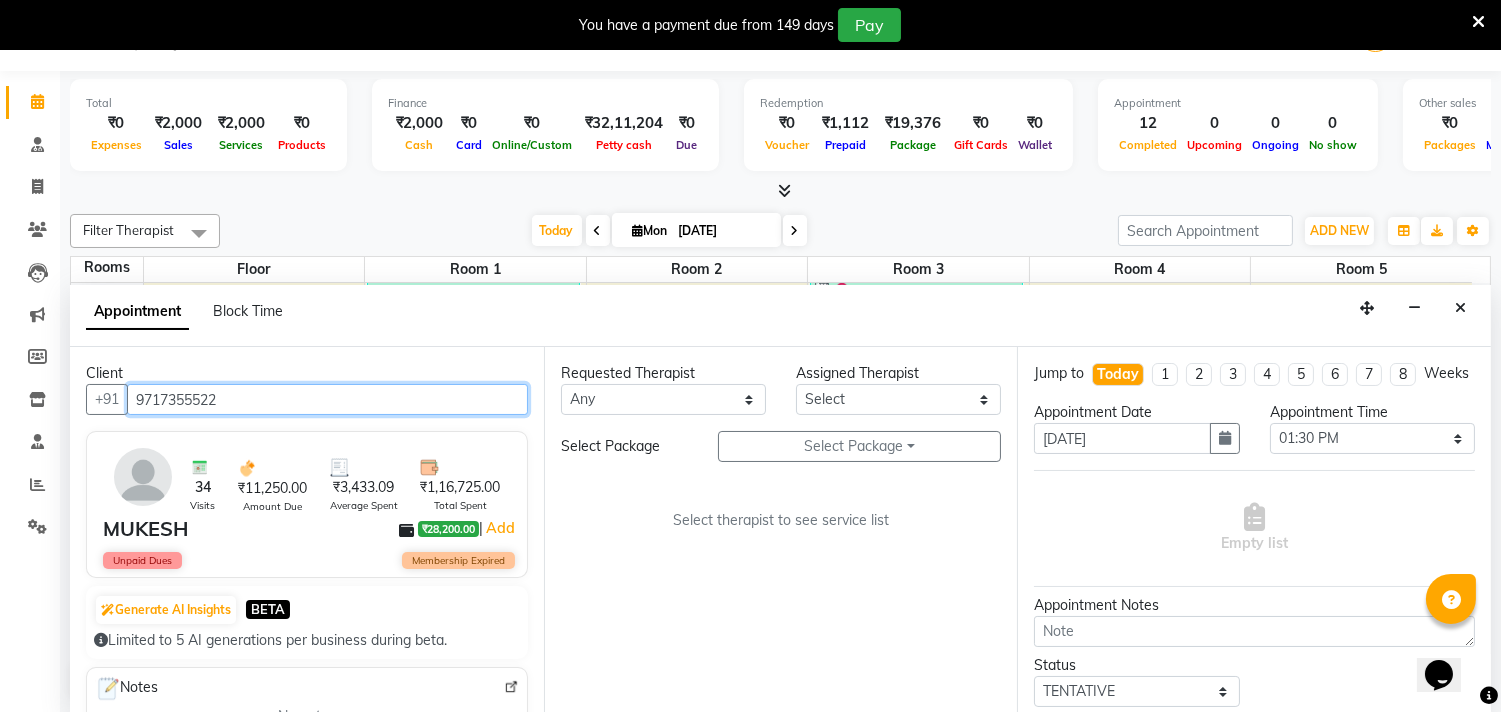 type on "9717355522" 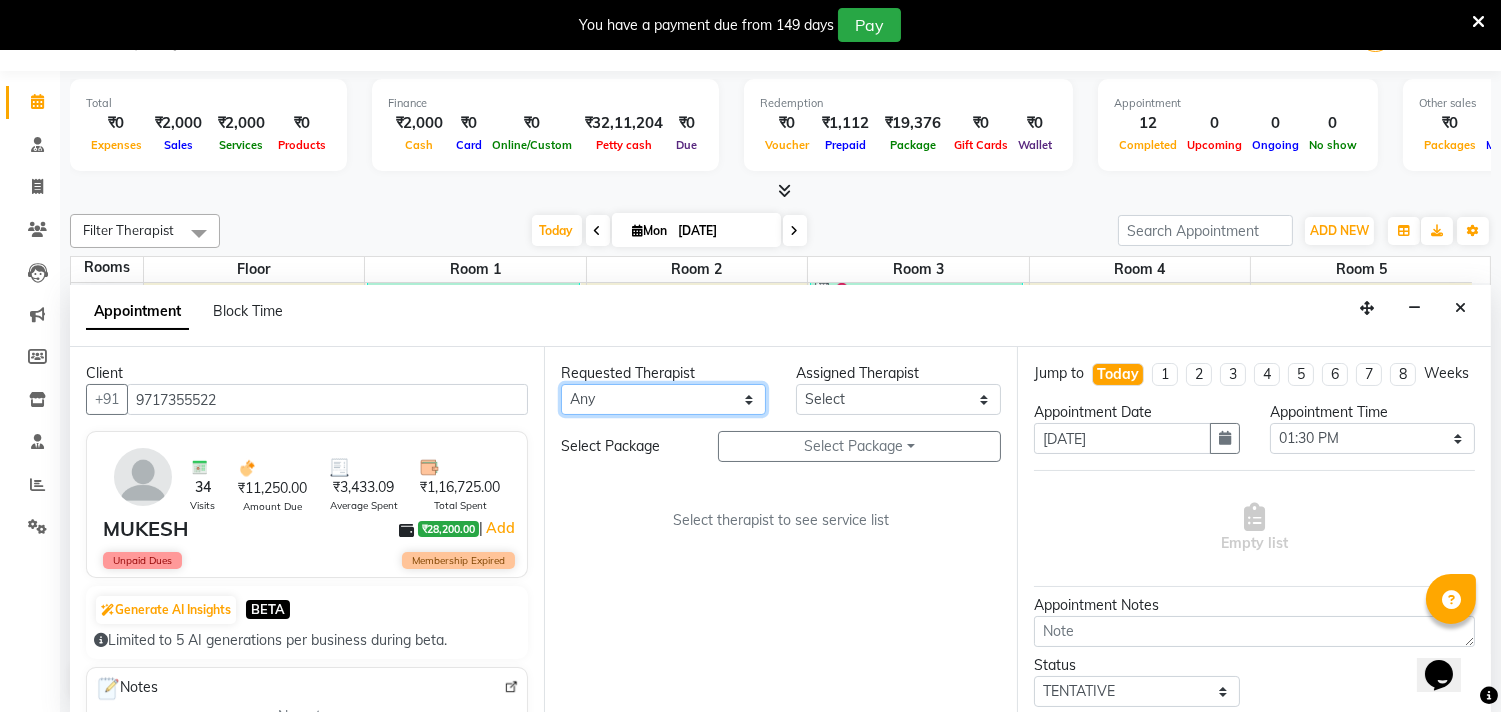 click on "Any [PERSON_NAME] [PERSON_NAME] V P [PERSON_NAME] [PERSON_NAME] [PERSON_NAME] [PERSON_NAME] [PERSON_NAME]  Dr [PERSON_NAME] DR [PERSON_NAME] [PERSON_NAME] Dr [PERSON_NAME] R [PERSON_NAME] [PERSON_NAME] Nijo [PERSON_NAME] [PERSON_NAME] radha Rasmi O S [PERSON_NAME] [PERSON_NAME] [PERSON_NAME] [PERSON_NAME] M [PERSON_NAME] [PERSON_NAME] Mon [PERSON_NAME] [PERSON_NAME]   [PERSON_NAME]   [PERSON_NAME]" at bounding box center (663, 399) 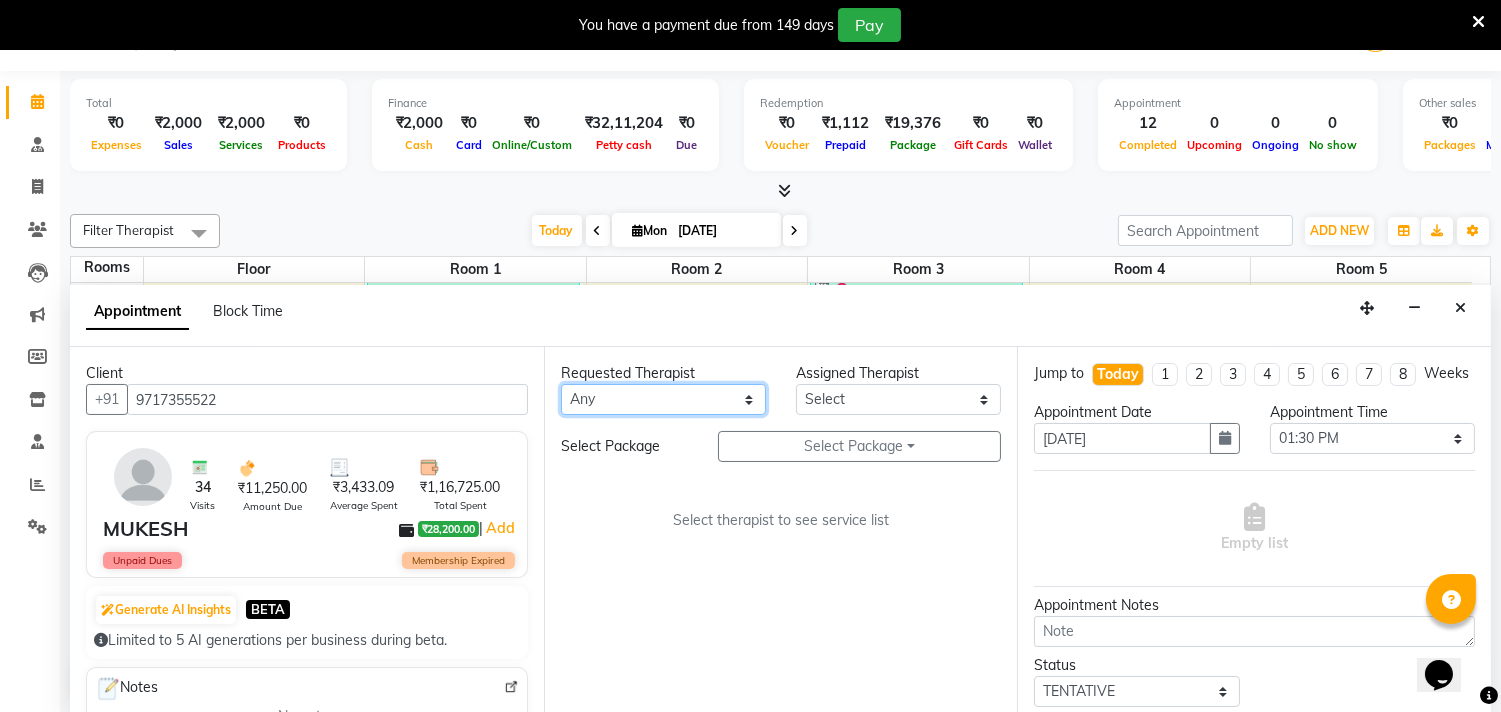 select on "46183" 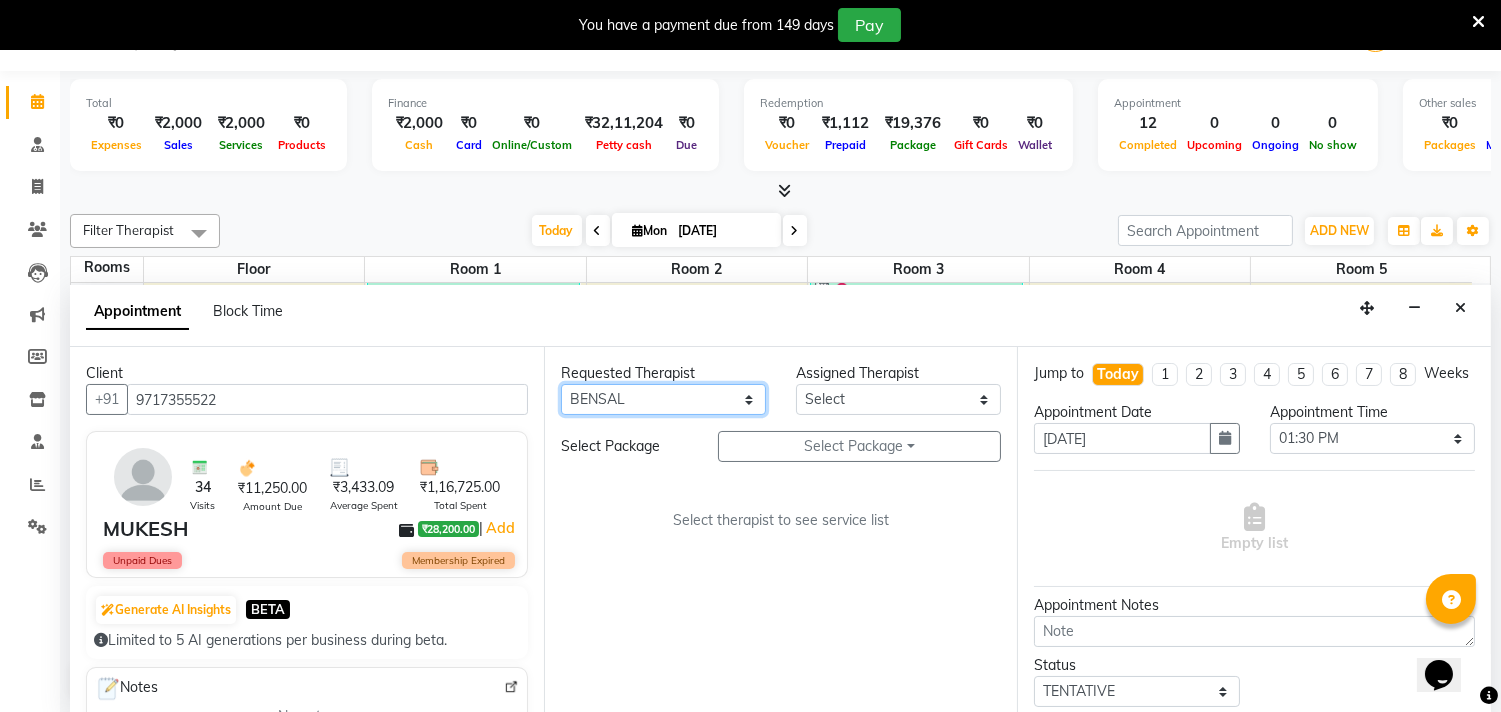 click on "Any [PERSON_NAME] [PERSON_NAME] V P [PERSON_NAME] [PERSON_NAME] [PERSON_NAME] [PERSON_NAME] [PERSON_NAME]  Dr [PERSON_NAME] DR [PERSON_NAME] [PERSON_NAME] Dr [PERSON_NAME] R [PERSON_NAME] [PERSON_NAME] Nijo [PERSON_NAME] [PERSON_NAME] radha Rasmi O S [PERSON_NAME] [PERSON_NAME] [PERSON_NAME] [PERSON_NAME] M [PERSON_NAME] [PERSON_NAME] Mon [PERSON_NAME] [PERSON_NAME]   [PERSON_NAME]   [PERSON_NAME]" at bounding box center (663, 399) 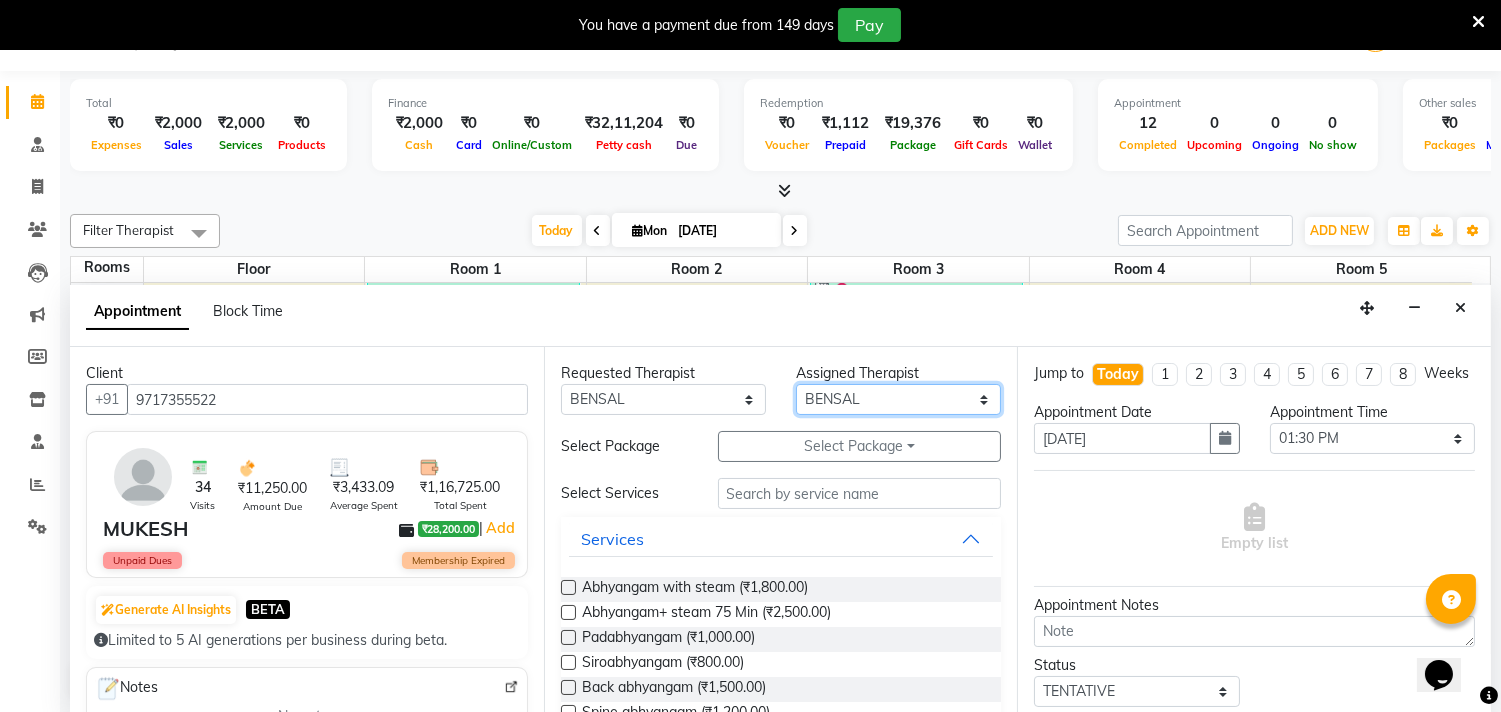 click on "Select [PERSON_NAME] [PERSON_NAME] V P [PERSON_NAME] [PERSON_NAME] [PERSON_NAME] [PERSON_NAME] [PERSON_NAME]  Dr [PERSON_NAME] DR [PERSON_NAME] [PERSON_NAME] Dr [PERSON_NAME] R [PERSON_NAME] [PERSON_NAME] Nijo [PERSON_NAME] [PERSON_NAME] radha Rasmi O S [PERSON_NAME] [PERSON_NAME] [PERSON_NAME] [PERSON_NAME] M [PERSON_NAME] [PERSON_NAME] Mon [PERSON_NAME] [PERSON_NAME]   [PERSON_NAME]   [PERSON_NAME]" at bounding box center (898, 399) 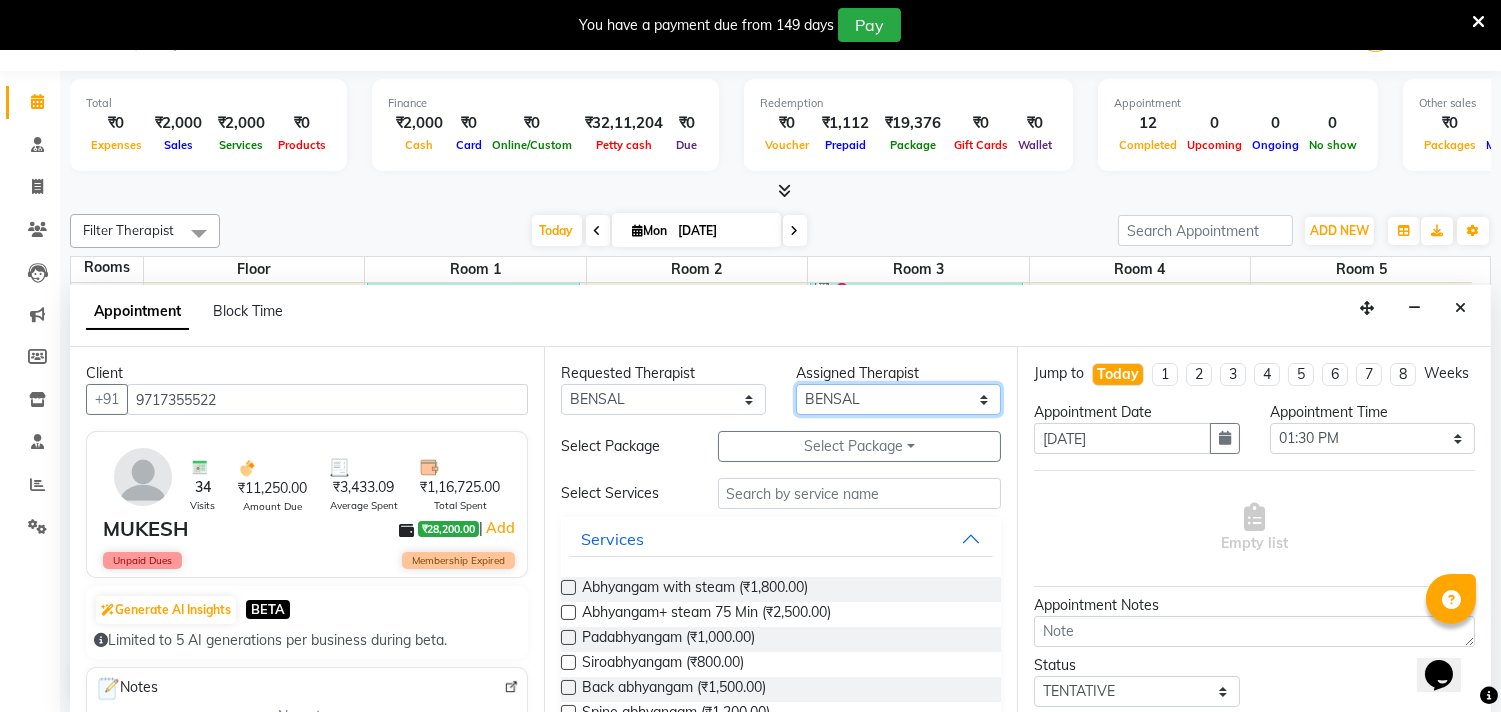 select on "63862" 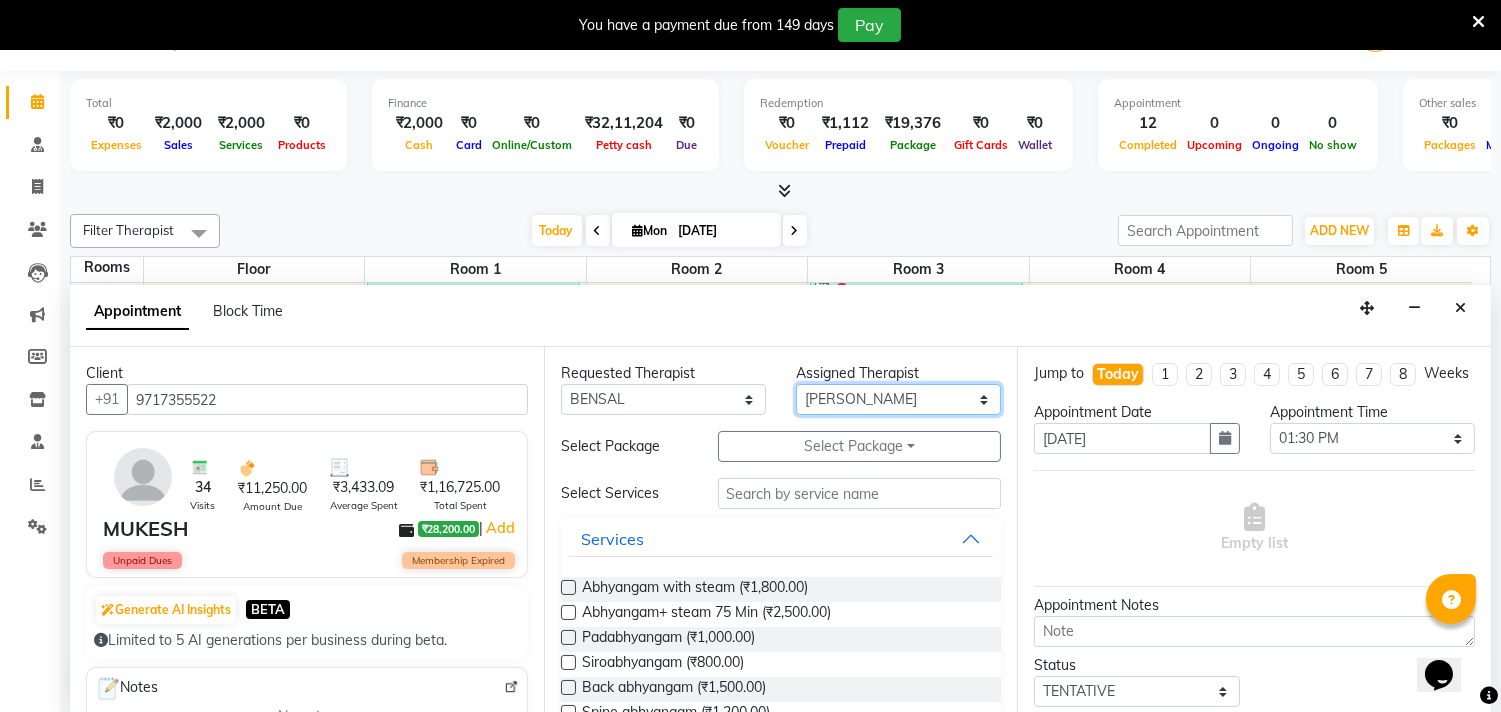 click on "Select [PERSON_NAME] [PERSON_NAME] V P [PERSON_NAME] [PERSON_NAME] [PERSON_NAME] [PERSON_NAME] [PERSON_NAME]  Dr [PERSON_NAME] DR [PERSON_NAME] [PERSON_NAME] Dr [PERSON_NAME] R [PERSON_NAME] [PERSON_NAME] Nijo [PERSON_NAME] [PERSON_NAME] radha Rasmi O S [PERSON_NAME] [PERSON_NAME] [PERSON_NAME] [PERSON_NAME] M [PERSON_NAME] [PERSON_NAME] Mon [PERSON_NAME] [PERSON_NAME]   [PERSON_NAME]   [PERSON_NAME]" at bounding box center (898, 399) 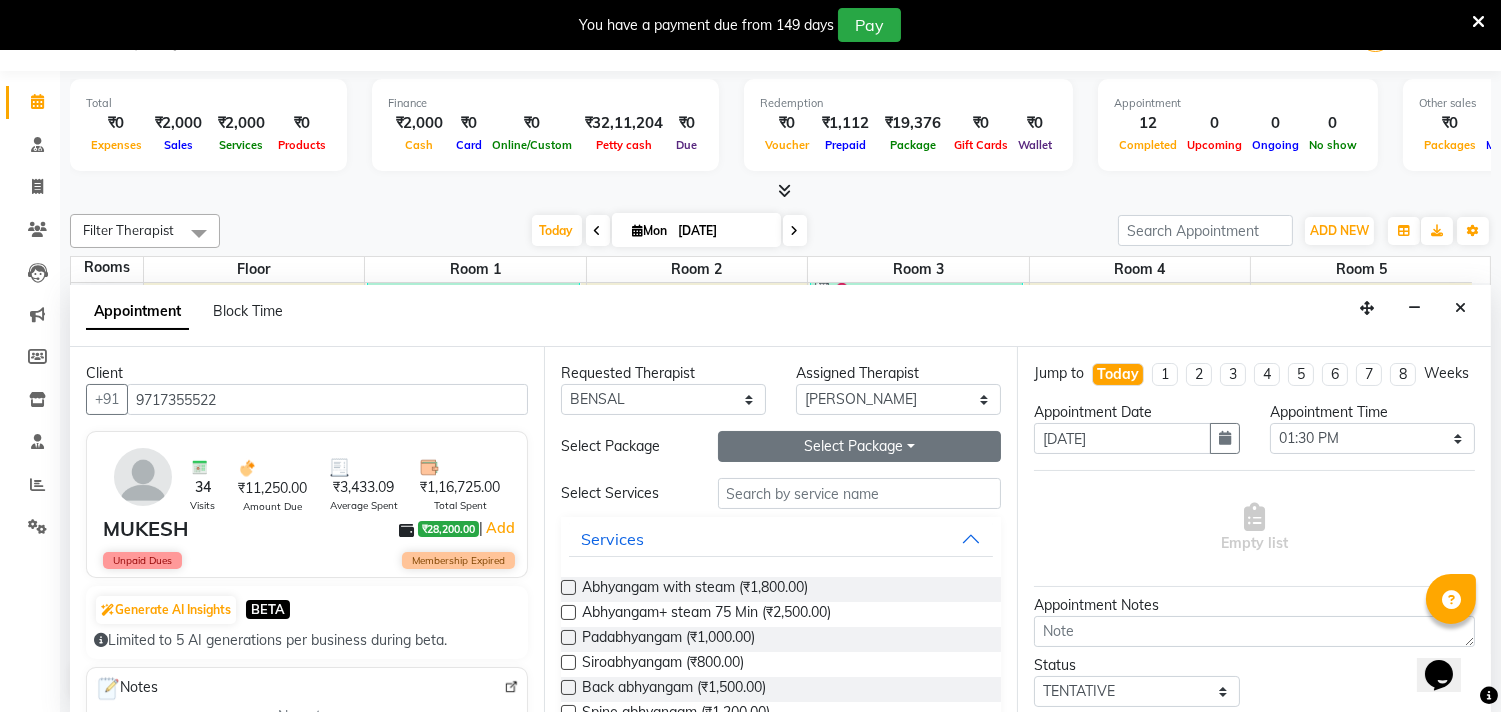 click on "Select Package  Toggle Dropdown" at bounding box center (860, 446) 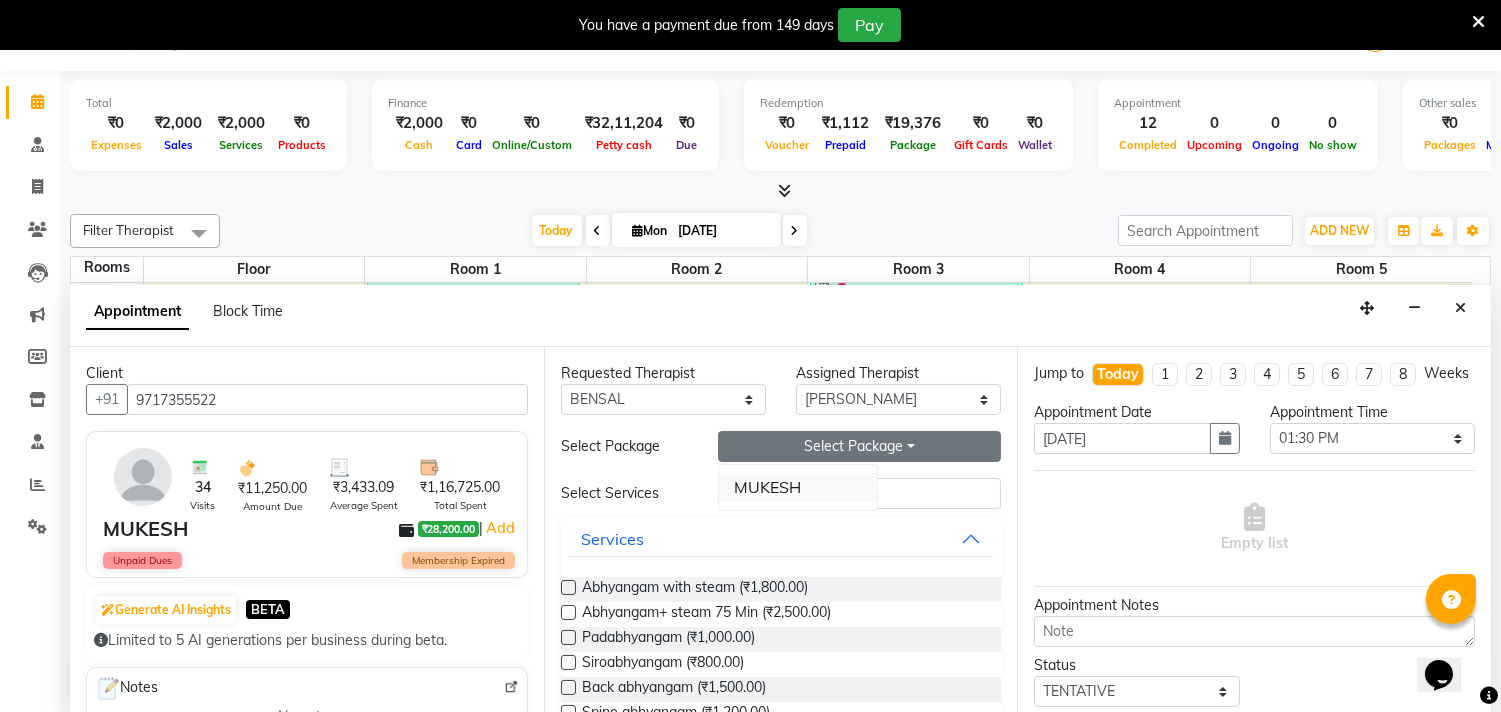 click on "MUKESH" at bounding box center [798, 487] 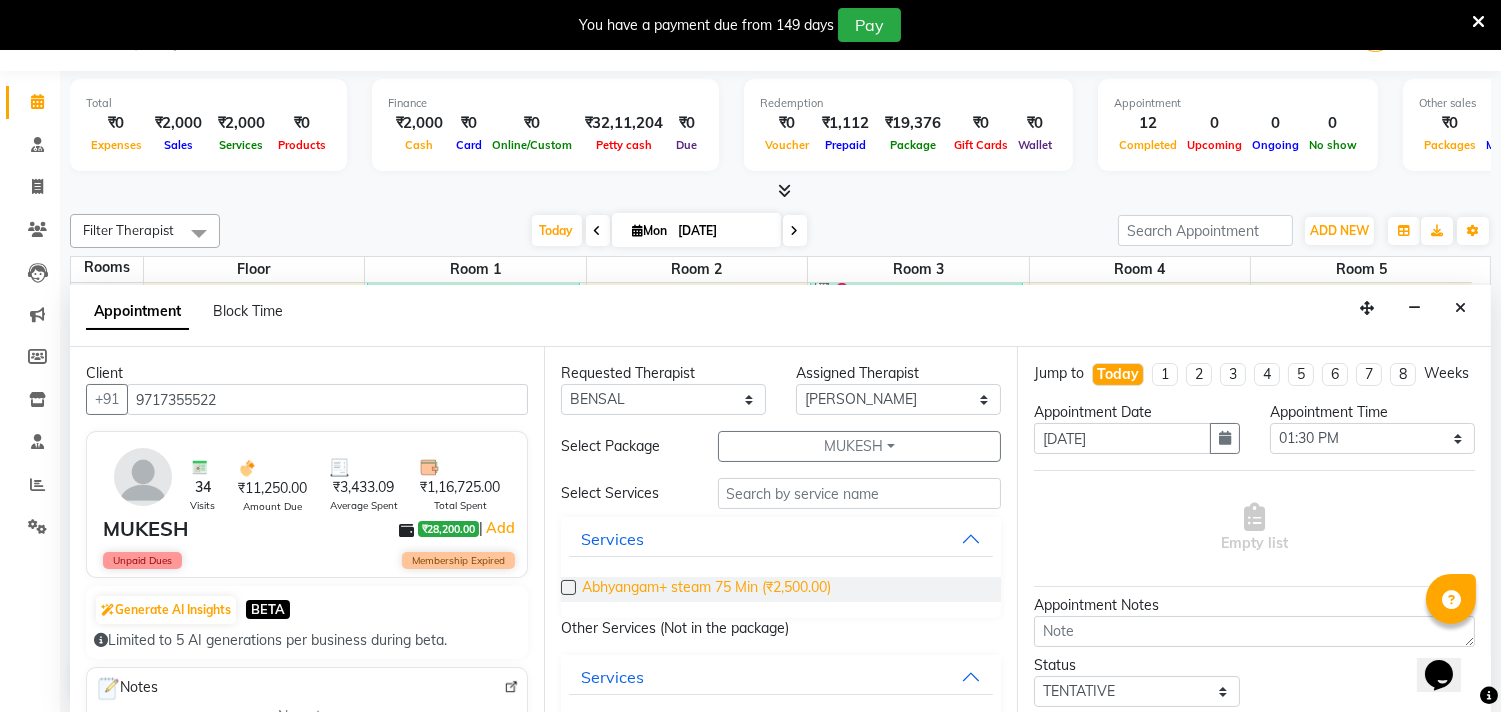click on "Abhyangam+ steam 75 Min (₹2,500.00)" at bounding box center [706, 589] 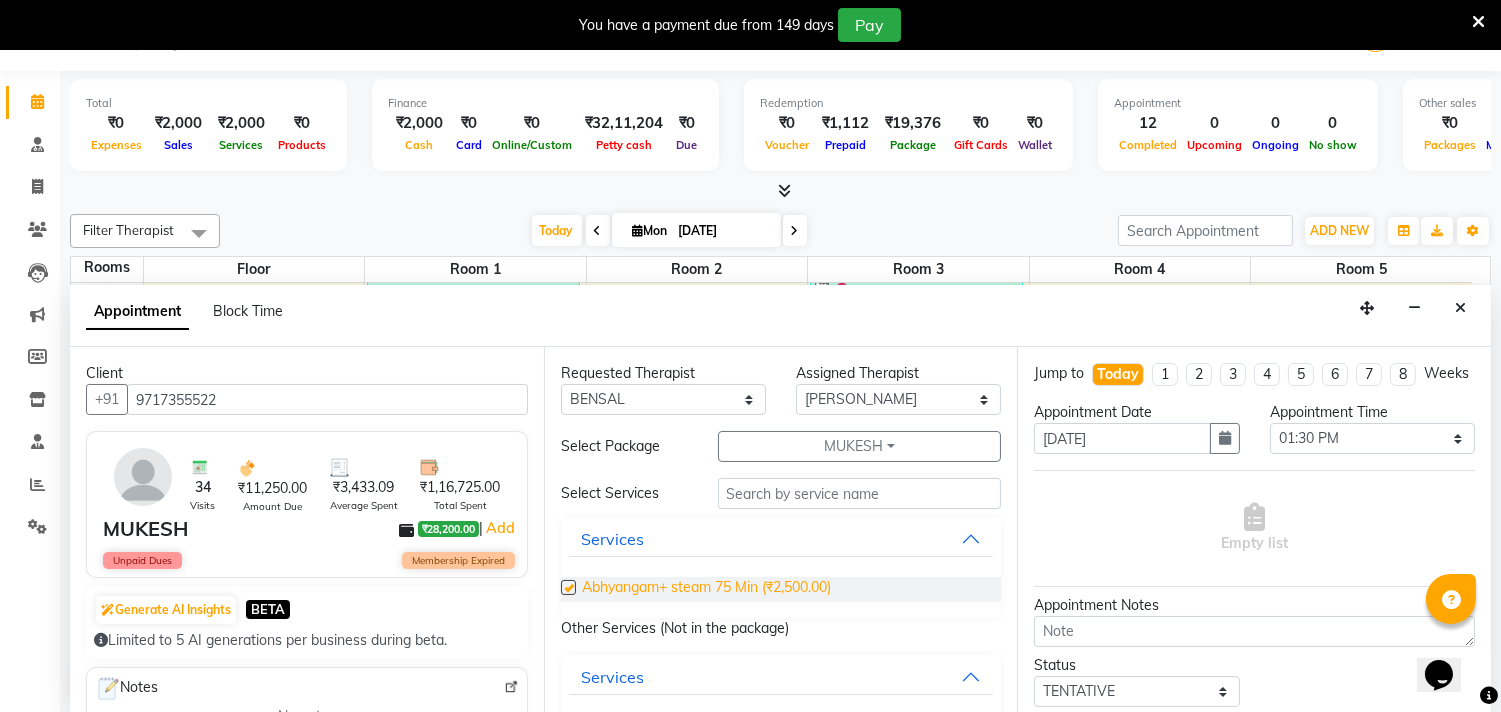checkbox on "true" 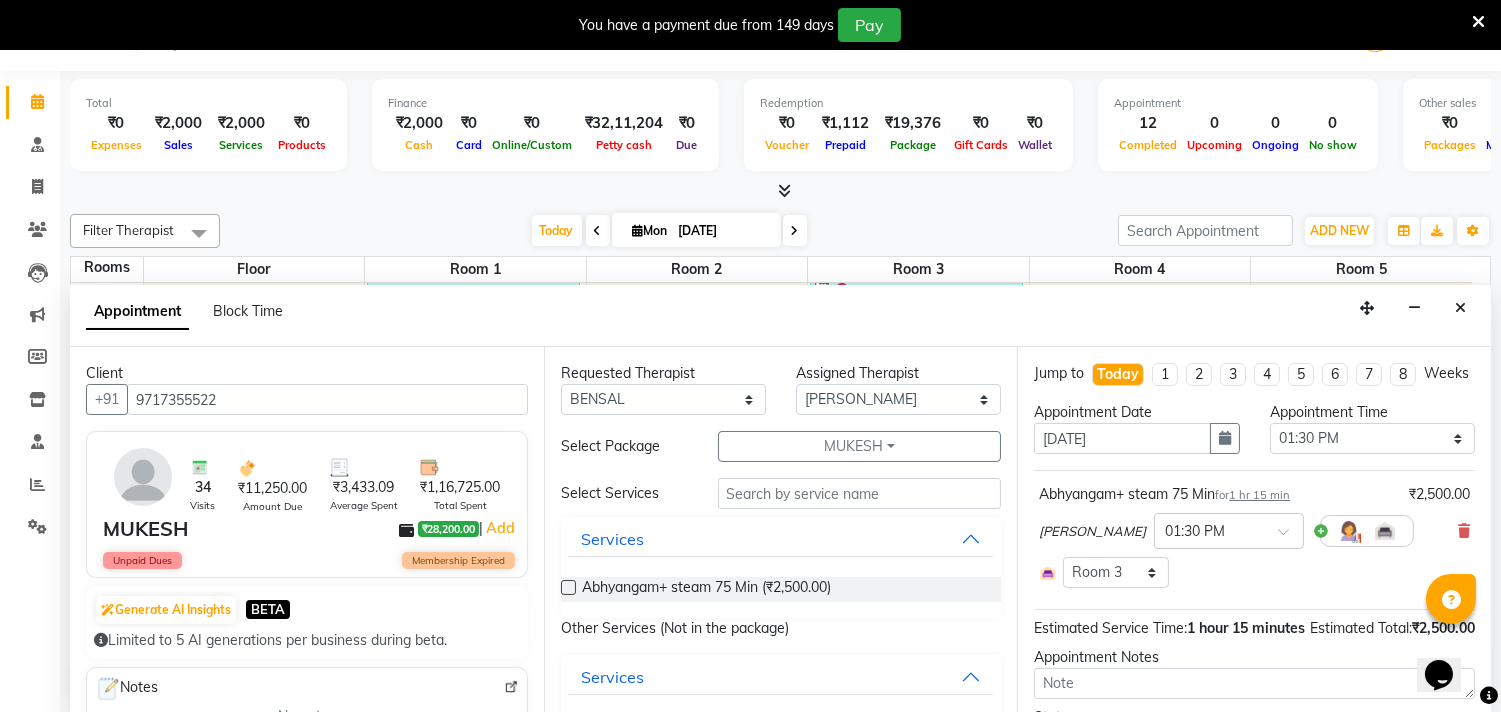 checkbox on "false" 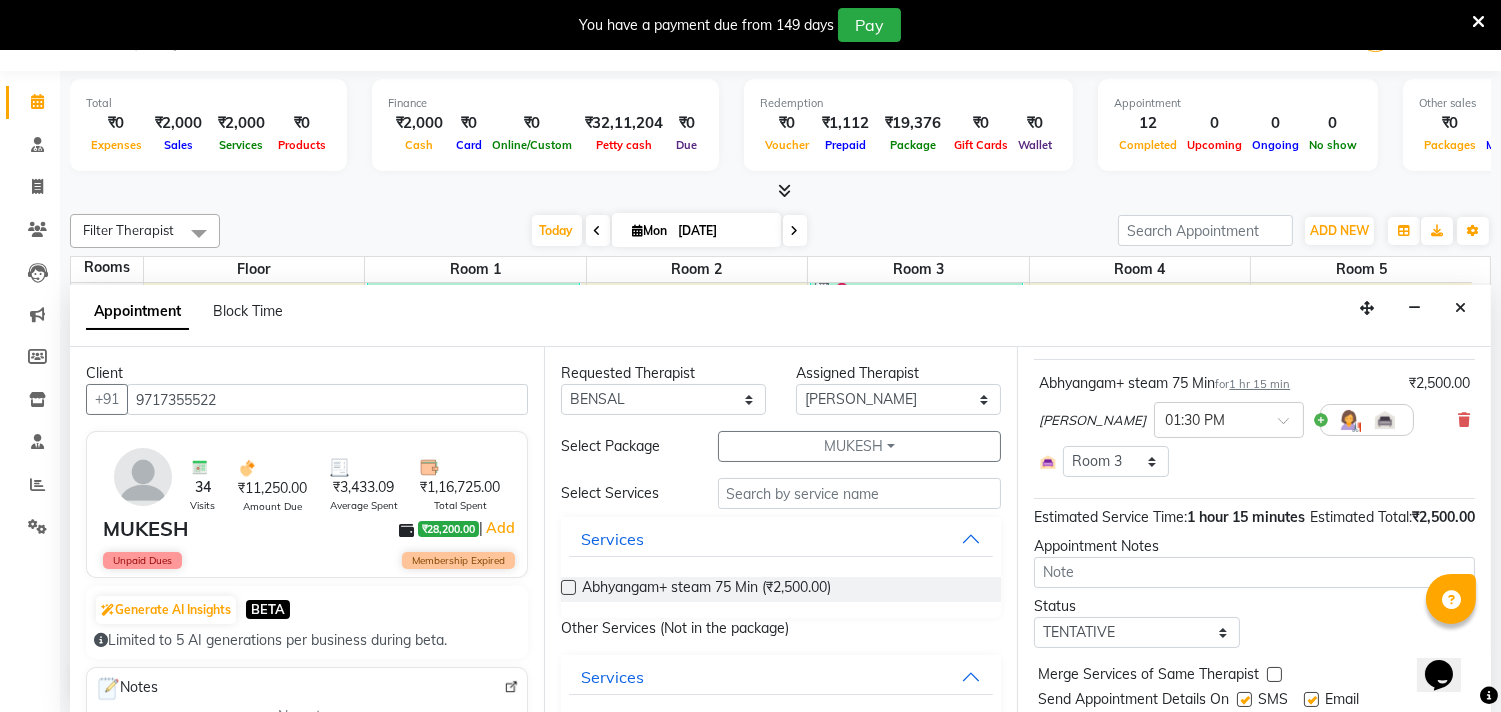 scroll, scrollTop: 212, scrollLeft: 0, axis: vertical 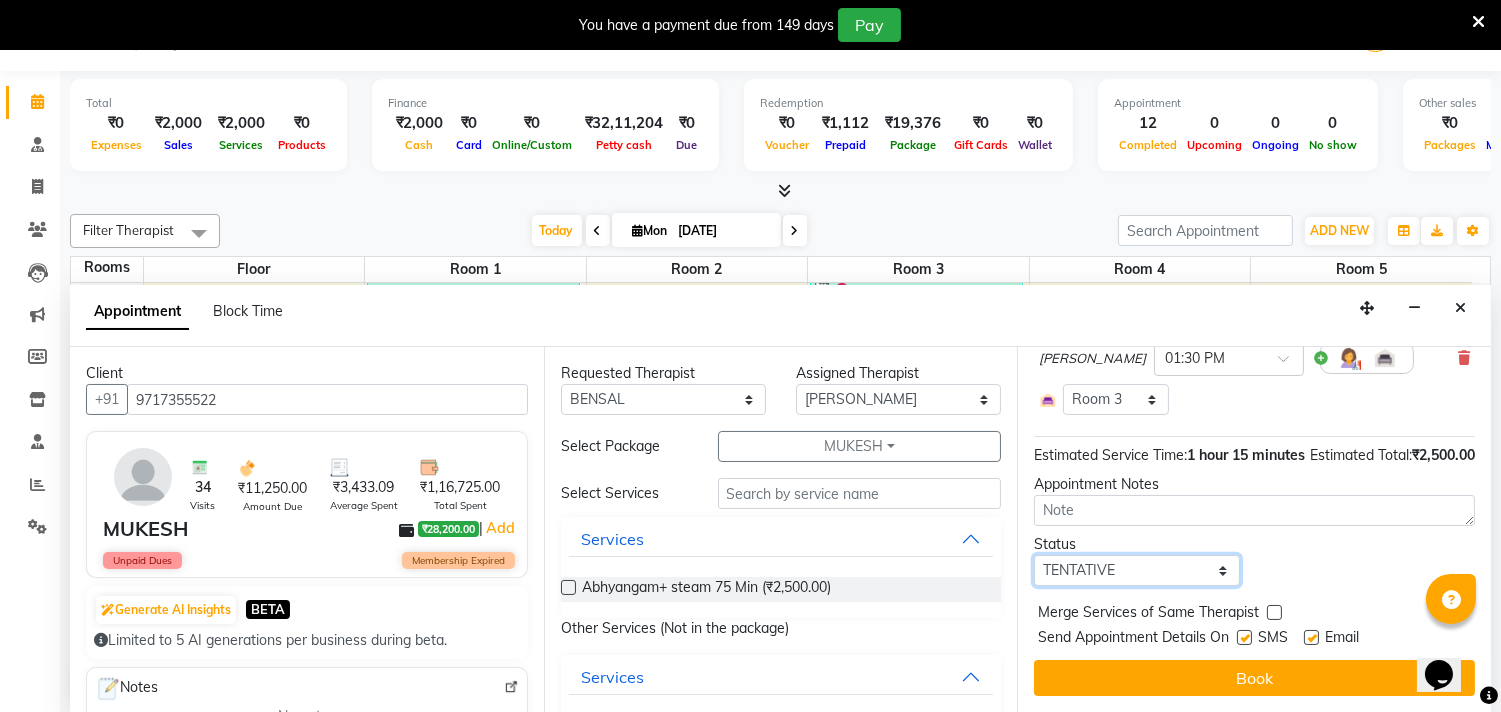 click on "Select TENTATIVE CONFIRM CHECK-IN UPCOMING" at bounding box center [1136, 570] 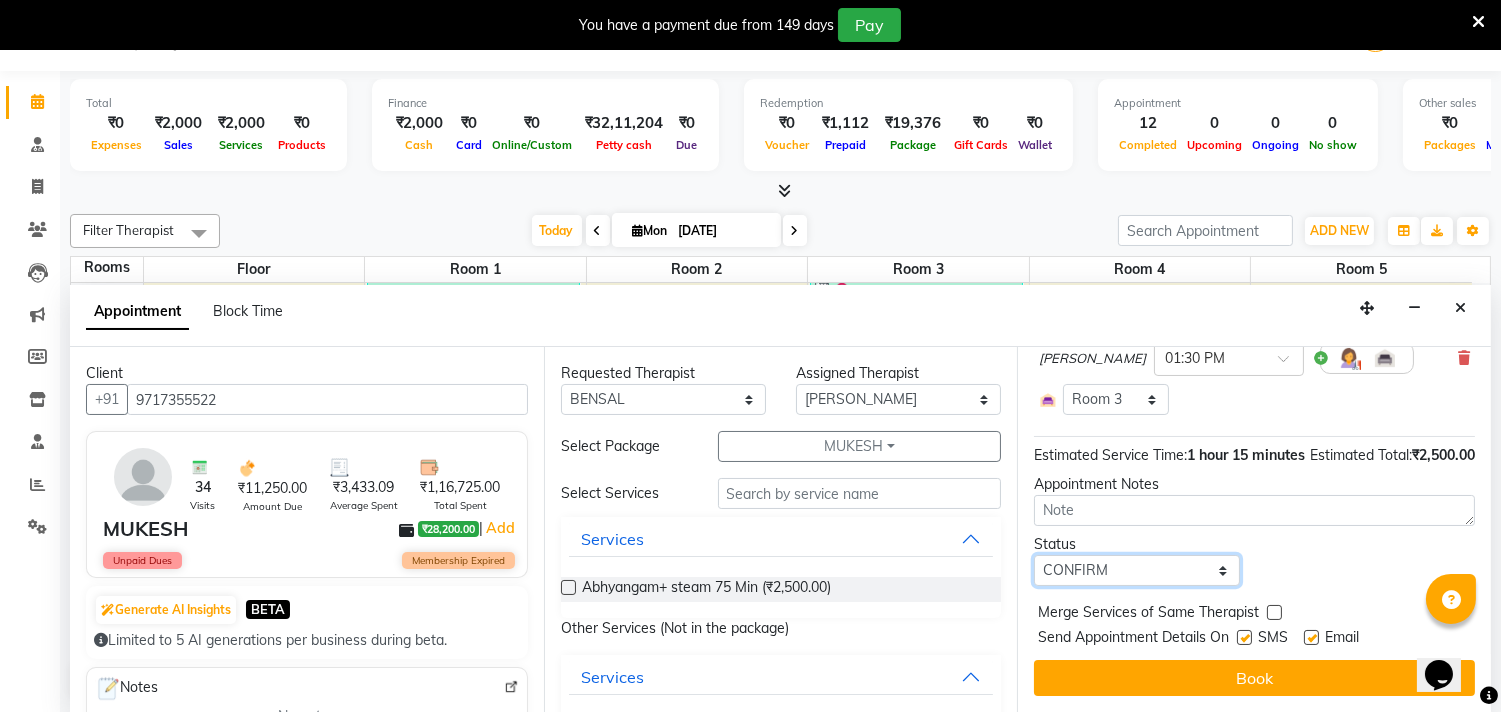 click on "Select TENTATIVE CONFIRM CHECK-IN UPCOMING" at bounding box center (1136, 570) 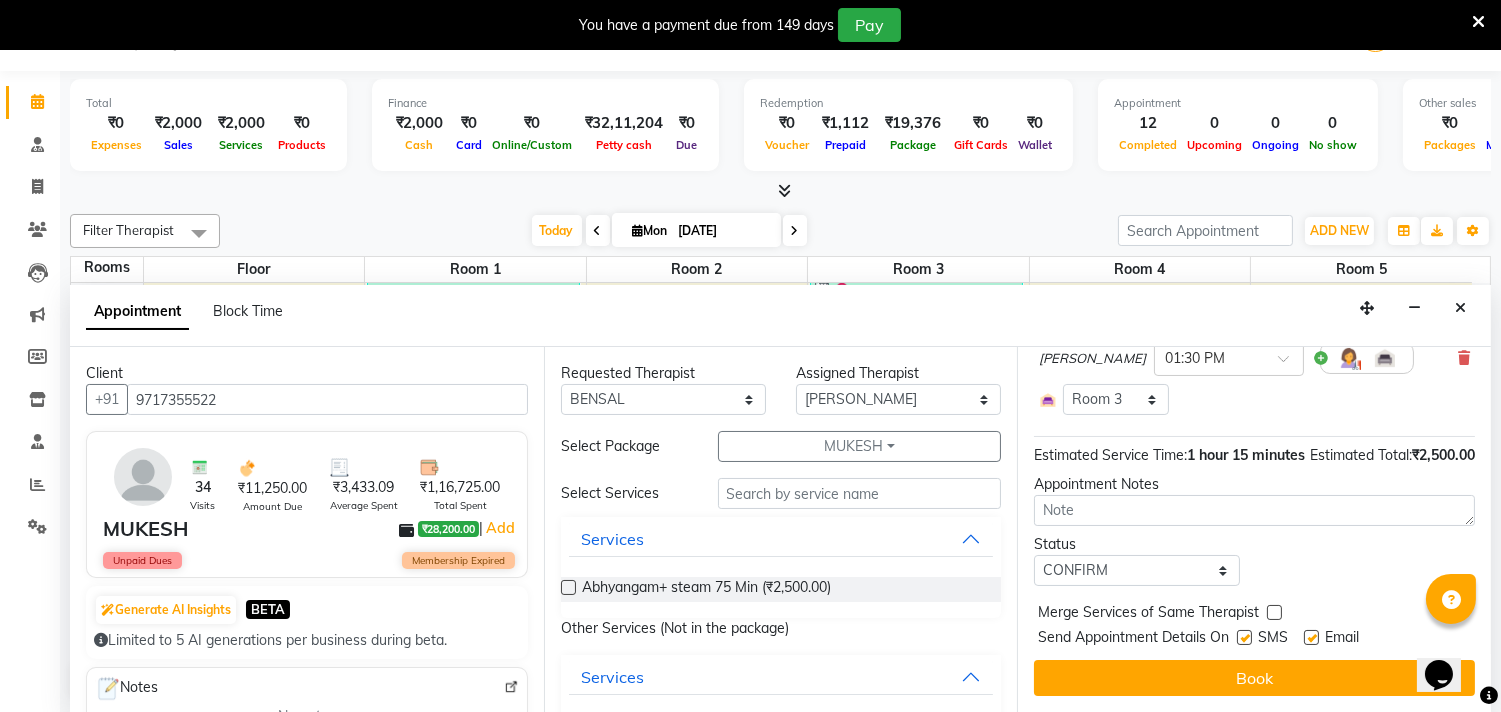 click at bounding box center (1244, 637) 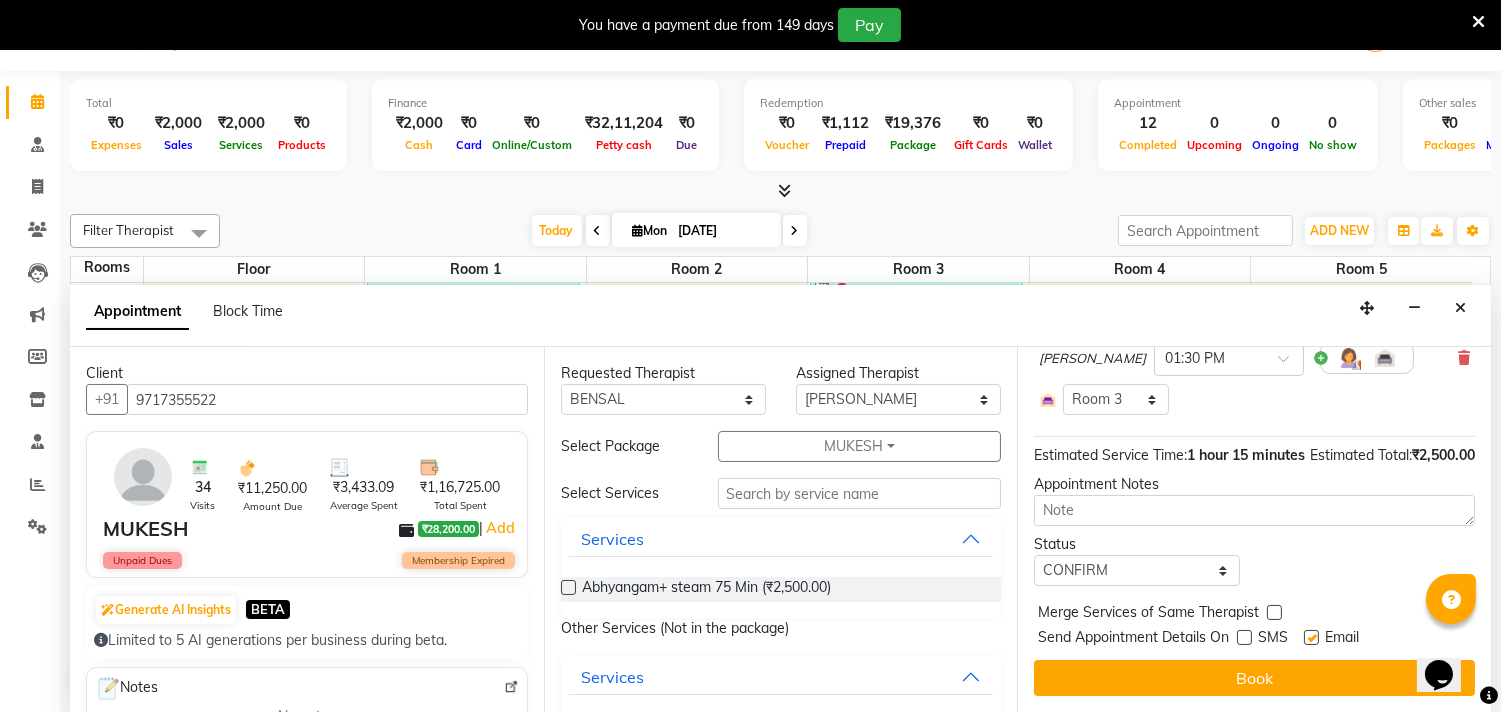click at bounding box center (1311, 637) 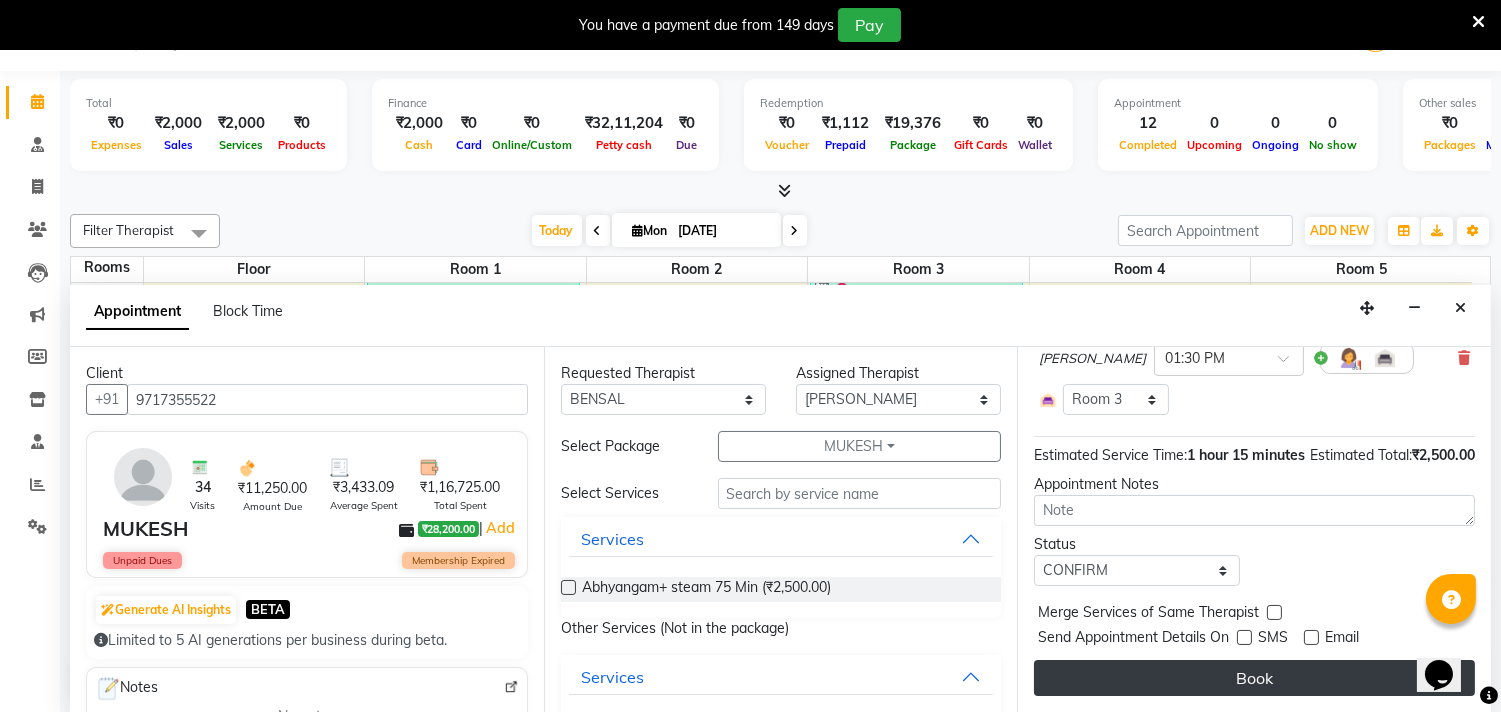 click on "Book" at bounding box center [1254, 678] 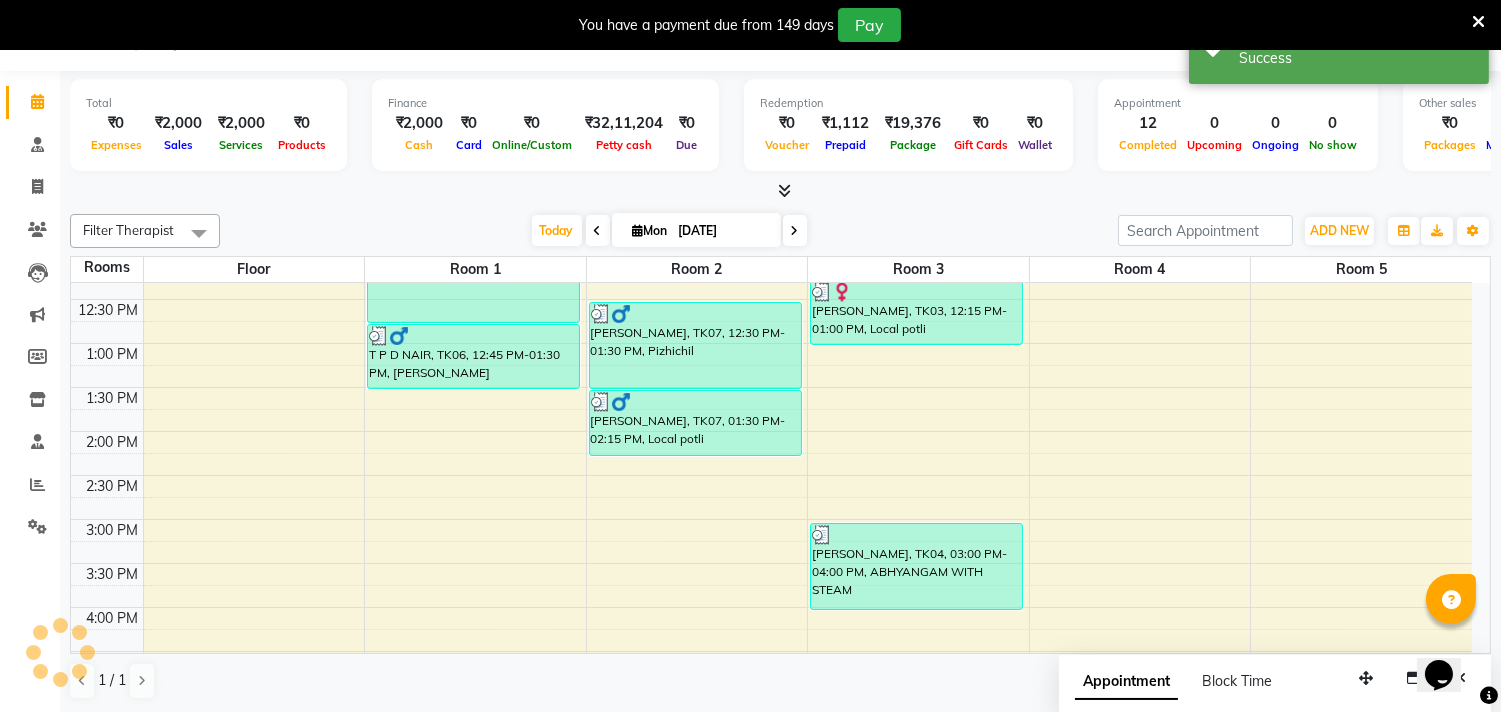 scroll, scrollTop: 0, scrollLeft: 0, axis: both 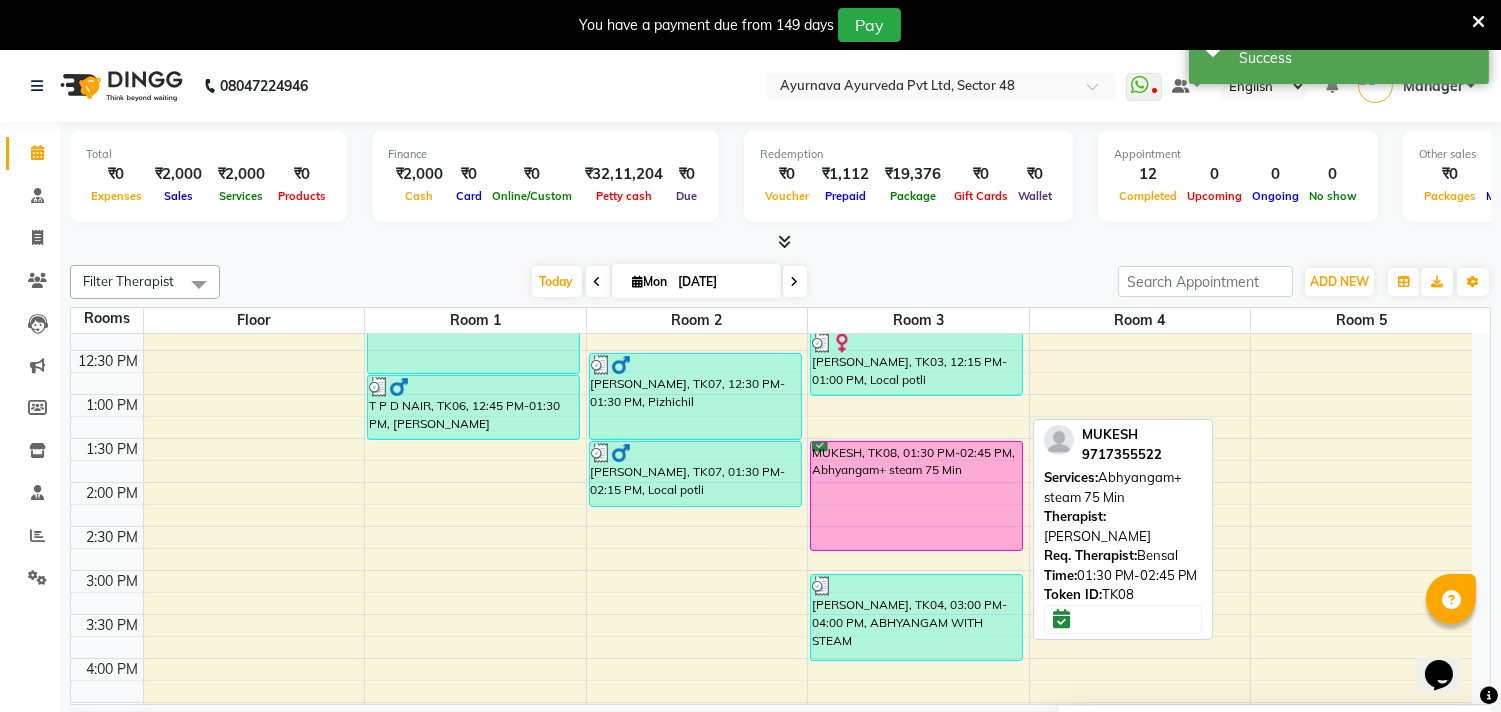 click on "MUKESH, TK08, 01:30 PM-02:45 PM, Abhyangam+ steam 75 Min" at bounding box center [916, 496] 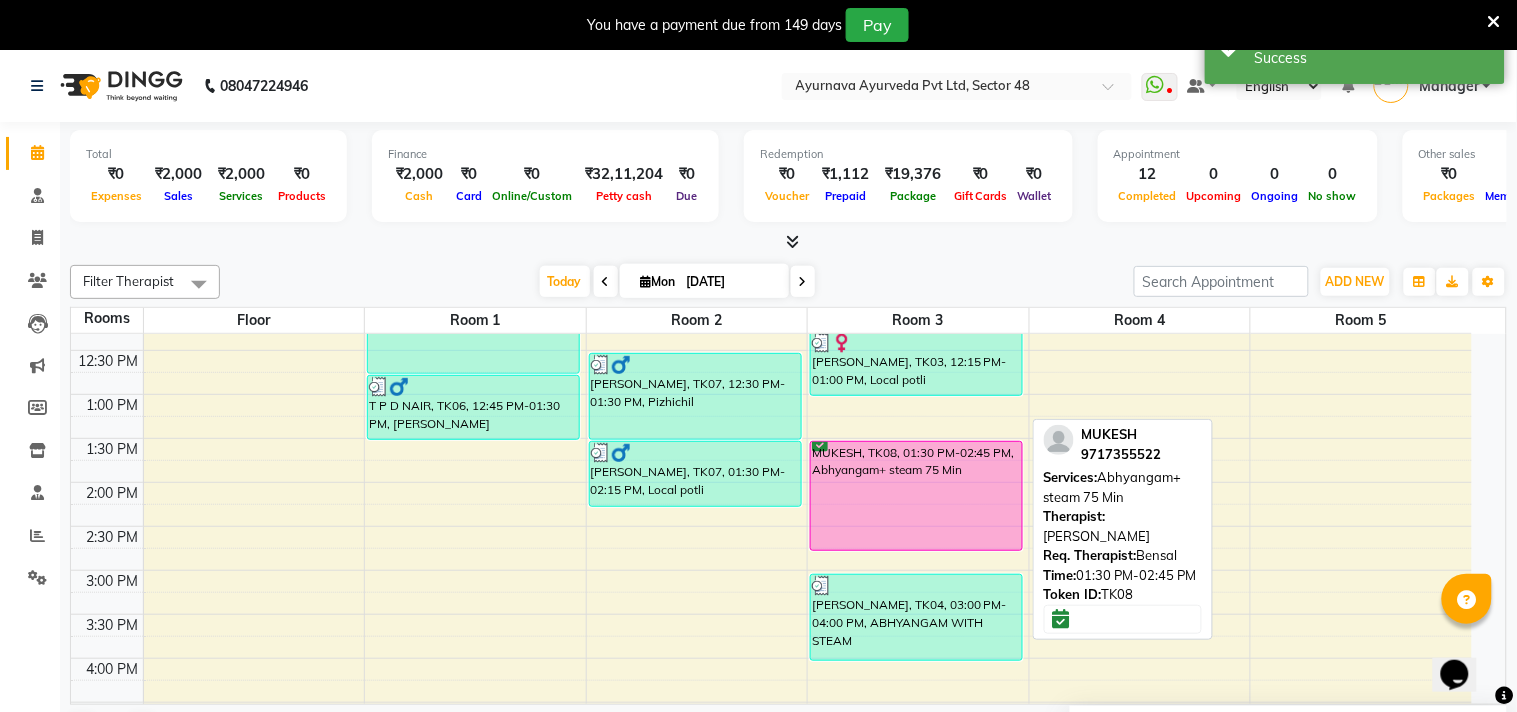 select on "6" 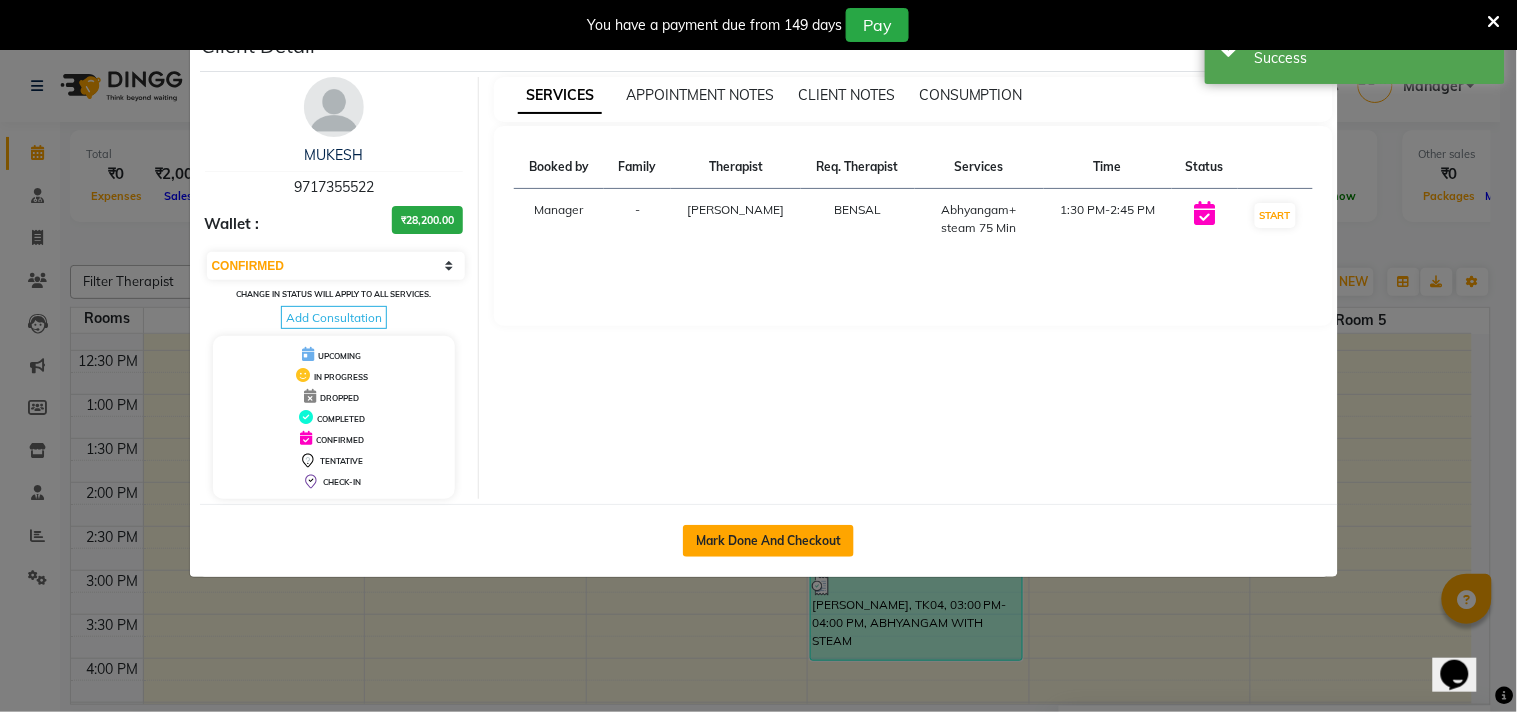 click on "Mark Done And Checkout" 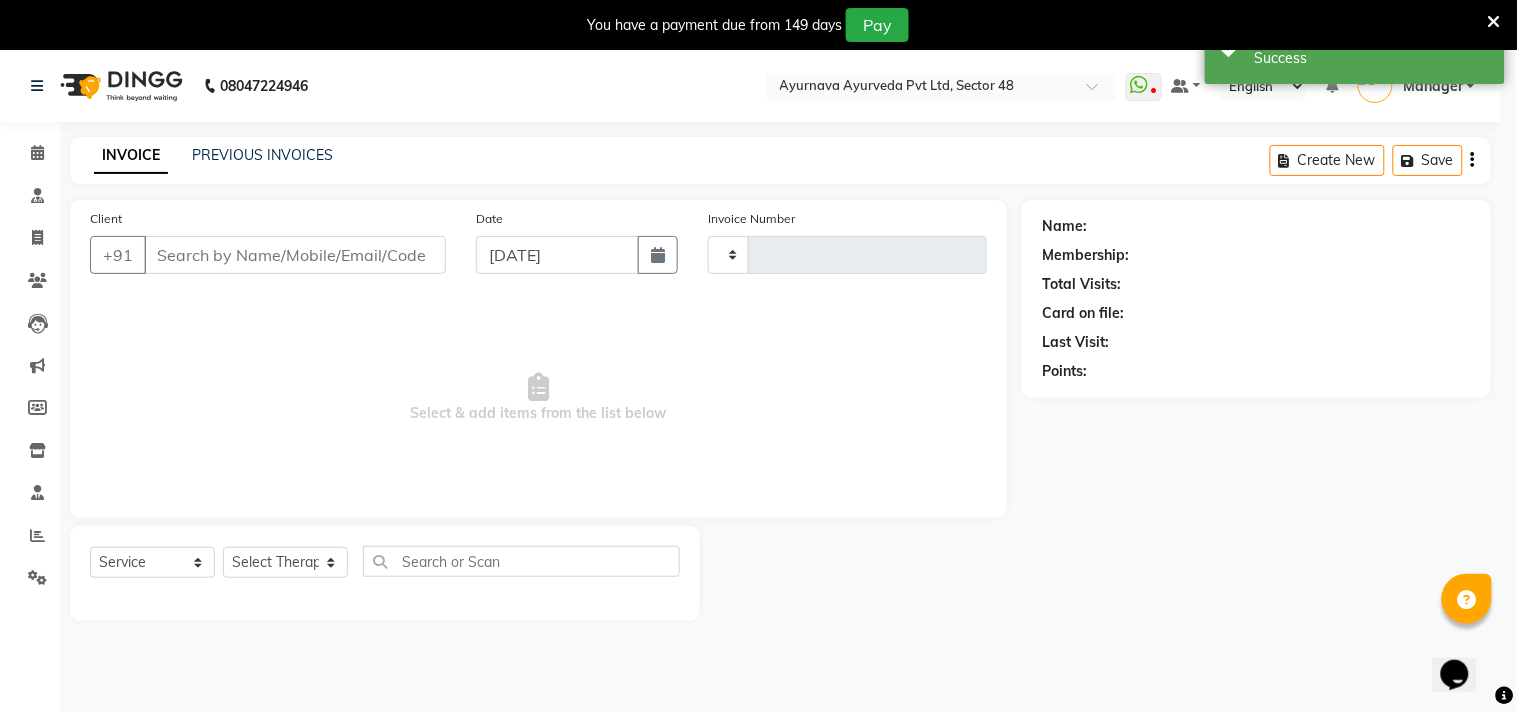 type on "0944" 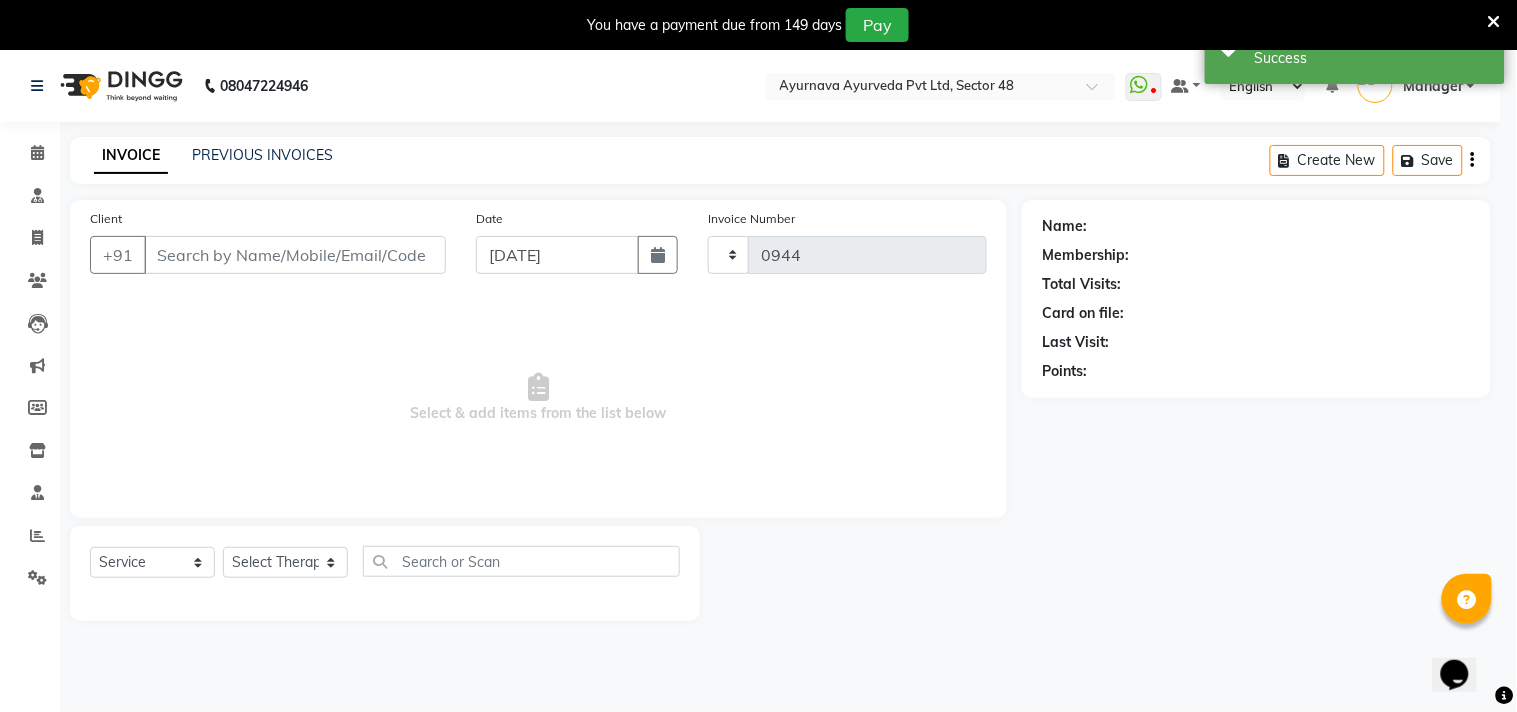select on "5546" 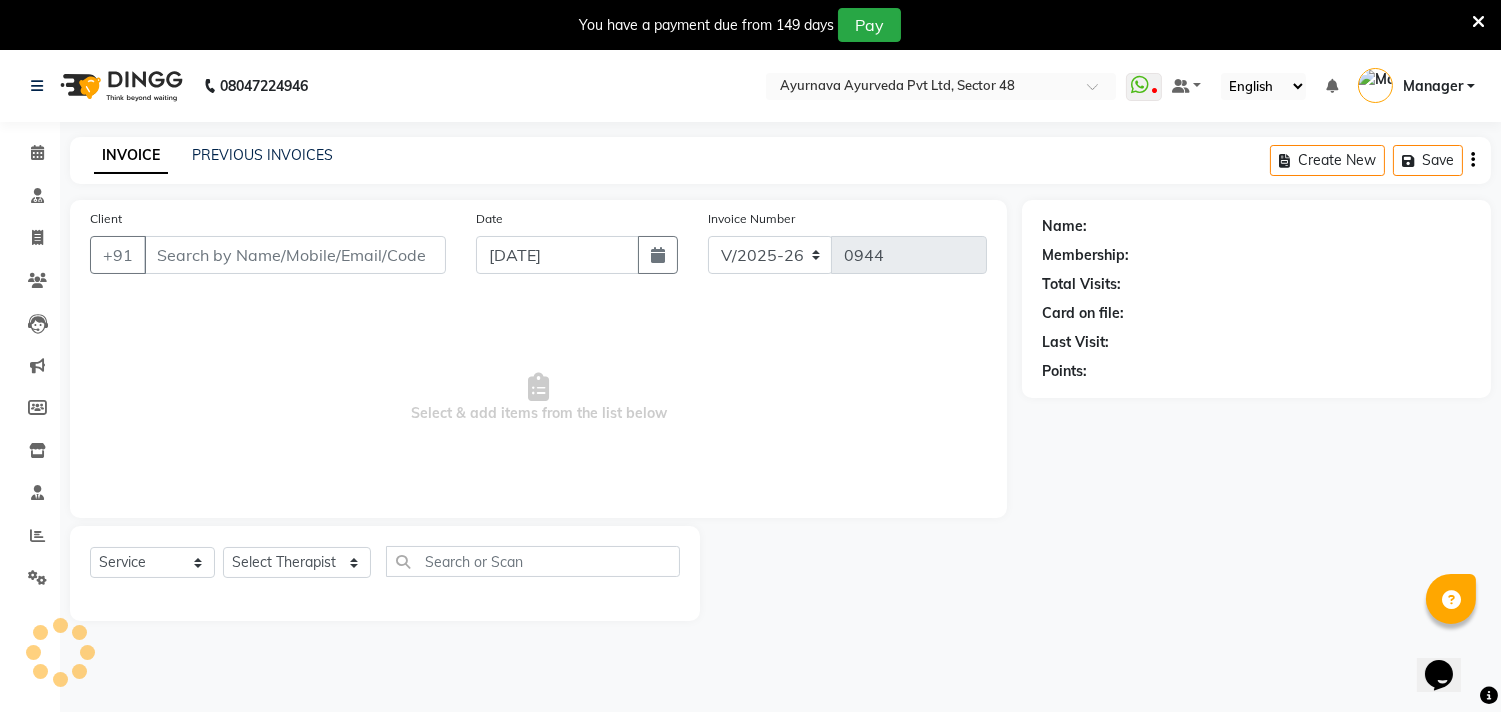type on "9717355522" 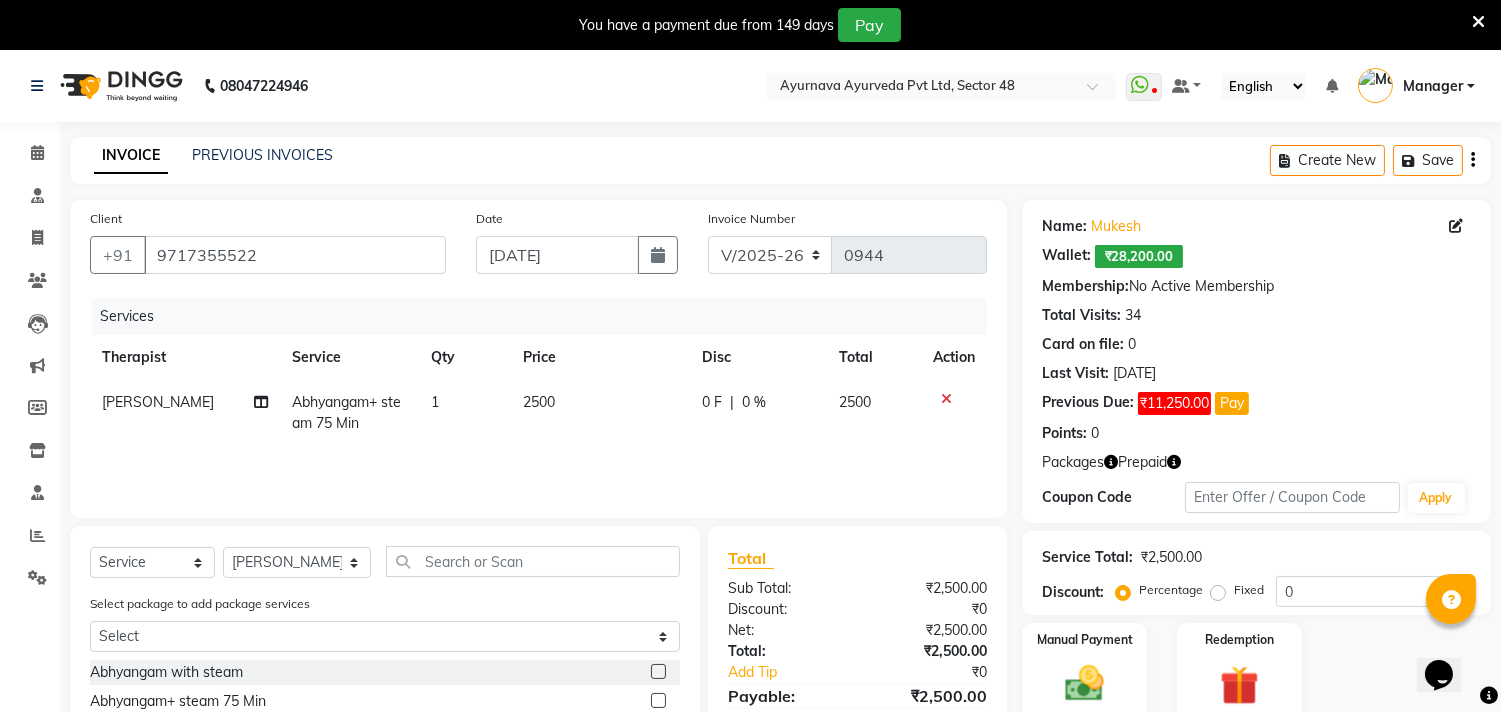 scroll, scrollTop: 206, scrollLeft: 0, axis: vertical 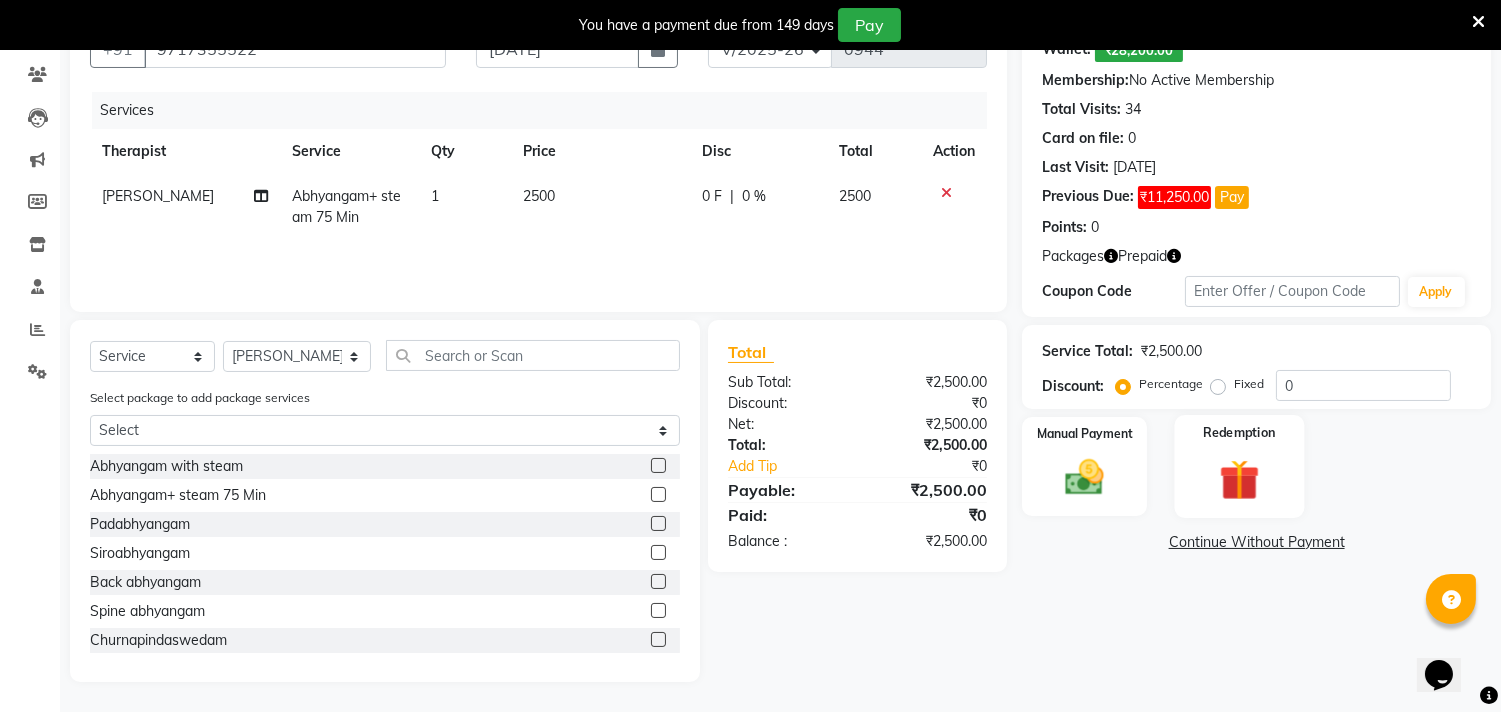 click on "Redemption" 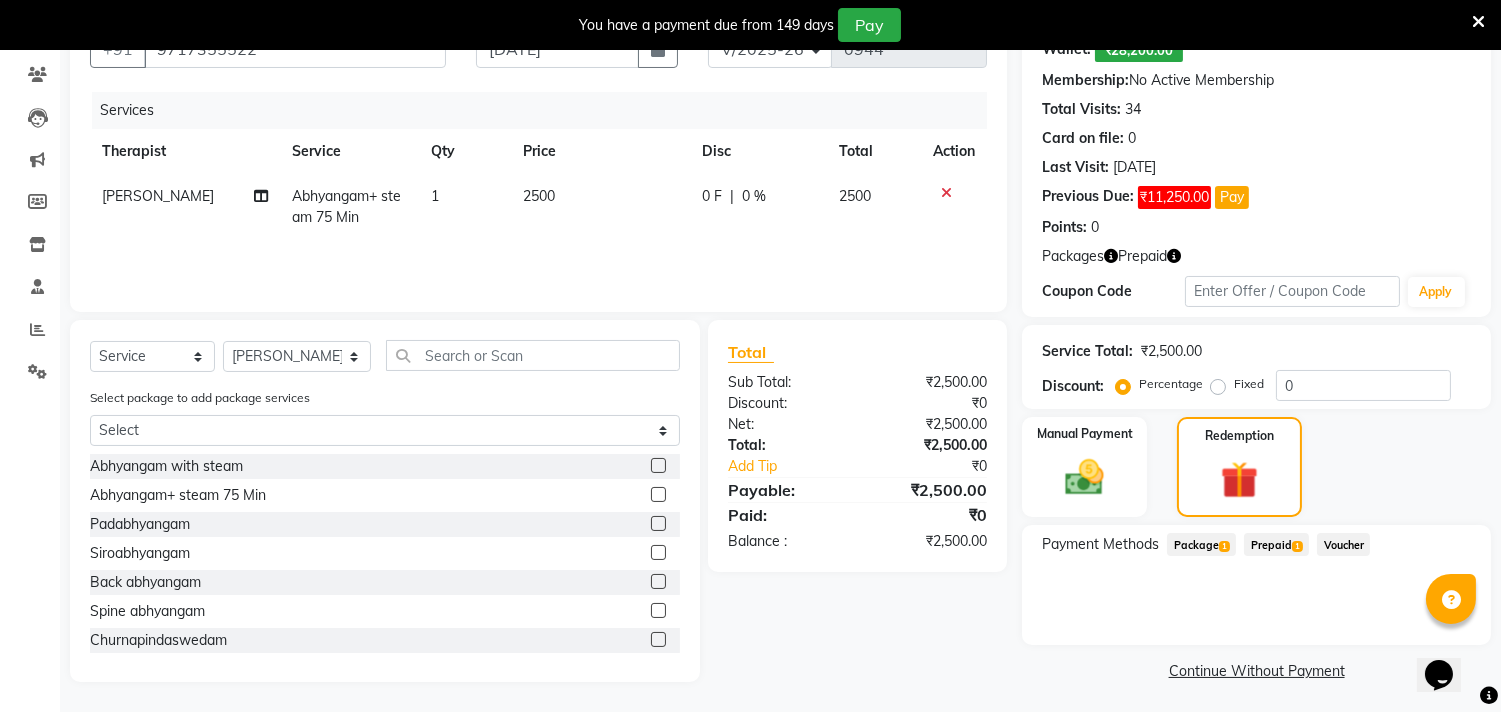 click on "Package  1" 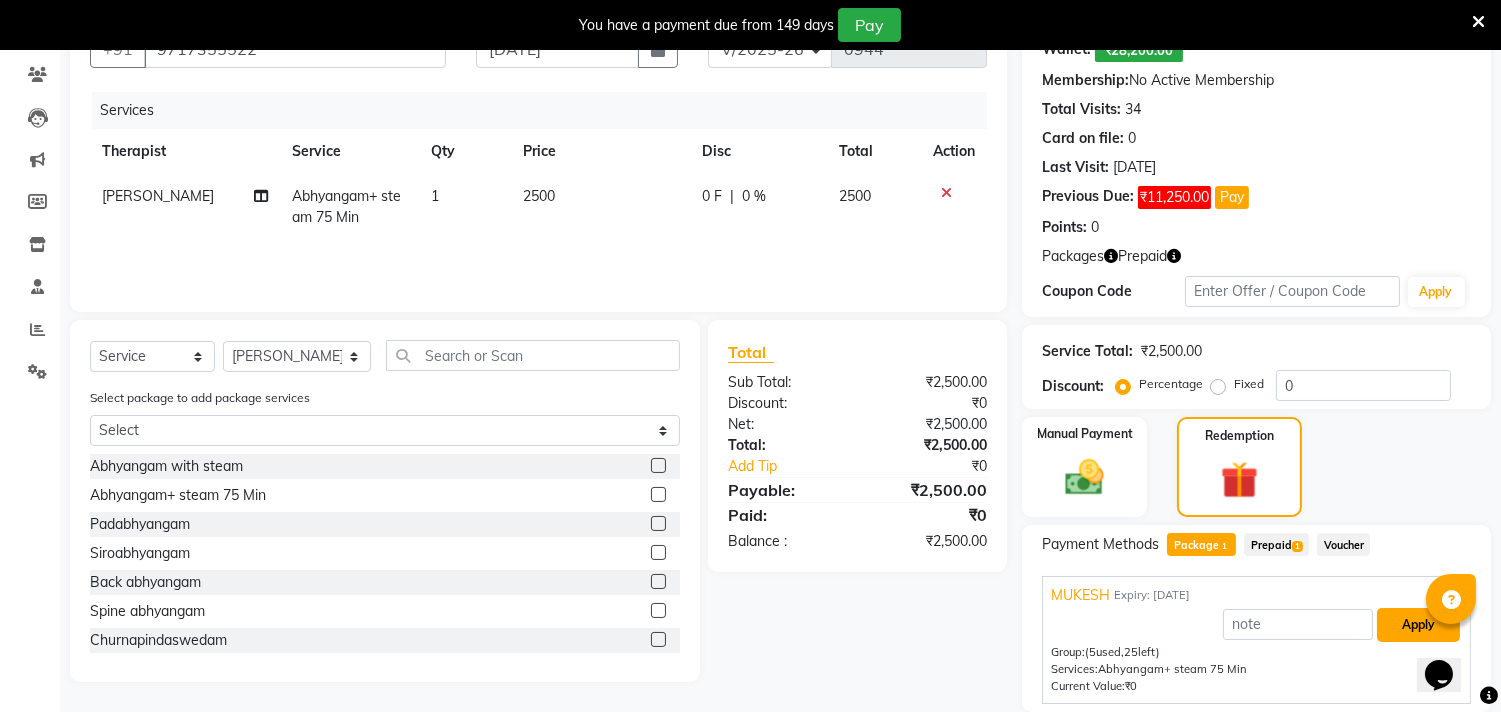click on "Apply" at bounding box center [1418, 625] 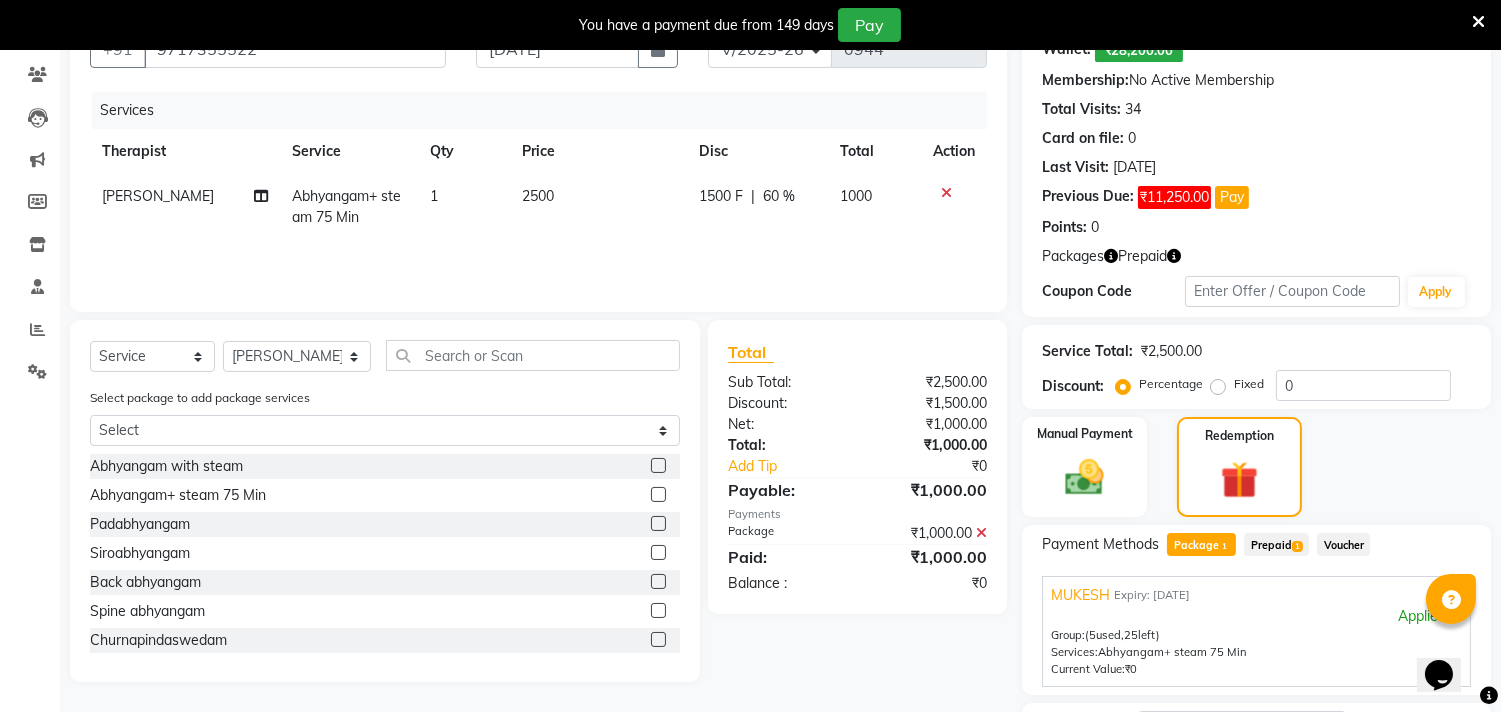 scroll, scrollTop: 372, scrollLeft: 0, axis: vertical 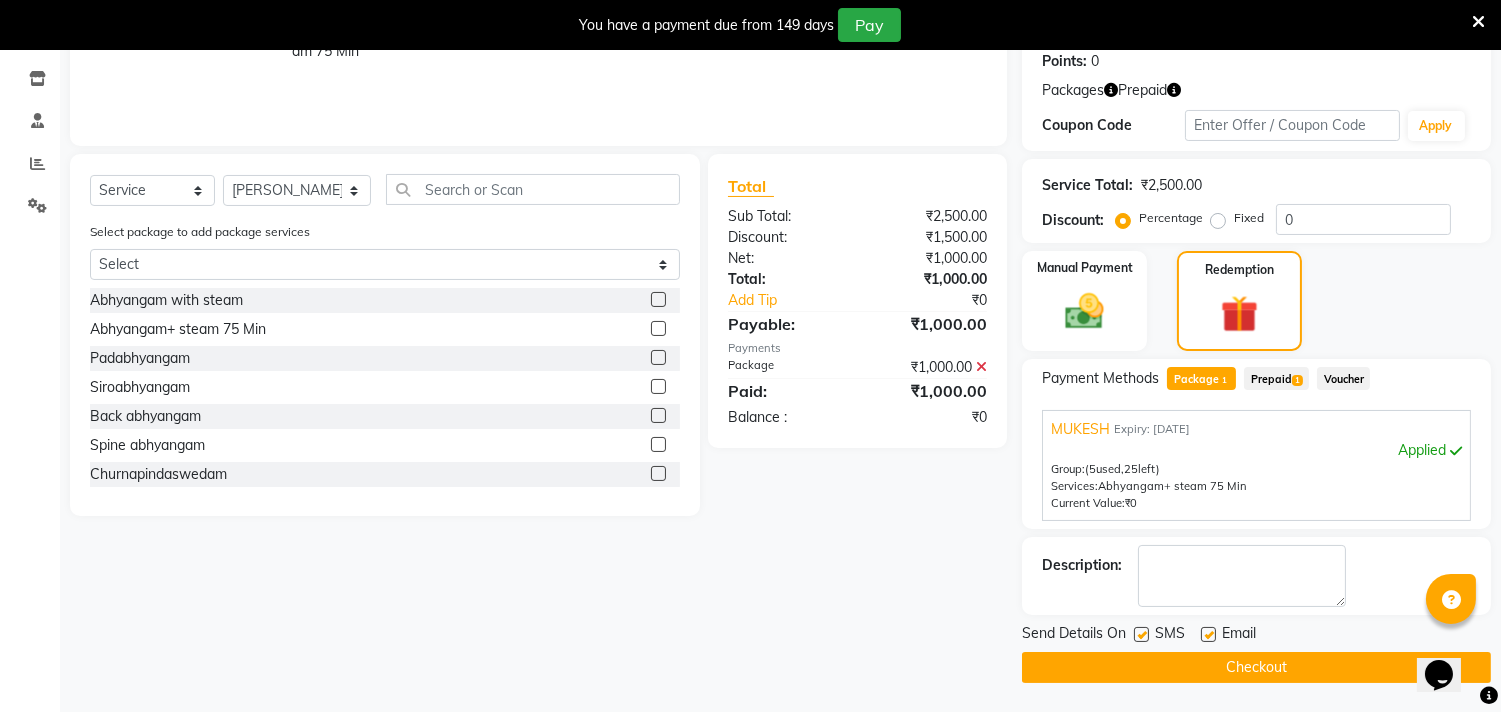 click 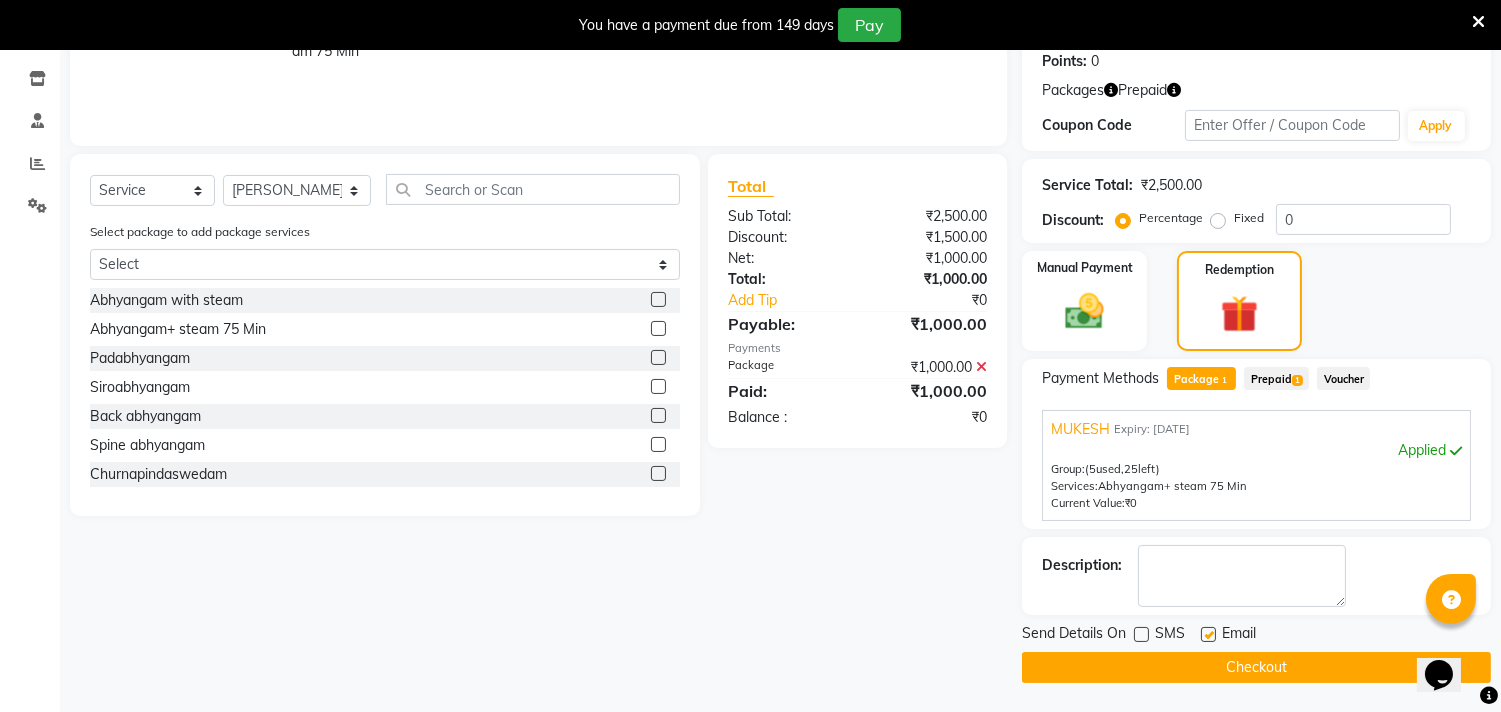 drag, startPoint x: 1206, startPoint y: 630, endPoint x: 1206, endPoint y: 654, distance: 24 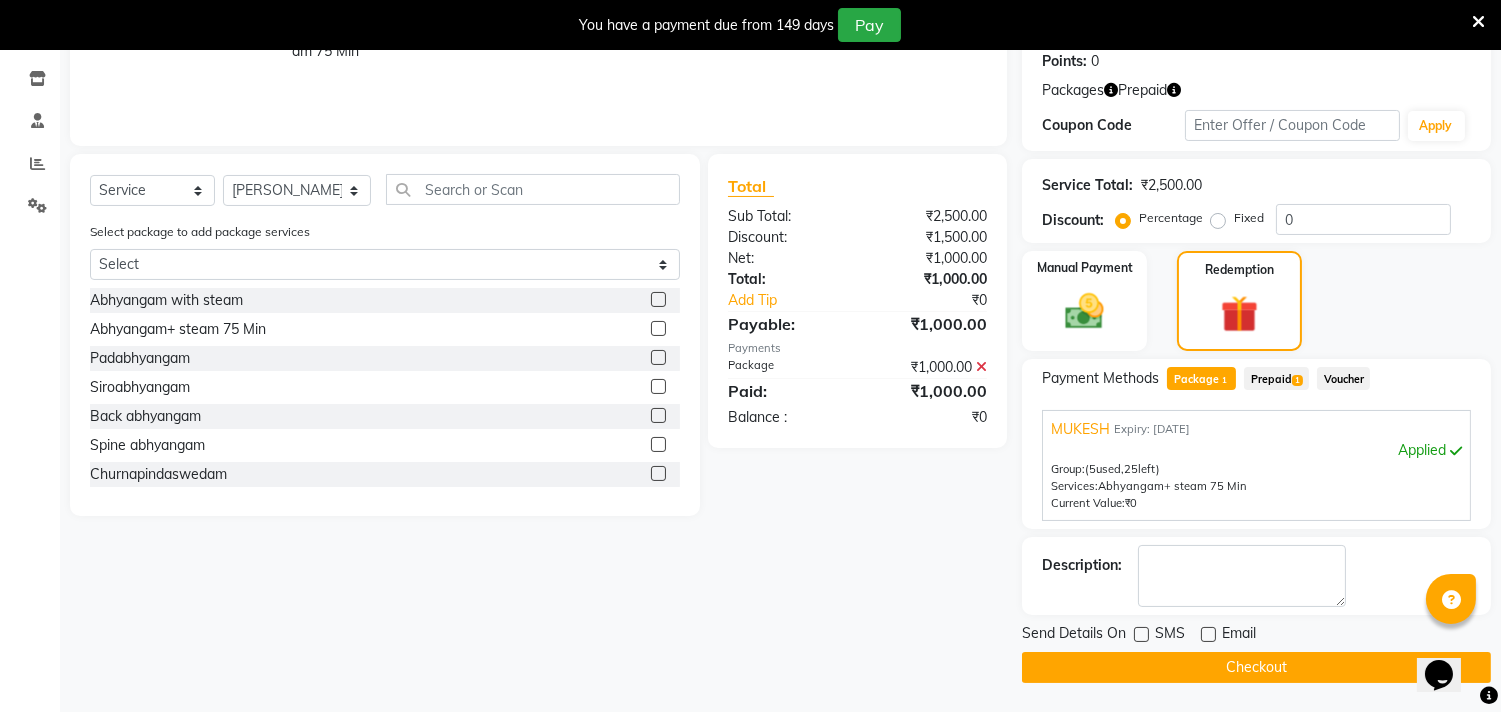 click on "Checkout" 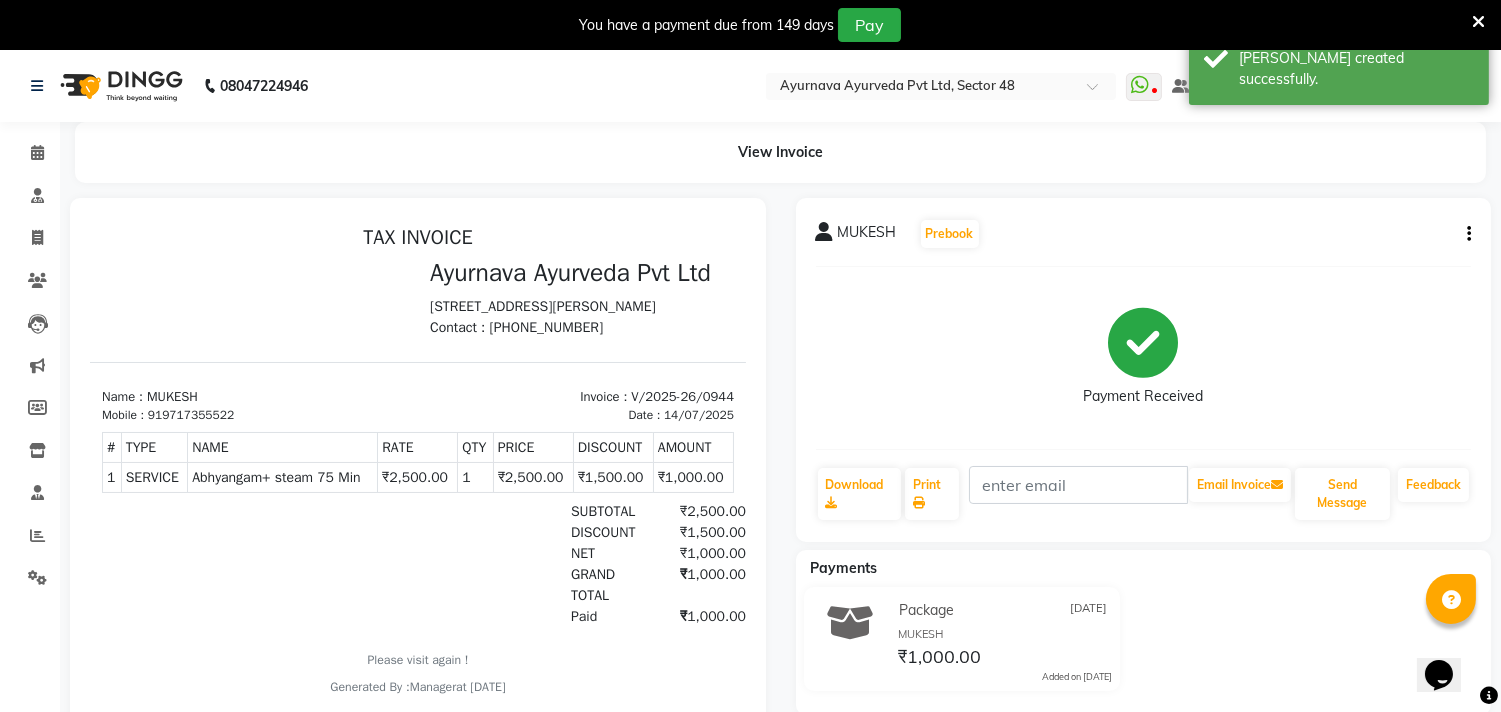 scroll, scrollTop: 0, scrollLeft: 0, axis: both 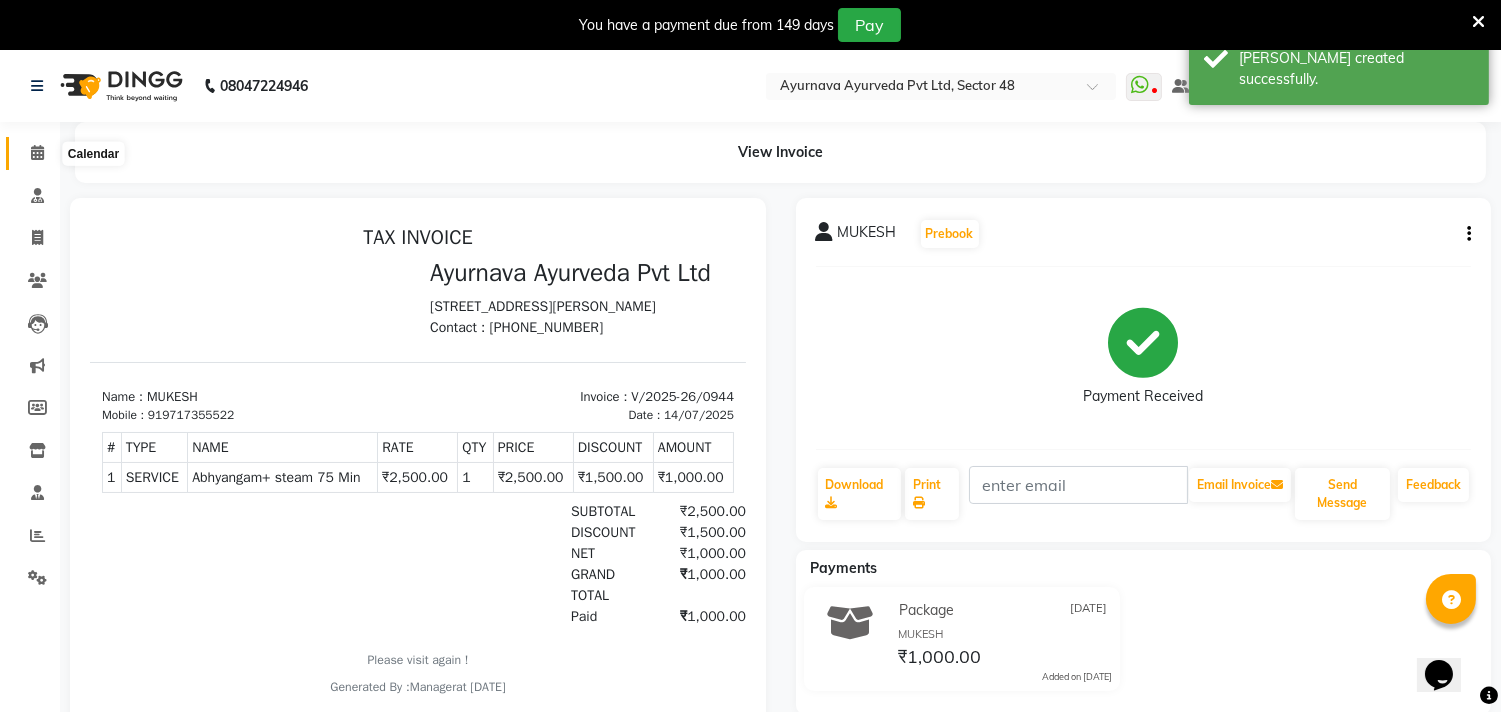 click 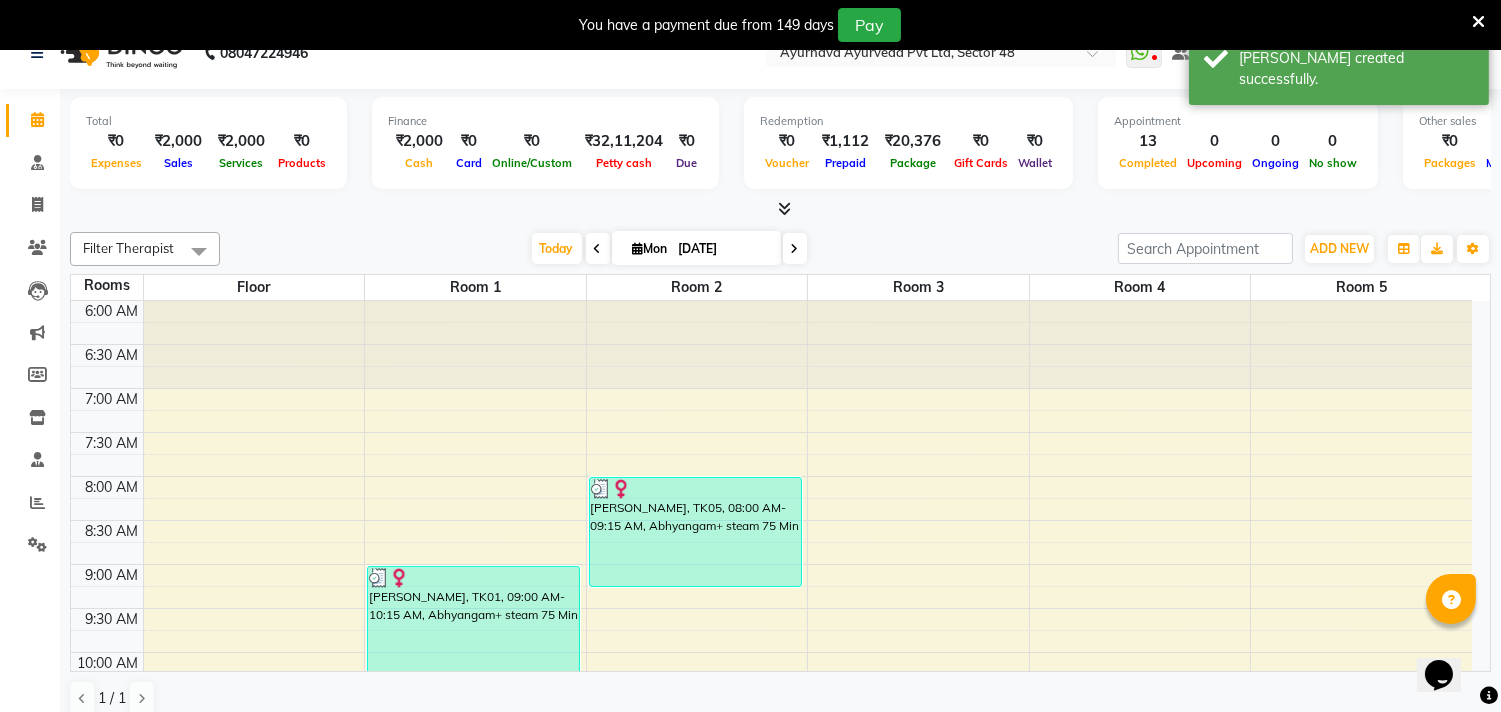 scroll, scrollTop: 51, scrollLeft: 0, axis: vertical 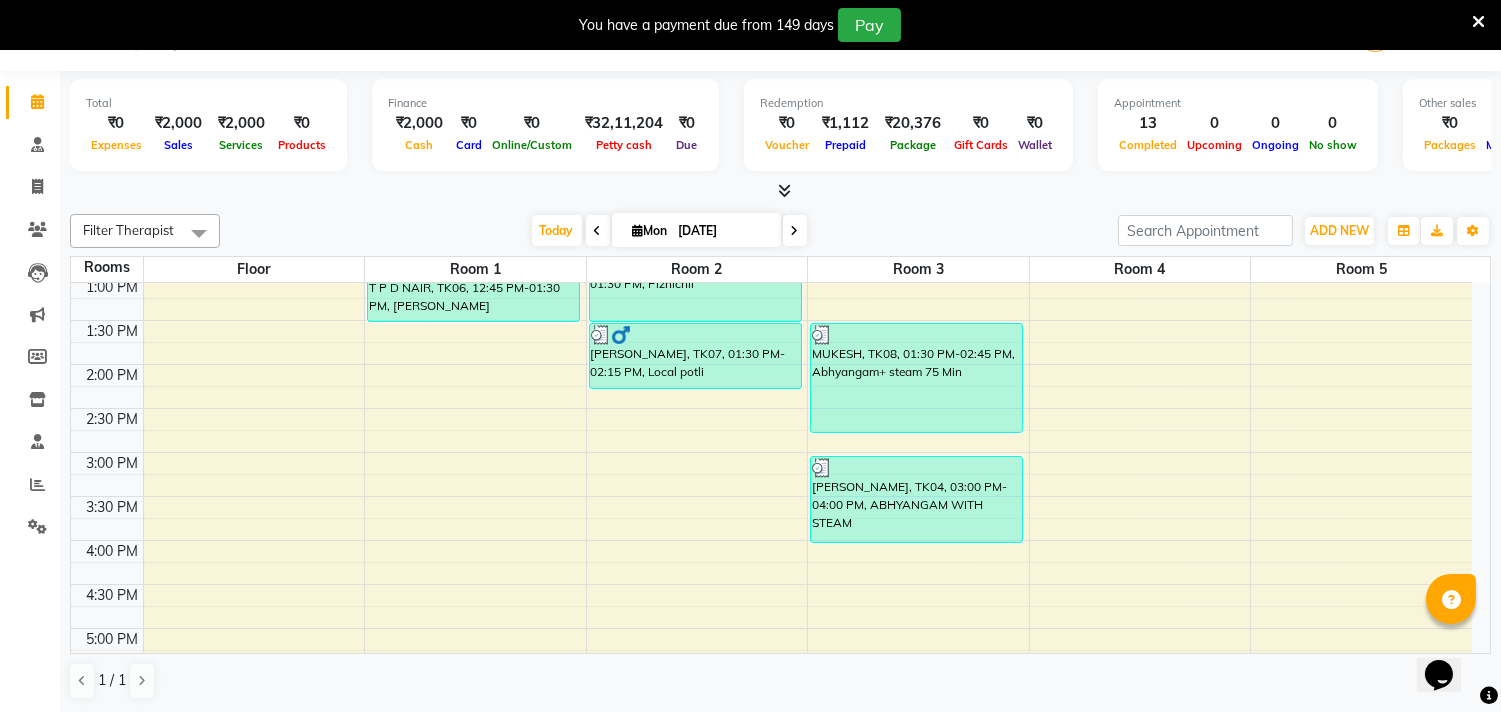 click on "6:00 AM 6:30 AM 7:00 AM 7:30 AM 8:00 AM 8:30 AM 9:00 AM 9:30 AM 10:00 AM 10:30 AM 11:00 AM 11:30 AM 12:00 PM 12:30 PM 1:00 PM 1:30 PM 2:00 PM 2:30 PM 3:00 PM 3:30 PM 4:00 PM 4:30 PM 5:00 PM 5:30 PM 6:00 PM 6:30 PM 7:00 PM 7:30 PM 8:00 PM 8:30 PM     [PERSON_NAME][GEOGRAPHIC_DATA], 09:00 AM-10:15 AM, Abhyangam+ steam 75 Min     [PERSON_NAME], TK01, 10:15 AM-11:15 AM, [PERSON_NAME]     T P D NAIR, TK06, 11:30 AM-12:45 PM, Abhyangampotli massag     T P D NAIR, TK06, 12:45 PM-01:30 PM, [PERSON_NAME]     [PERSON_NAME], TK05, 08:00 AM-09:15 AM, Abhyangam+ steam 75 Min     [PERSON_NAME] mandan, TK02, 10:30 AM-11:45 AM, abhyangam udwarthanam     [PERSON_NAME] mandan, TK02, 11:45 AM-12:15 PM, [PERSON_NAME], TK07, 12:30 PM-01:30 PM, Pizhichil     [PERSON_NAME], TK07, 01:30 PM-02:15 PM, Local potli     [PERSON_NAME], TK03, 11:30 AM-12:15 PM, Pichu (large)     [PERSON_NAME], TK03, 12:15 PM-01:00 PM, Local potli     MUKESH, TK08, 01:30 PM-02:45 PM, Abhyangam+ steam 75 Min     [PERSON_NAME], TK04, 03:00 PM-04:00 PM, ABHYANGAM WITH STEAM" at bounding box center [771, 320] 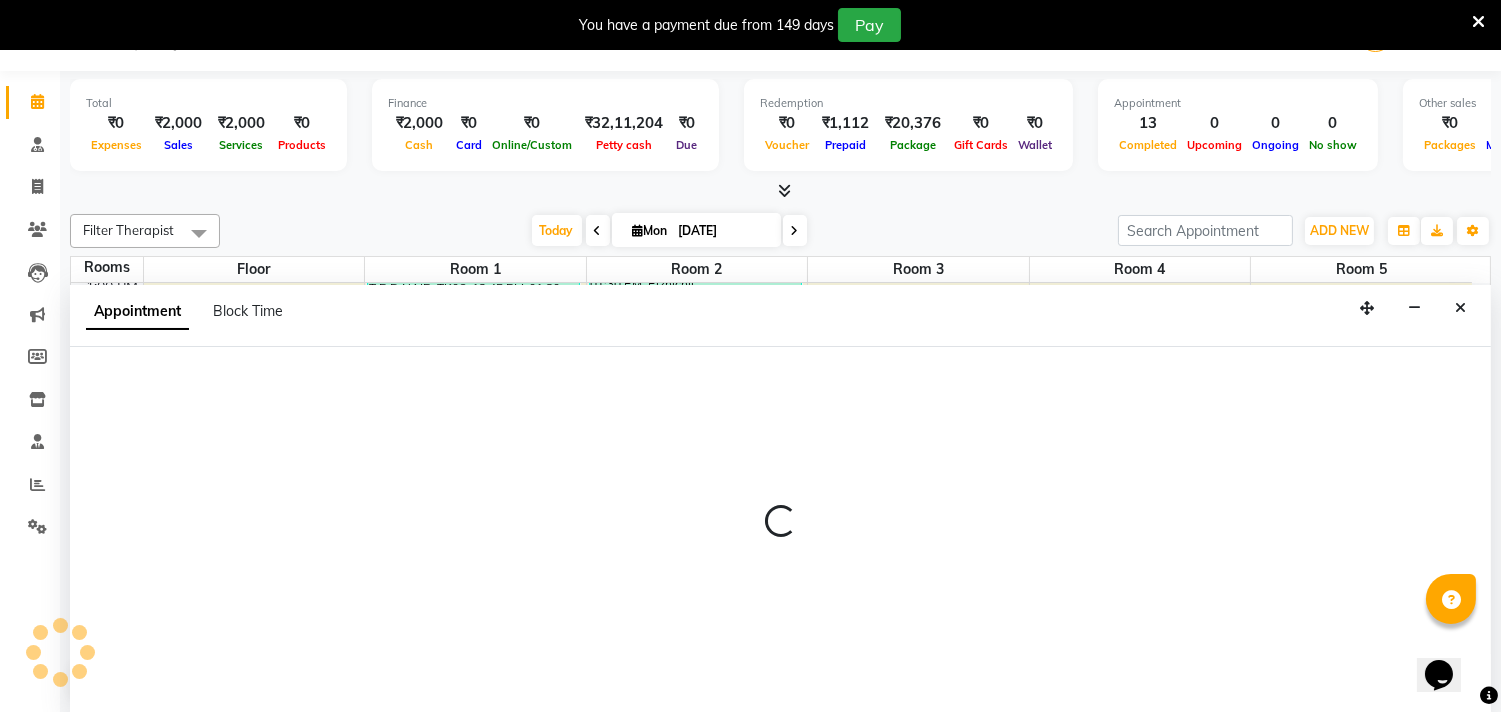 select on "tentative" 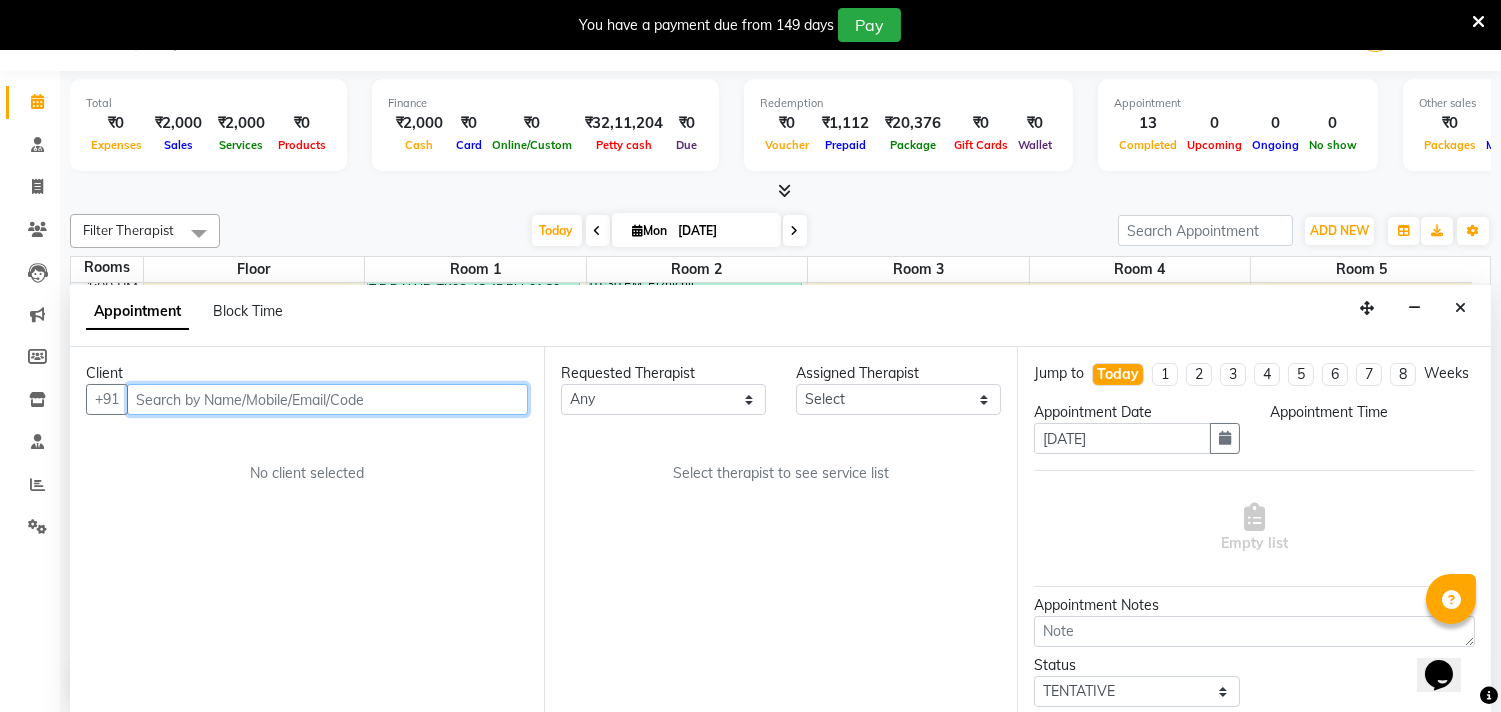 select on "900" 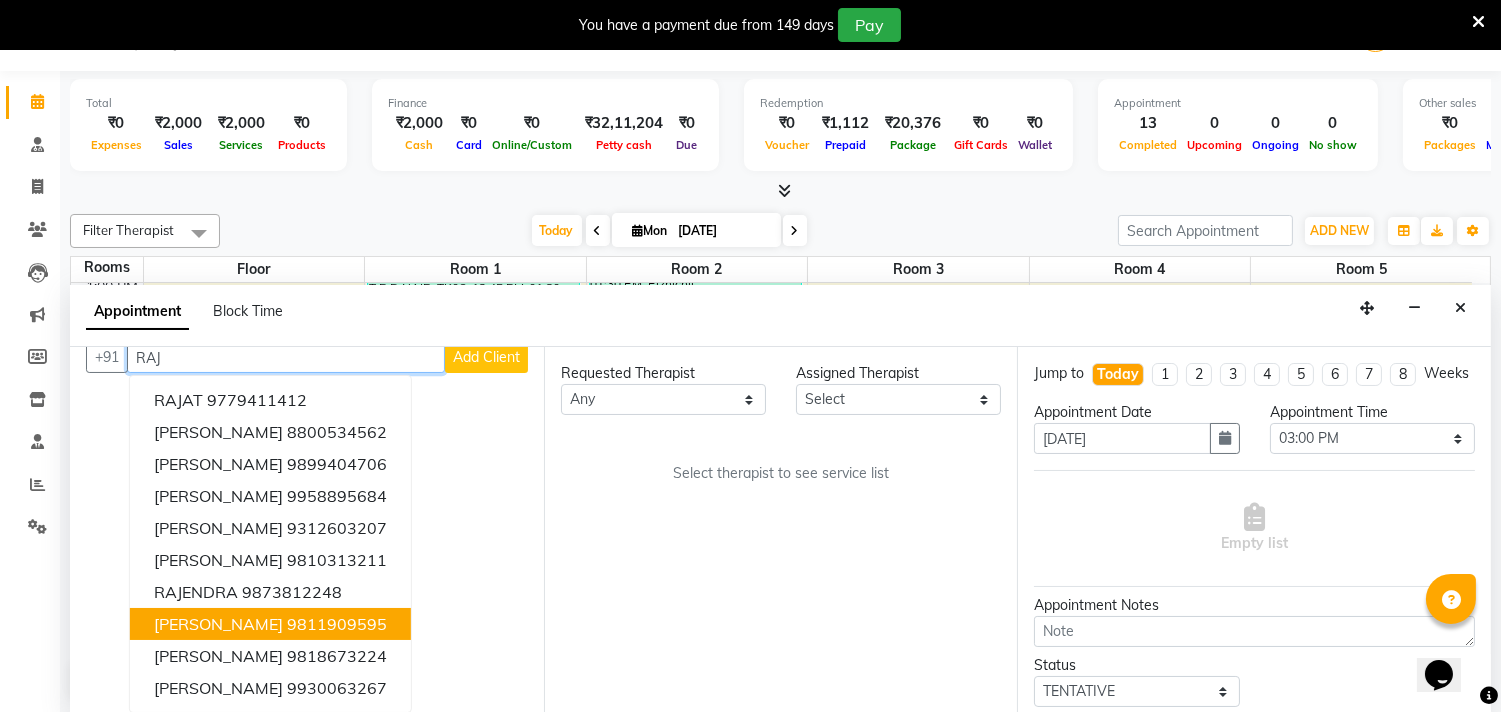 scroll, scrollTop: 0, scrollLeft: 0, axis: both 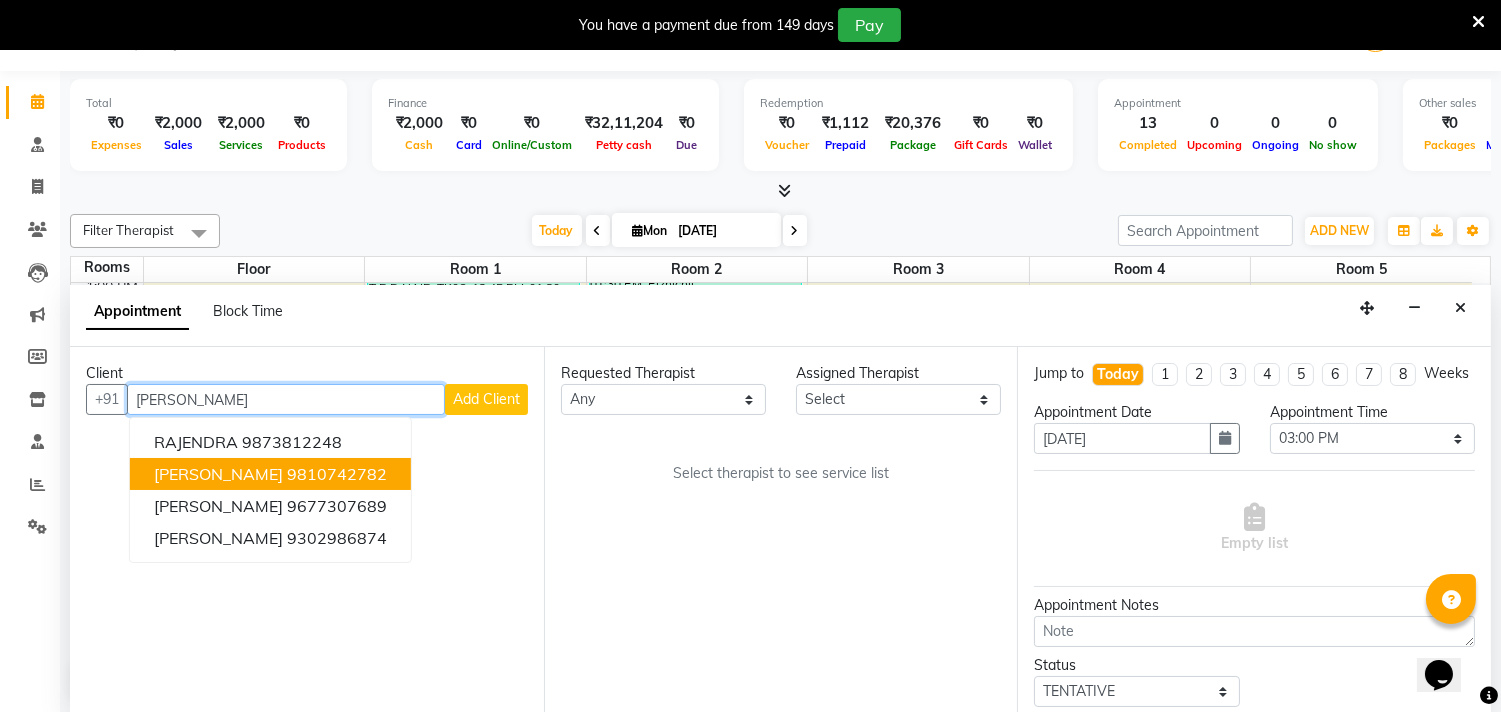 click on "9810742782" at bounding box center (337, 474) 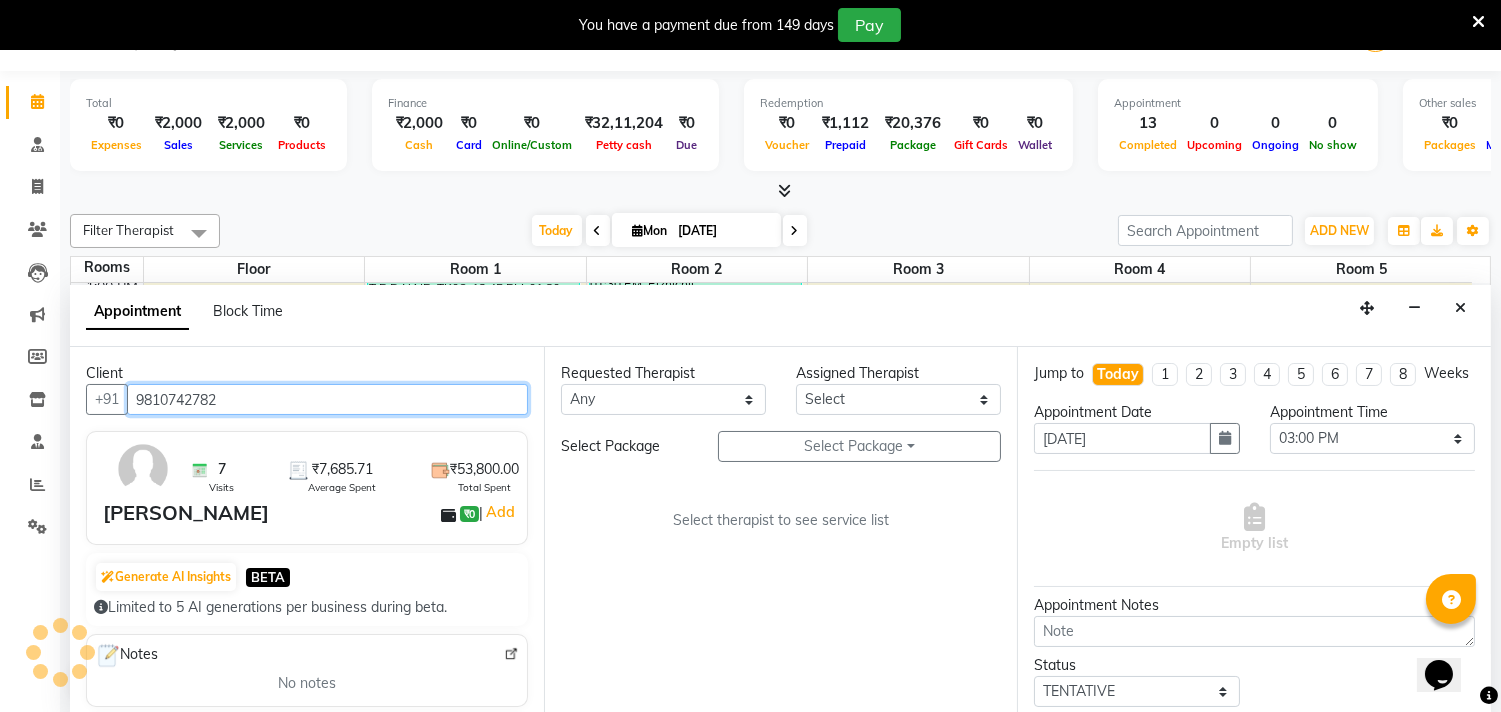 type on "9810742782" 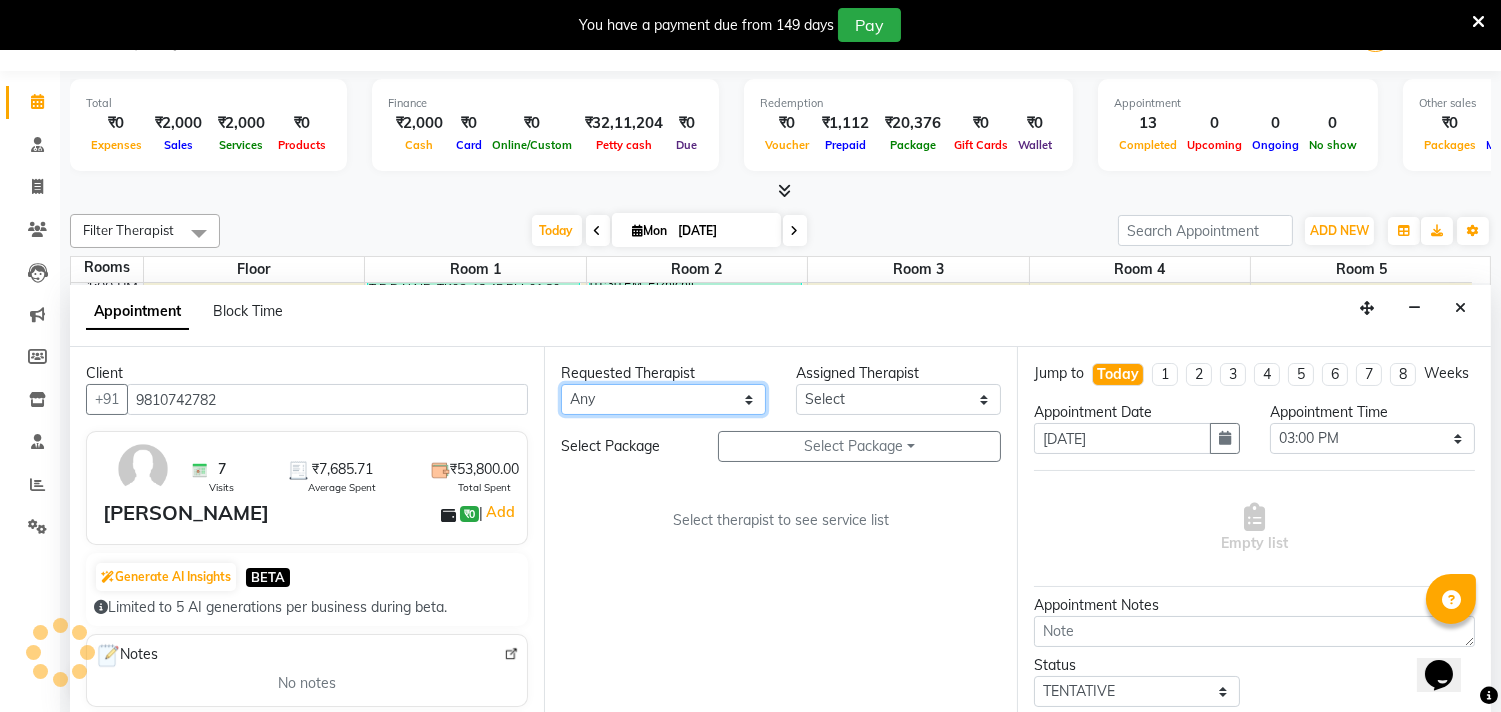 click on "Any [PERSON_NAME] [PERSON_NAME] V P [PERSON_NAME] [PERSON_NAME] [PERSON_NAME] [PERSON_NAME] [PERSON_NAME]  Dr [PERSON_NAME] DR [PERSON_NAME] [PERSON_NAME] Dr [PERSON_NAME] R [PERSON_NAME] [PERSON_NAME] Nijo [PERSON_NAME] [PERSON_NAME] radha Rasmi O S [PERSON_NAME] [PERSON_NAME] [PERSON_NAME] [PERSON_NAME] M [PERSON_NAME] [PERSON_NAME] Mon [PERSON_NAME] [PERSON_NAME]   [PERSON_NAME]   [PERSON_NAME]" at bounding box center [663, 399] 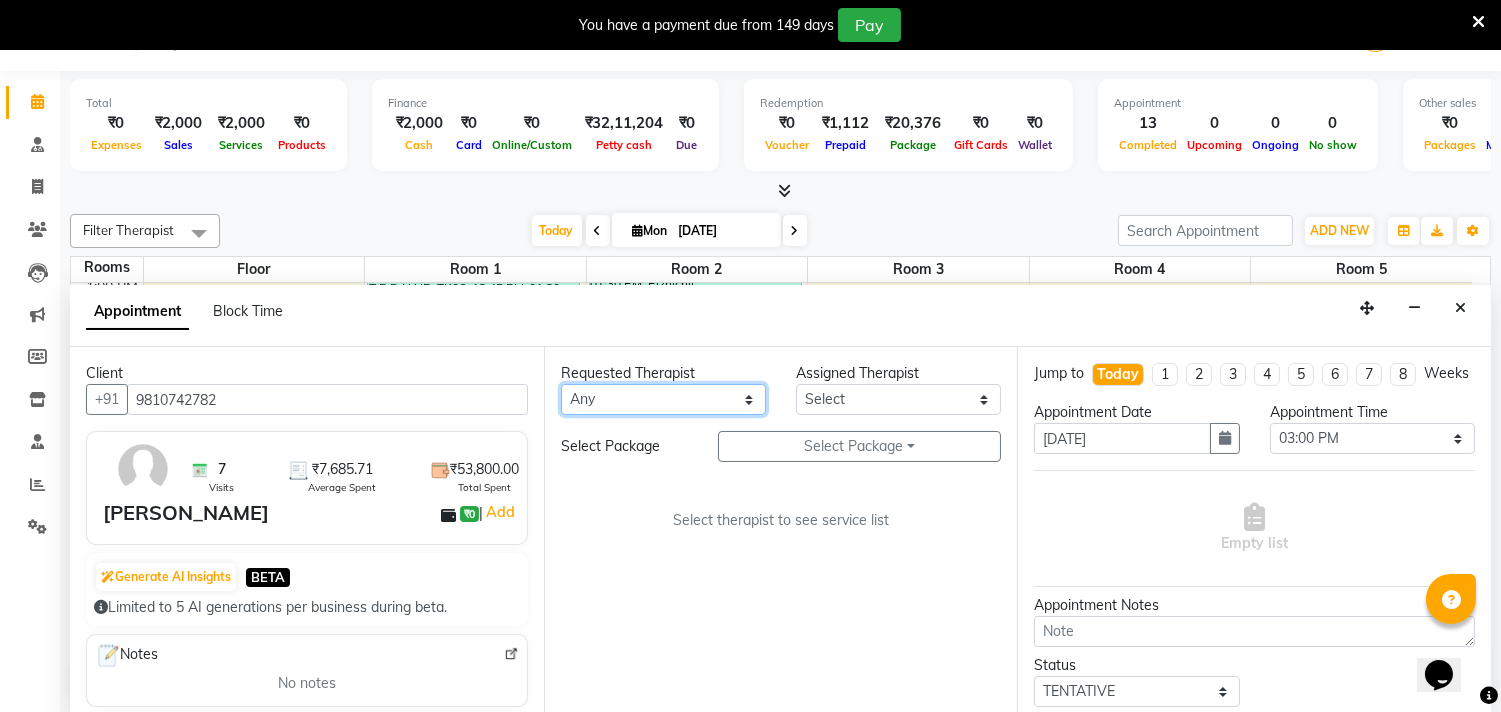 click on "Any [PERSON_NAME] [PERSON_NAME] V P [PERSON_NAME] [PERSON_NAME] [PERSON_NAME] [PERSON_NAME] [PERSON_NAME]  Dr [PERSON_NAME] DR [PERSON_NAME] [PERSON_NAME] Dr [PERSON_NAME] R [PERSON_NAME] [PERSON_NAME] Nijo [PERSON_NAME] [PERSON_NAME] radha Rasmi O S [PERSON_NAME] [PERSON_NAME] [PERSON_NAME] [PERSON_NAME] M [PERSON_NAME] [PERSON_NAME] Mon [PERSON_NAME] [PERSON_NAME]   [PERSON_NAME]   [PERSON_NAME]" at bounding box center [663, 399] 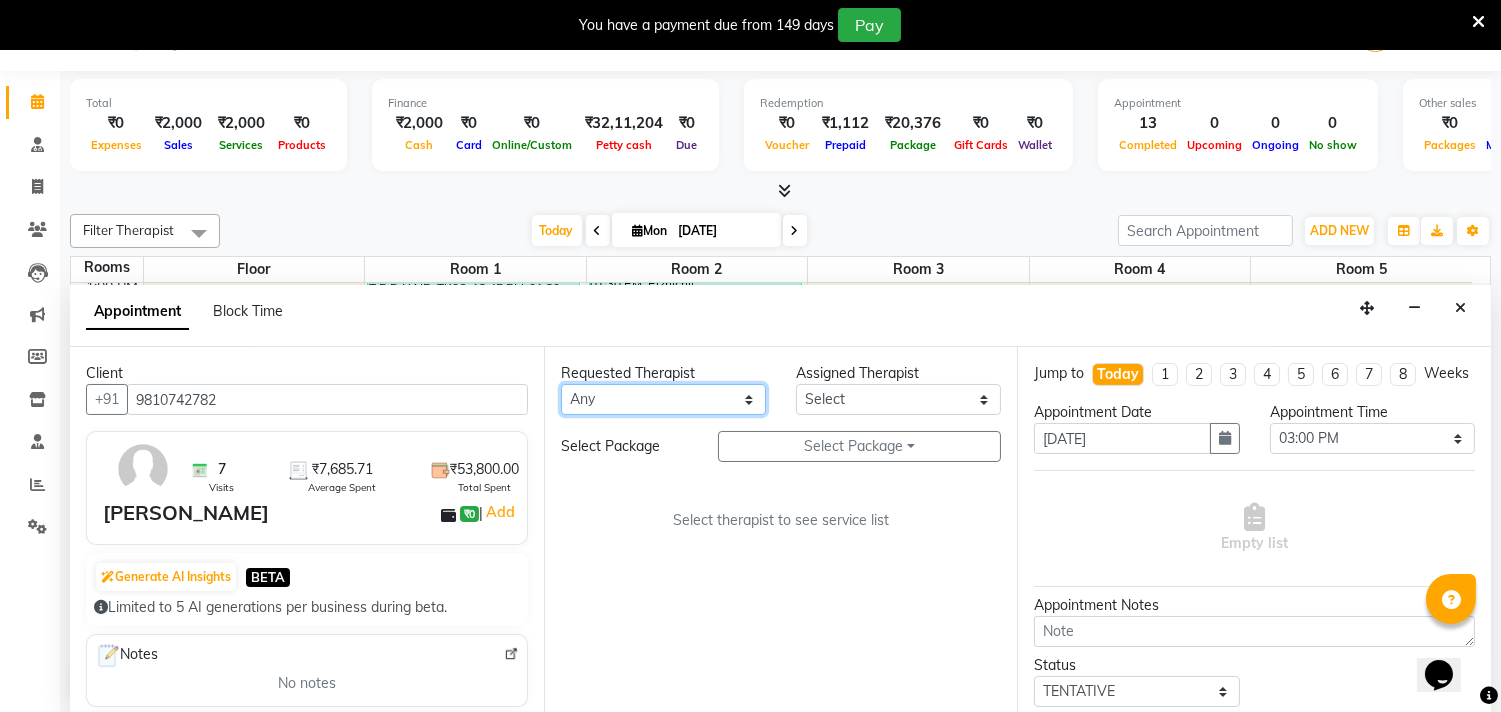 click on "Any [PERSON_NAME] [PERSON_NAME] V P [PERSON_NAME] [PERSON_NAME] [PERSON_NAME] [PERSON_NAME] [PERSON_NAME]  Dr [PERSON_NAME] DR [PERSON_NAME] [PERSON_NAME] Dr [PERSON_NAME] R [PERSON_NAME] [PERSON_NAME] Nijo [PERSON_NAME] [PERSON_NAME] radha Rasmi O S [PERSON_NAME] [PERSON_NAME] [PERSON_NAME] [PERSON_NAME] M [PERSON_NAME] [PERSON_NAME] Mon [PERSON_NAME] [PERSON_NAME]   [PERSON_NAME]   [PERSON_NAME]" at bounding box center (663, 399) 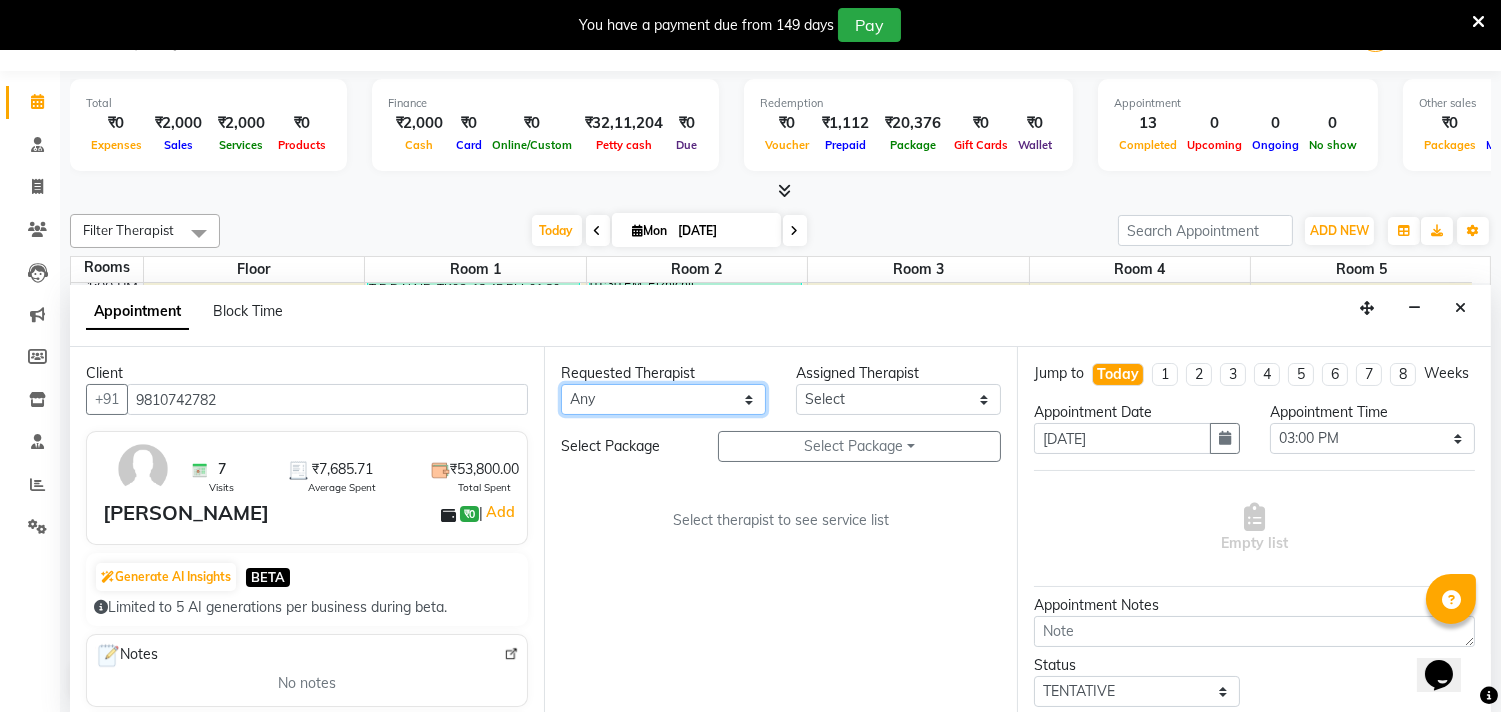 select on "76623" 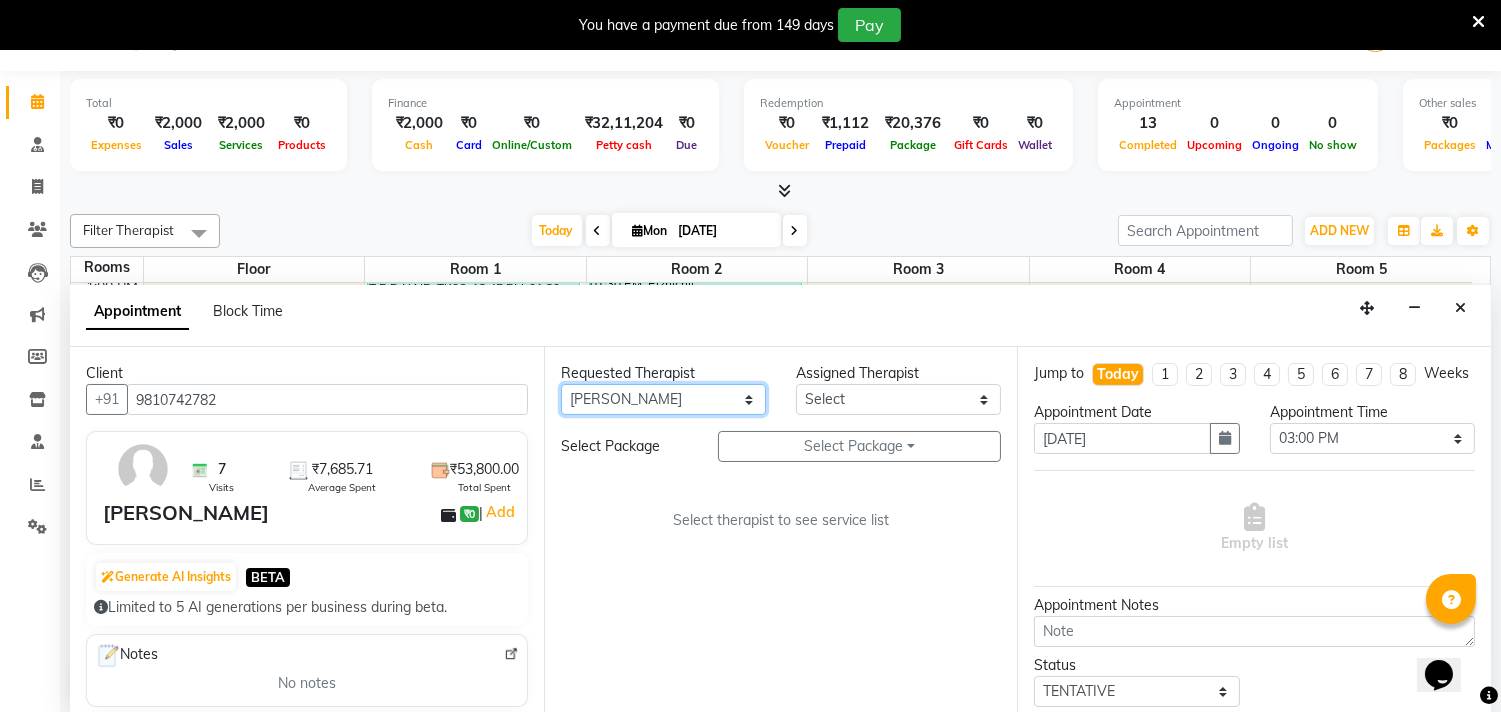 click on "Any [PERSON_NAME] [PERSON_NAME] V P [PERSON_NAME] [PERSON_NAME] [PERSON_NAME] [PERSON_NAME] [PERSON_NAME]  Dr [PERSON_NAME] DR [PERSON_NAME] [PERSON_NAME] Dr [PERSON_NAME] R [PERSON_NAME] [PERSON_NAME] Nijo [PERSON_NAME] [PERSON_NAME] radha Rasmi O S [PERSON_NAME] [PERSON_NAME] [PERSON_NAME] [PERSON_NAME] M [PERSON_NAME] [PERSON_NAME] Mon [PERSON_NAME] [PERSON_NAME]   [PERSON_NAME]   [PERSON_NAME]" at bounding box center (663, 399) 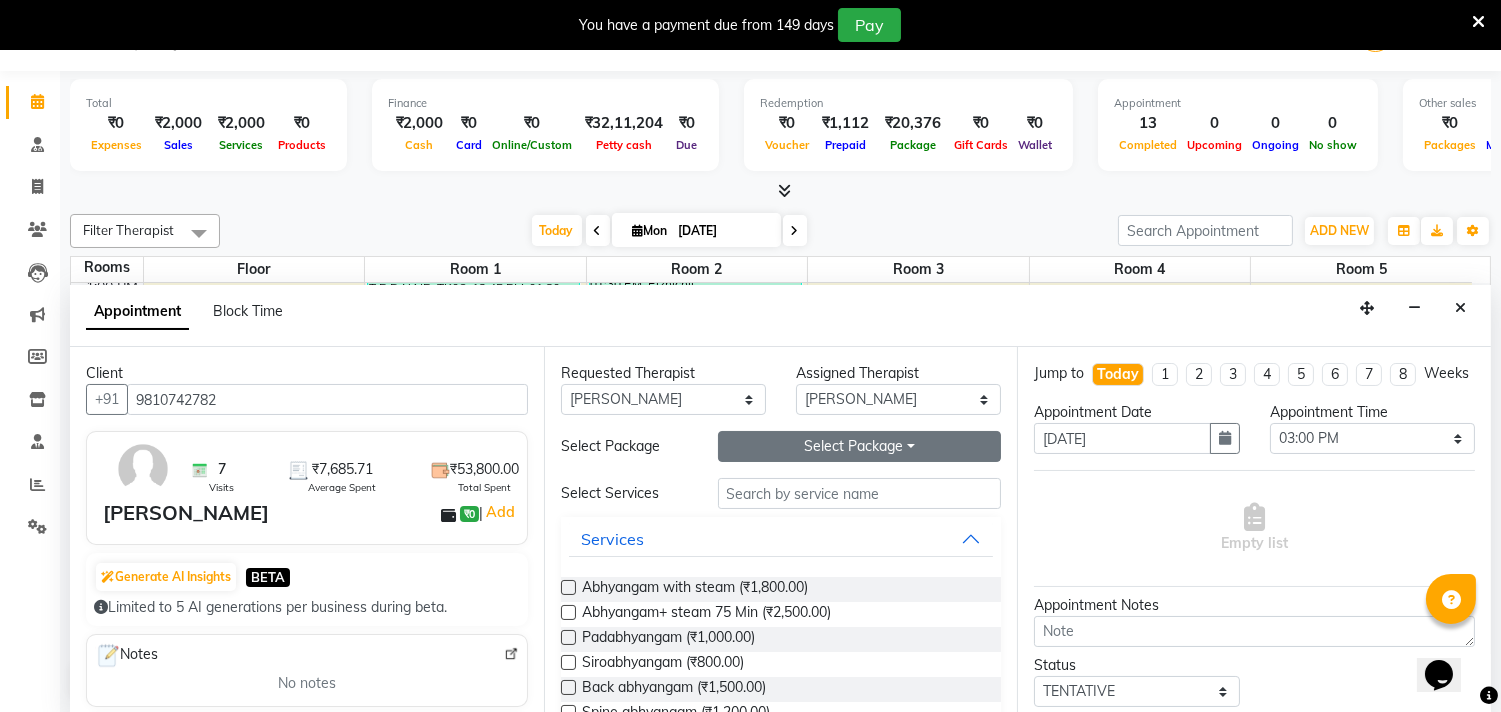 click on "Select Package  Toggle Dropdown" at bounding box center [860, 446] 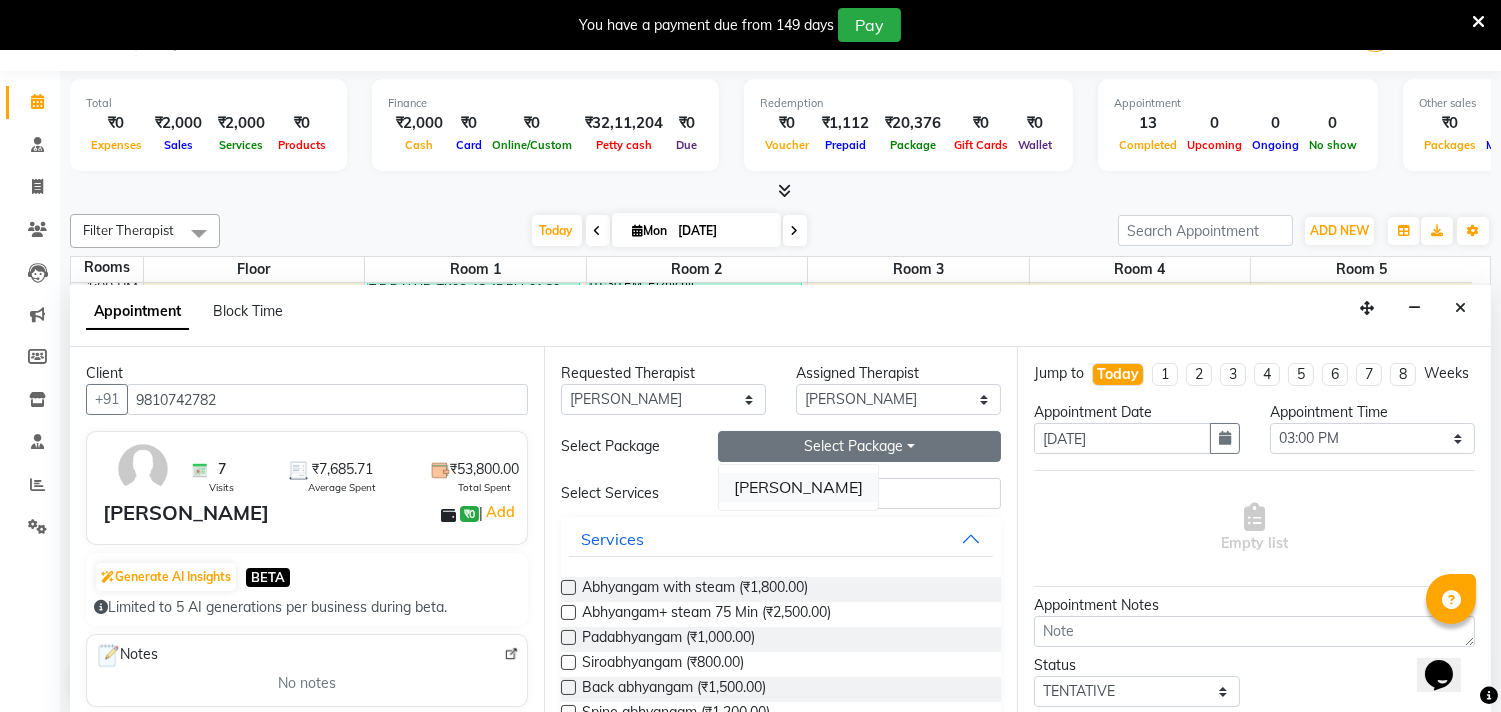click on "[PERSON_NAME]" at bounding box center [798, 487] 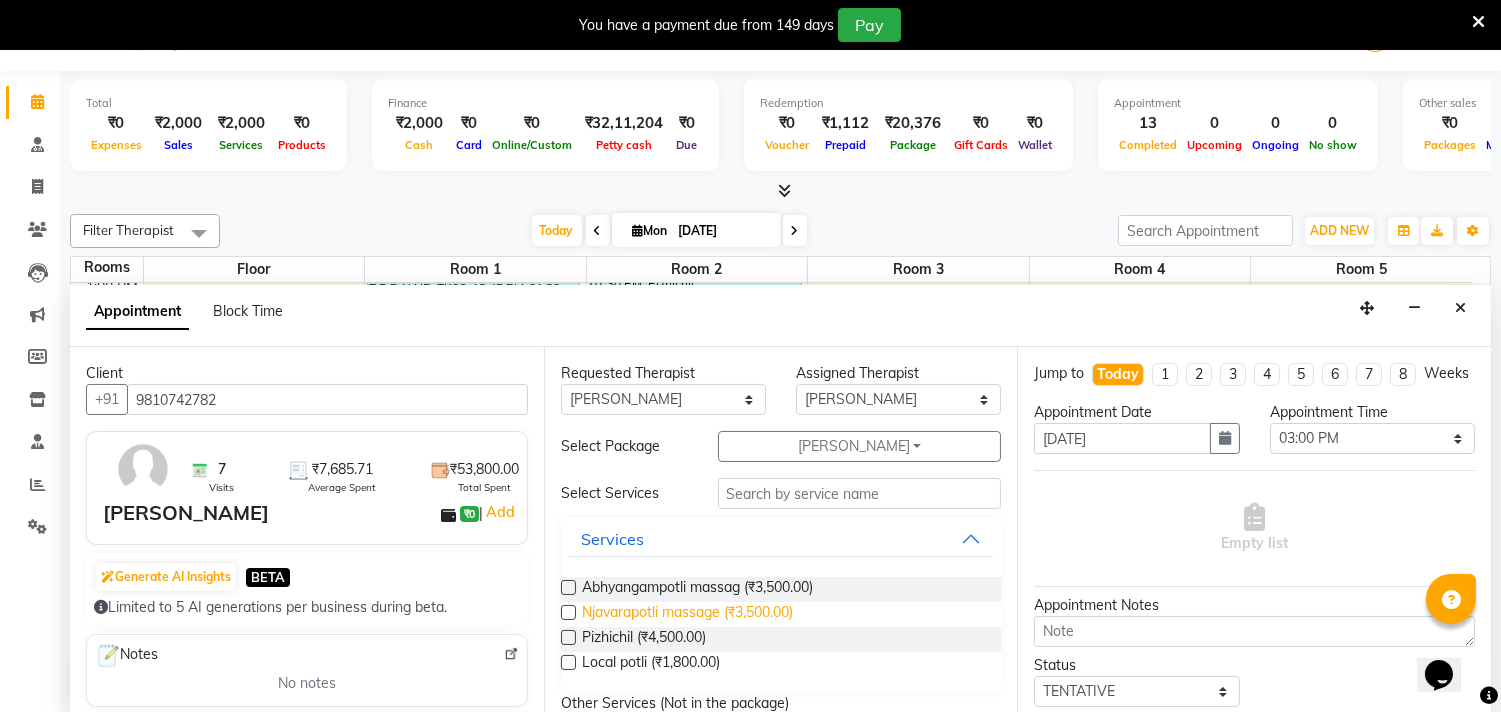 click on "Njavarapotli massage (₹3,500.00)" at bounding box center (687, 614) 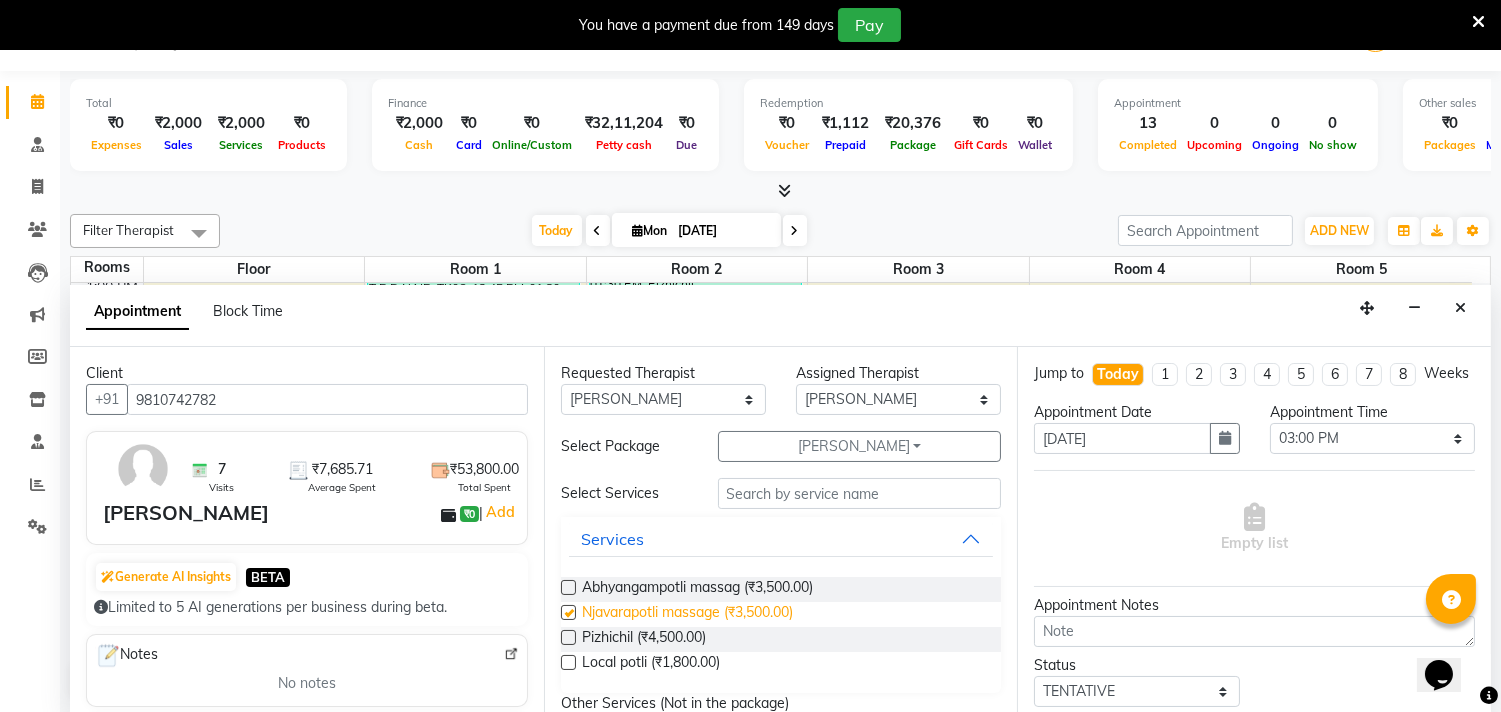 checkbox on "true" 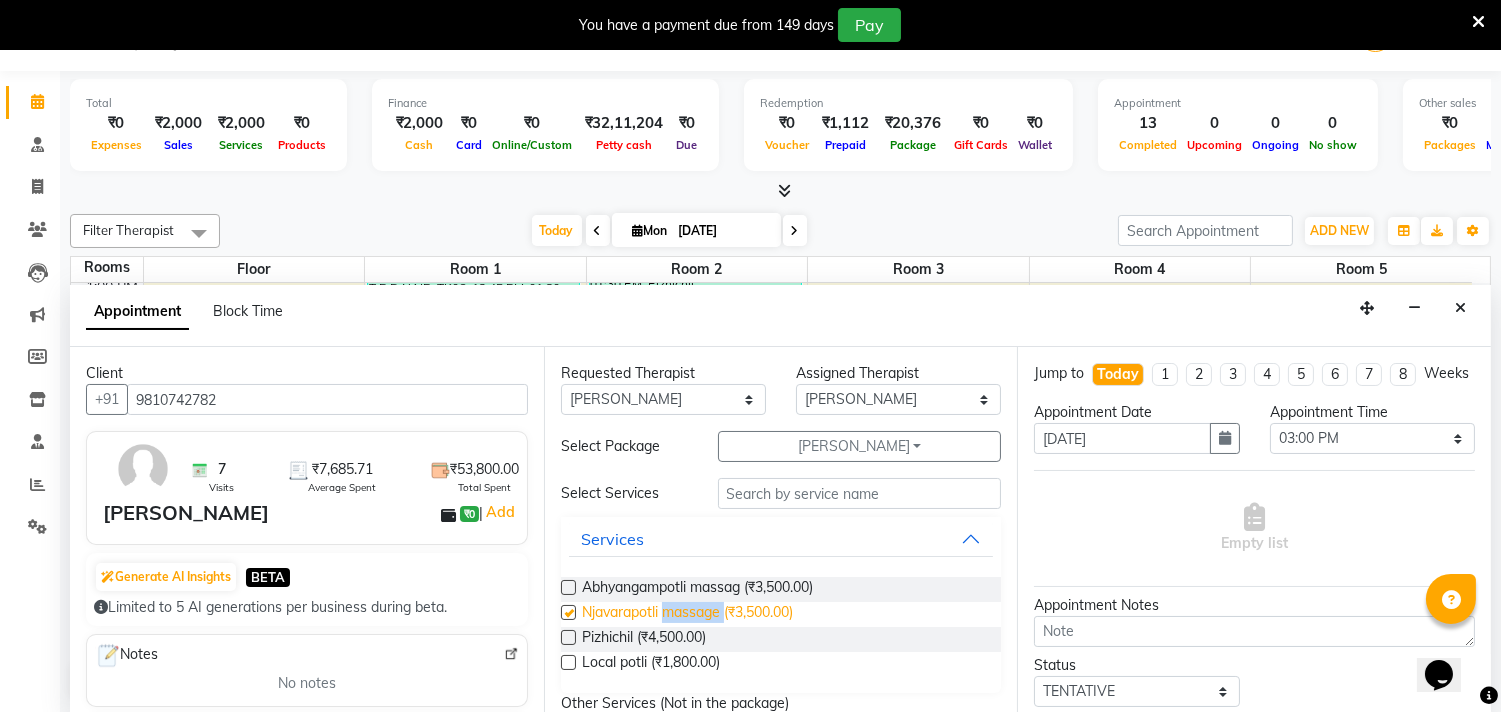 select on "2643" 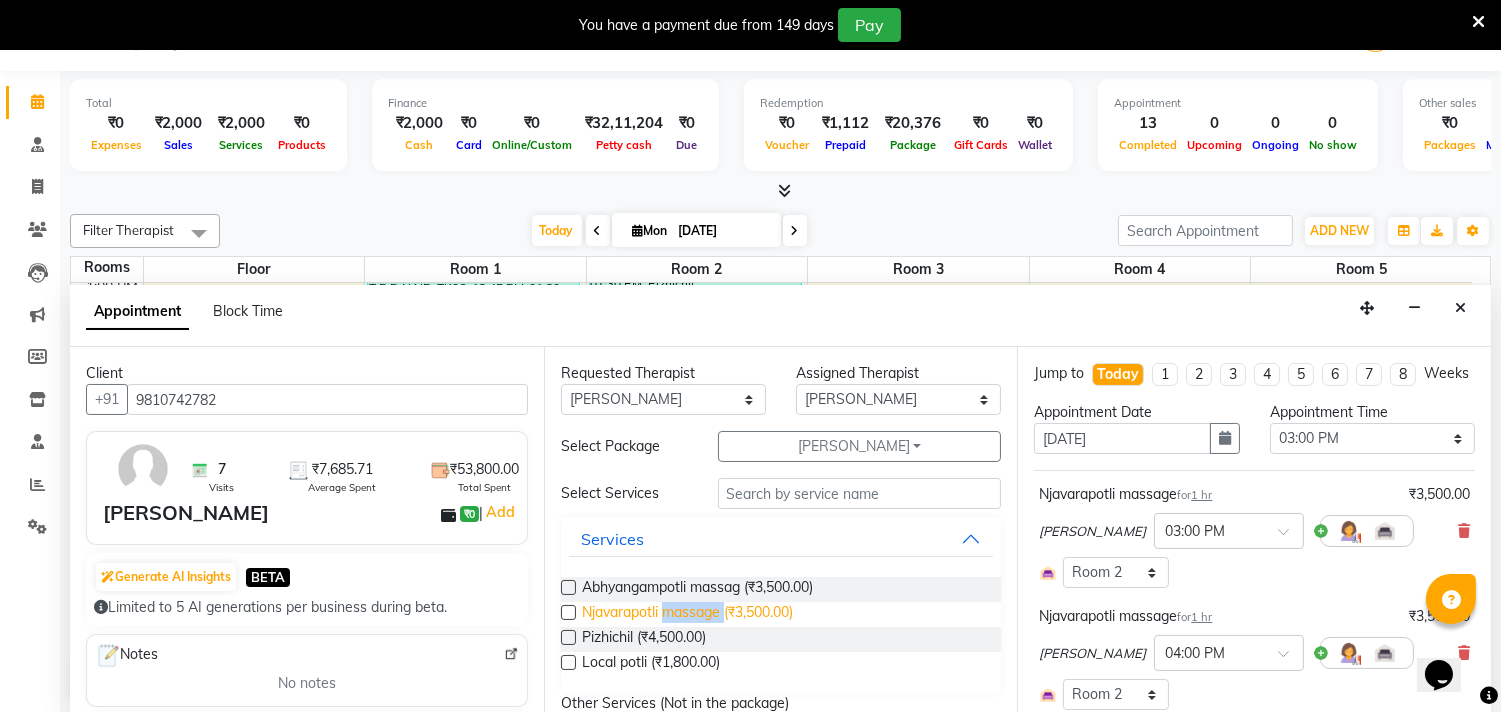 checkbox on "false" 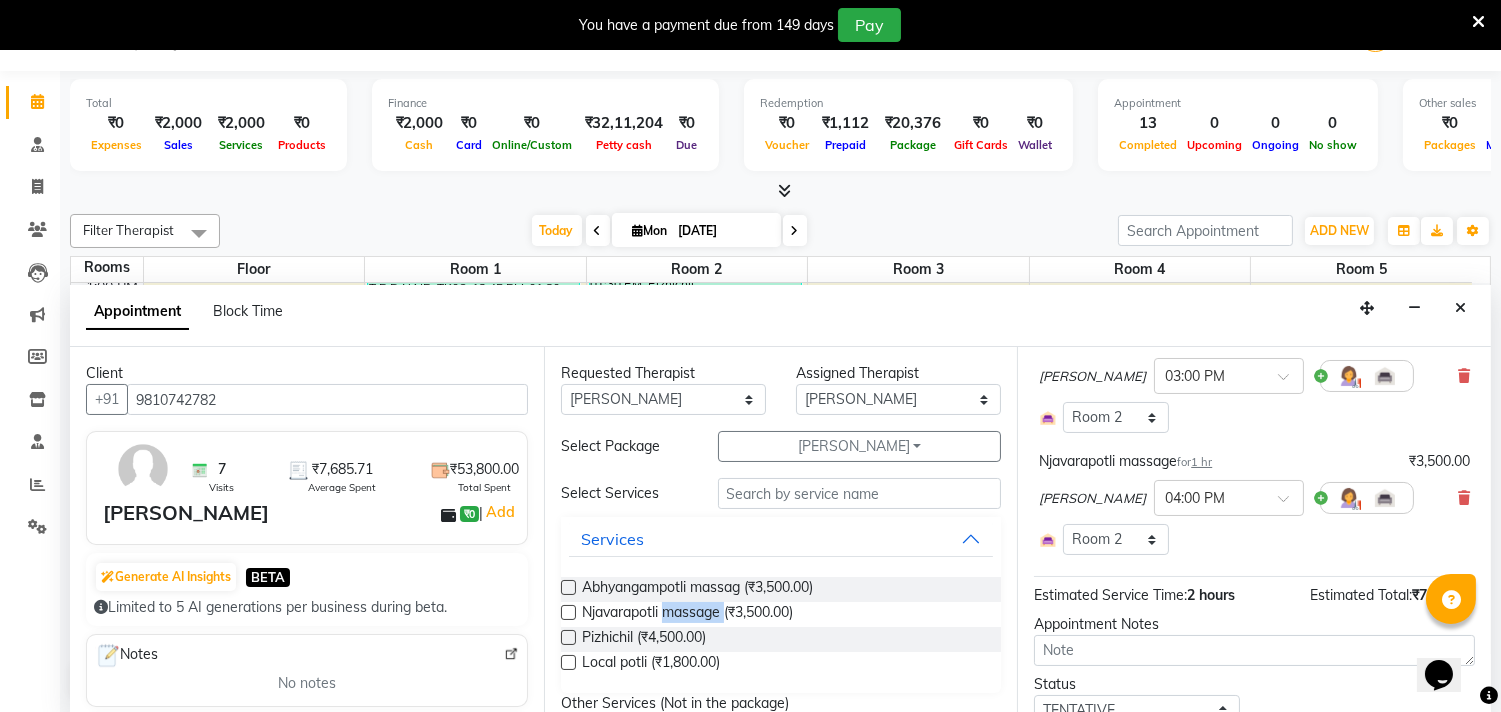 scroll, scrollTop: 313, scrollLeft: 0, axis: vertical 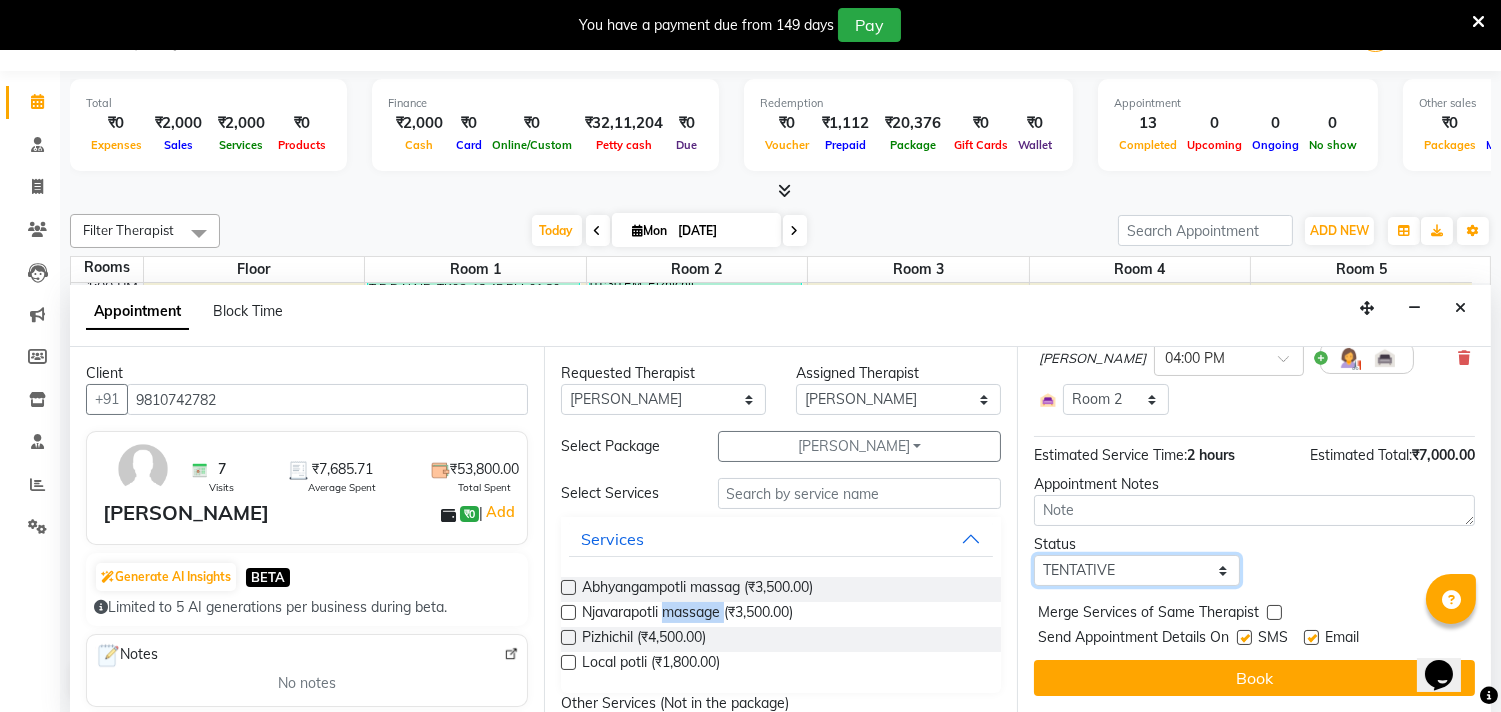 drag, startPoint x: 1088, startPoint y: 580, endPoint x: 1088, endPoint y: 557, distance: 23 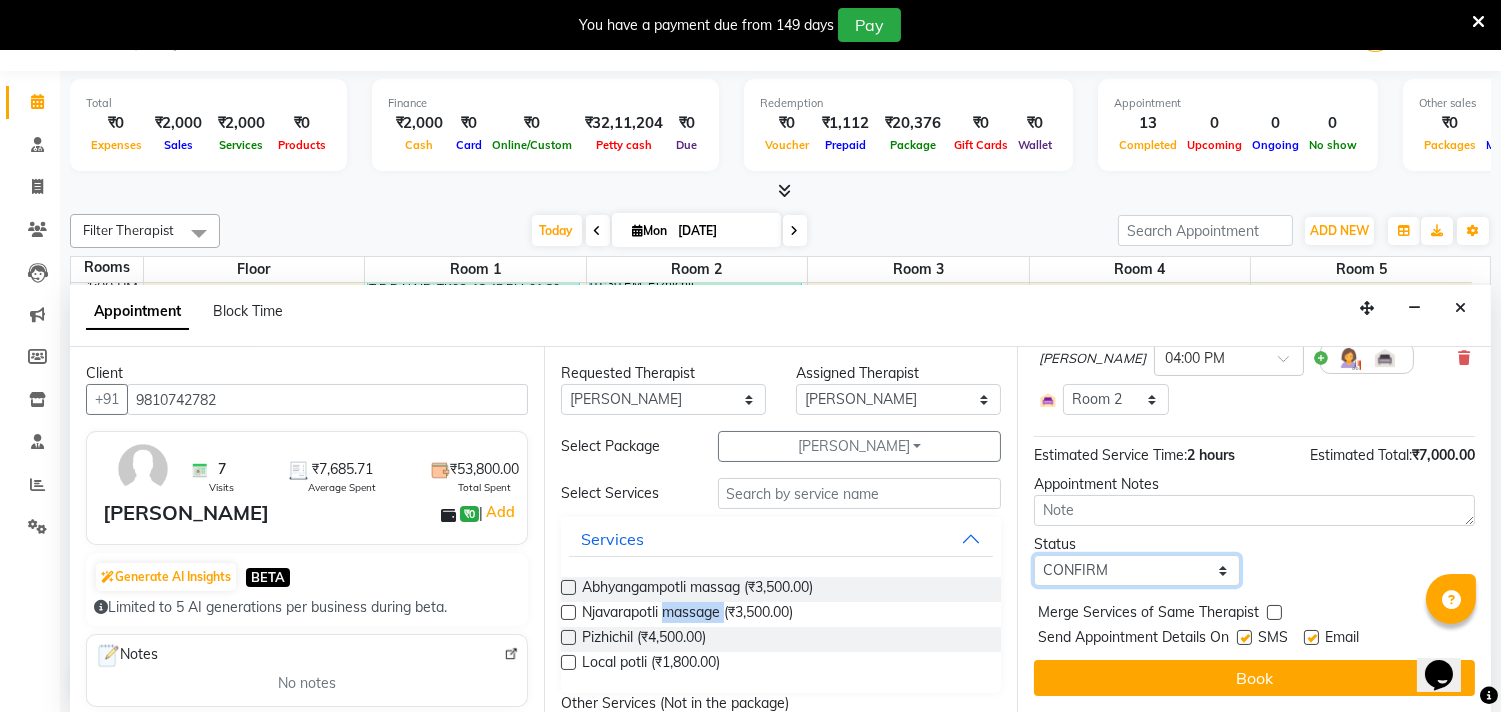 click on "Select TENTATIVE CONFIRM CHECK-IN UPCOMING" at bounding box center (1136, 570) 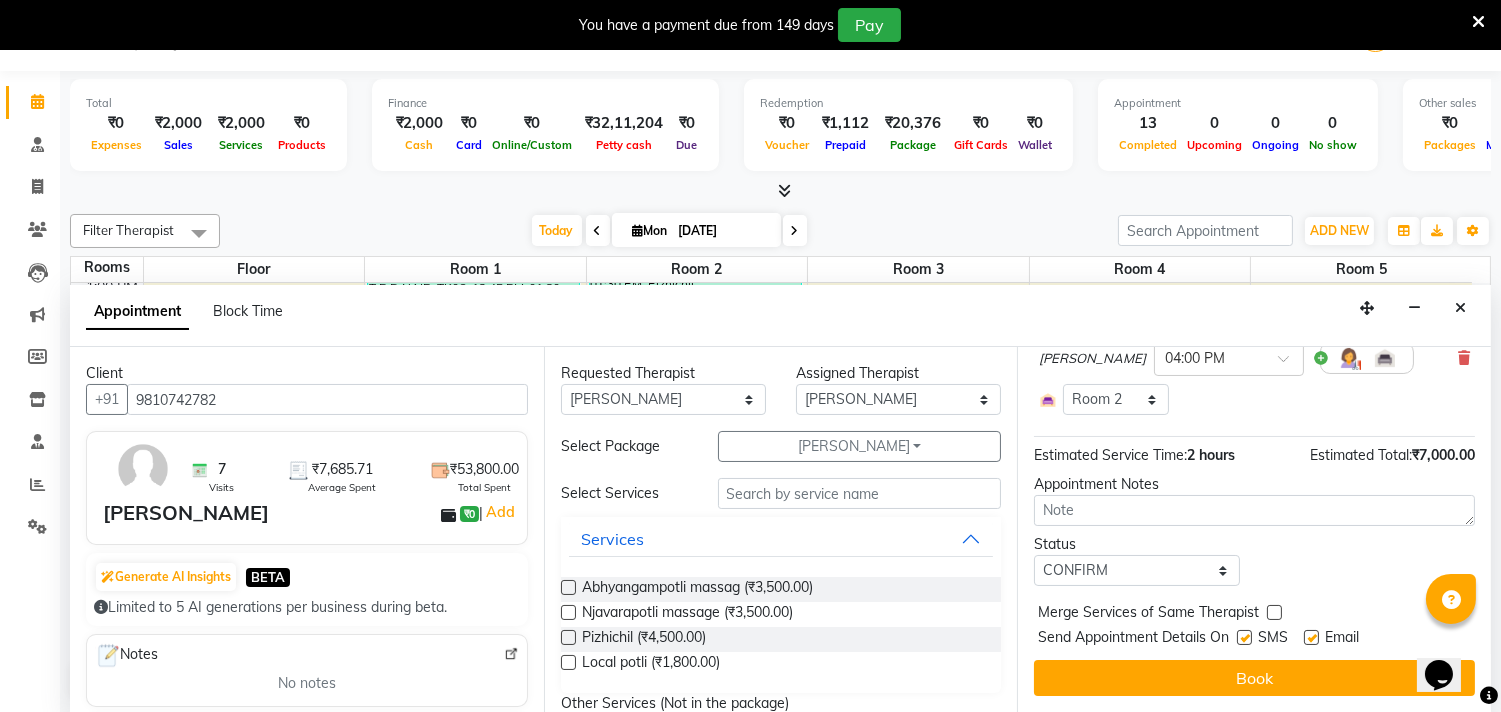 click at bounding box center (1244, 637) 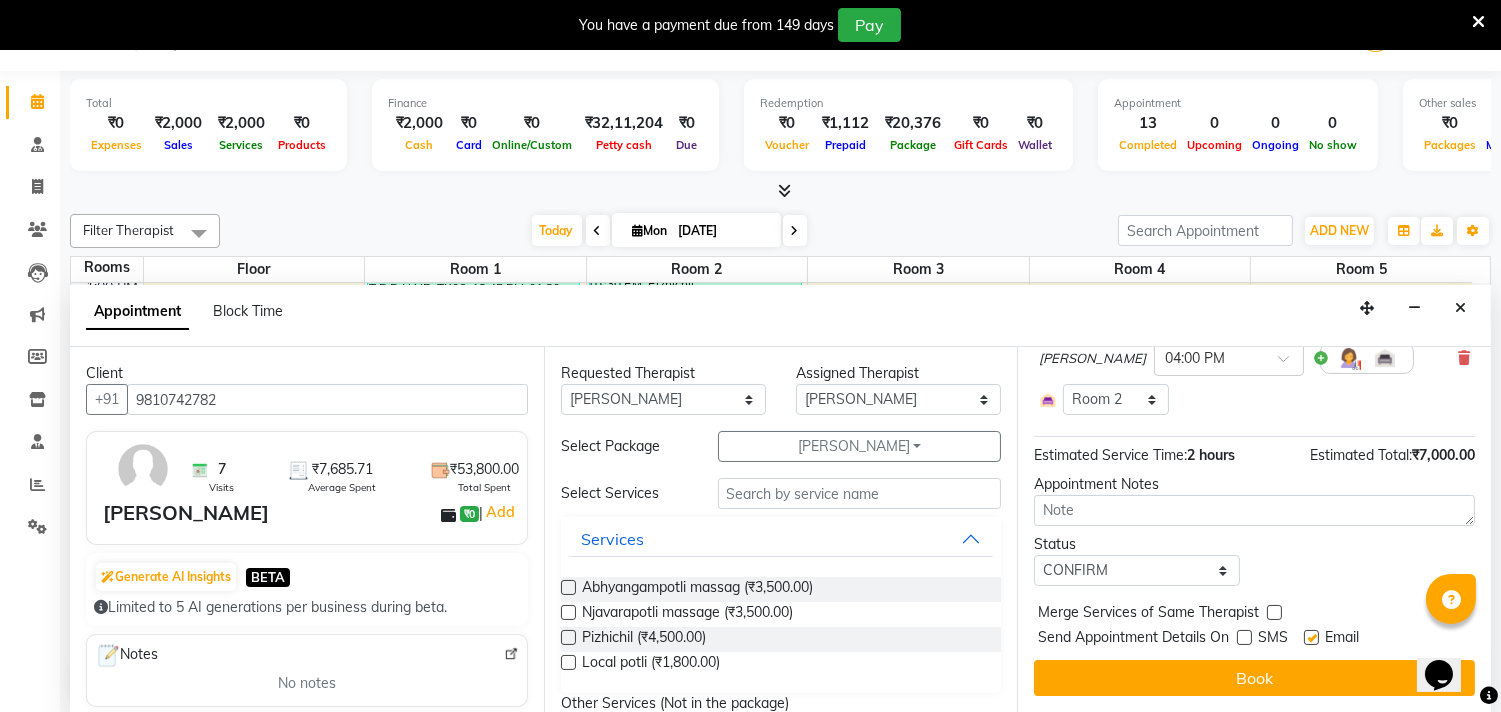 click at bounding box center (1311, 637) 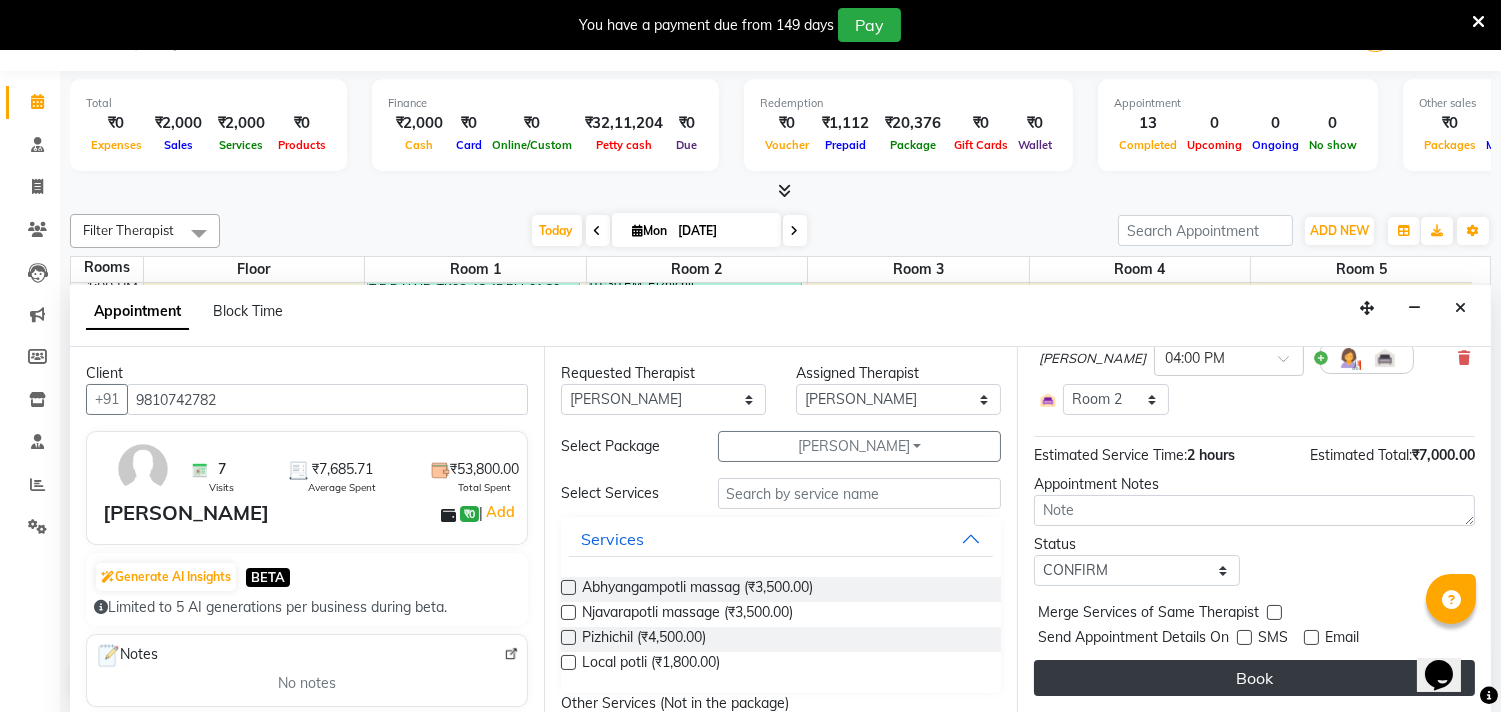 click on "Book" at bounding box center (1254, 678) 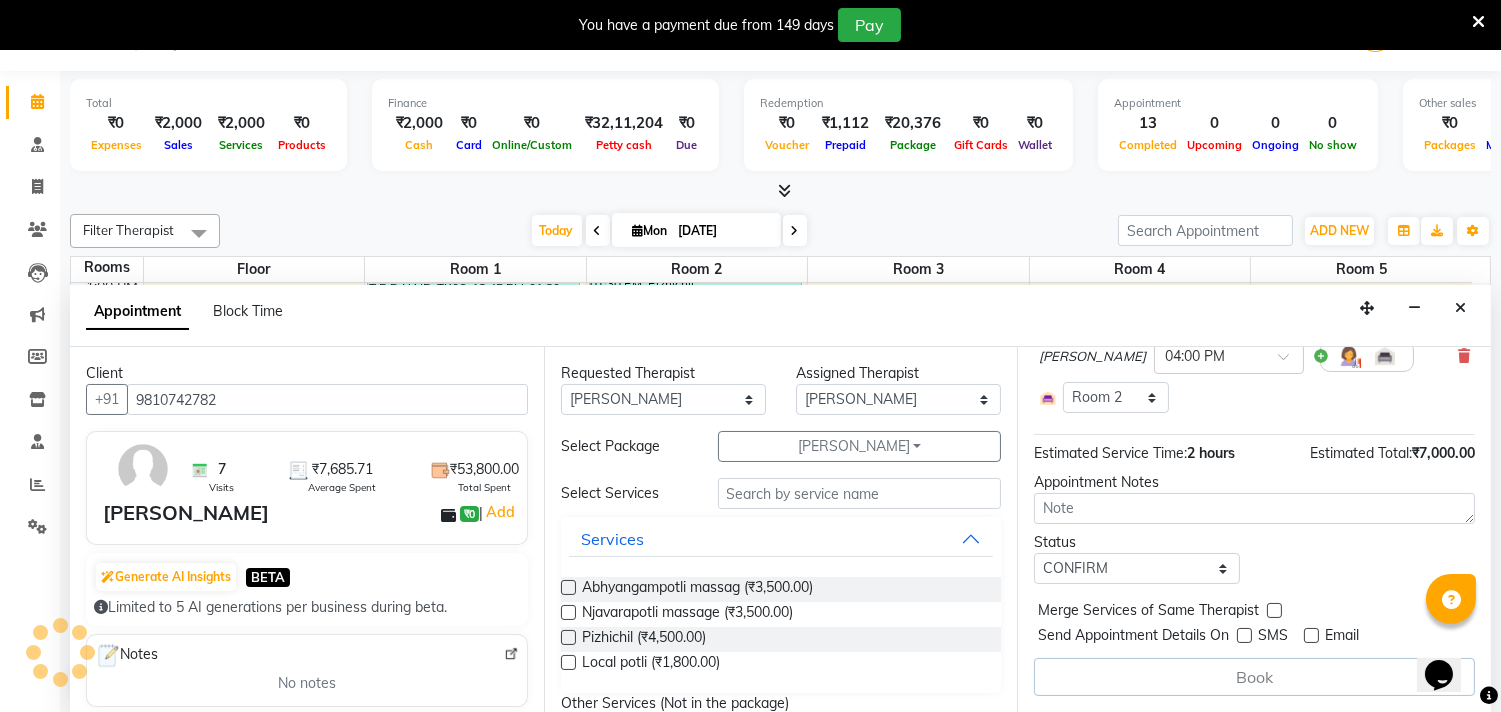 scroll, scrollTop: 0, scrollLeft: 0, axis: both 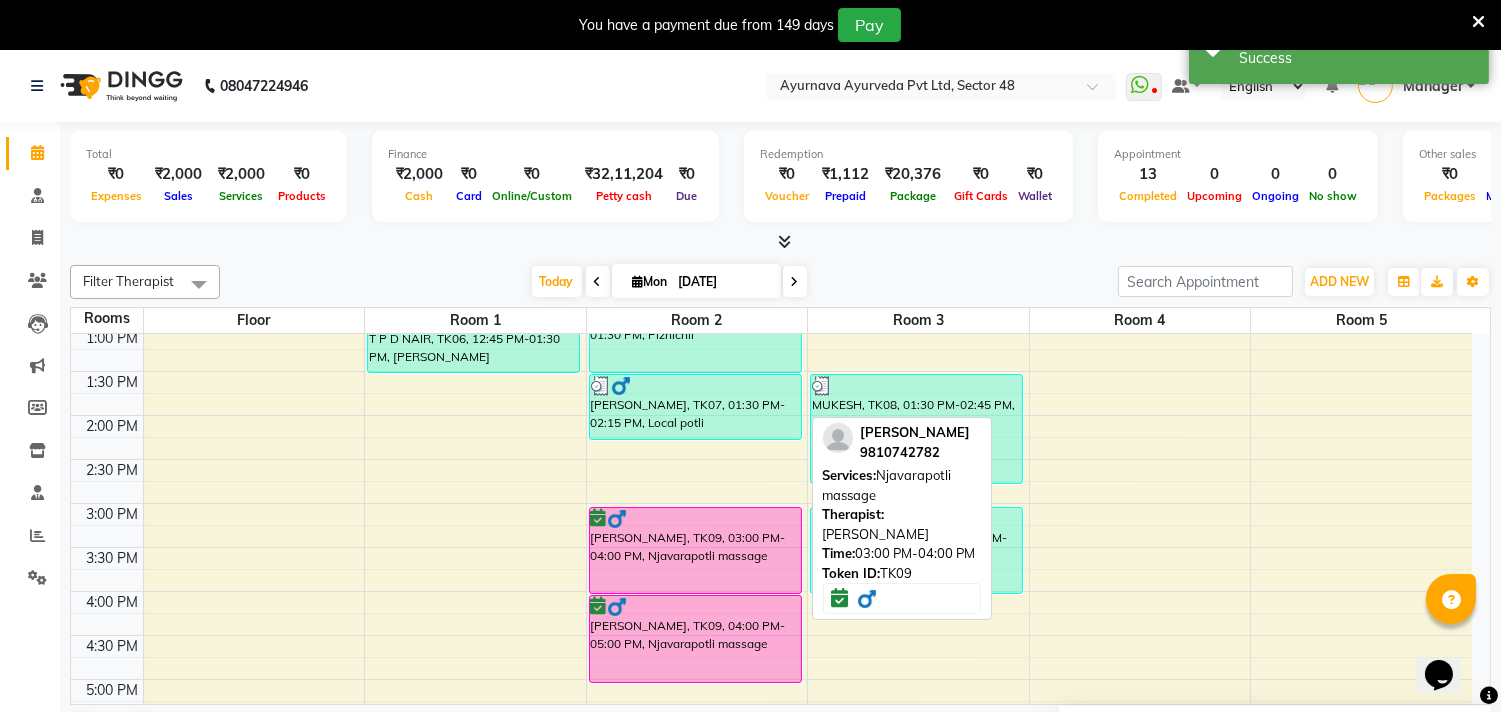 click on "[PERSON_NAME], TK09, 03:00 PM-04:00 PM, Njavarapotli massage" at bounding box center (695, 550) 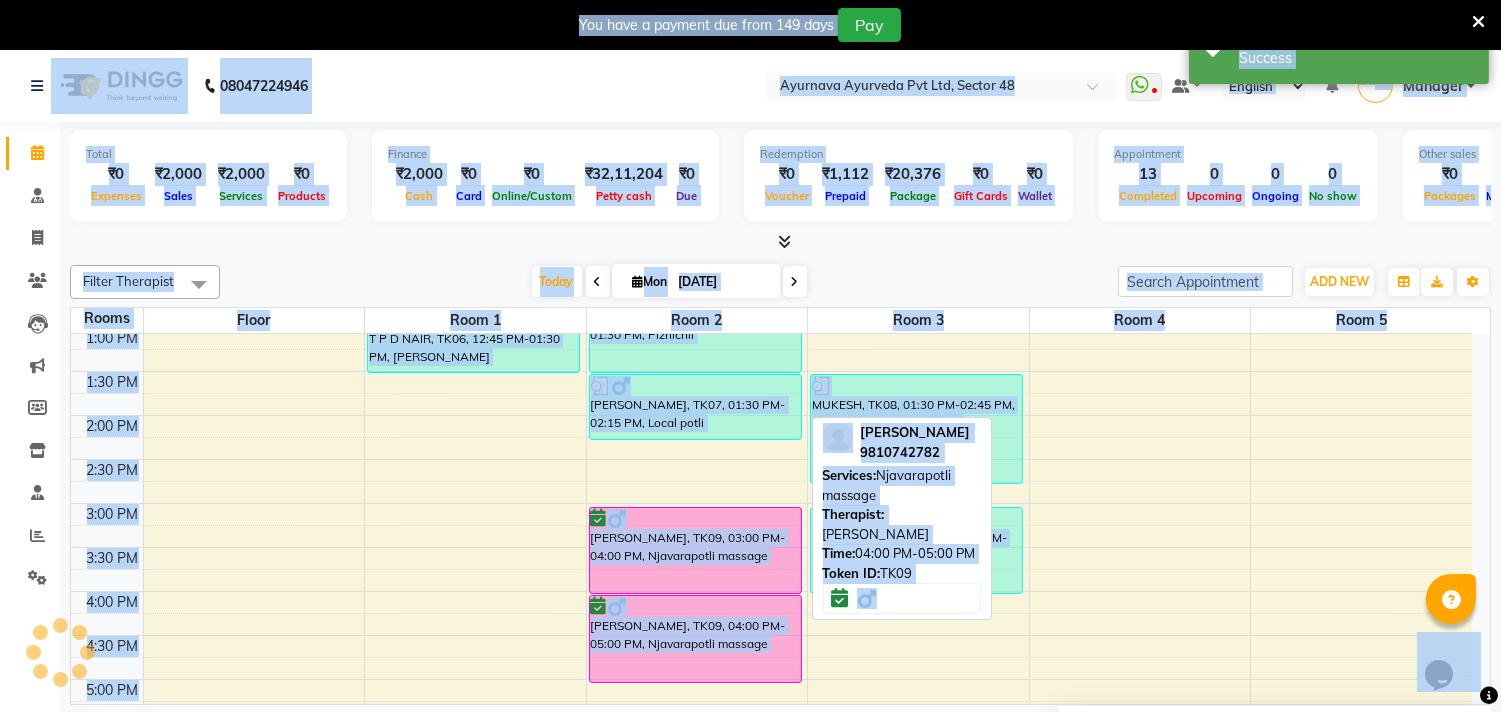 click at bounding box center (695, 607) 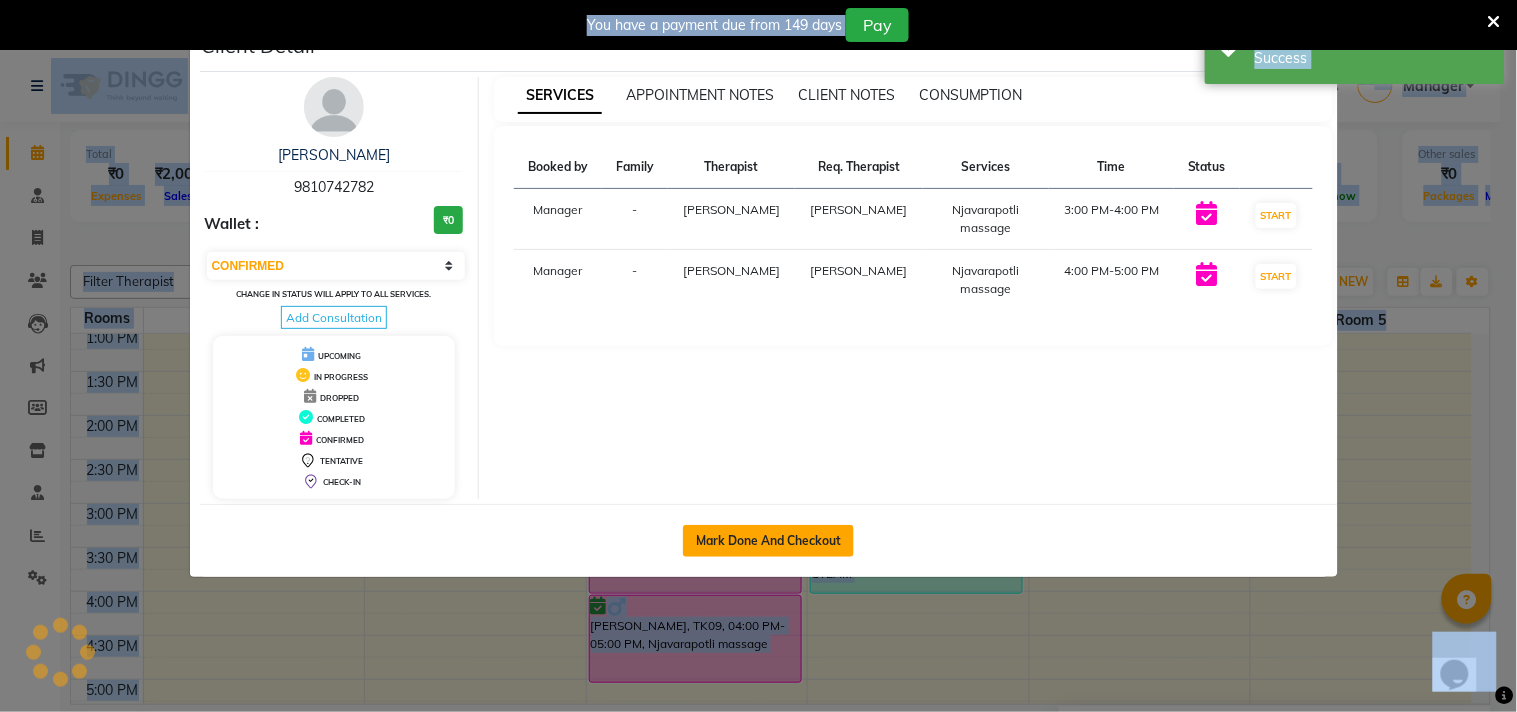 click on "Mark Done And Checkout" 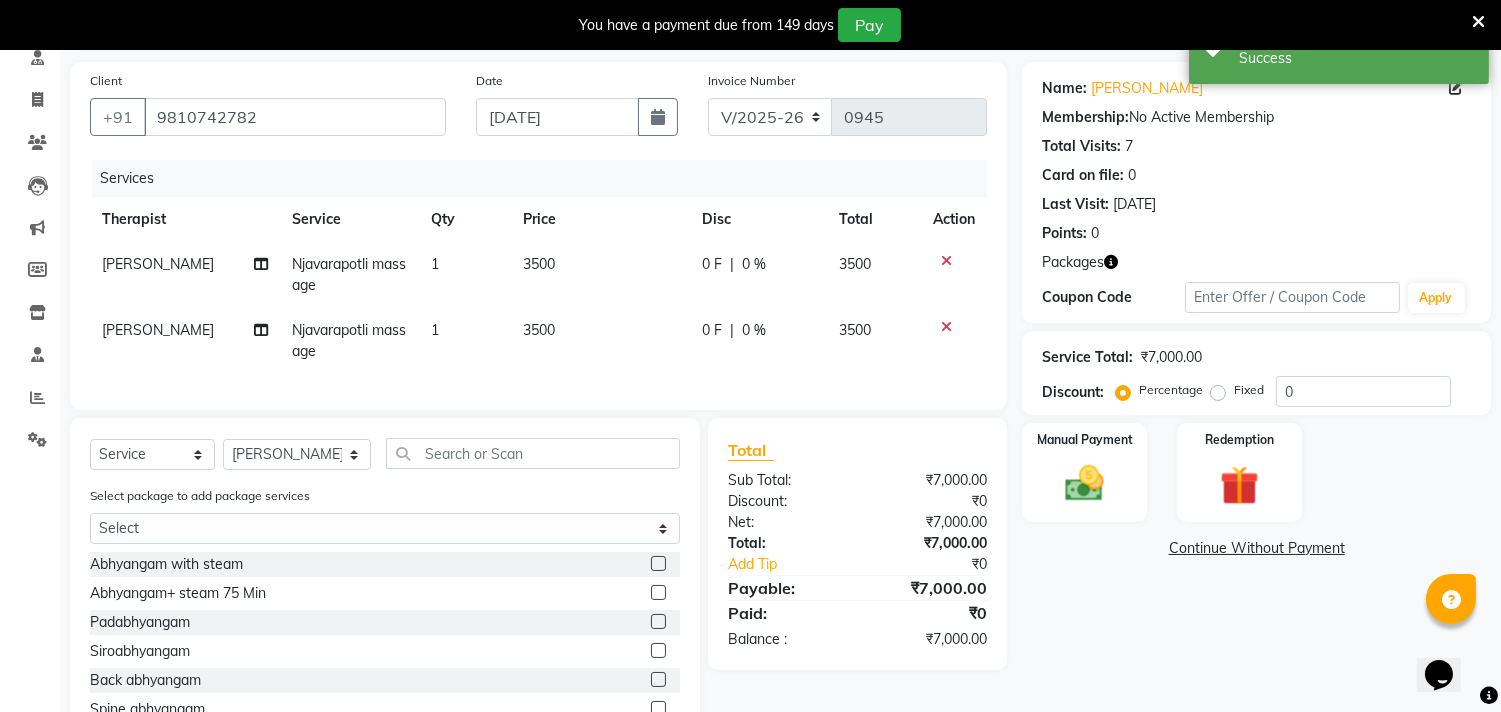 scroll, scrollTop: 252, scrollLeft: 0, axis: vertical 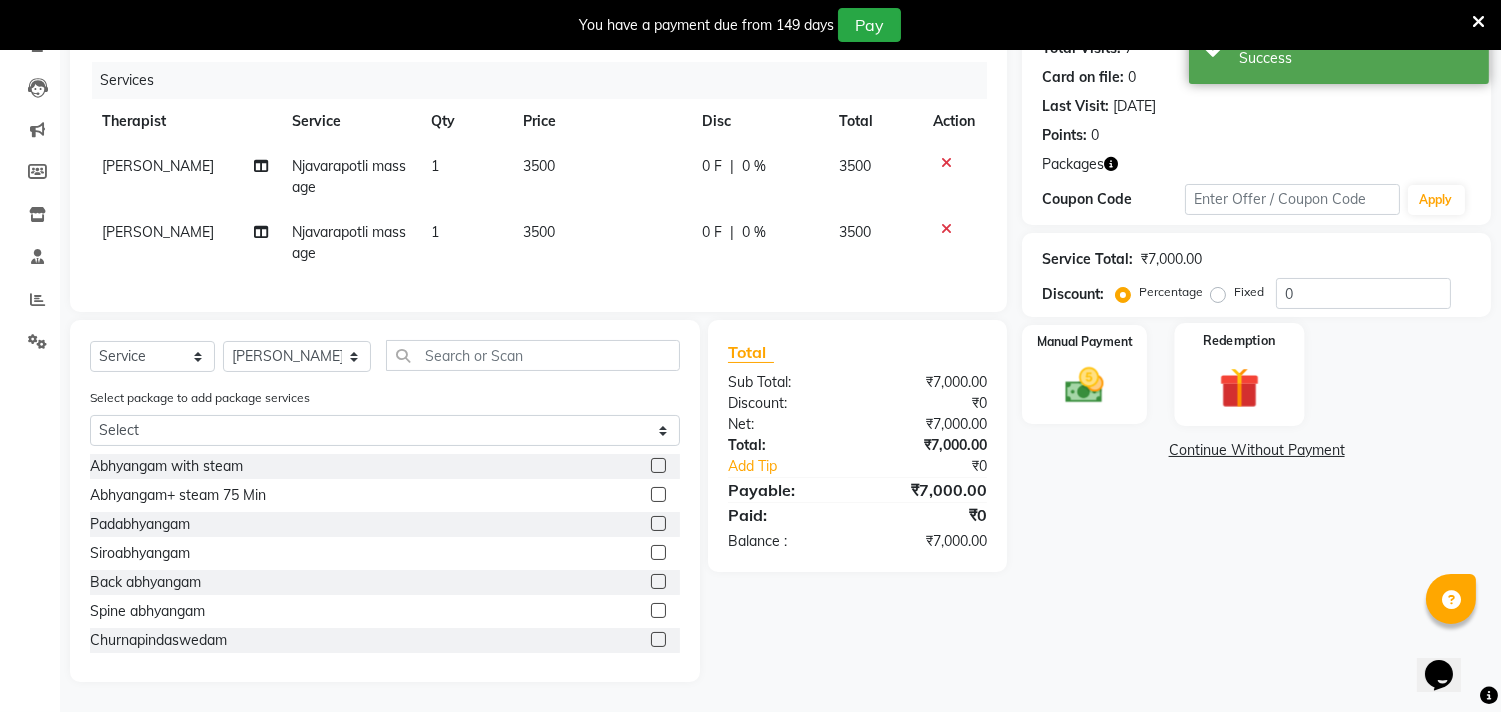 click 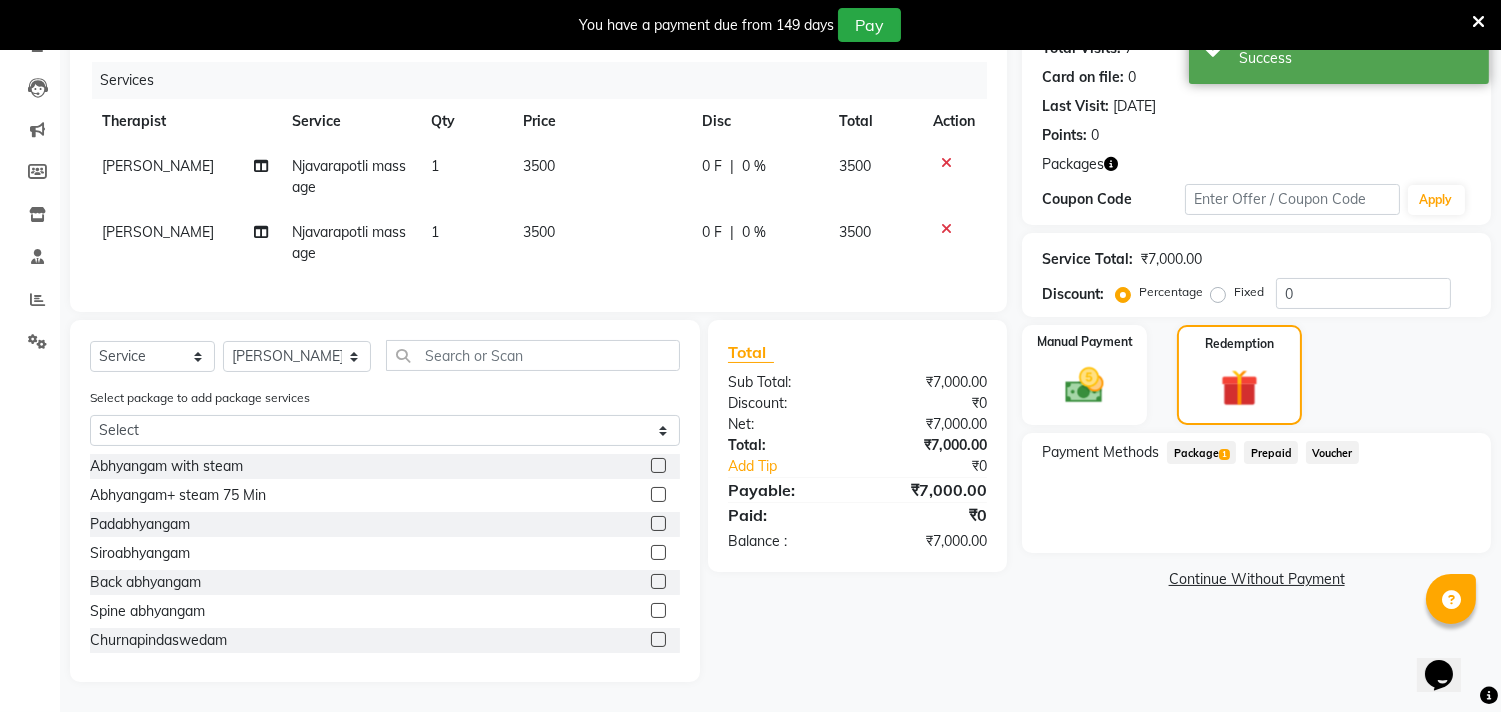 click on "Package  1" 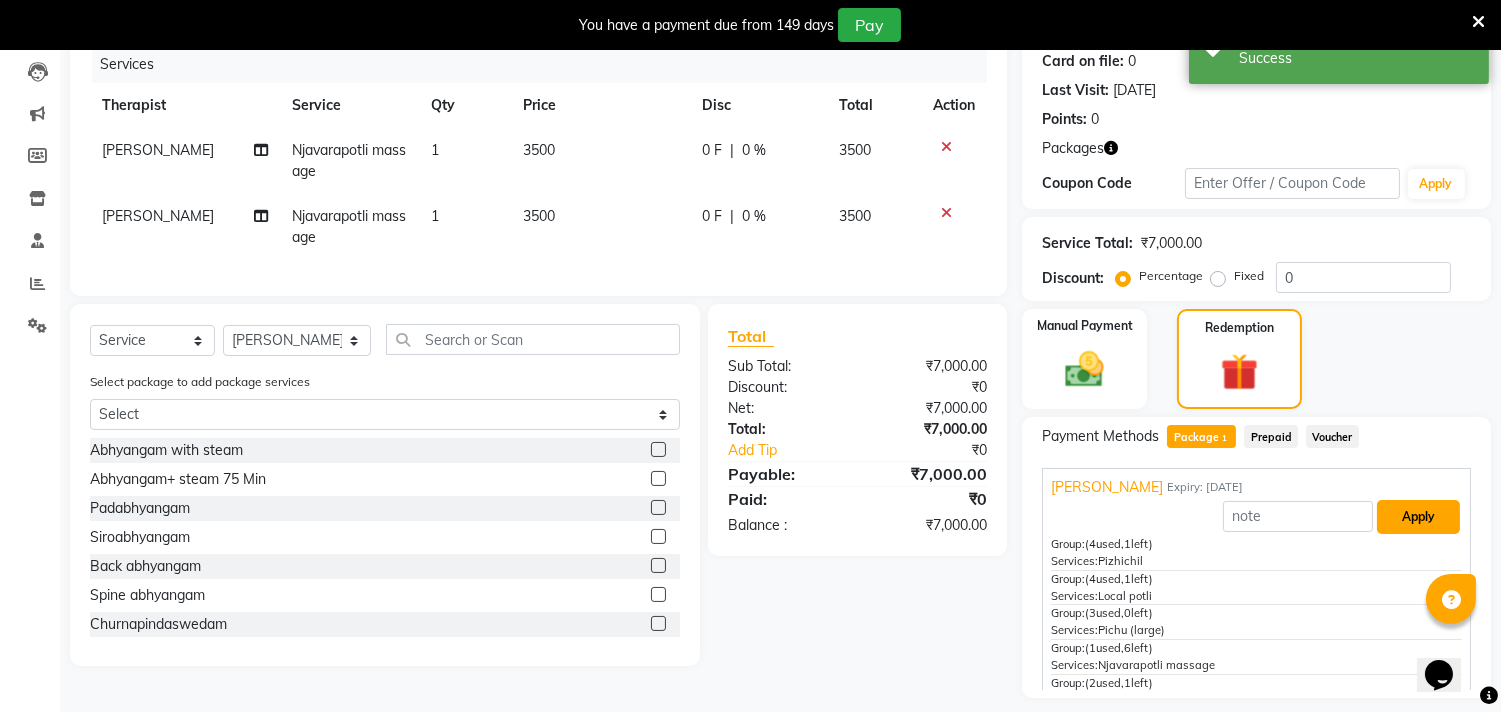 click on "Apply" at bounding box center (1418, 517) 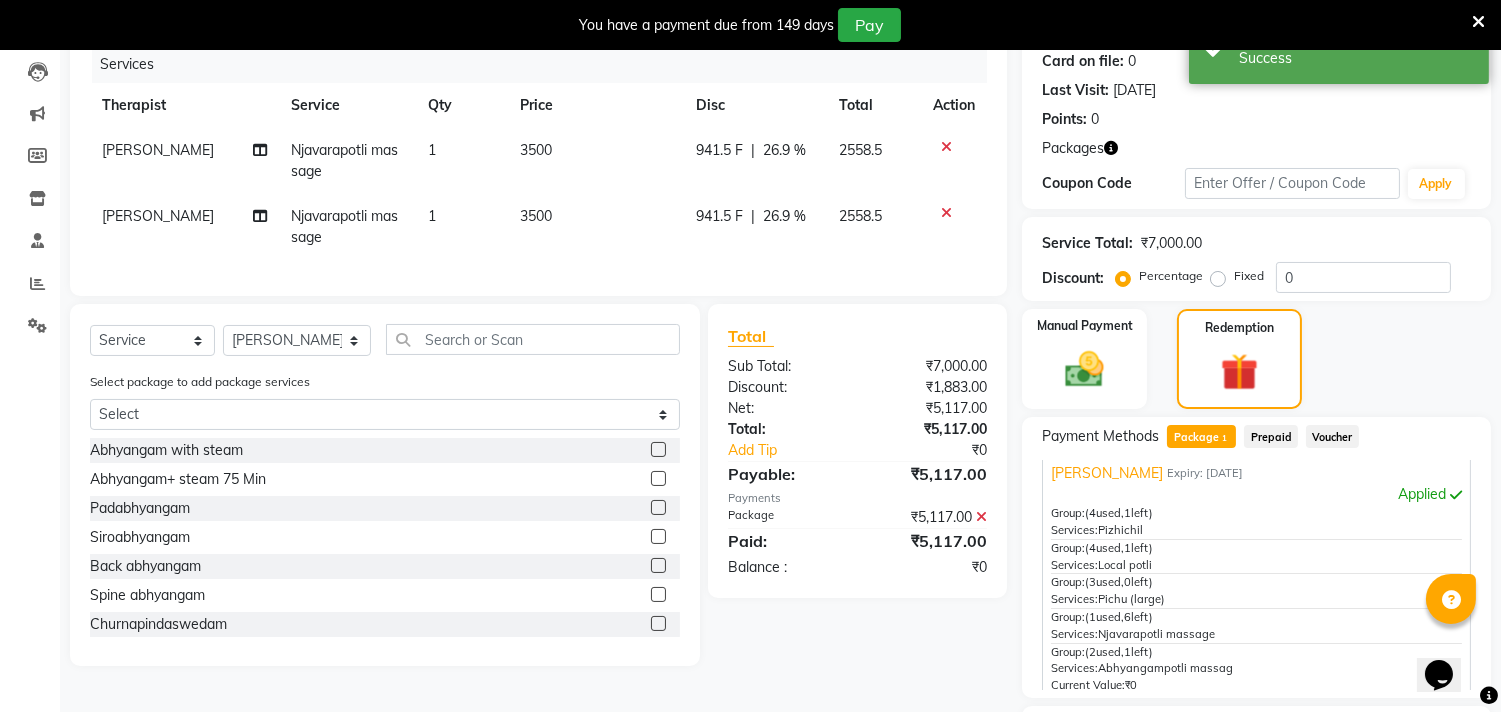 scroll, scrollTop: 27, scrollLeft: 0, axis: vertical 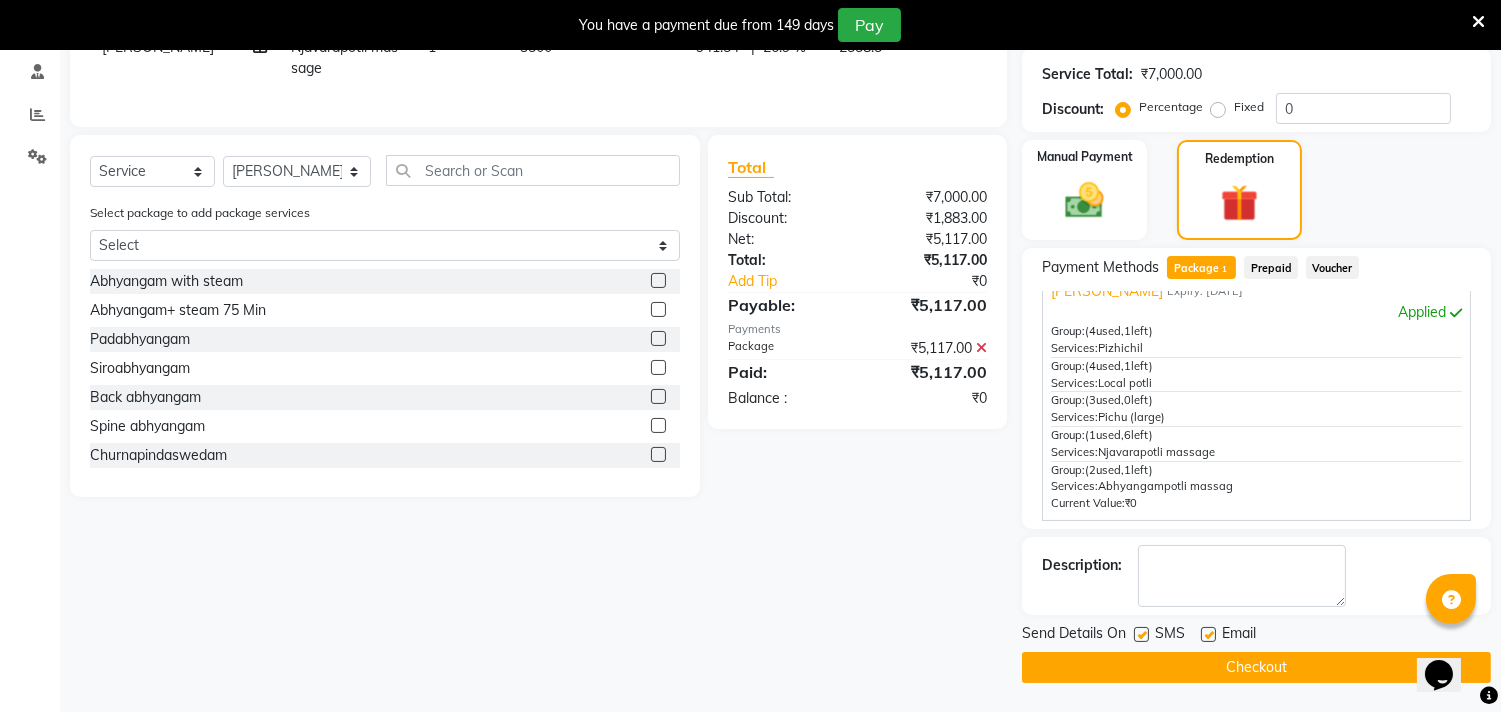 click 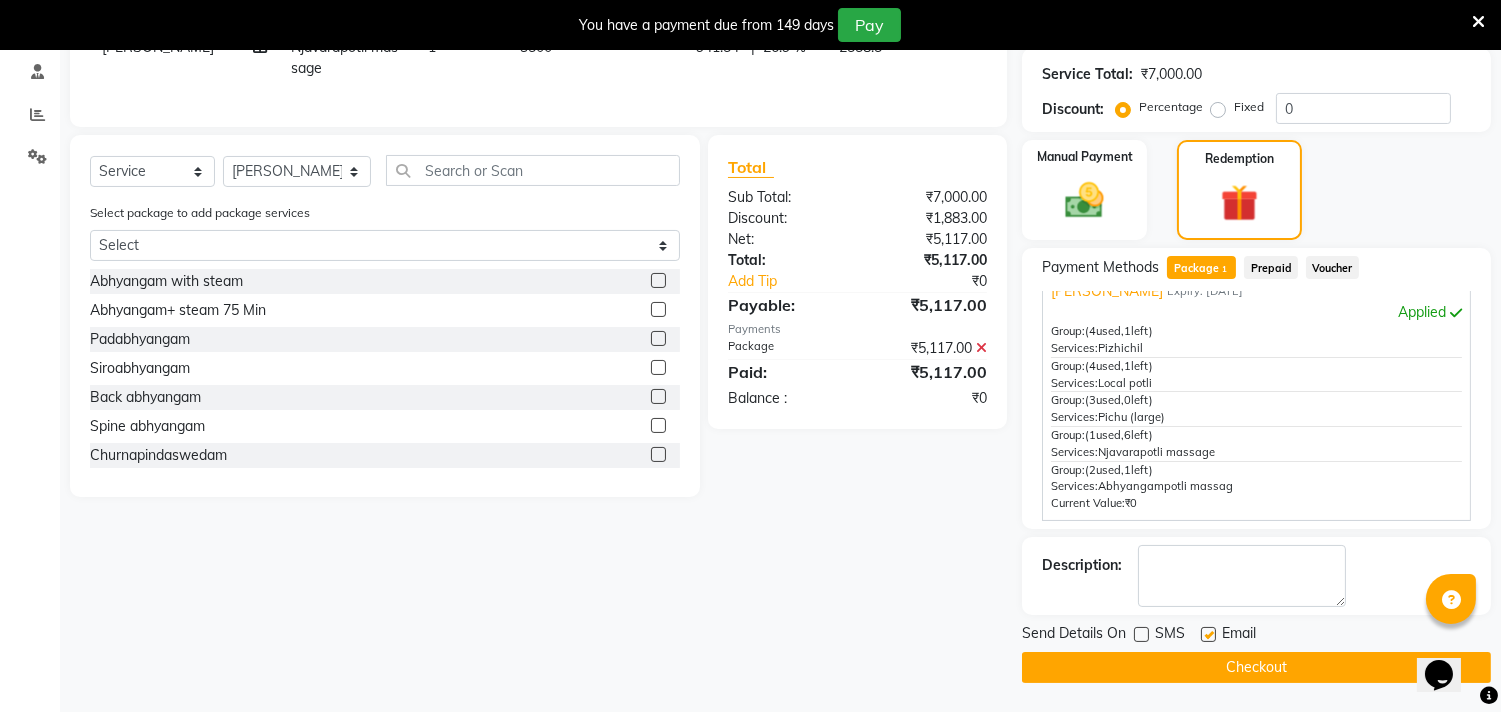 drag, startPoint x: 1202, startPoint y: 632, endPoint x: 1202, endPoint y: 646, distance: 14 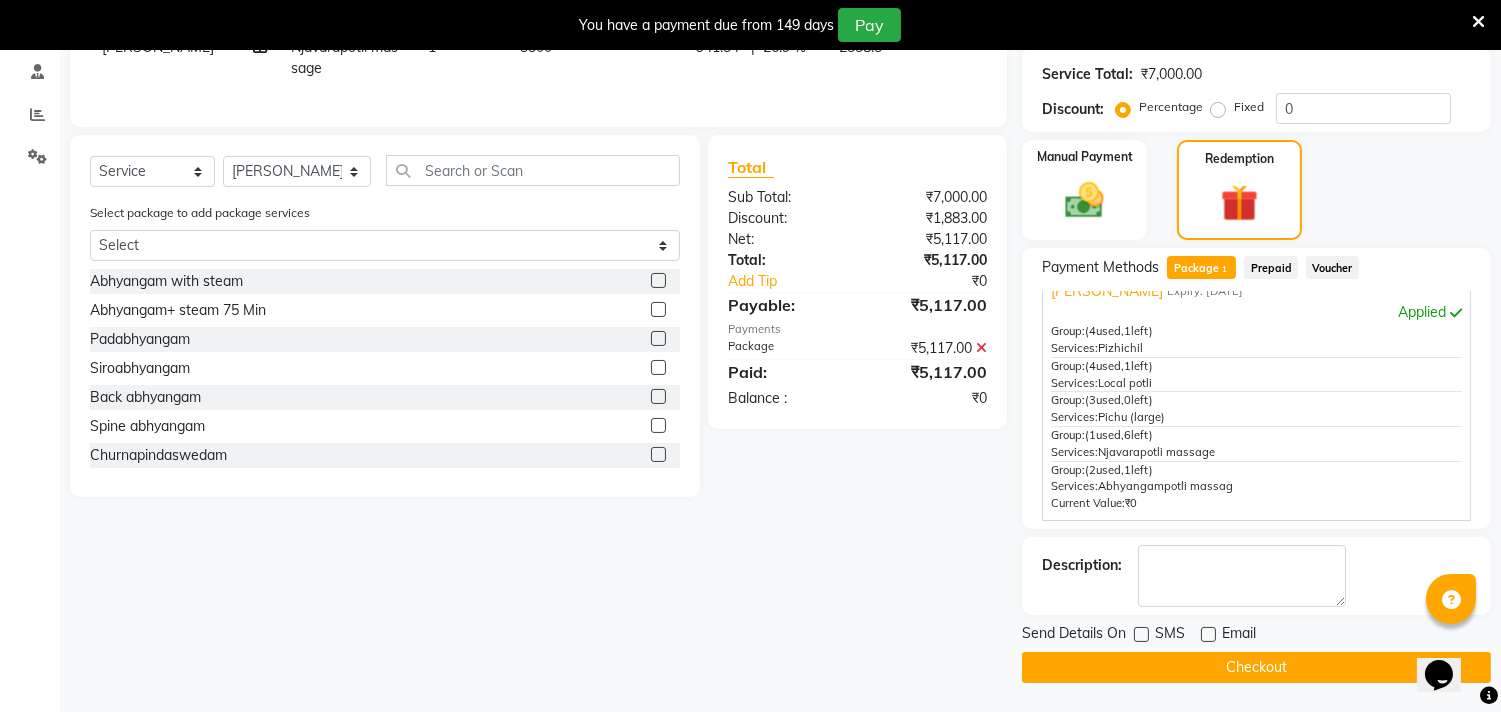 click on "Checkout" 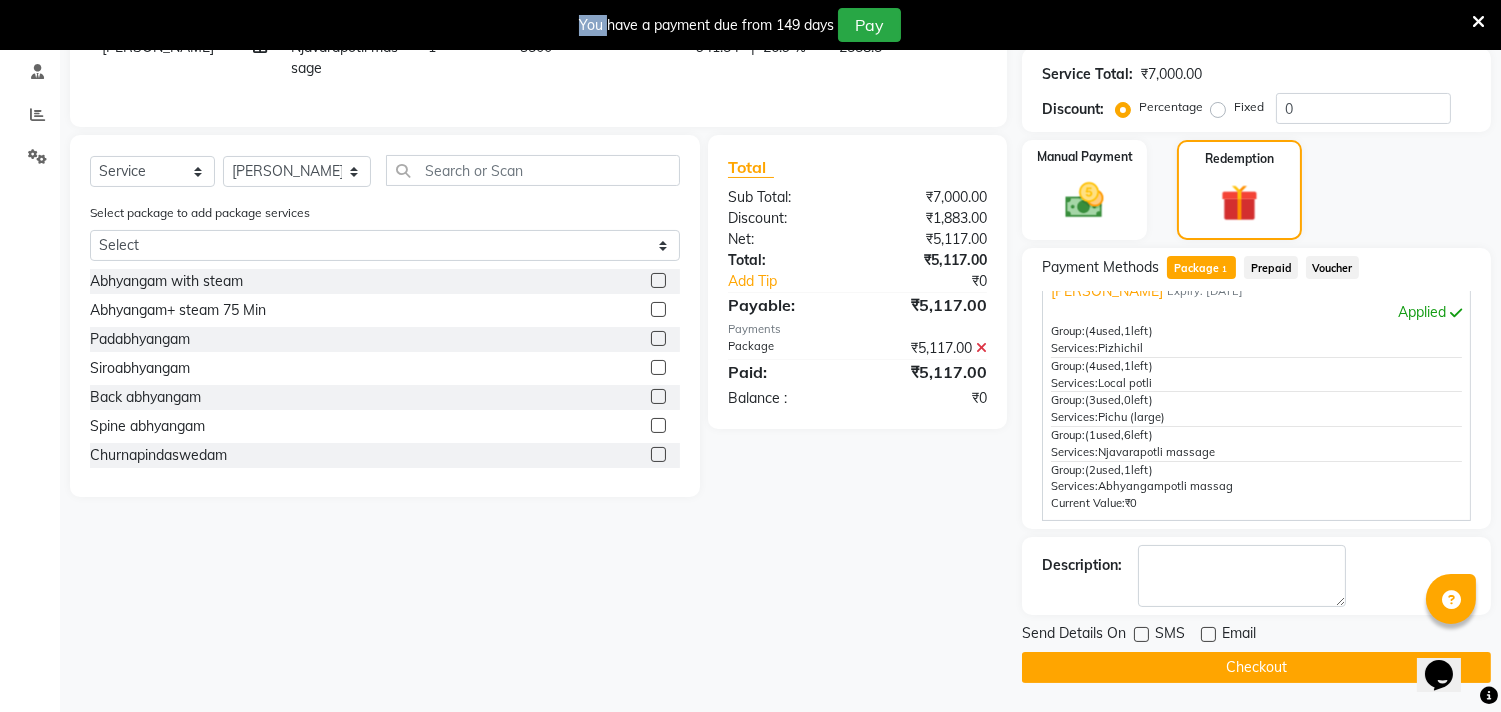 click on "Checkout" 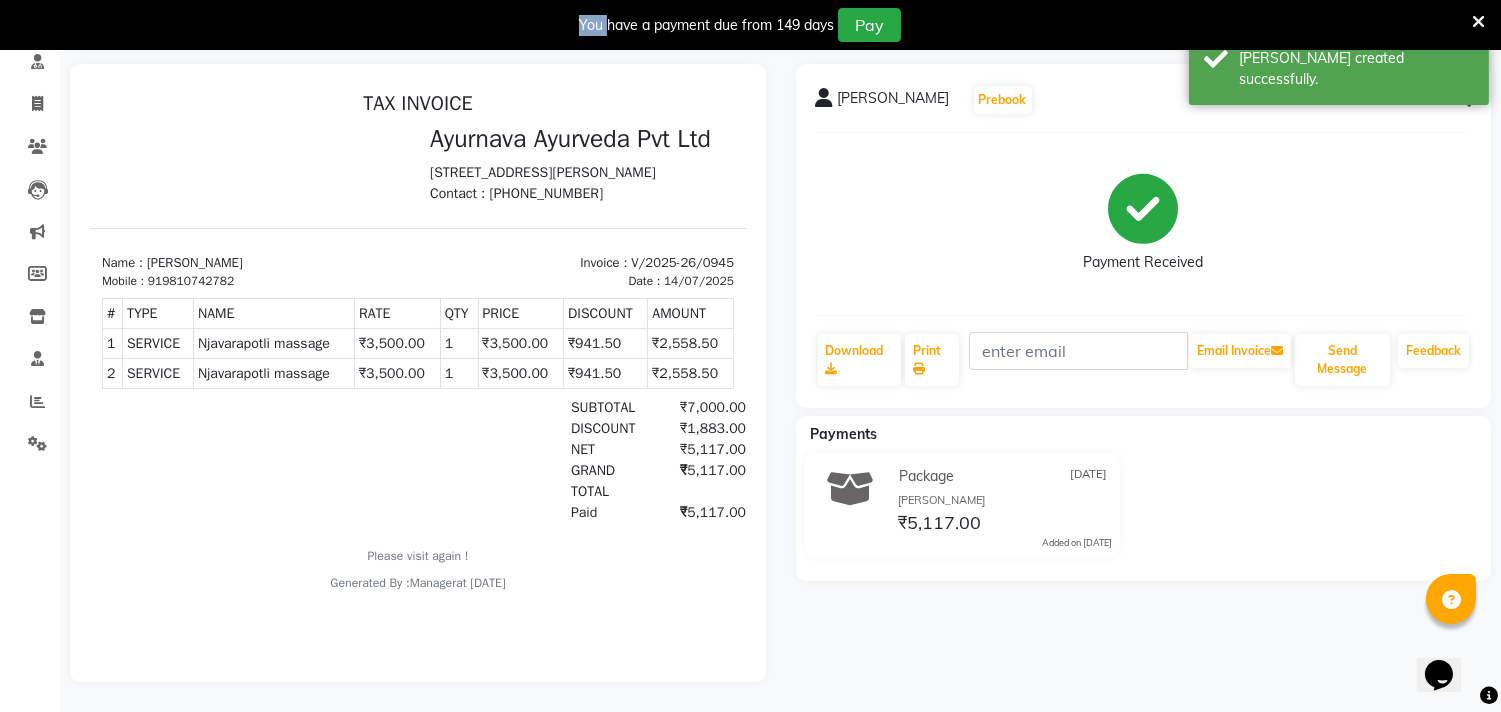 scroll, scrollTop: 0, scrollLeft: 0, axis: both 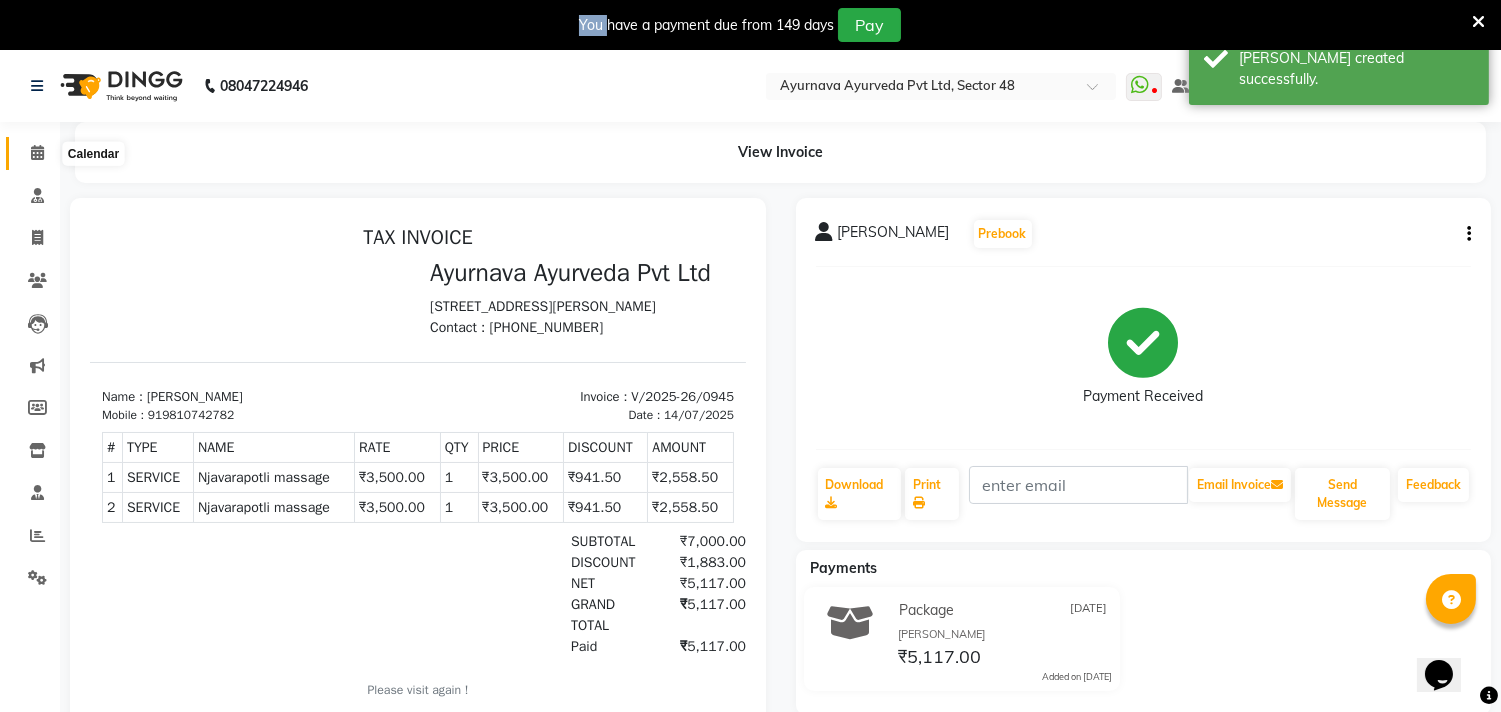 click 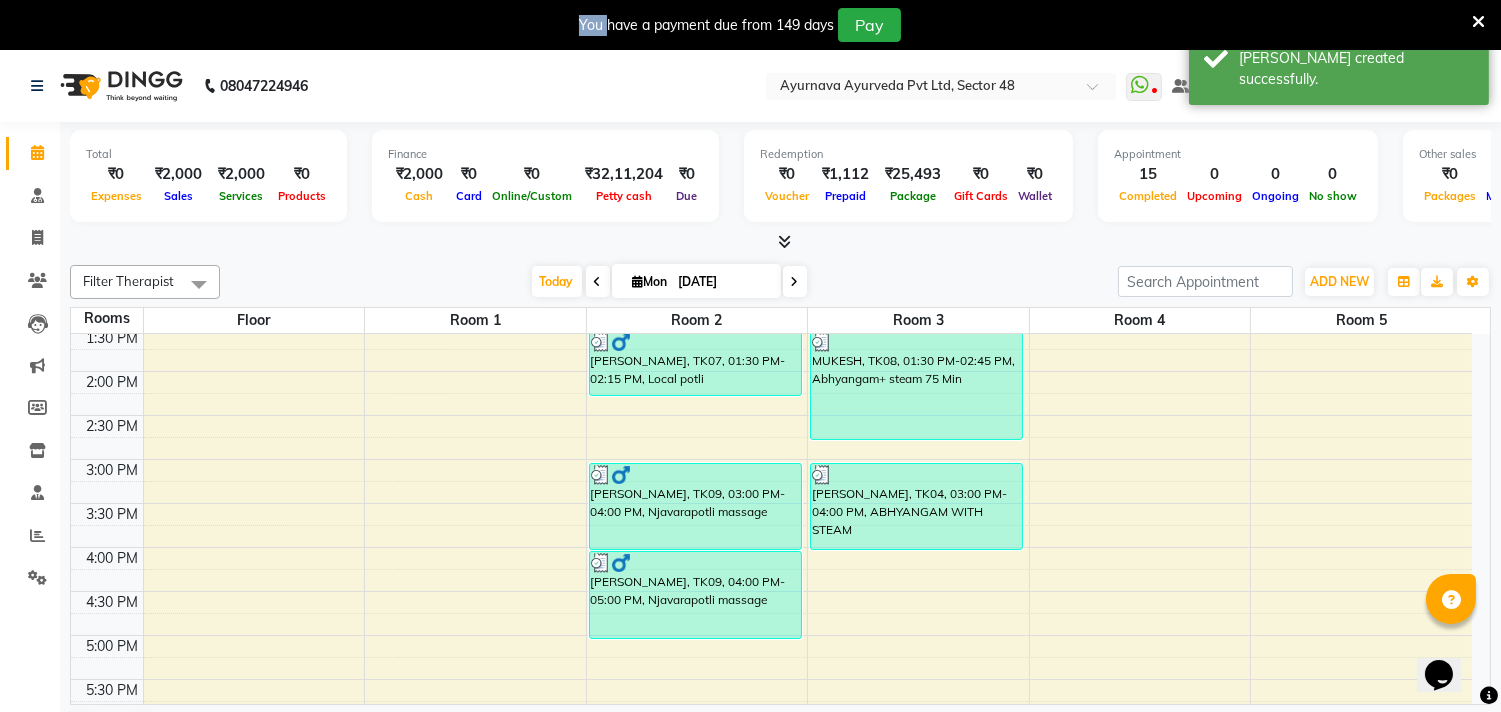 scroll, scrollTop: 777, scrollLeft: 0, axis: vertical 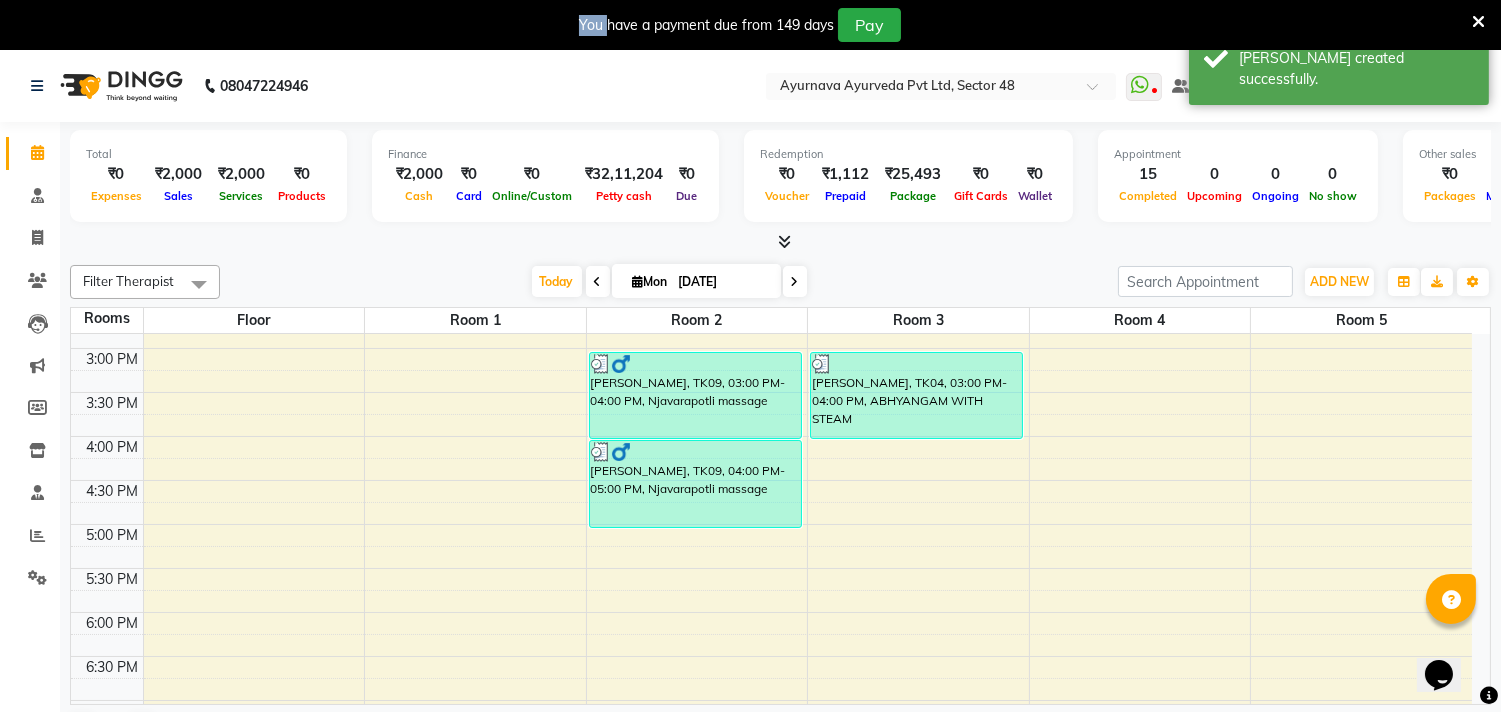 click on "6:00 AM 6:30 AM 7:00 AM 7:30 AM 8:00 AM 8:30 AM 9:00 AM 9:30 AM 10:00 AM 10:30 AM 11:00 AM 11:30 AM 12:00 PM 12:30 PM 1:00 PM 1:30 PM 2:00 PM 2:30 PM 3:00 PM 3:30 PM 4:00 PM 4:30 PM 5:00 PM 5:30 PM 6:00 PM 6:30 PM 7:00 PM 7:30 PM 8:00 PM 8:30 PM     [PERSON_NAME][GEOGRAPHIC_DATA], 09:00 AM-10:15 AM, Abhyangam+ steam 75 Min     [PERSON_NAME], TK01, 10:15 AM-11:15 AM, [PERSON_NAME]     T P D NAIR, TK06, 11:30 AM-12:45 PM, Abhyangampotli massag     T P D NAIR, TK06, 12:45 PM-01:30 PM, [PERSON_NAME]     [PERSON_NAME], TK05, 08:00 AM-09:15 AM, Abhyangam+ steam 75 Min     [PERSON_NAME] mandan, TK02, 10:30 AM-11:45 AM, abhyangam udwarthanam     [PERSON_NAME] mandan, TK02, 11:45 AM-12:15 PM, [PERSON_NAME], TK07, 12:30 PM-01:30 PM, Pizhichil     [PERSON_NAME], TK07, 01:30 PM-02:15 PM, Local potli     [PERSON_NAME], TK09, 03:00 PM-04:00 PM, Njavarapotli massage     [PERSON_NAME], TK09, 04:00 PM-05:00 PM, Njavarapotli massage     [PERSON_NAME], TK03, 11:30 AM-12:15 PM, Pichu (large)" at bounding box center [771, 216] 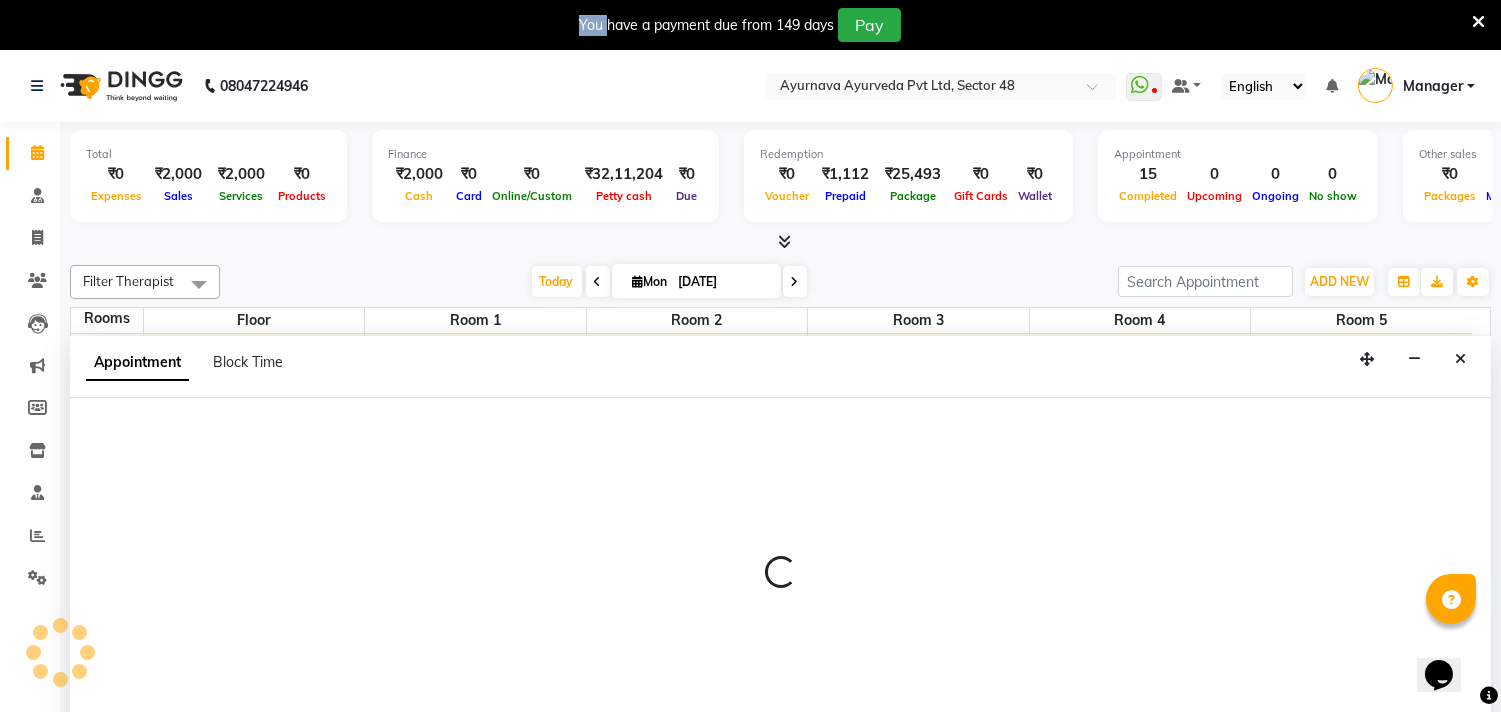 scroll, scrollTop: 51, scrollLeft: 0, axis: vertical 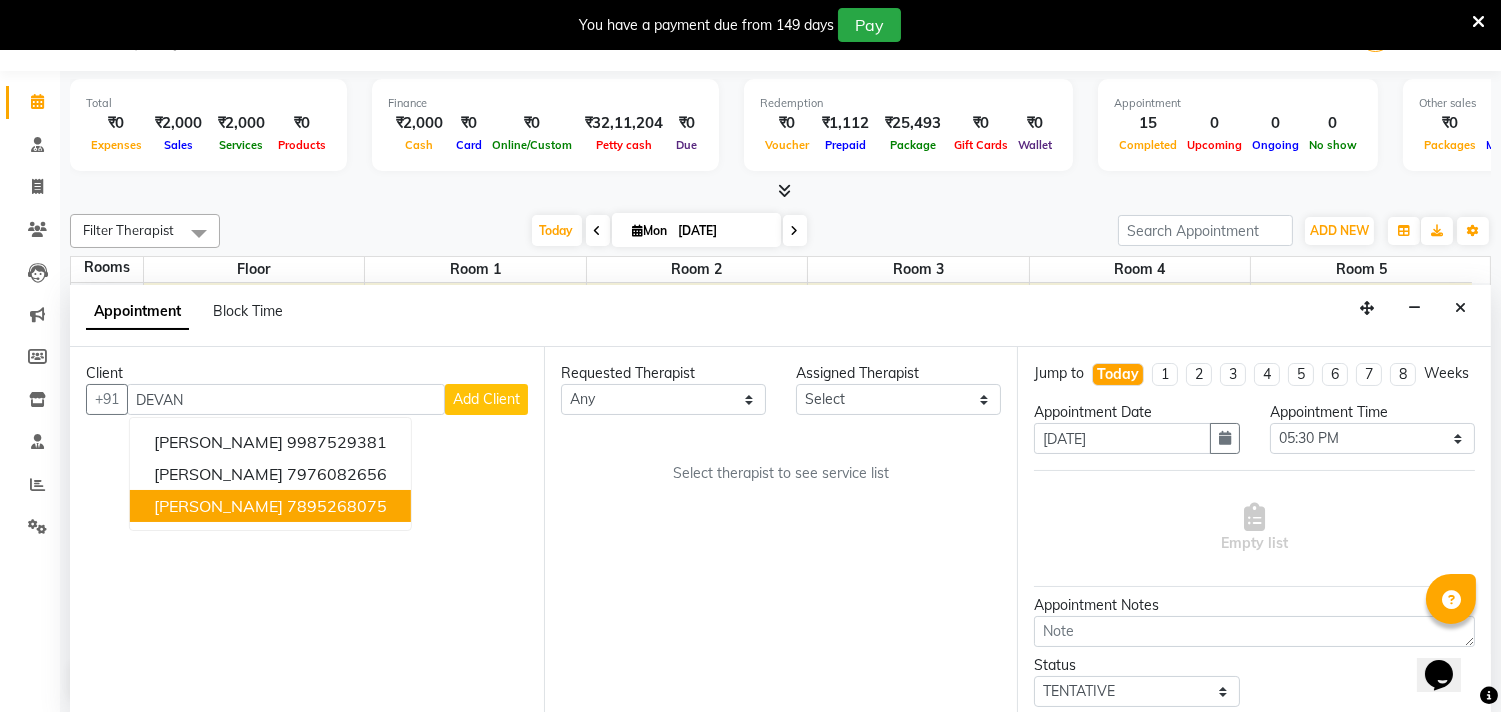 click on "7895268075" at bounding box center [337, 506] 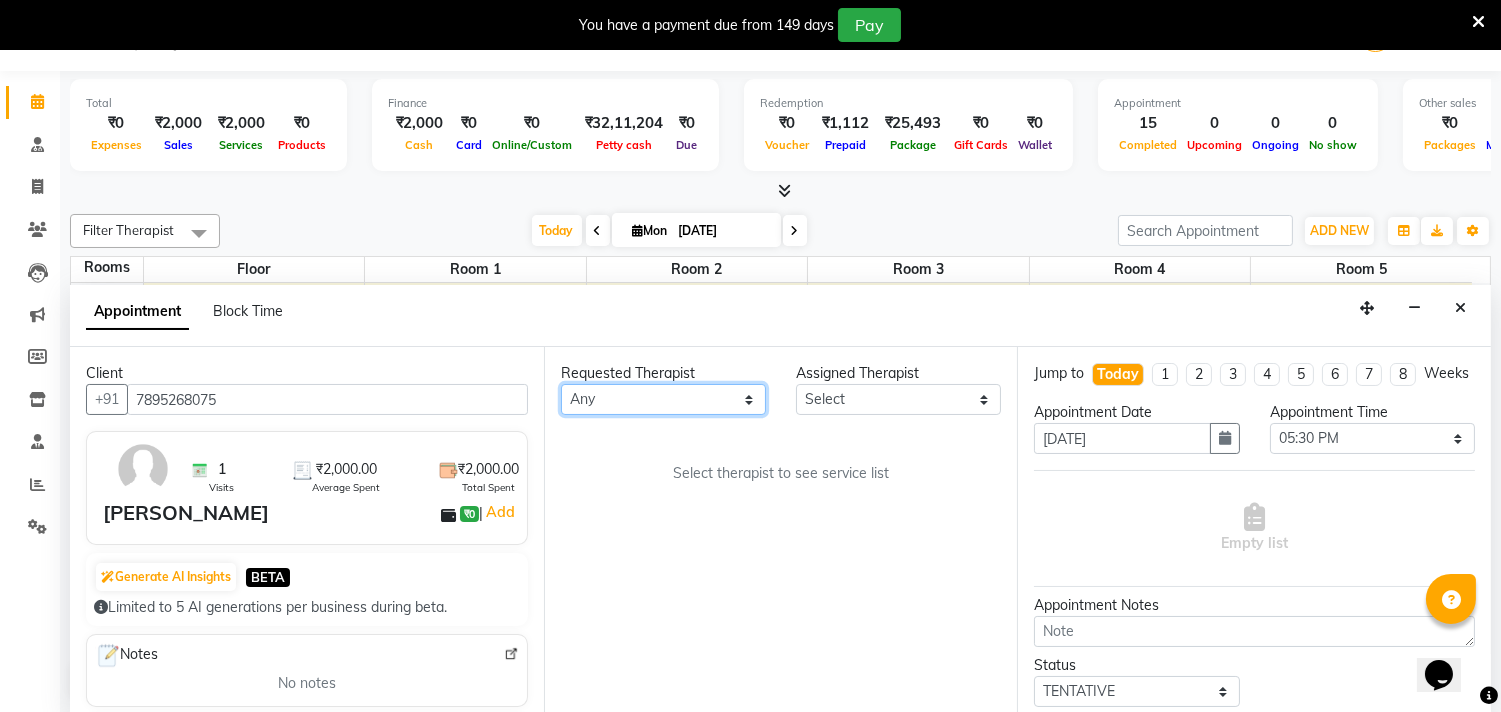 click on "Any [PERSON_NAME] [PERSON_NAME] V P [PERSON_NAME] [PERSON_NAME] [PERSON_NAME] [PERSON_NAME] [PERSON_NAME]  Dr [PERSON_NAME] DR [PERSON_NAME] [PERSON_NAME] Dr [PERSON_NAME] R [PERSON_NAME] [PERSON_NAME] Nijo [PERSON_NAME] [PERSON_NAME] radha Rasmi O S [PERSON_NAME] [PERSON_NAME] [PERSON_NAME] [PERSON_NAME] M [PERSON_NAME] [PERSON_NAME] Mon [PERSON_NAME] [PERSON_NAME]   [PERSON_NAME]   [PERSON_NAME]" at bounding box center (663, 399) 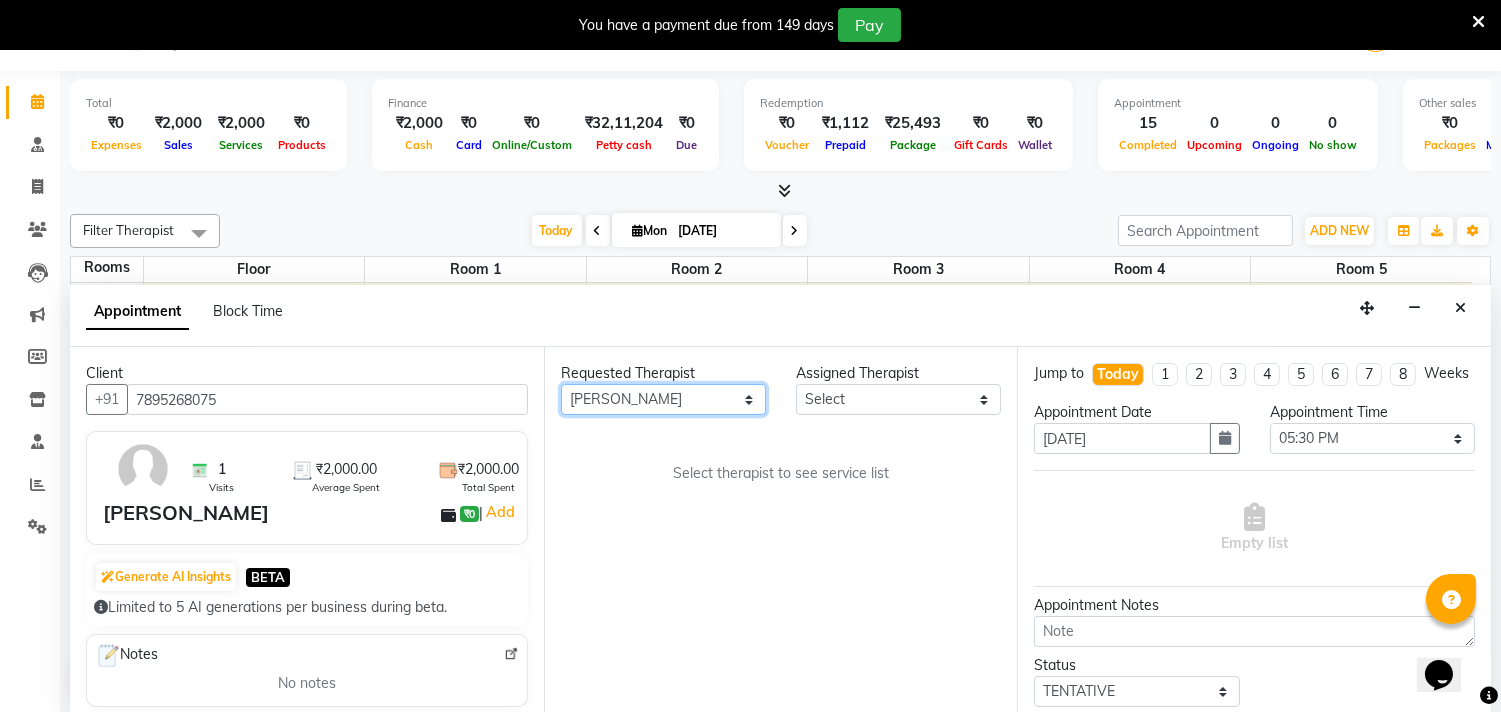 click on "Any [PERSON_NAME] [PERSON_NAME] V P [PERSON_NAME] [PERSON_NAME] [PERSON_NAME] [PERSON_NAME] [PERSON_NAME]  Dr [PERSON_NAME] DR [PERSON_NAME] [PERSON_NAME] Dr [PERSON_NAME] R [PERSON_NAME] [PERSON_NAME] Nijo [PERSON_NAME] [PERSON_NAME] radha Rasmi O S [PERSON_NAME] [PERSON_NAME] [PERSON_NAME] [PERSON_NAME] M [PERSON_NAME] [PERSON_NAME] Mon [PERSON_NAME] [PERSON_NAME]   [PERSON_NAME]   [PERSON_NAME]" at bounding box center (663, 399) 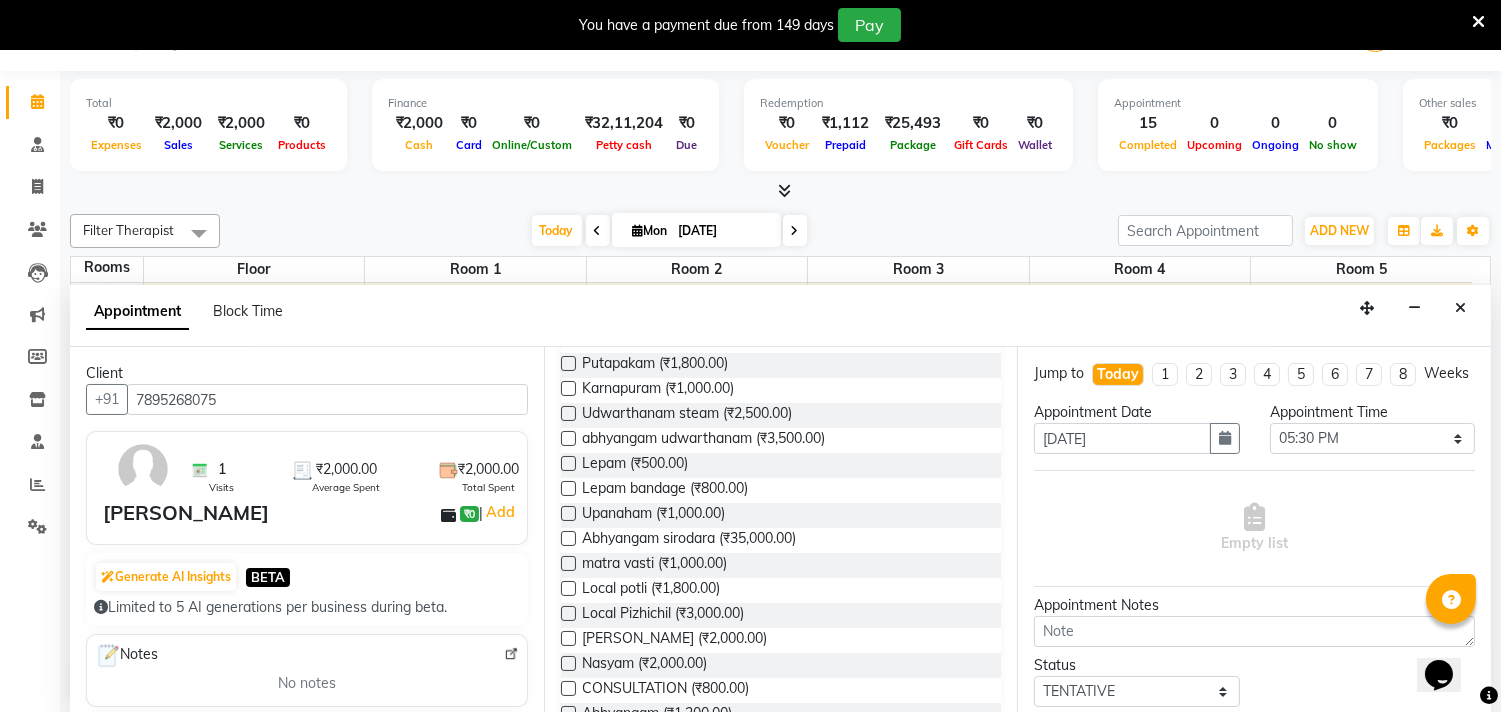 scroll, scrollTop: 1000, scrollLeft: 0, axis: vertical 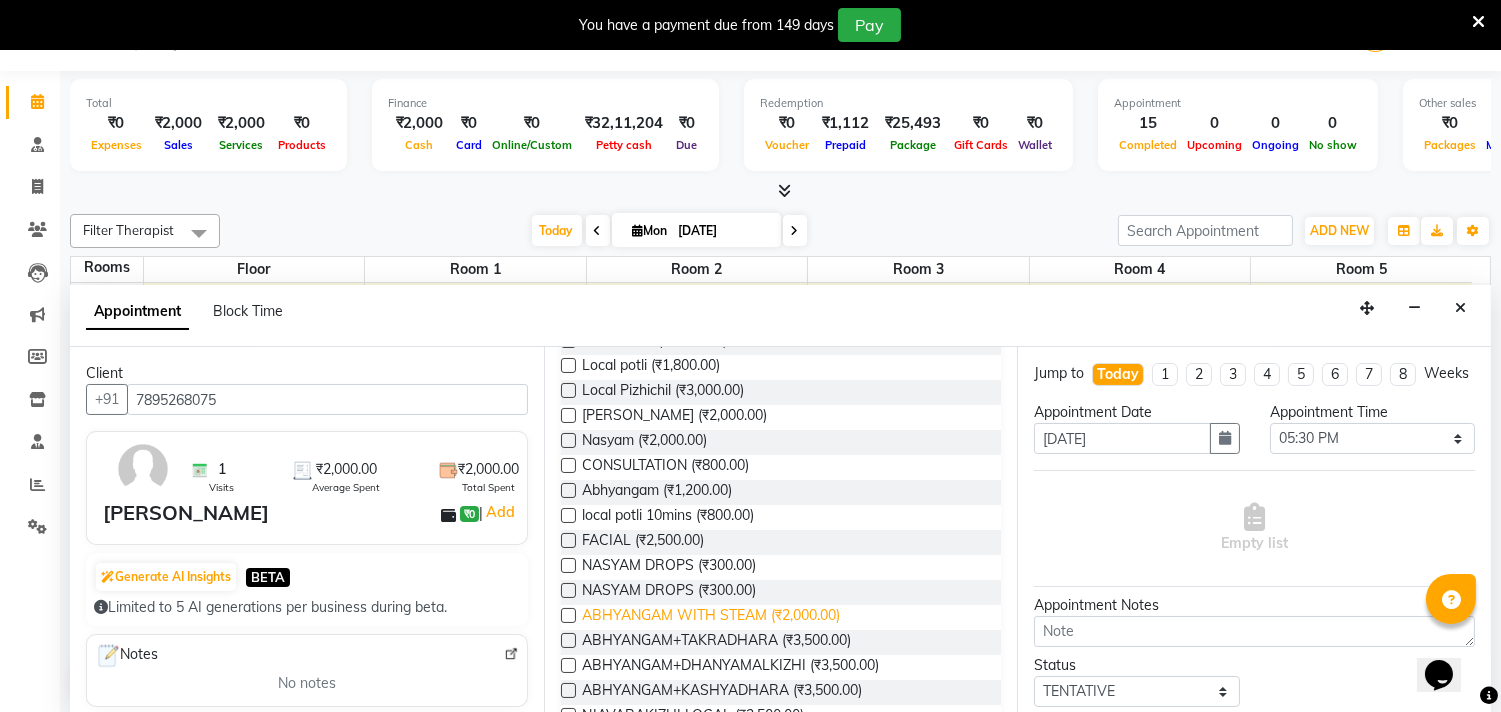 click on "ABHYANGAM WITH STEAM  (₹2,000.00)" at bounding box center [711, 617] 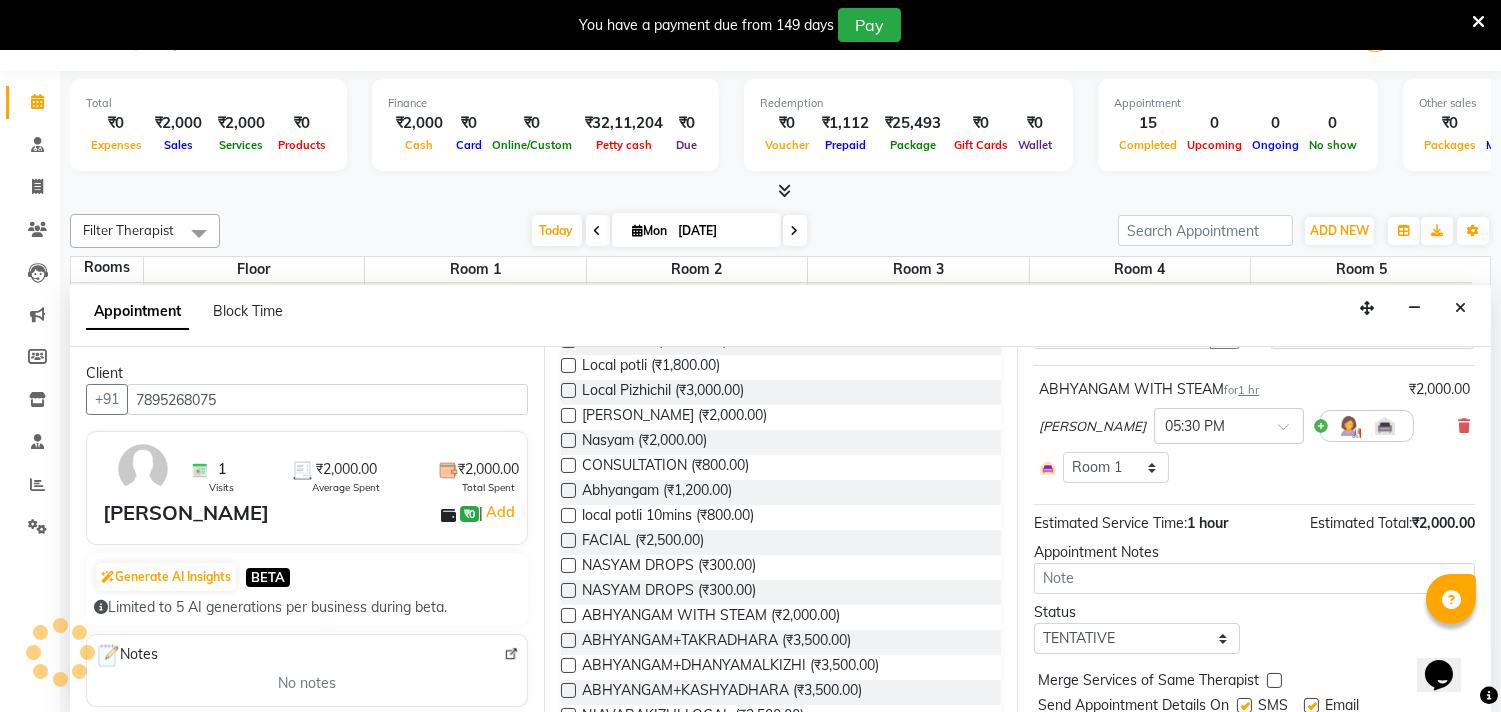 scroll, scrollTop: 191, scrollLeft: 0, axis: vertical 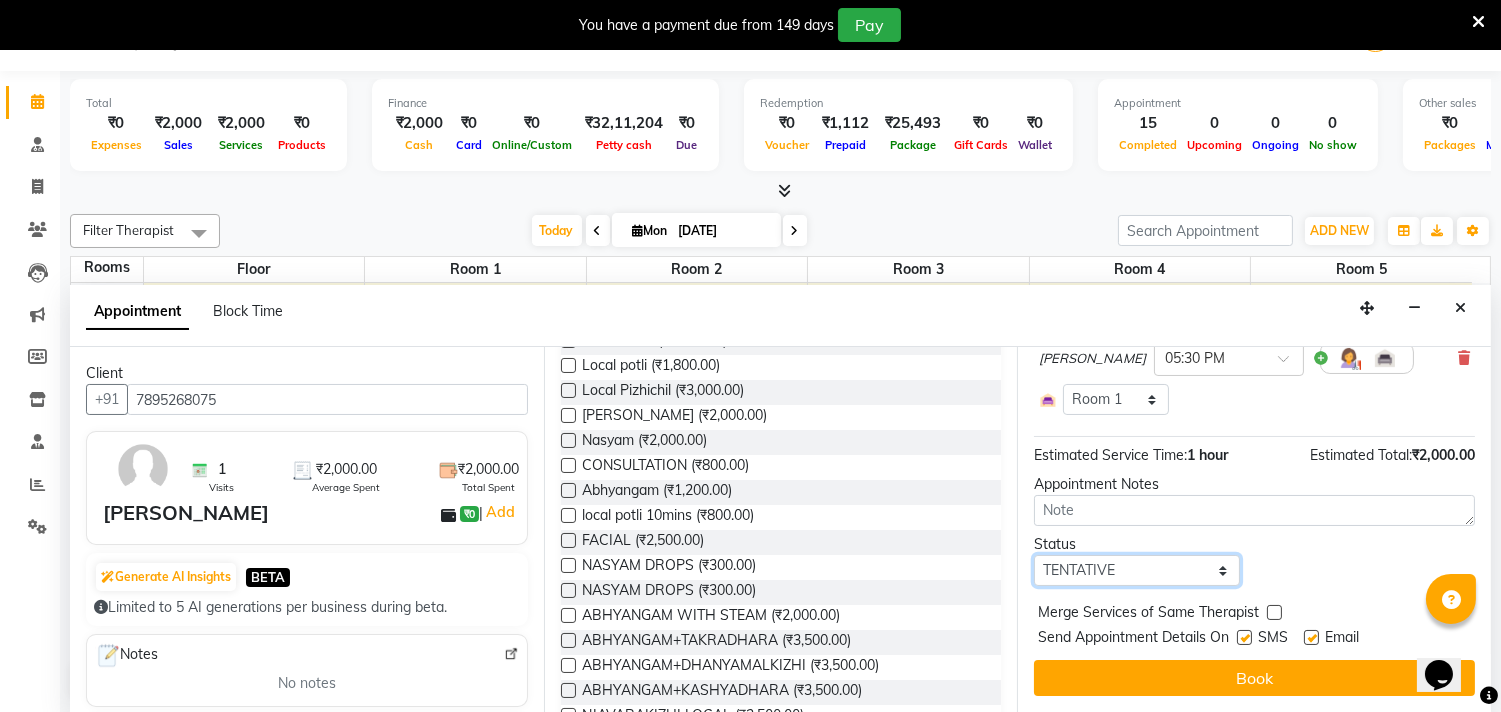 click on "Select TENTATIVE CONFIRM CHECK-IN UPCOMING" at bounding box center (1136, 570) 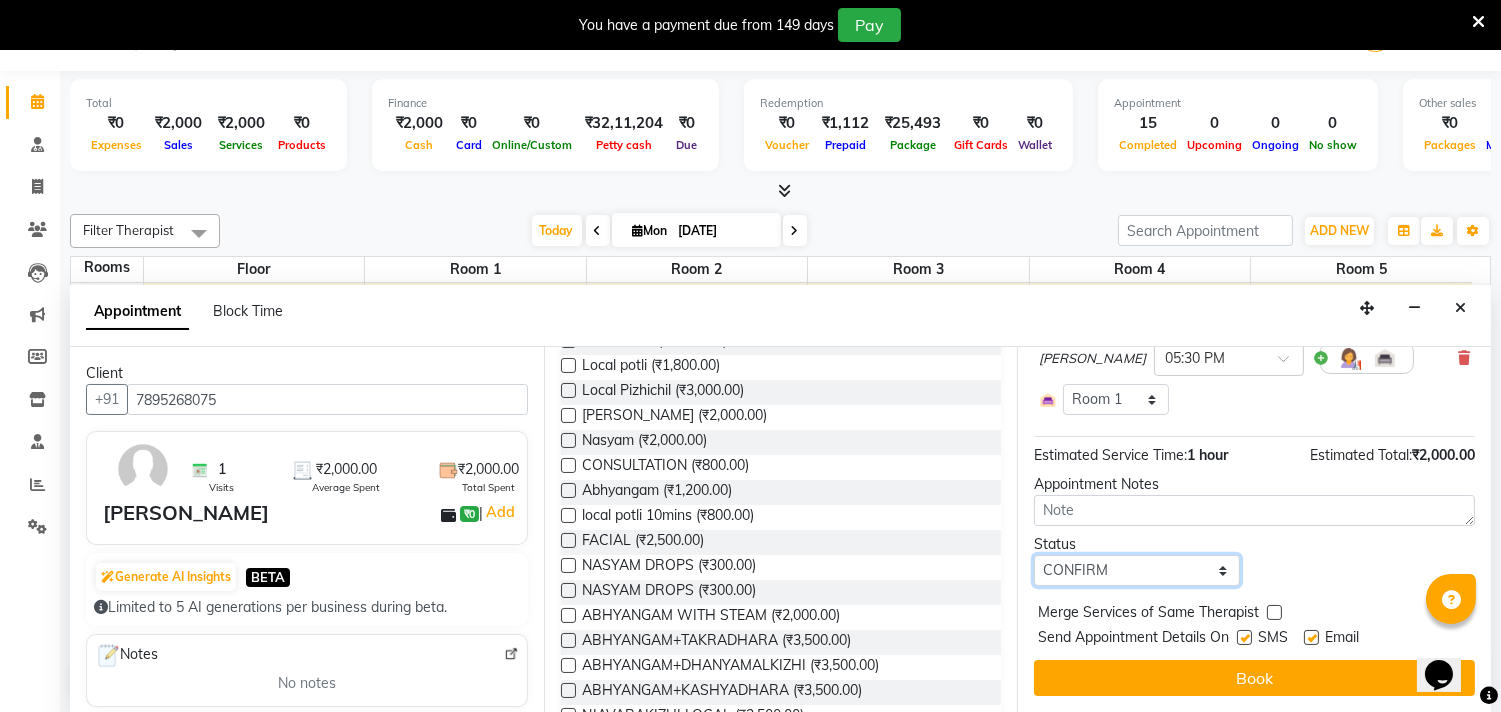 click on "Select TENTATIVE CONFIRM CHECK-IN UPCOMING" at bounding box center (1136, 570) 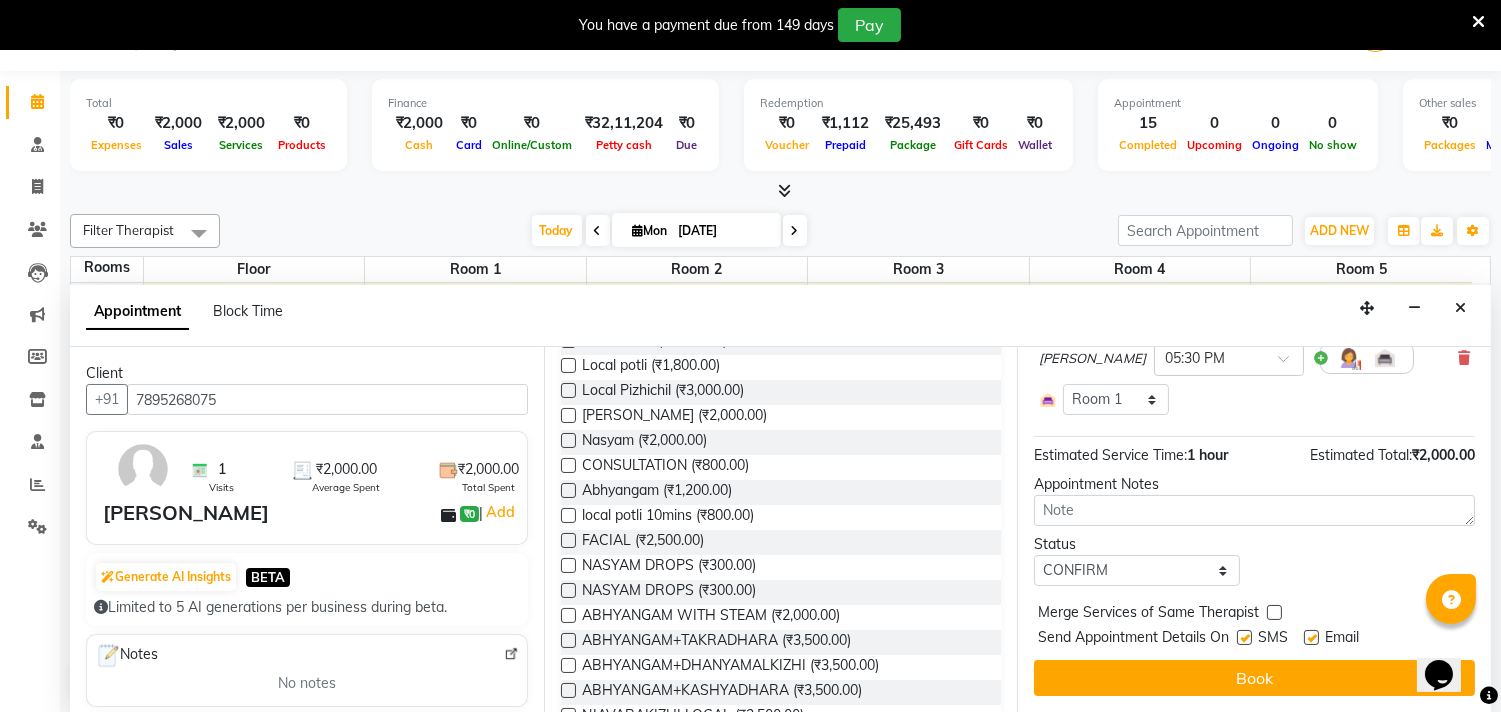 click at bounding box center [1244, 637] 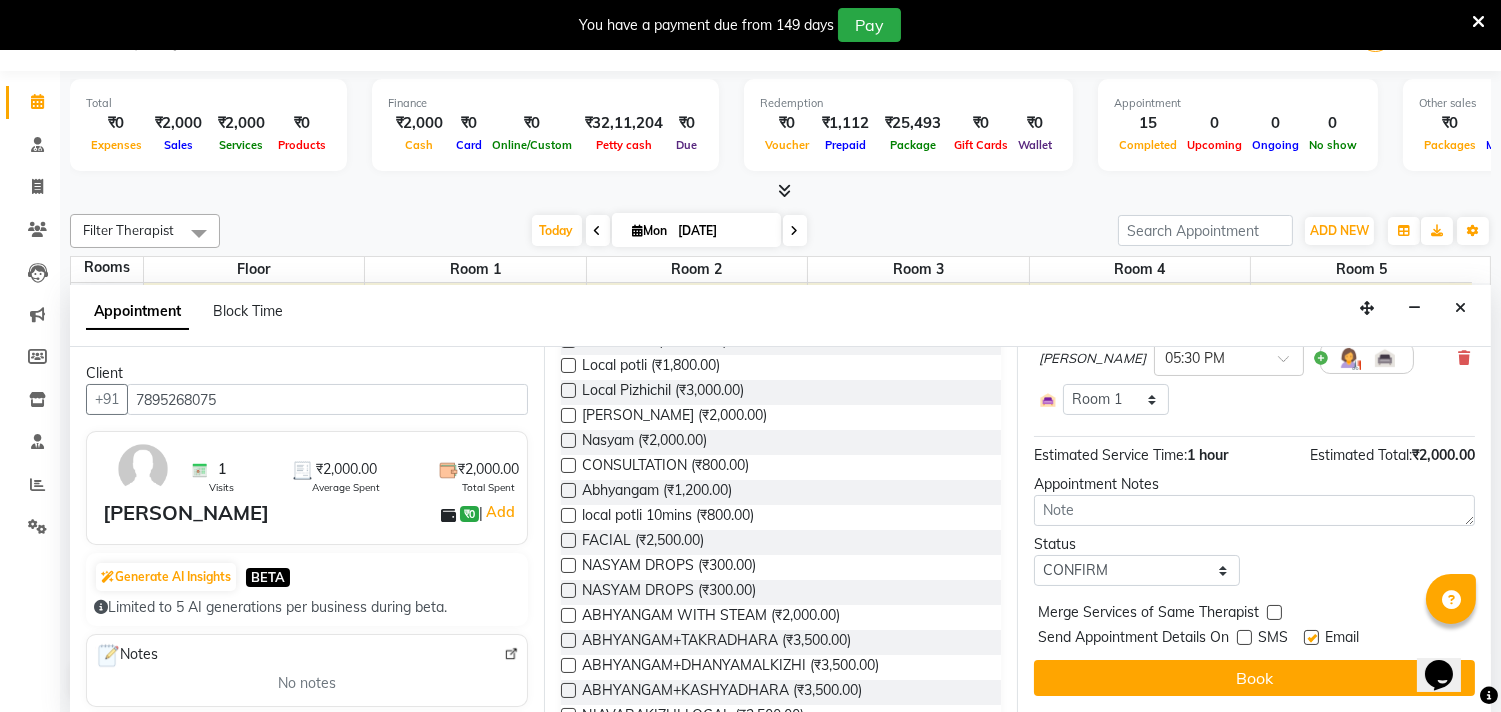 click at bounding box center [1311, 637] 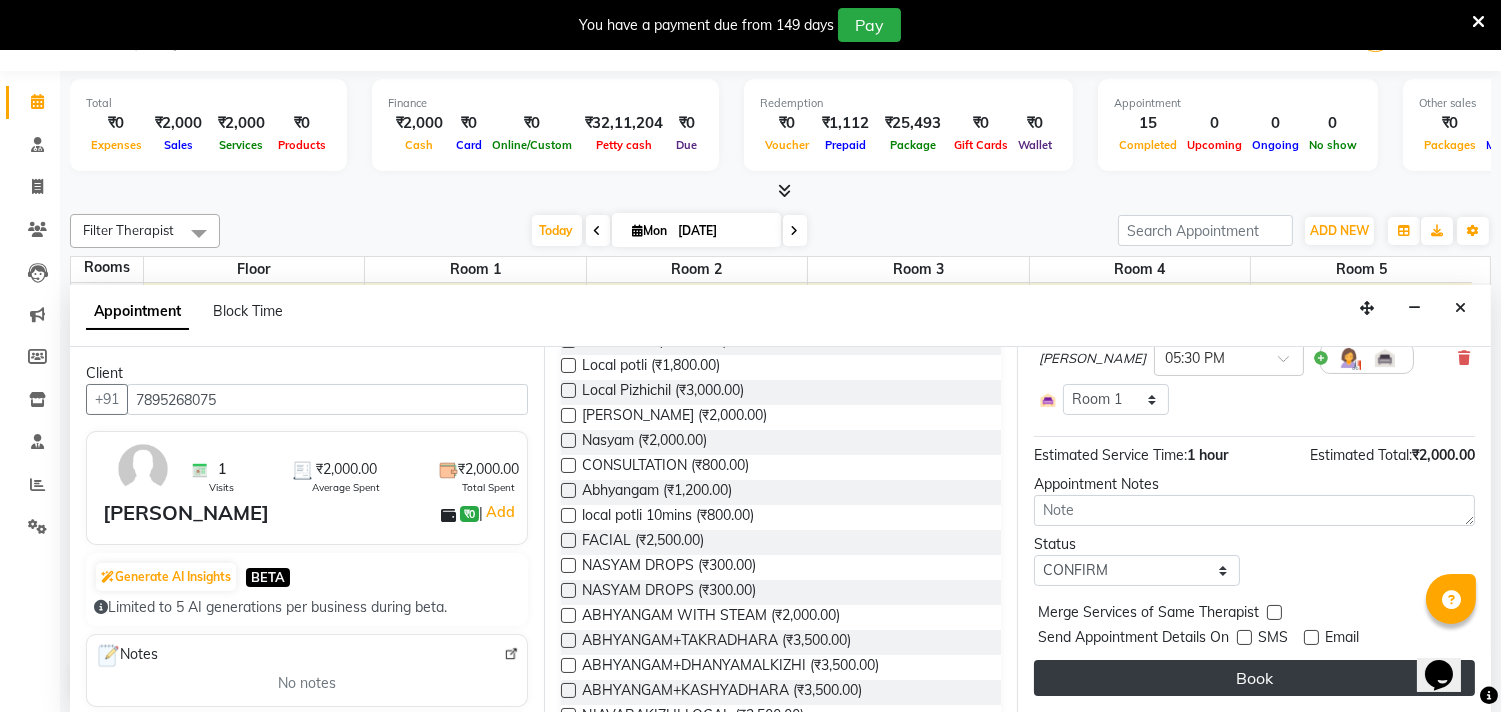 click on "Book" at bounding box center [1254, 678] 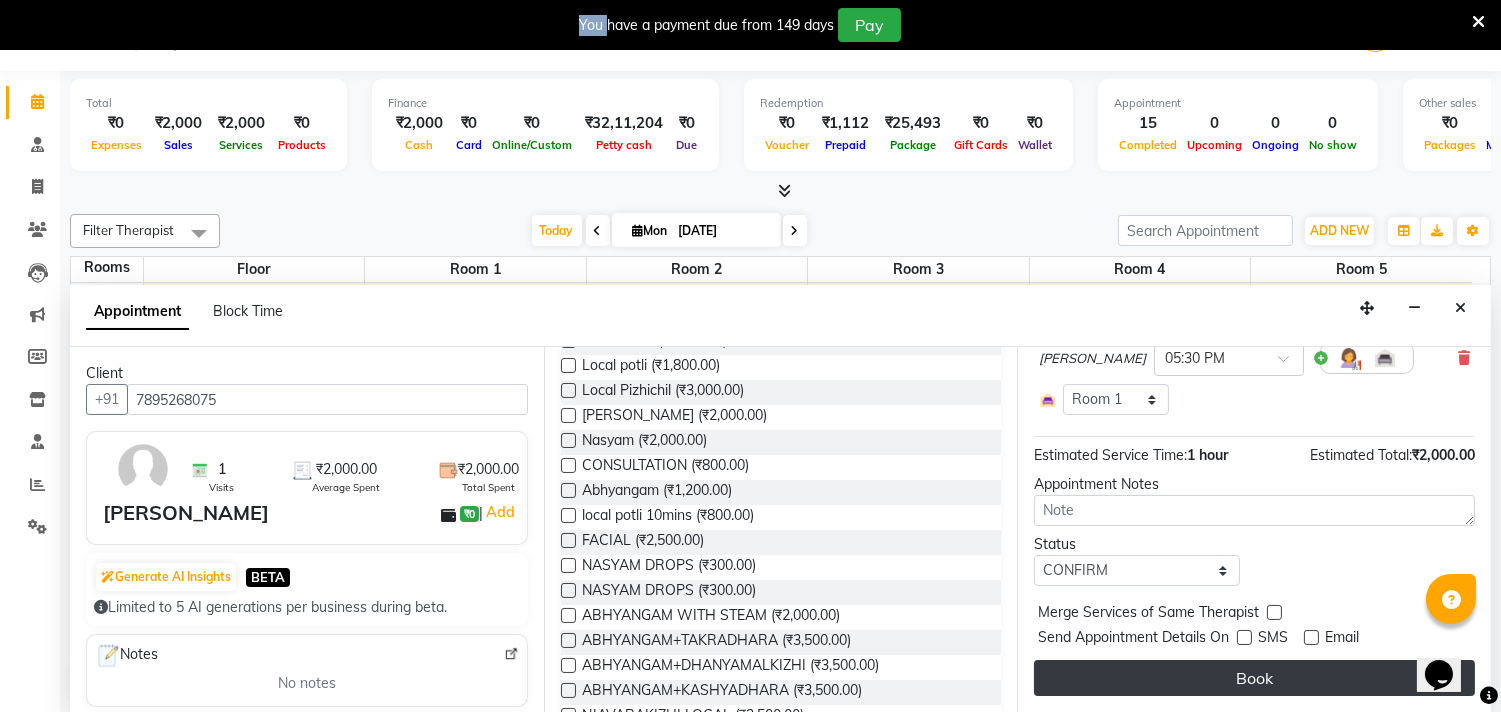 click on "Book" at bounding box center (1254, 678) 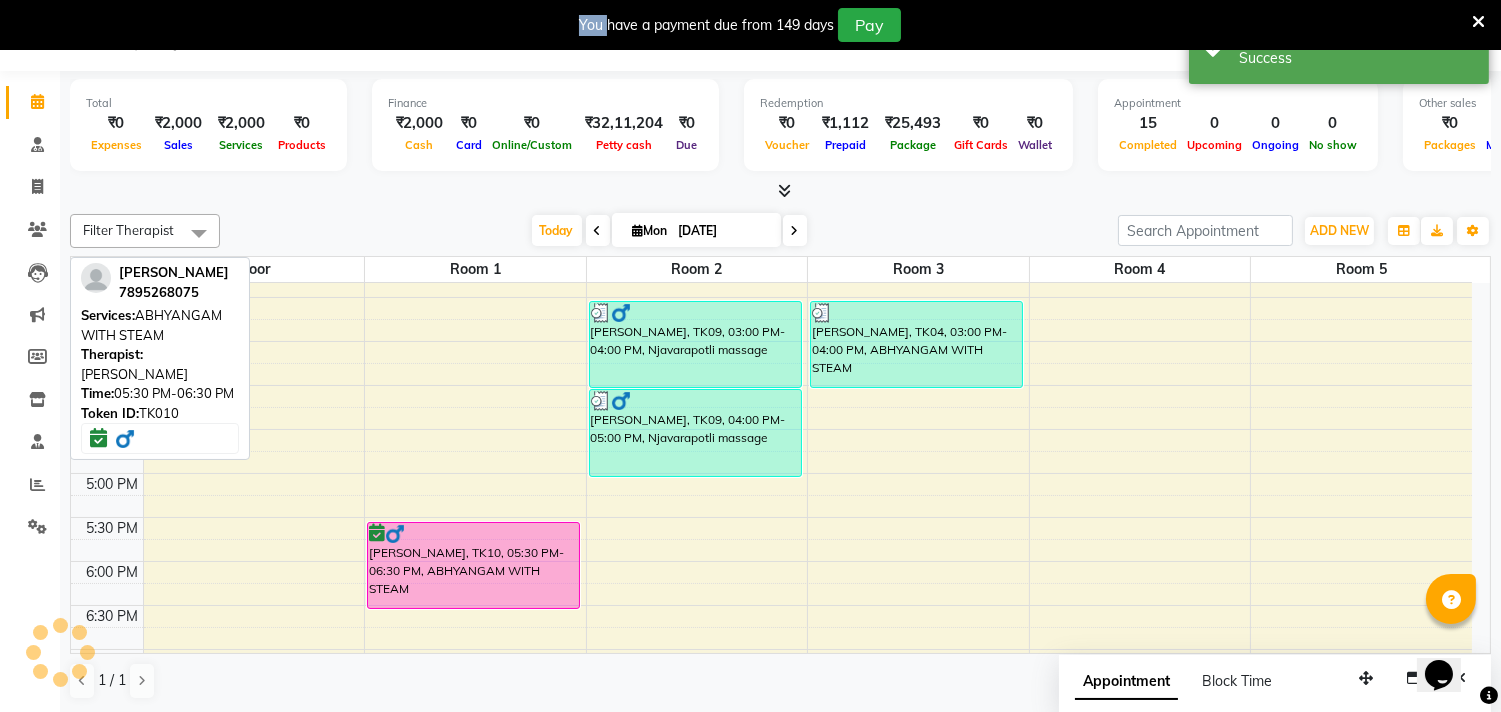 scroll, scrollTop: 0, scrollLeft: 0, axis: both 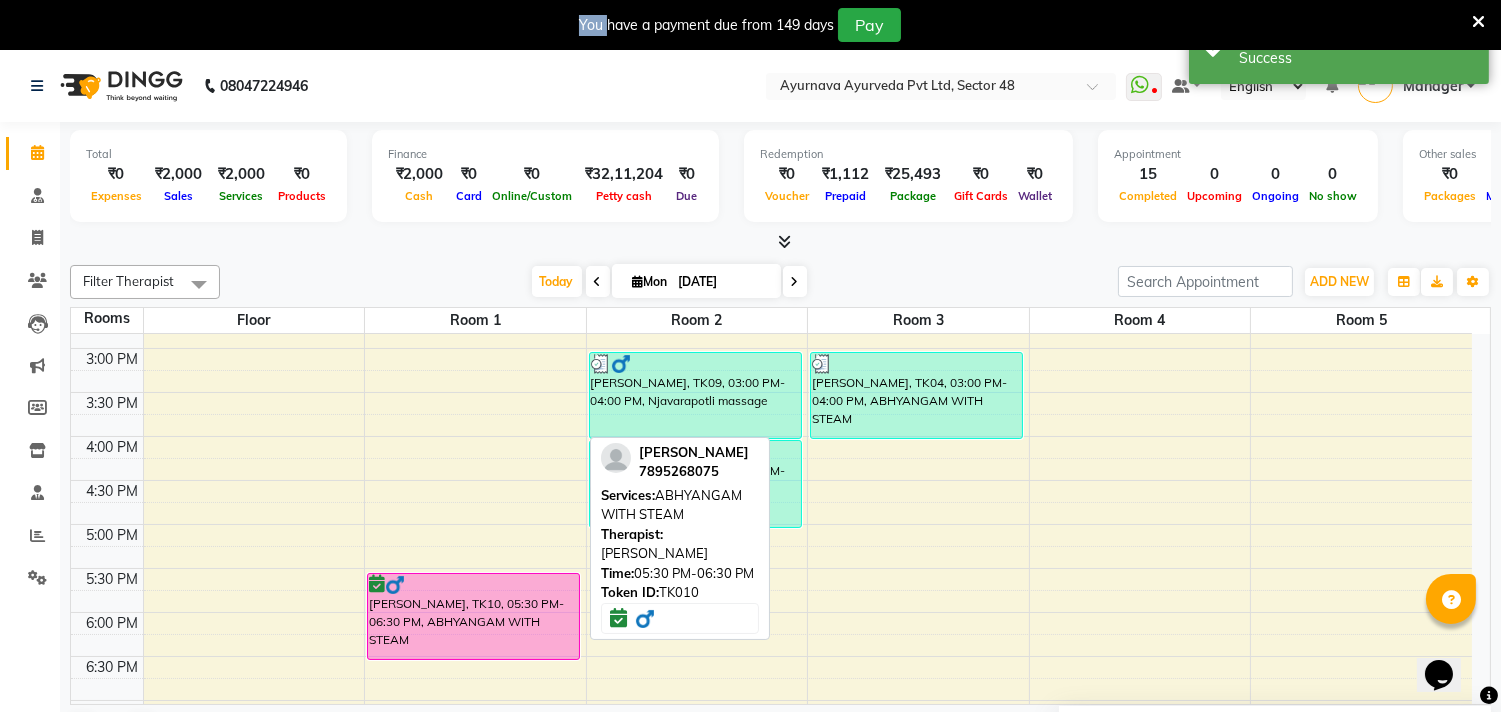 click on "[PERSON_NAME], TK10, 05:30 PM-06:30 PM, ABHYANGAM WITH STEAM" at bounding box center [473, 616] 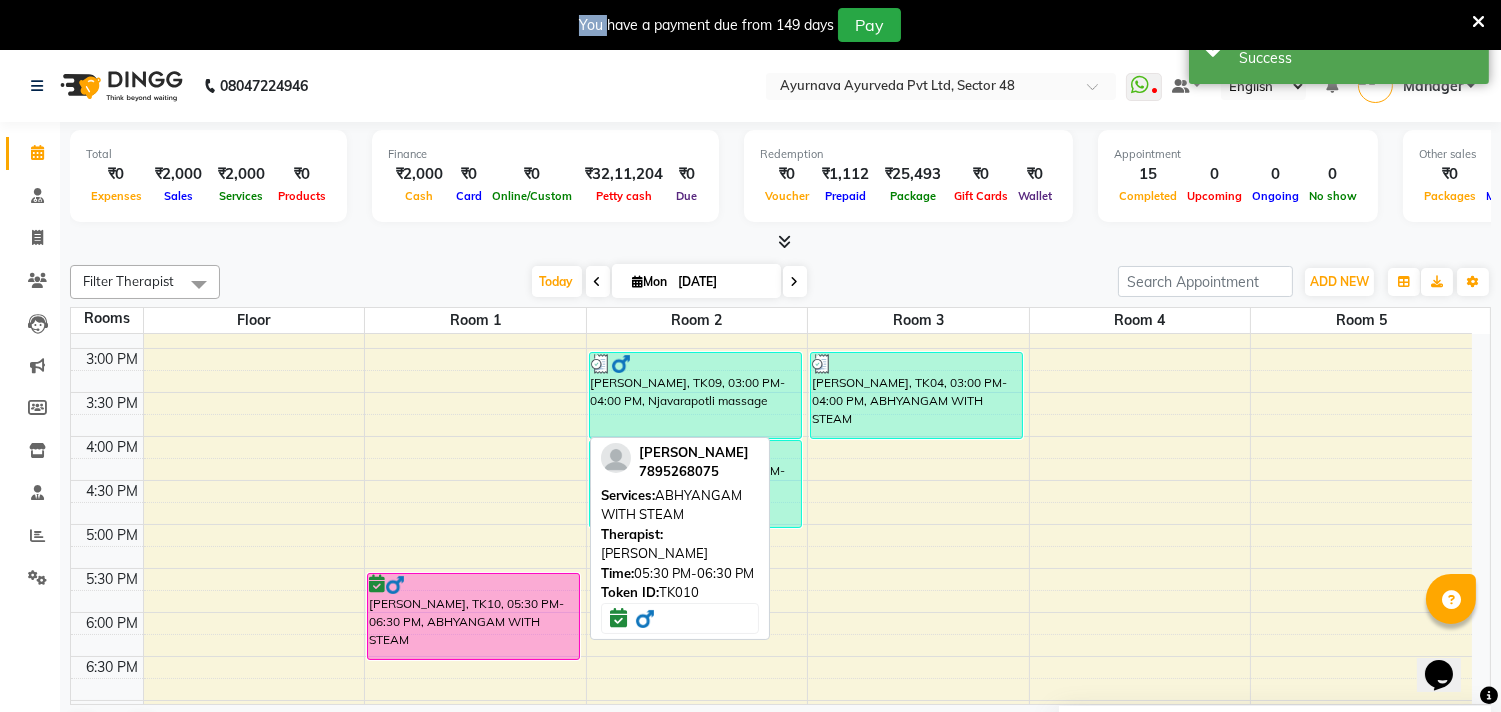 click on "[PERSON_NAME], TK10, 05:30 PM-06:30 PM, ABHYANGAM WITH STEAM" at bounding box center (473, 616) 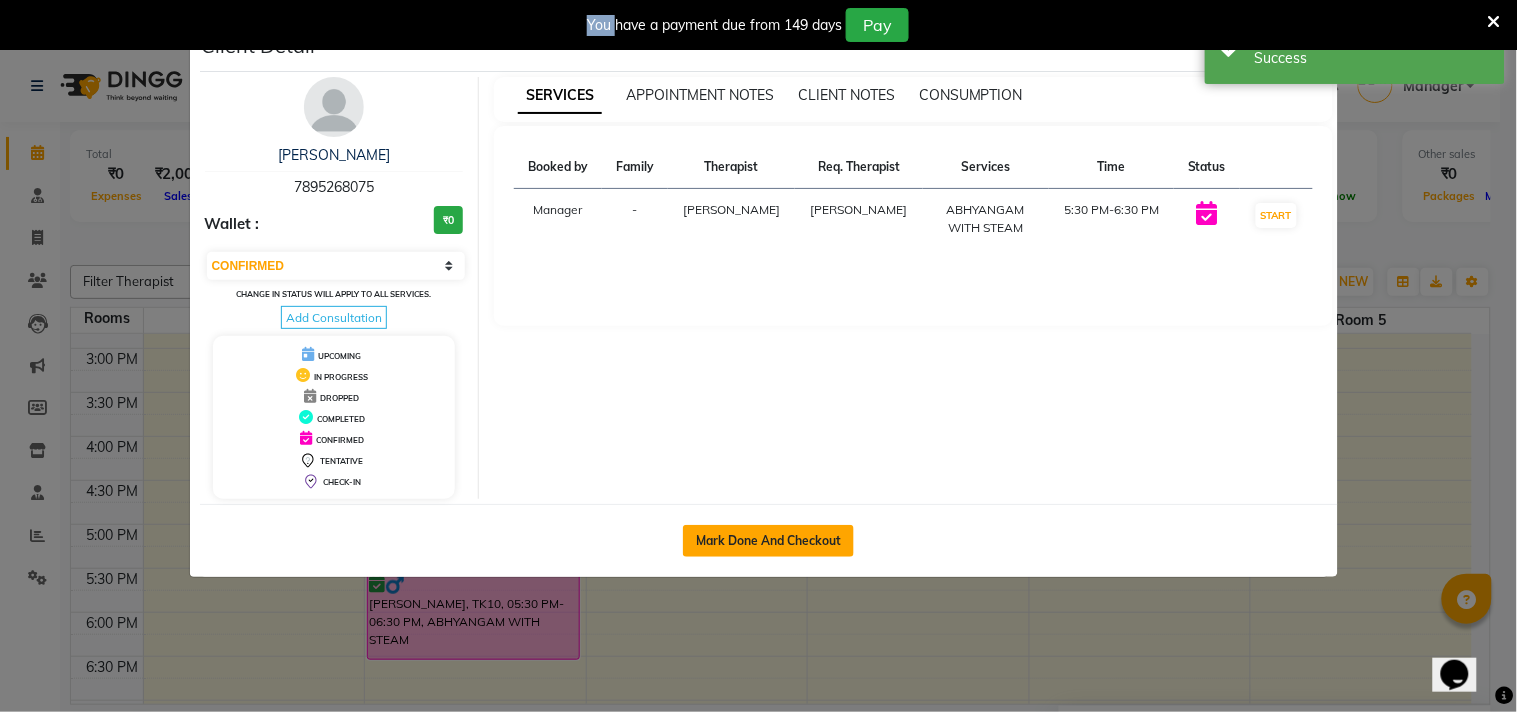 click on "Mark Done And Checkout" 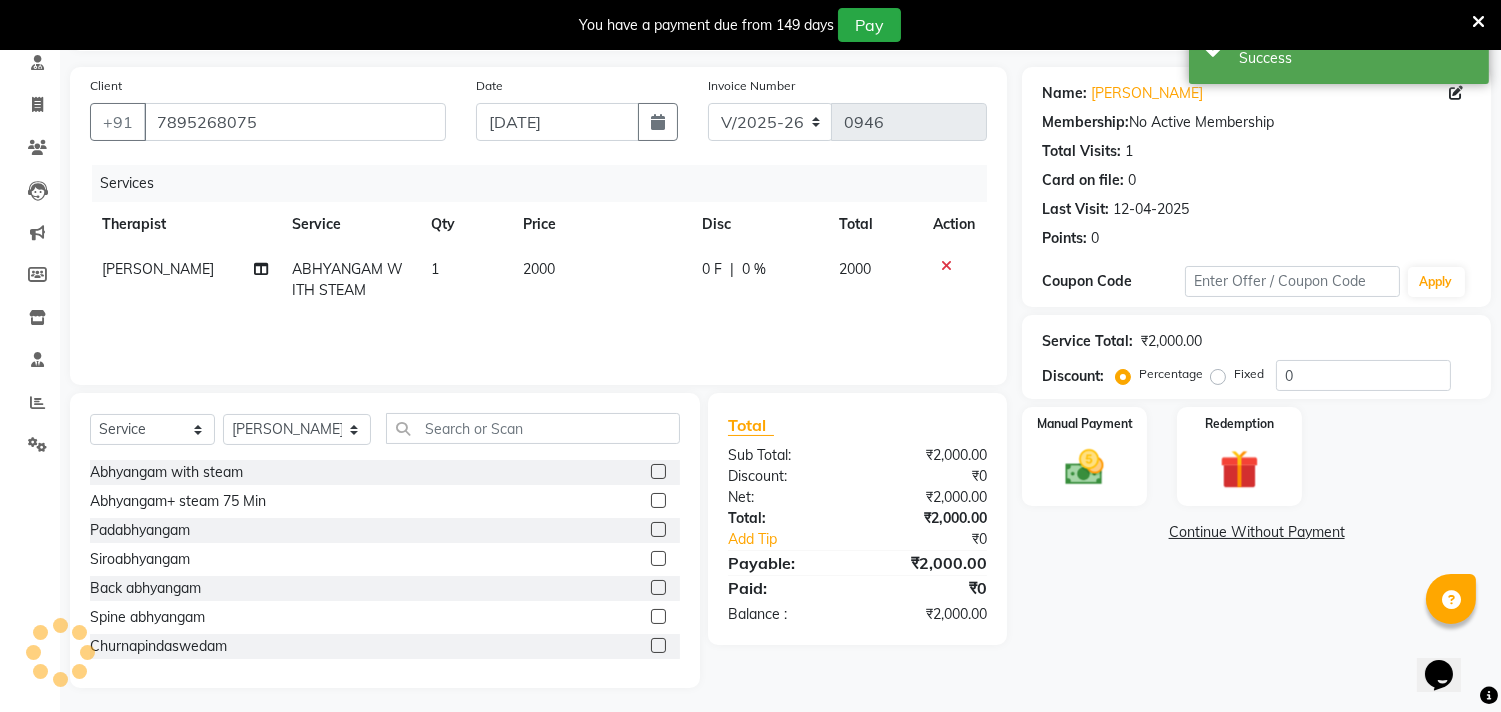 scroll, scrollTop: 138, scrollLeft: 0, axis: vertical 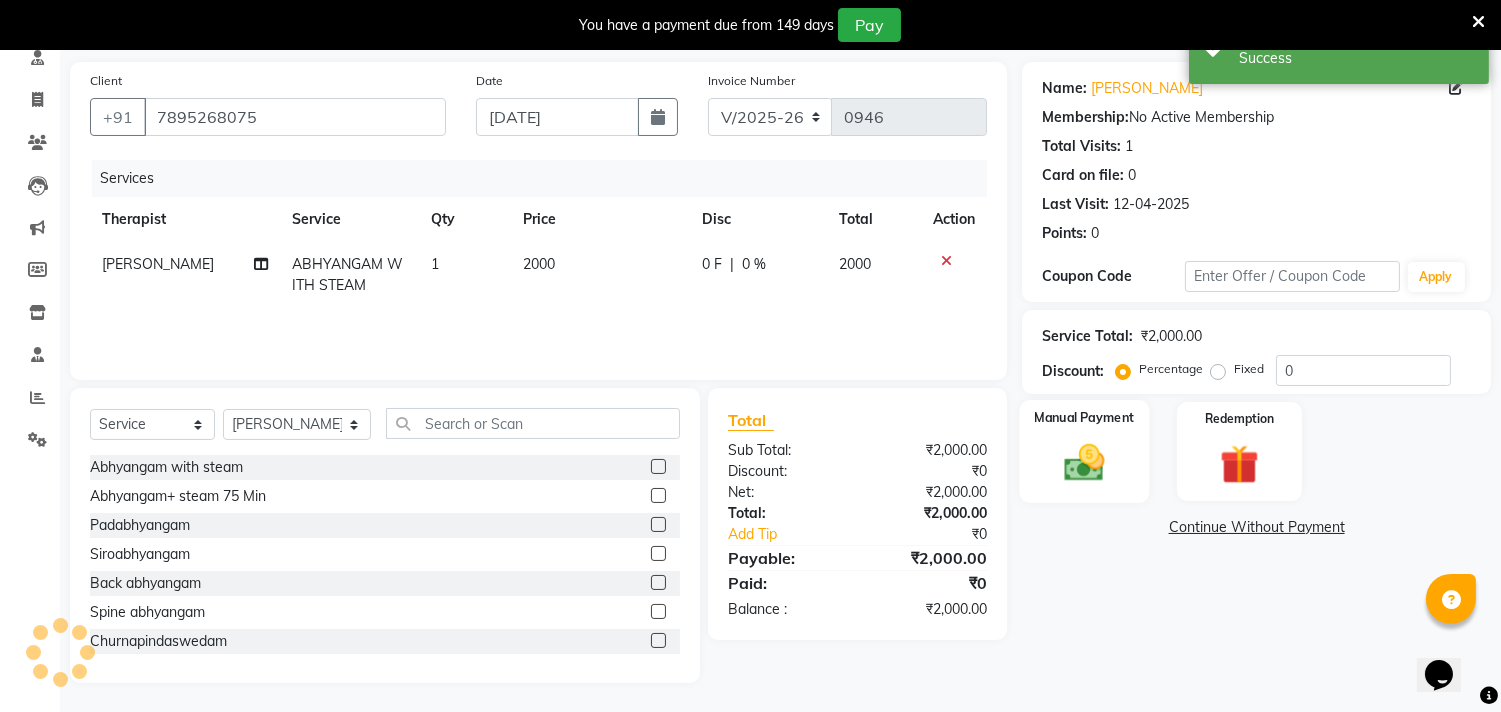 click 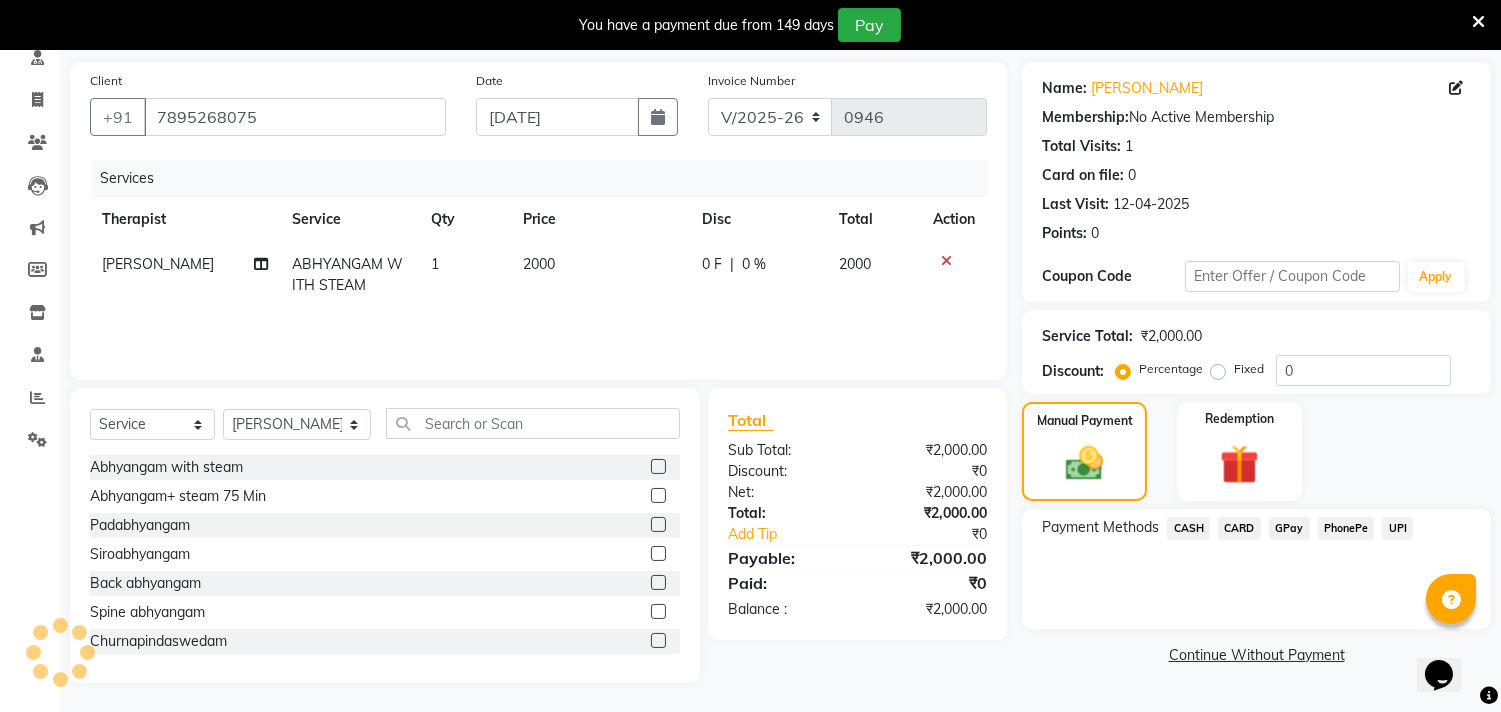 click on "UPI" 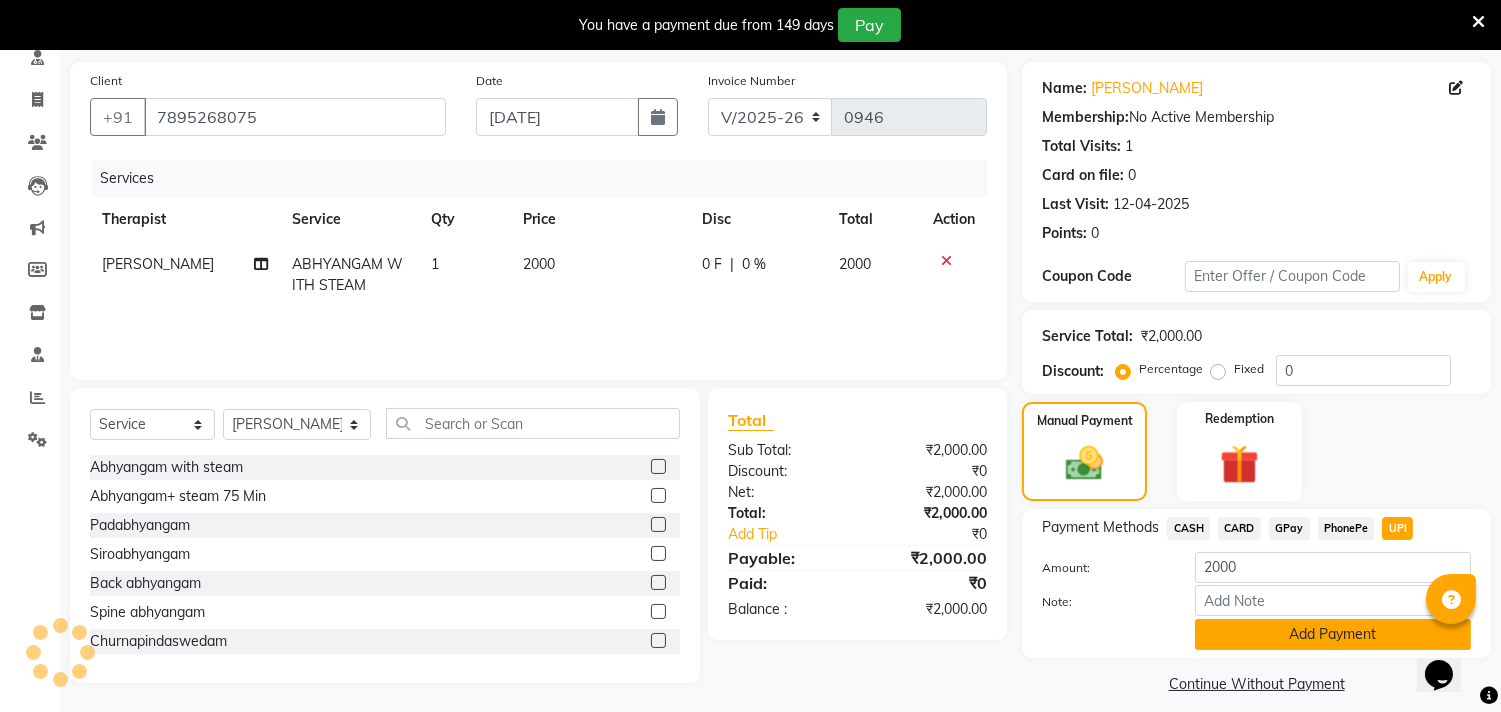 click on "Add Payment" 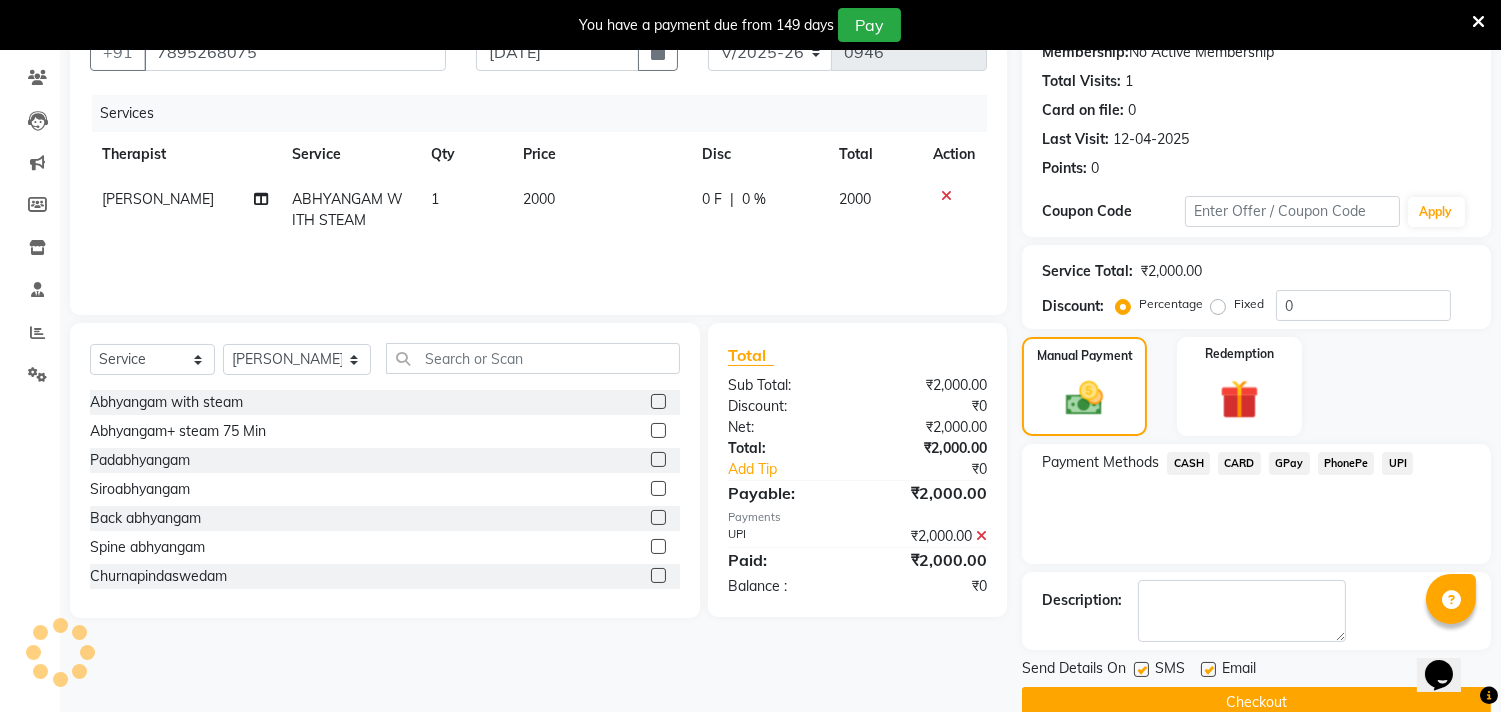 scroll, scrollTop: 237, scrollLeft: 0, axis: vertical 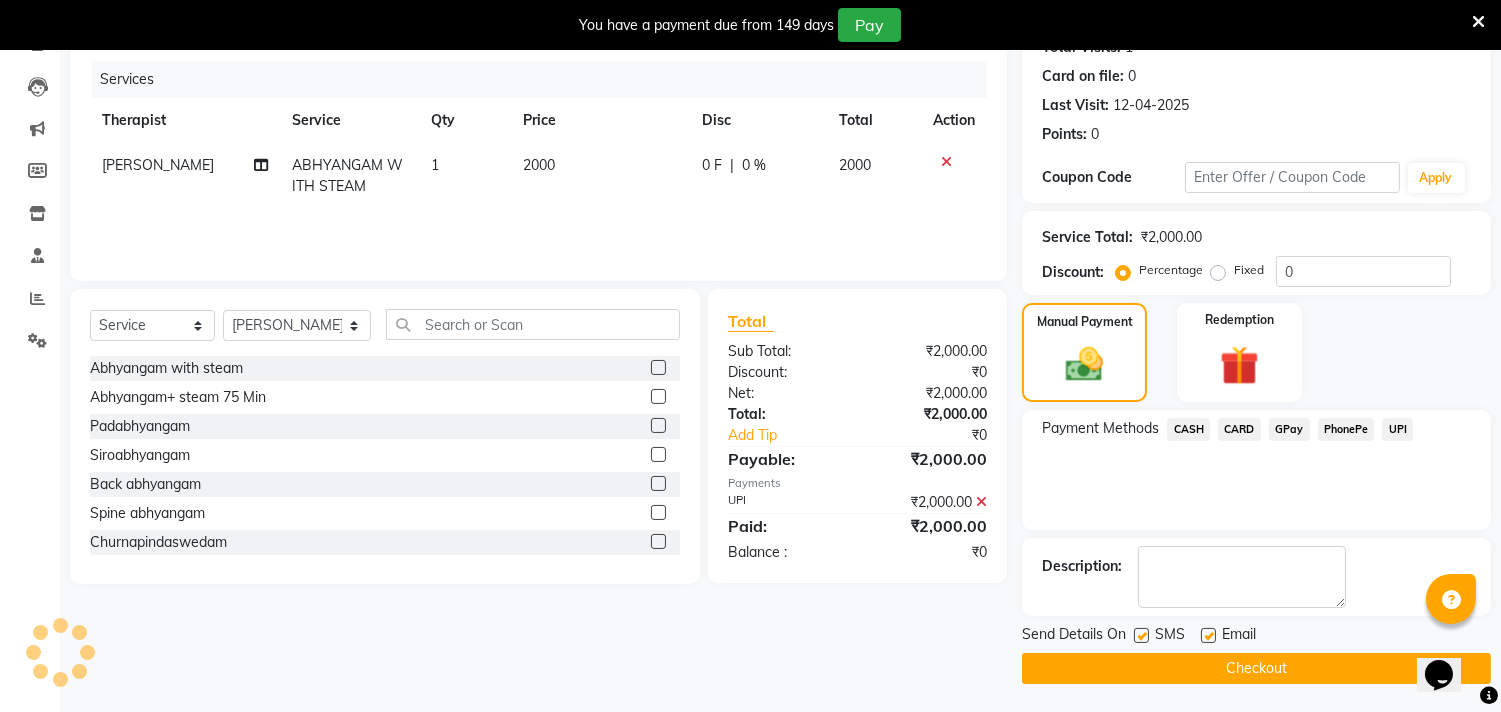 click 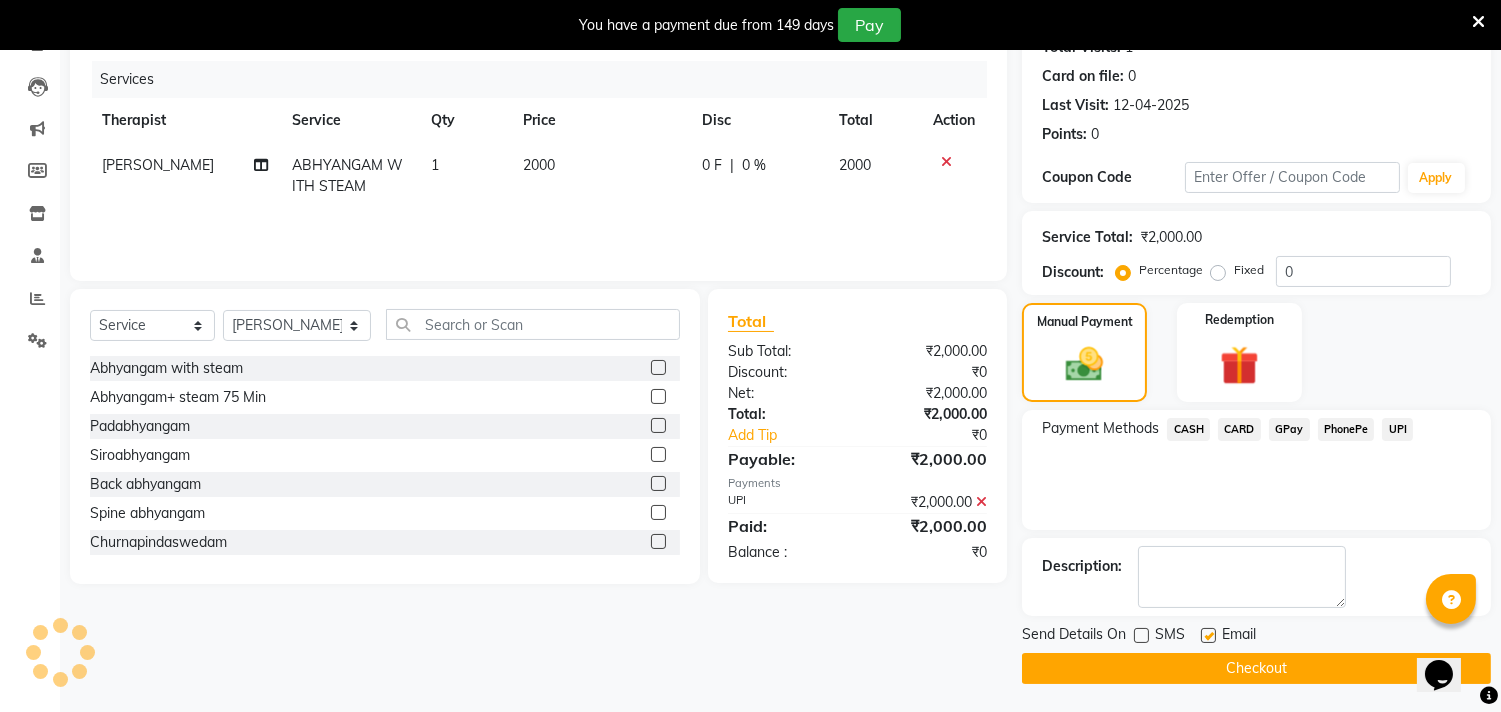 click 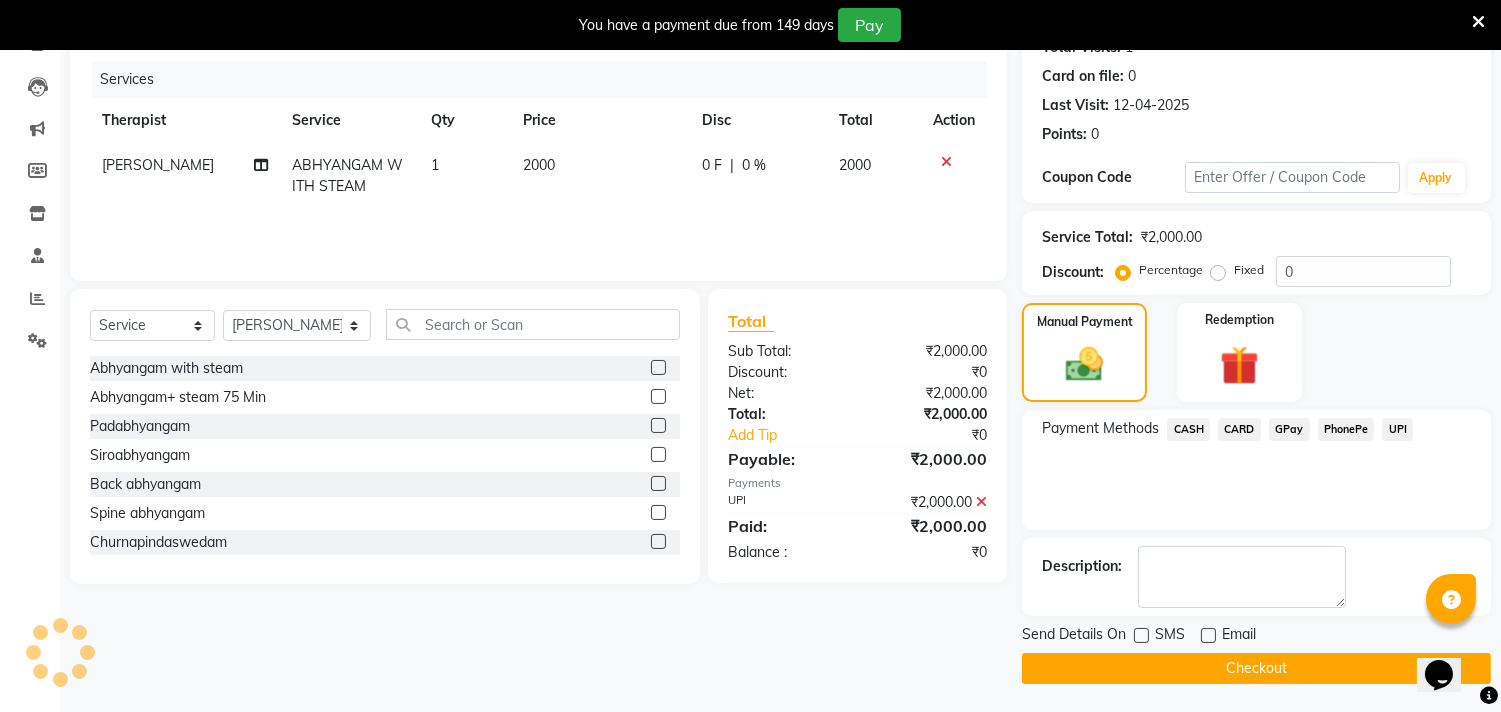 click on "Checkout" 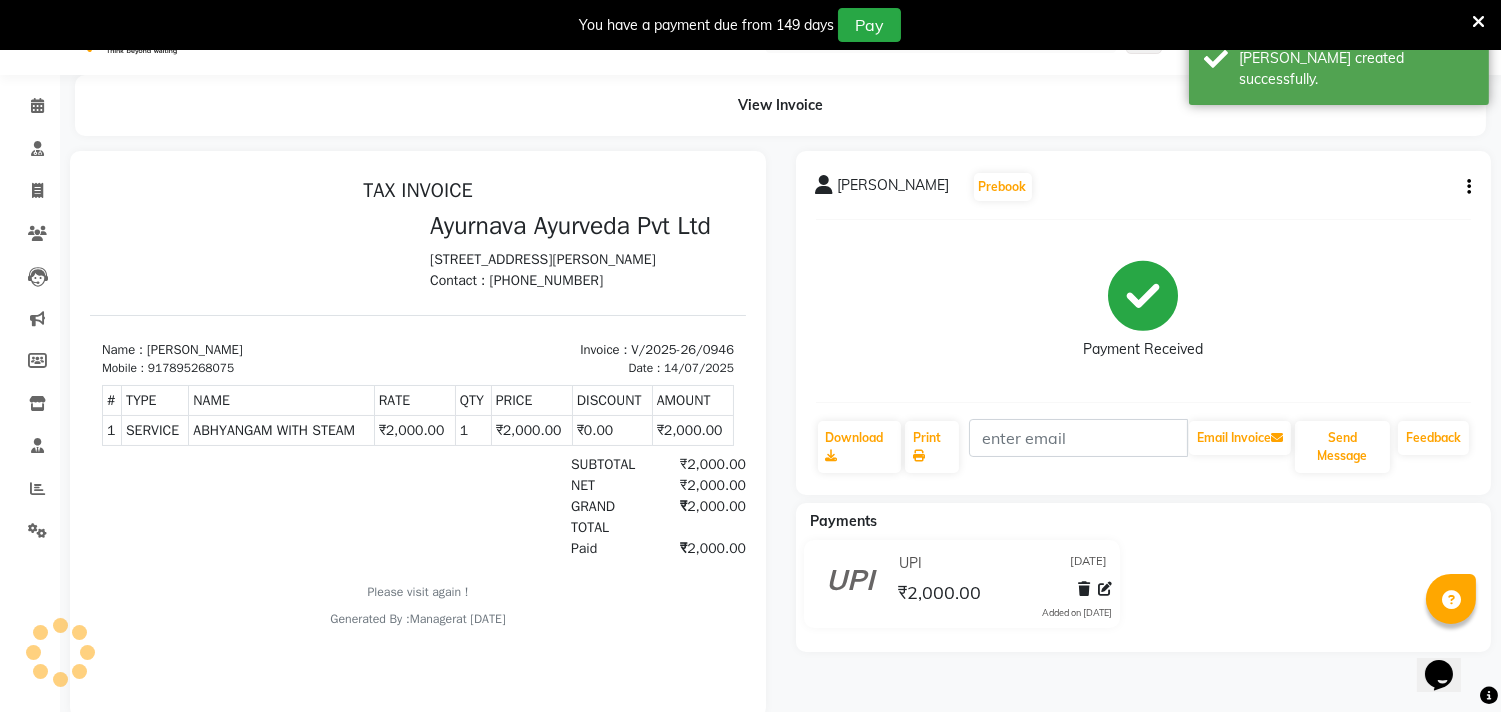 scroll, scrollTop: 0, scrollLeft: 0, axis: both 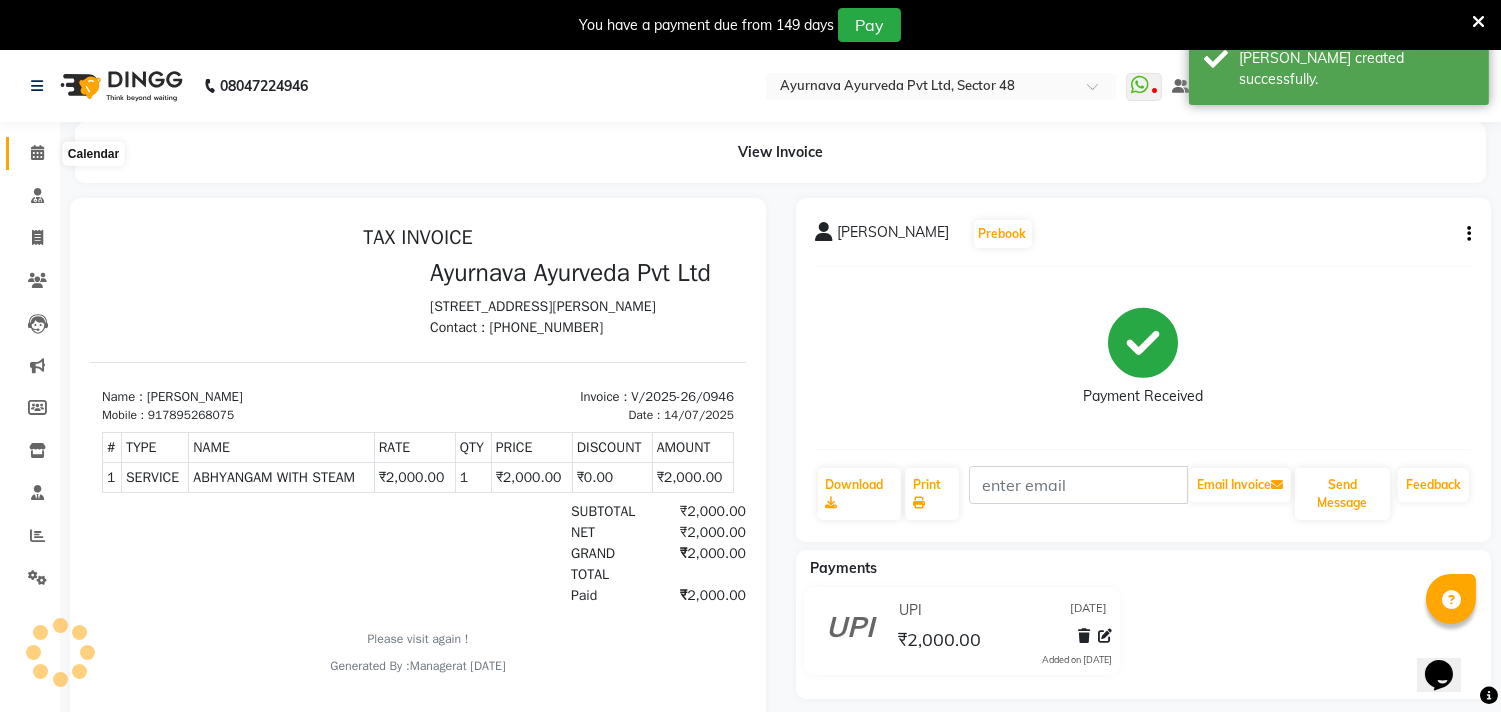 click 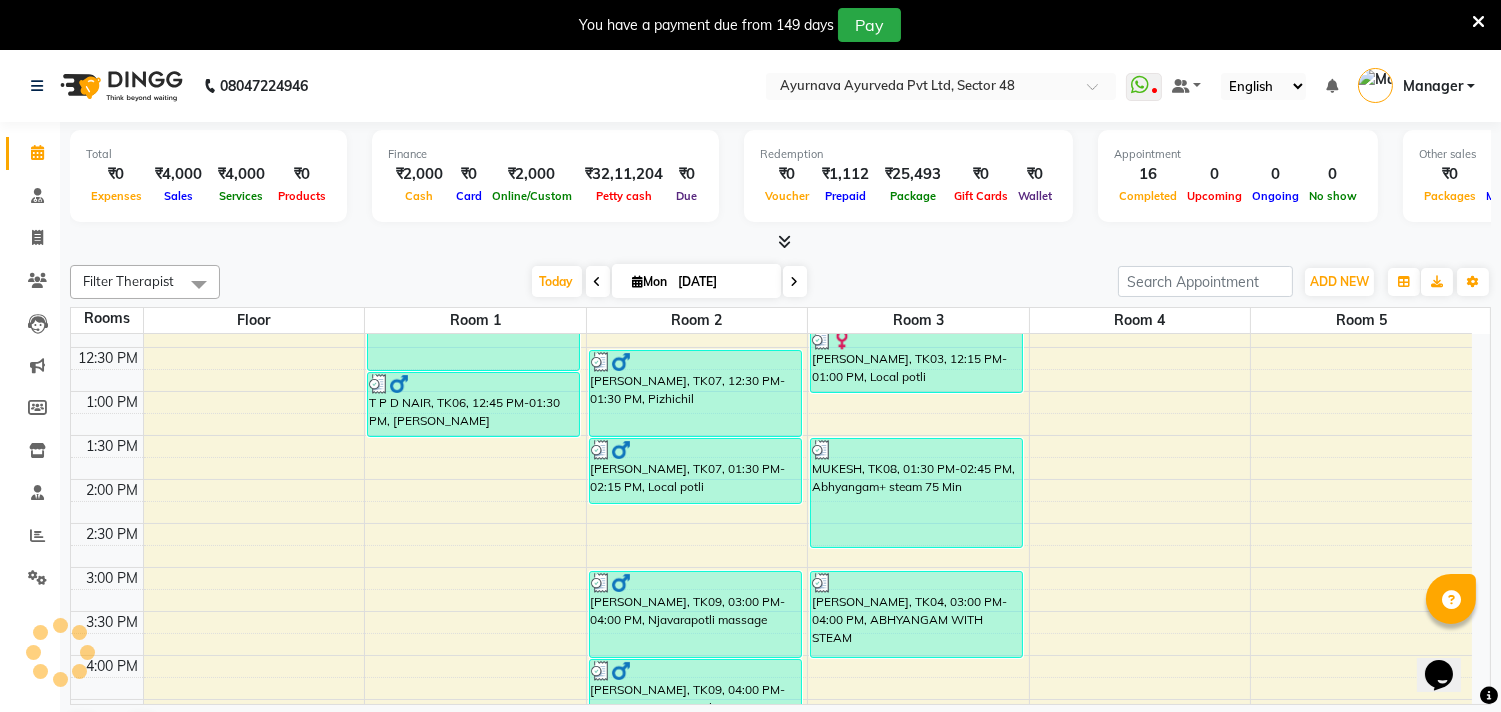 scroll, scrollTop: 888, scrollLeft: 0, axis: vertical 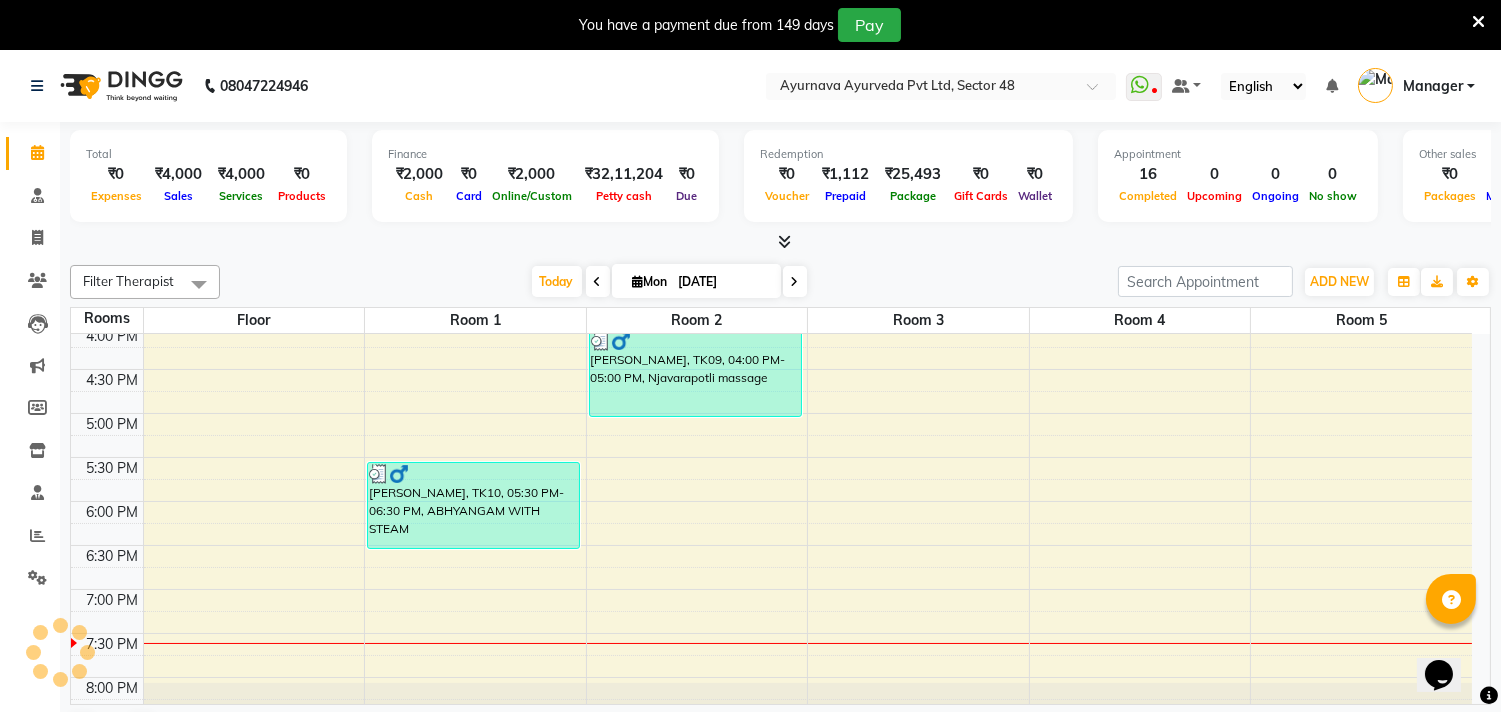 click on "6:00 AM 6:30 AM 7:00 AM 7:30 AM 8:00 AM 8:30 AM 9:00 AM 9:30 AM 10:00 AM 10:30 AM 11:00 AM 11:30 AM 12:00 PM 12:30 PM 1:00 PM 1:30 PM 2:00 PM 2:30 PM 3:00 PM 3:30 PM 4:00 PM 4:30 PM 5:00 PM 5:30 PM 6:00 PM 6:30 PM 7:00 PM 7:30 PM 8:00 PM 8:30 PM     [PERSON_NAME][GEOGRAPHIC_DATA], 09:00 AM-10:15 AM, Abhyangam+ steam 75 Min     [PERSON_NAME], TK01, 10:15 AM-11:15 AM, Takradhara     T P D NAIR, TK06, 11:30 AM-12:45 PM, Abhyangampotli massag     T P D NAIR, TK06, 12:45 PM-01:30 PM, [PERSON_NAME] [PERSON_NAME], TK10, 05:30 PM-06:30 PM, ABHYANGAM WITH STEAM      [PERSON_NAME], TK05, 08:00 AM-09:15 AM, Abhyangam+ steam 75 Min     [PERSON_NAME] mandan, TK02, 10:30 AM-11:45 AM, abhyangam udwarthanam     [PERSON_NAME] mandan, TK02, 11:45 AM-12:15 PM, [PERSON_NAME], TK07, 12:30 PM-01:30 PM, [PERSON_NAME], TK07, 01:30 PM-02:15 PM, Local potli     [PERSON_NAME], TK09, 03:00 PM-04:00 PM, Njavarapotli massage     [PERSON_NAME], TK09, 04:00 PM-05:00 PM, Njavarapotli massage" at bounding box center [771, 105] 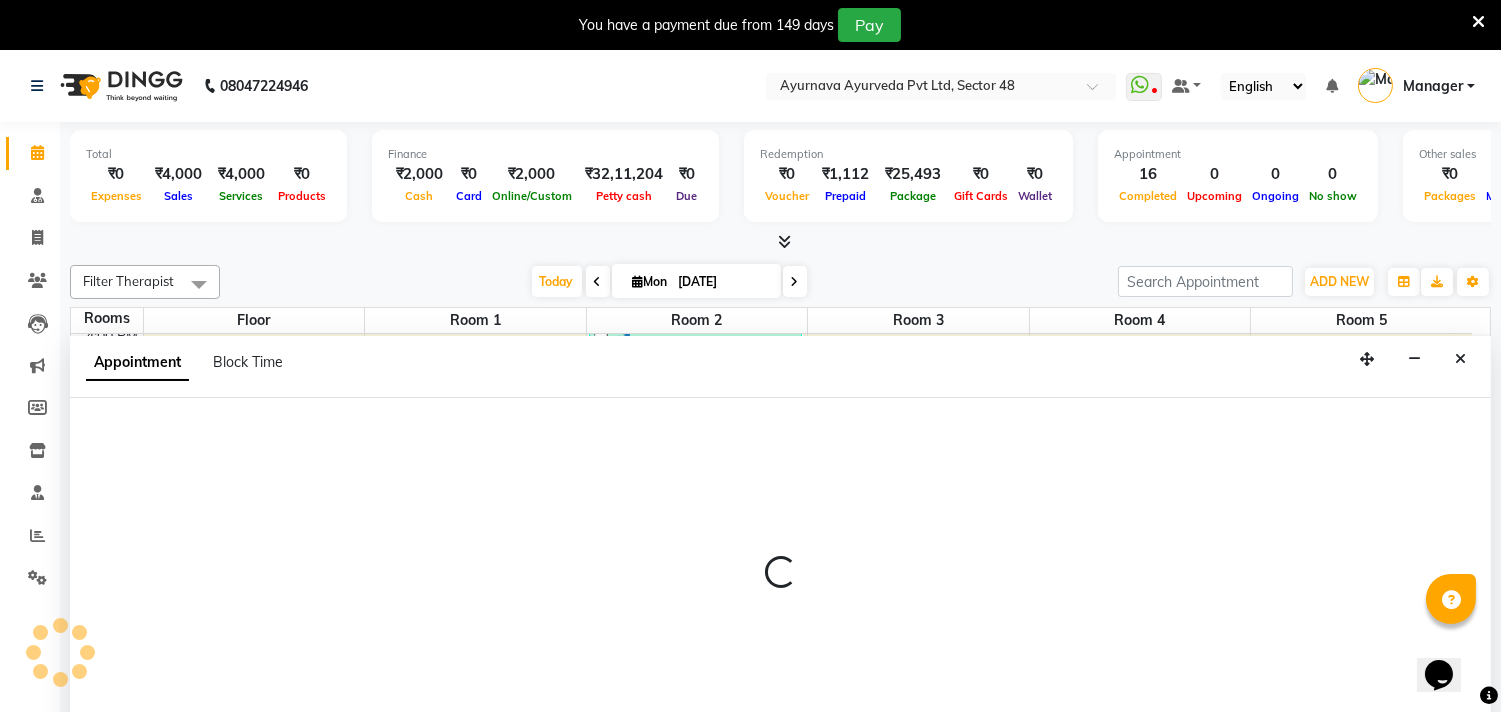 scroll, scrollTop: 51, scrollLeft: 0, axis: vertical 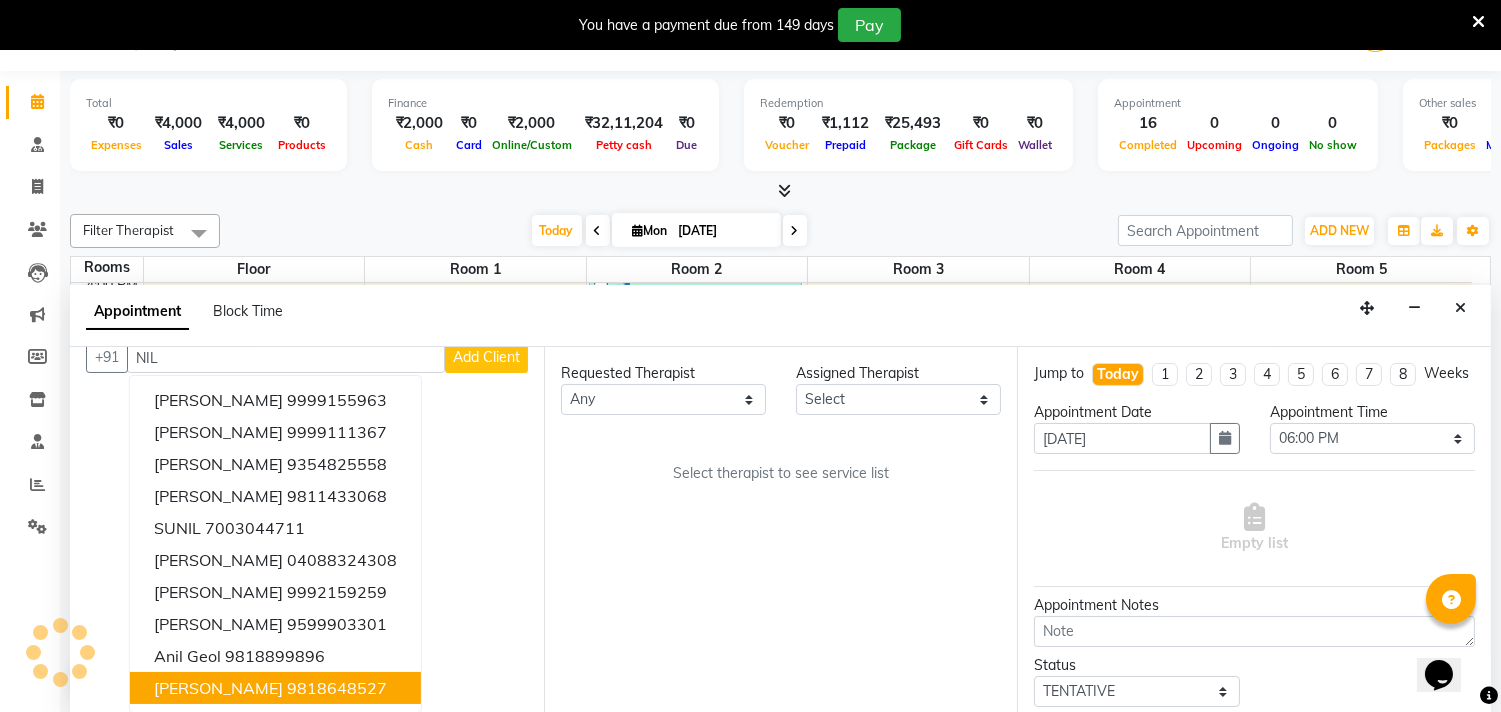 click on "9818648527" at bounding box center (337, 688) 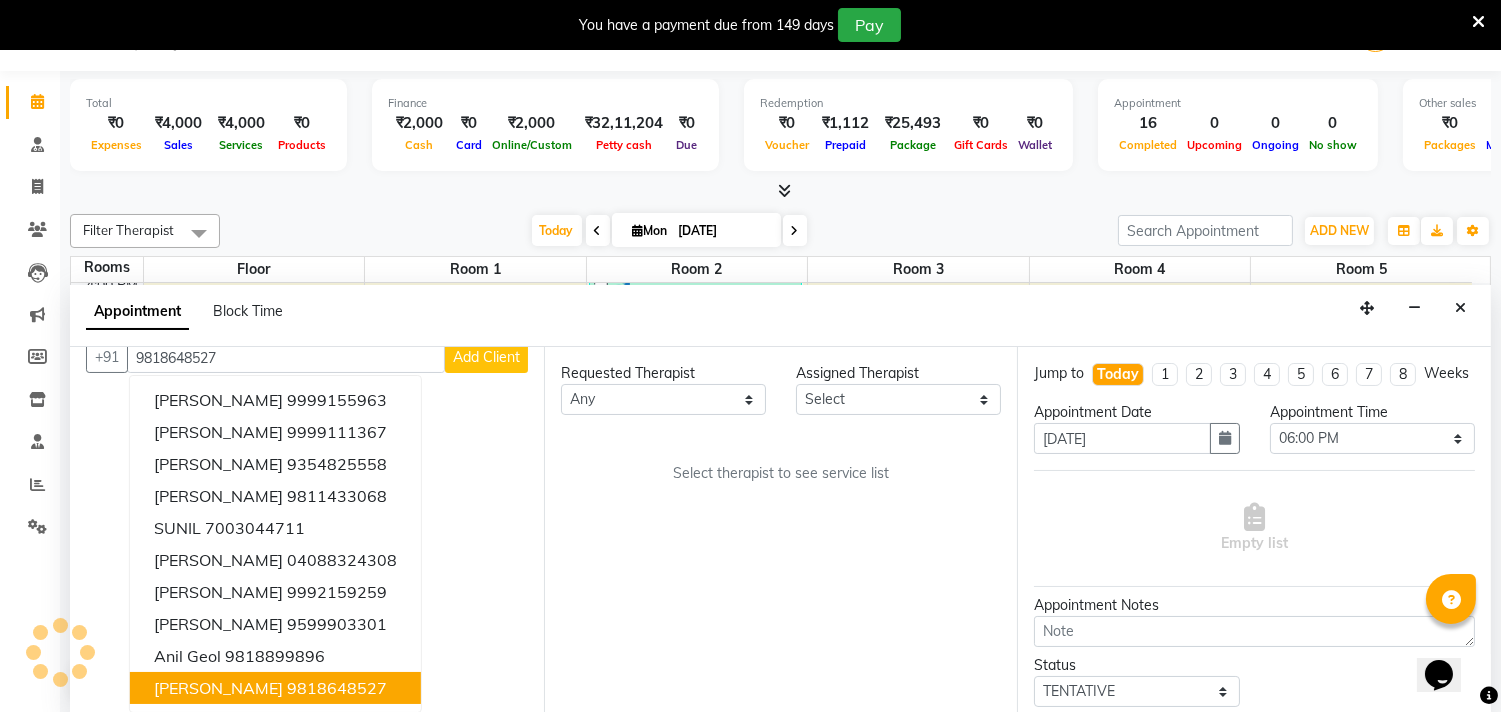 scroll, scrollTop: 0, scrollLeft: 0, axis: both 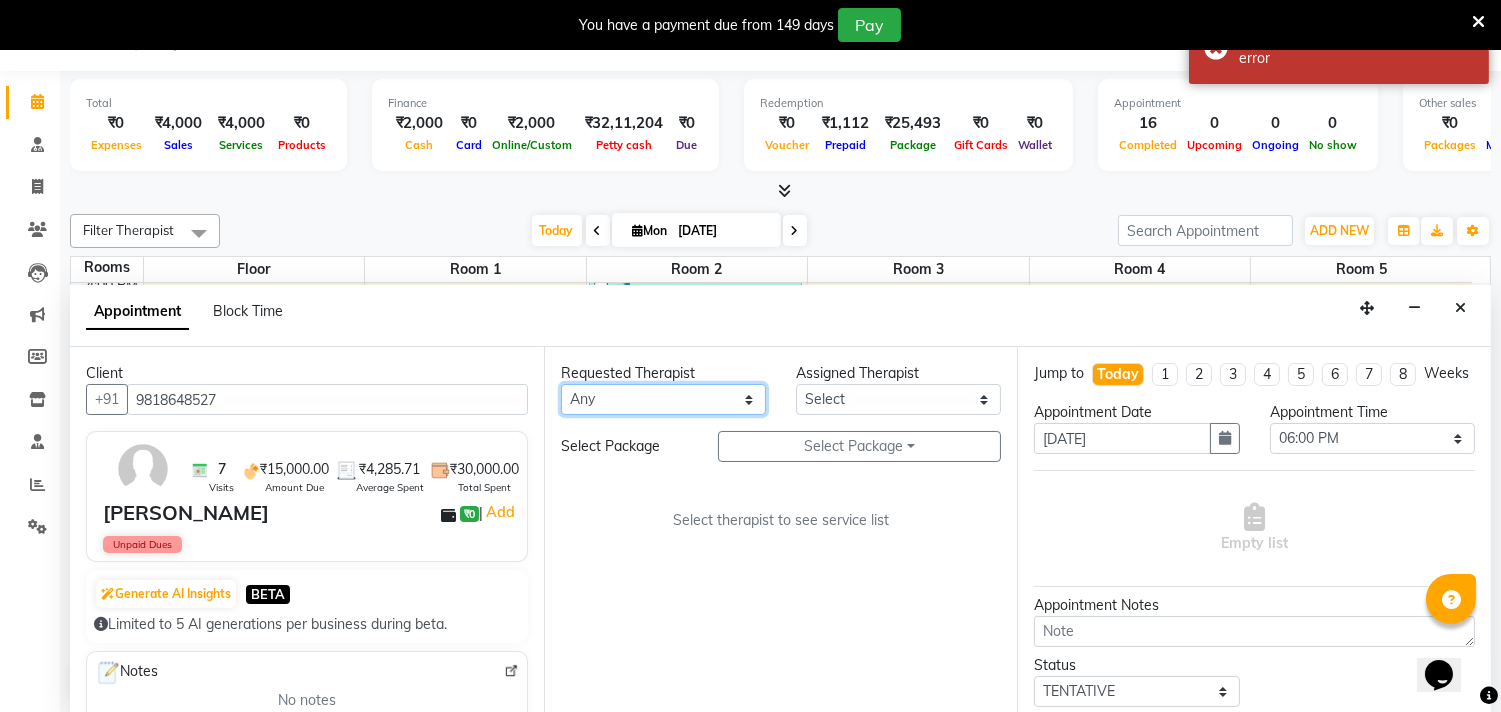 click on "Any [PERSON_NAME] [PERSON_NAME] V P [PERSON_NAME] [PERSON_NAME] [PERSON_NAME] [PERSON_NAME] [PERSON_NAME]  Dr [PERSON_NAME] DR [PERSON_NAME] [PERSON_NAME] Dr [PERSON_NAME] R [PERSON_NAME] [PERSON_NAME] Nijo [PERSON_NAME] [PERSON_NAME] radha Rasmi O S [PERSON_NAME] [PERSON_NAME] [PERSON_NAME] [PERSON_NAME] M [PERSON_NAME] [PERSON_NAME] Mon [PERSON_NAME] [PERSON_NAME]   [PERSON_NAME]   [PERSON_NAME]" at bounding box center [663, 399] 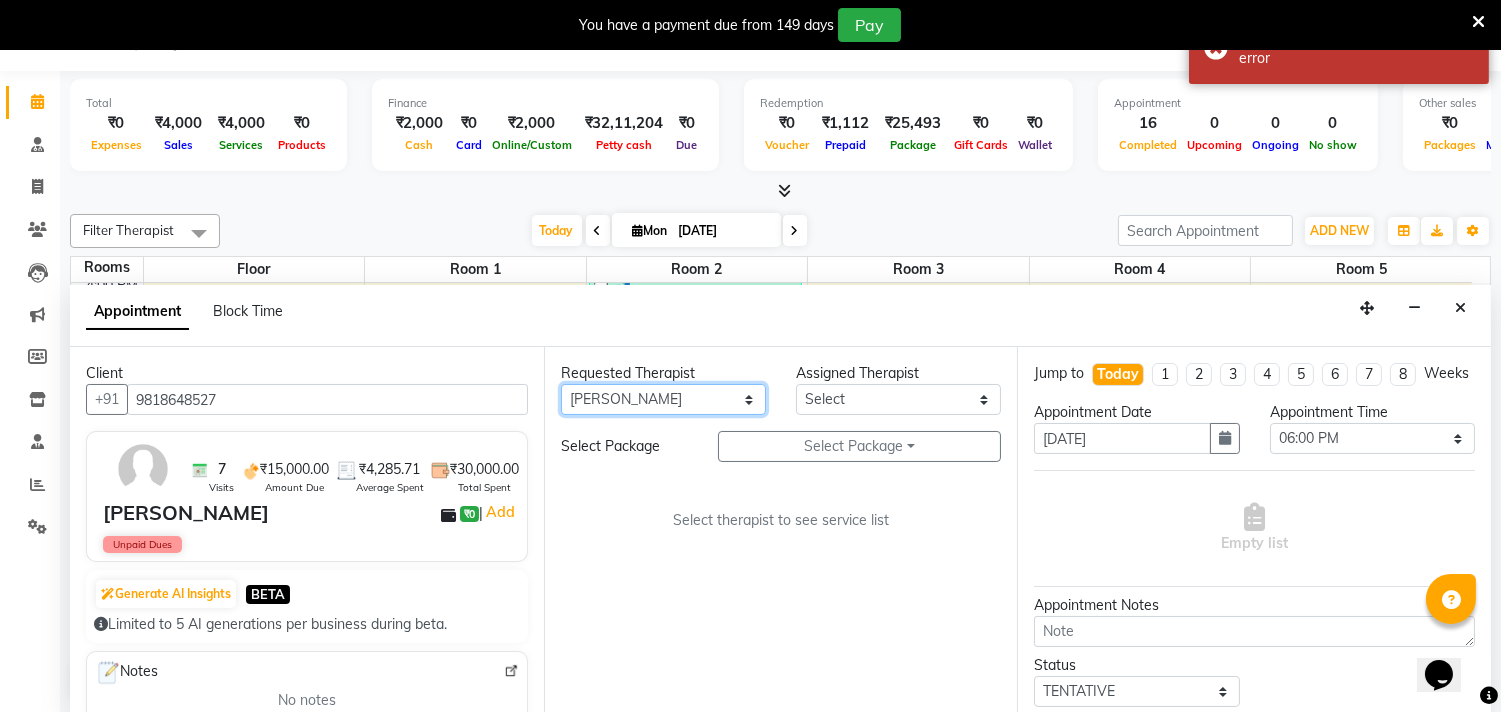 click on "Any [PERSON_NAME] [PERSON_NAME] V P [PERSON_NAME] [PERSON_NAME] [PERSON_NAME] [PERSON_NAME] [PERSON_NAME]  Dr [PERSON_NAME] DR [PERSON_NAME] [PERSON_NAME] Dr [PERSON_NAME] R [PERSON_NAME] [PERSON_NAME] Nijo [PERSON_NAME] [PERSON_NAME] radha Rasmi O S [PERSON_NAME] [PERSON_NAME] [PERSON_NAME] [PERSON_NAME] M [PERSON_NAME] [PERSON_NAME] Mon [PERSON_NAME] [PERSON_NAME]   [PERSON_NAME]   [PERSON_NAME]" at bounding box center (663, 399) 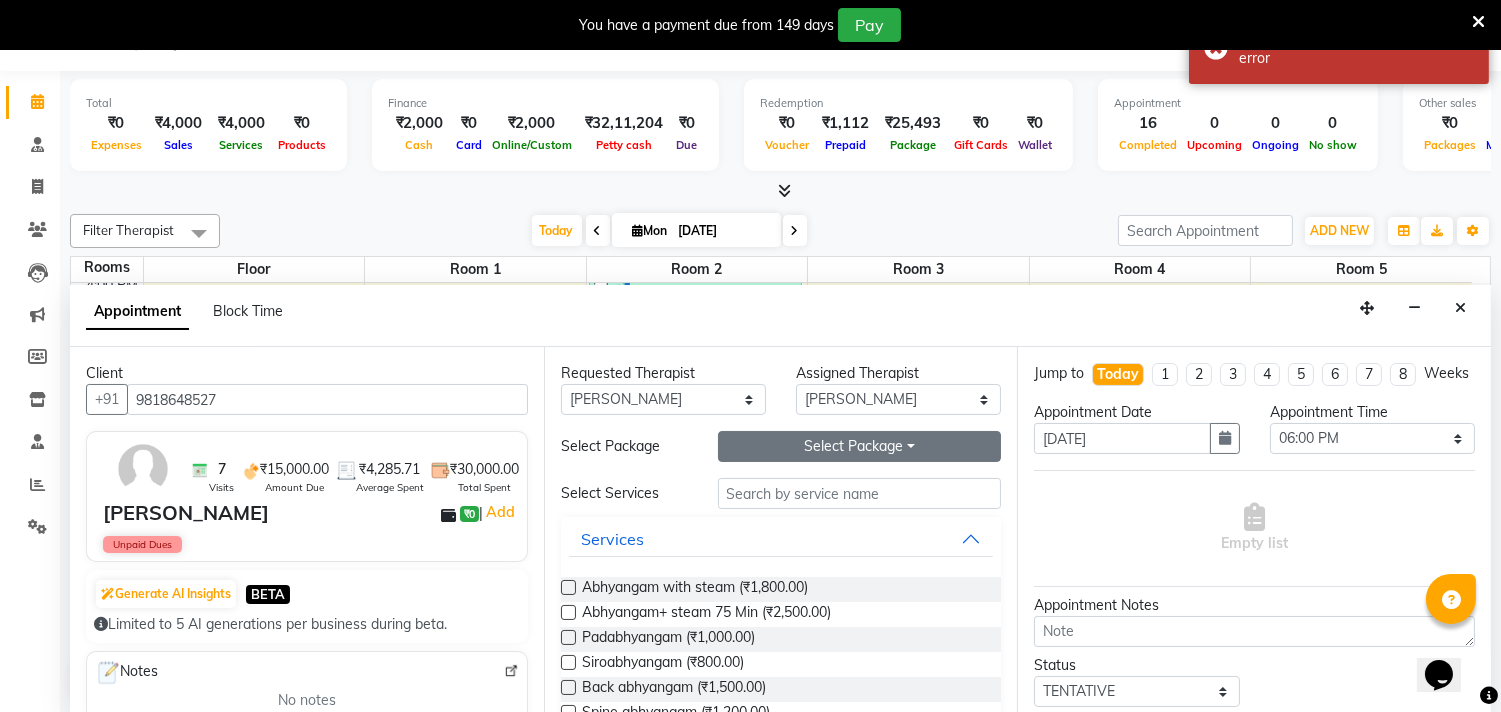 click on "Select Package  Toggle Dropdown" at bounding box center [860, 446] 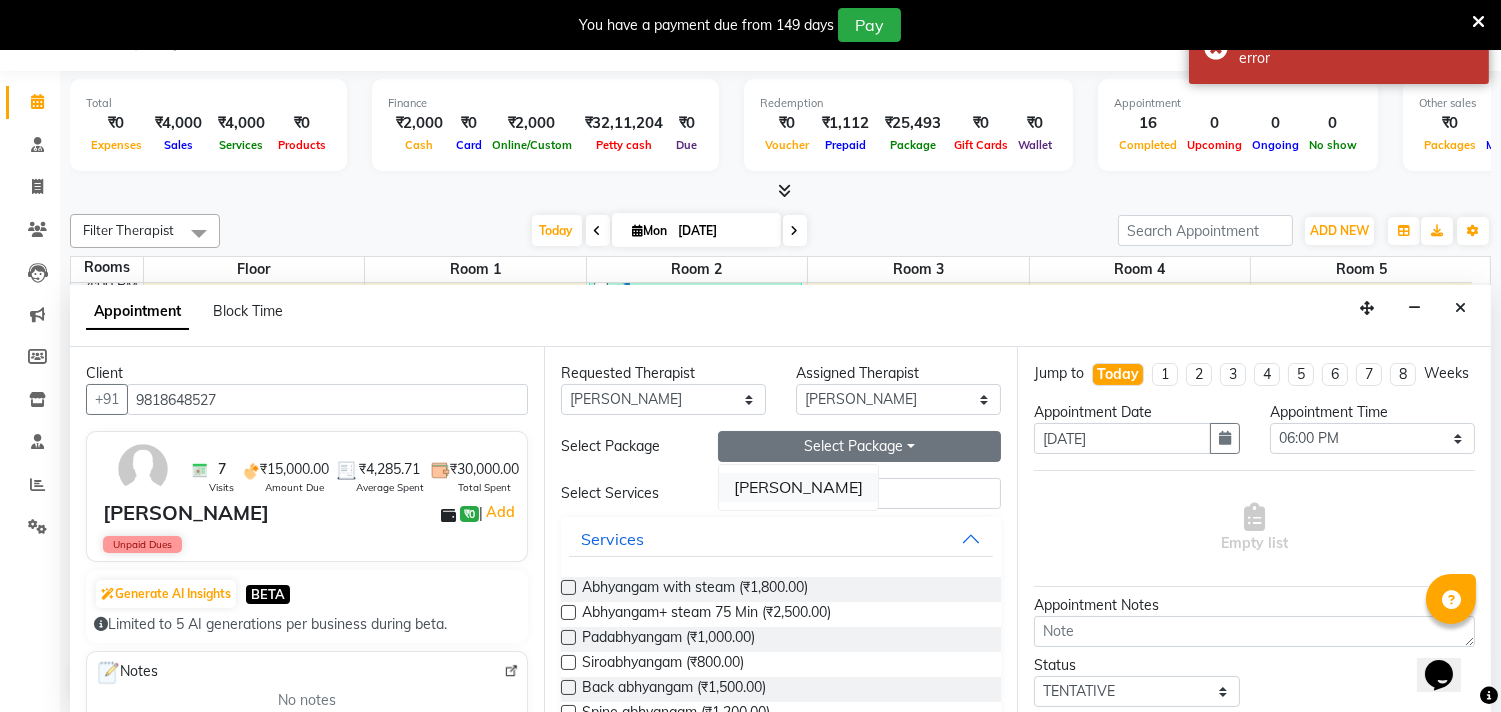 click on "[PERSON_NAME]" at bounding box center [798, 487] 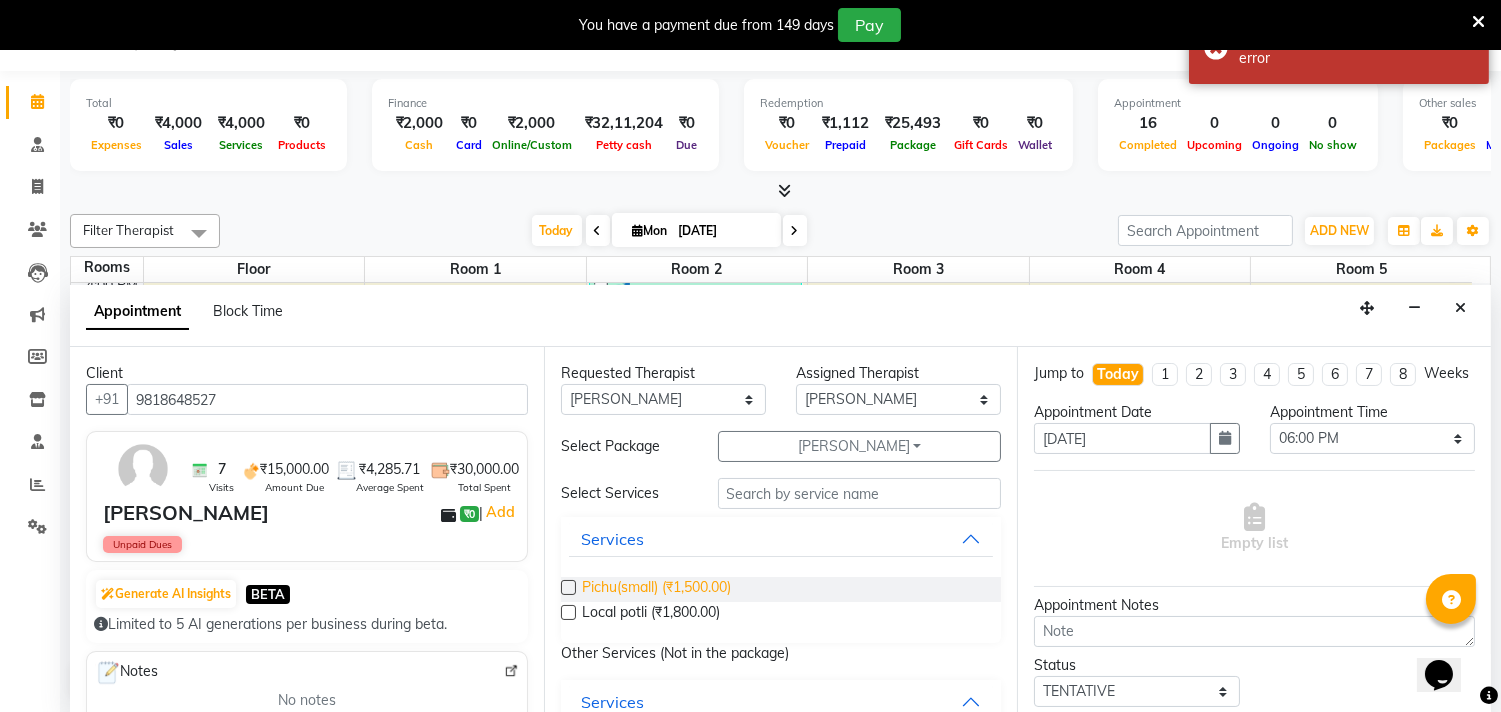 click on "Pichu(small) (₹1,500.00)" at bounding box center [656, 589] 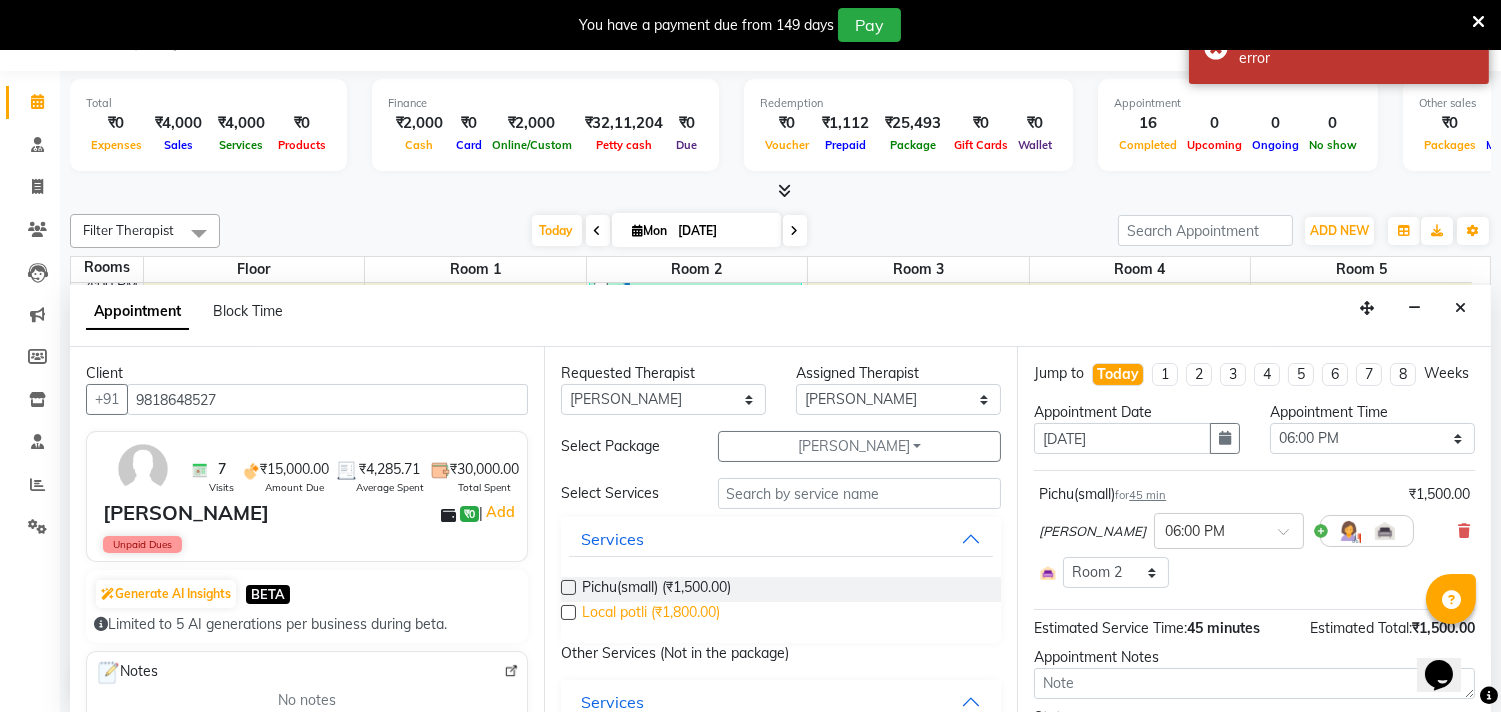 click on "Local potli (₹1,800.00)" at bounding box center [651, 614] 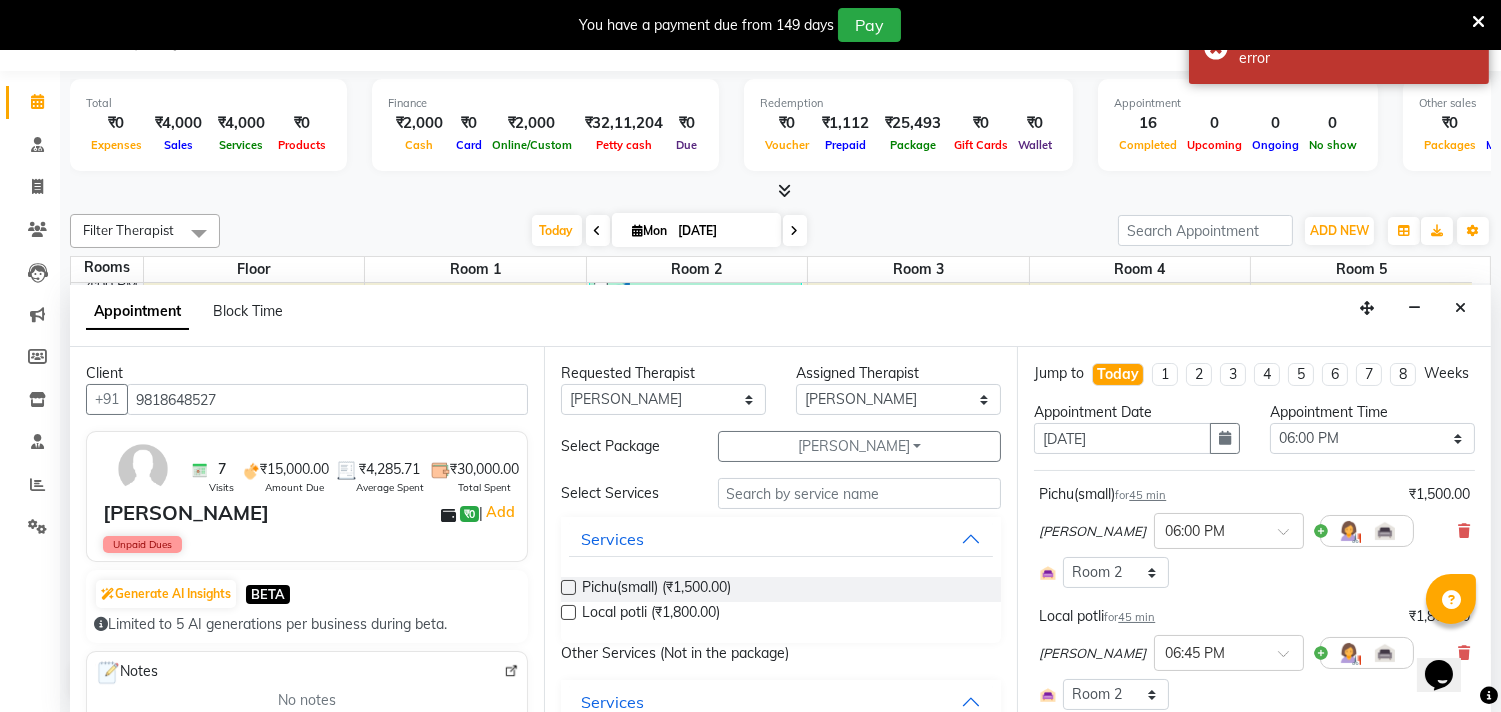 scroll, scrollTop: 334, scrollLeft: 0, axis: vertical 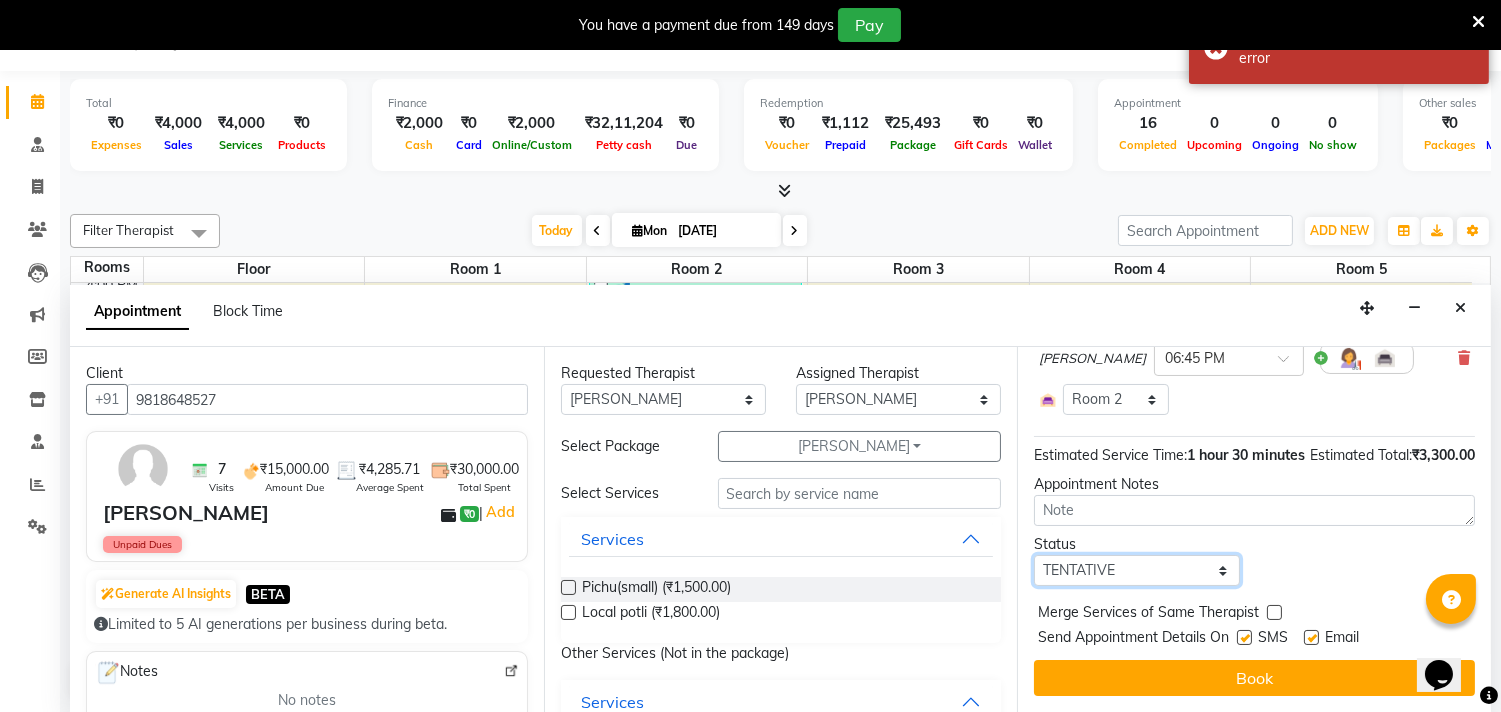 click on "Select TENTATIVE CONFIRM CHECK-IN UPCOMING" at bounding box center [1136, 570] 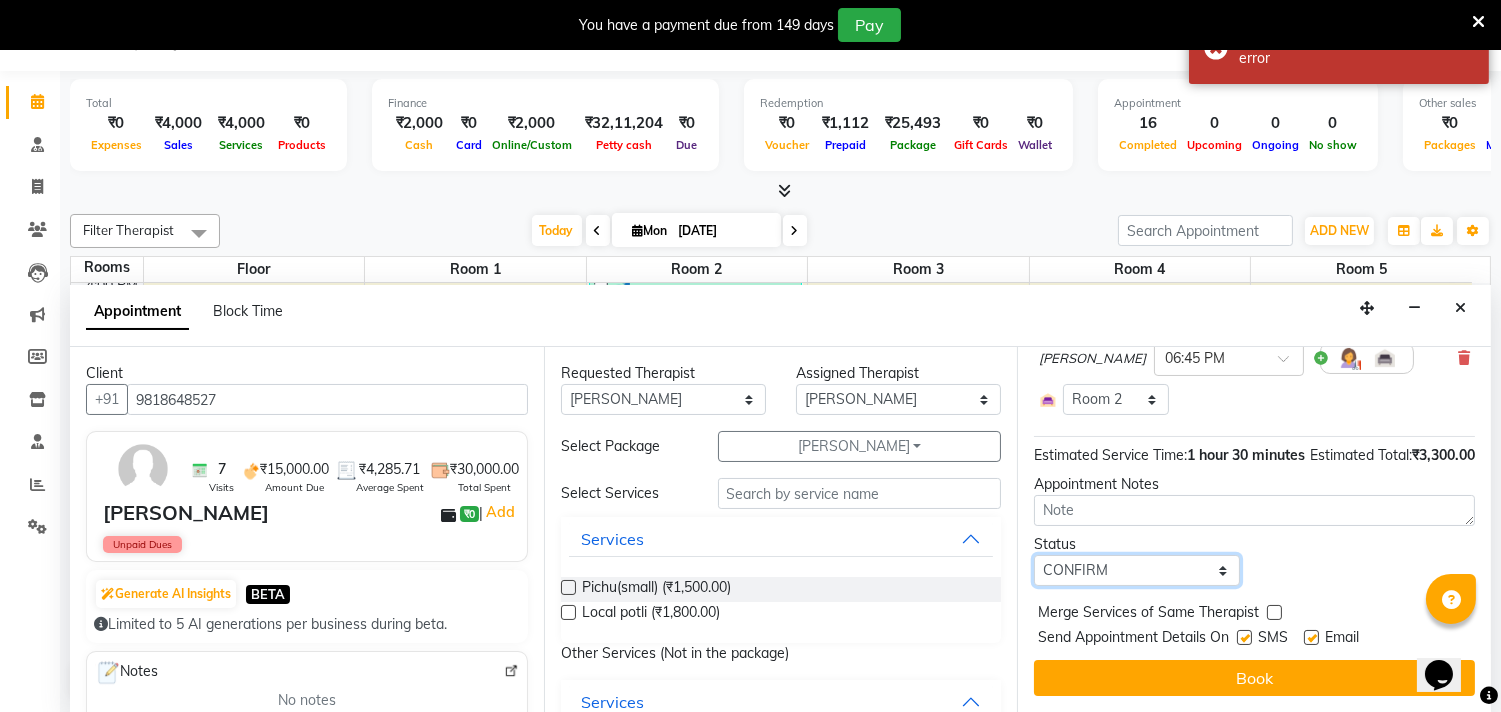 click on "Select TENTATIVE CONFIRM CHECK-IN UPCOMING" at bounding box center [1136, 570] 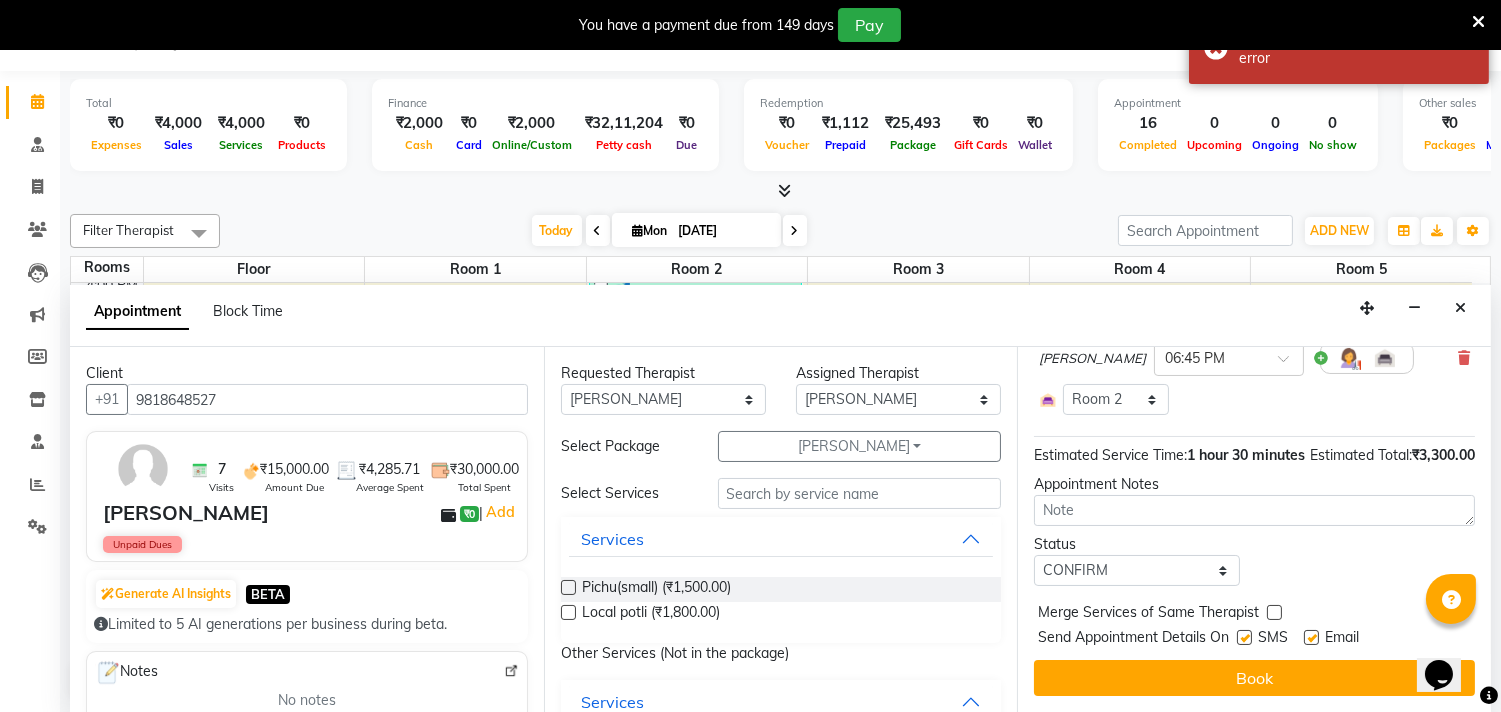 click at bounding box center [1244, 637] 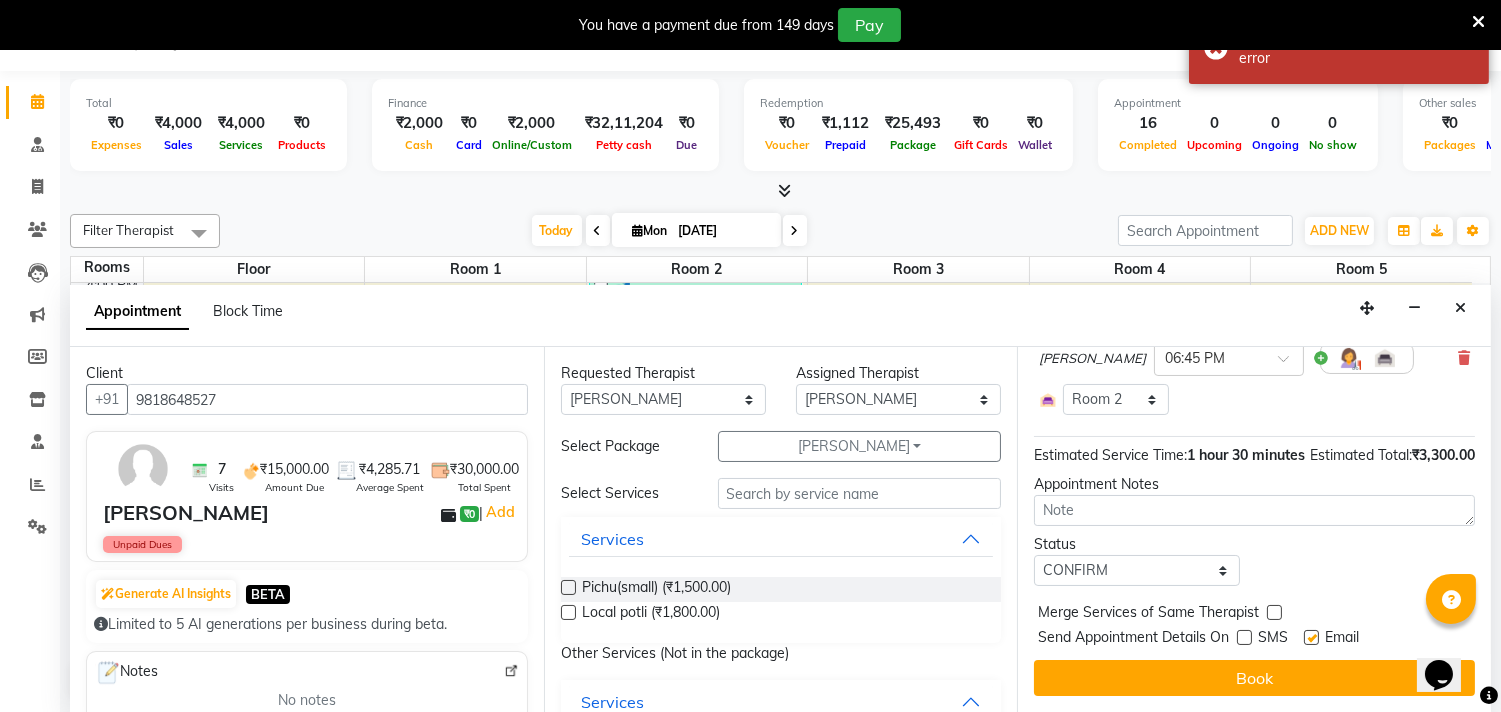 click at bounding box center (1311, 637) 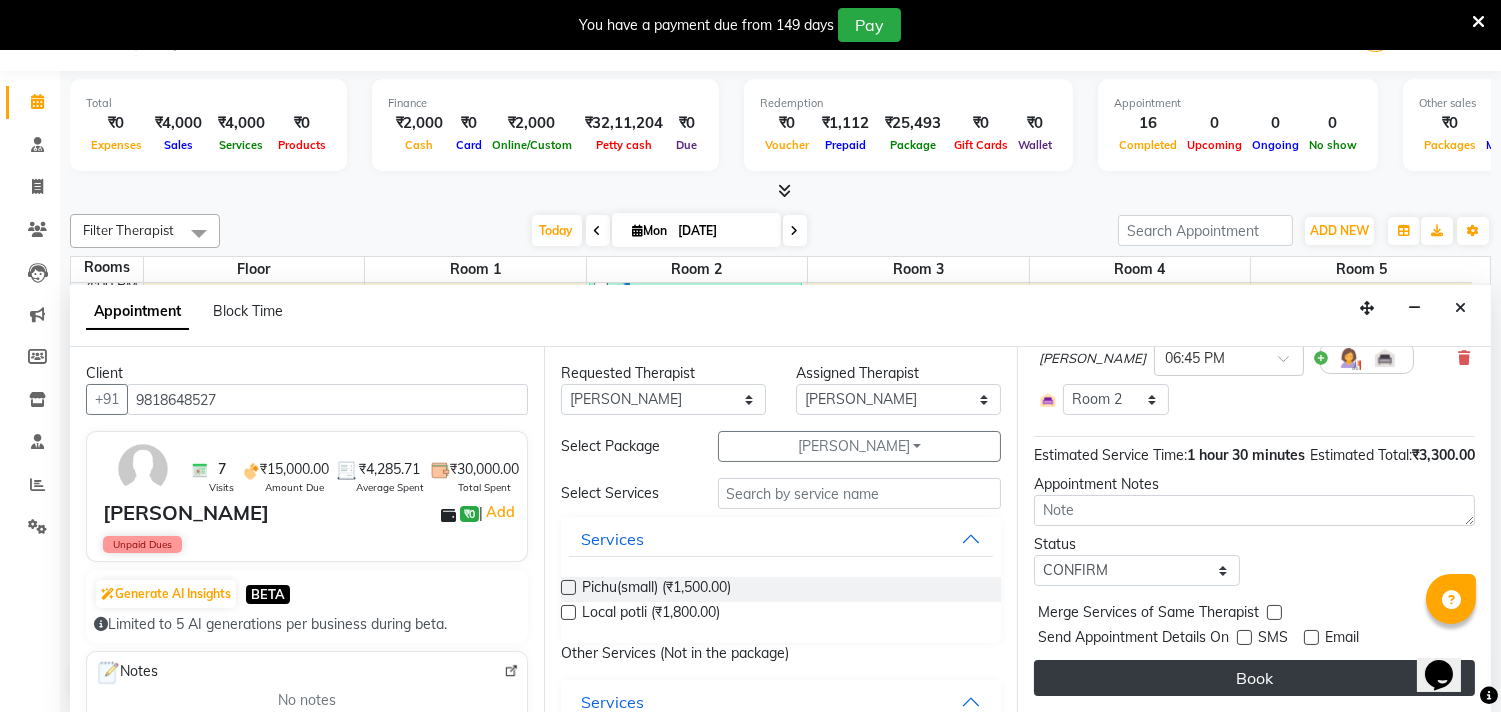 click on "Book" at bounding box center [1254, 678] 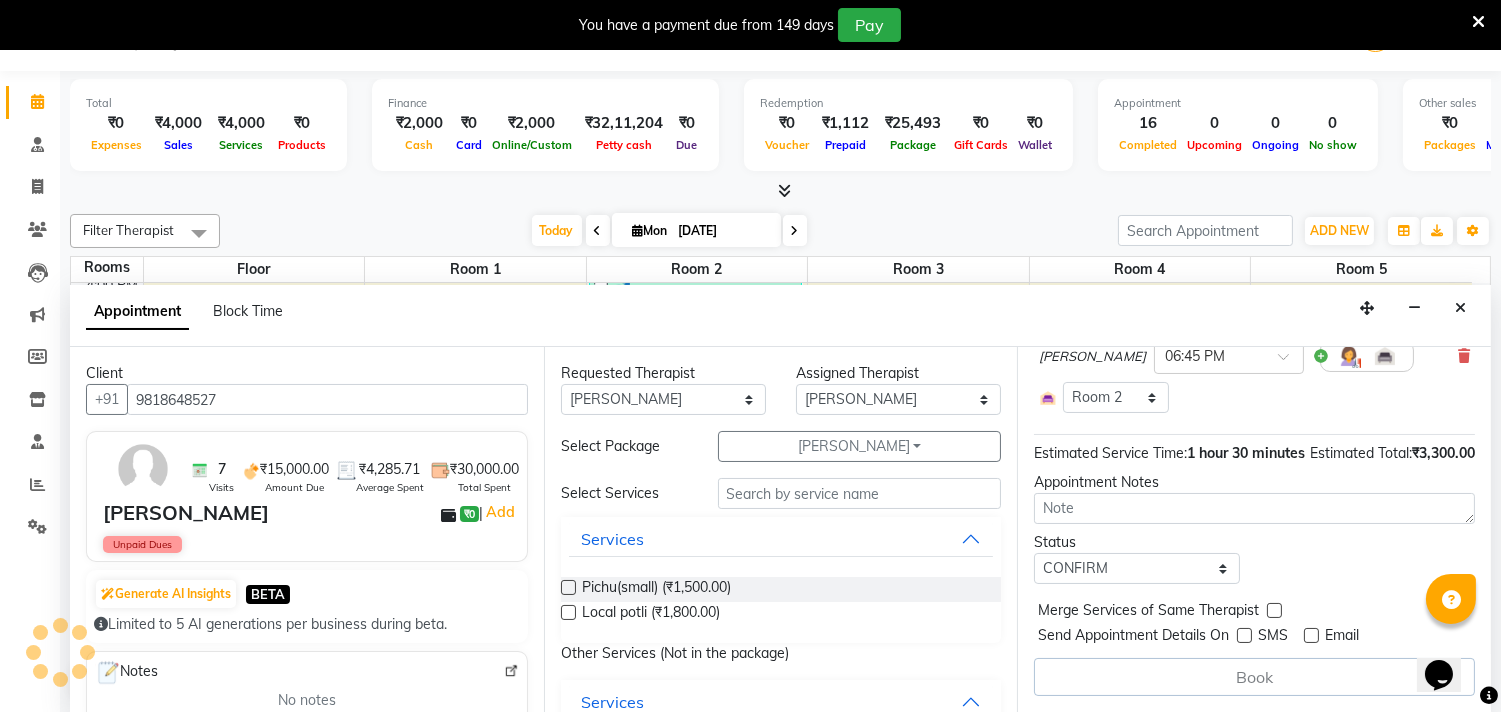 scroll, scrollTop: 0, scrollLeft: 0, axis: both 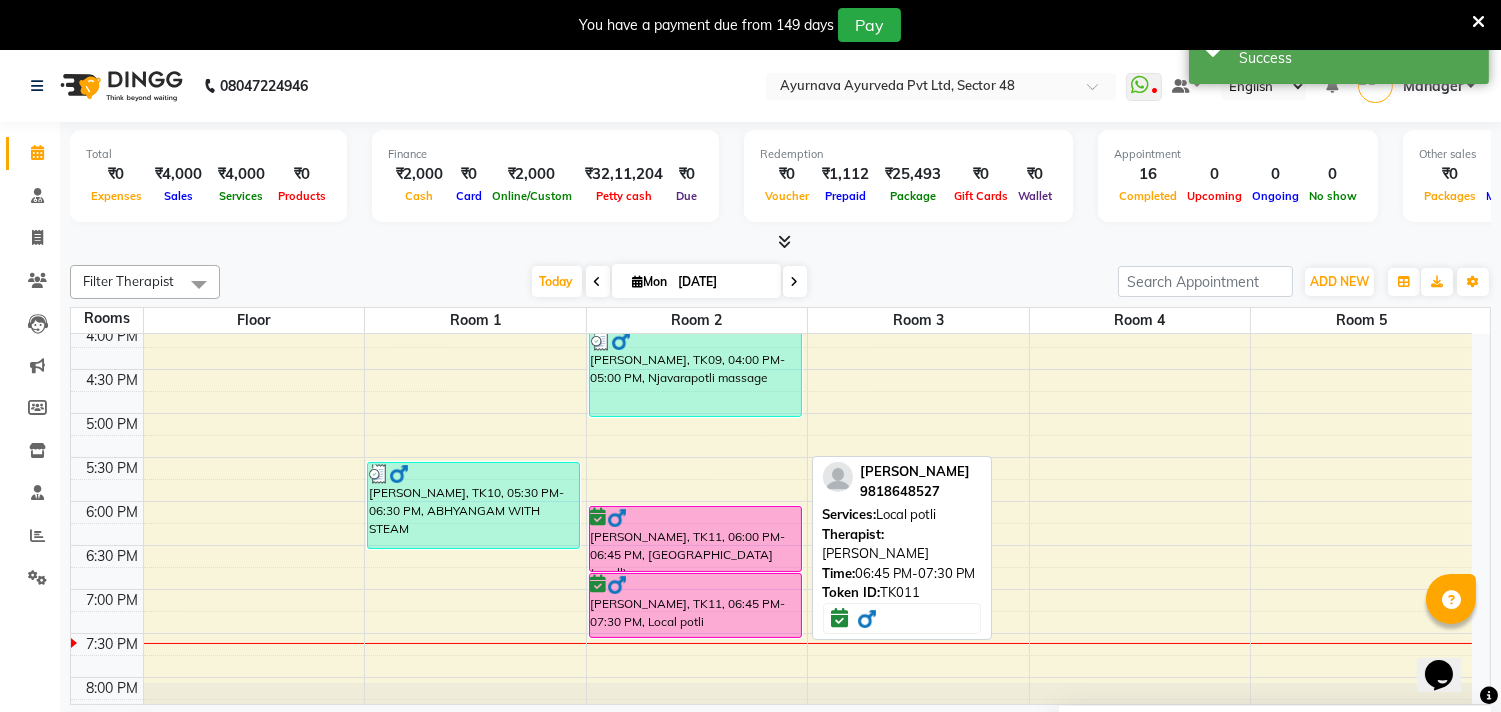 click at bounding box center (695, 585) 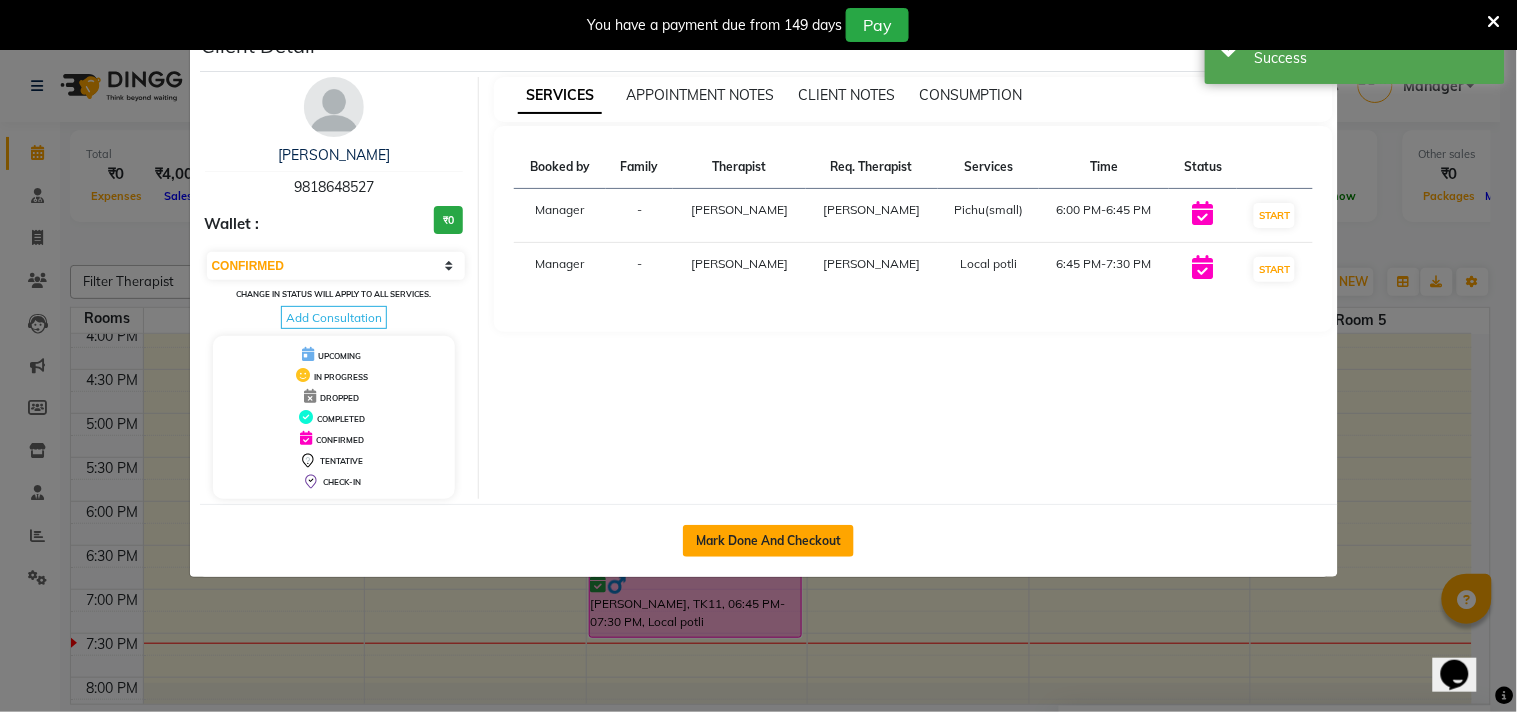 click on "Mark Done And Checkout" 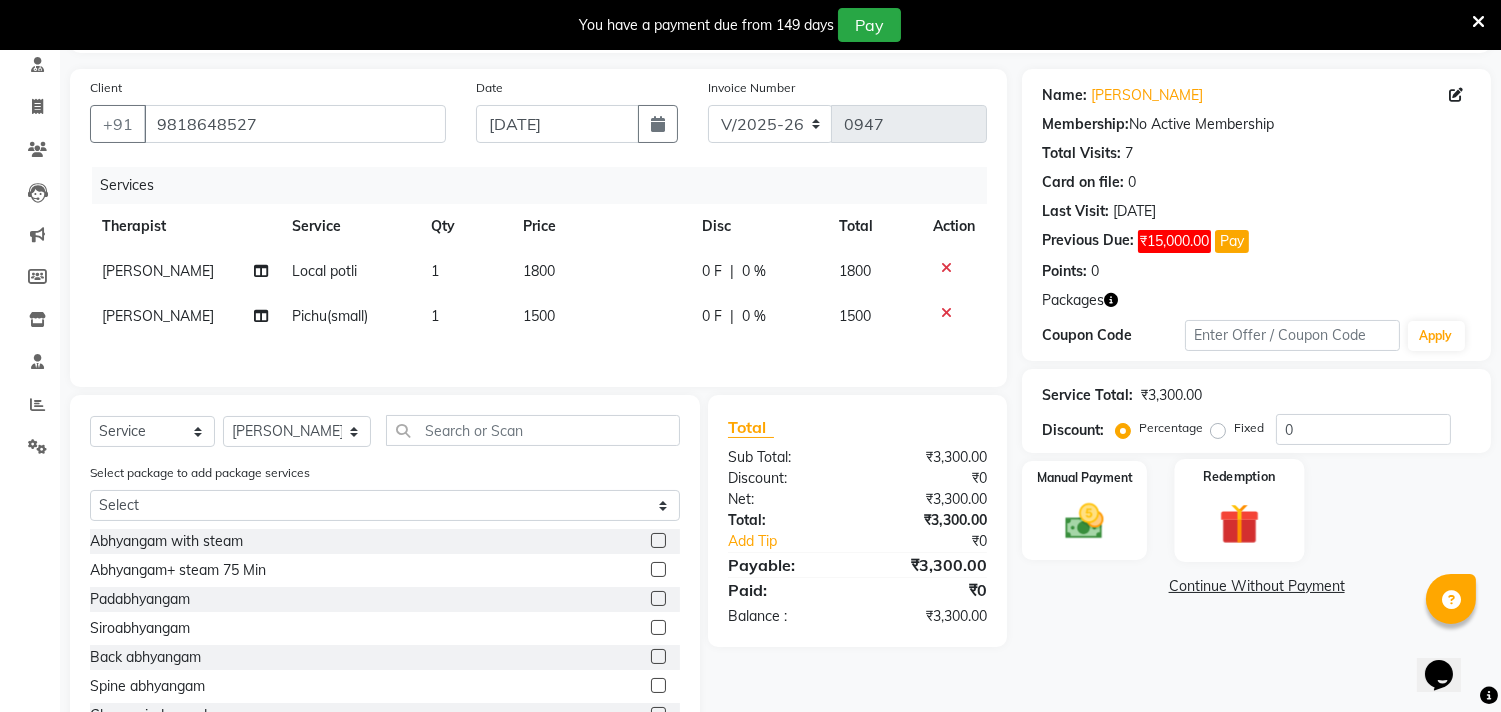 scroll, scrollTop: 211, scrollLeft: 0, axis: vertical 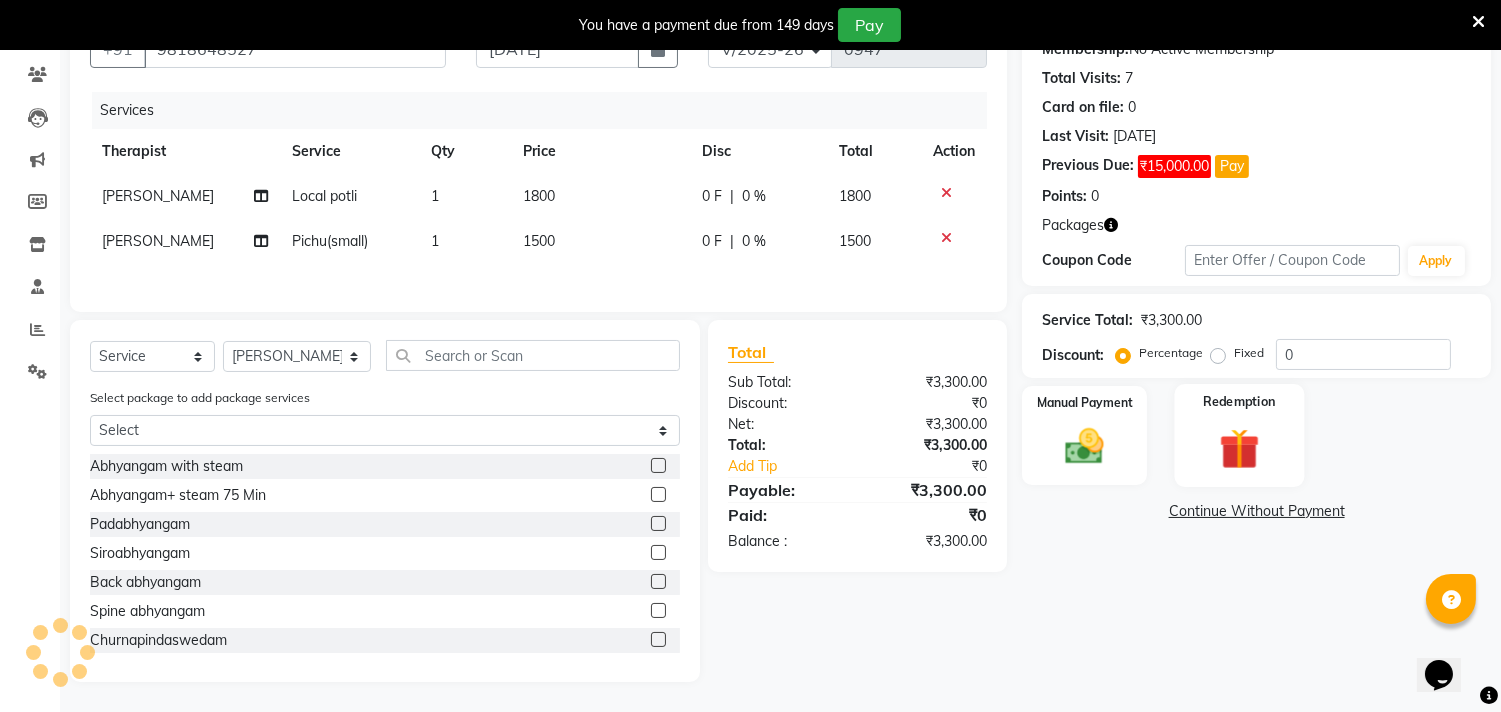 click on "Redemption" 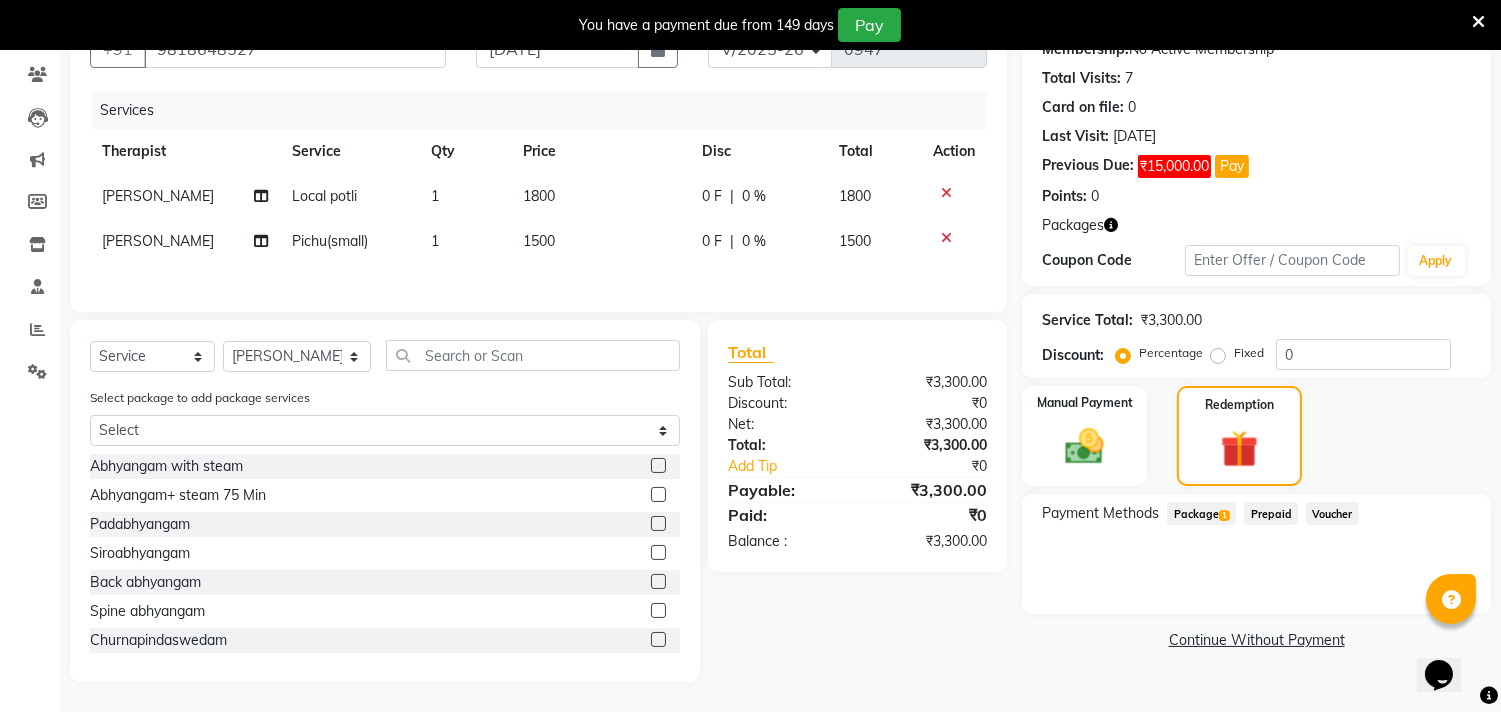 click on "Package  1" 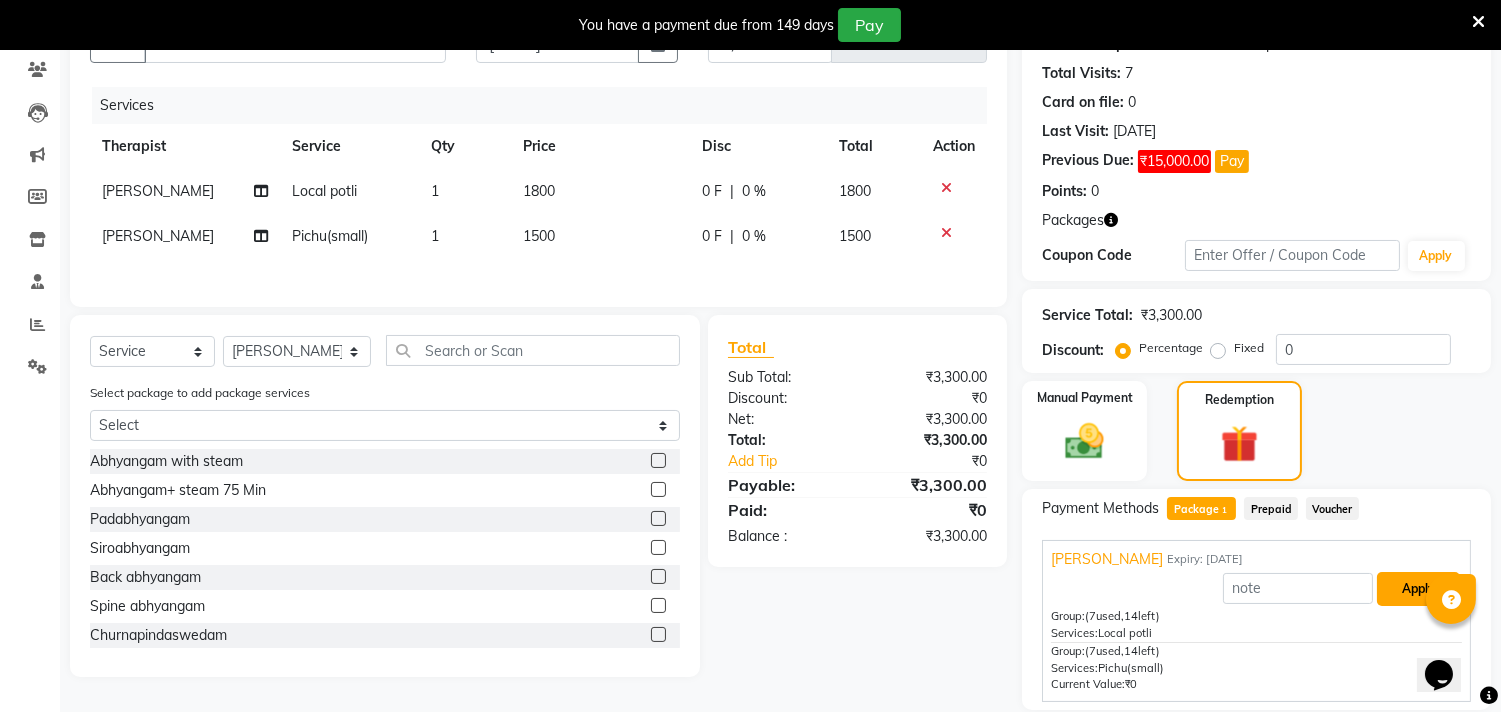 click on "Apply" at bounding box center [1418, 589] 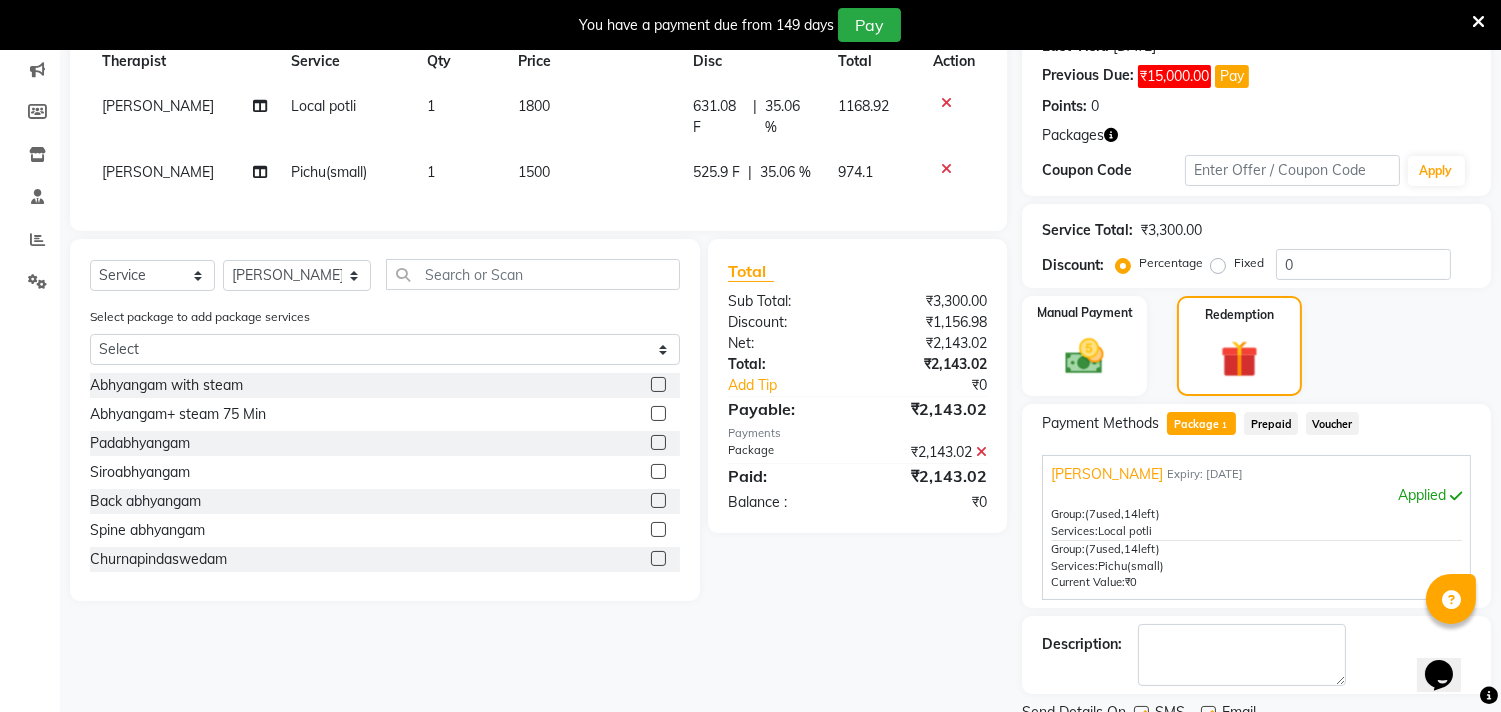 scroll, scrollTop: 375, scrollLeft: 0, axis: vertical 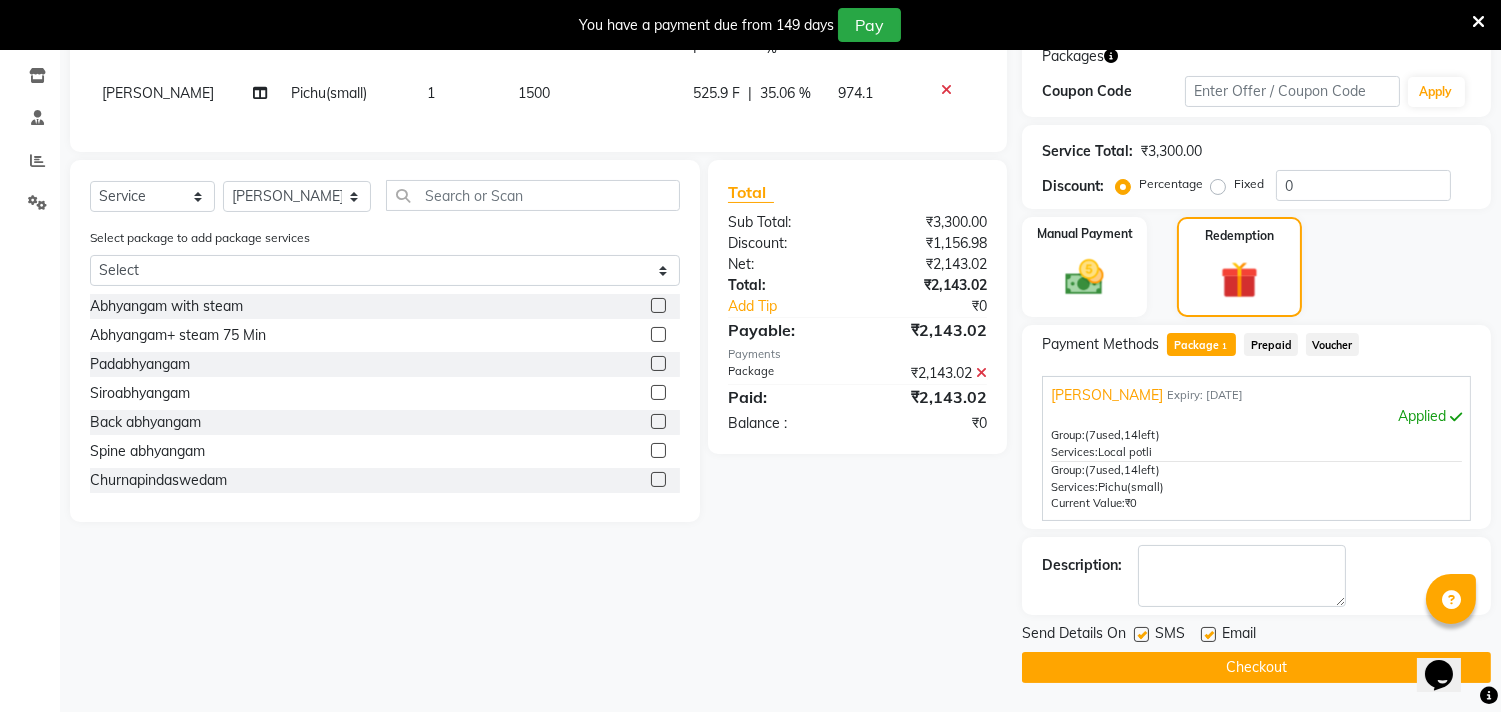 click 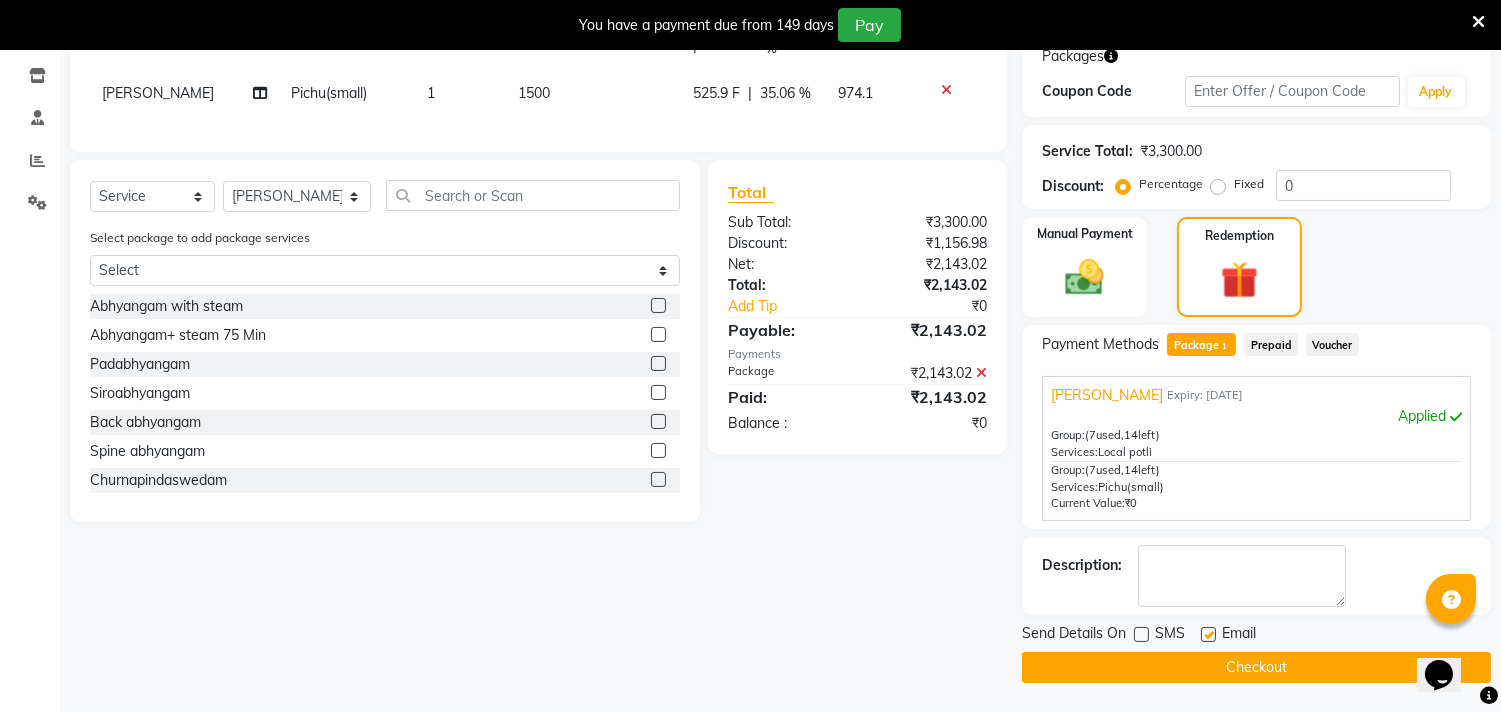 click 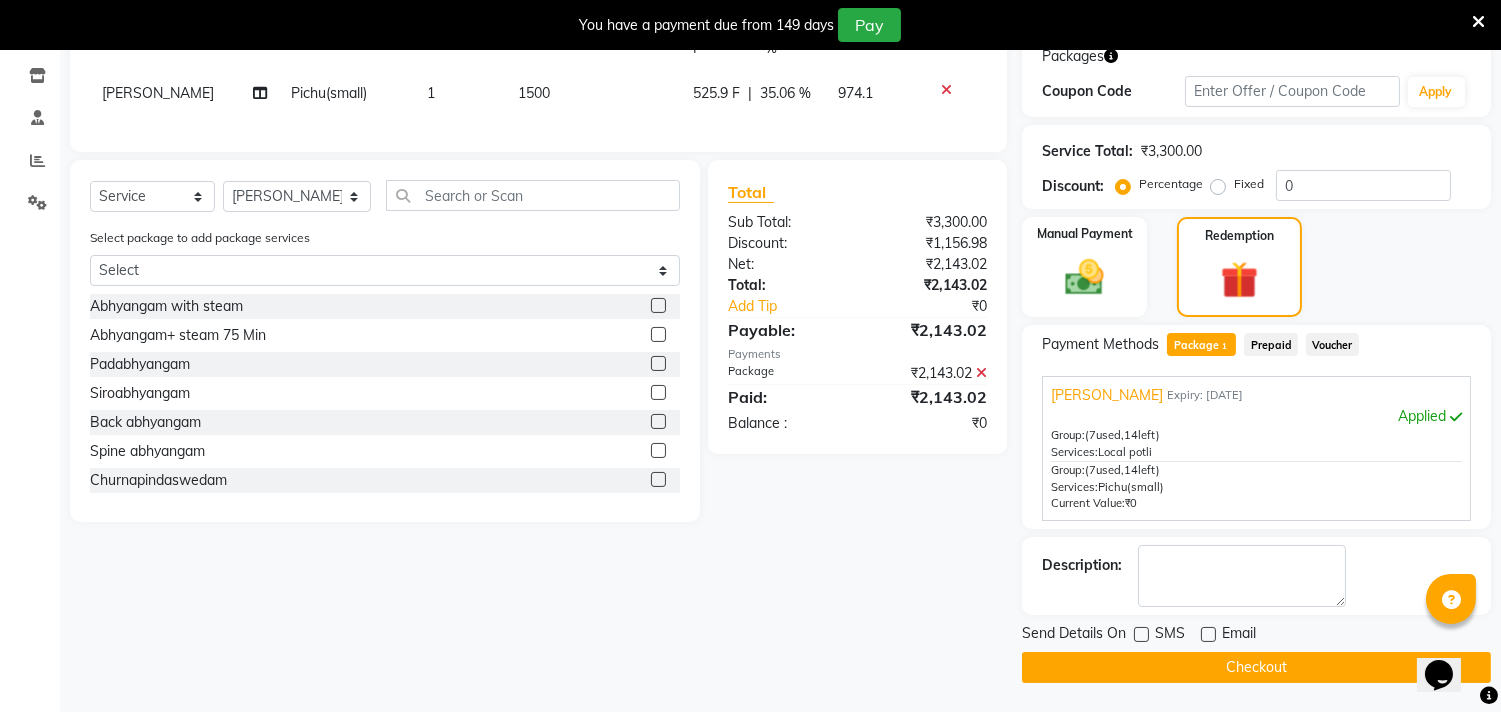 click on "Checkout" 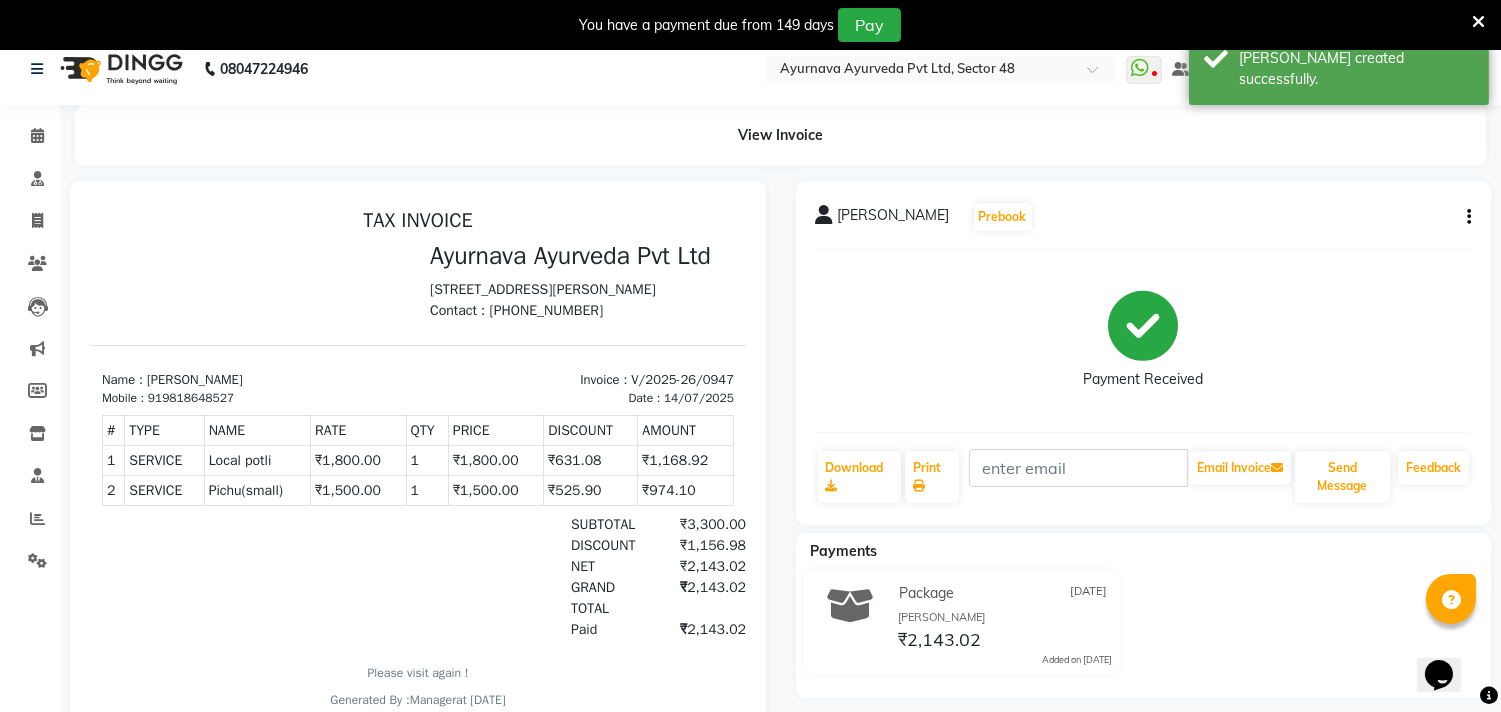 scroll, scrollTop: 0, scrollLeft: 0, axis: both 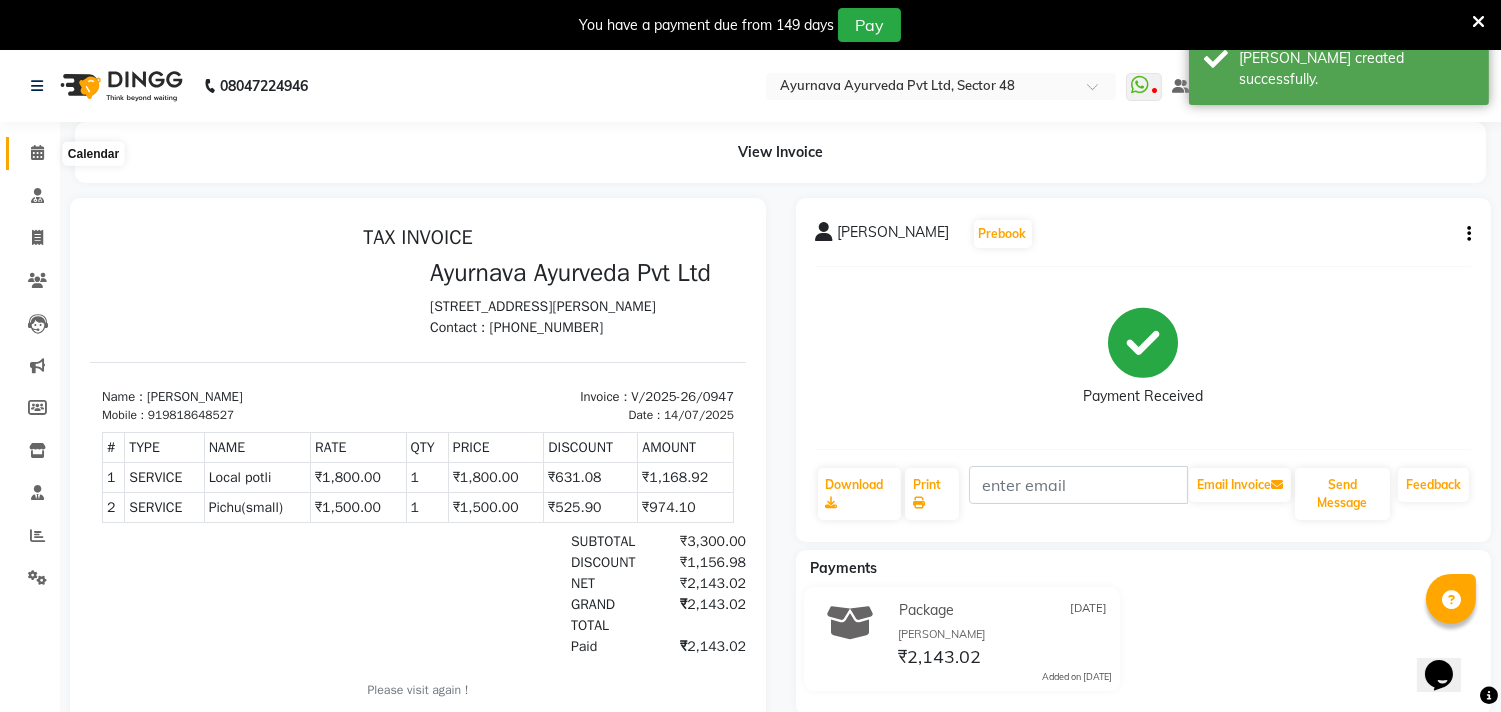 click 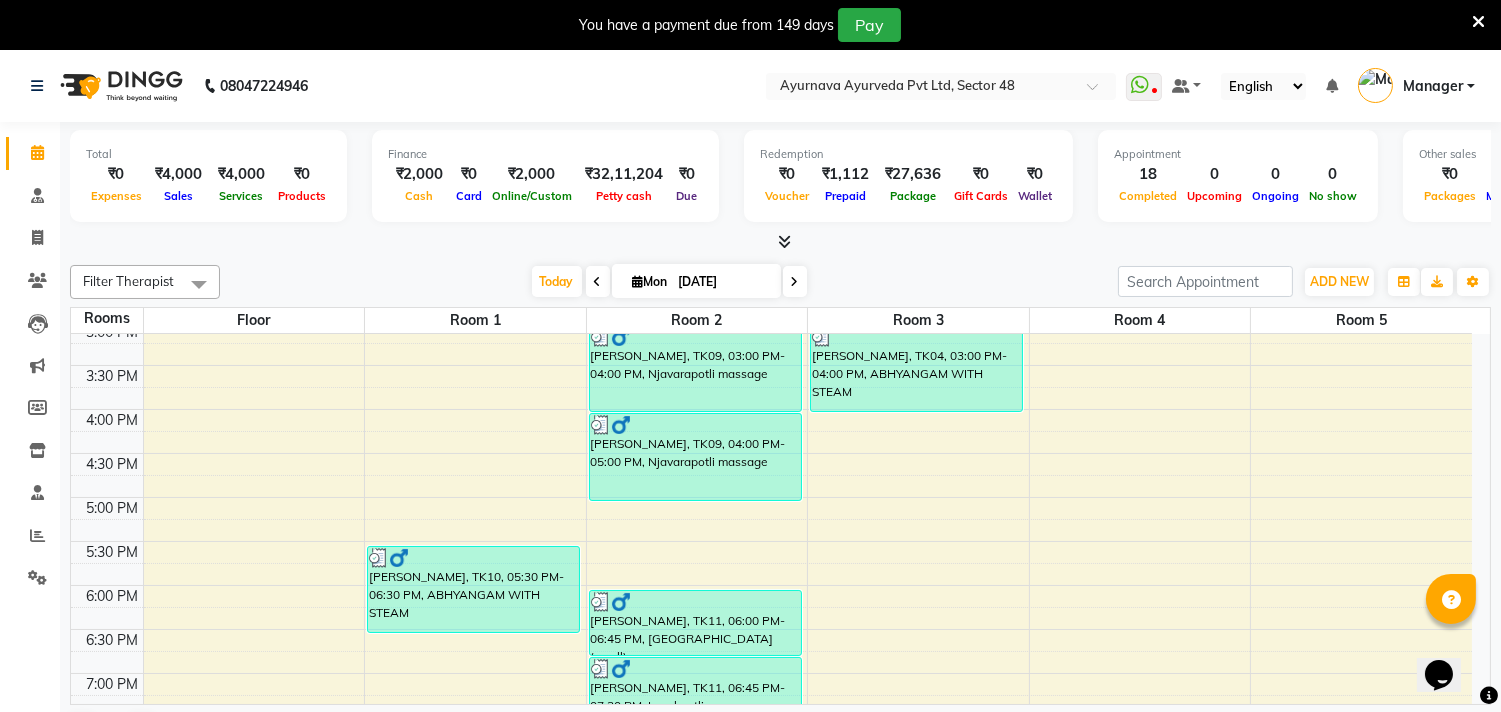 scroll, scrollTop: 955, scrollLeft: 0, axis: vertical 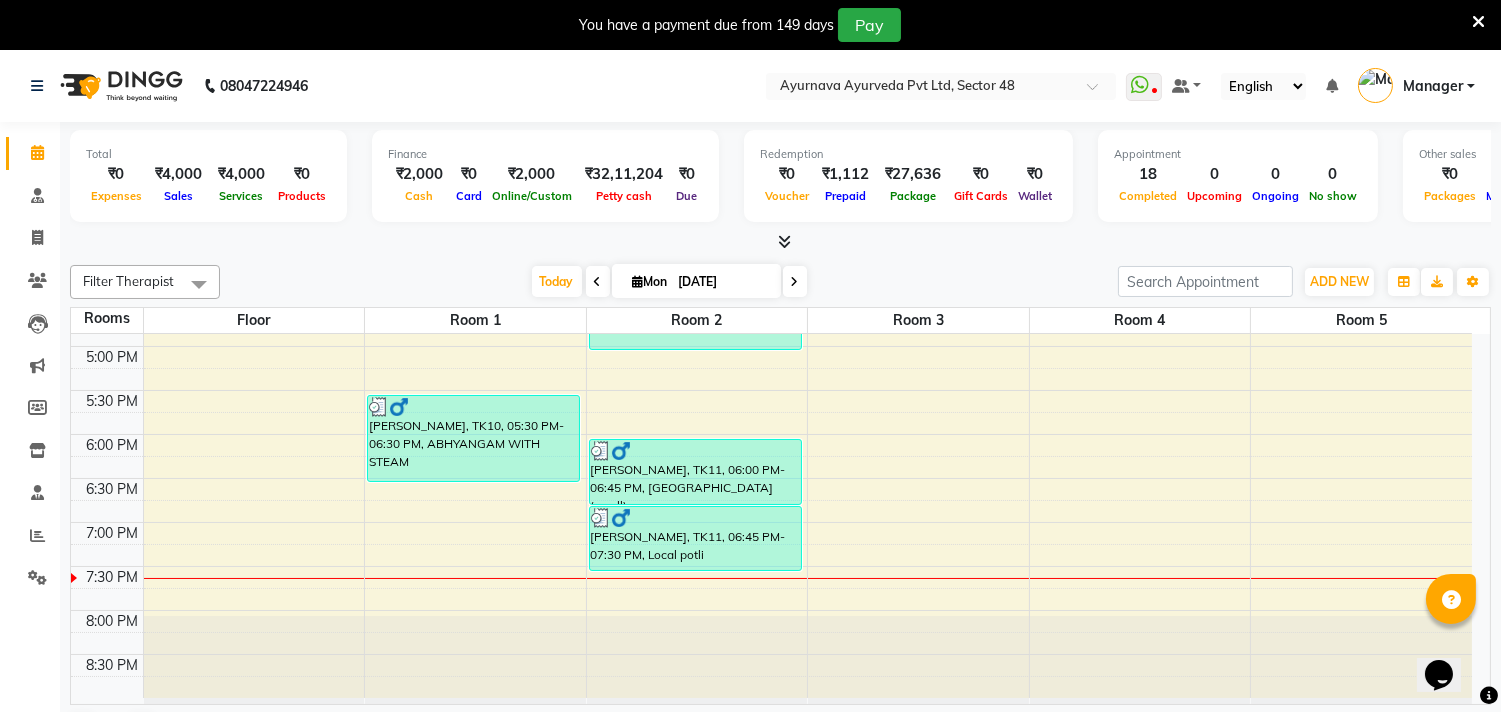 click at bounding box center (254, 660) 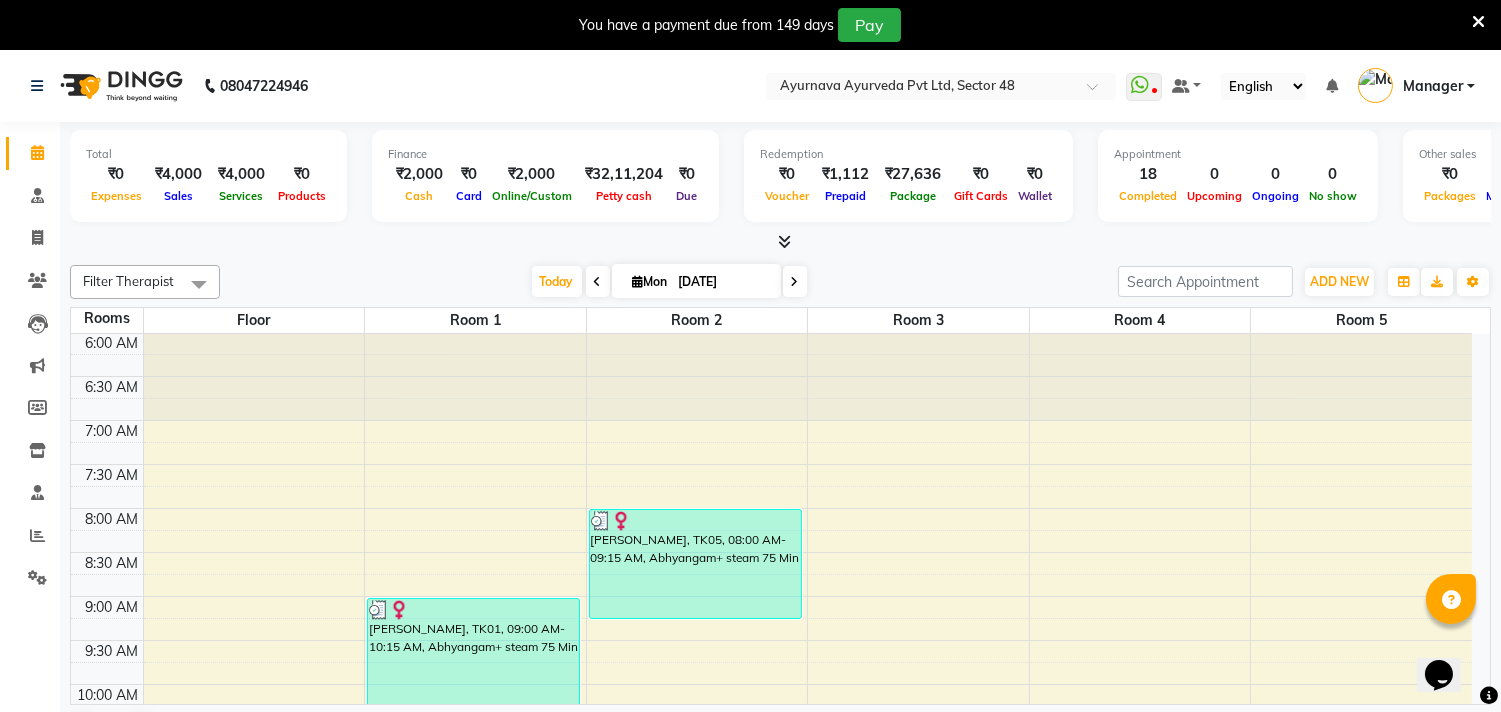scroll, scrollTop: 0, scrollLeft: 0, axis: both 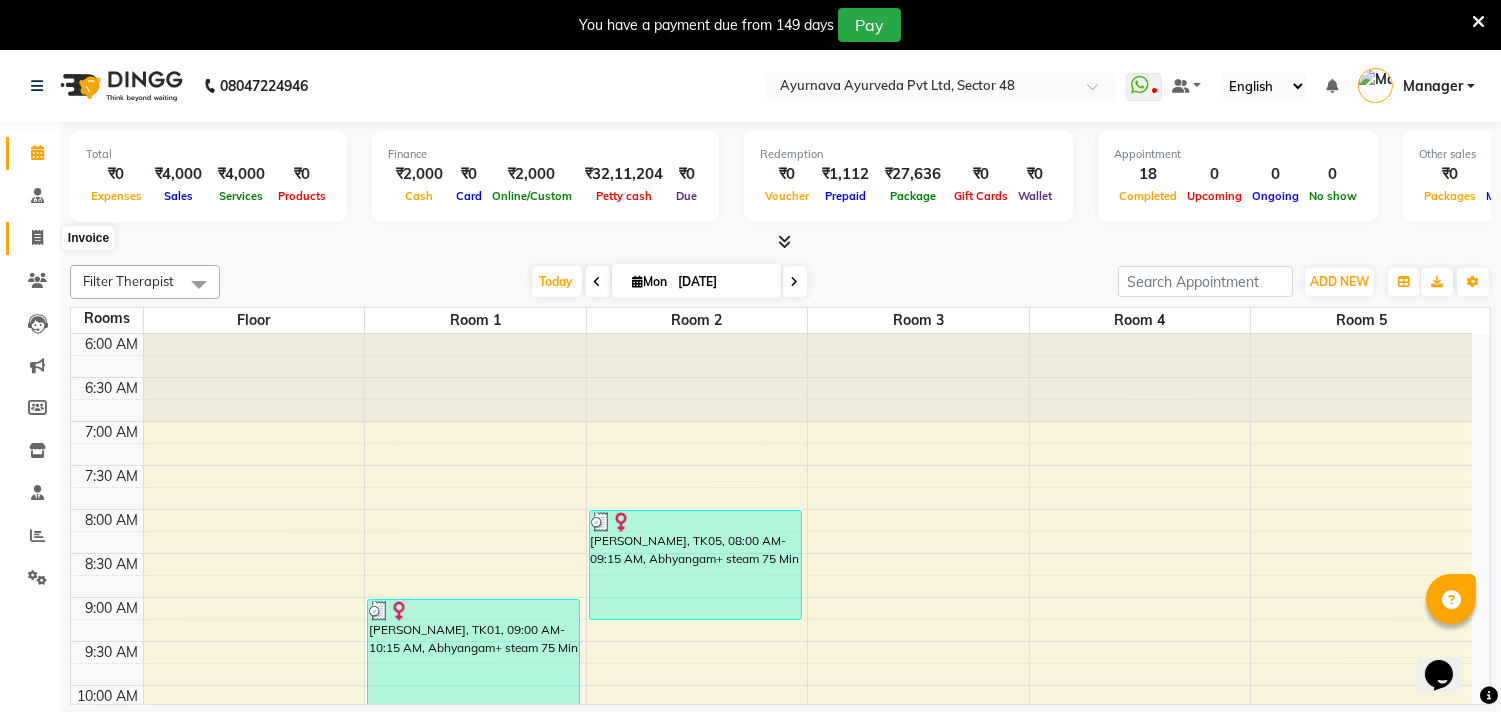 click 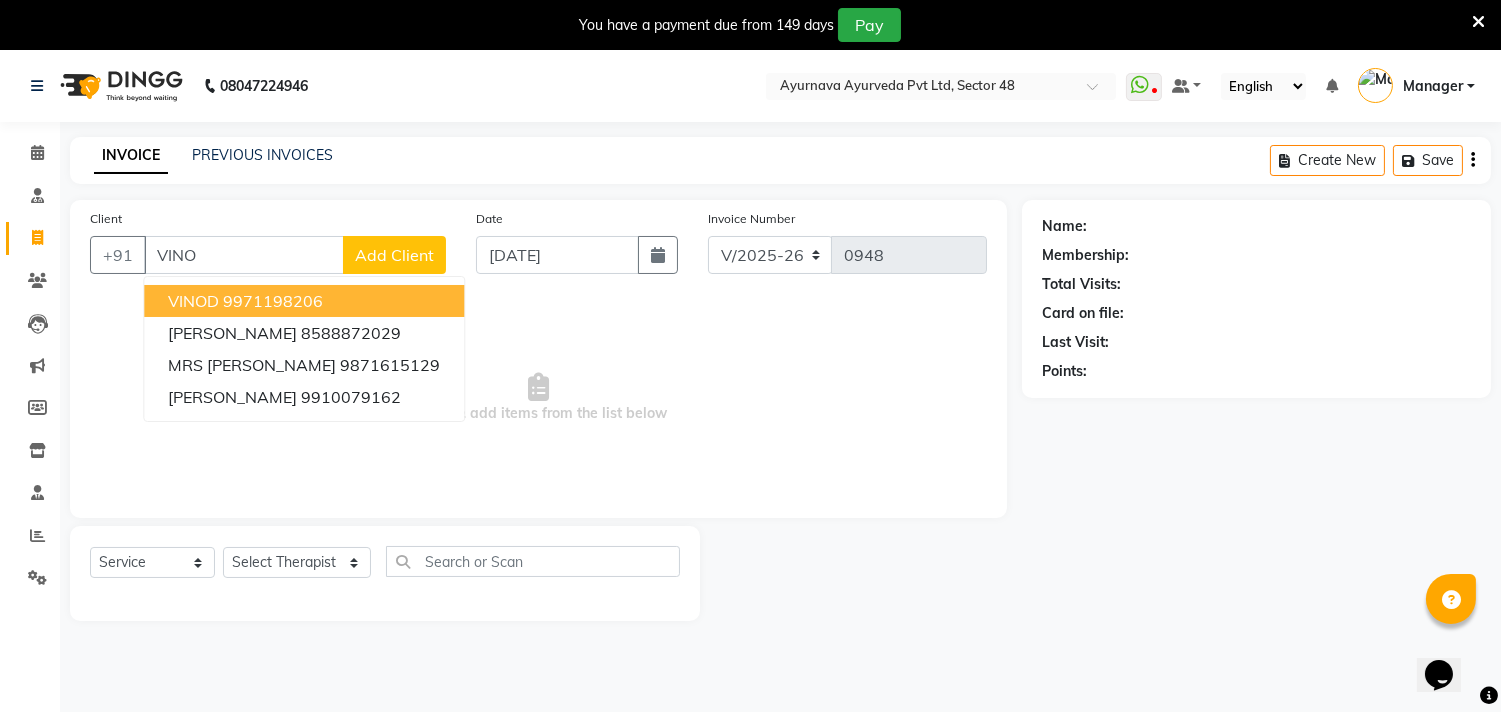 click on "VINOD  9971198206" at bounding box center [304, 301] 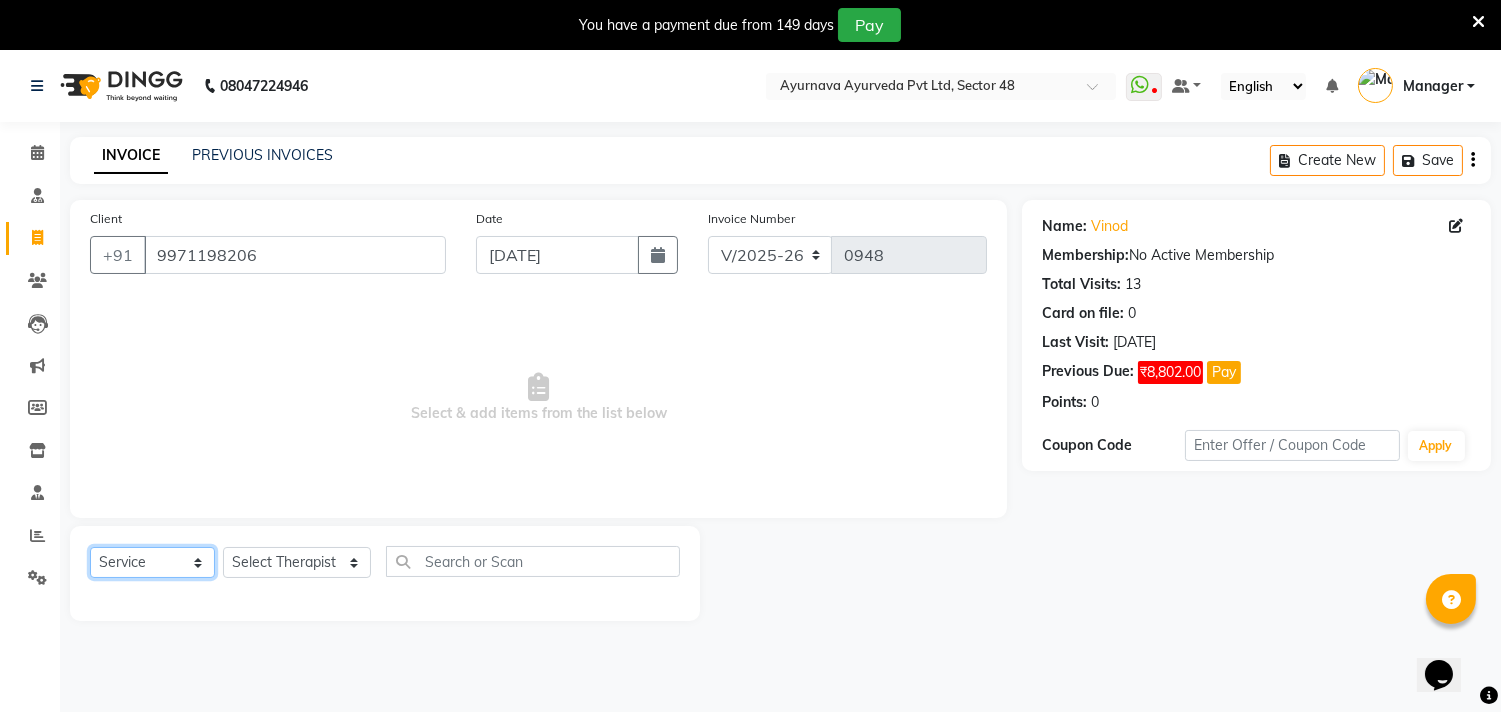 click on "Select  Service  Product  Membership  Package Voucher Prepaid Gift Card" 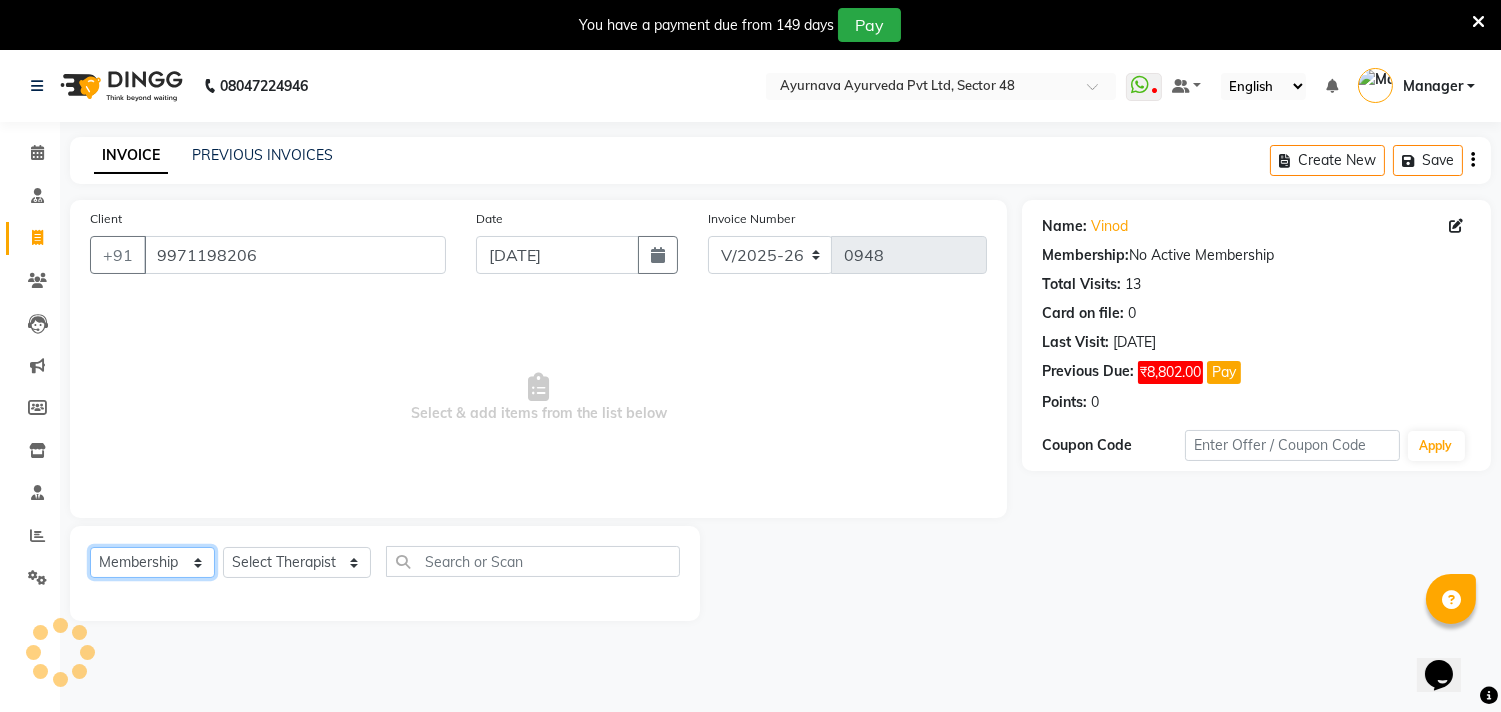 click on "Select  Service  Product  Membership  Package Voucher Prepaid Gift Card" 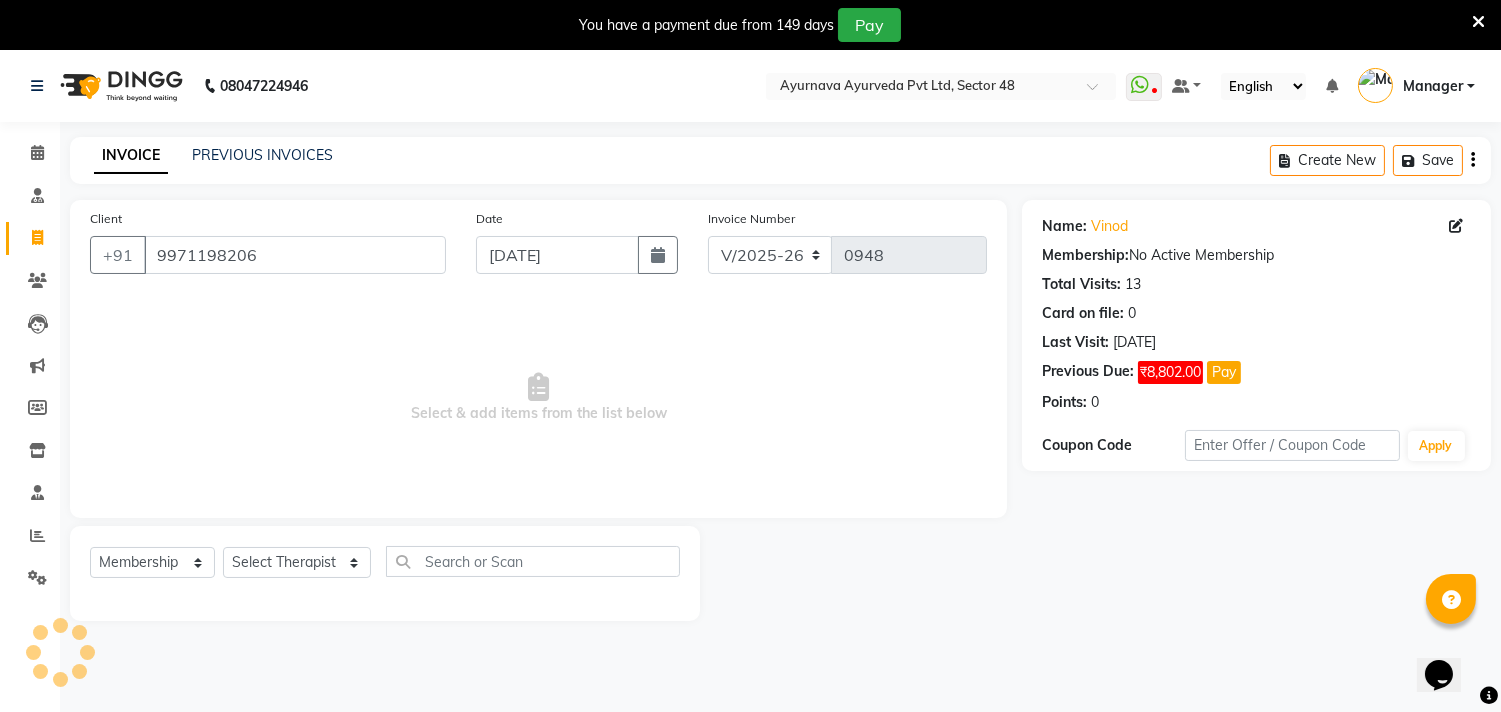 click on "Select & add items from the list below" at bounding box center [538, 398] 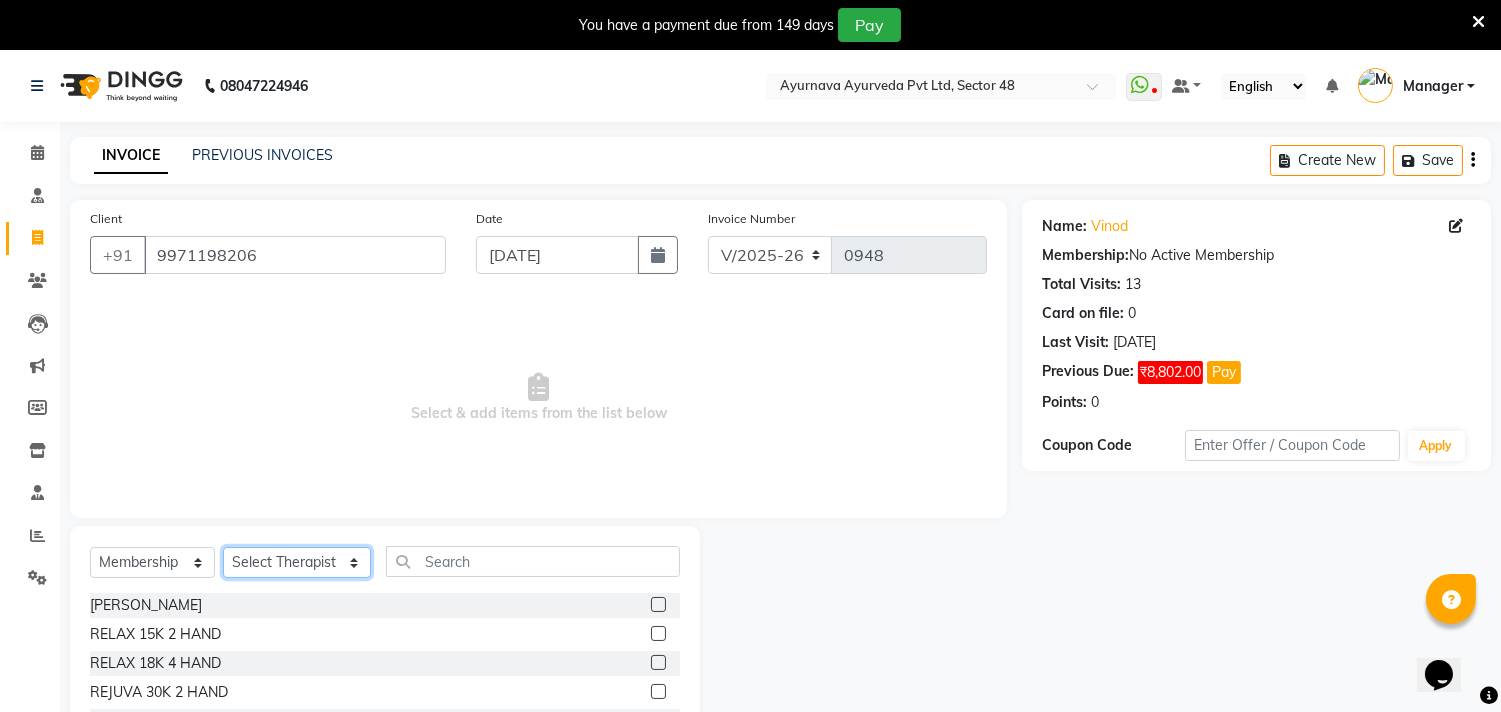click on "Select Therapist [PERSON_NAME] [PERSON_NAME] V P [PERSON_NAME] Arya [PERSON_NAME] [PERSON_NAME] [PERSON_NAME] [PERSON_NAME]  Dr [PERSON_NAME] DR [PERSON_NAME] [PERSON_NAME] Dr [PERSON_NAME] R [PERSON_NAME] [PERSON_NAME] Manager Nijo [PERSON_NAME] [PERSON_NAME] radha Rasmi O S [PERSON_NAME] [PERSON_NAME] [PERSON_NAME] [PERSON_NAME] M [PERSON_NAME] [PERSON_NAME] Mon [PERSON_NAME] [PERSON_NAME]   [PERSON_NAME]   [PERSON_NAME]" 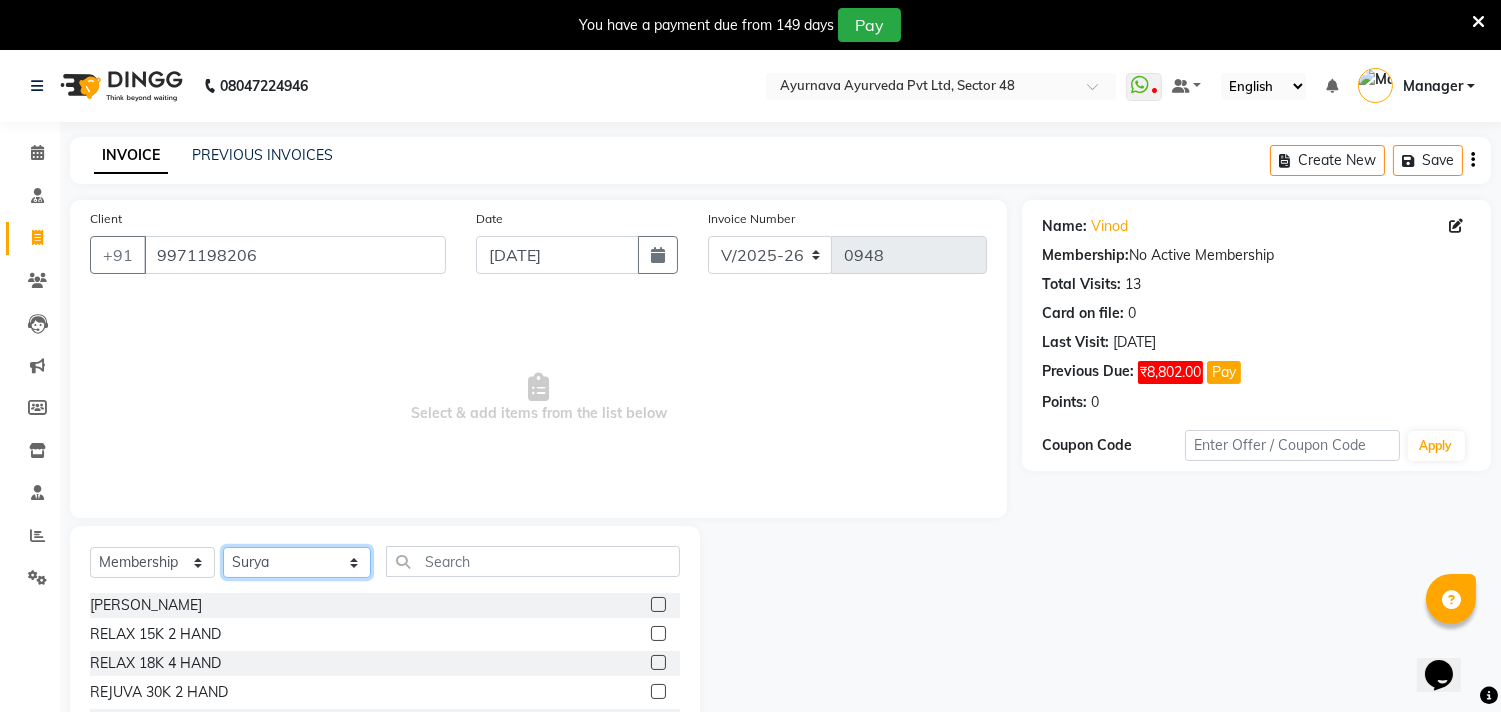 click on "Select Therapist [PERSON_NAME] [PERSON_NAME] V P [PERSON_NAME] Arya [PERSON_NAME] [PERSON_NAME] [PERSON_NAME] [PERSON_NAME]  Dr [PERSON_NAME] DR [PERSON_NAME] [PERSON_NAME] Dr [PERSON_NAME] R [PERSON_NAME] [PERSON_NAME] Manager Nijo [PERSON_NAME] [PERSON_NAME] radha Rasmi O S [PERSON_NAME] [PERSON_NAME] [PERSON_NAME] [PERSON_NAME] M [PERSON_NAME] [PERSON_NAME] Mon [PERSON_NAME] [PERSON_NAME]   [PERSON_NAME]   [PERSON_NAME]" 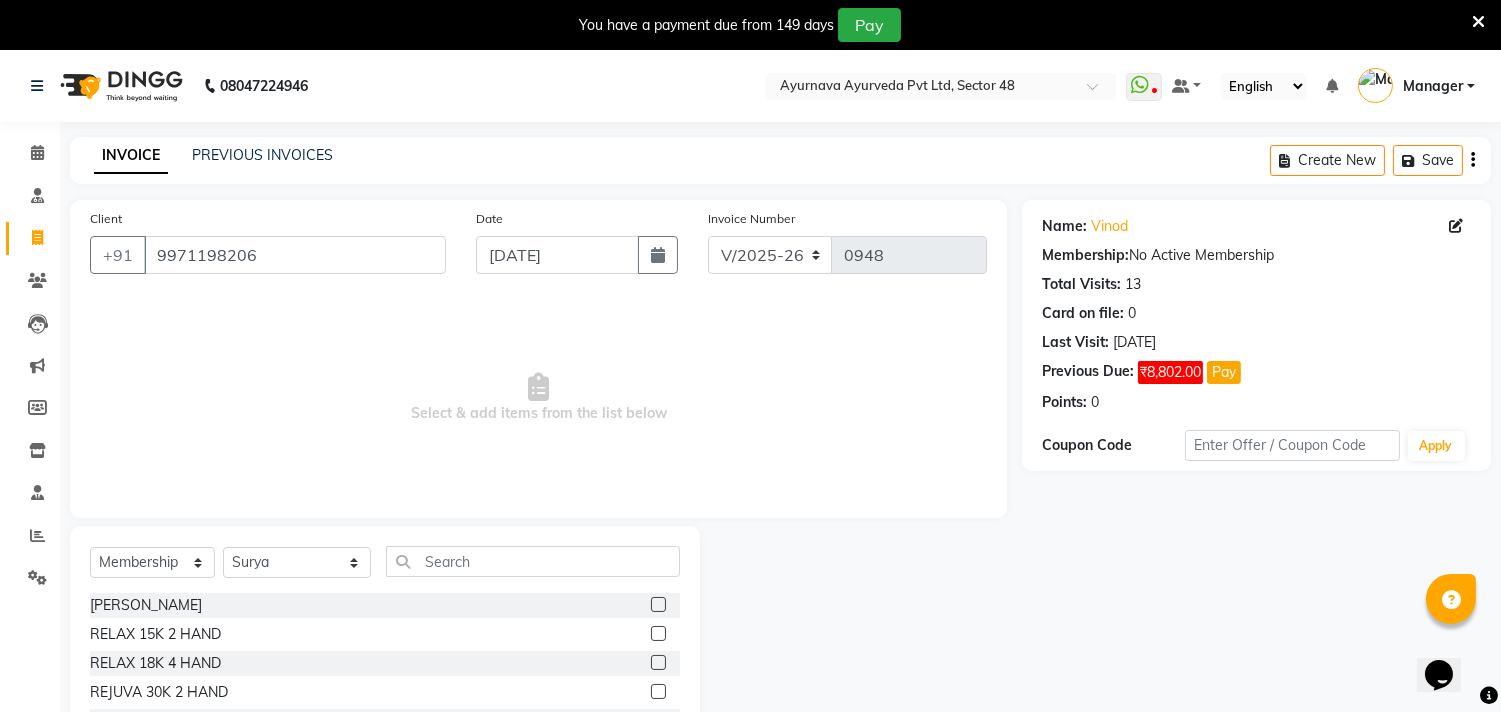 click 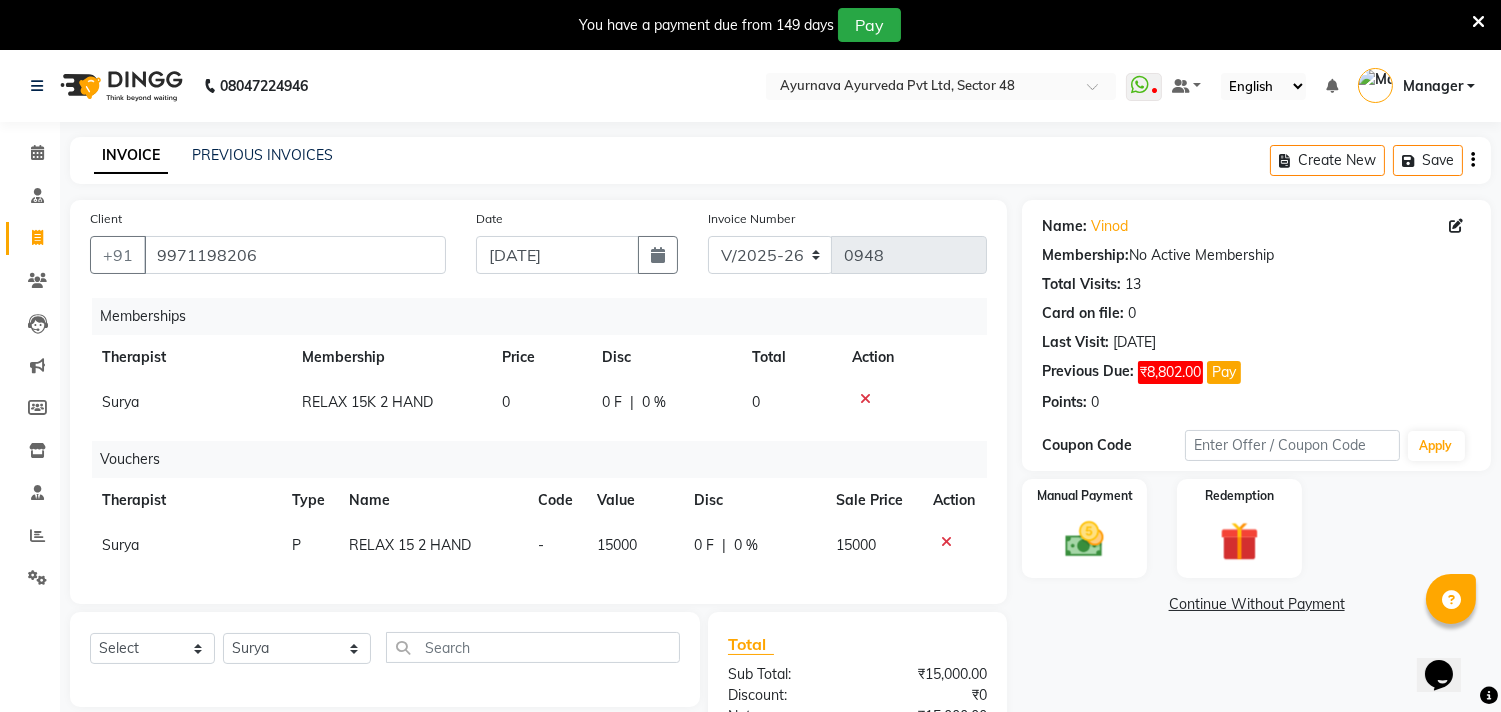 click 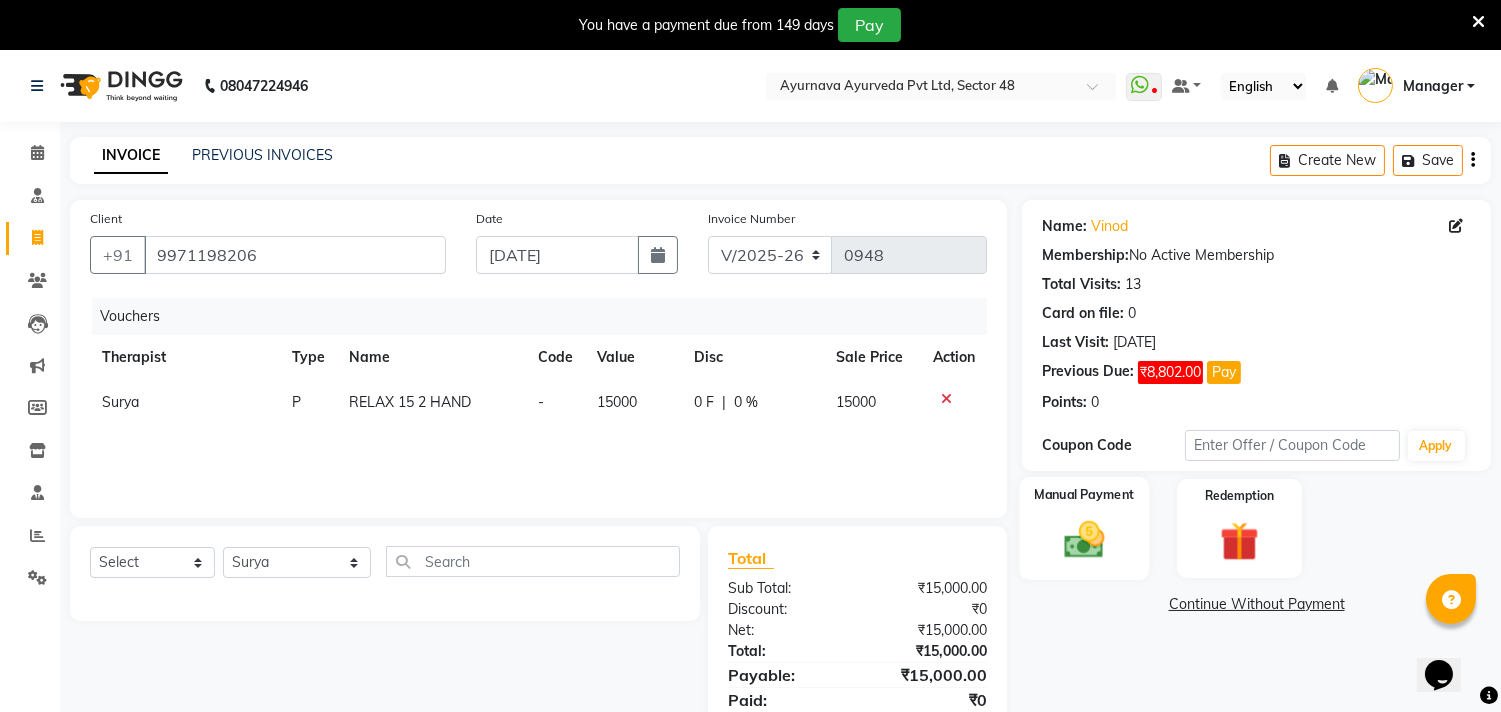 click on "Manual Payment" 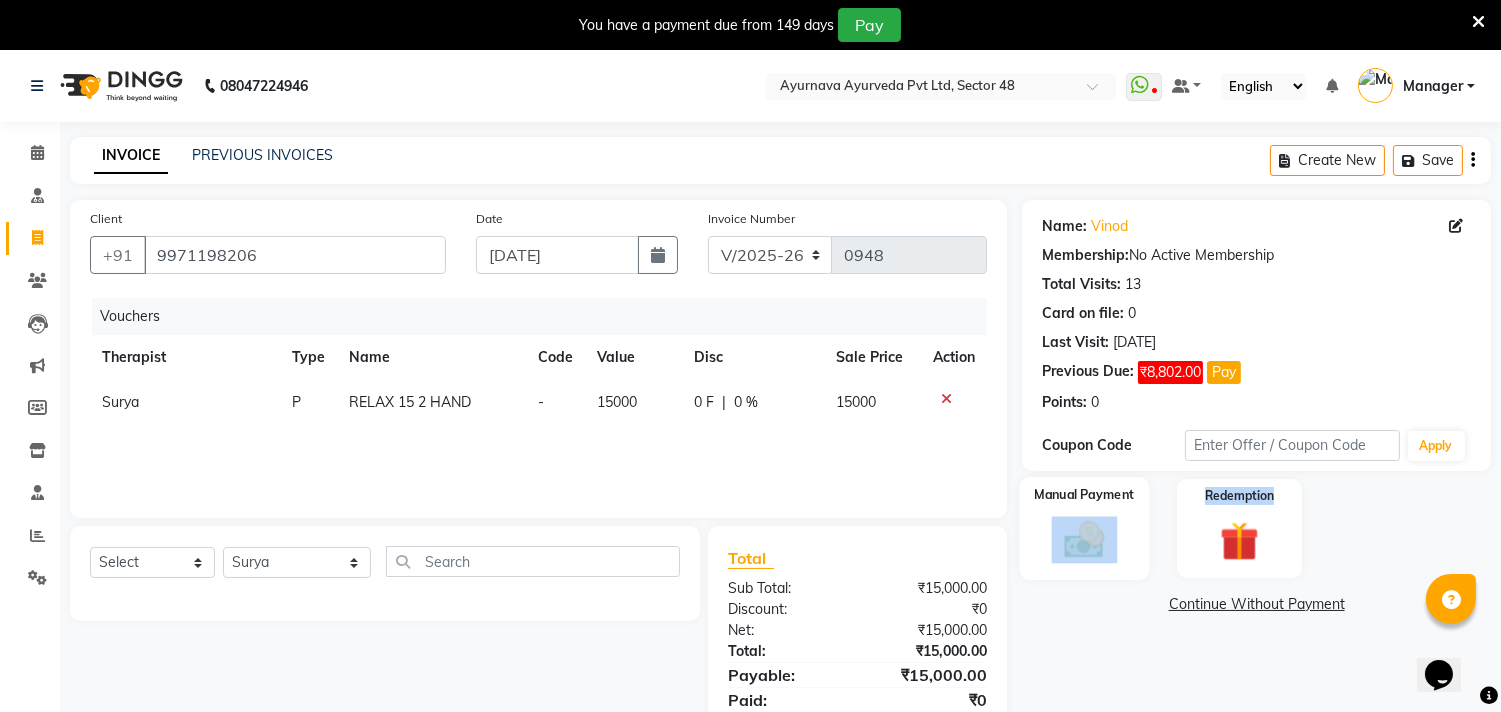 click on "Manual Payment" 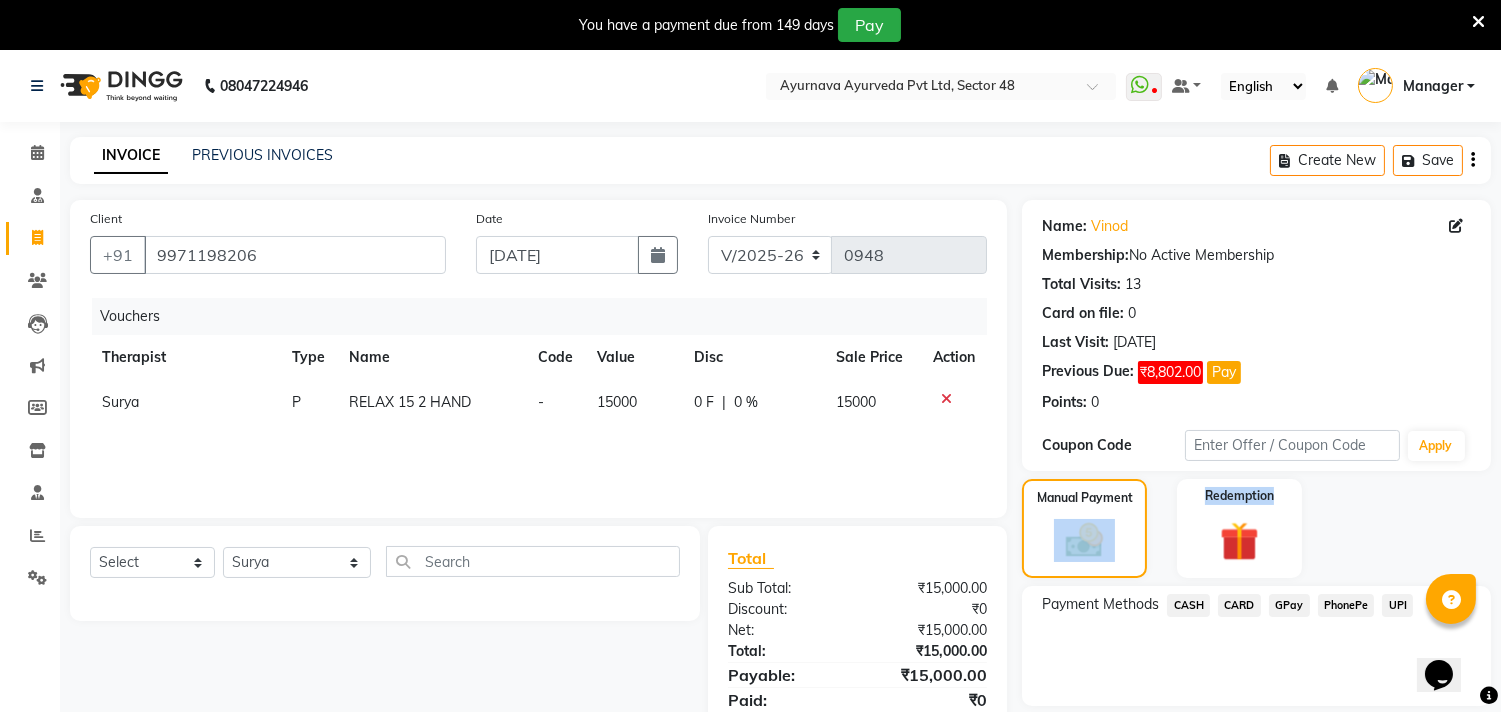 scroll, scrollTop: 75, scrollLeft: 0, axis: vertical 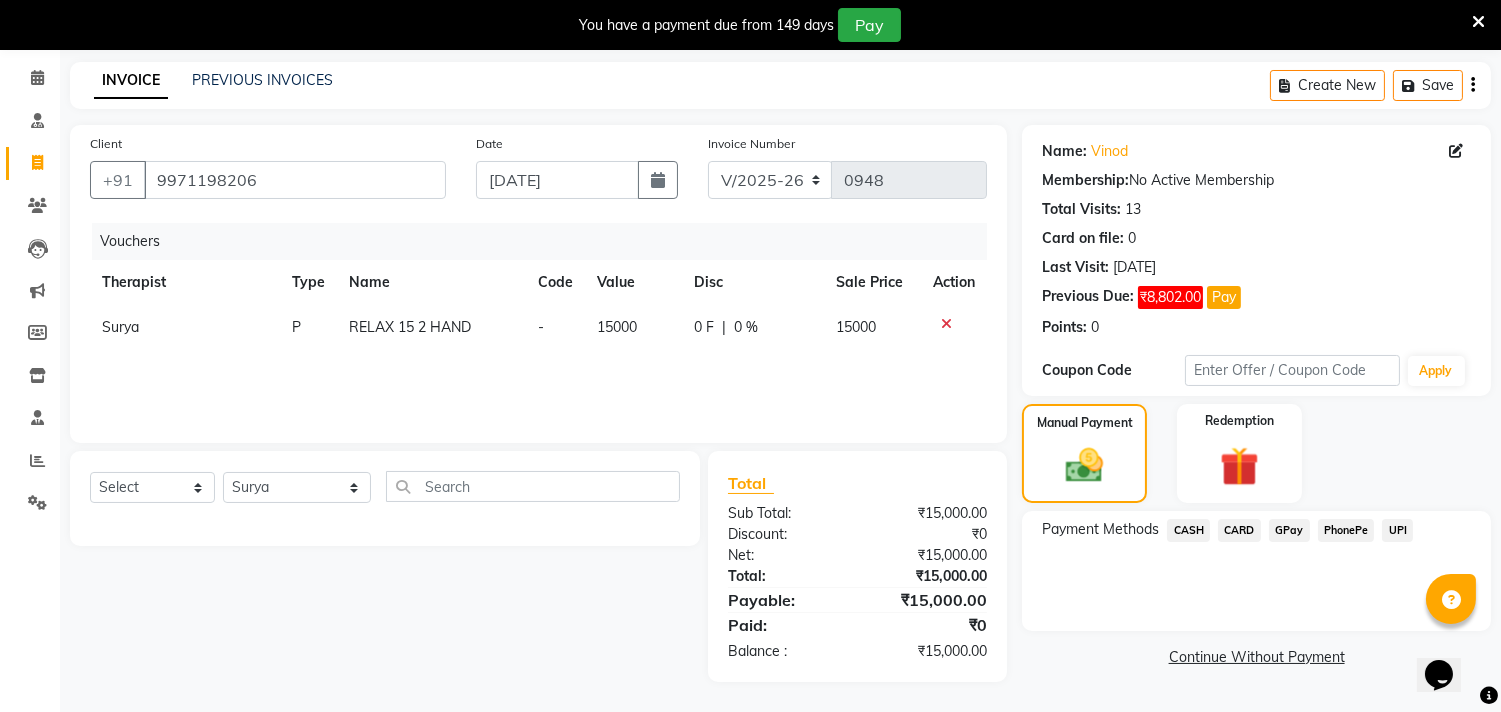 click on "UPI" 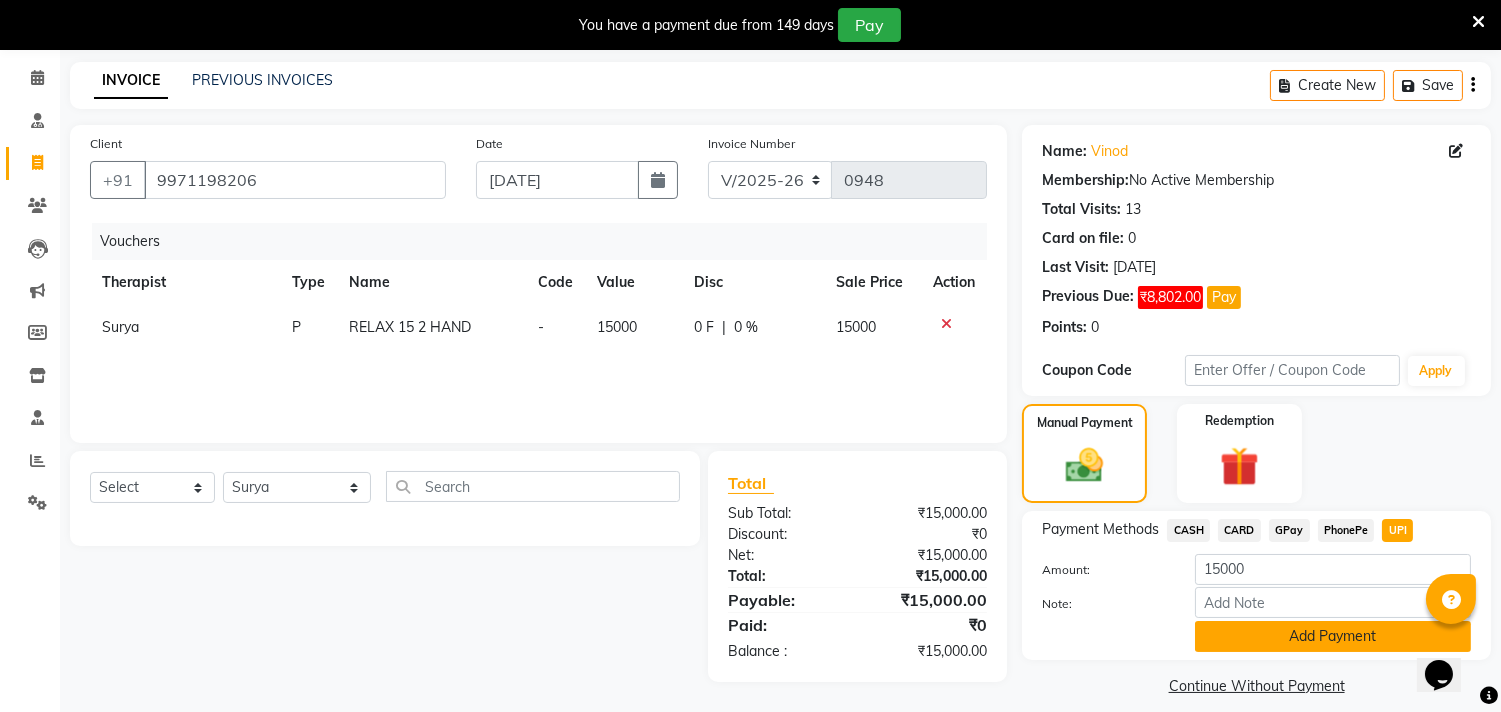 click on "Add Payment" 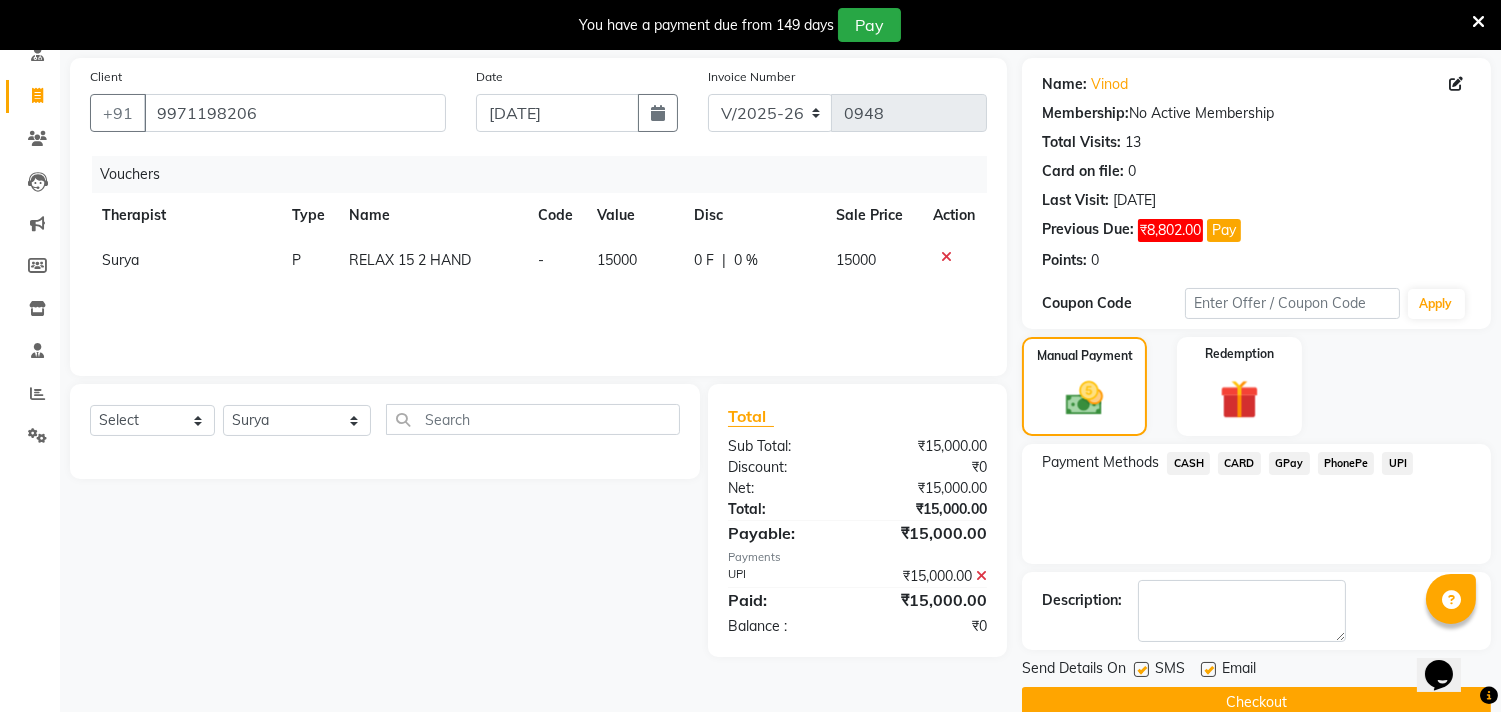 scroll, scrollTop: 177, scrollLeft: 0, axis: vertical 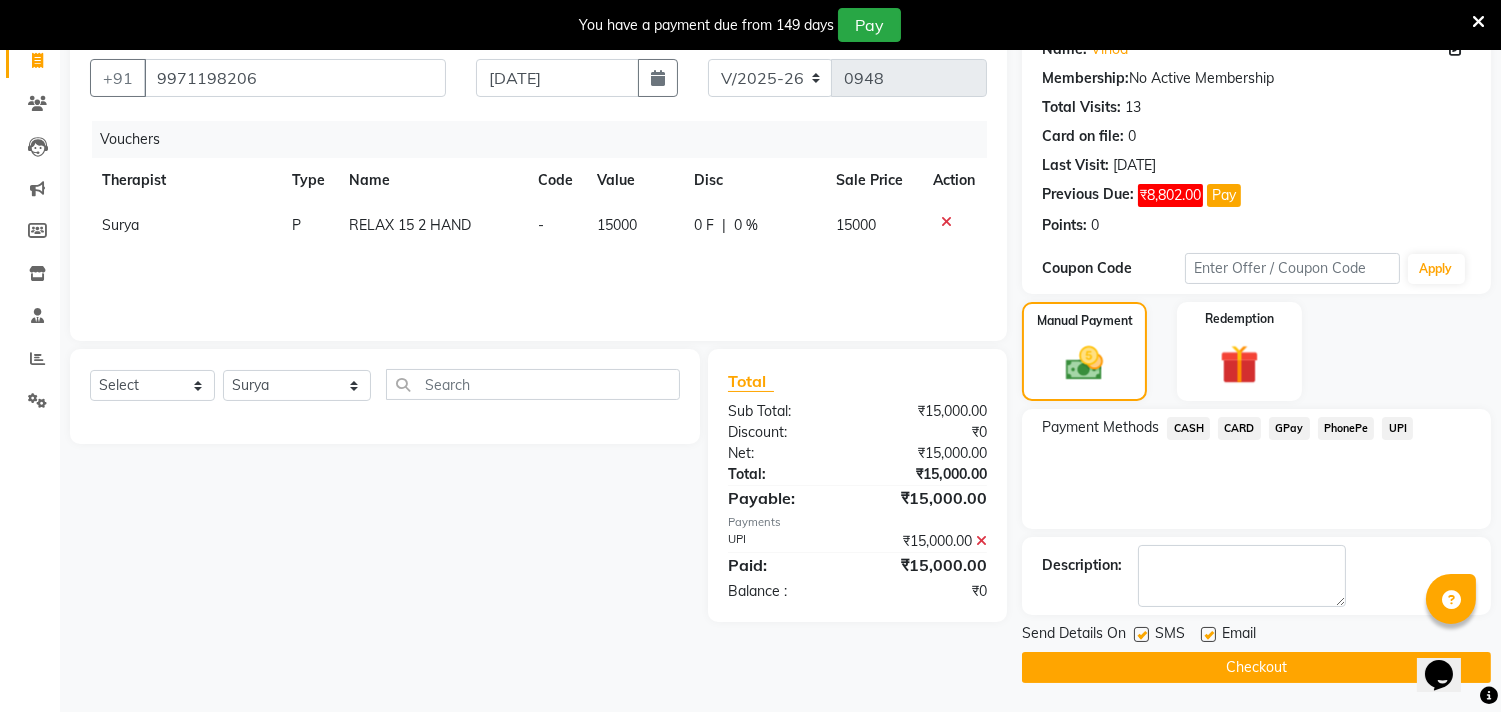 click 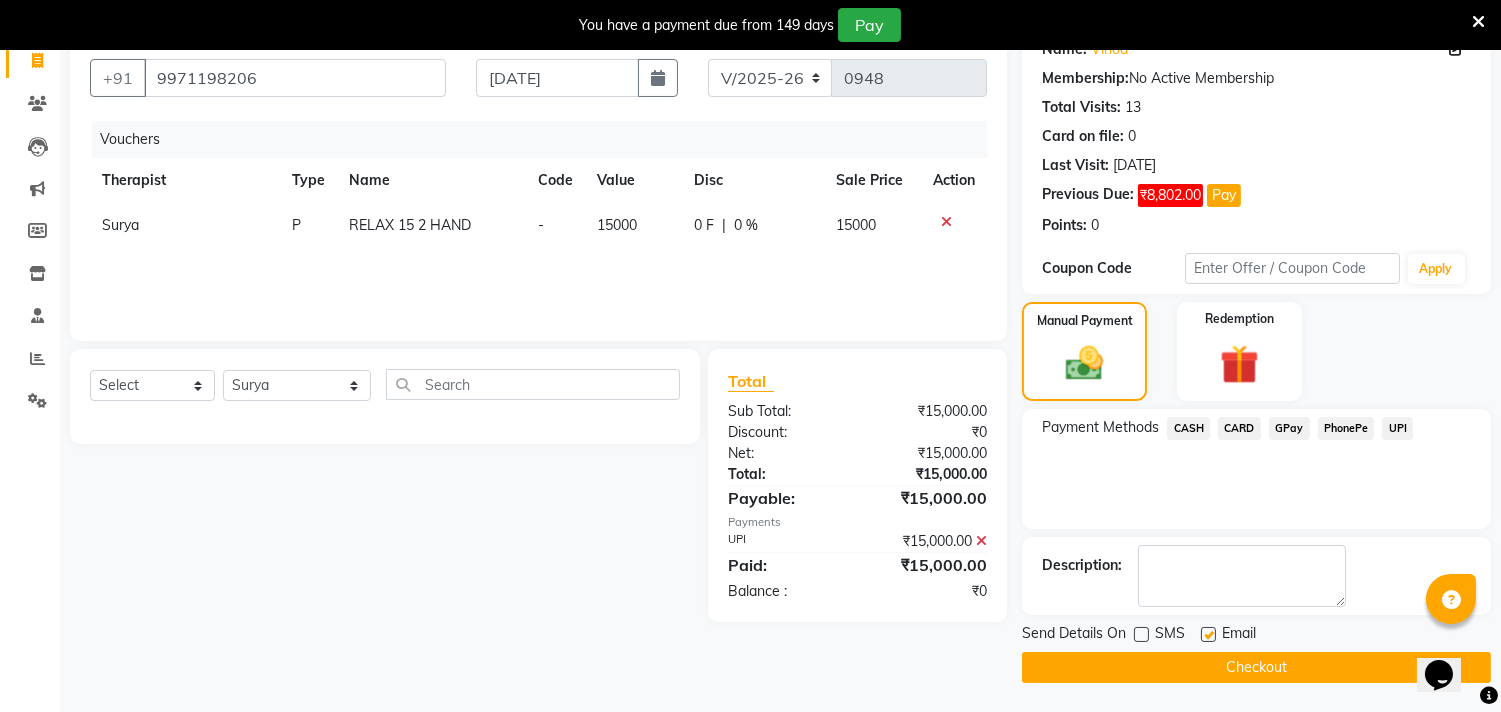 drag, startPoint x: 1204, startPoint y: 633, endPoint x: 1196, endPoint y: 653, distance: 21.540659 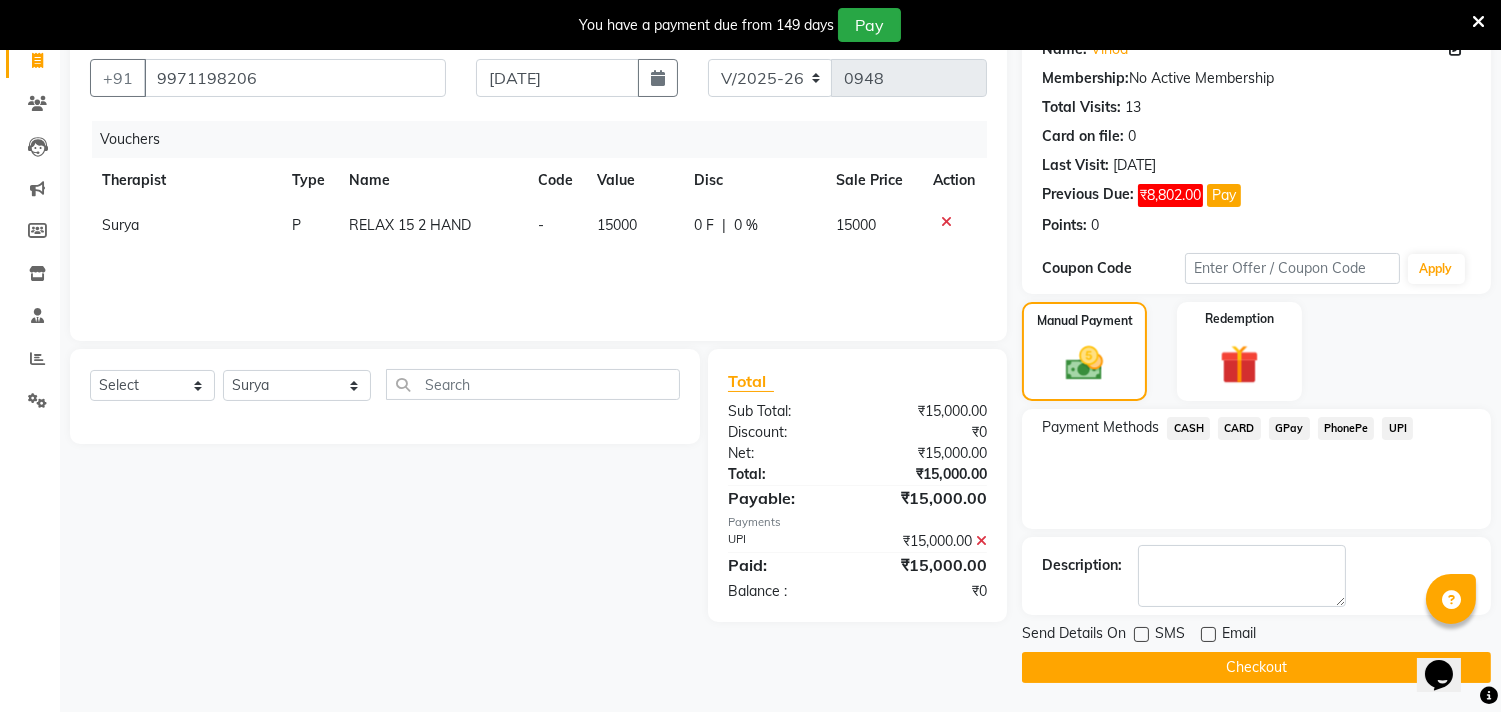 click on "Checkout" 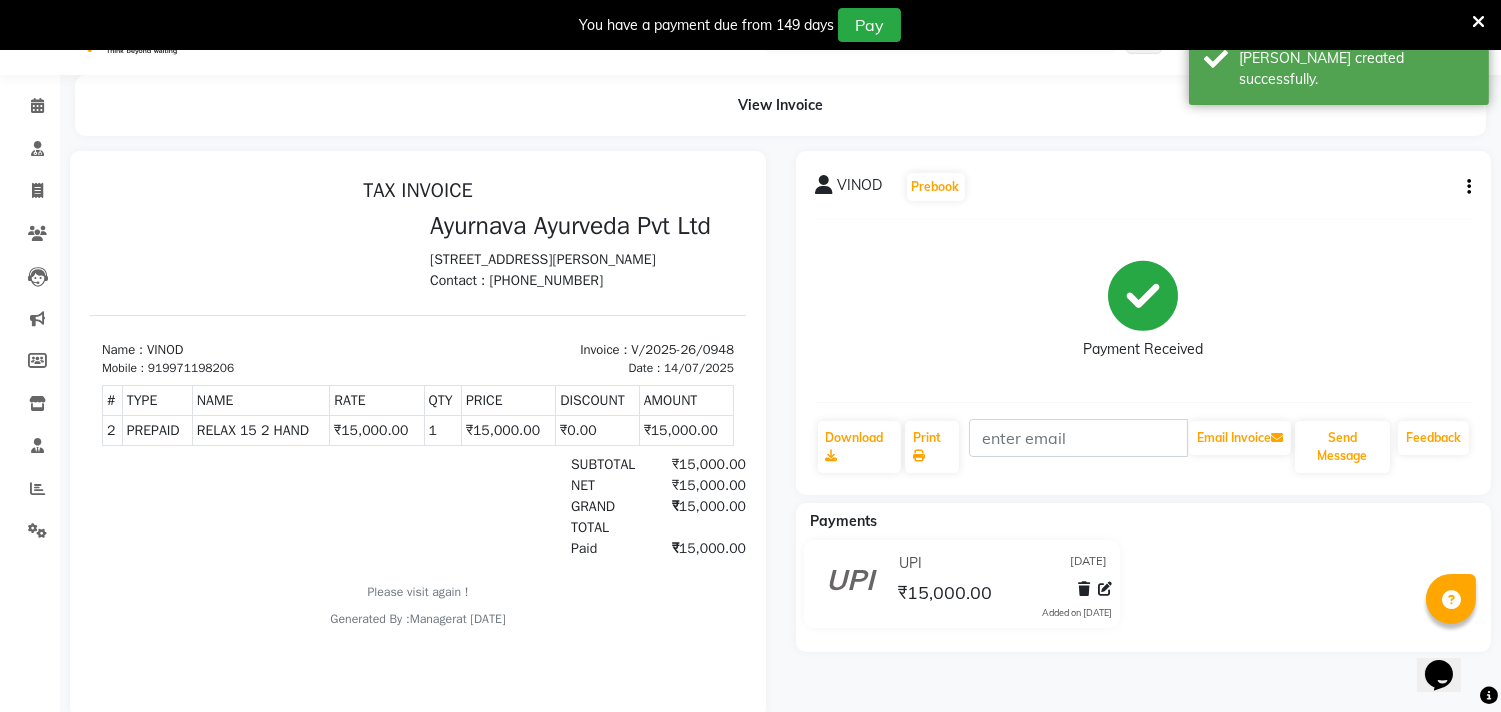 scroll, scrollTop: 0, scrollLeft: 0, axis: both 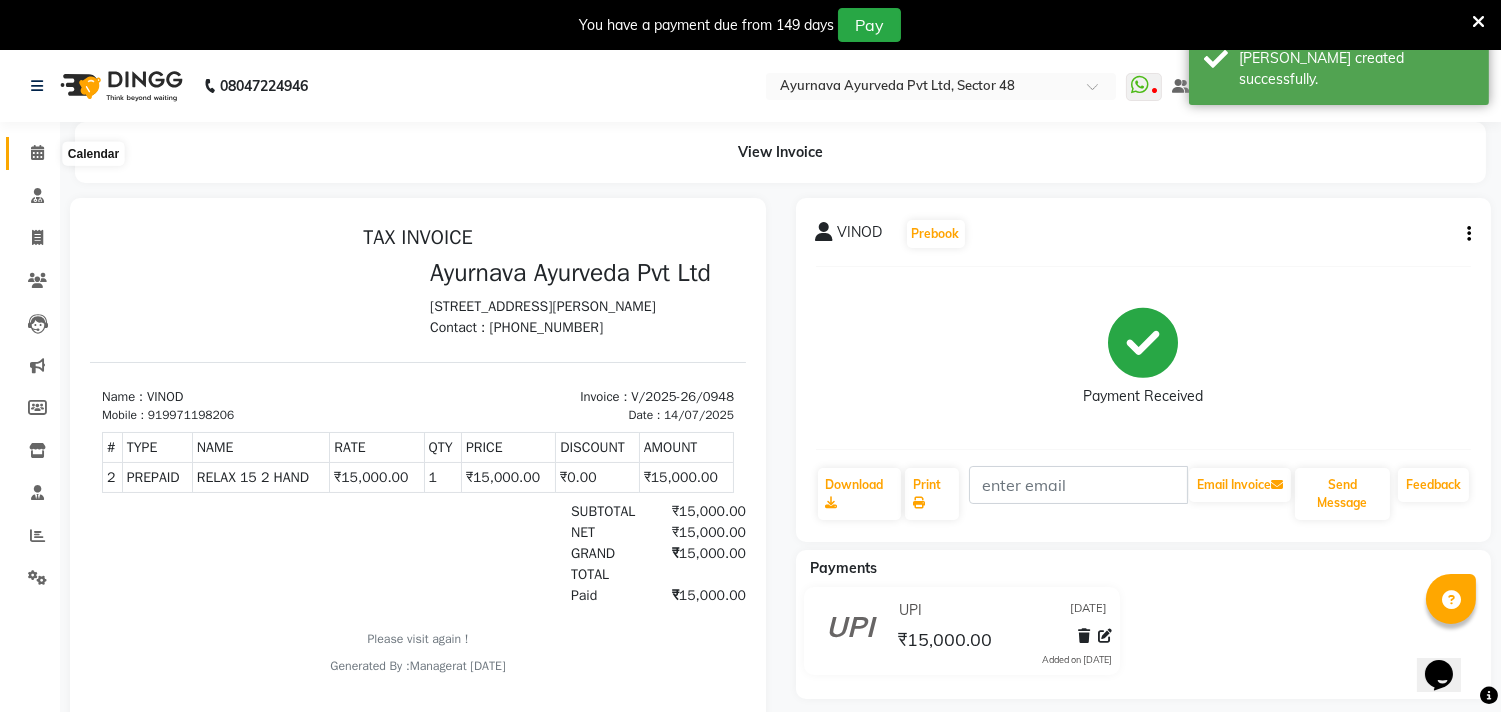 click 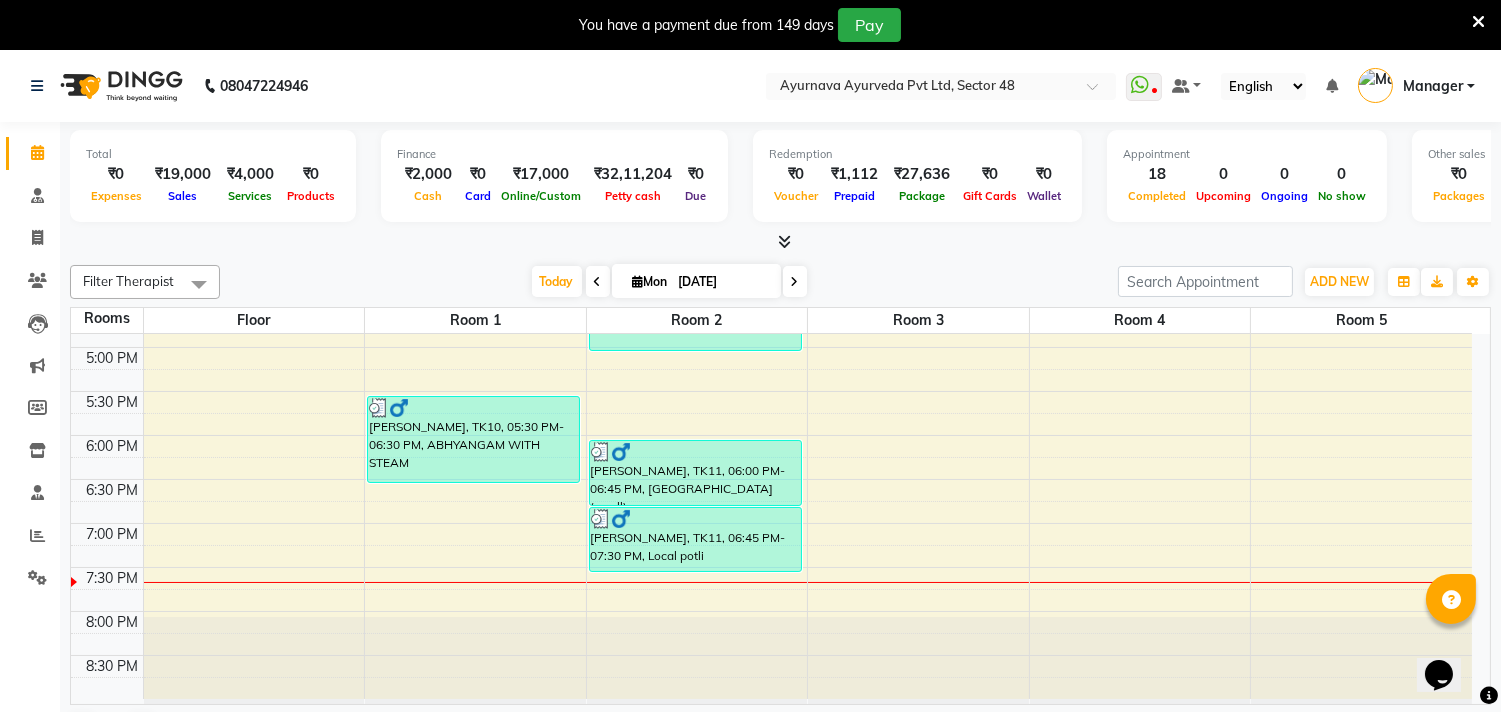 scroll, scrollTop: 955, scrollLeft: 0, axis: vertical 